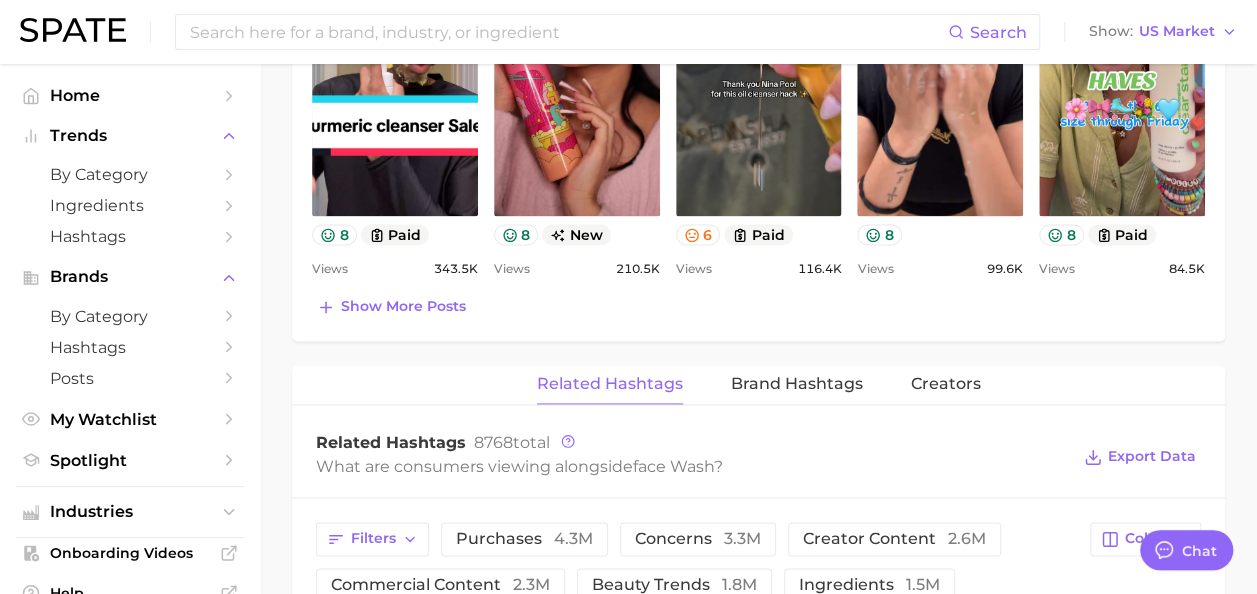 scroll, scrollTop: 824, scrollLeft: 0, axis: vertical 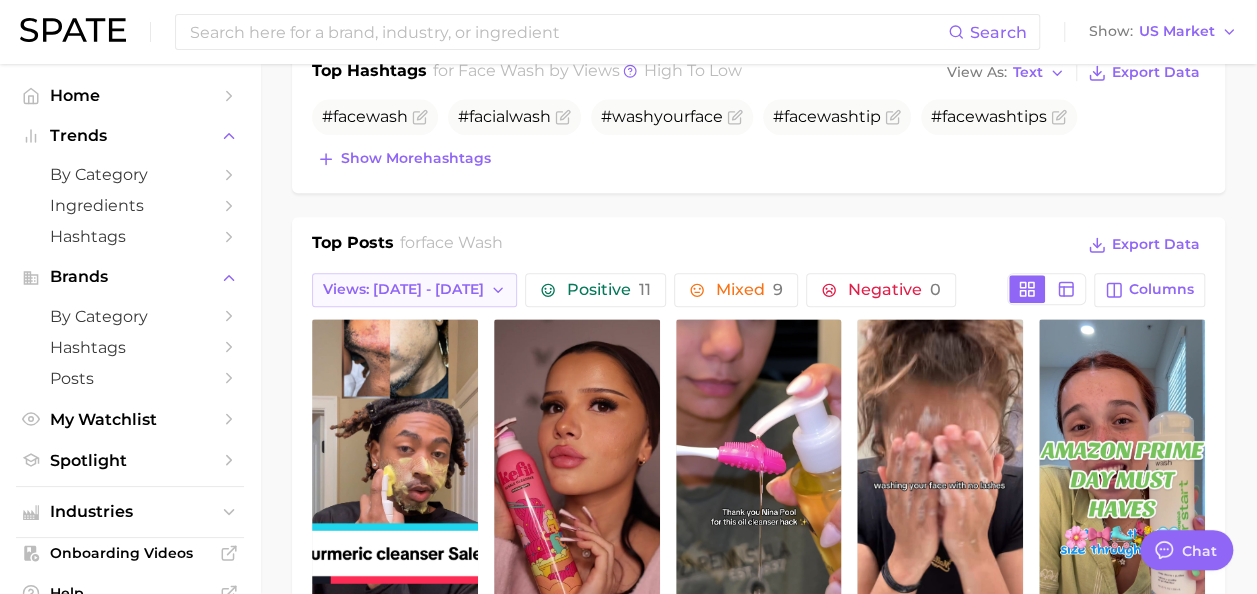 click on "Views: Jul 6 -  13" at bounding box center [403, 289] 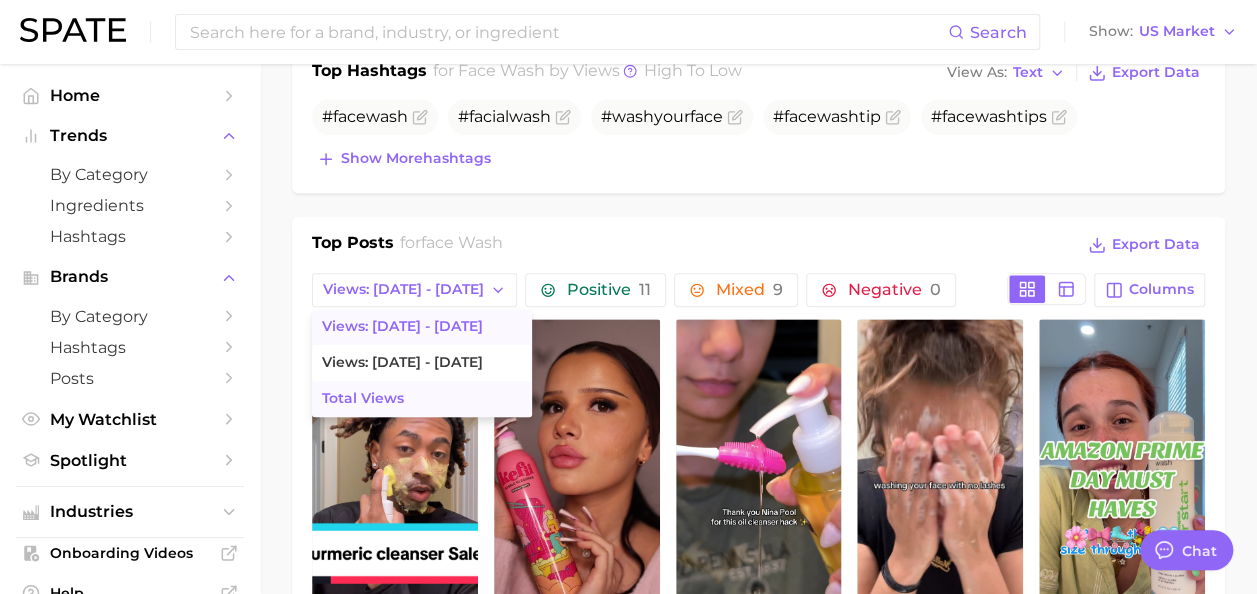 click on "Total Views" at bounding box center [422, 399] 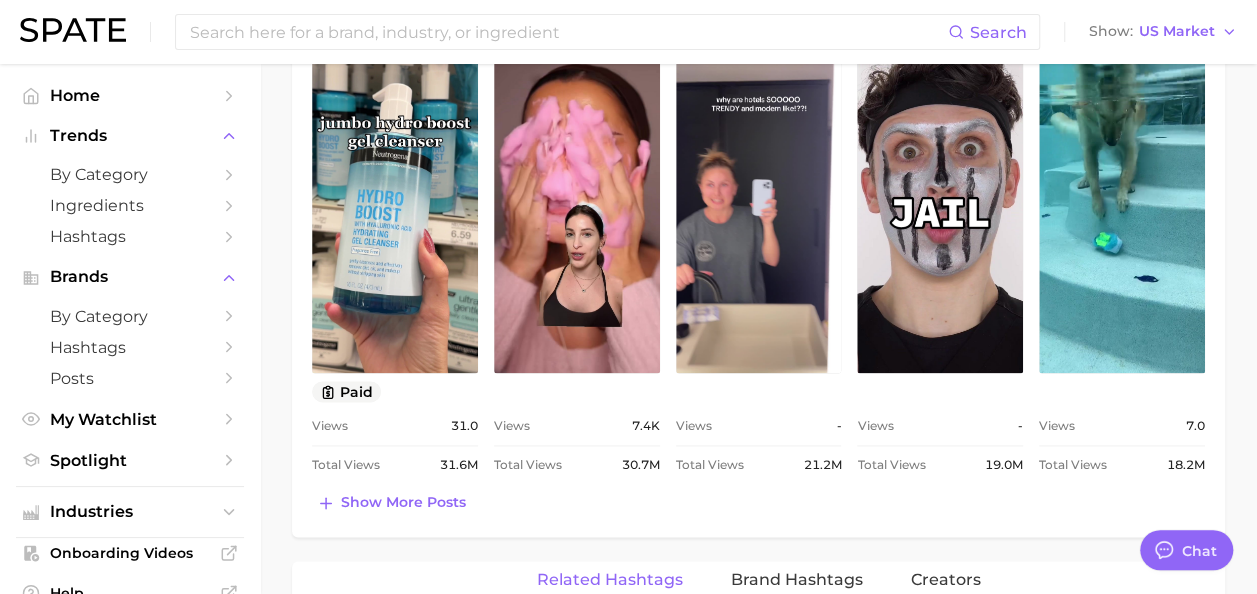 scroll, scrollTop: 1096, scrollLeft: 0, axis: vertical 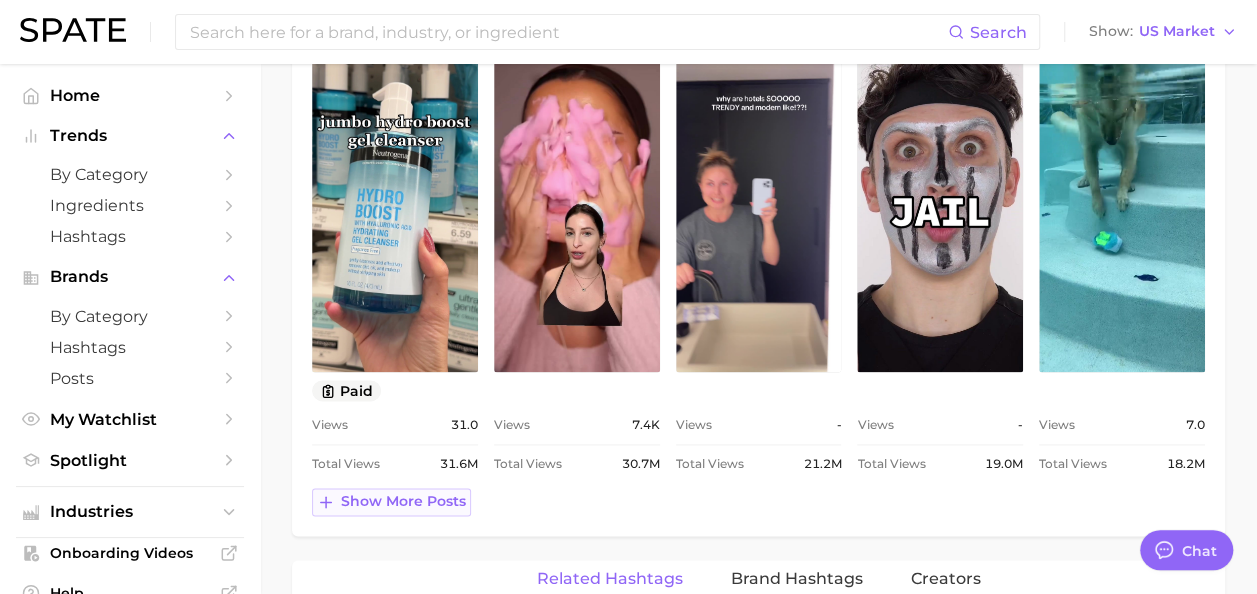click on "Show more posts" at bounding box center [403, 501] 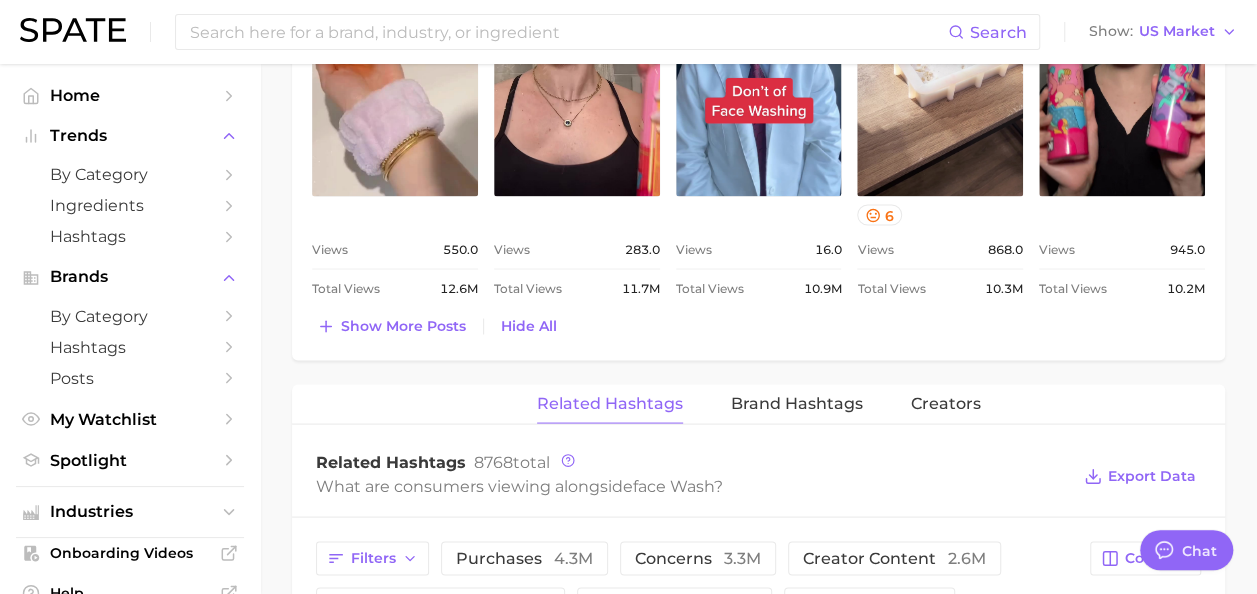 scroll, scrollTop: 1775, scrollLeft: 0, axis: vertical 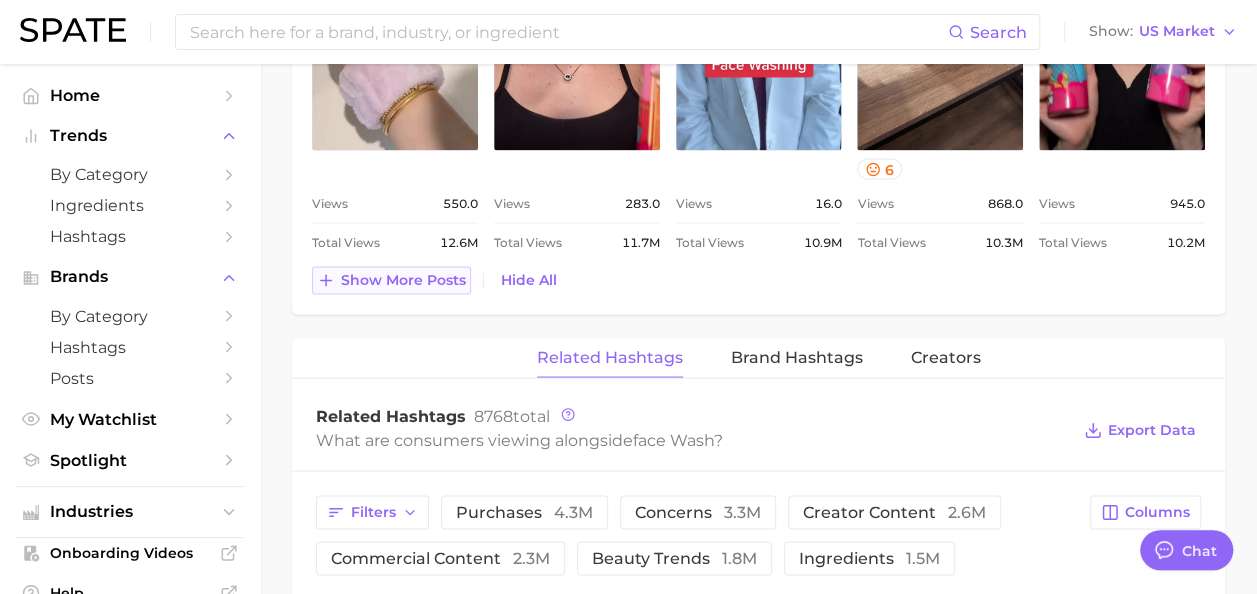 click on "Show more posts" at bounding box center [403, 279] 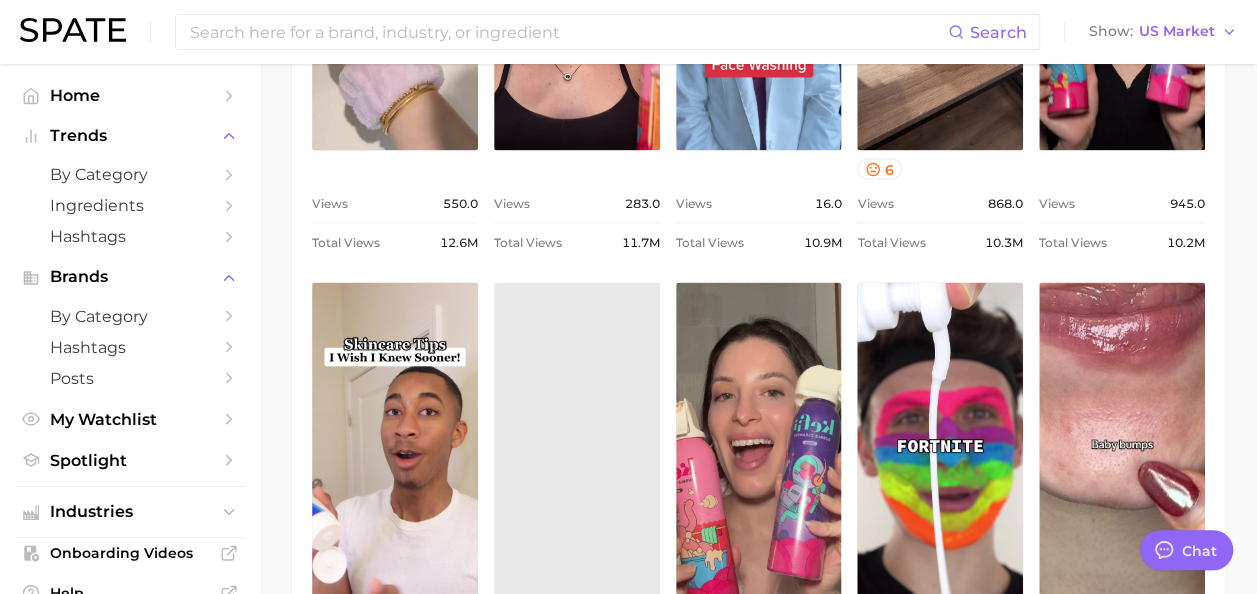 scroll, scrollTop: 1988, scrollLeft: 0, axis: vertical 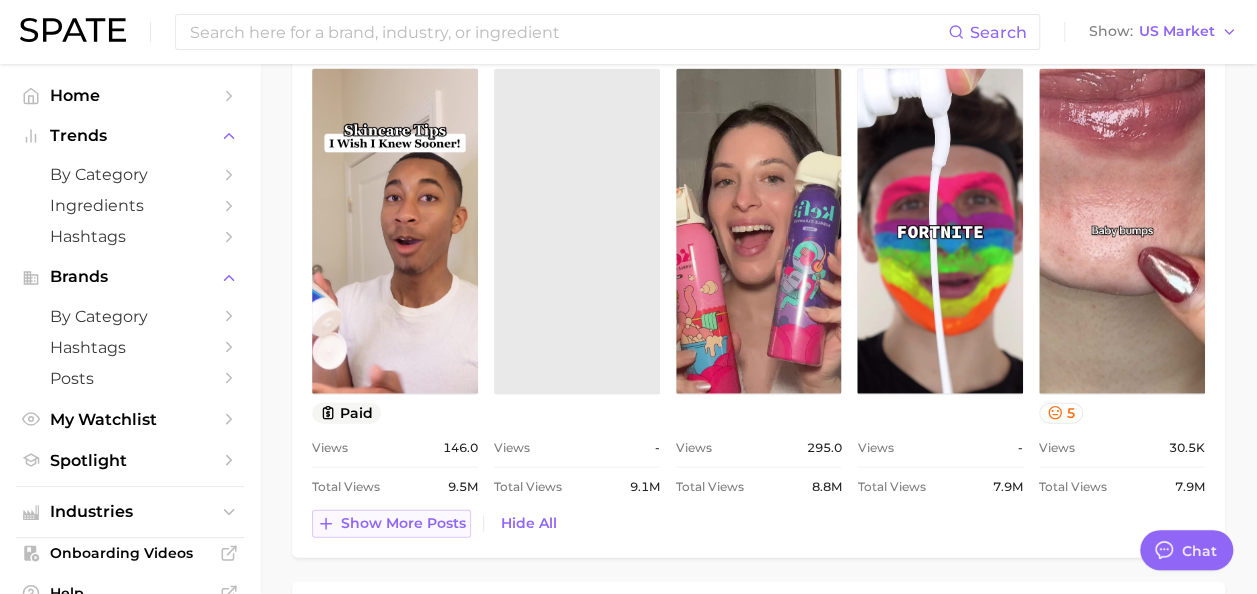 click on "Show more posts" at bounding box center [403, 523] 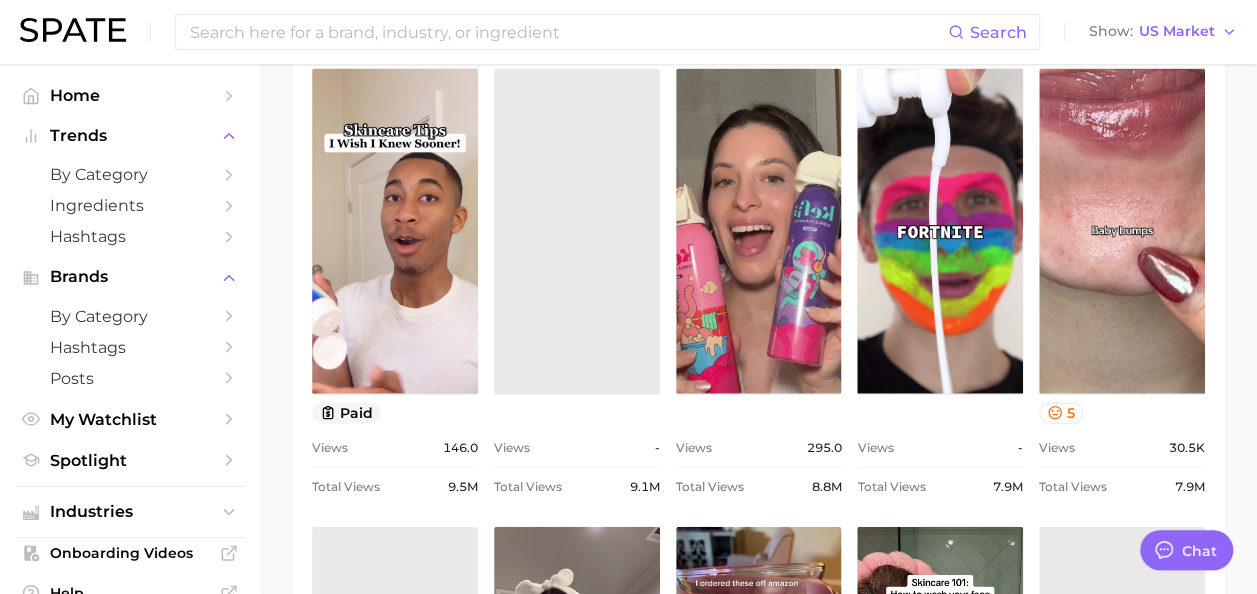 scroll, scrollTop: 0, scrollLeft: 0, axis: both 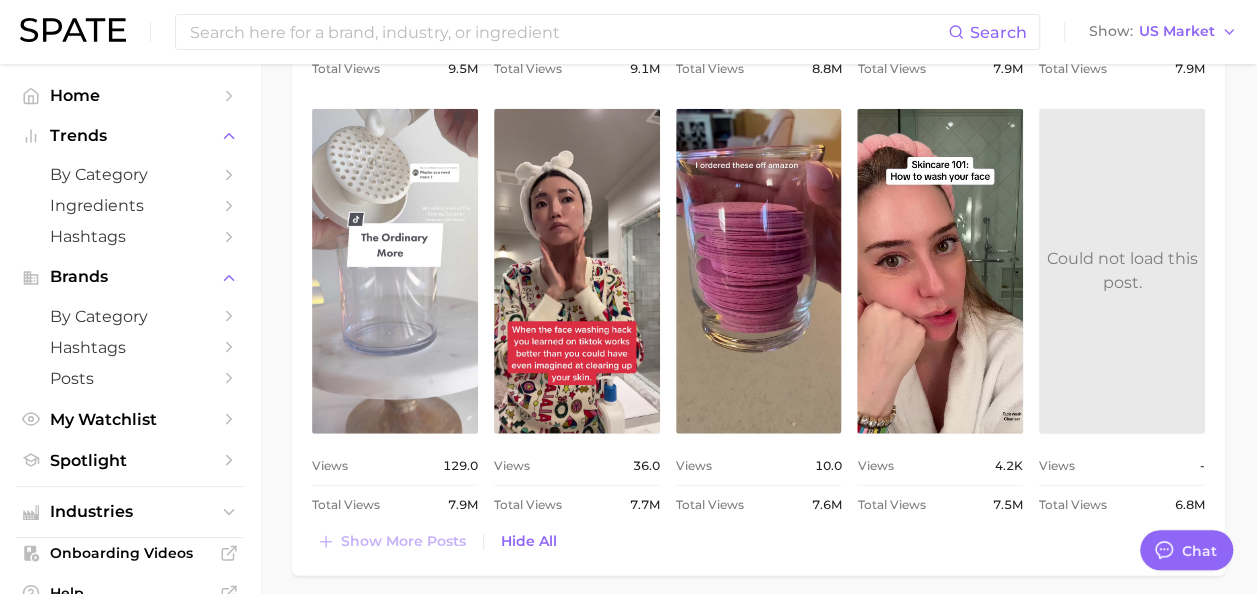 click on "view post on TikTok" at bounding box center [395, 271] 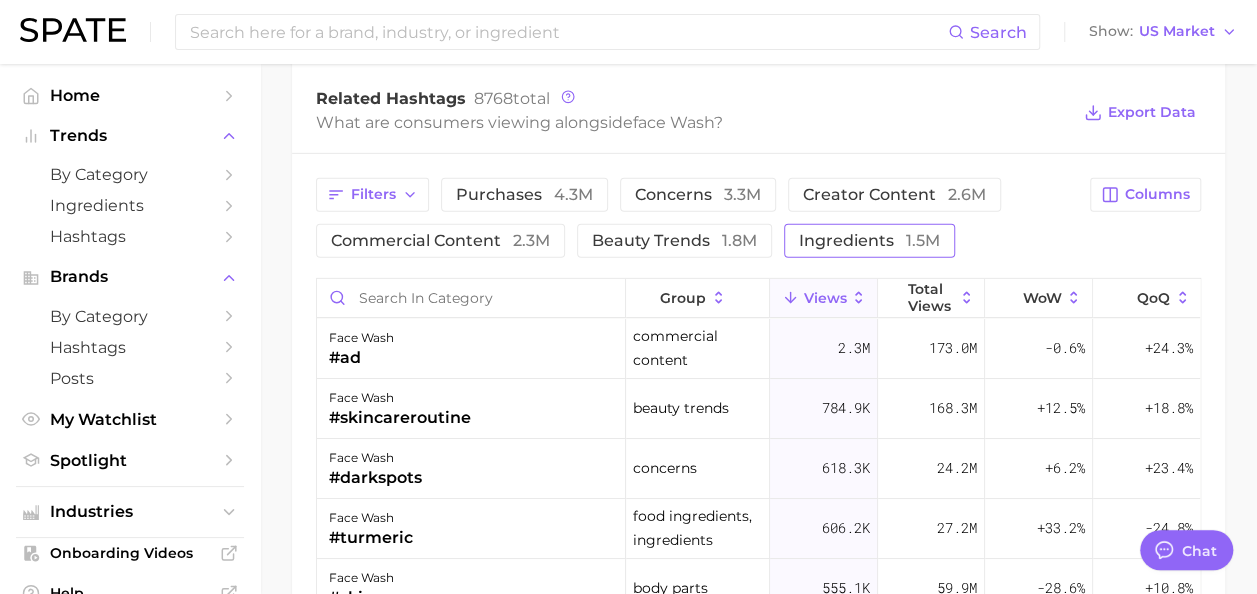 click on "ingredients   1.5m" at bounding box center [869, 241] 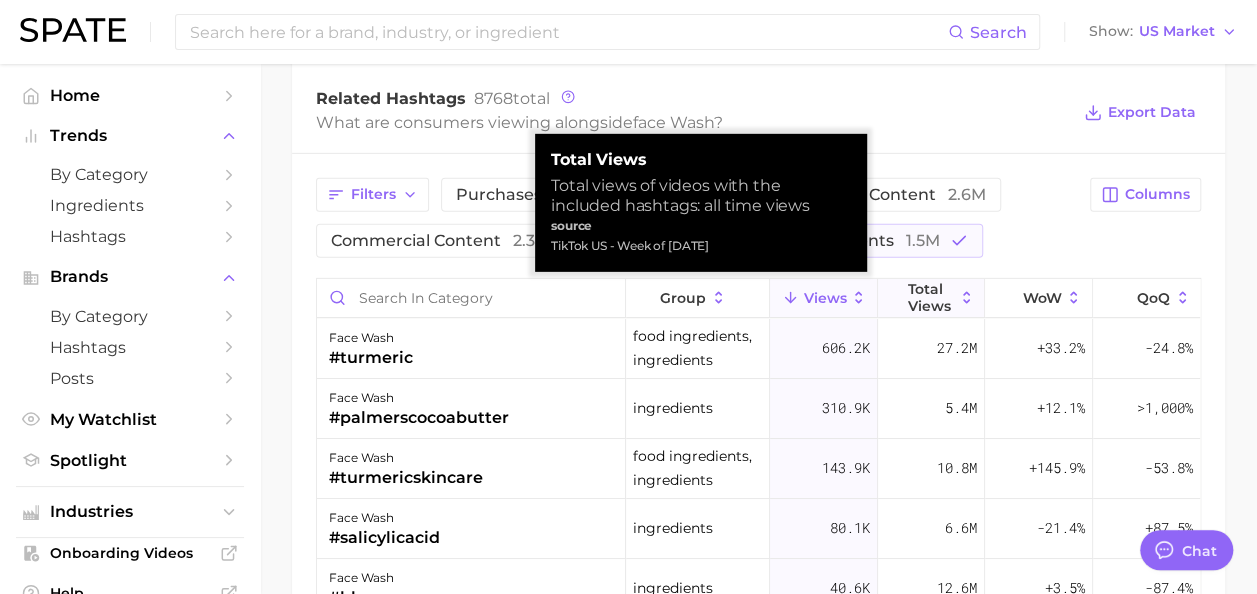 click on "Total Views" at bounding box center [932, 298] 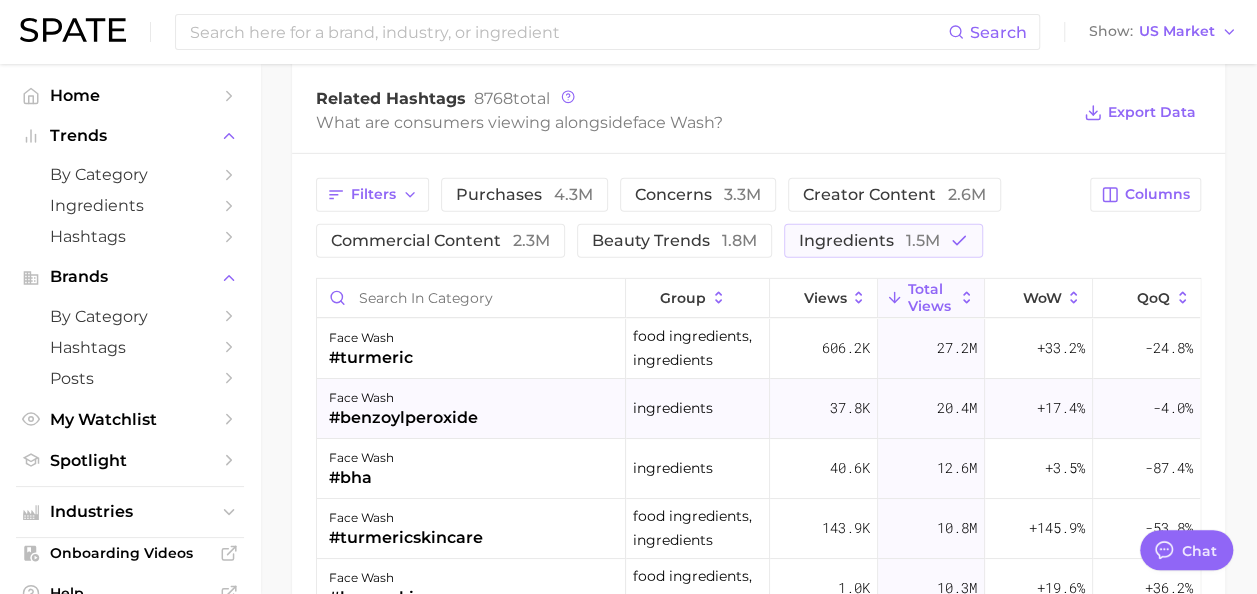 click on "face wash #benzoylperoxide" at bounding box center (471, 409) 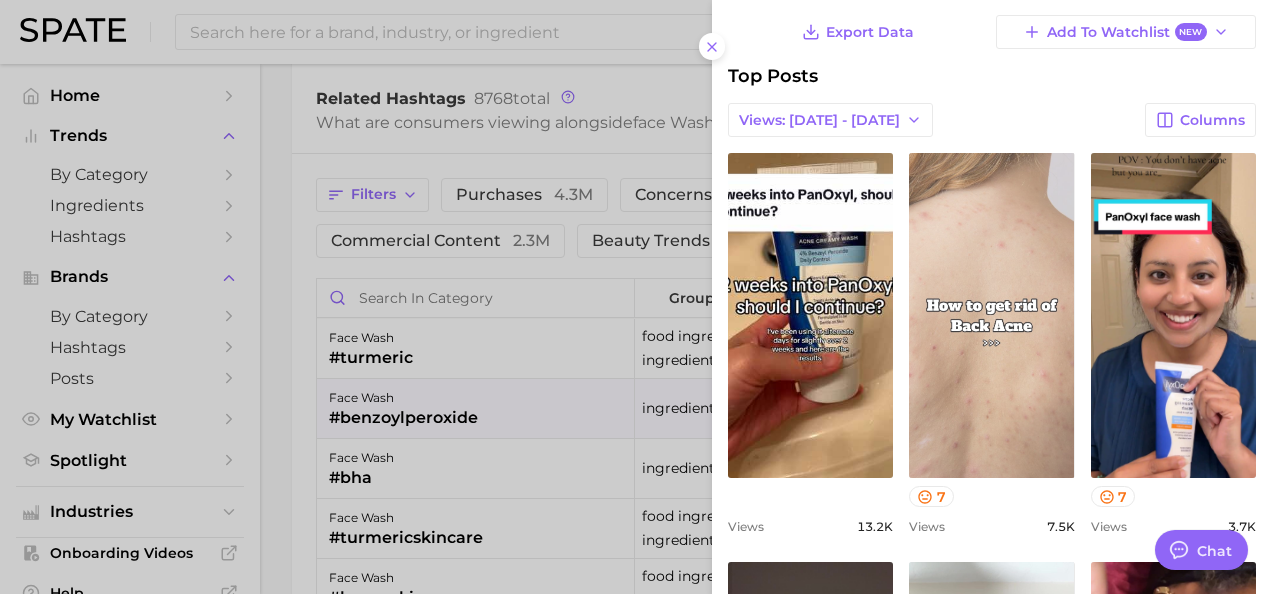 scroll, scrollTop: 74, scrollLeft: 0, axis: vertical 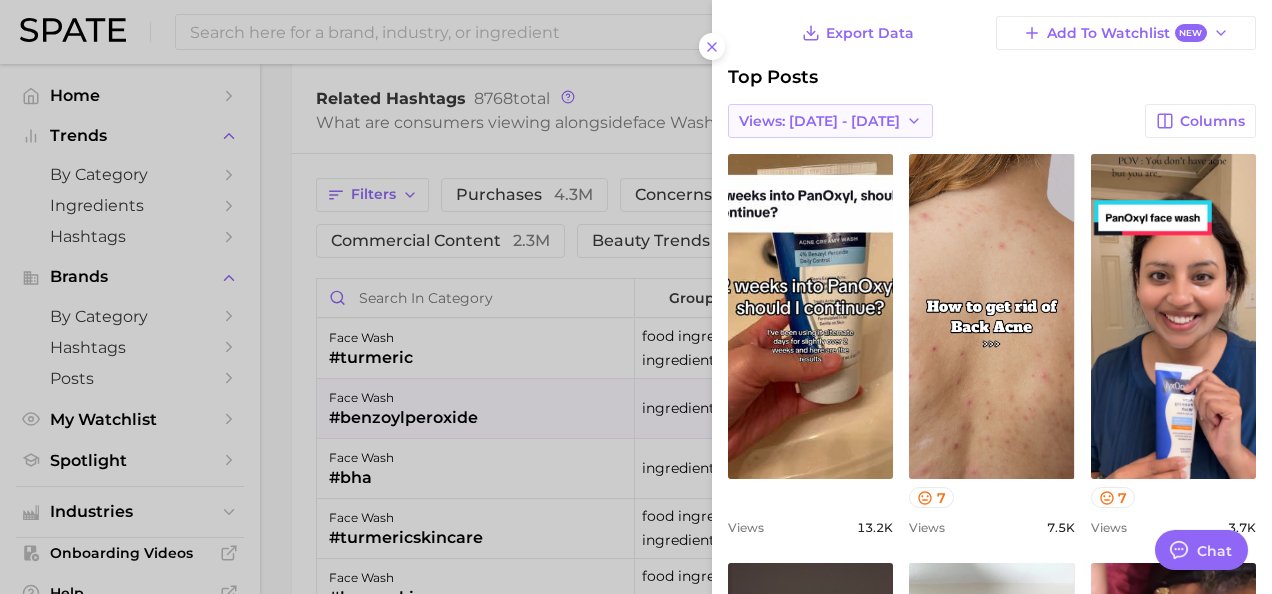 click 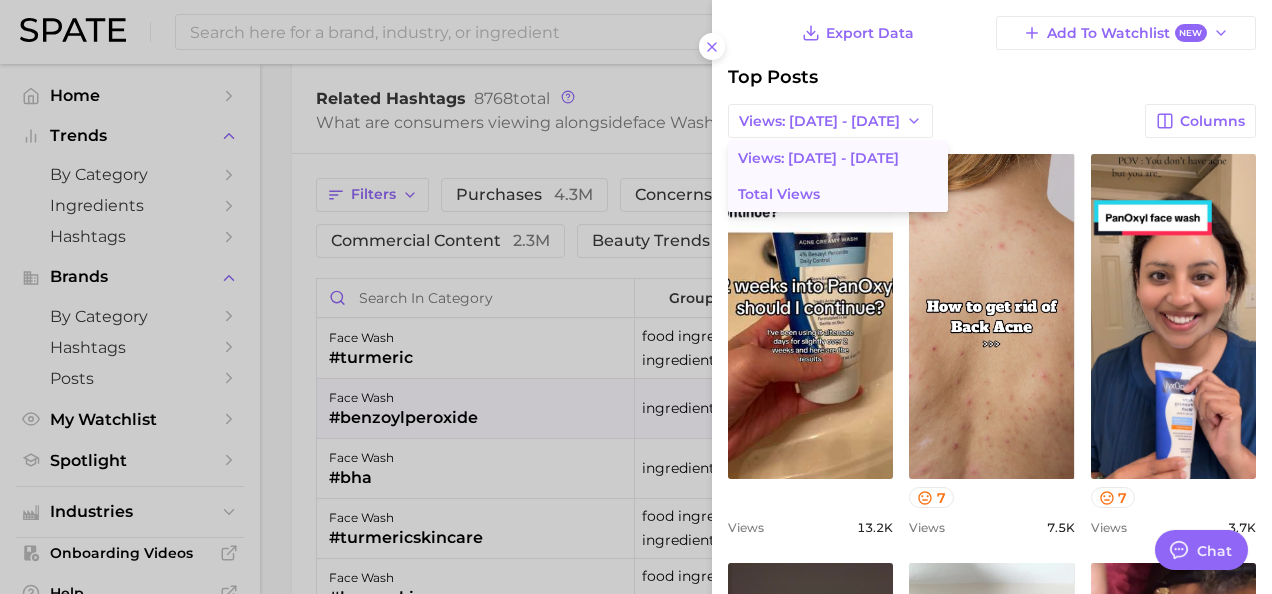 click on "Total Views" at bounding box center [838, 194] 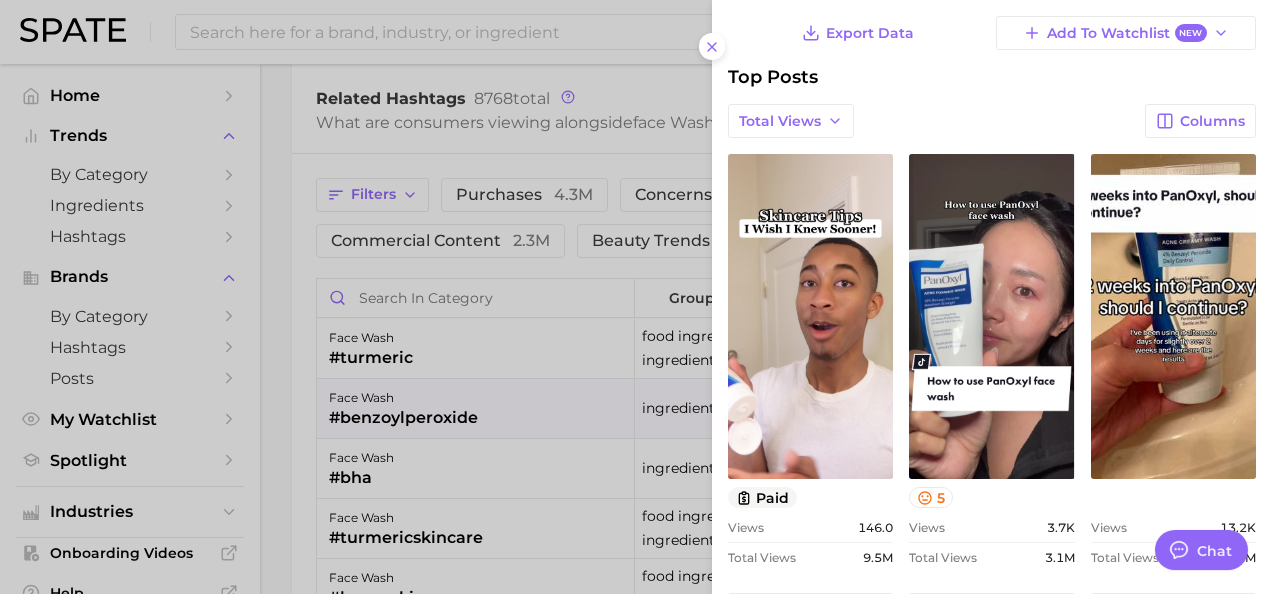 scroll, scrollTop: 0, scrollLeft: 0, axis: both 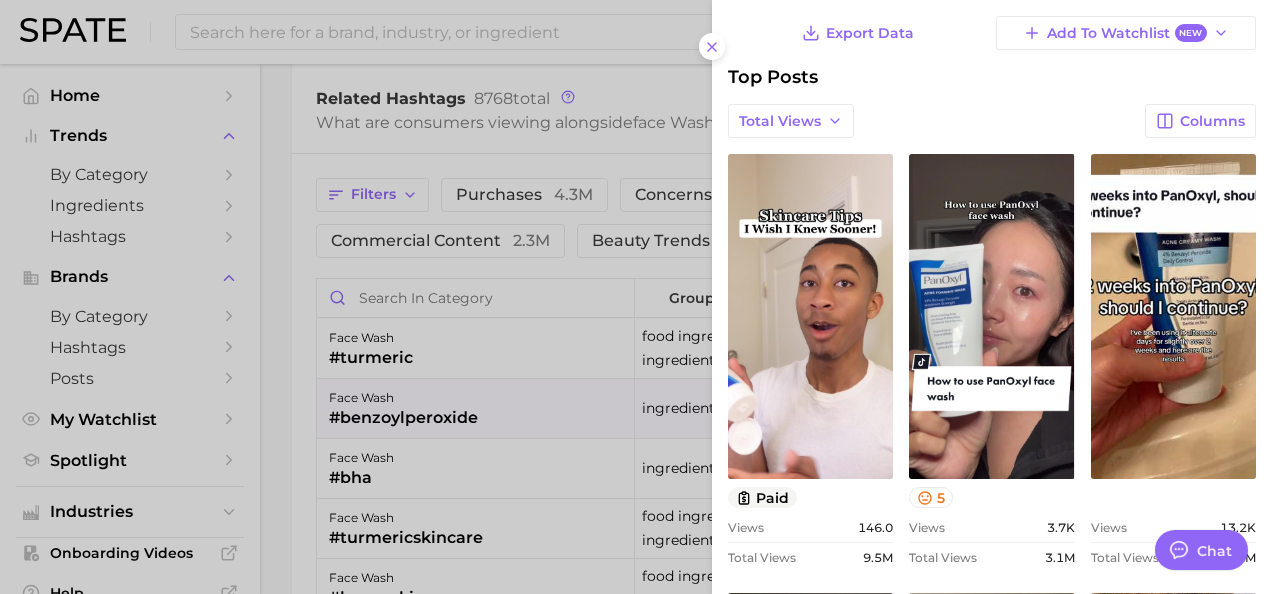type 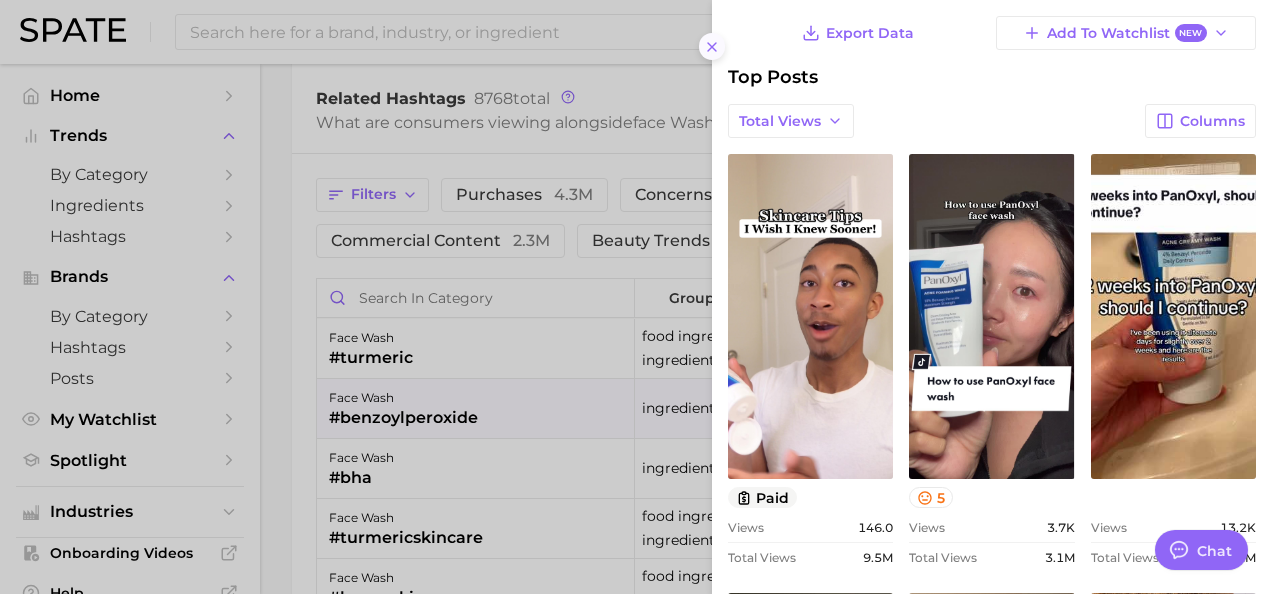 click 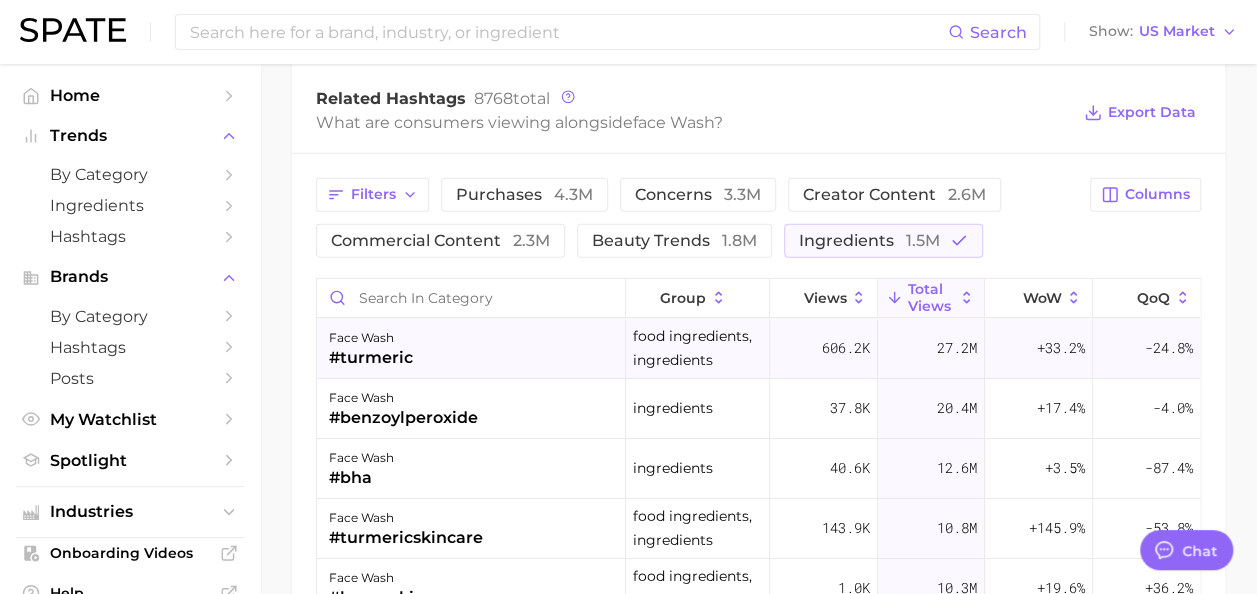 click on "face wash #turmeric" at bounding box center (471, 349) 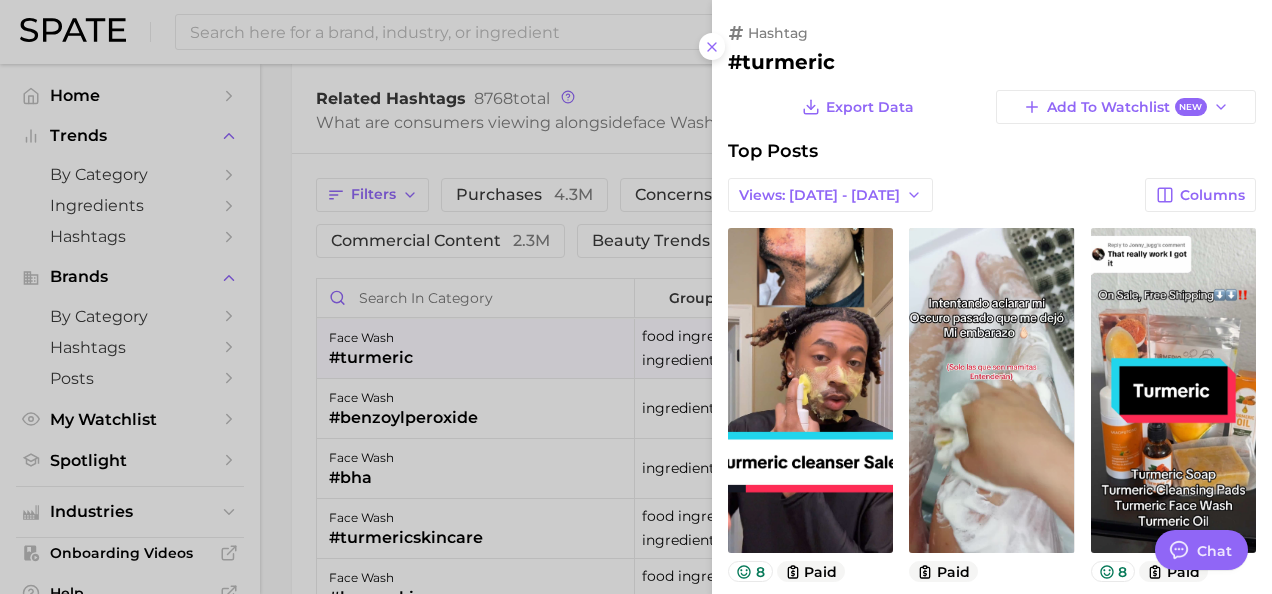 scroll, scrollTop: 0, scrollLeft: 0, axis: both 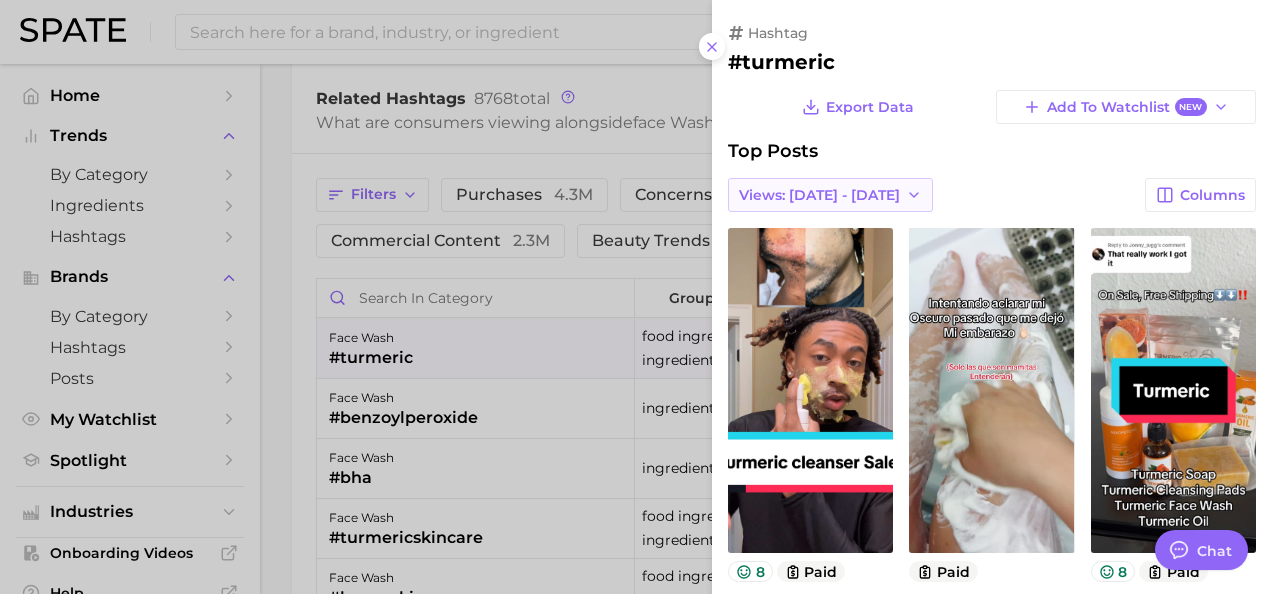 click on "Views: [DATE] -  [DATE]" at bounding box center [819, 195] 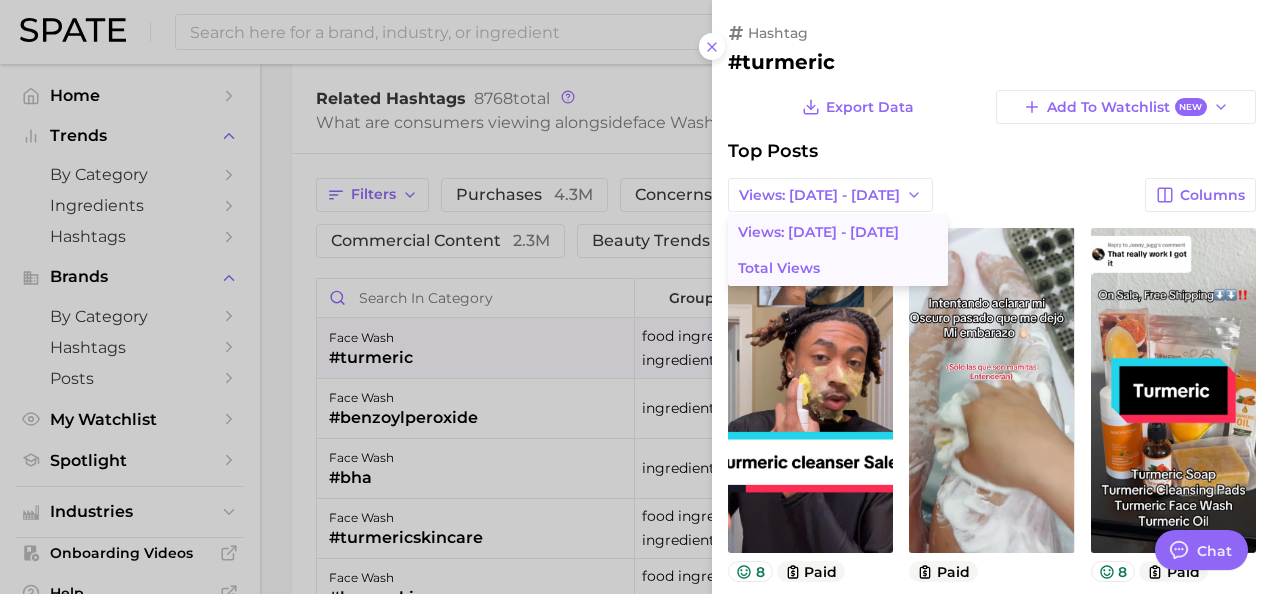 click on "Total Views" at bounding box center (838, 268) 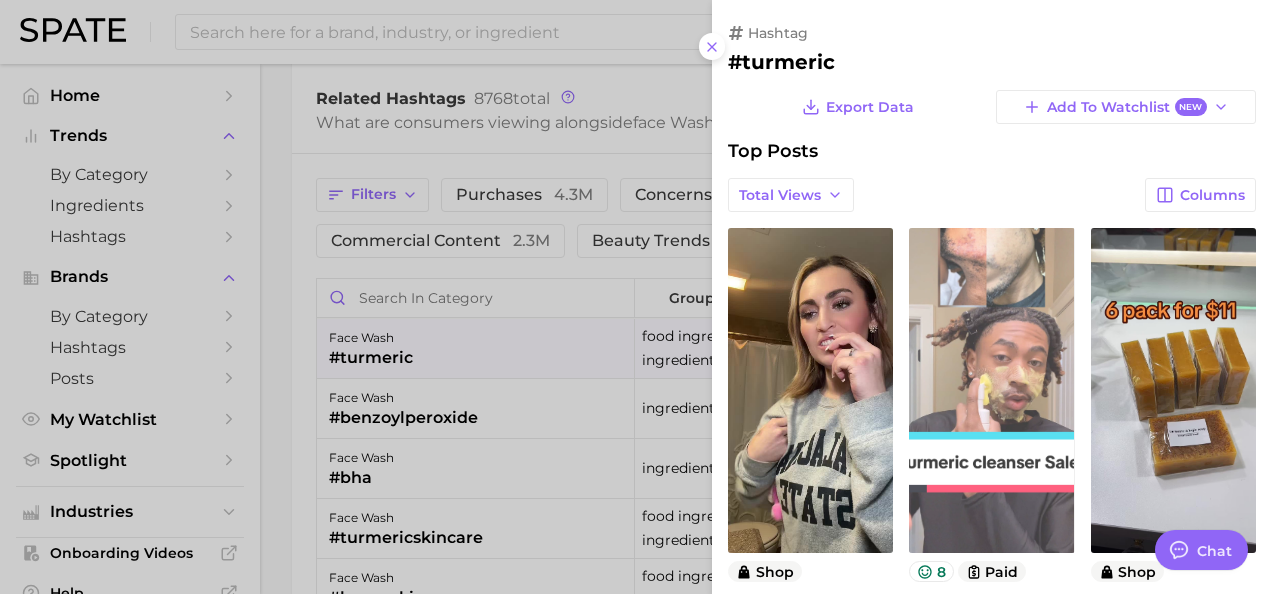 scroll, scrollTop: 0, scrollLeft: 0, axis: both 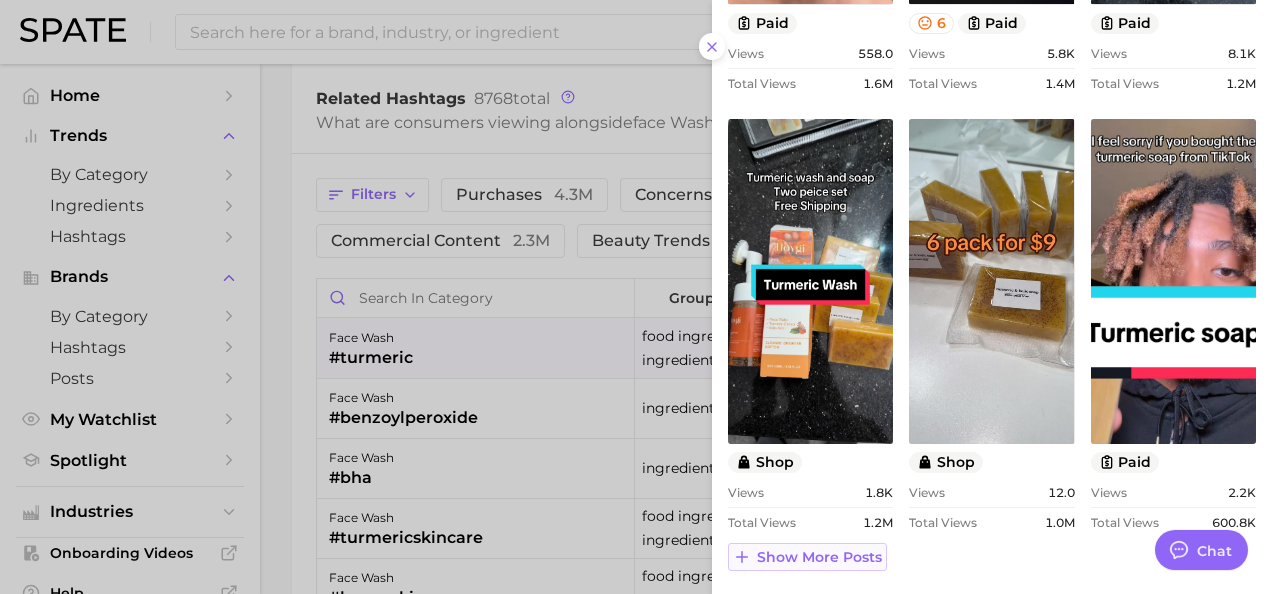 click on "Show more posts" at bounding box center (819, 557) 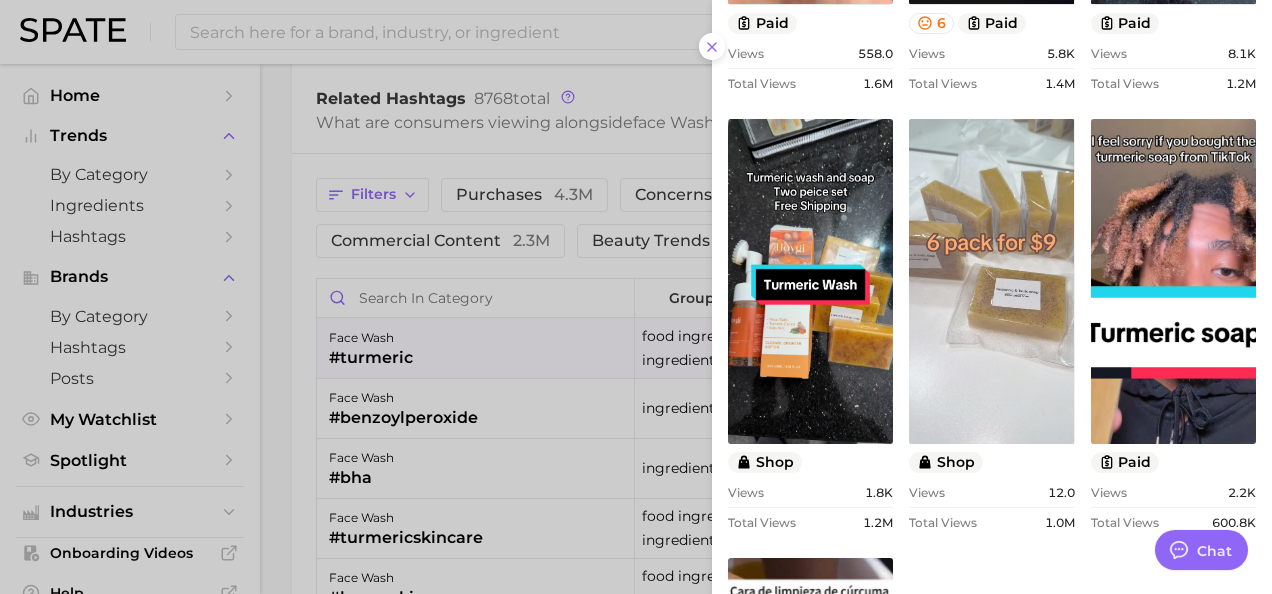 scroll, scrollTop: 0, scrollLeft: 0, axis: both 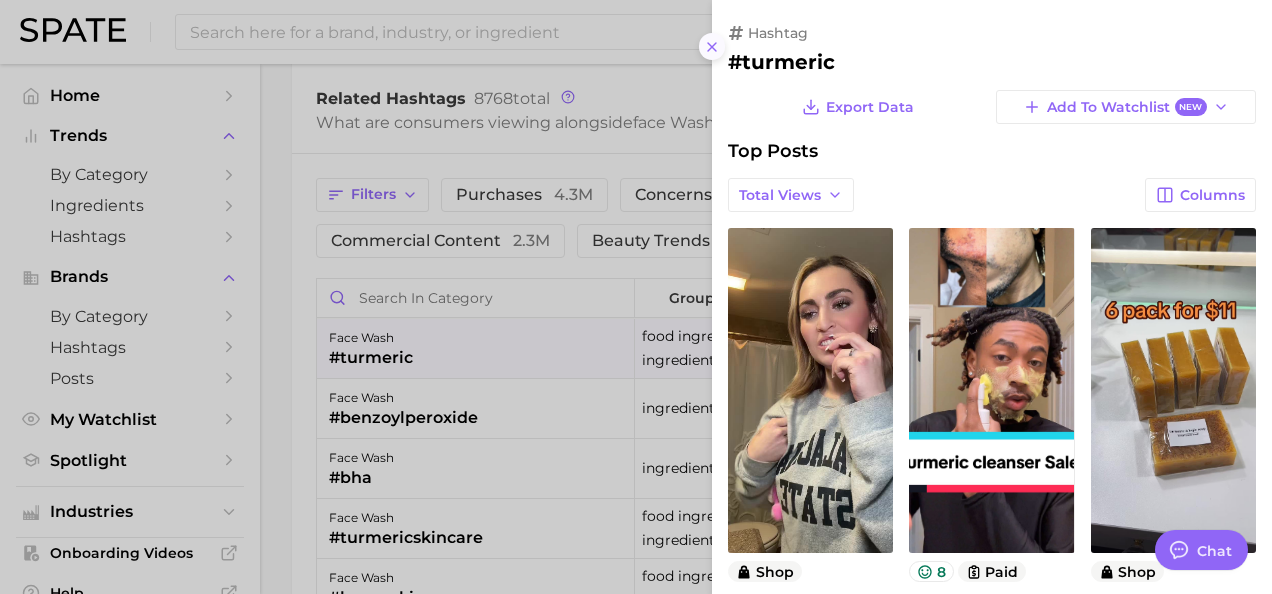 click 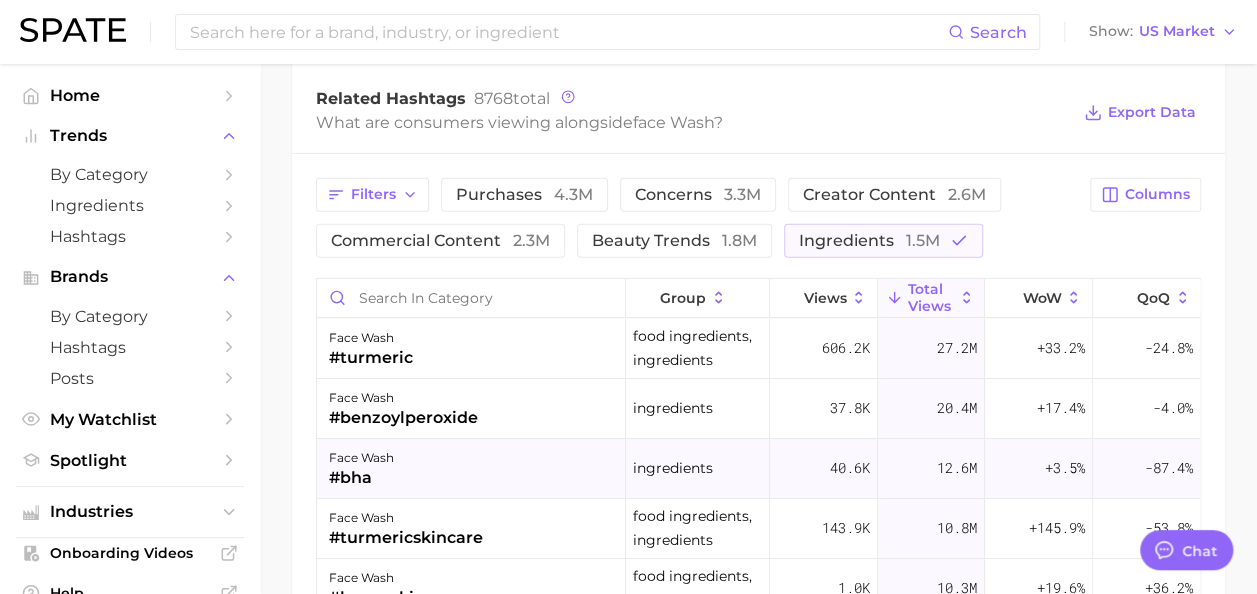 click on "face wash #bha" at bounding box center [471, 469] 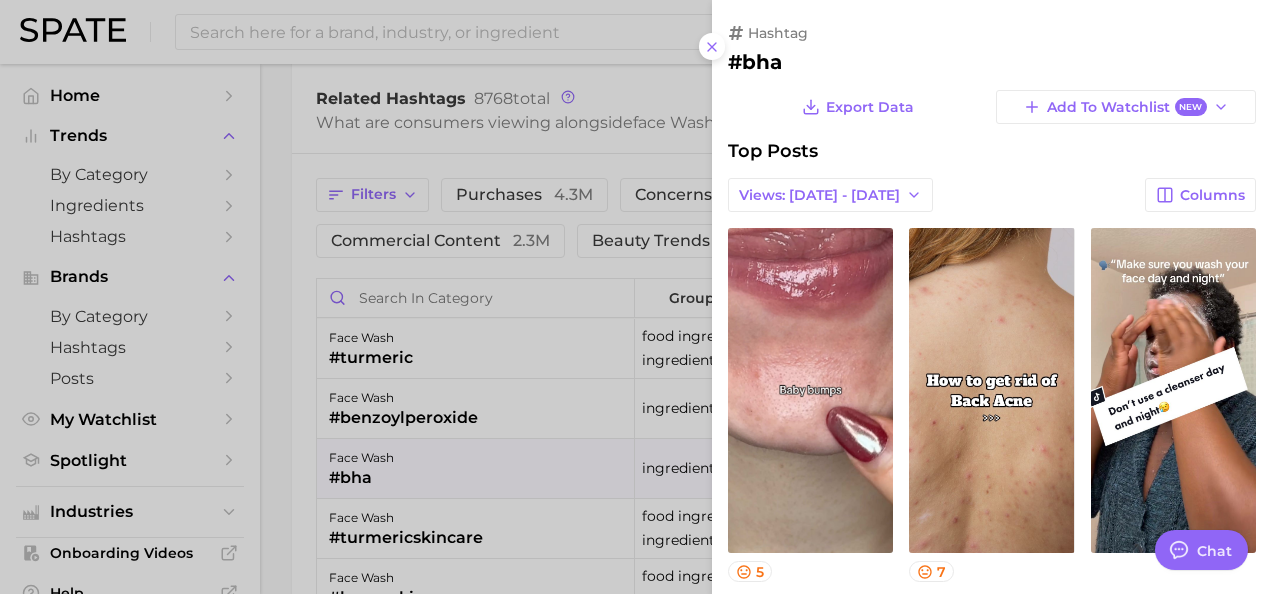 scroll, scrollTop: 0, scrollLeft: 0, axis: both 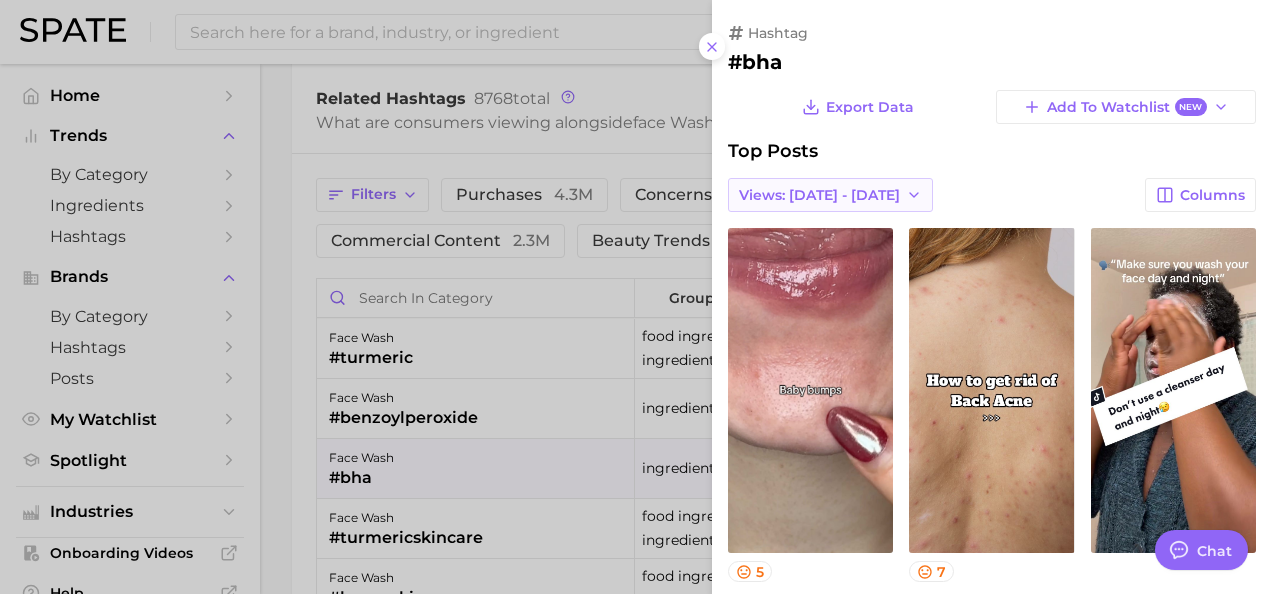 click on "Views: [DATE] -  [DATE]" at bounding box center [819, 195] 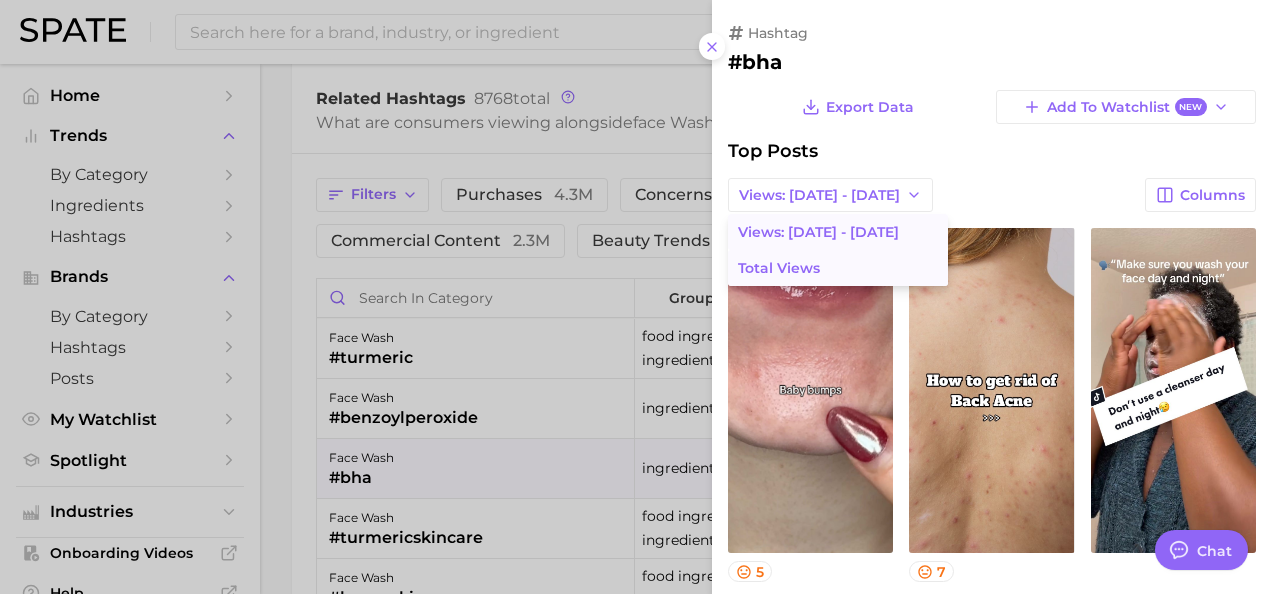 click on "Total Views" at bounding box center (779, 268) 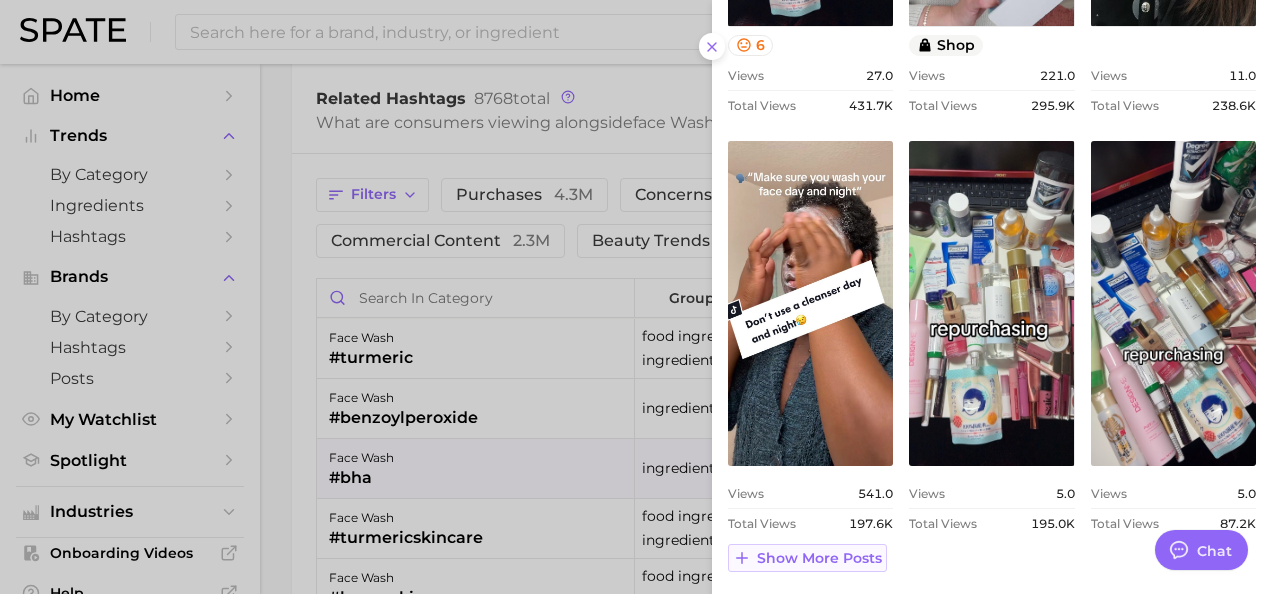 click on "Show more posts" at bounding box center (807, 558) 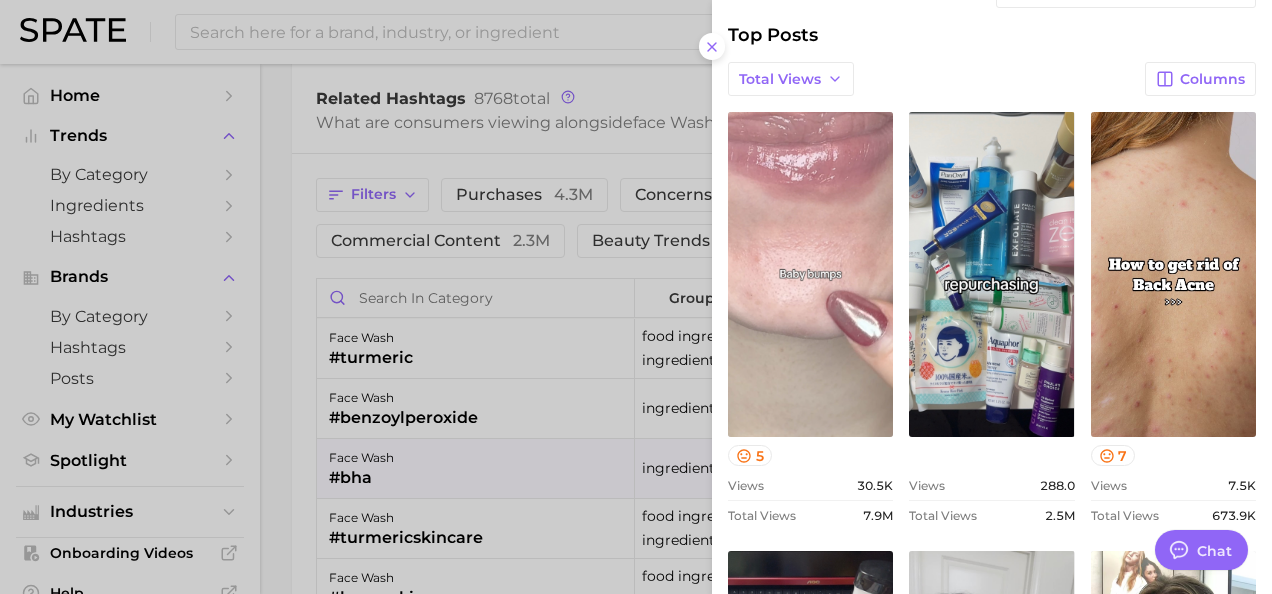 click on "view post on TikTok" at bounding box center [810, 274] 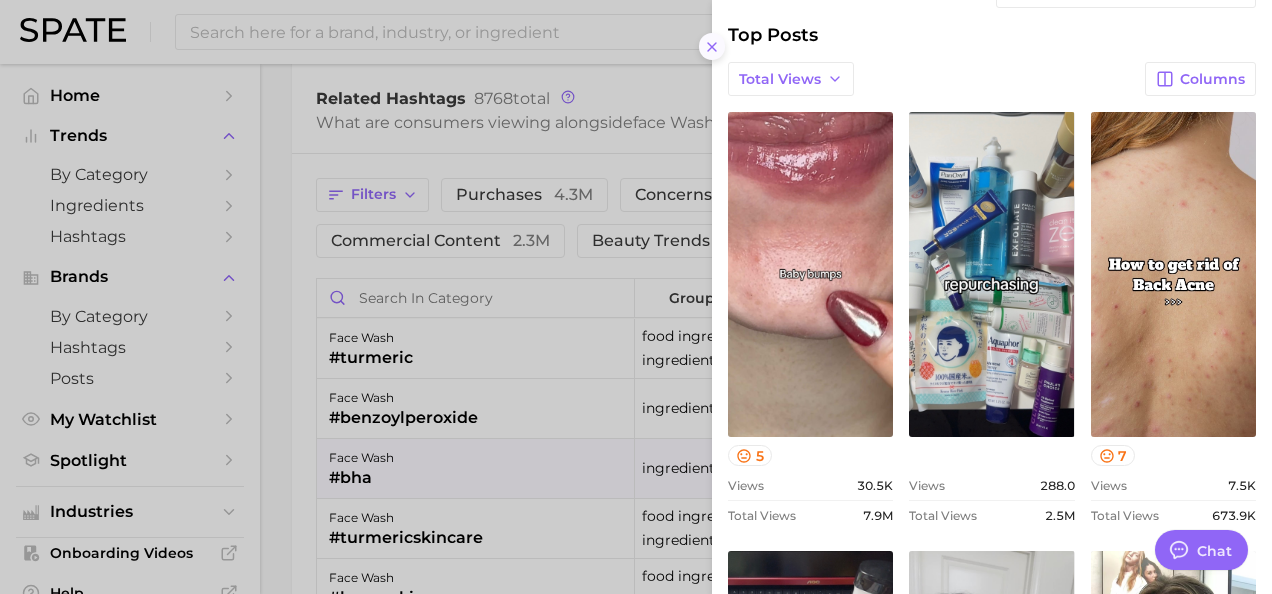 click 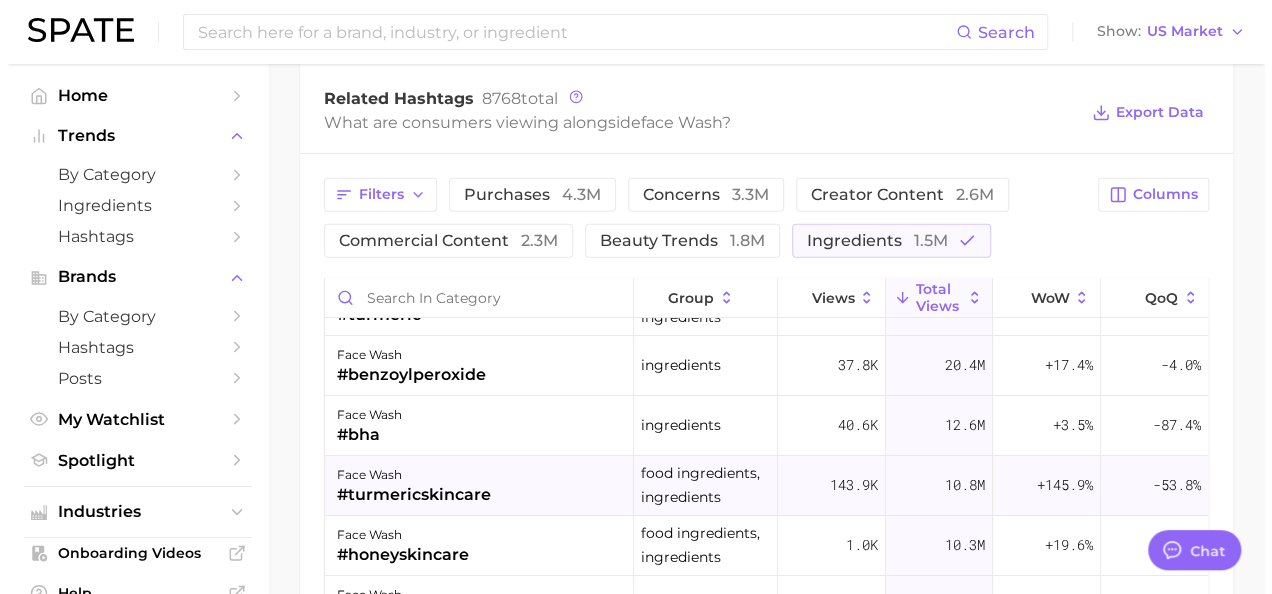 scroll, scrollTop: 91, scrollLeft: 0, axis: vertical 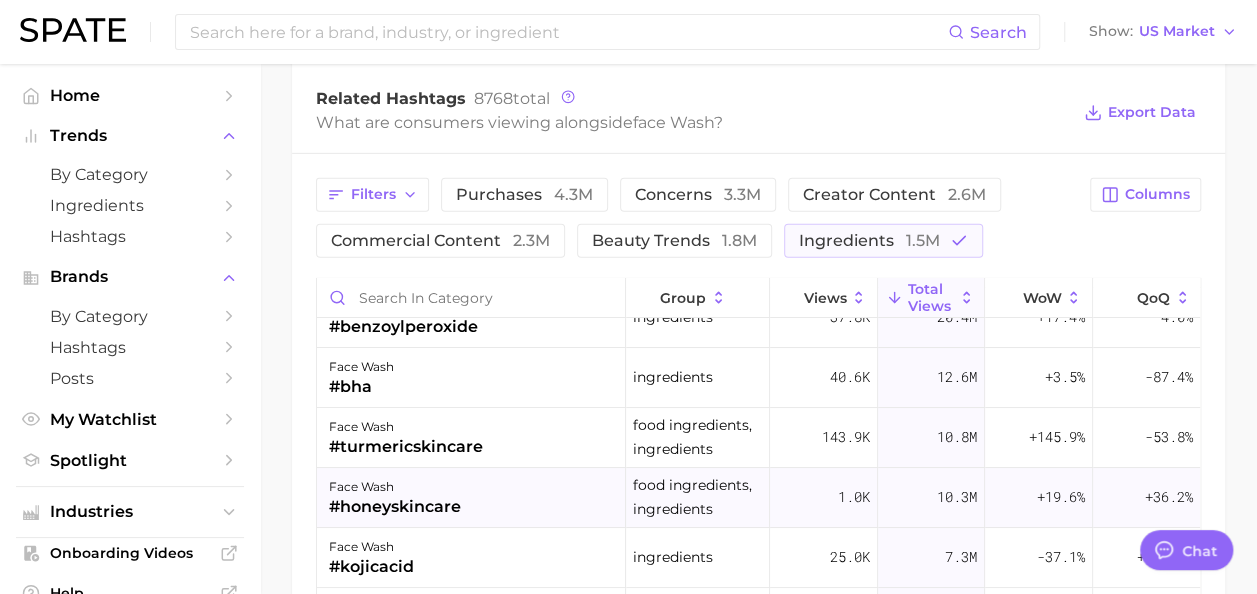 click on "face wash #honeyskincare" at bounding box center [471, 498] 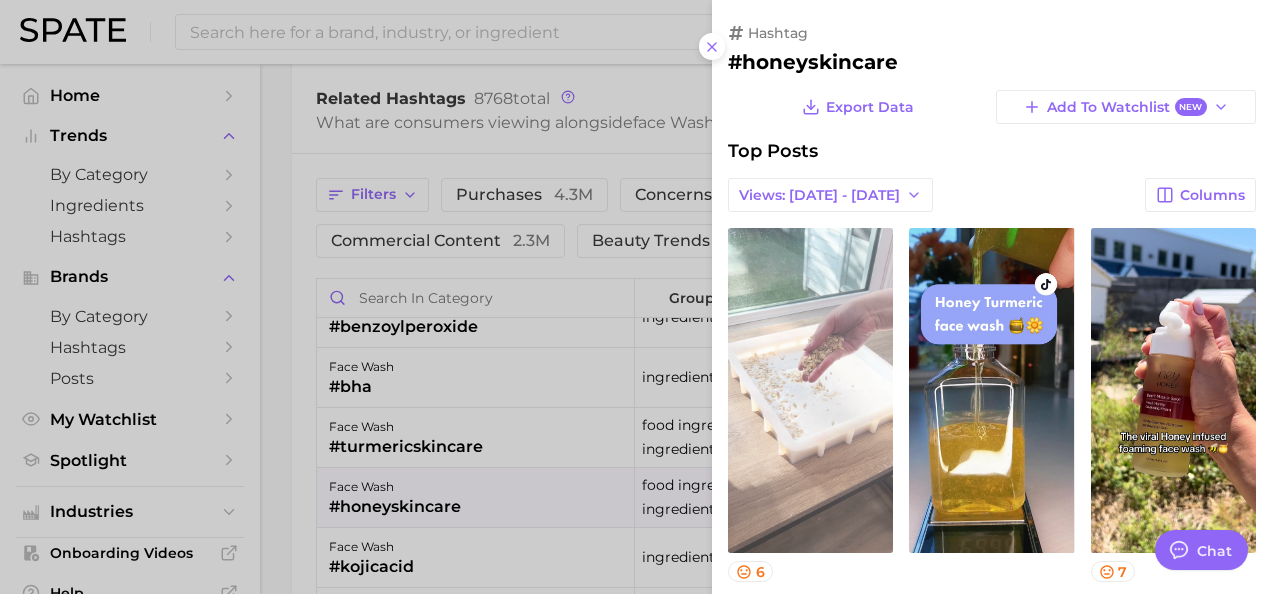 scroll, scrollTop: 0, scrollLeft: 0, axis: both 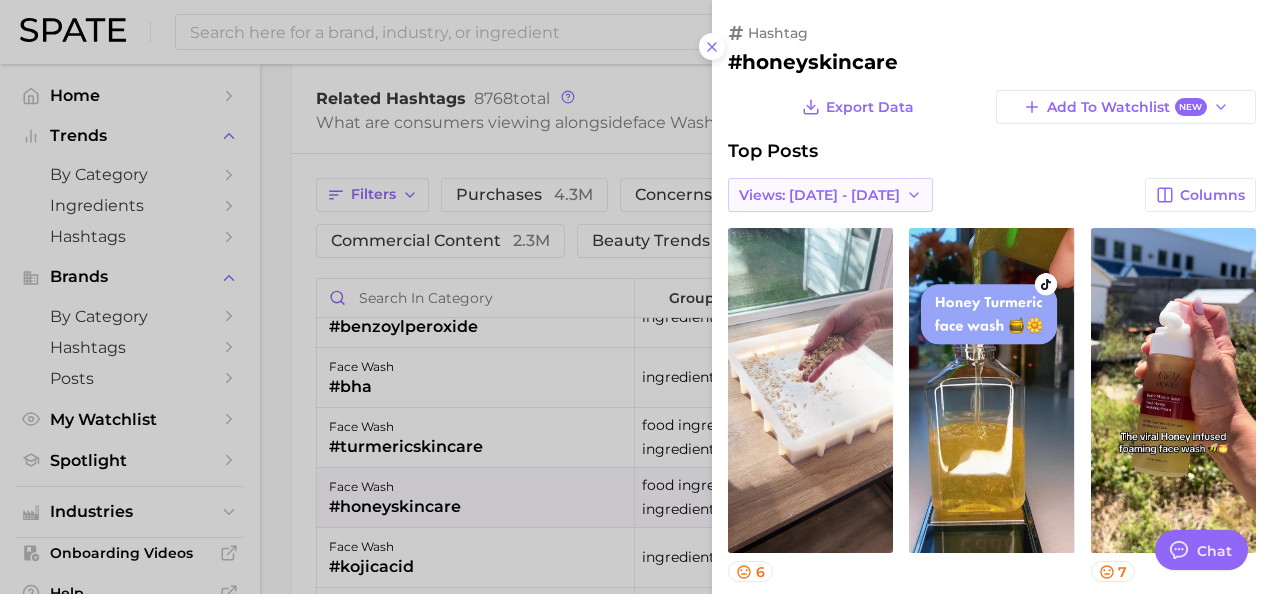 click on "Views: [DATE] -  [DATE]" at bounding box center [819, 195] 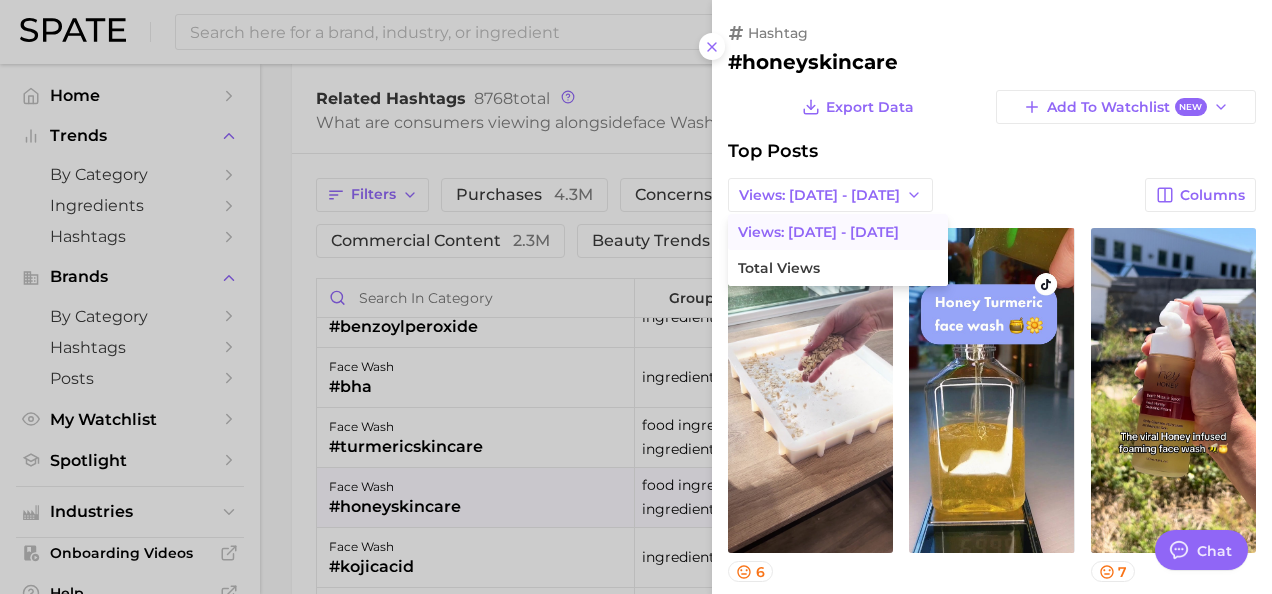 click on "Views: [DATE] -  [DATE]" at bounding box center (818, 232) 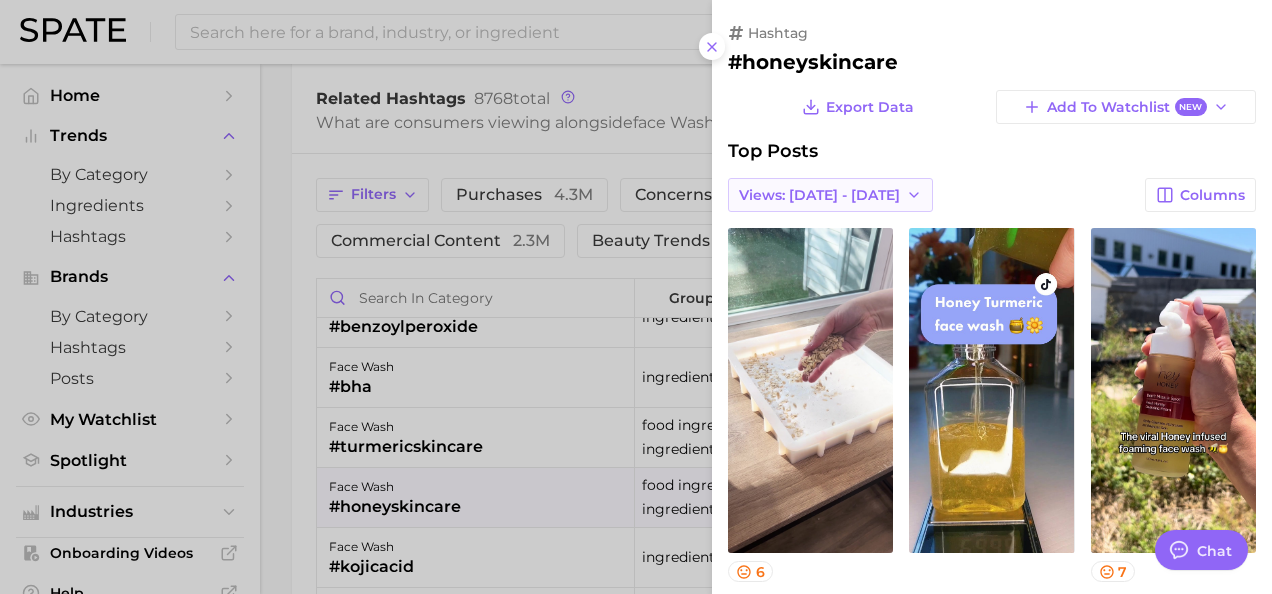 click on "Views: [DATE] -  [DATE]" at bounding box center [819, 195] 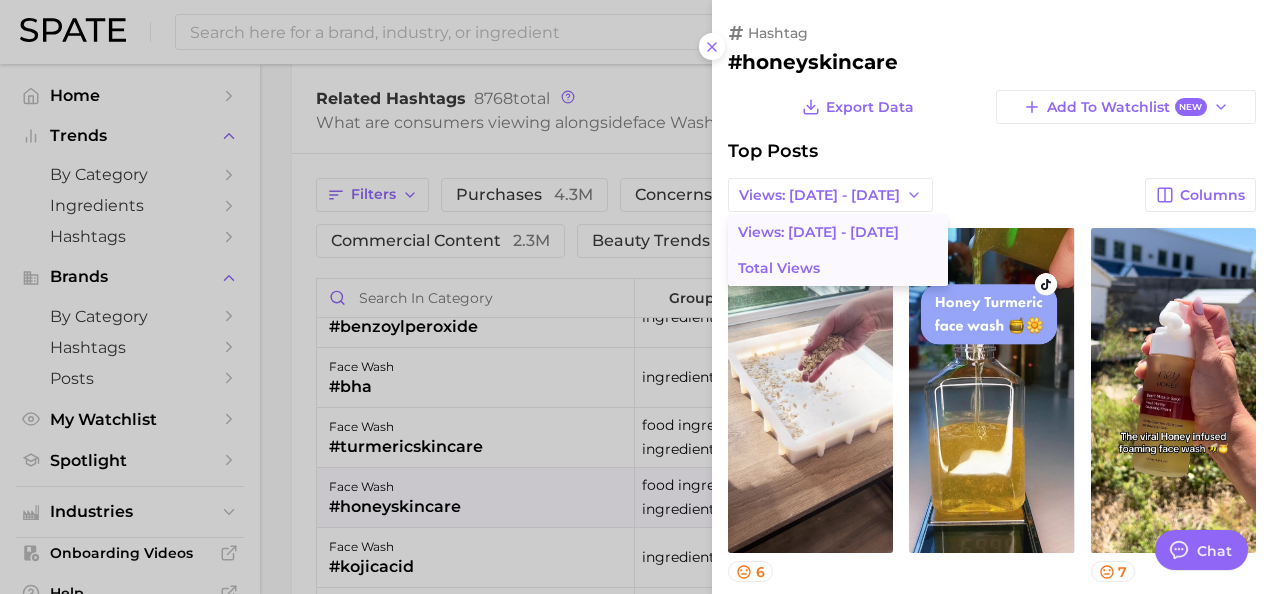 click on "Total Views" at bounding box center [838, 268] 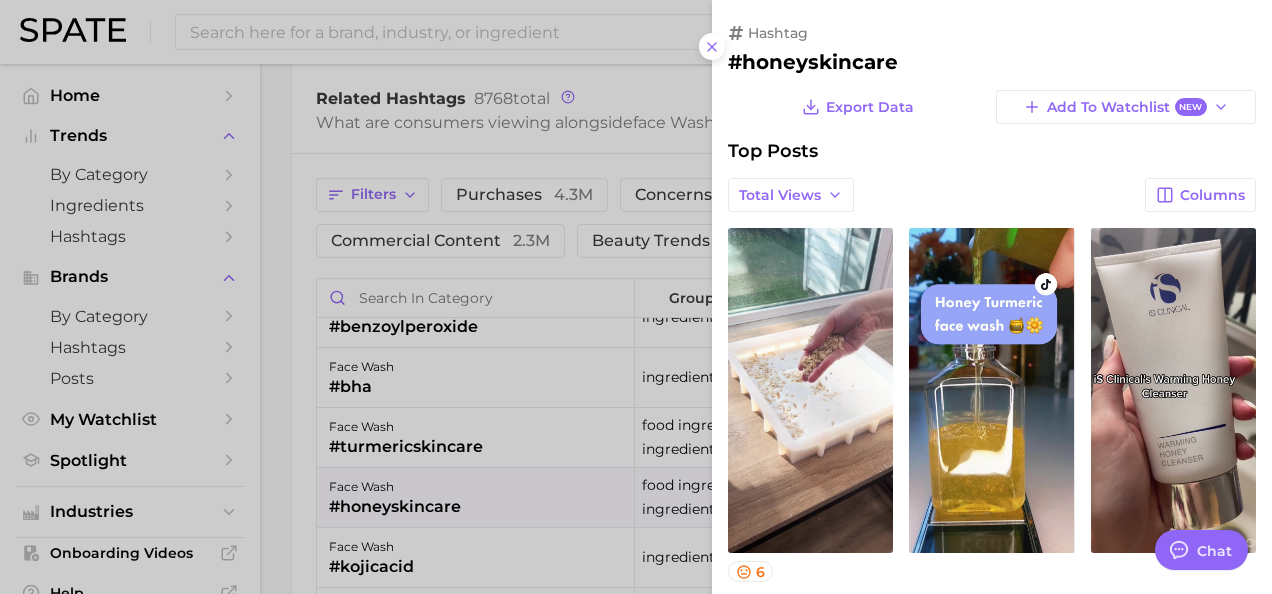 scroll, scrollTop: 0, scrollLeft: 0, axis: both 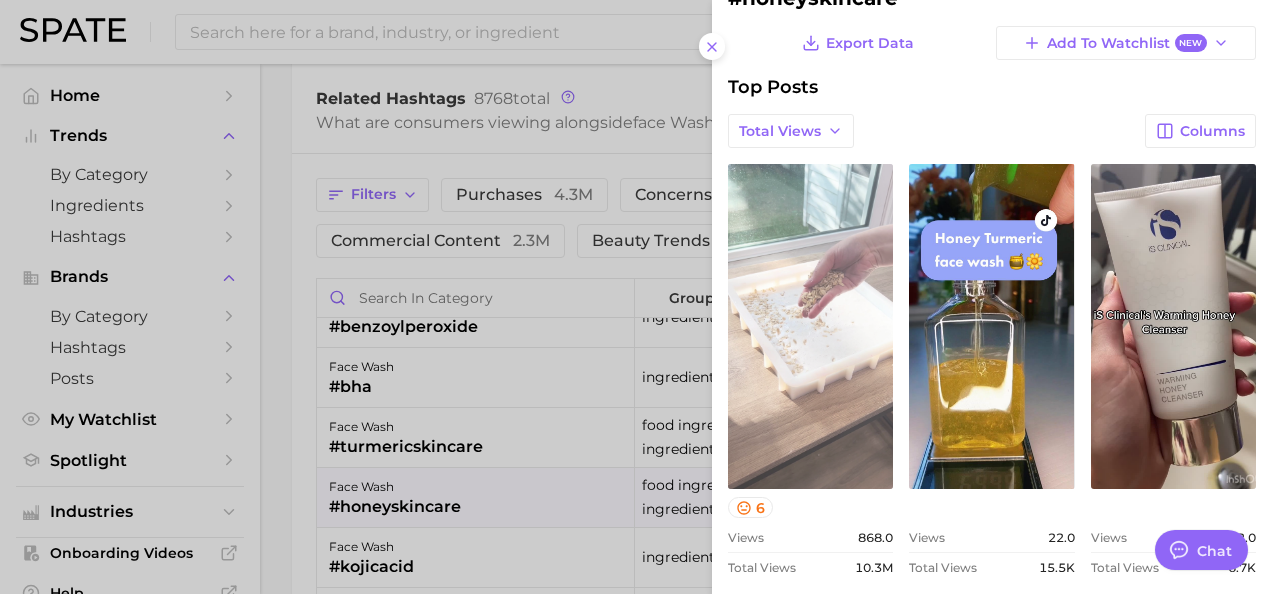 click on "view post on TikTok" at bounding box center [810, 326] 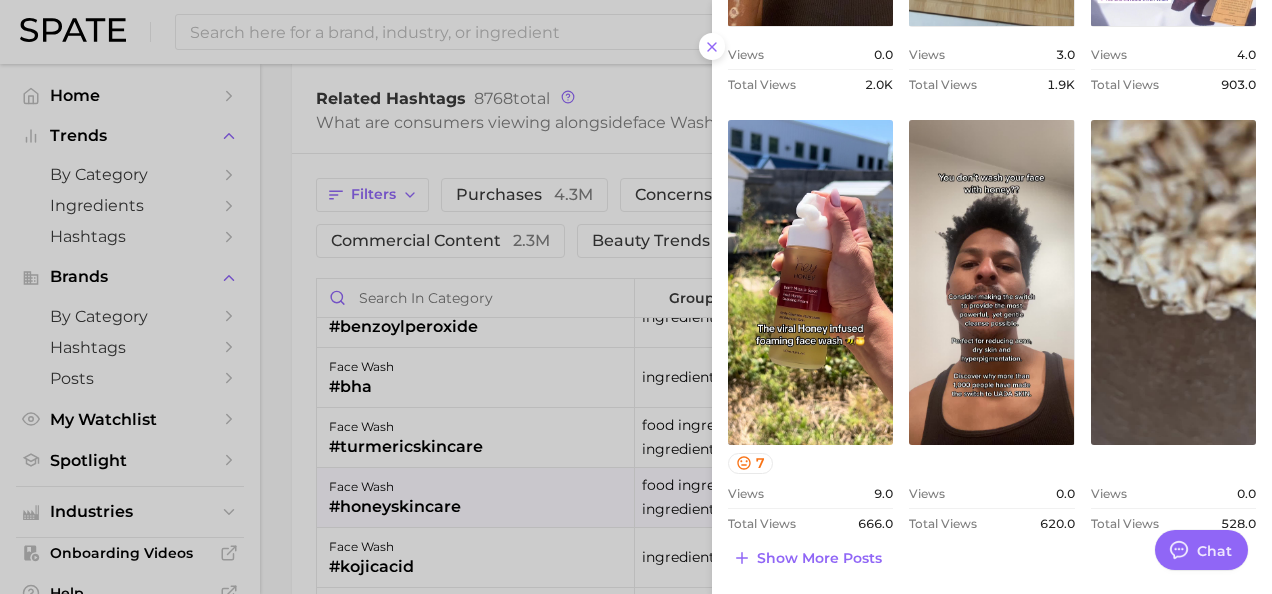 scroll, scrollTop: 964, scrollLeft: 0, axis: vertical 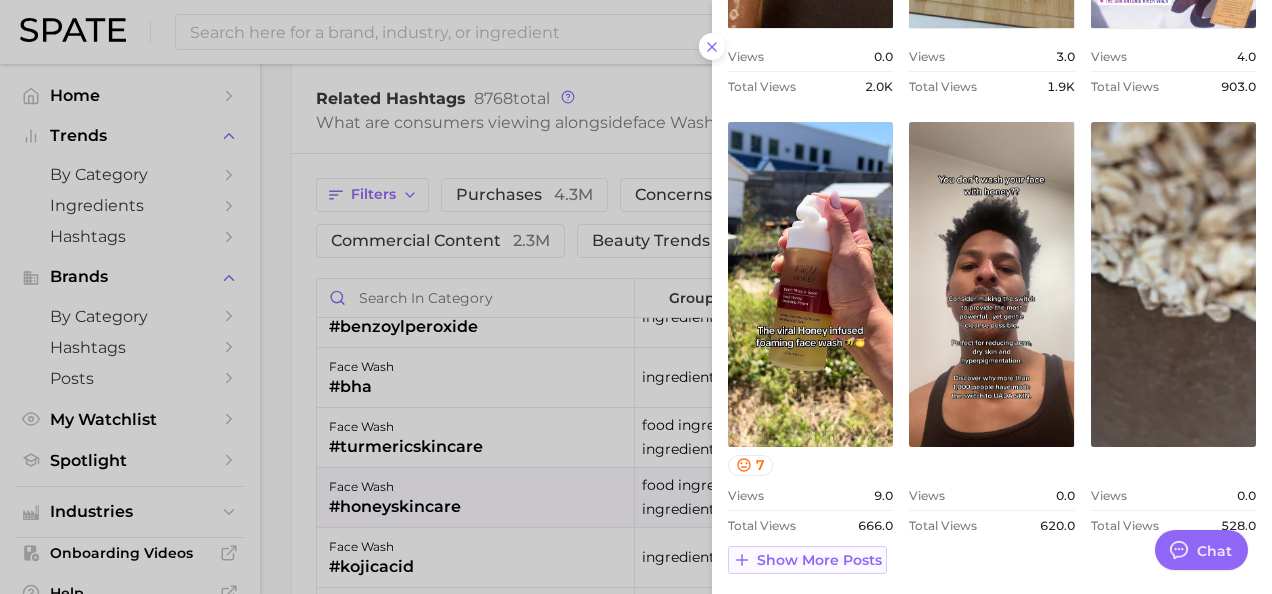 click on "Show more posts" at bounding box center [819, 560] 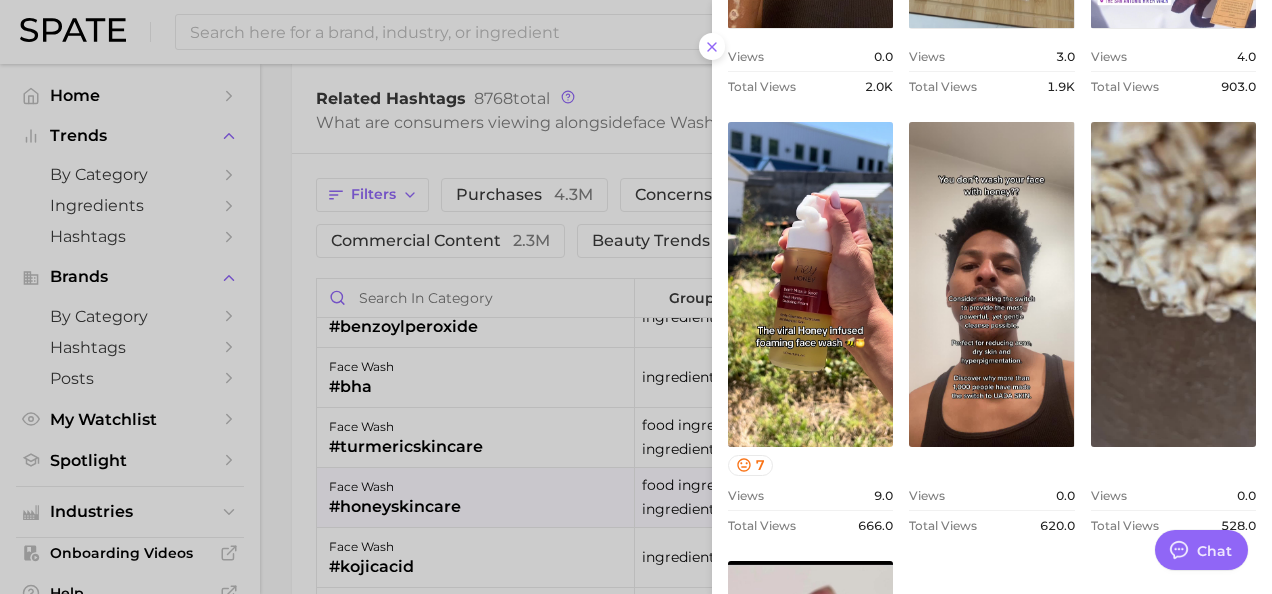 scroll, scrollTop: 0, scrollLeft: 0, axis: both 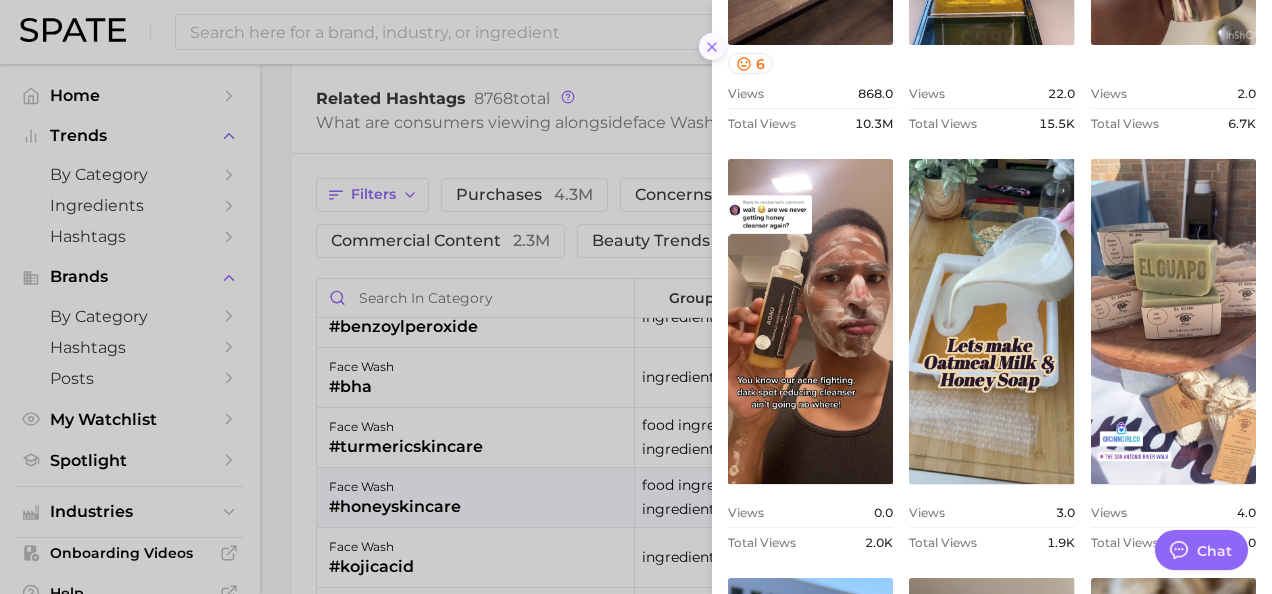 click 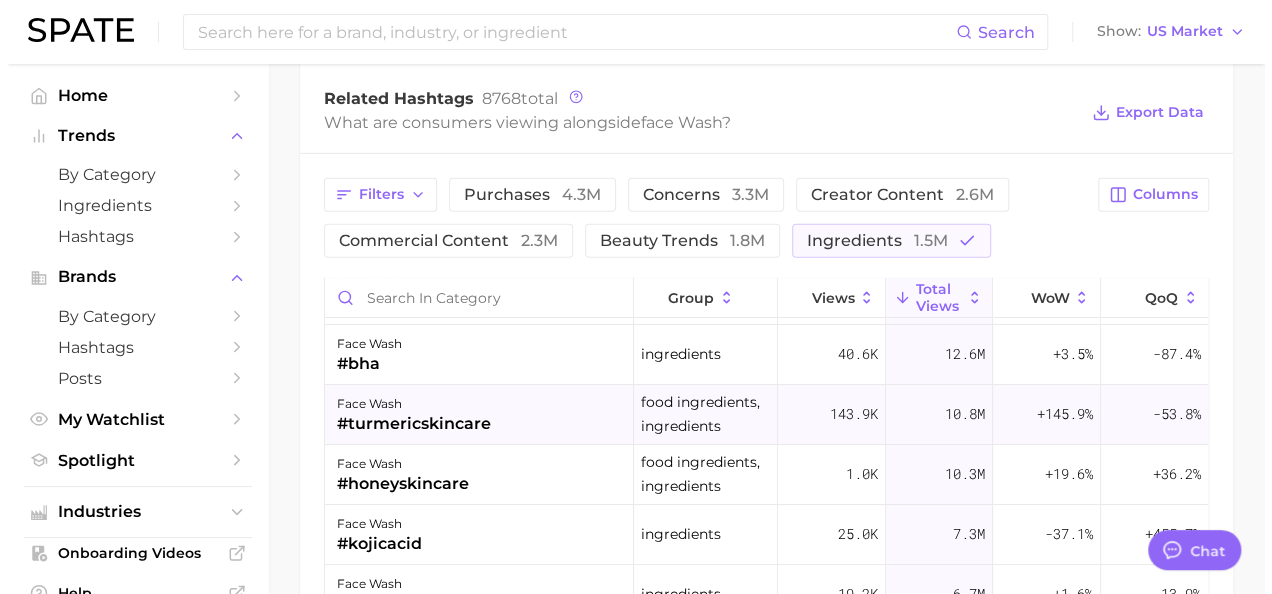 scroll, scrollTop: 178, scrollLeft: 0, axis: vertical 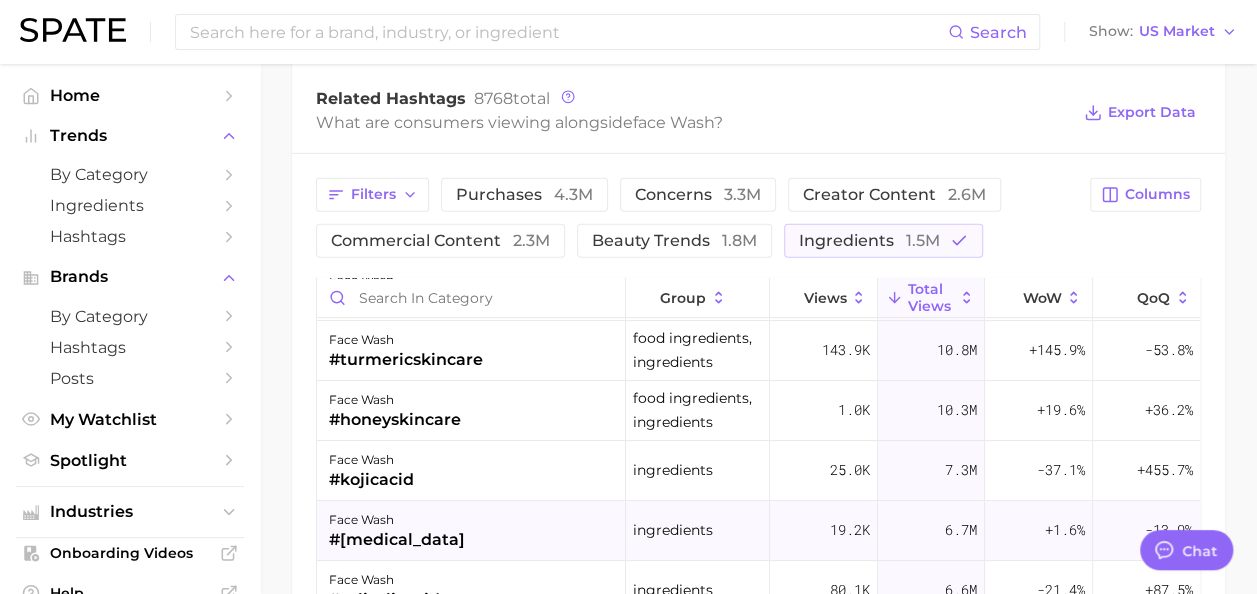 click on "face wash #retinol" at bounding box center [471, 531] 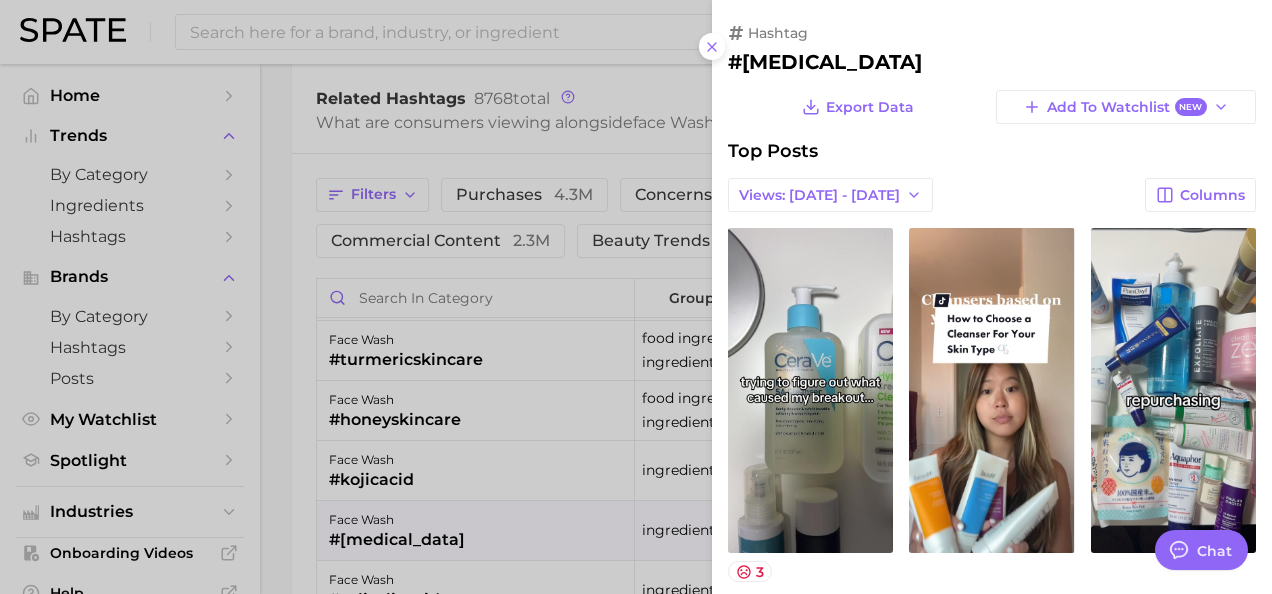 scroll, scrollTop: 0, scrollLeft: 0, axis: both 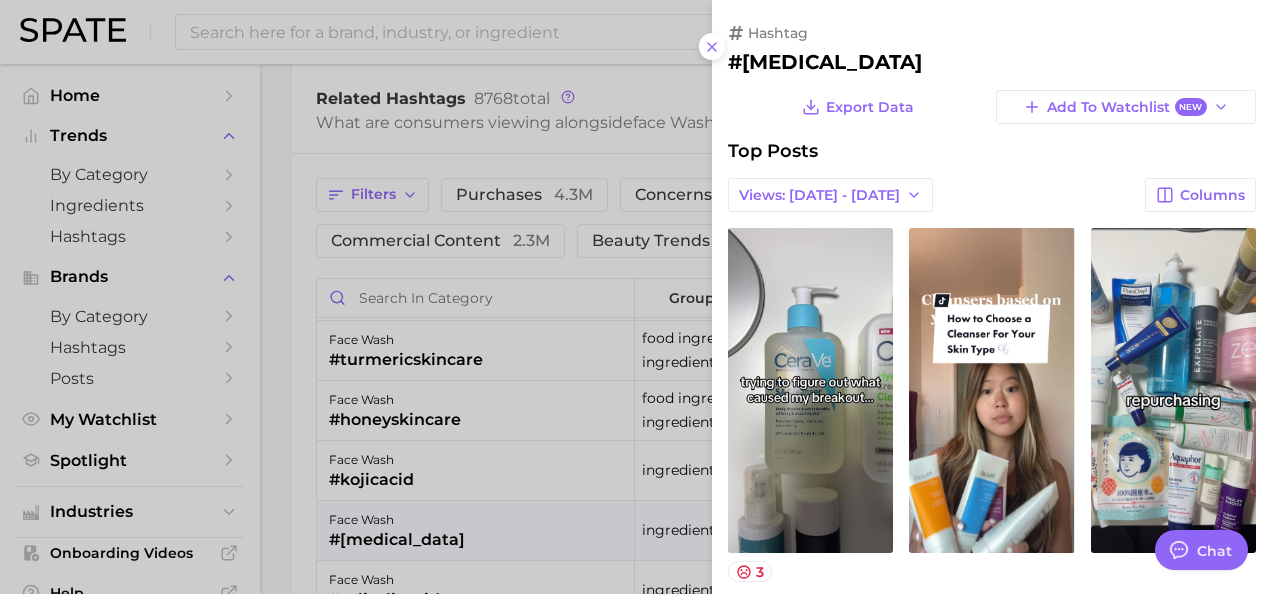 click on "Export Data Add to Watchlist  New Top Posts Views: Jul 6 -  13 Columns view post on TikTok 3 Views 15.9k Total Views 1.3m view post on TikTok Views 442.0 Total Views 57.8k view post on TikTok Views 288.0 Total Views 2.5m view post on TikTok Views 96.0 Total Views 10.8k view post on TikTok Views 86.0 Total Views 12.9k view post on TikTok Views 82.0 Total Views 1.8k view post on TikTok Views 42.0 Total Views 451.5k view post on TikTok Views 38.0 Total Views 166.8k view post on TikTok 6 Views 27.0 Total Views 431.7k Show more posts" at bounding box center (992, 814) 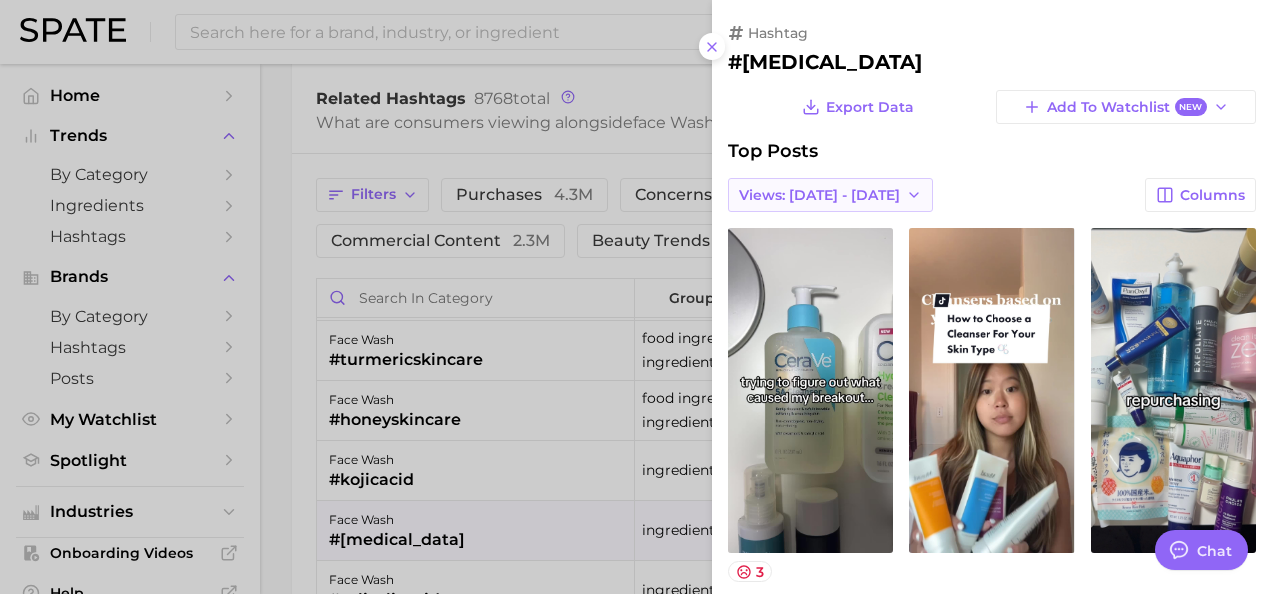 click on "Views: [DATE] -  [DATE]" at bounding box center (819, 195) 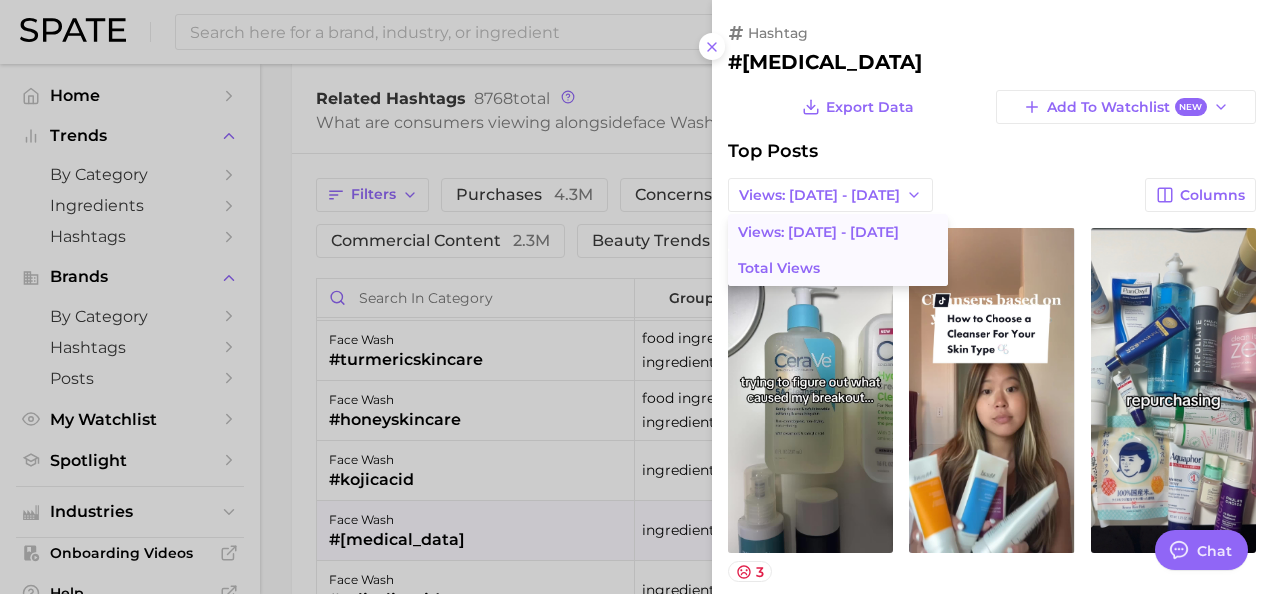 click on "Total Views" at bounding box center (779, 268) 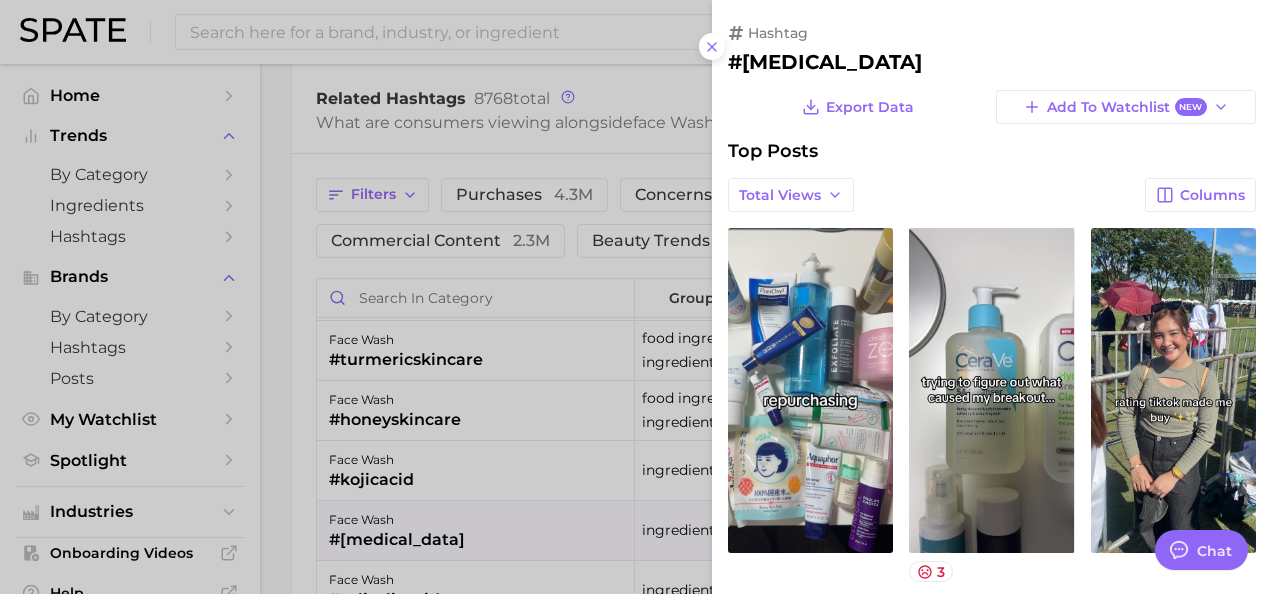 scroll, scrollTop: 0, scrollLeft: 0, axis: both 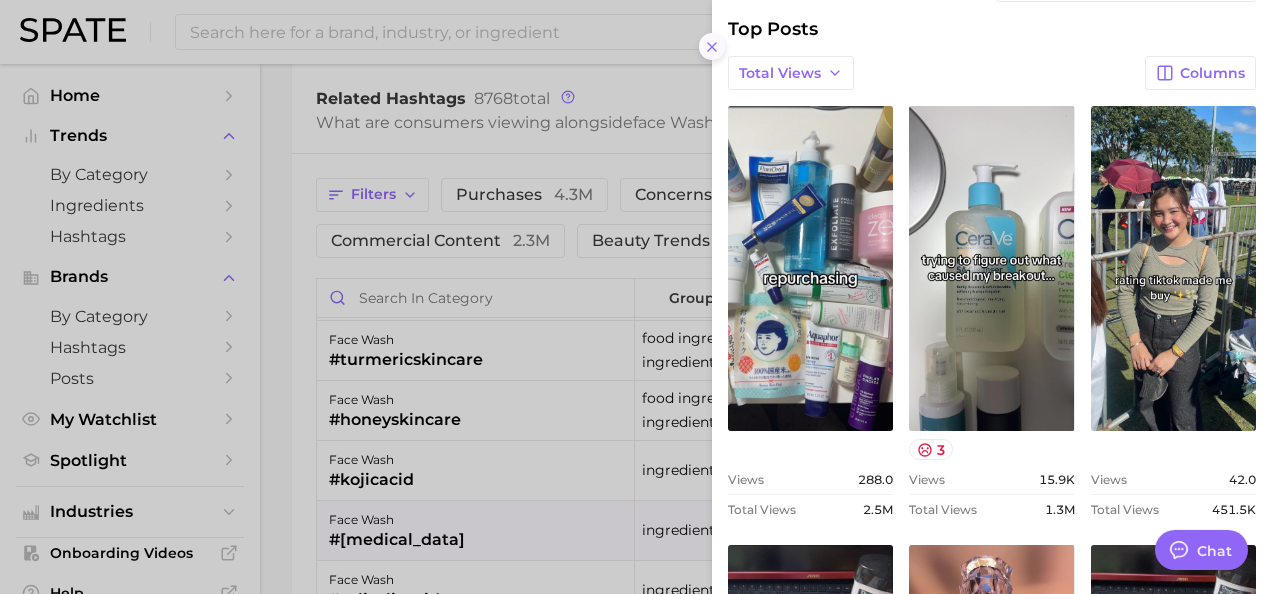 click 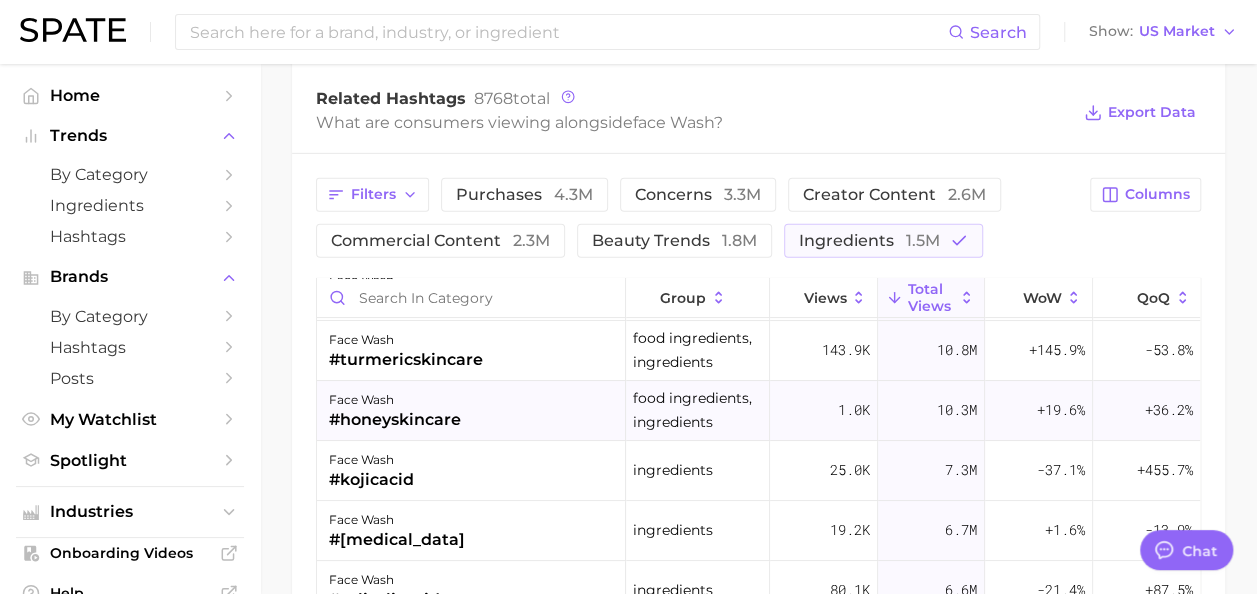 scroll, scrollTop: 0, scrollLeft: 0, axis: both 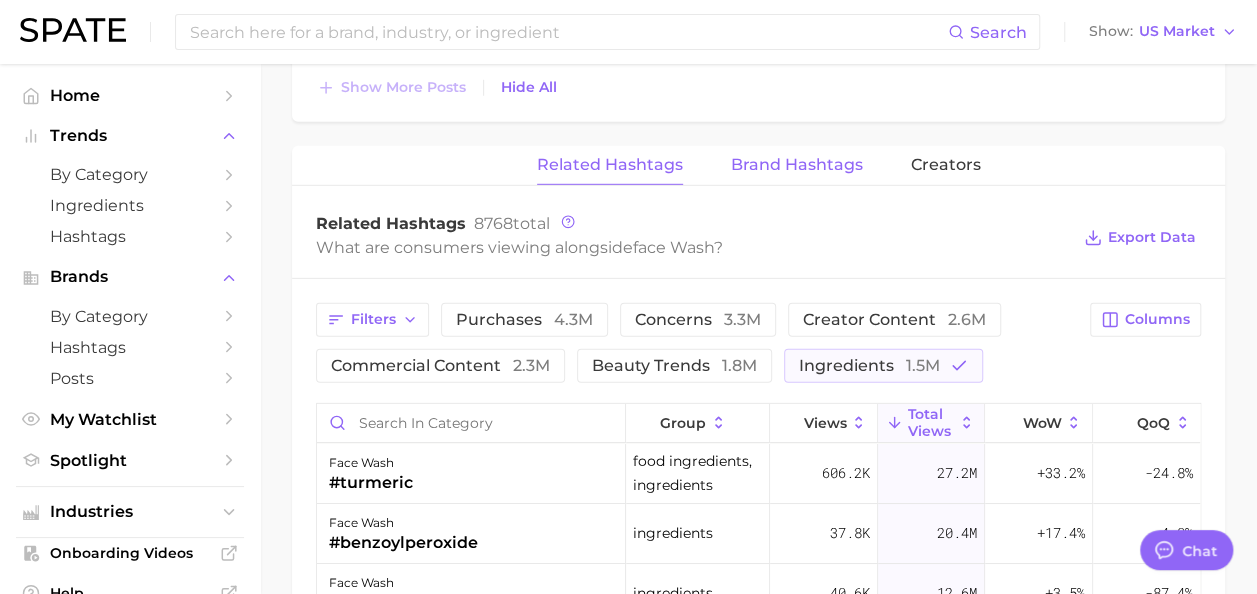 click on "Brand Hashtags" at bounding box center (797, 165) 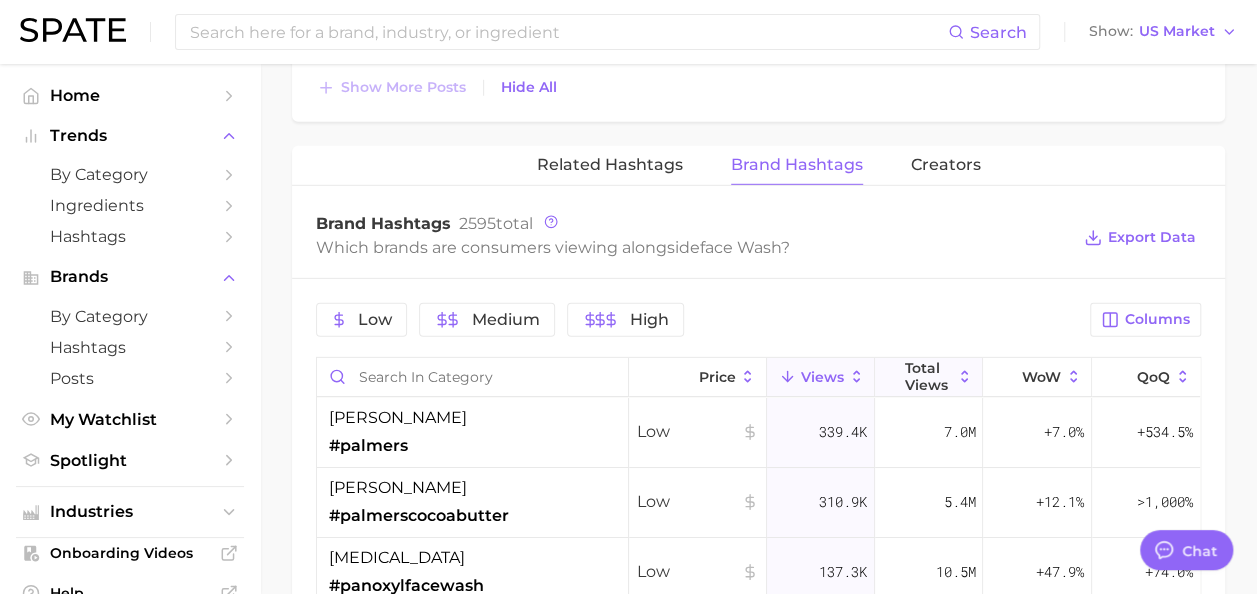 click on "Total Views" at bounding box center (929, 377) 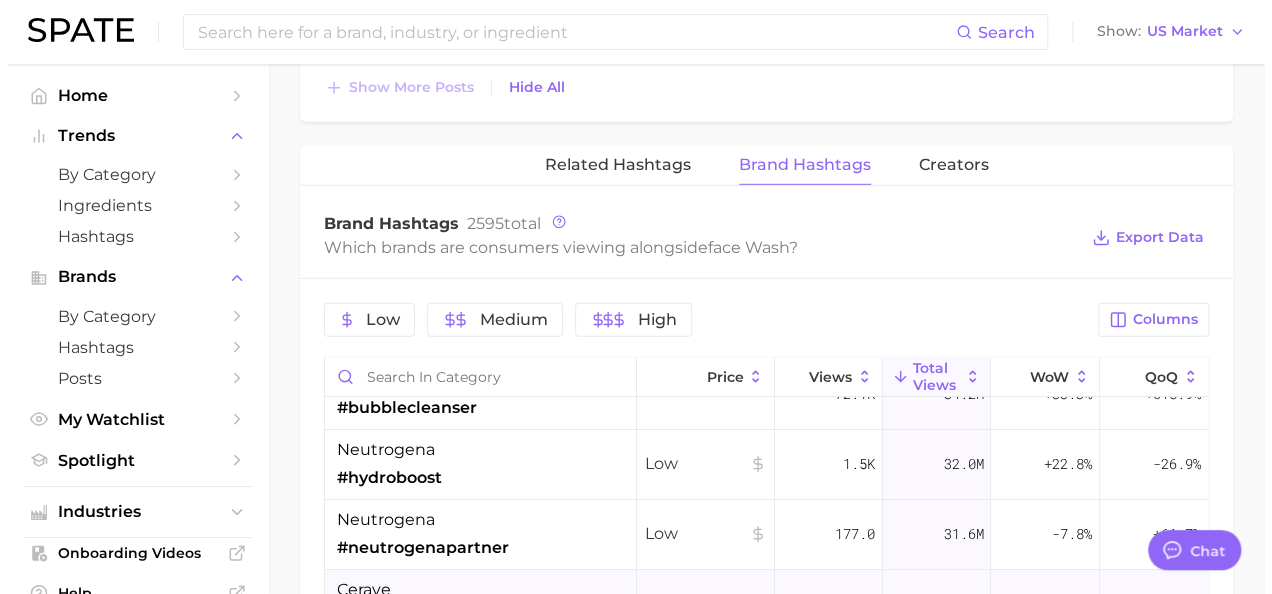 scroll, scrollTop: 37, scrollLeft: 0, axis: vertical 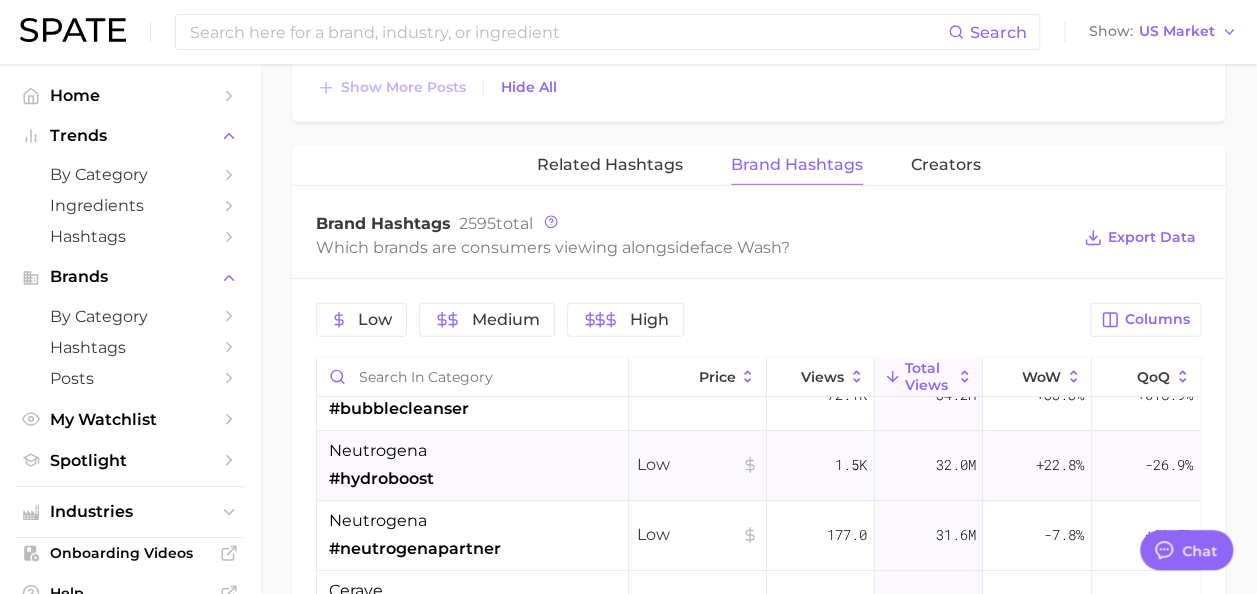 click on "neutrogena #hydroboost" at bounding box center [473, 466] 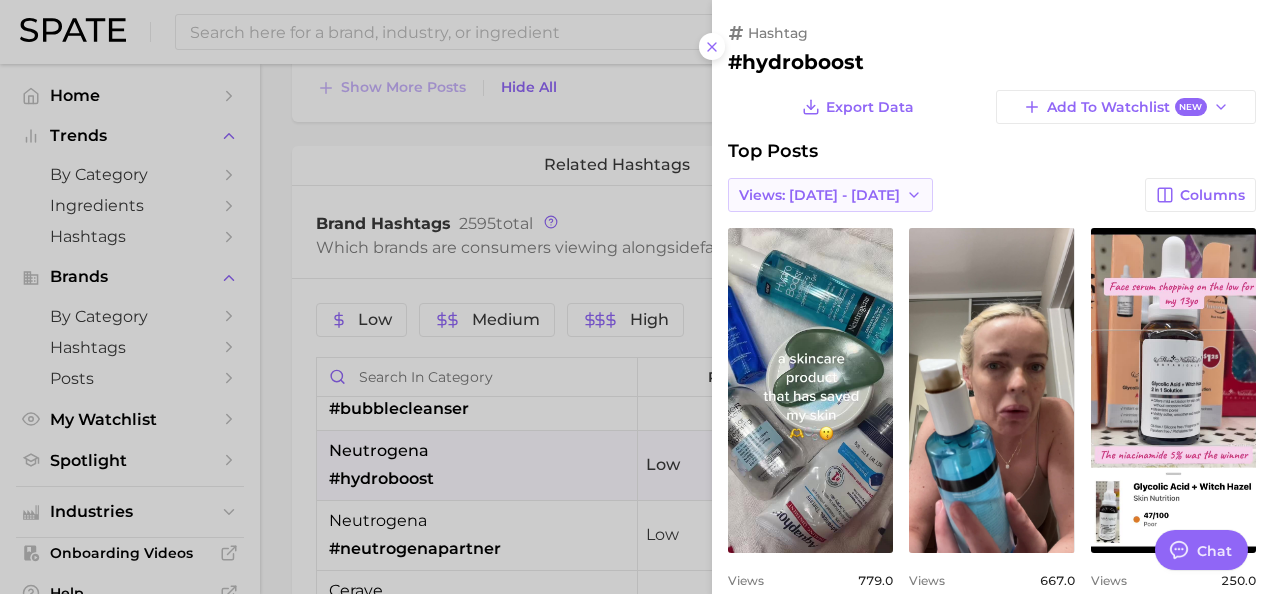 click on "Views: [DATE] -  [DATE]" at bounding box center [830, 195] 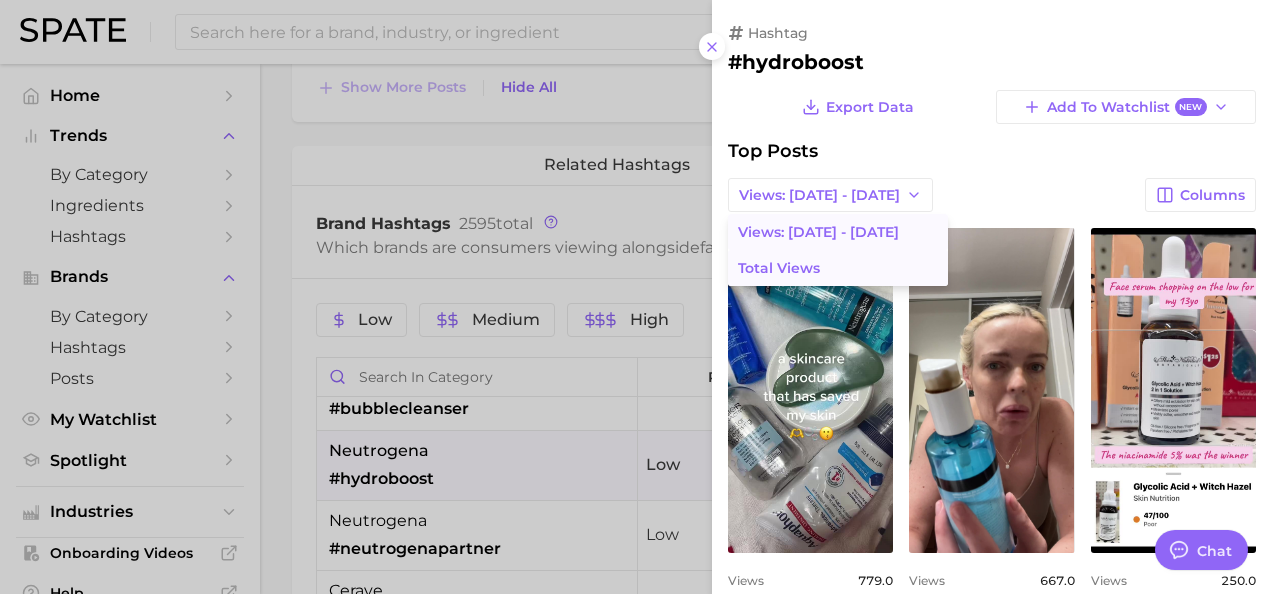 click on "Total Views" at bounding box center [838, 268] 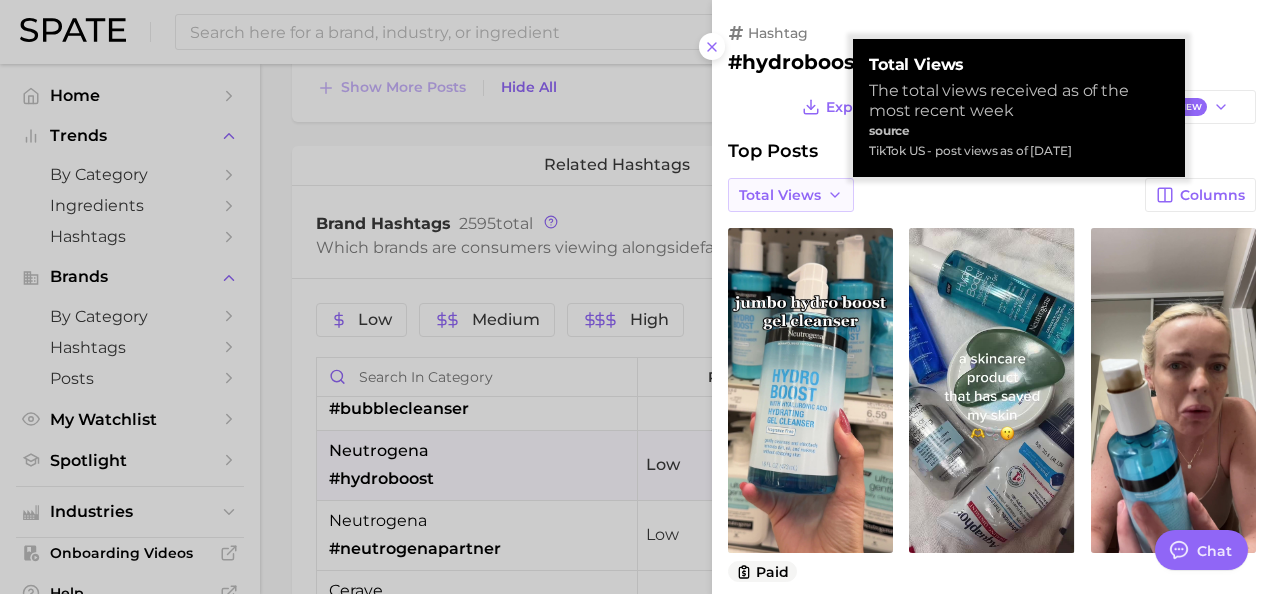 type 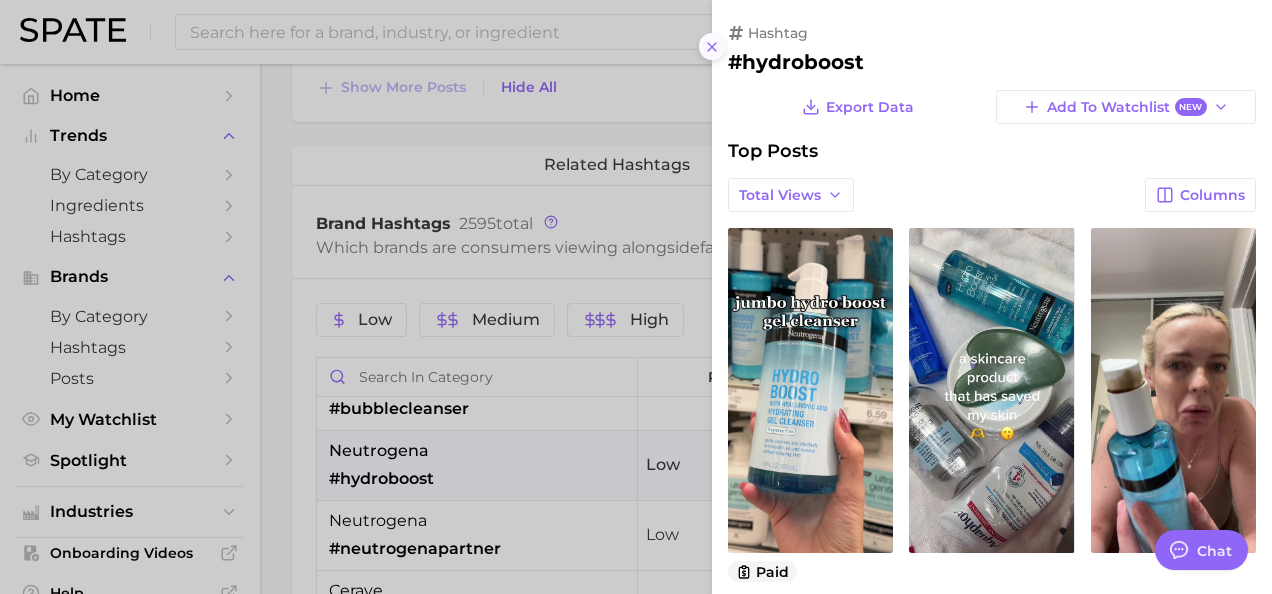 click at bounding box center (712, 46) 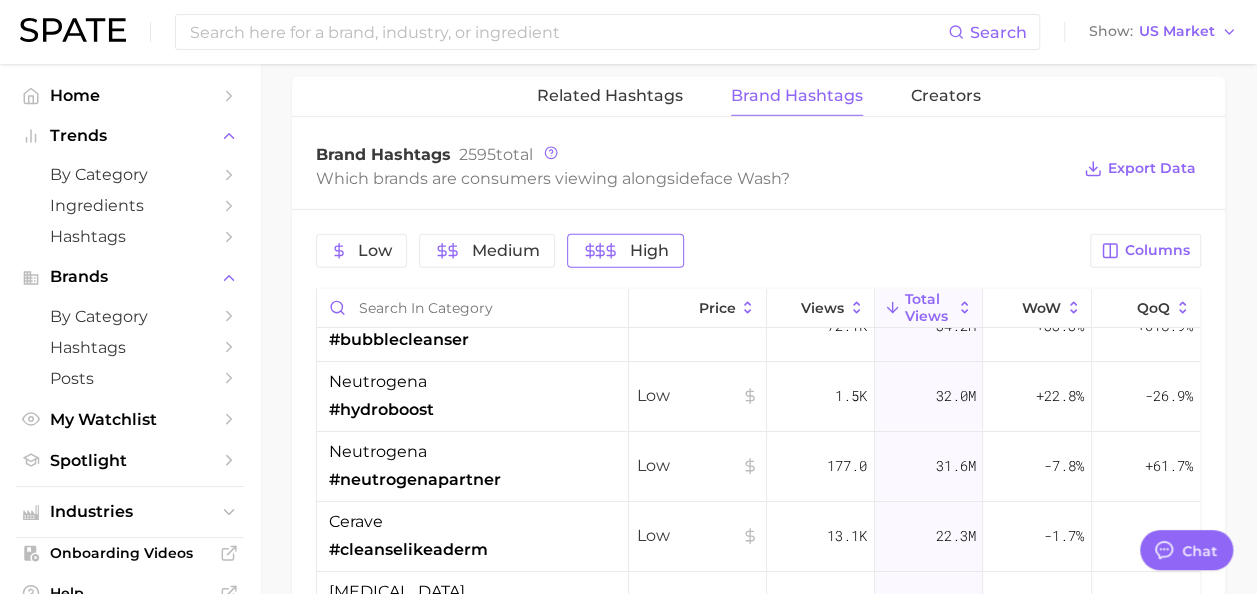 scroll, scrollTop: 2952, scrollLeft: 0, axis: vertical 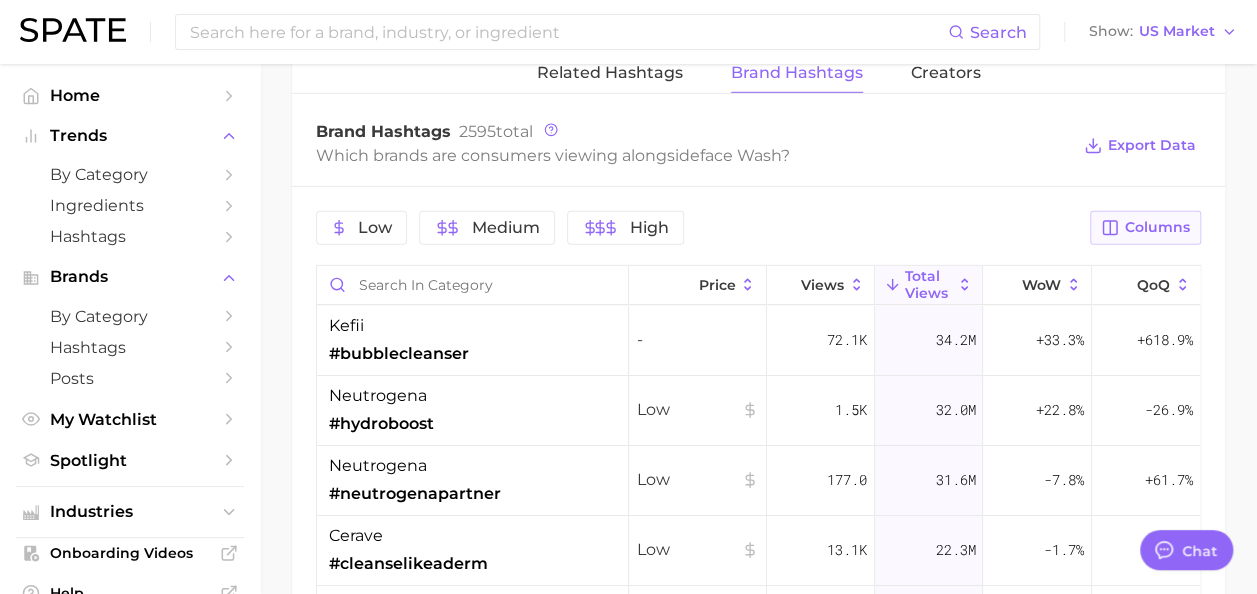 click on "Columns" at bounding box center [1145, 228] 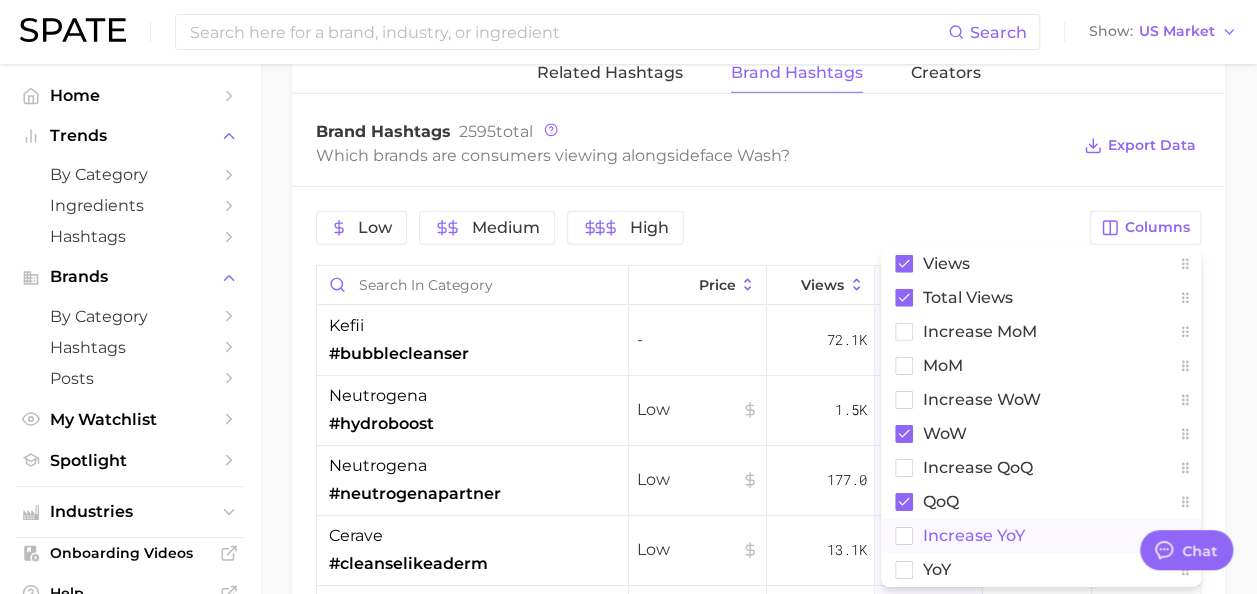 click 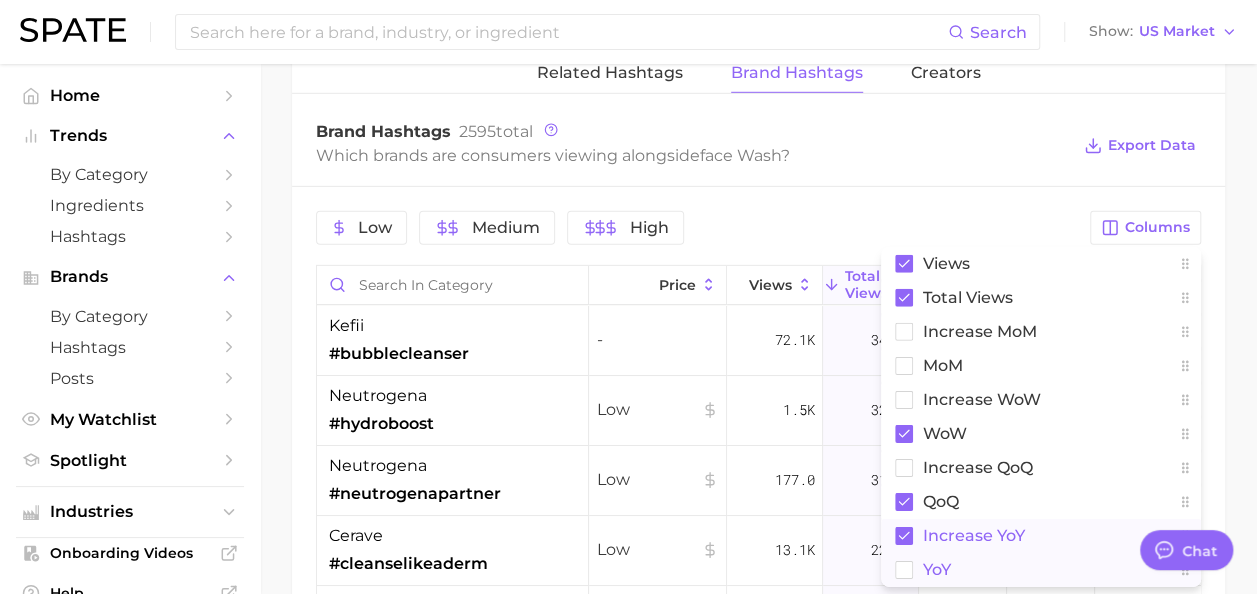 click 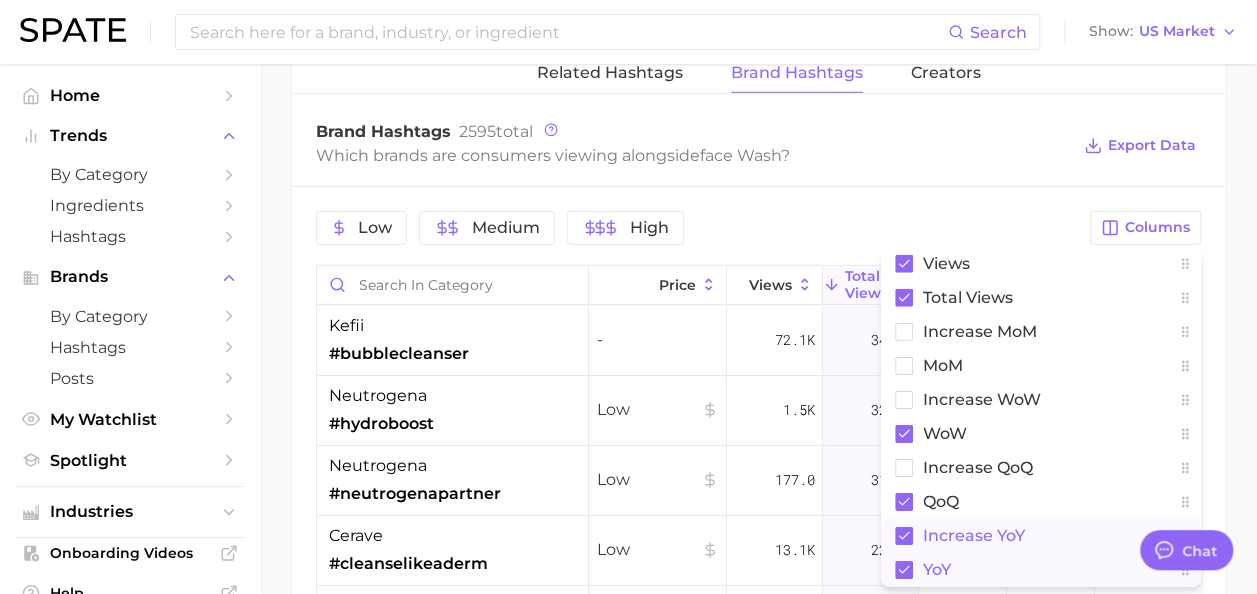 click on "Low Medium High Columns Views Total Views increase MoM MoM Increase WoW WoW increase QoQ QoQ increase YoY YoY Price Views Total Views WoW QoQ increase YoY YoY kefii #bubblecleanser - 72.1k 34.2m +33.3% +618.9% -3.3k -23.1% neutrogena #hydroboost Low 1.5k 32.0m +22.8% -26.9% -1.3k -36.2% neutrogena #neutrogenapartner Low 177.0 31.6m -7.8% +61.7% -129.0 -49.0% cerave #cleanselikeaderm Low 13.1k 22.3m -1.7% -69.2% -128.3k -70.5% panoxyl #panoxylresults Low 110.3k 22.1m +49.4% +93.5% +23.0k +25.6% cerave #cerave Low 38.0k 19.3m +30.3% -29.5% +40.8k +52.6% la roche-posay #larocheposay Medium 28.0k 17.2m +15.2% -24.1% +162.7k +442.4% panoxyl #panoxylcare Low 12.1k 15.5m +10.7% -18.6% -87.2k -76.4% panoxyl #panoxyljourney Low 23.7k 14.2m +18.5% +26.1% - - the ordinary #theordinaryskincare Low 18.6k 11.6m +3.3% -10.0% +23.4k >1,000% cerave #ceraveskincare Low 26.6k 11.4m +36.6% -2.7% +88.6k >1,000% panoxyl #panoxylfacewash Low 137.3k 10.5m +47.9% +74.0% +107.2k +547.8% sud scrub #sudscrub - 76.8k 10.1m +22.9% -60.0%" at bounding box center (758, 535) 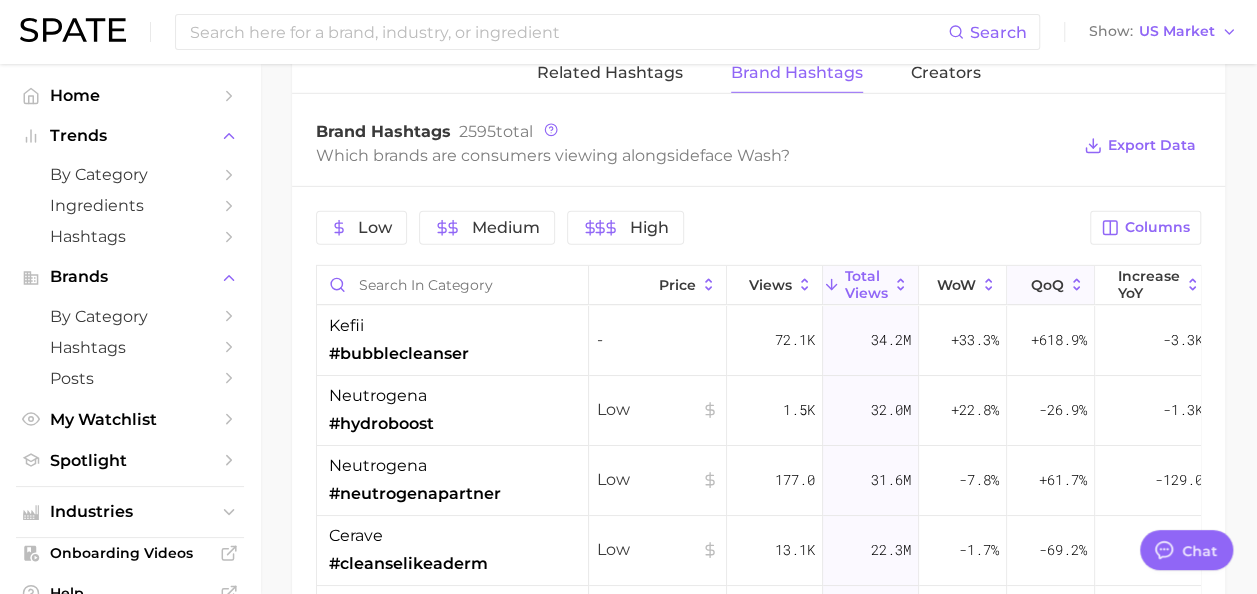 scroll, scrollTop: 0, scrollLeft: 122, axis: horizontal 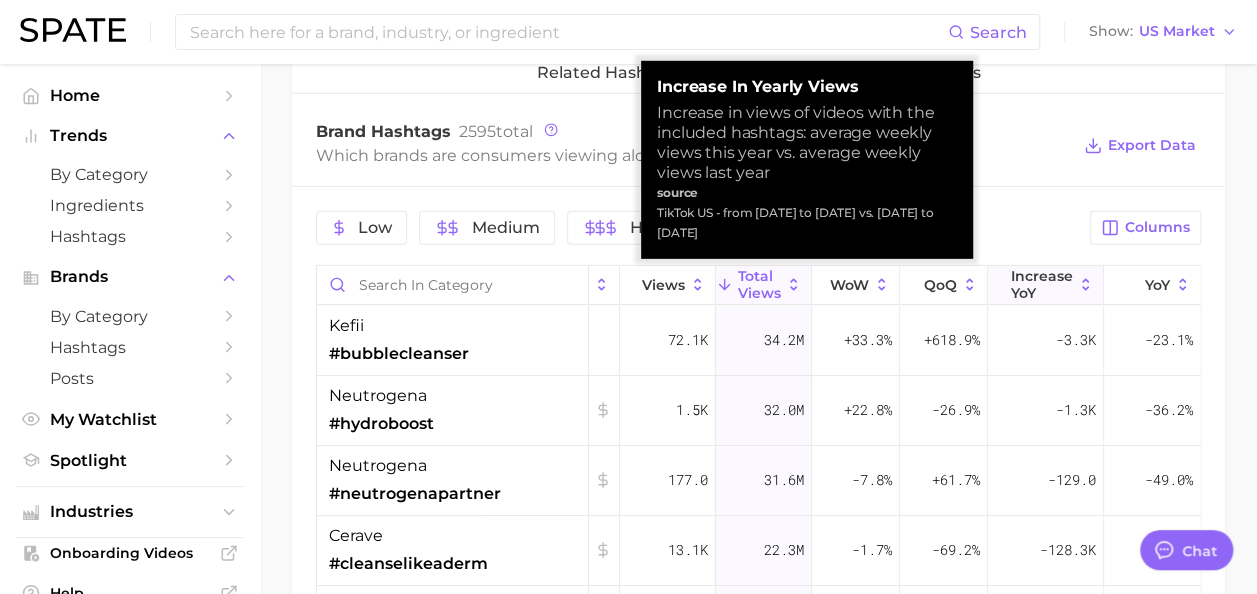 click on "increase YoY" at bounding box center (1042, 284) 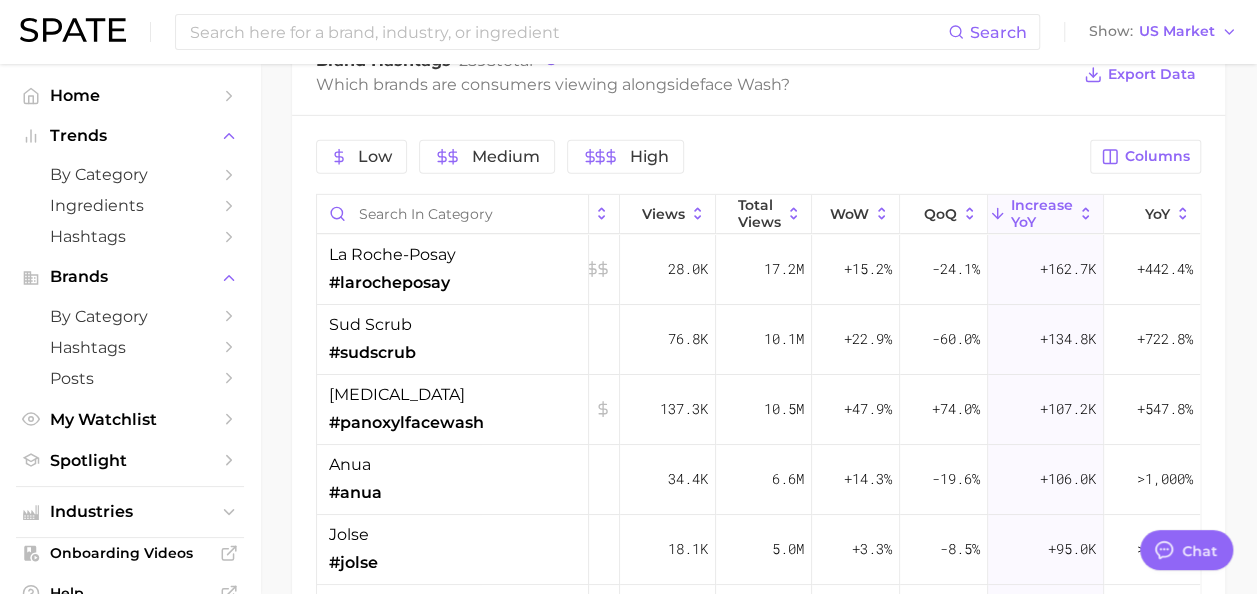 scroll, scrollTop: 3024, scrollLeft: 0, axis: vertical 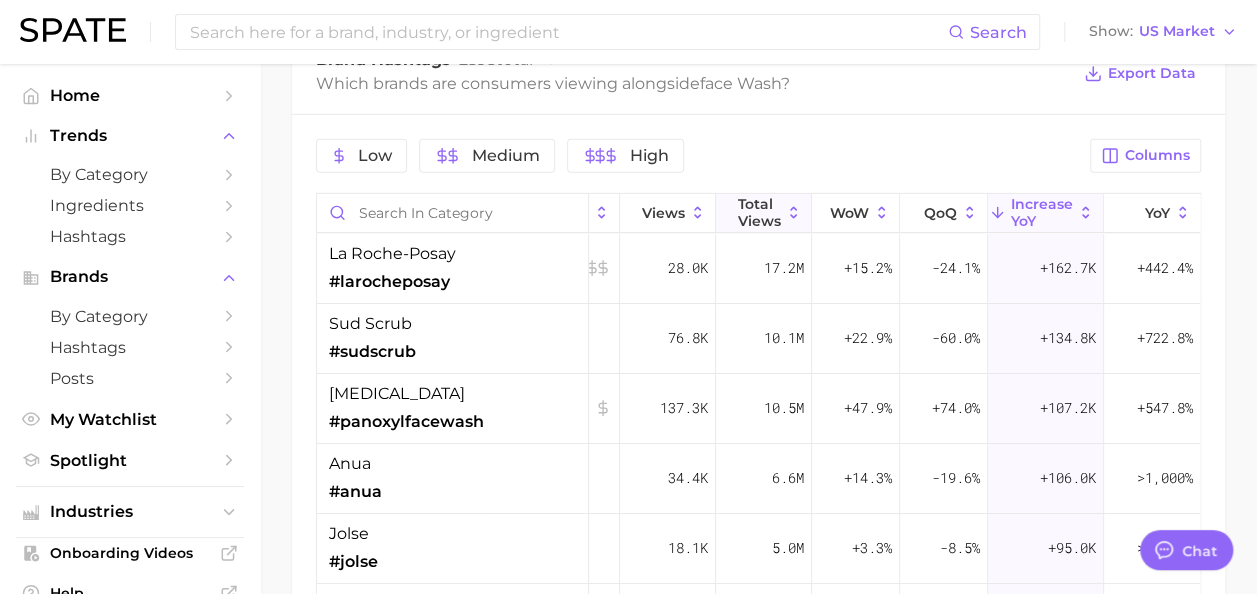 click on "Total Views" at bounding box center [759, 212] 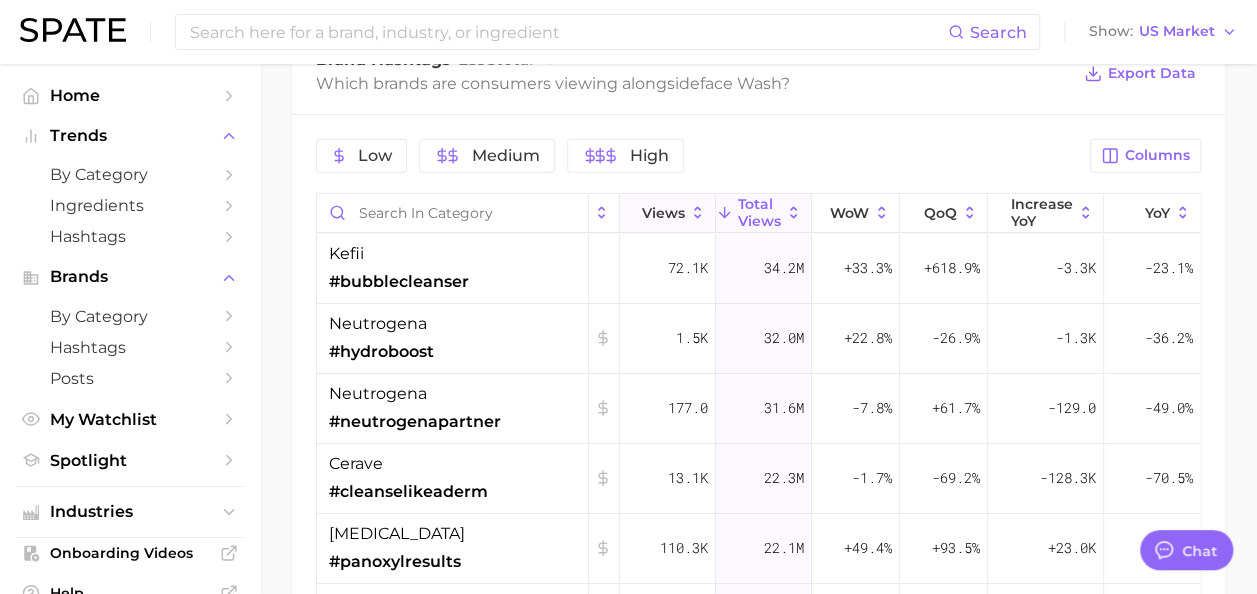 click on "Views" at bounding box center (668, 213) 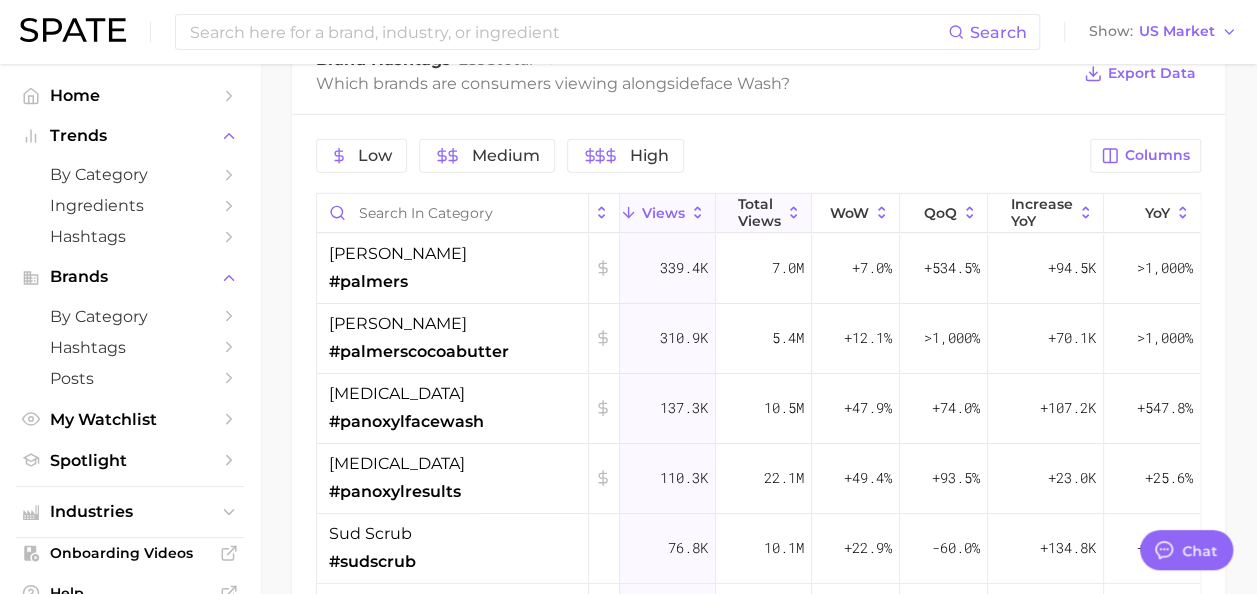click on "Total Views" at bounding box center [759, 212] 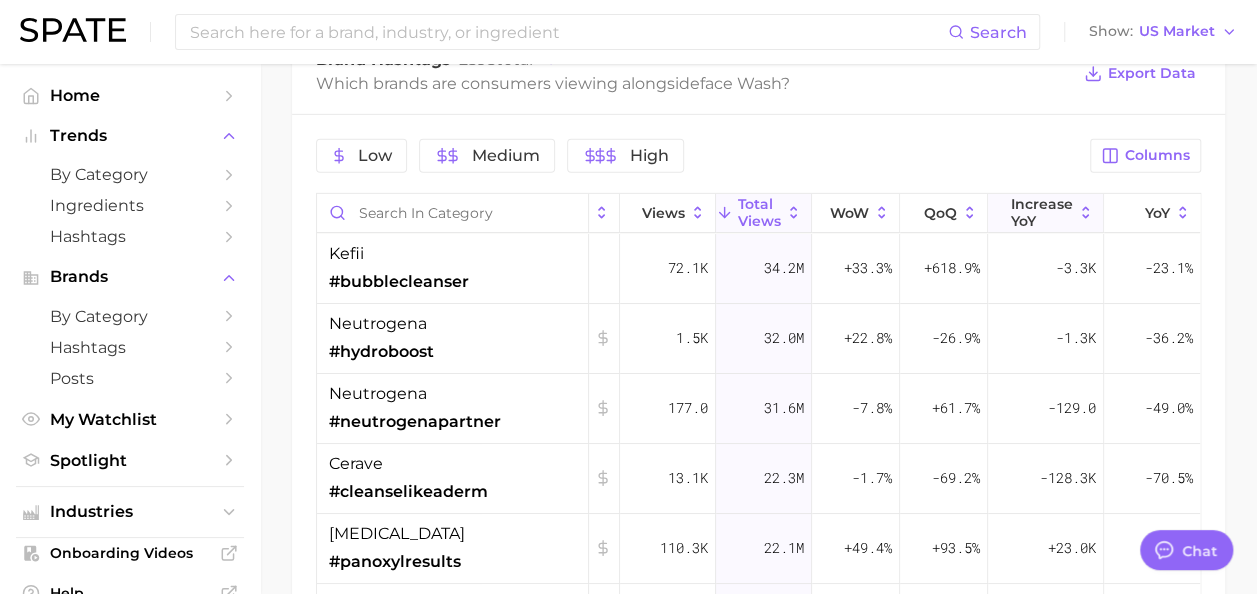click on "increase YoY" at bounding box center [1042, 212] 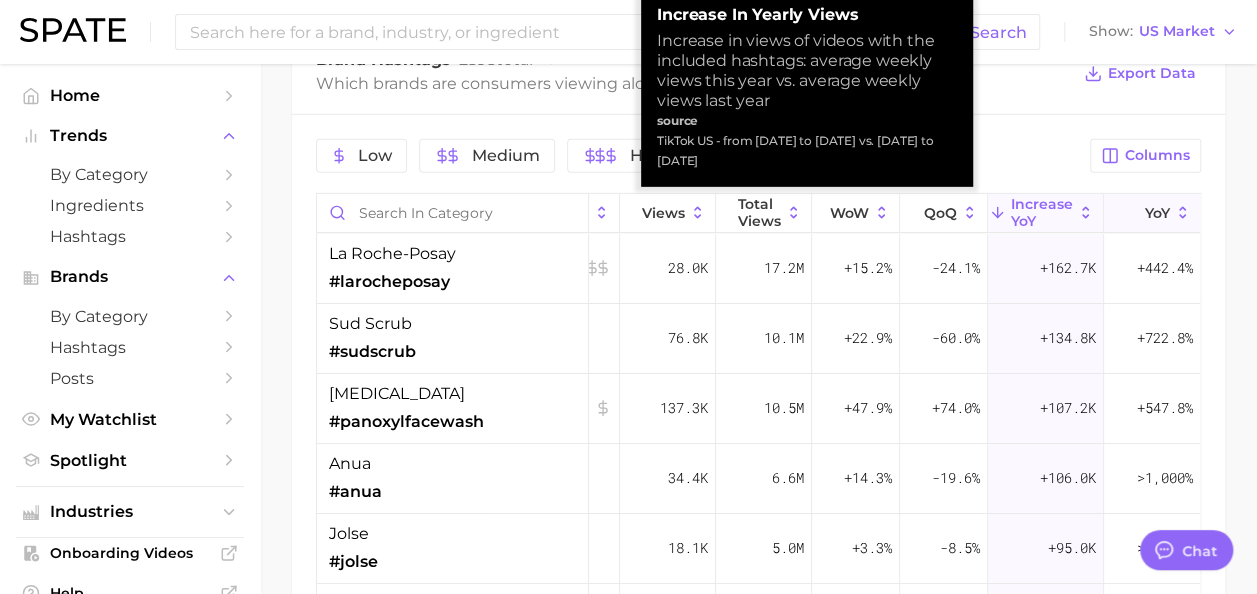 click 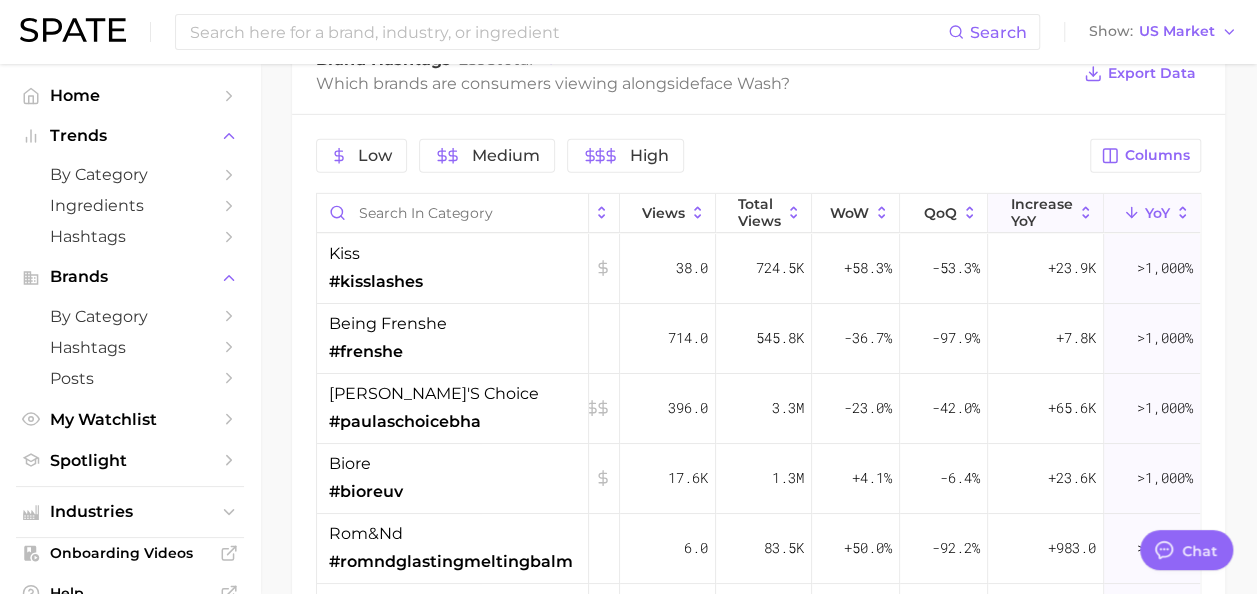 click on "increase YoY" at bounding box center [1042, 212] 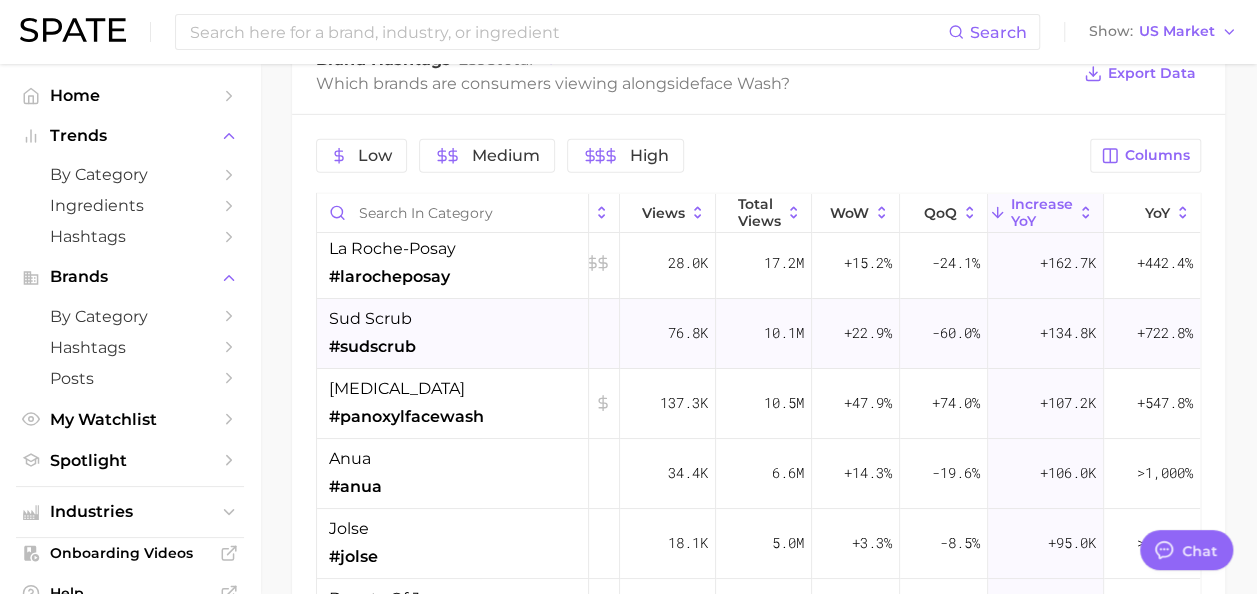 scroll, scrollTop: 0, scrollLeft: 122, axis: horizontal 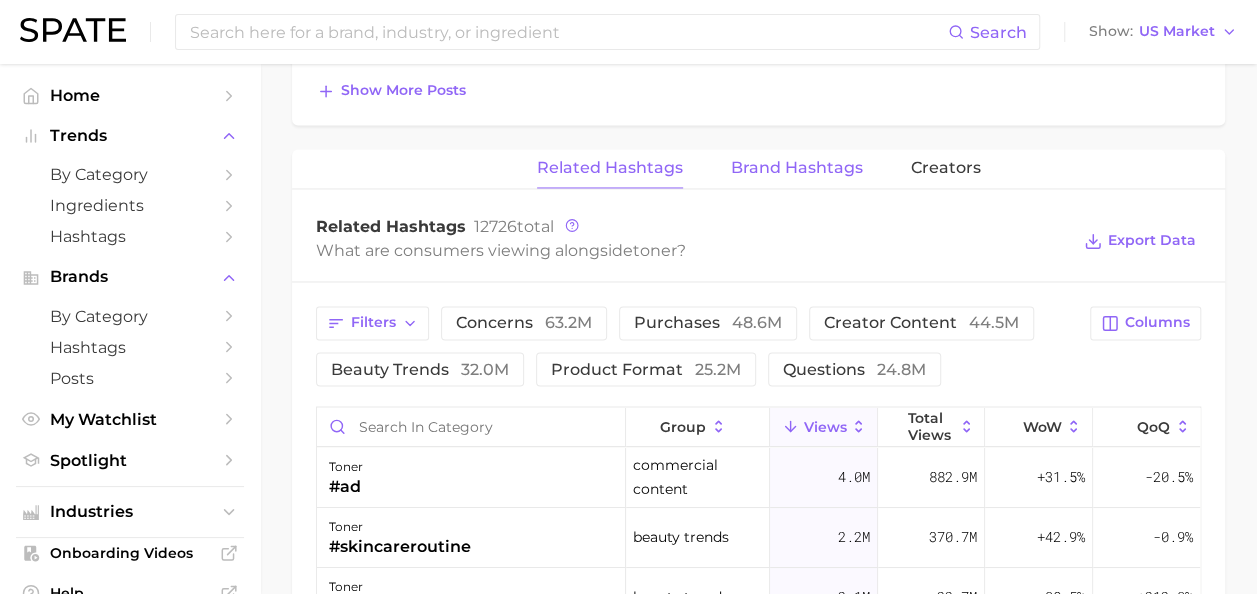 click on "Brand Hashtags" at bounding box center [797, 168] 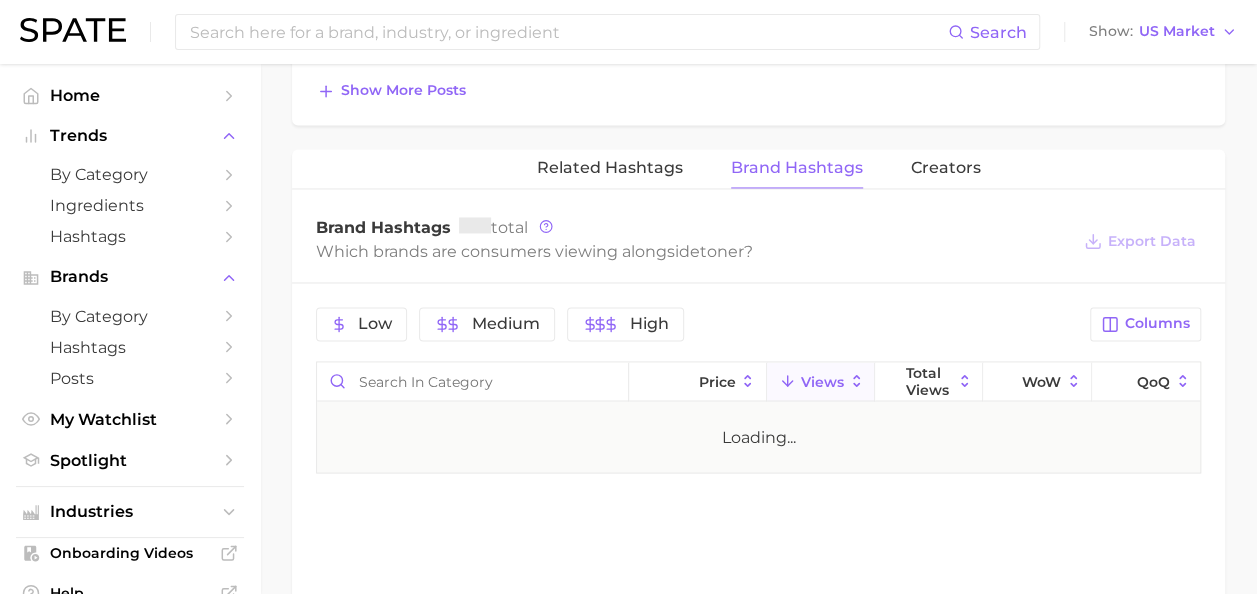 scroll, scrollTop: 1630, scrollLeft: 0, axis: vertical 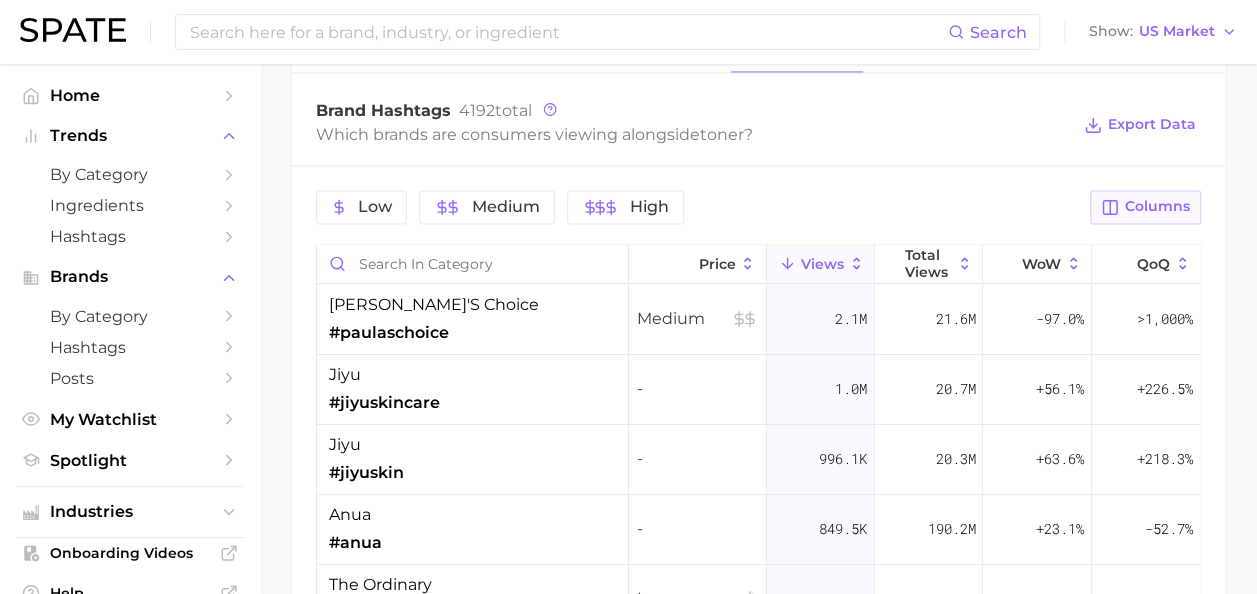 click on "Columns" at bounding box center [1145, 207] 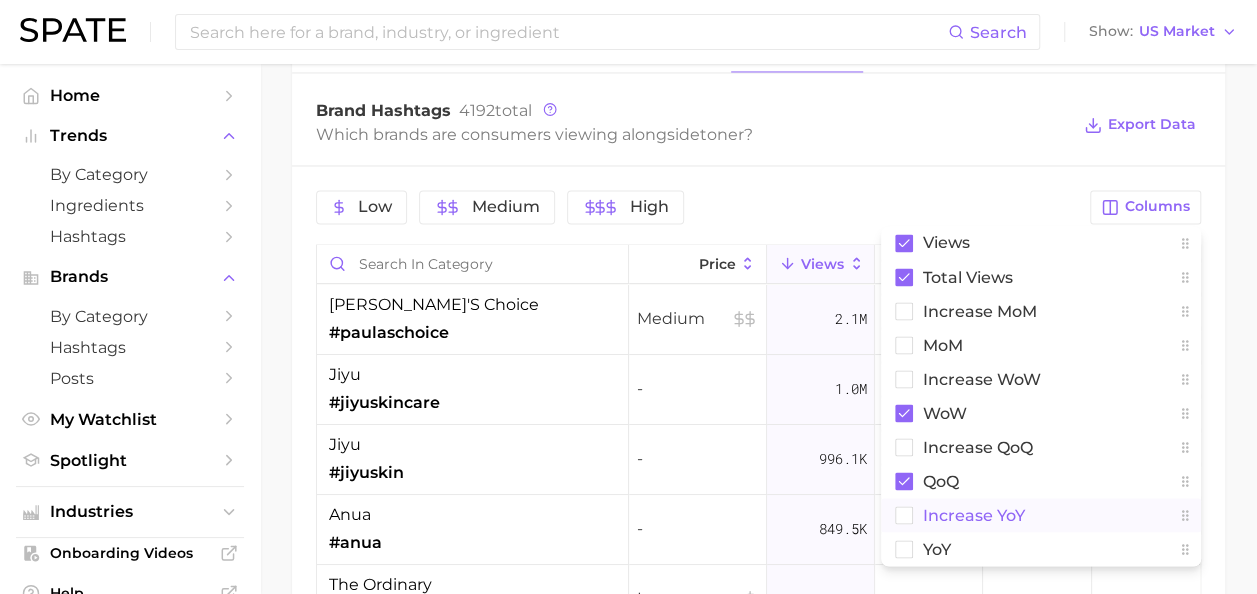 click 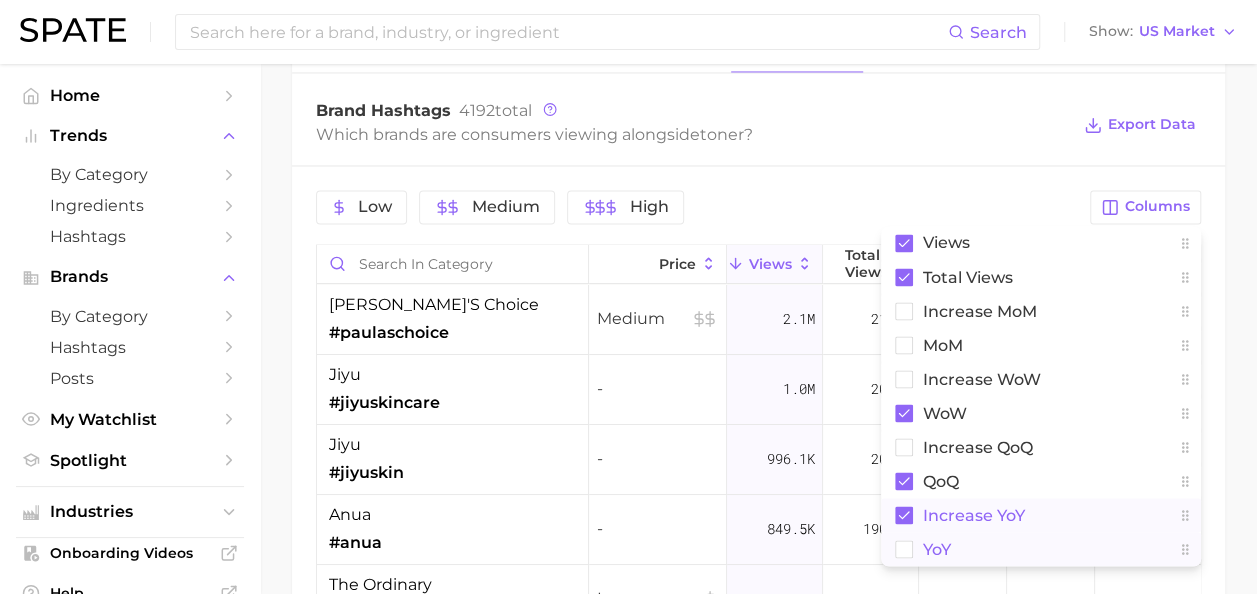 click 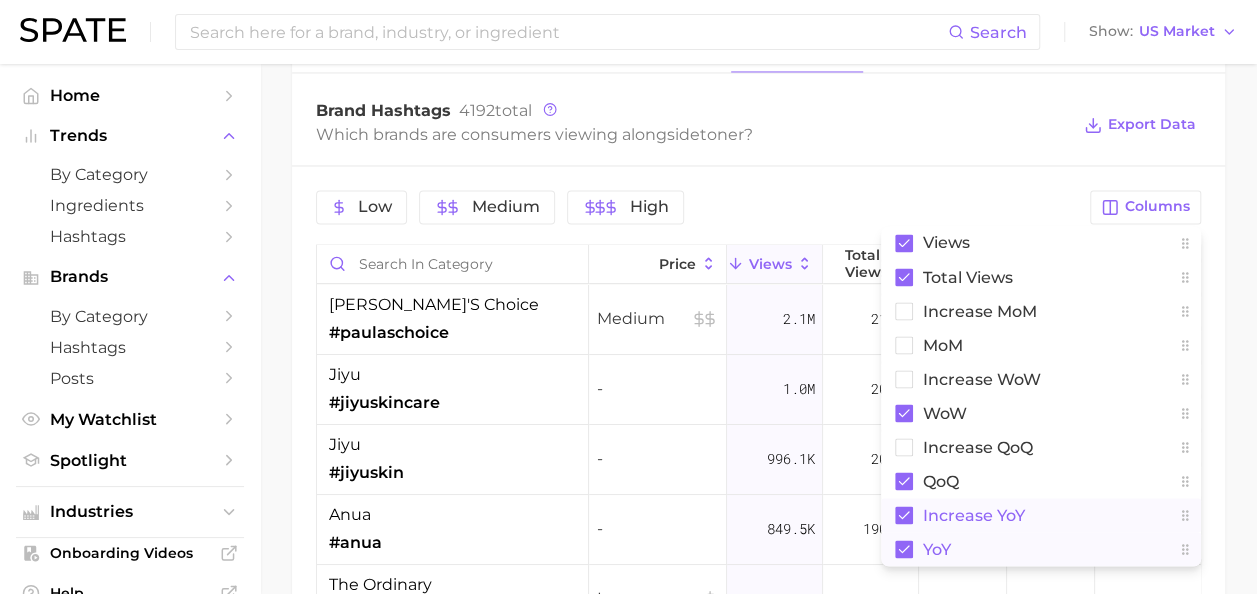 click on "Low Medium High Columns Views Total Views increase MoM MoM Increase WoW WoW increase QoQ QoQ increase YoY YoY Price Views Total Views WoW QoQ increase YoY YoY paula's choice #paulaschoice Medium 2.1m 21.6m -97.0% >1,000% +275.4k +707.4% jiyu #jiyuskincare - 1.0m 20.7m +56.1% +226.5% - - jiyu #jiyuskin - 996.1k 20.3m +63.6% +218.3% - - anua #anua - 849.5k 190.2m +23.1% -52.7% +1.6m +253.6% the ordinary #theordinary Low 523.4k 98.6m -7.0% -23.6% -1.6m -66.0% anua #anuatoner - 471.7k 100.6m +12.9% -60.6% +1.0m +332.4% anua #anuaskincare - 390.2k 43.3m +48.1% -56.2% +909.2k >1,000% mcdonald’s #mcdonaldshacks - 382.1k 4.0m +109.5% - - - anua #anuacleansingoil - 363.4k 84.4m +26.5% -54.9% - - medicube #medicube - 339.2k 18.2m +62.3% +19.0% +222.3k +759.5% eqqualberry #eqqualberry - 316.5k 20.5m +12.0% -11.6% - - glow recipe #glowrecipe Medium 255.7k 133.8m +1.7% +9.9% -1.6m -76.1% eqqualberry #eqqualberryserum - 252.3k 3.0m +18.8% - - - anua #anuadarkspotcorrectingserum - 244.7k 23.7m +33.8% +15.7% +59.8k +20.8%" at bounding box center [758, 514] 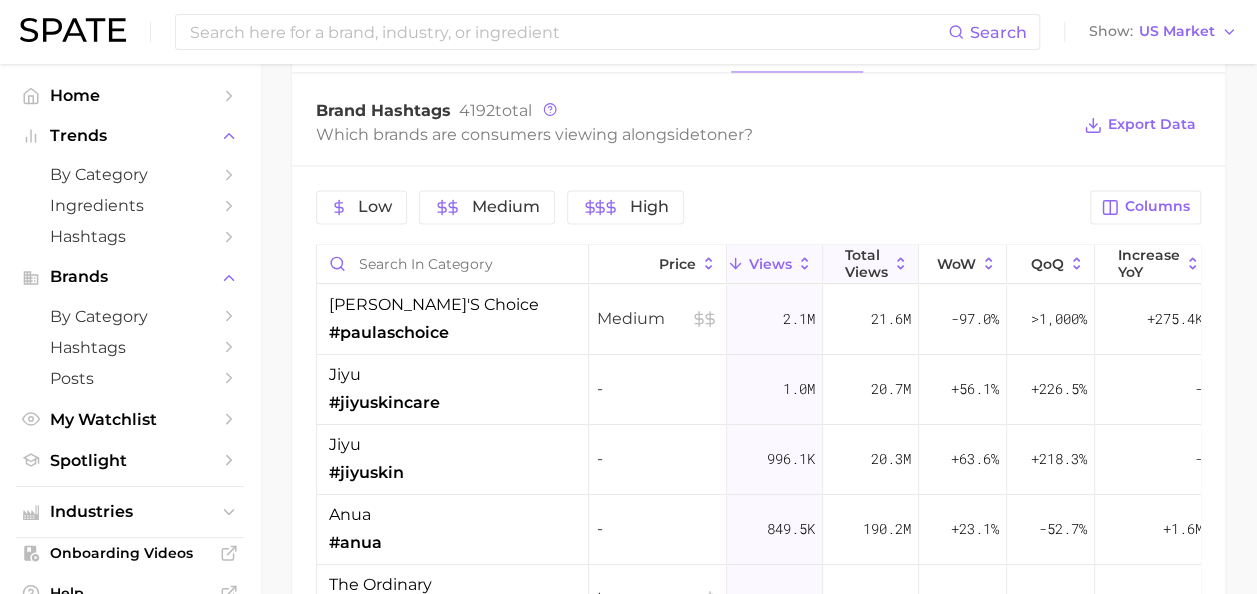 click on "Total Views" at bounding box center [866, 263] 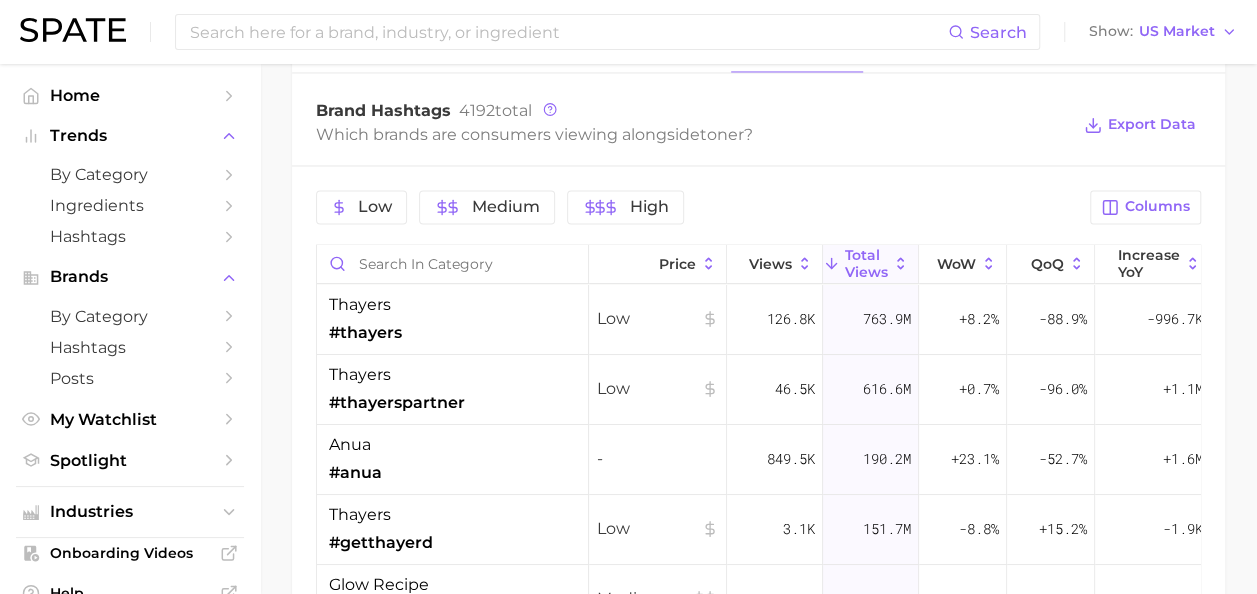 click on "Brand Hashtags 4192  total" at bounding box center [692, 111] 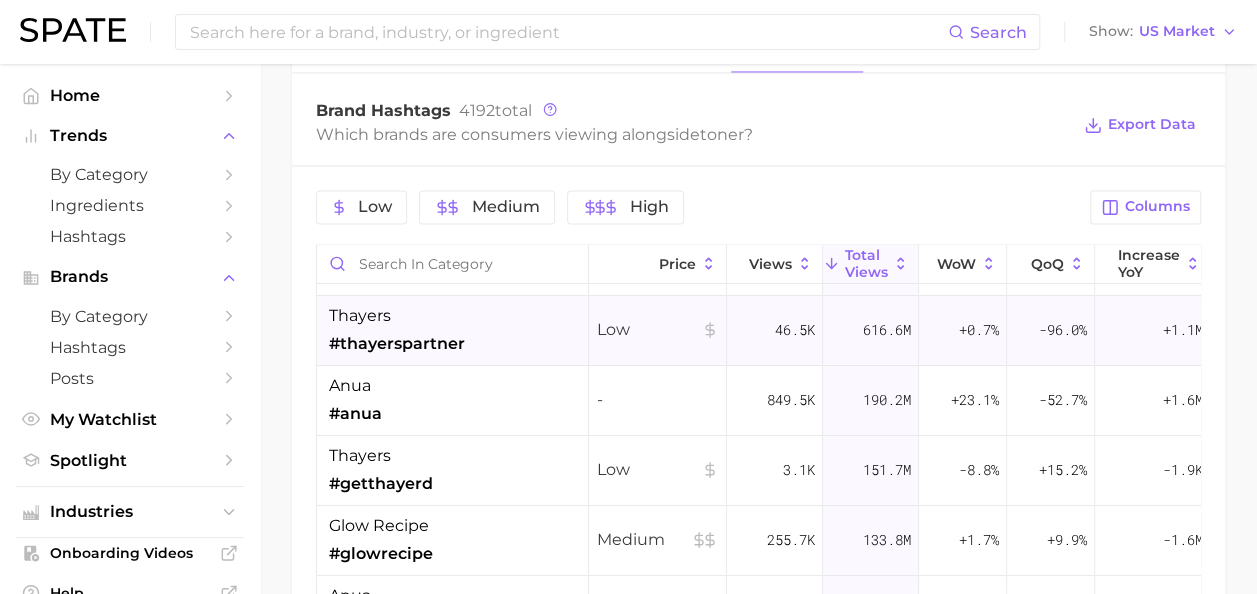 scroll, scrollTop: 0, scrollLeft: 0, axis: both 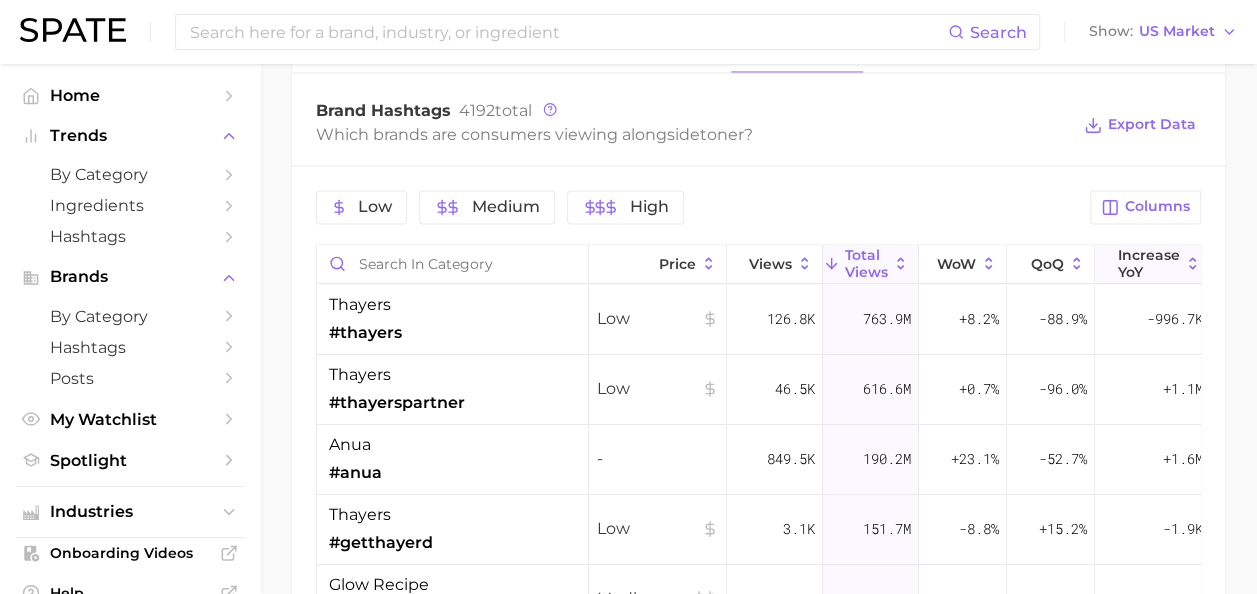 click on "increase YoY" at bounding box center (1149, 263) 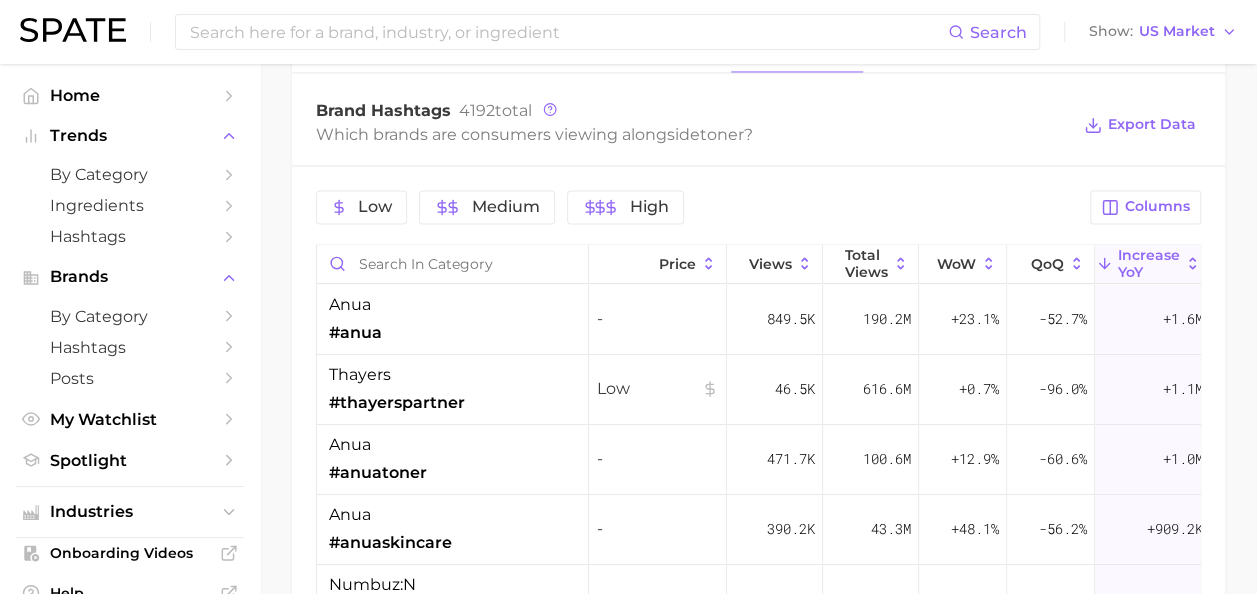 click on "Brand Hashtags 4192  total" at bounding box center (692, 111) 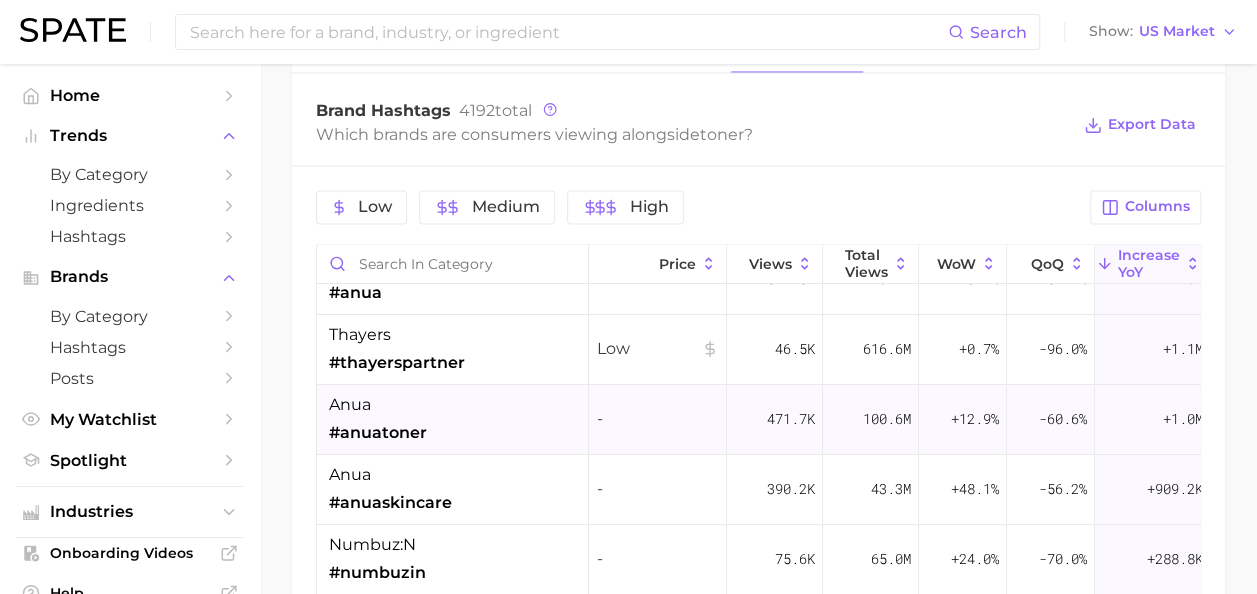 scroll, scrollTop: 0, scrollLeft: 0, axis: both 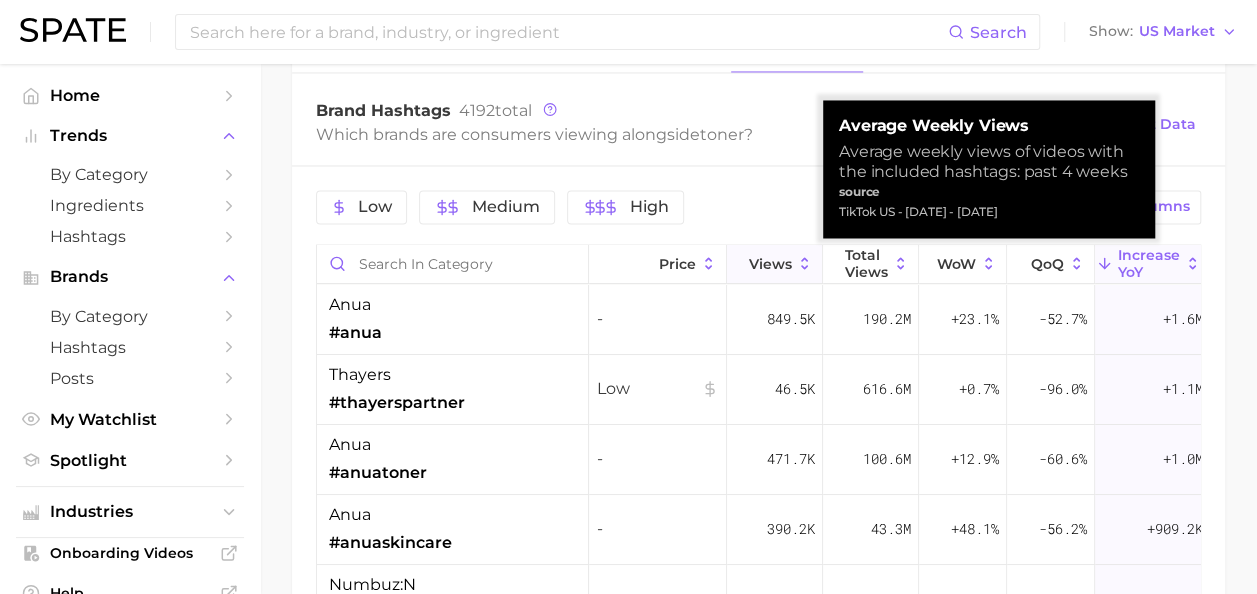 click on "Views" at bounding box center [775, 264] 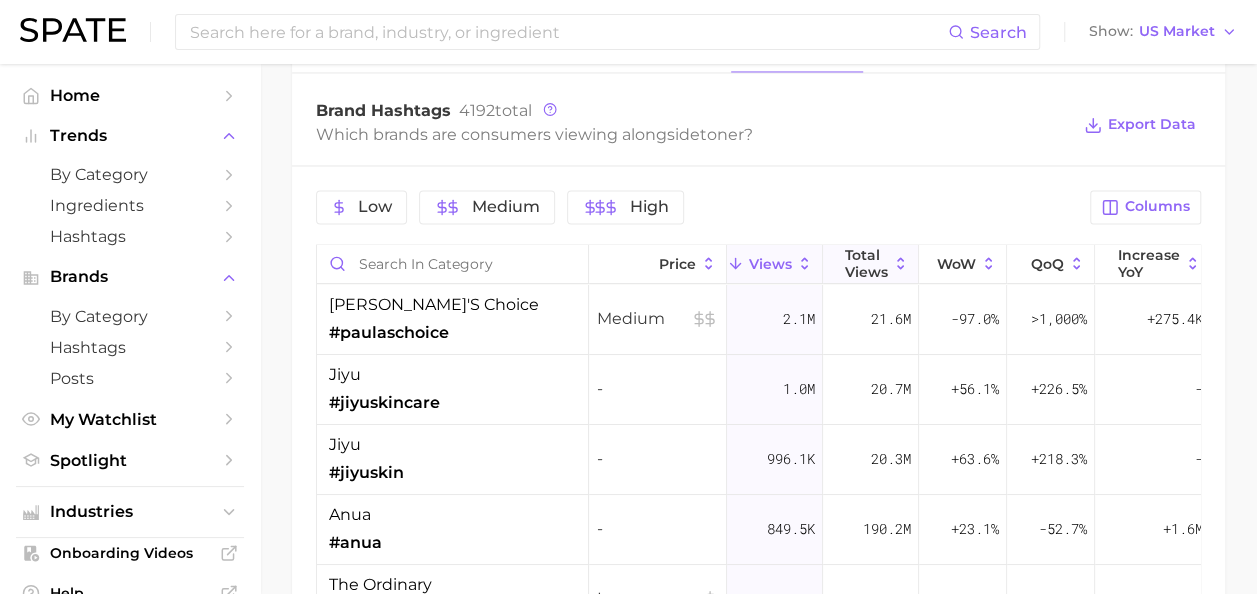click on "Total Views" at bounding box center (866, 263) 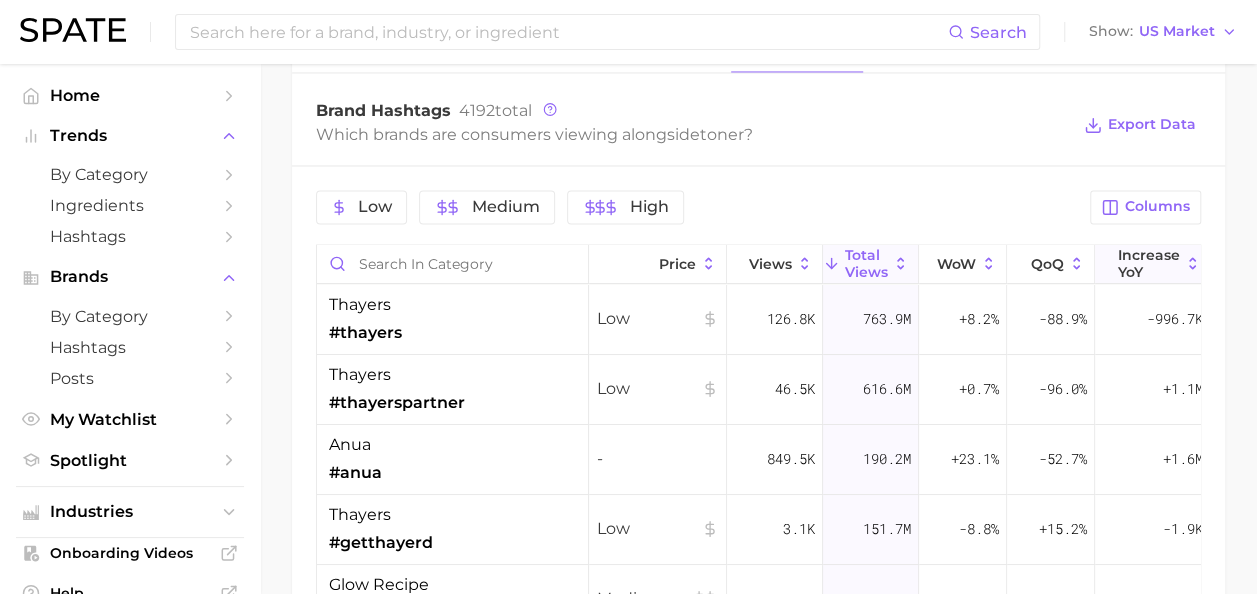 click on "increase YoY" at bounding box center [1149, 263] 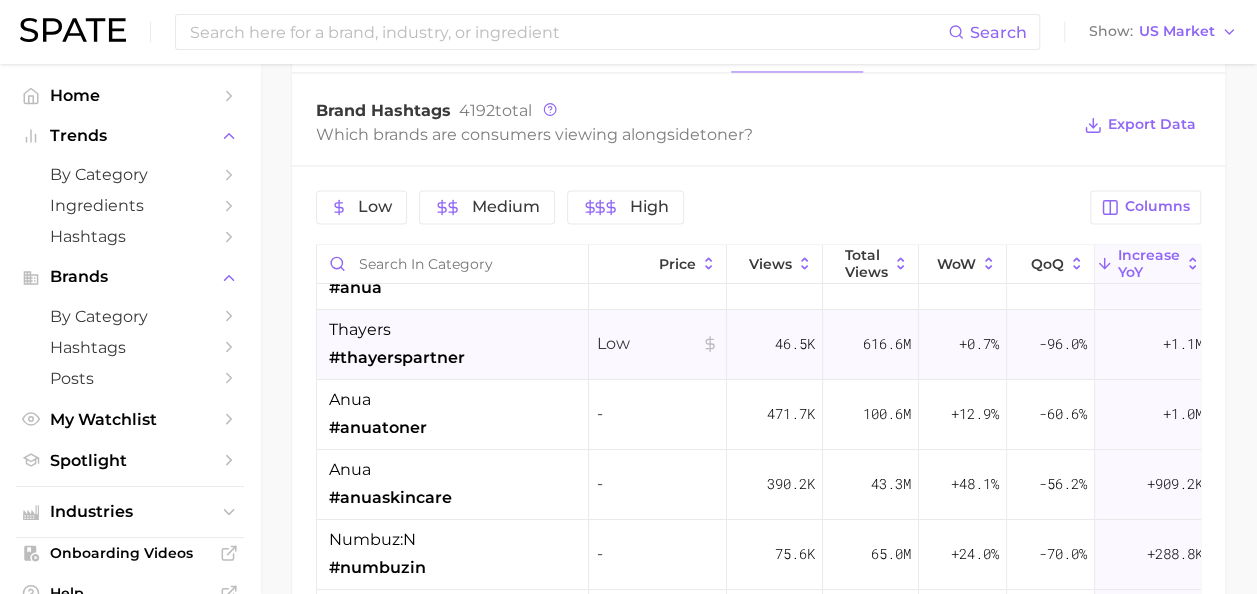 scroll, scrollTop: 0, scrollLeft: 0, axis: both 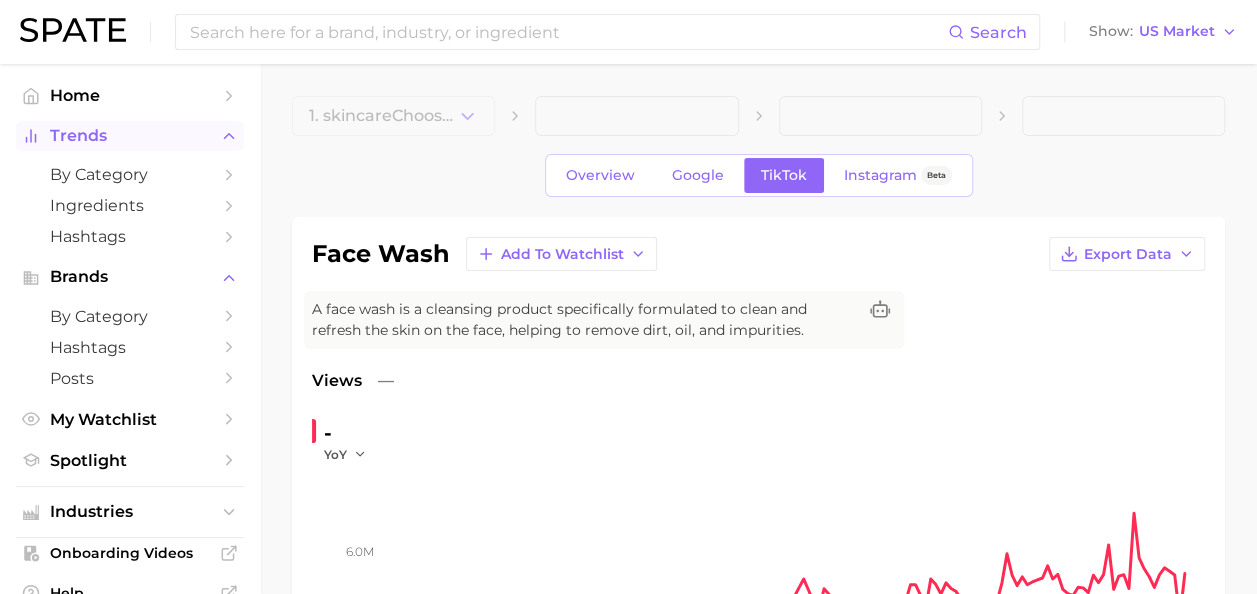 click on "Trends" at bounding box center (130, 136) 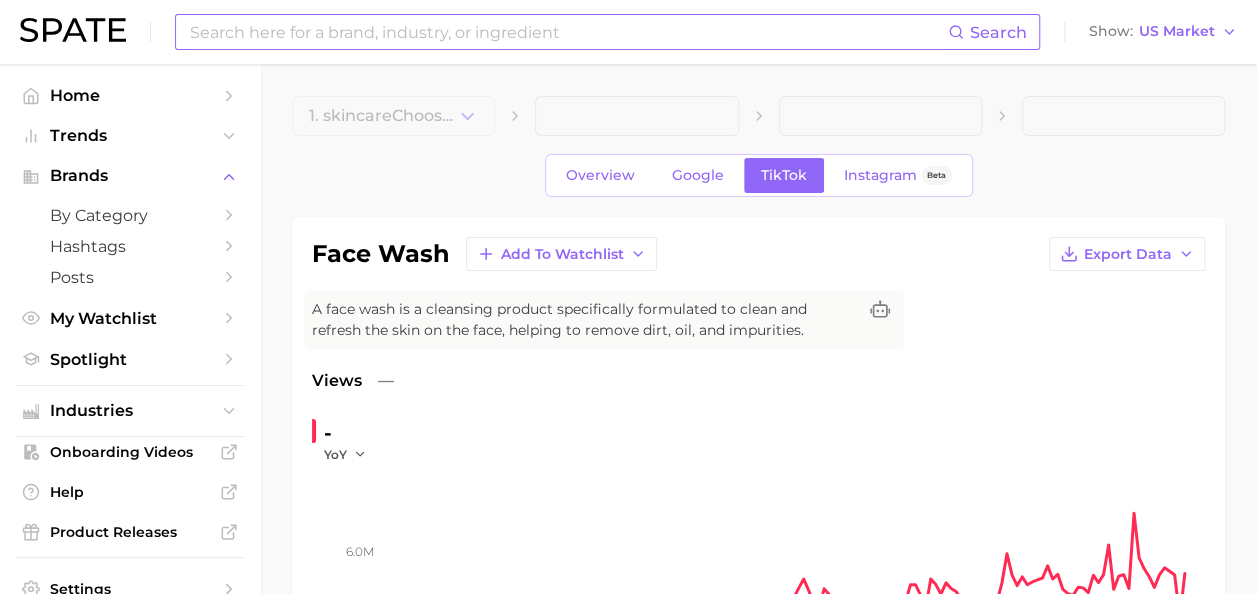 click at bounding box center (568, 32) 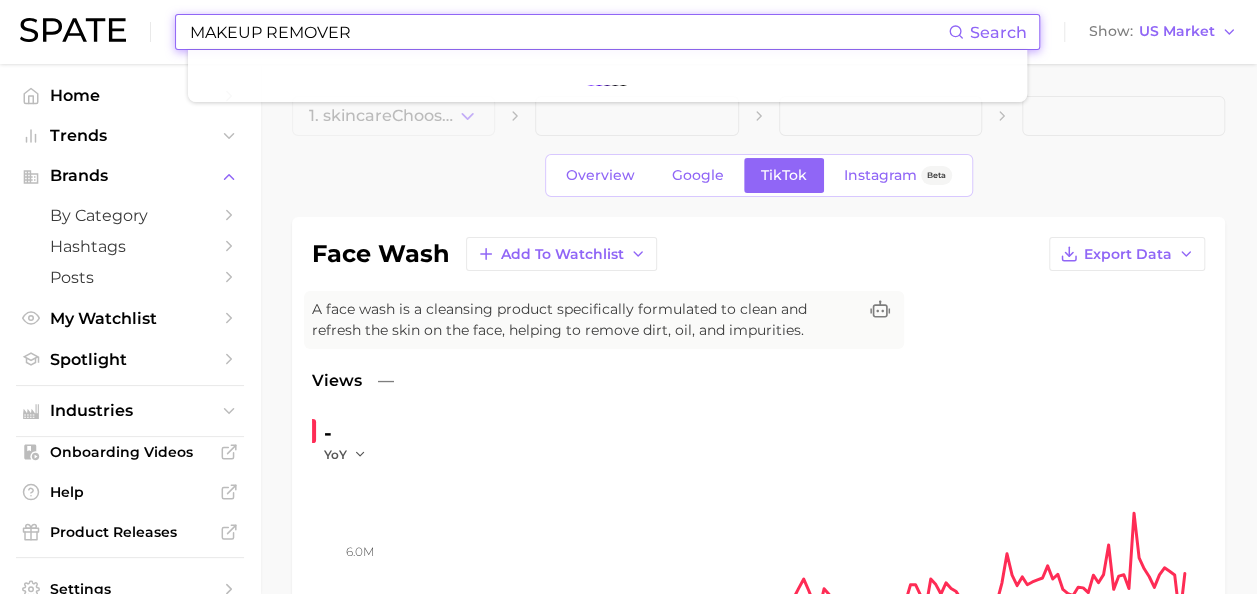 type on "MAKEUP REMOVER" 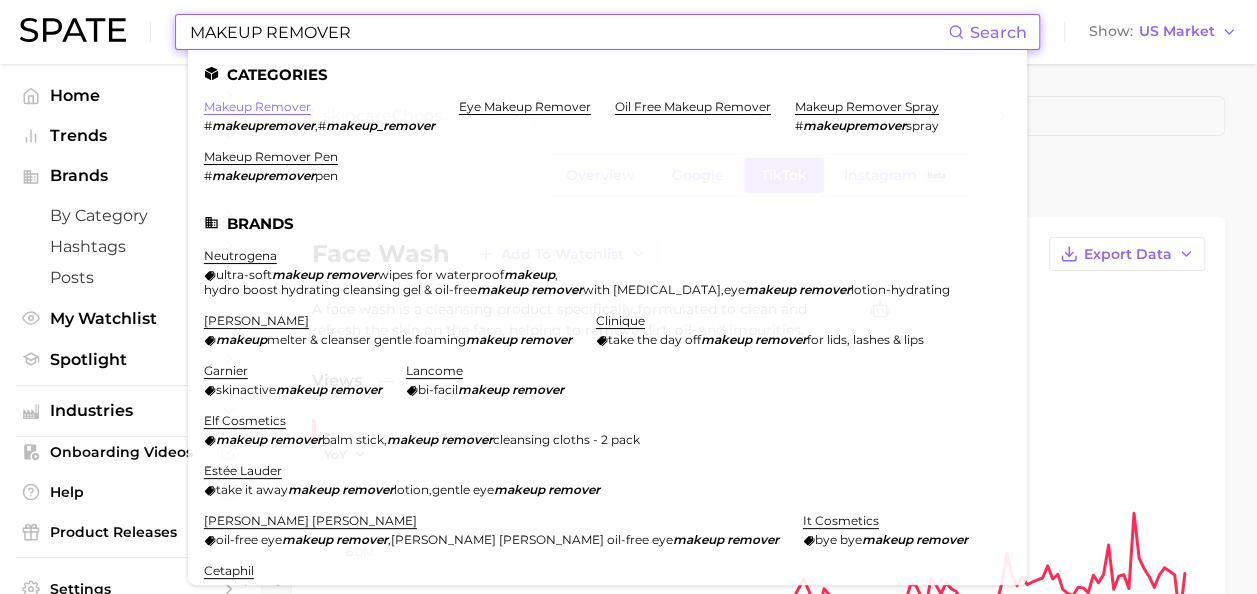 click on "makeup remover" at bounding box center (257, 106) 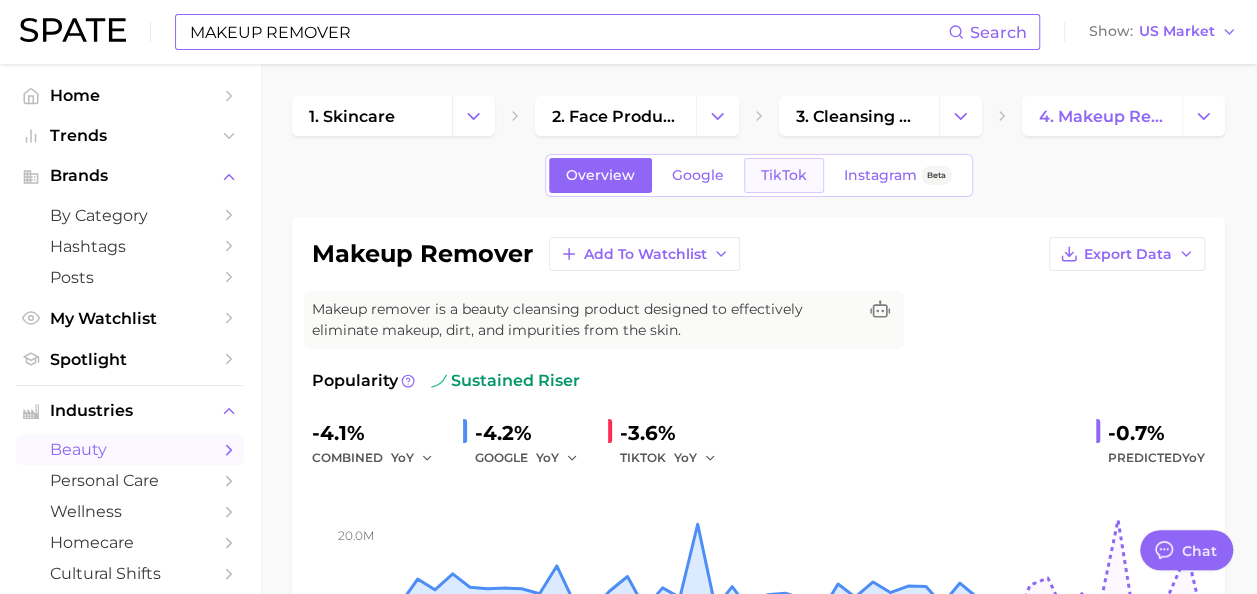 type on "x" 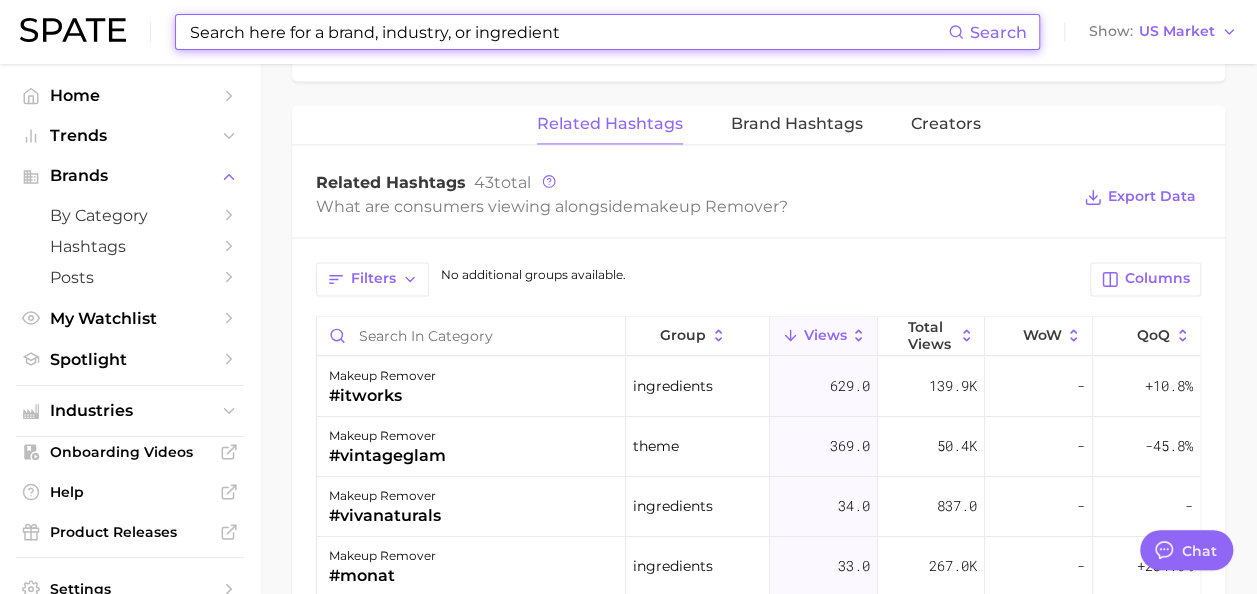 scroll, scrollTop: 1481, scrollLeft: 0, axis: vertical 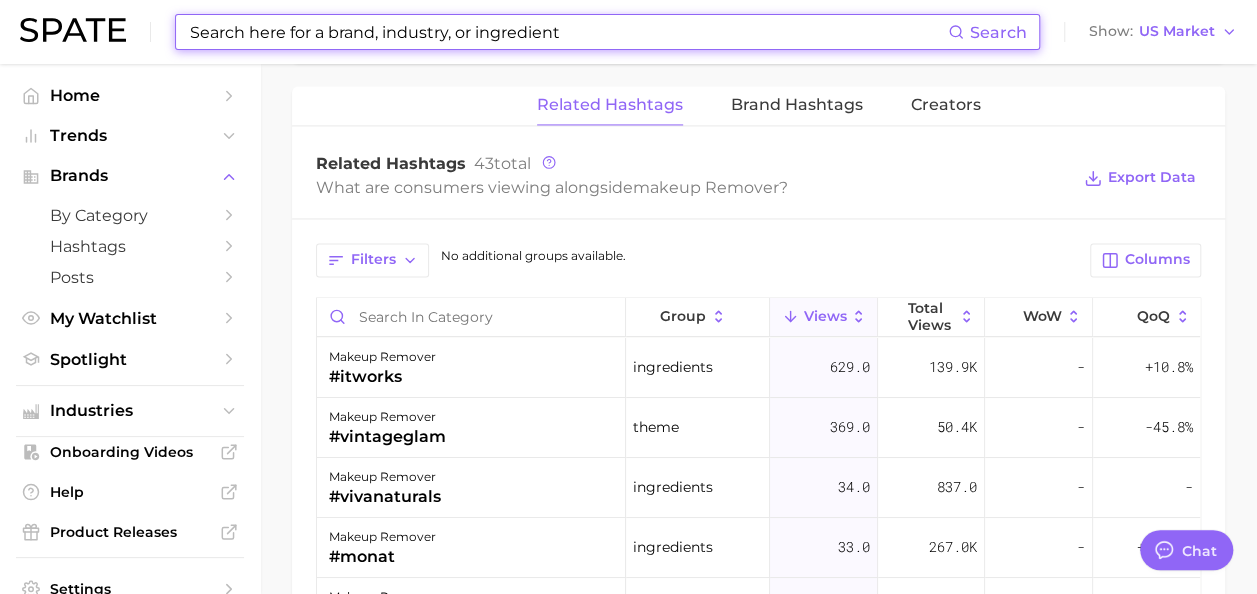 click on "Home Trends Brands by Category Hashtags Posts My Watchlist Spotlight" at bounding box center (130, 227) 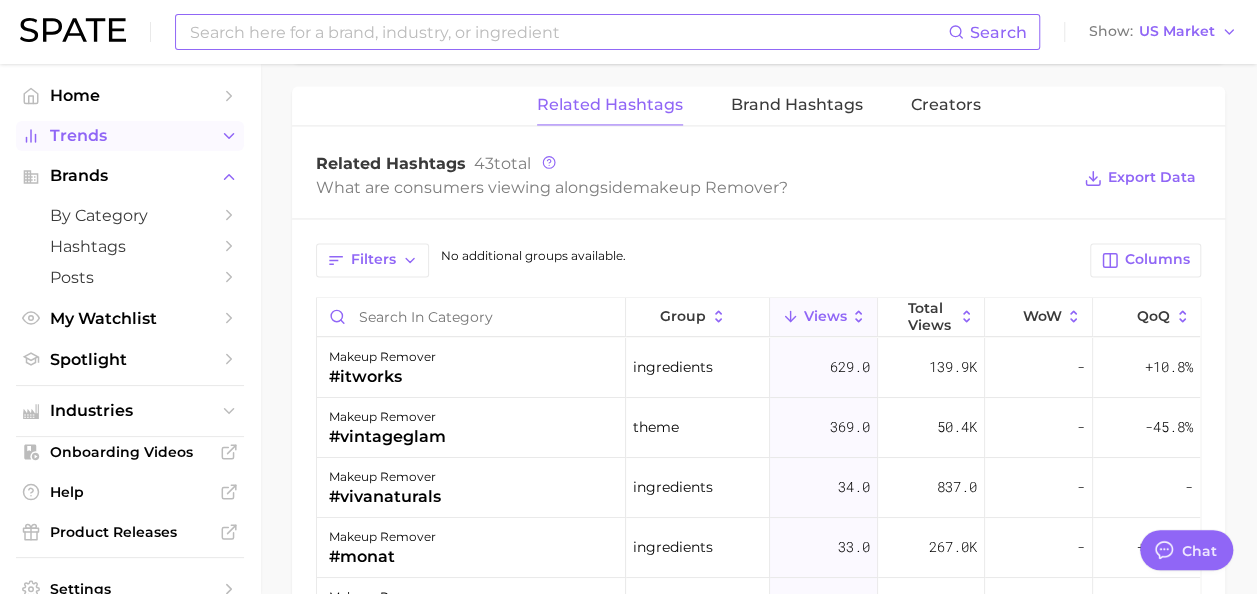 click on "Trends" at bounding box center (130, 136) 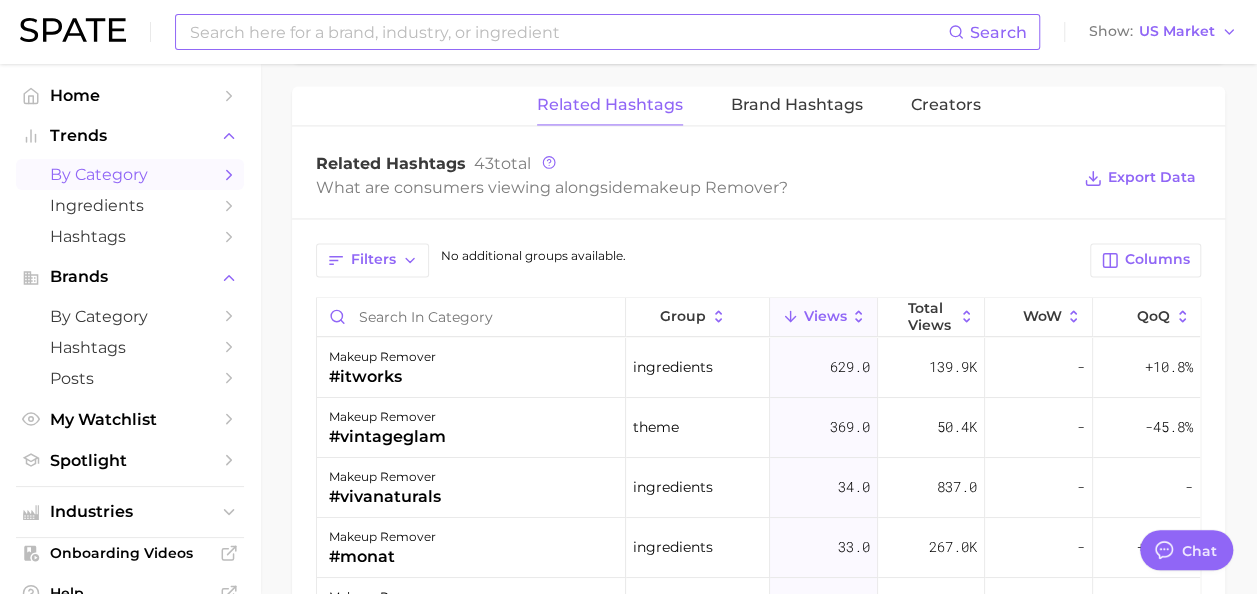 click on "by Category" at bounding box center (130, 174) 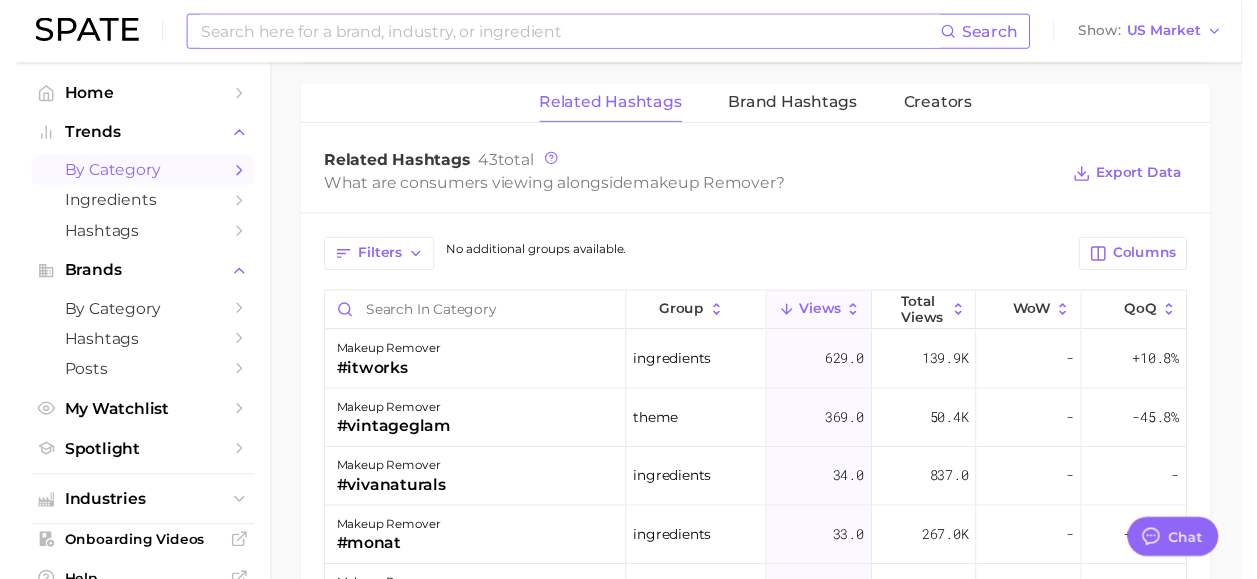 scroll, scrollTop: 0, scrollLeft: 0, axis: both 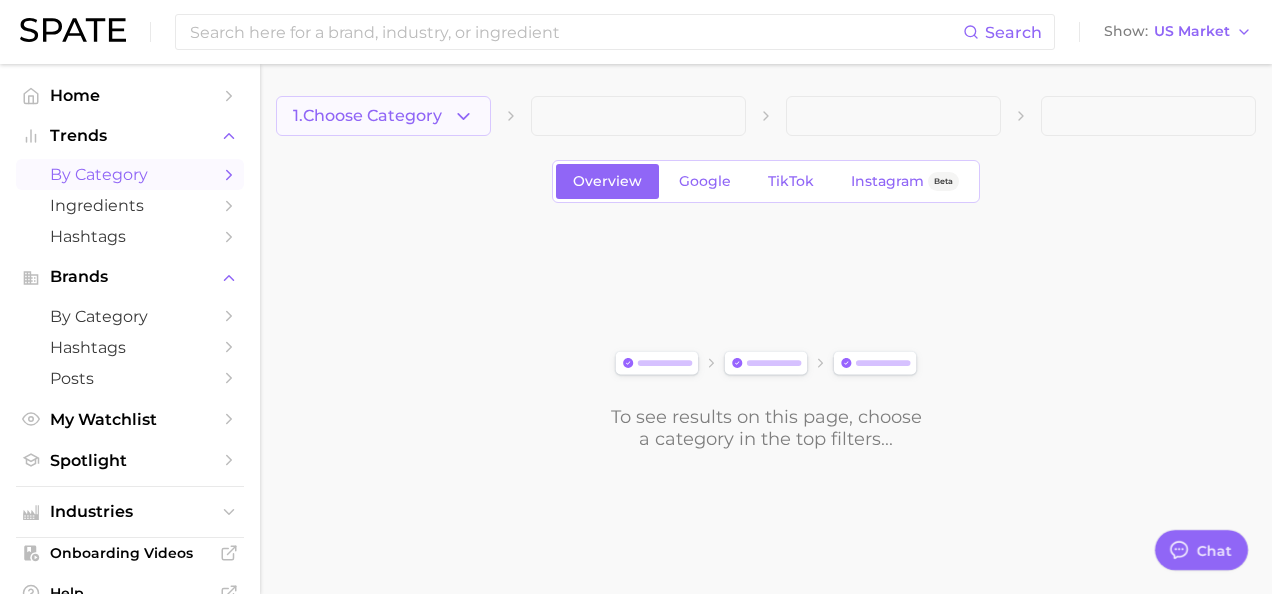 click on "1.  Choose Category" at bounding box center [367, 116] 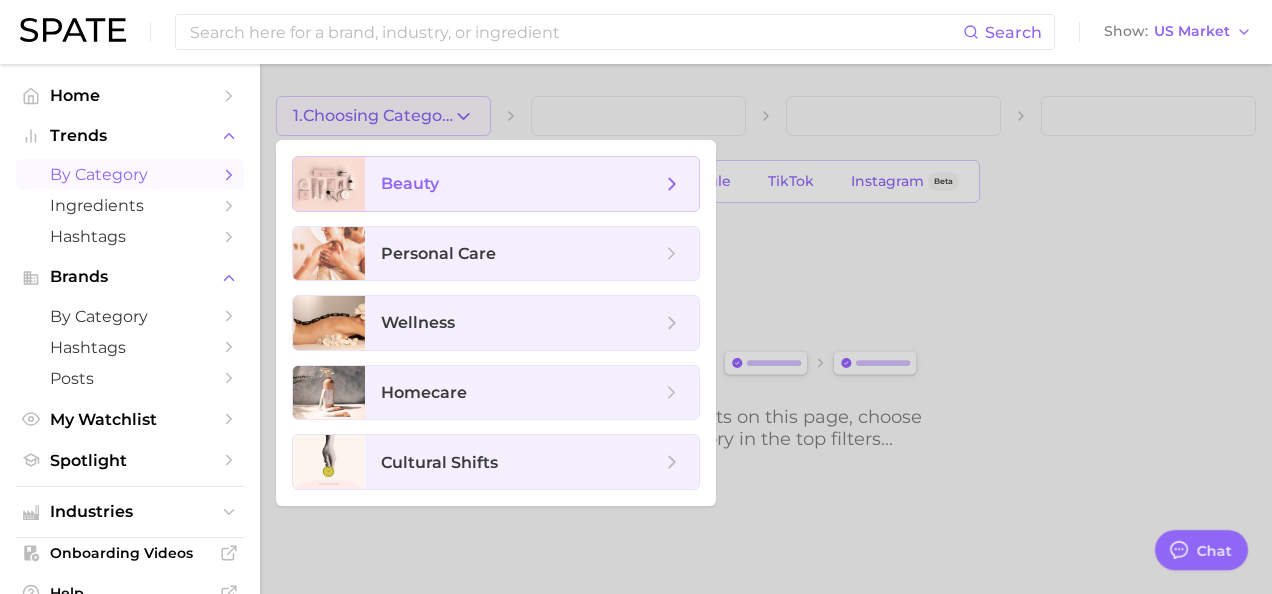 click on "beauty" at bounding box center [410, 183] 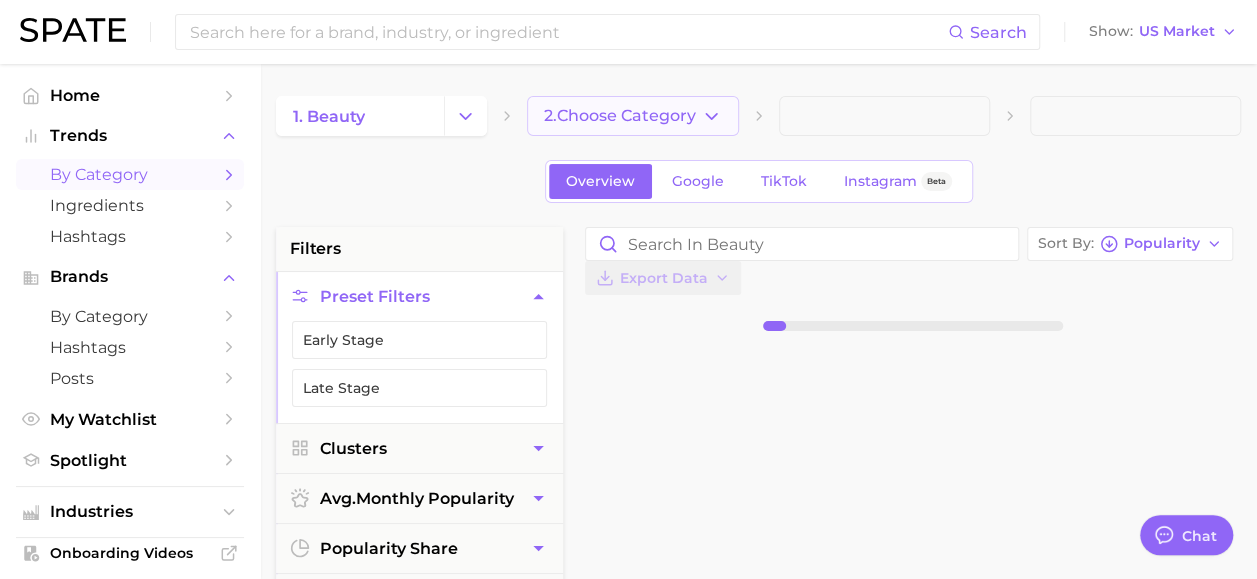 click on "2.  Choose Category" at bounding box center [620, 116] 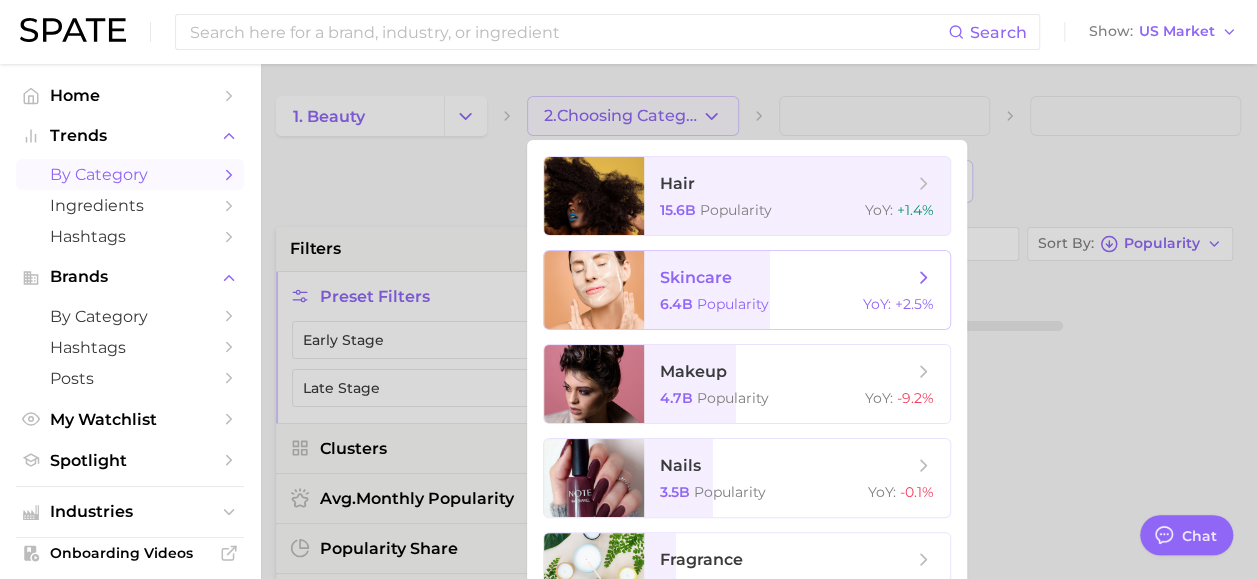 click at bounding box center [594, 290] 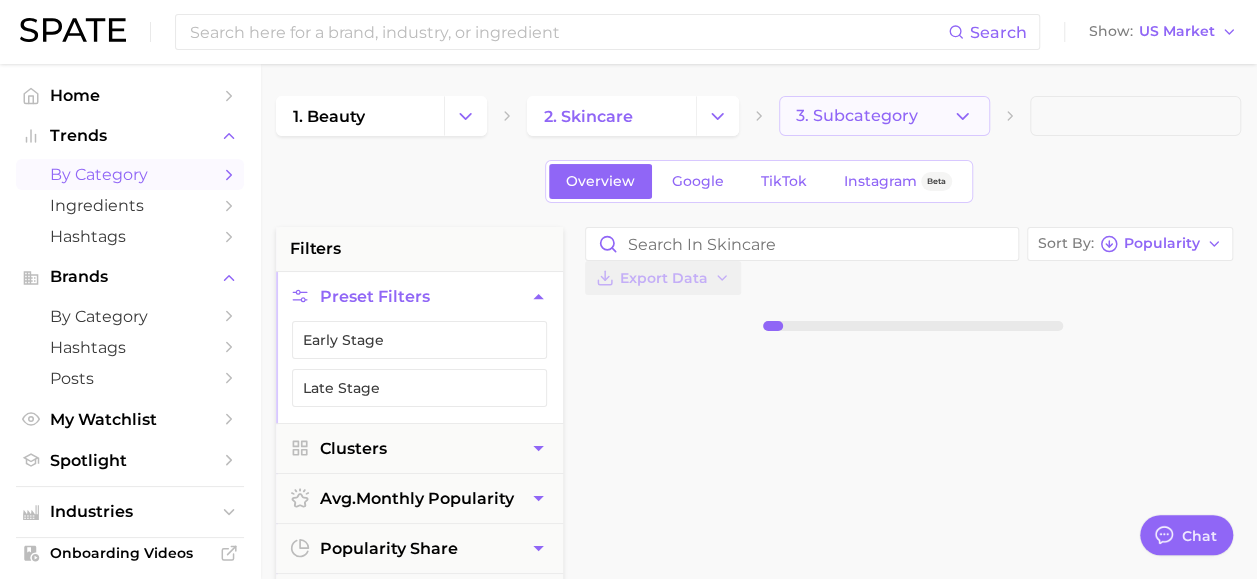 click on "3. Subcategory" at bounding box center [884, 116] 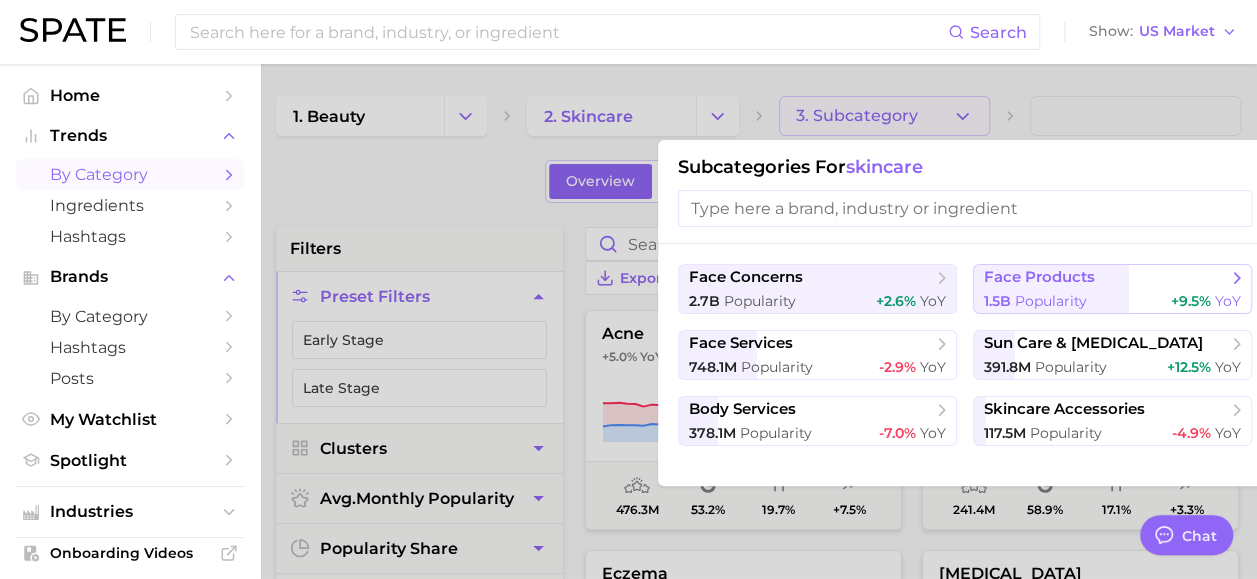 click on "face products" at bounding box center [1039, 277] 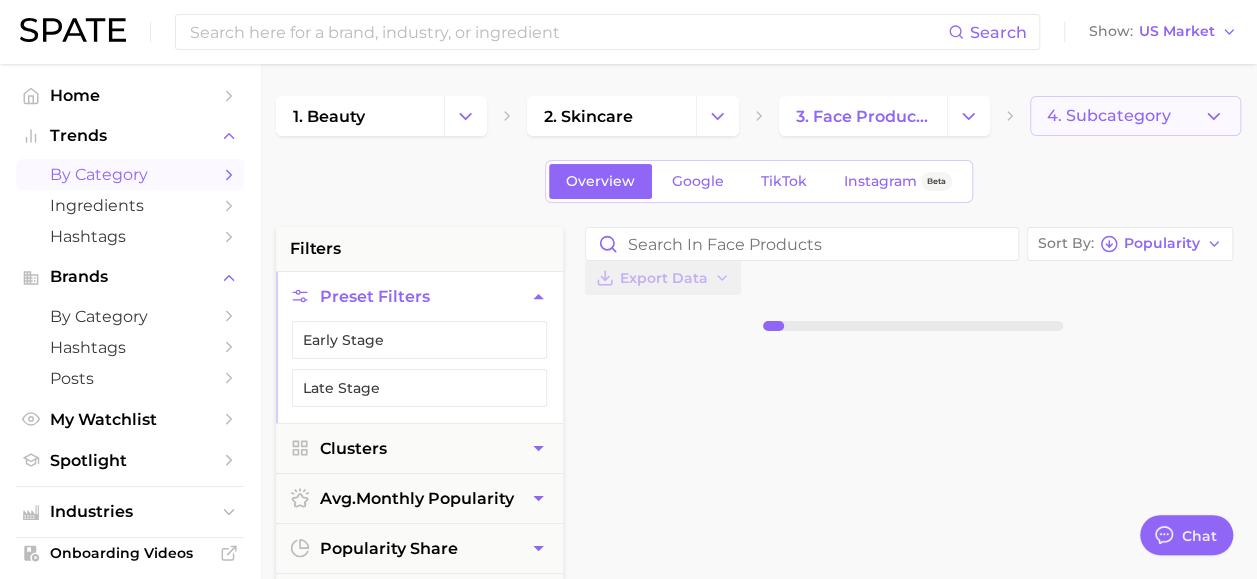 click on "4. Subcategory" at bounding box center [1109, 116] 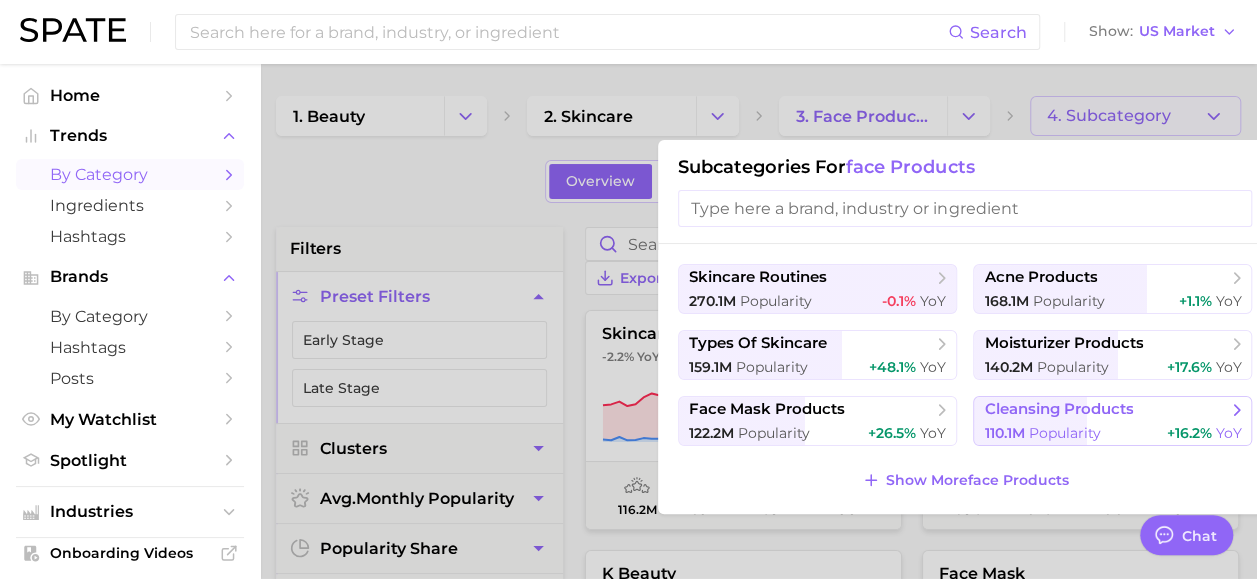 click on "cleansing products" at bounding box center (1058, 409) 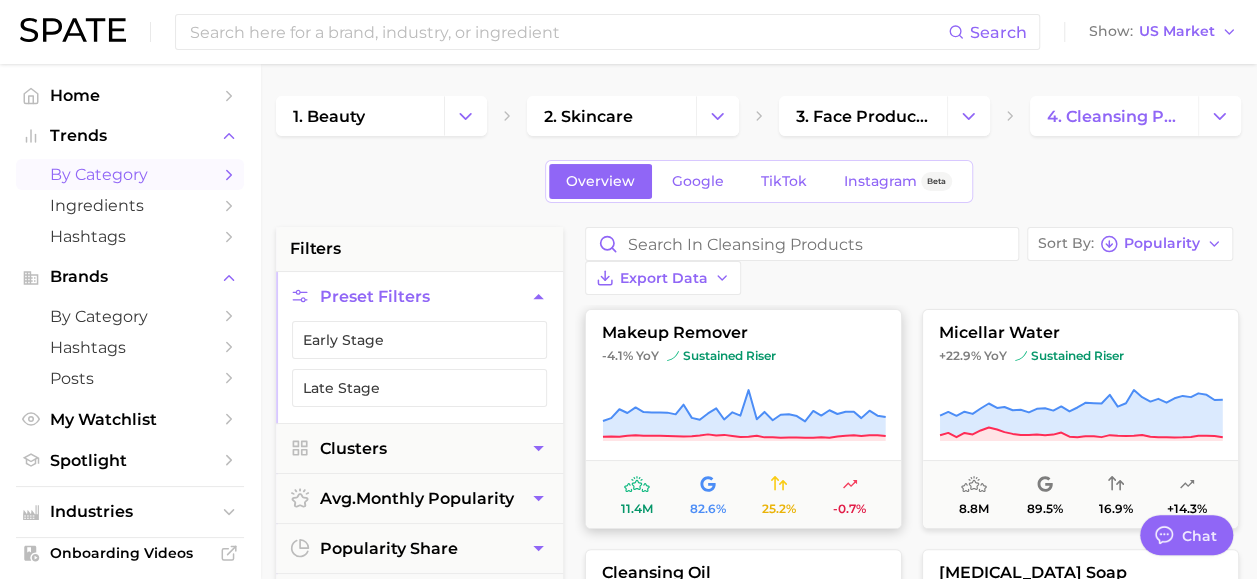 click 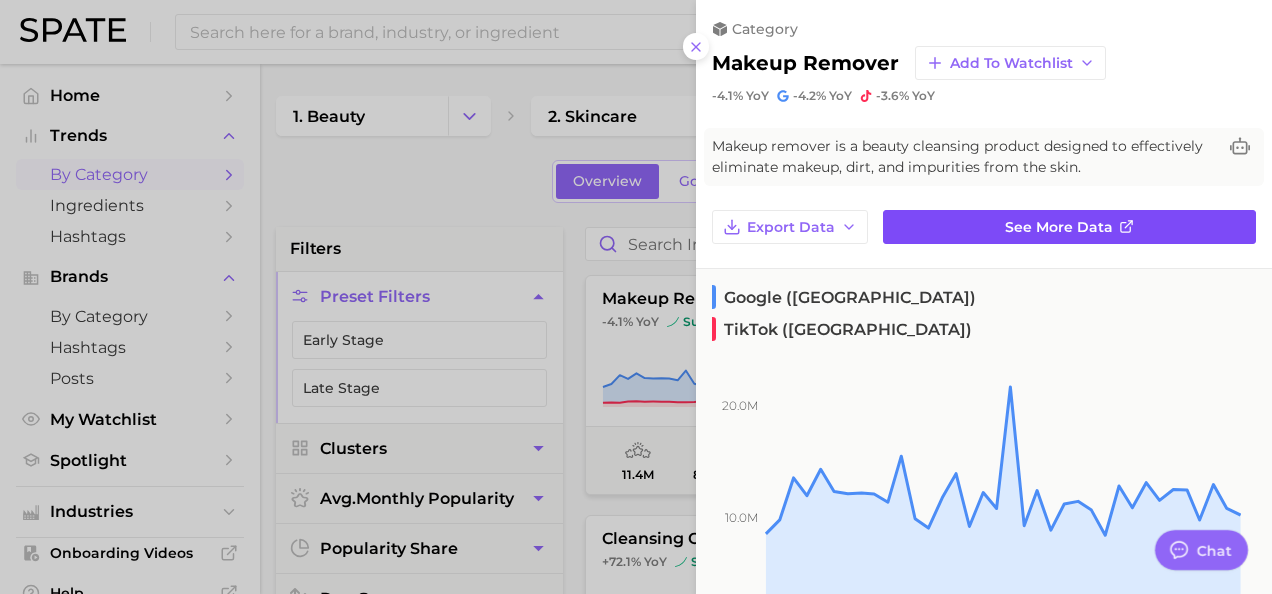 click on "See more data" at bounding box center (1069, 227) 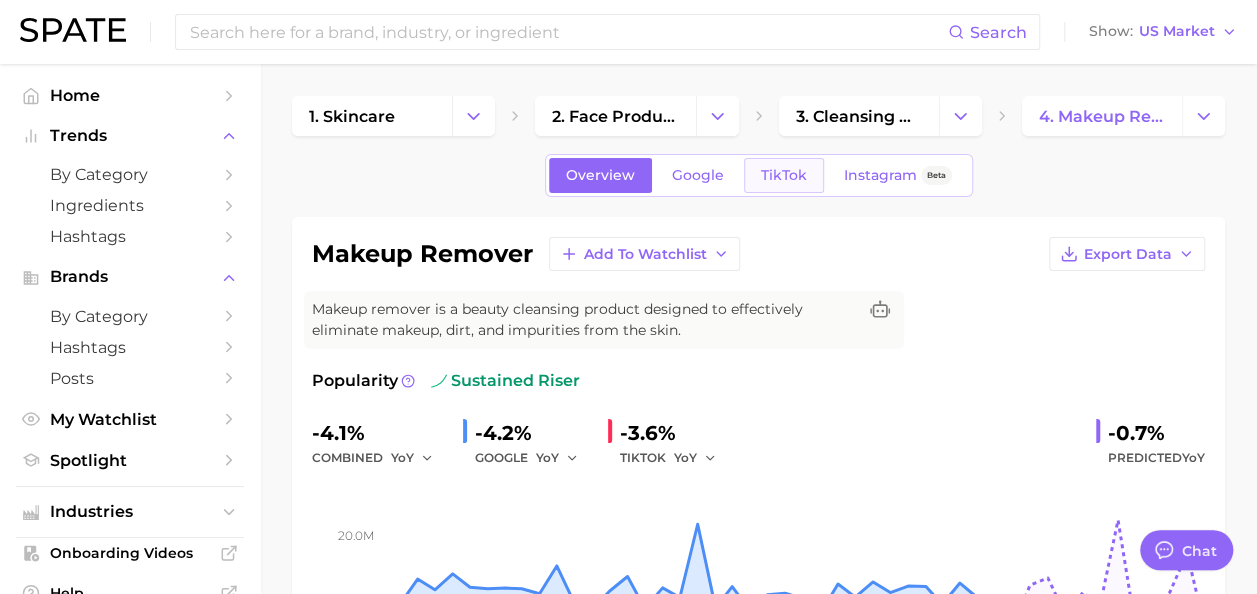 click on "TikTok" at bounding box center [784, 175] 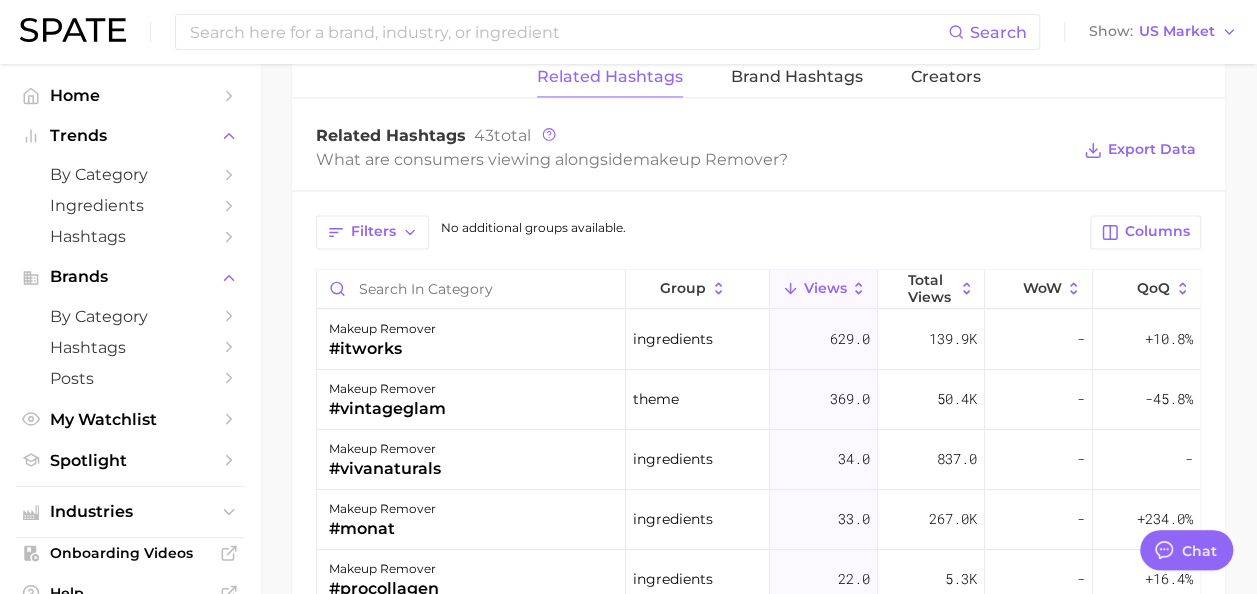 scroll, scrollTop: 1514, scrollLeft: 0, axis: vertical 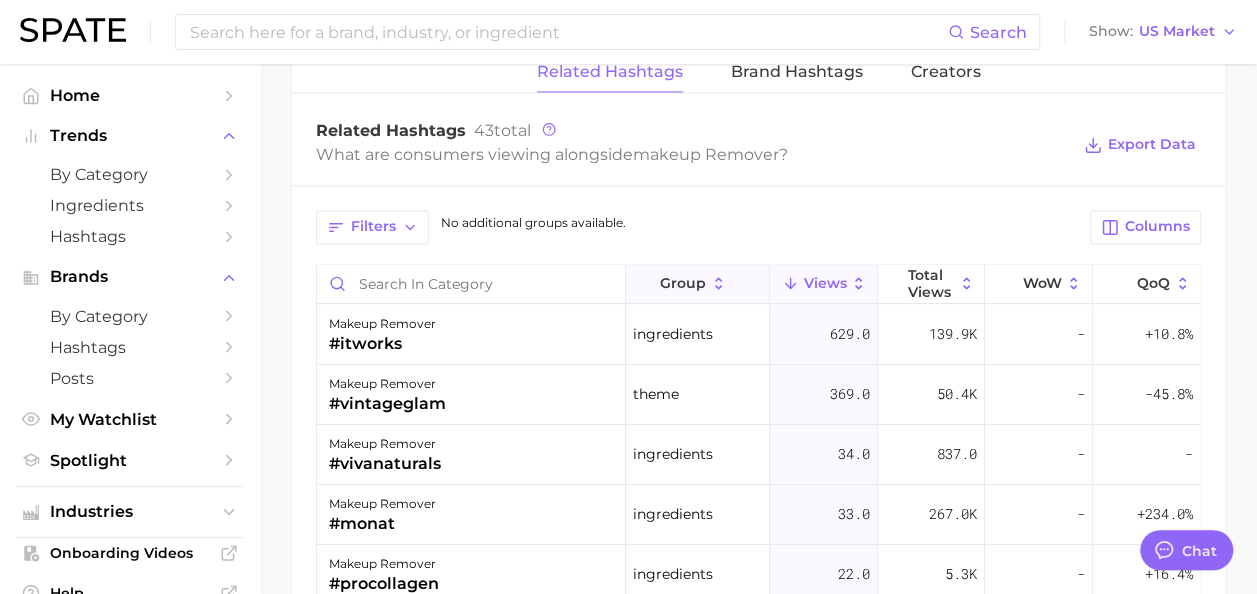 click 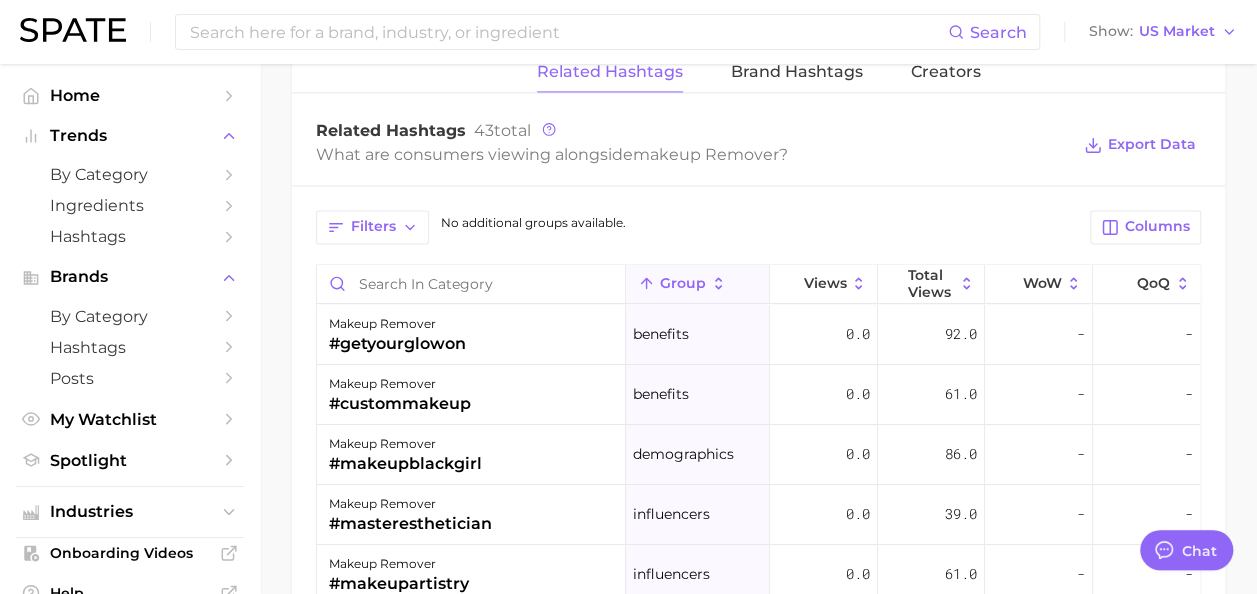 click 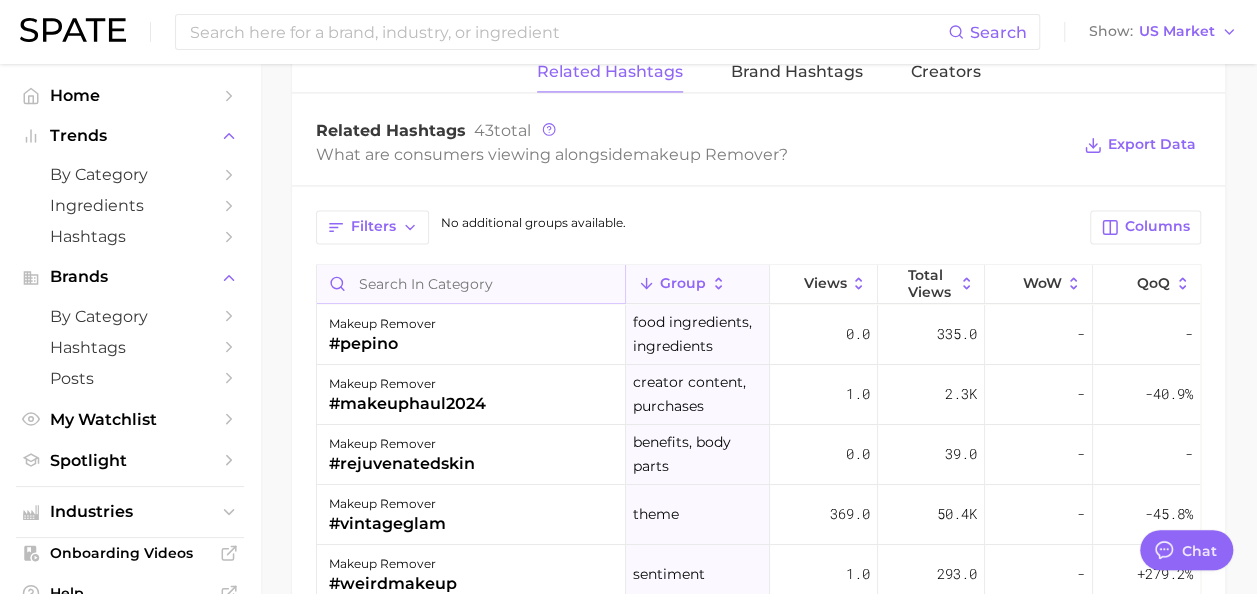 click at bounding box center [471, 284] 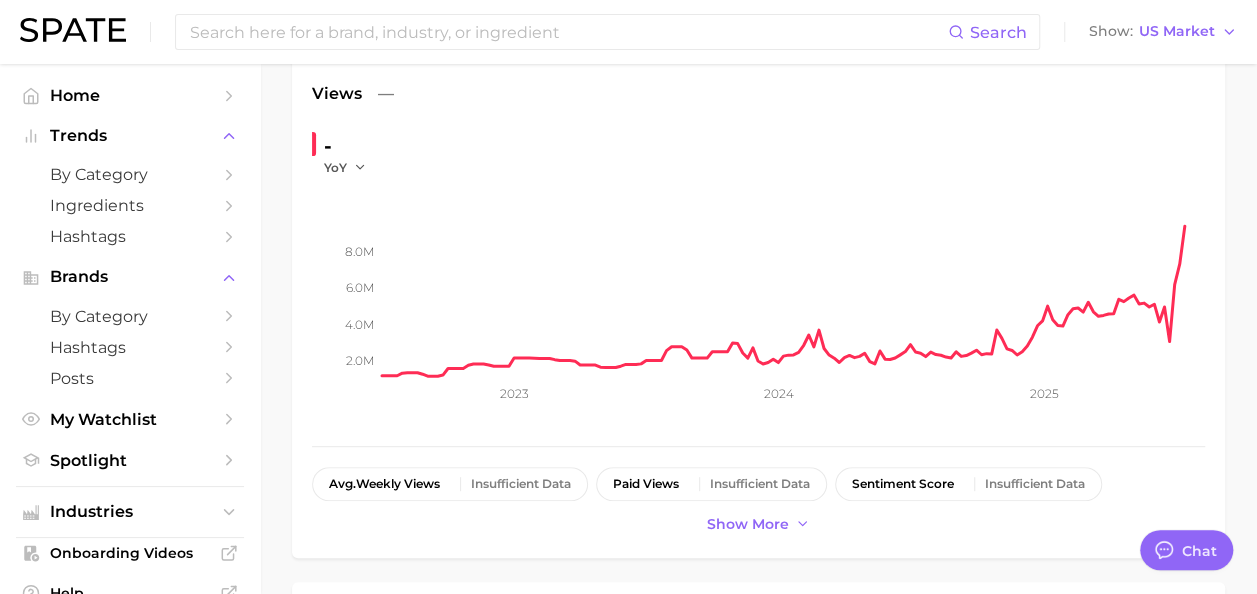 scroll, scrollTop: 288, scrollLeft: 0, axis: vertical 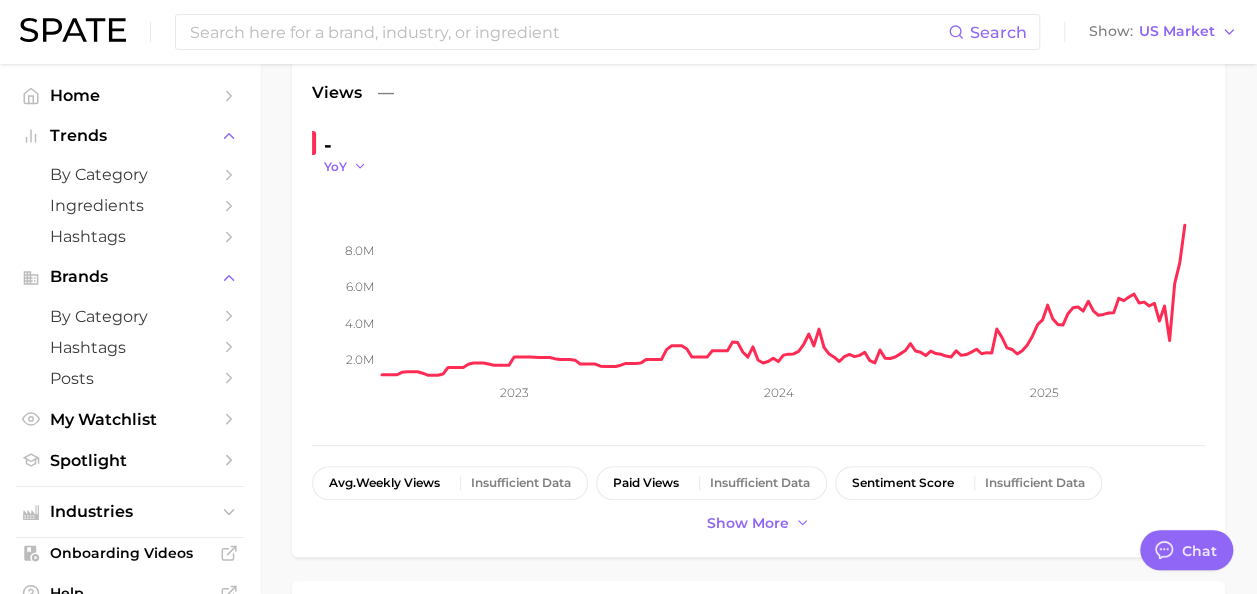 click on "YoY" at bounding box center (335, 166) 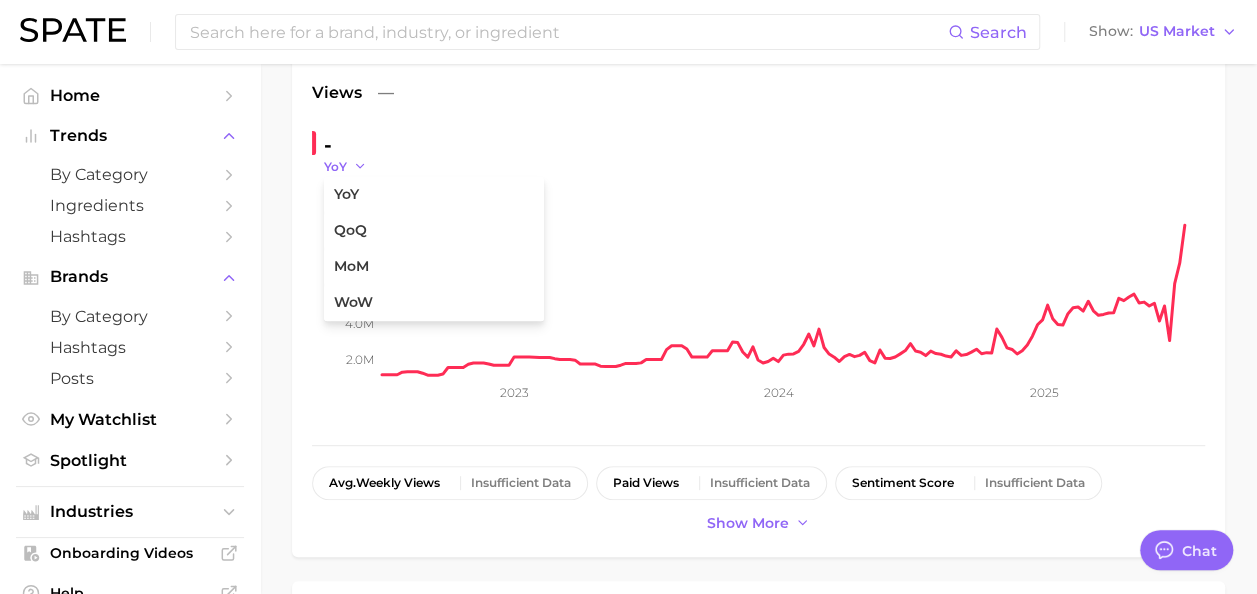 click on "YoY" at bounding box center [335, 166] 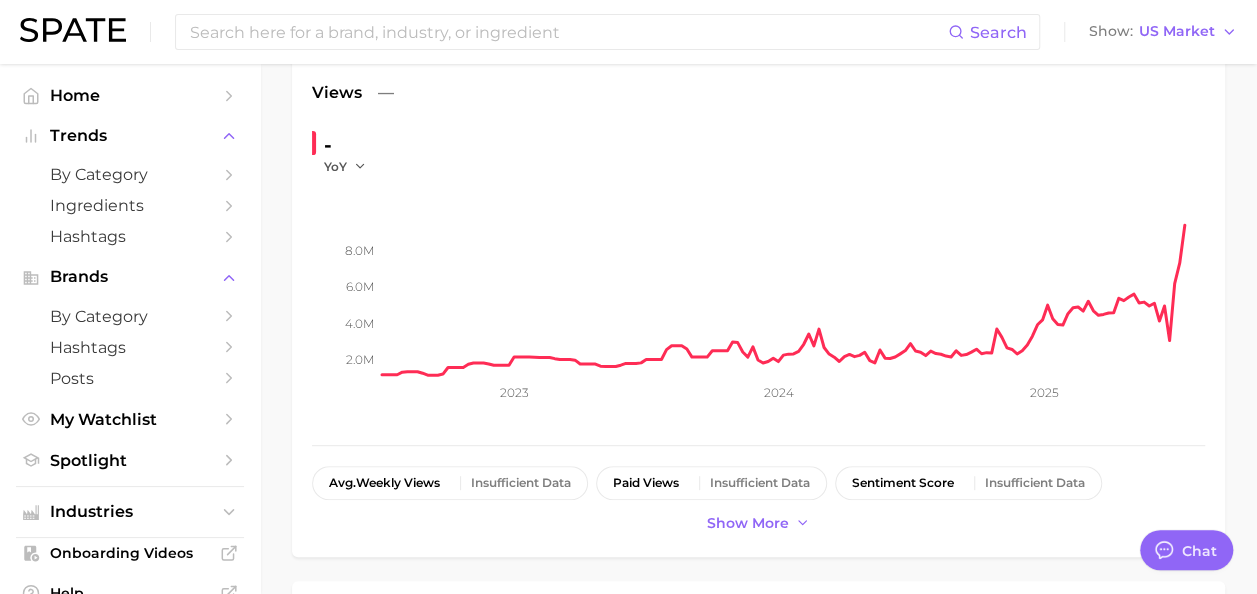 click on "—" at bounding box center (386, 93) 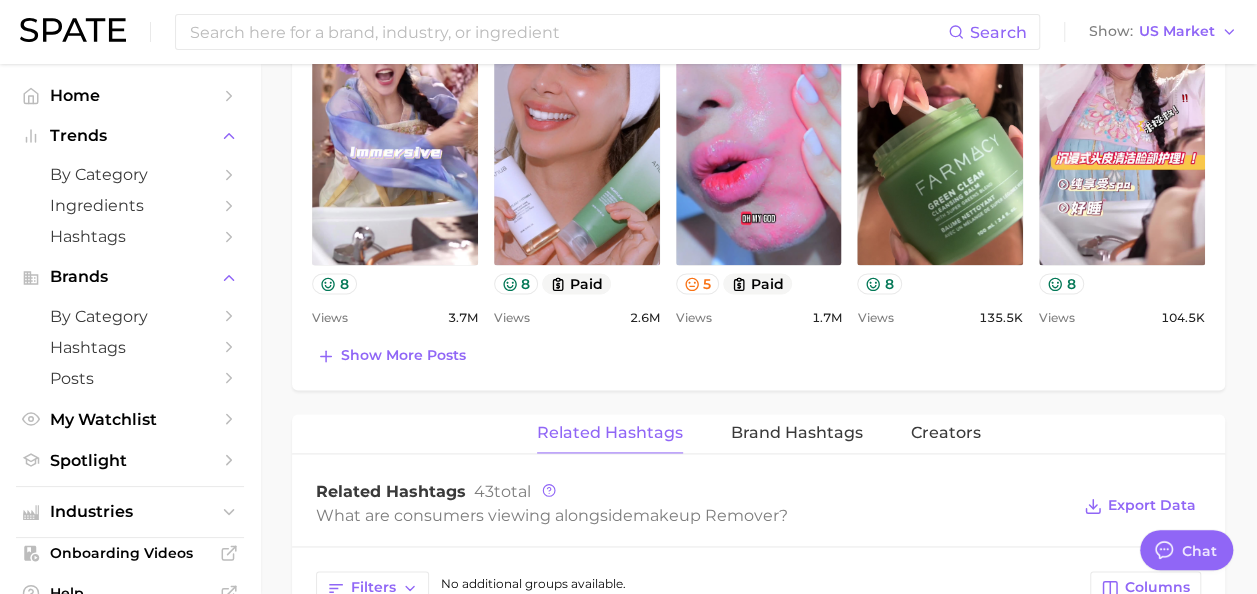 scroll, scrollTop: 1157, scrollLeft: 0, axis: vertical 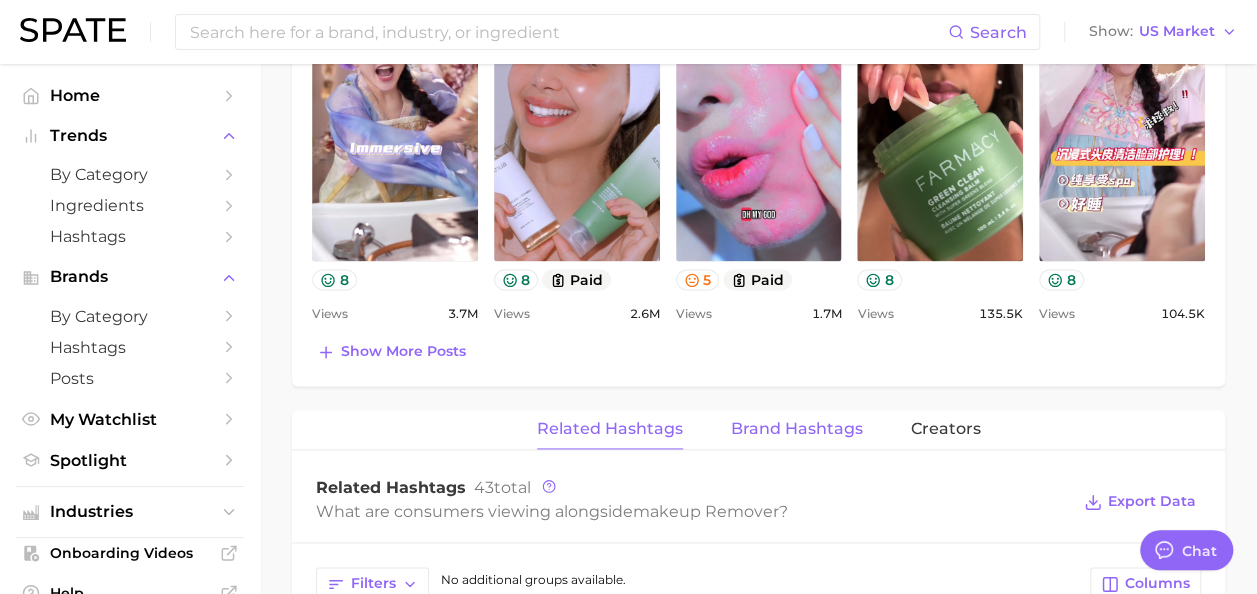 click on "Brand Hashtags" at bounding box center (797, 429) 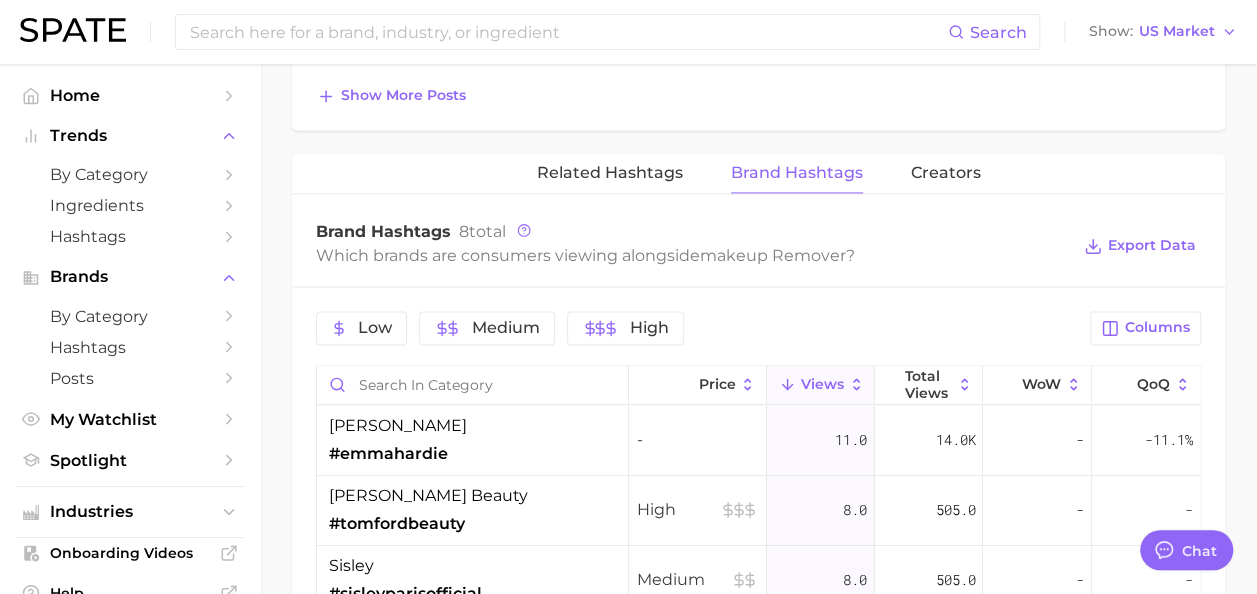 scroll, scrollTop: 1431, scrollLeft: 0, axis: vertical 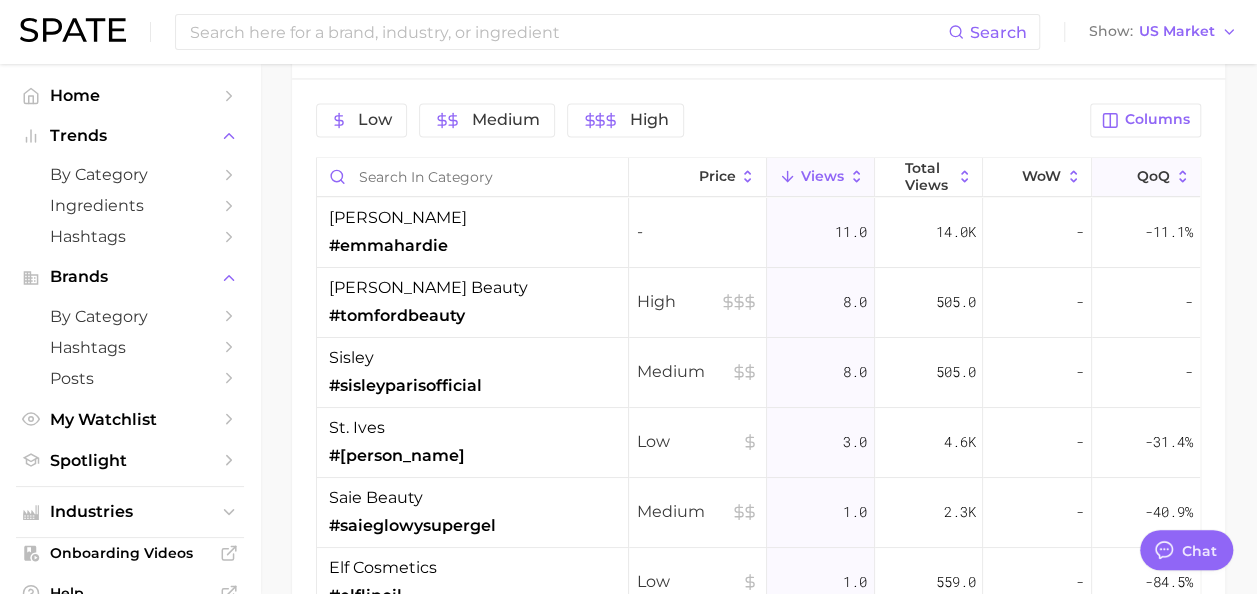 click on "QoQ" at bounding box center [1146, 177] 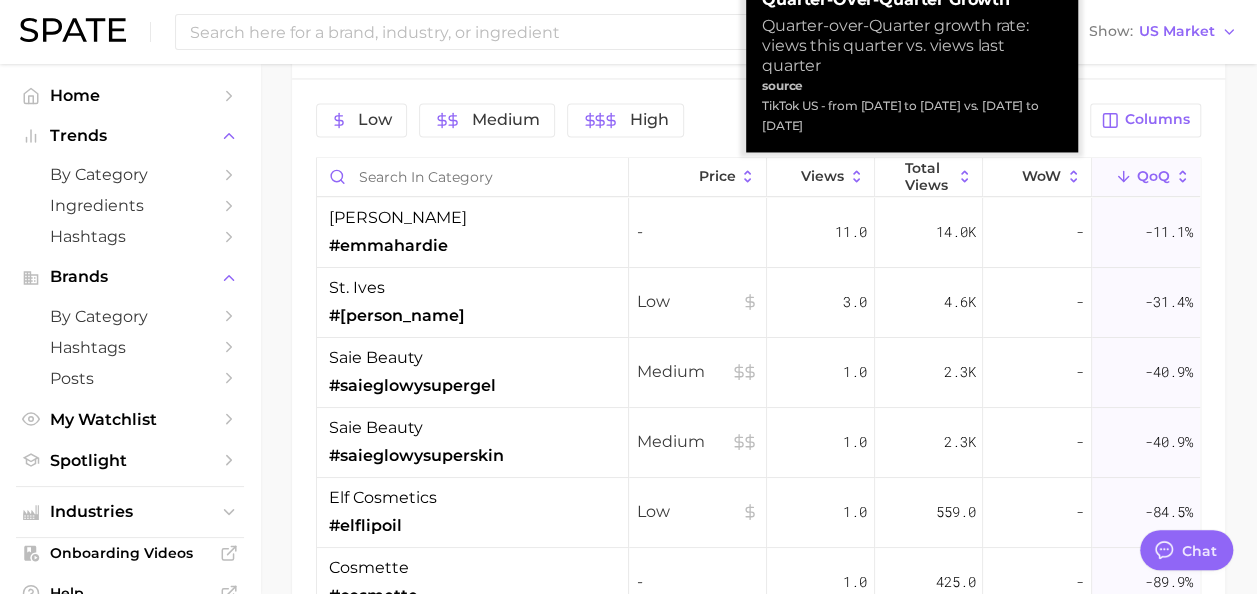 click on "QoQ" at bounding box center [1146, 177] 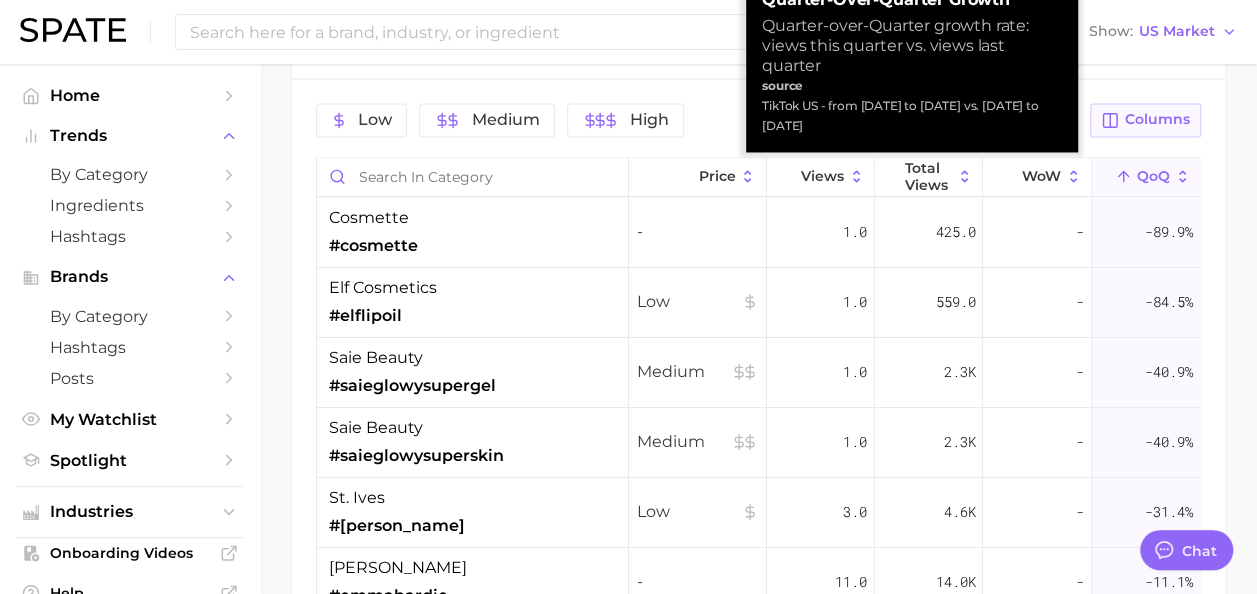 click on "Columns" at bounding box center [1145, 120] 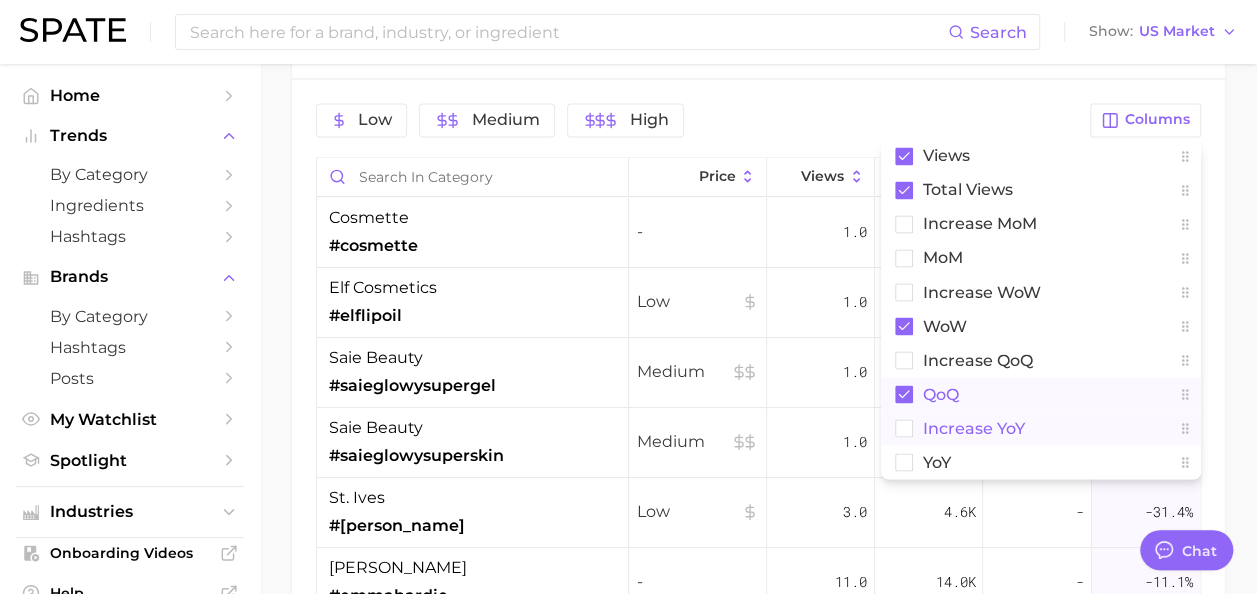 click on "increase YoY" at bounding box center (974, 427) 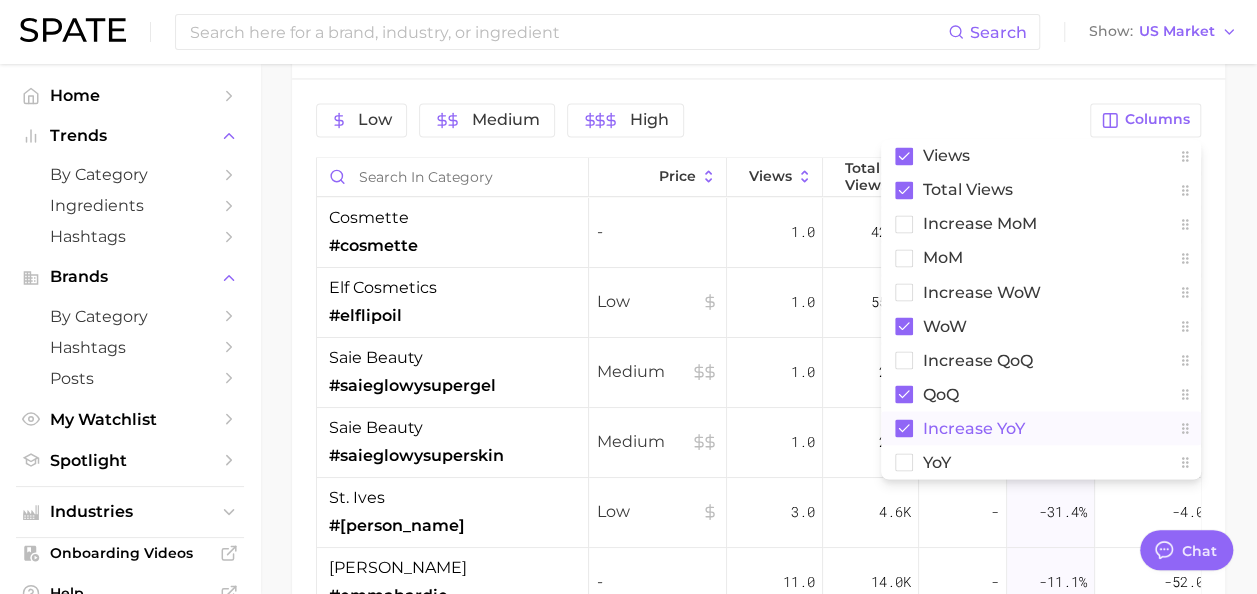 click on "increase YoY" at bounding box center (1041, 428) 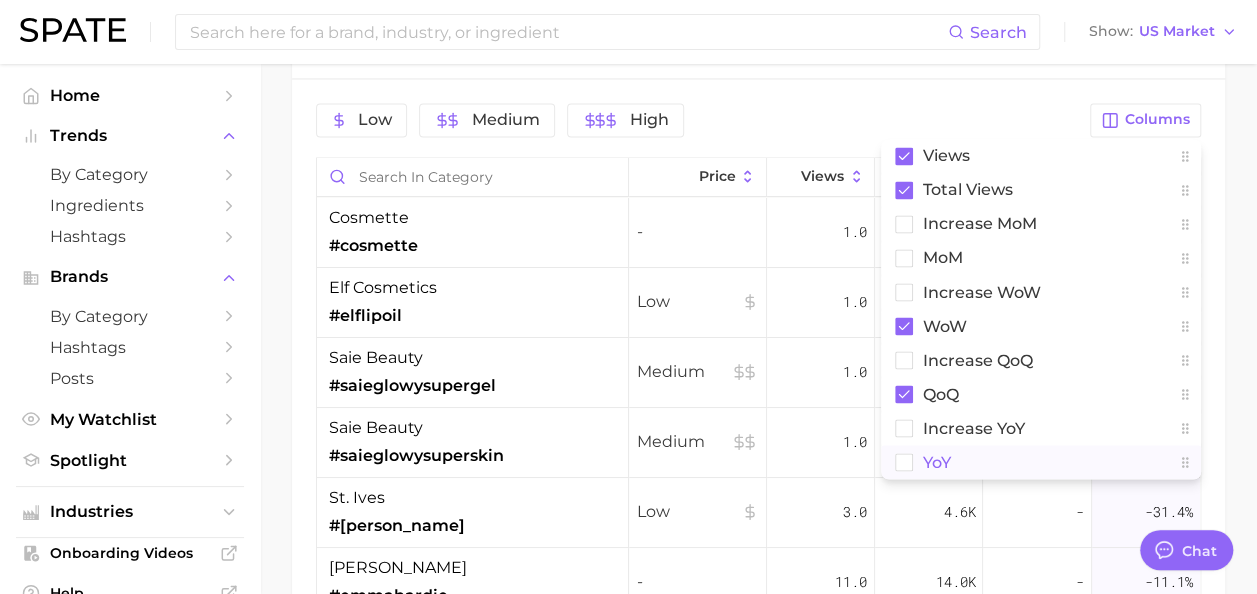 click on "YoY" at bounding box center (1041, 462) 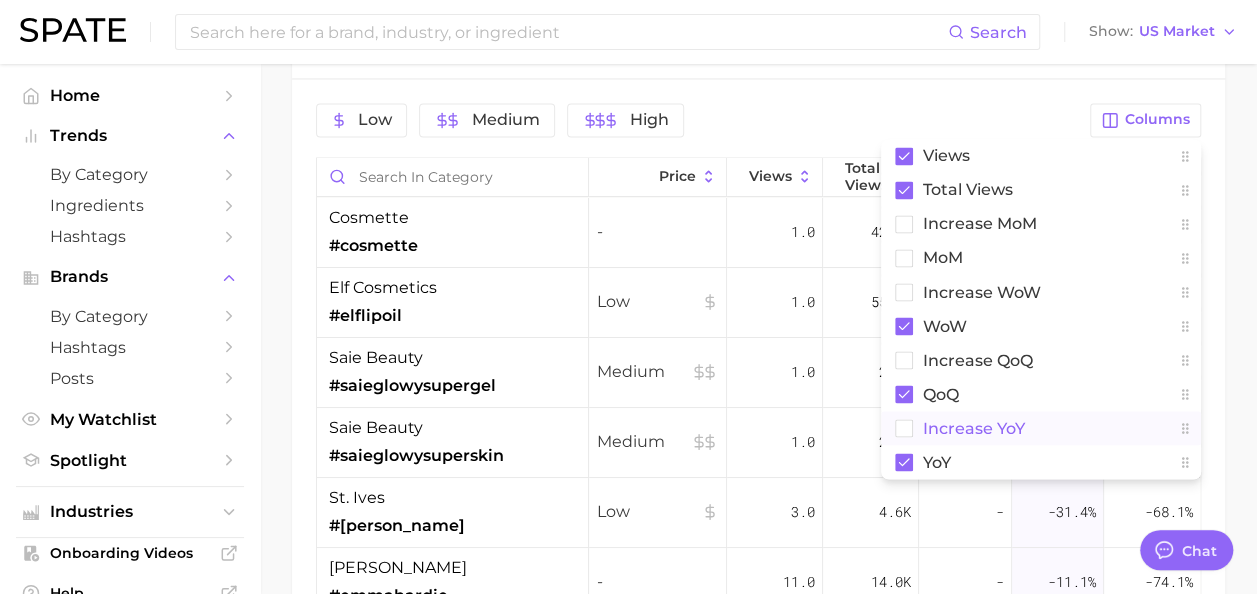 click 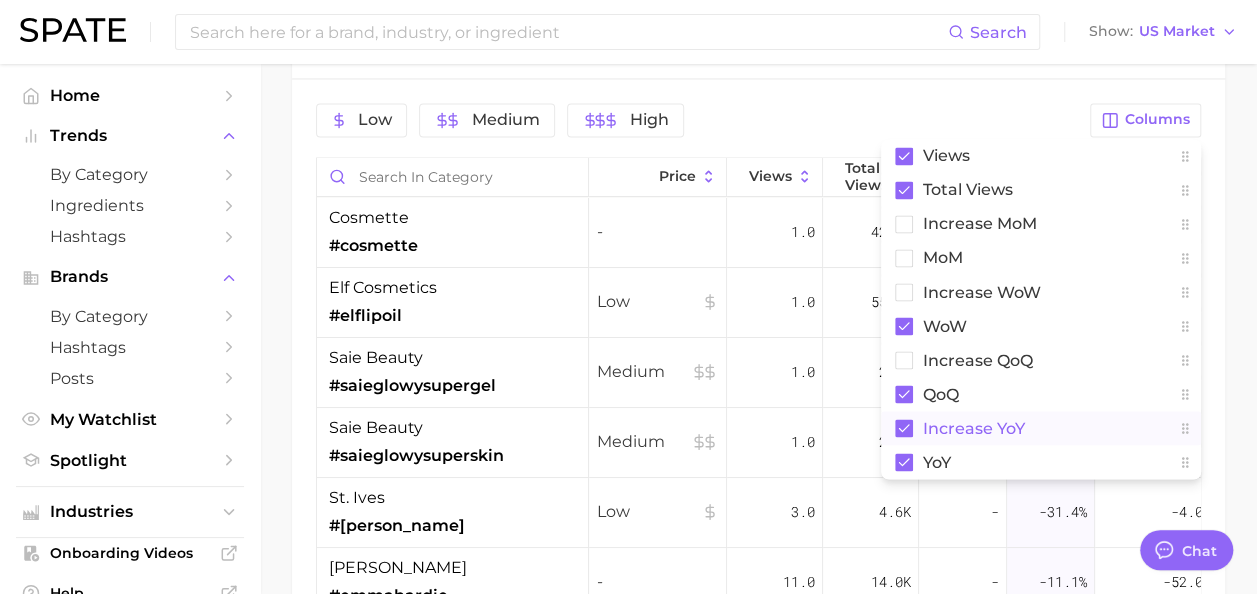 click on "Low Medium High Columns Views Total Views increase MoM MoM Increase WoW WoW increase QoQ QoQ increase YoY YoY Price Views Total Views WoW QoQ increase YoY YoY cosmette #cosmette - 1.0 425.0 - -89.9% - - elf cosmetics #elflipoil Low 1.0 559.0 - -84.5% - - saie beauty #saieglowysupergel Medium 1.0 2.3k - -40.9% - - saie beauty #saieglowysuperskin Medium 1.0 2.3k - -40.9% - - st. ives #stives Low 3.0 4.6k - -31.4% -4.0 -68.1% emma hardie #emmahardie - 11.0 14.0k - -11.1% -52.0 -74.1% tom ford beauty #tomfordbeauty High 8.0 505.0 - - +2.0 +34.9% sisley #sisleyparisofficial Medium 8.0 505.0 - - -14.0 -62.8%" at bounding box center [758, 427] 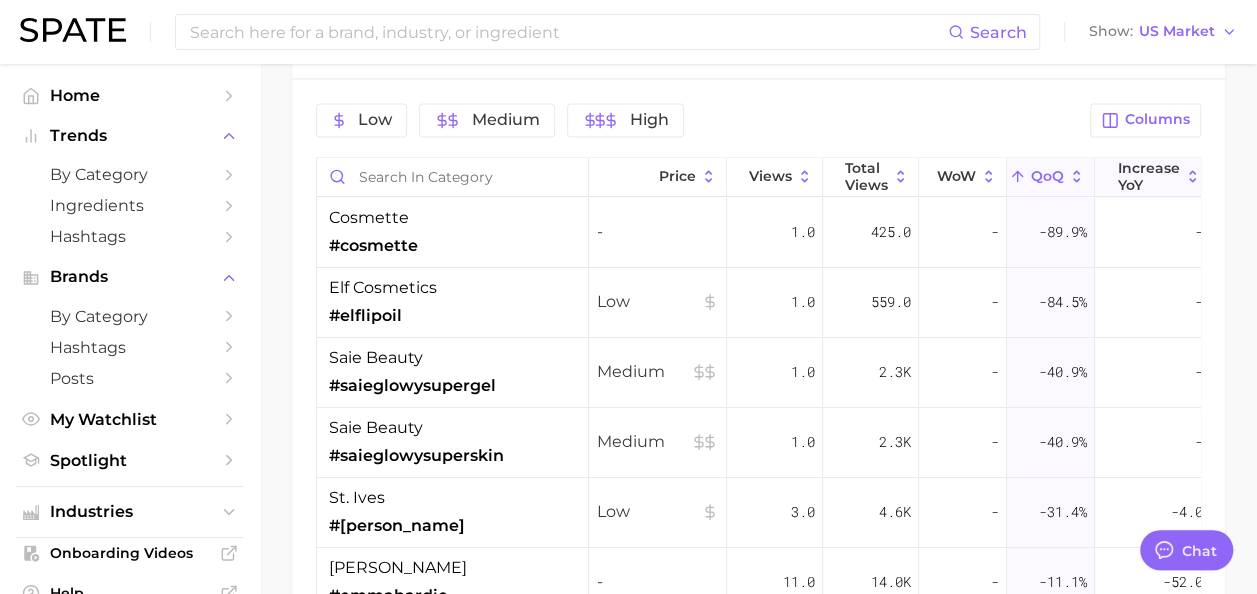 click on "increase YoY" at bounding box center [1149, 176] 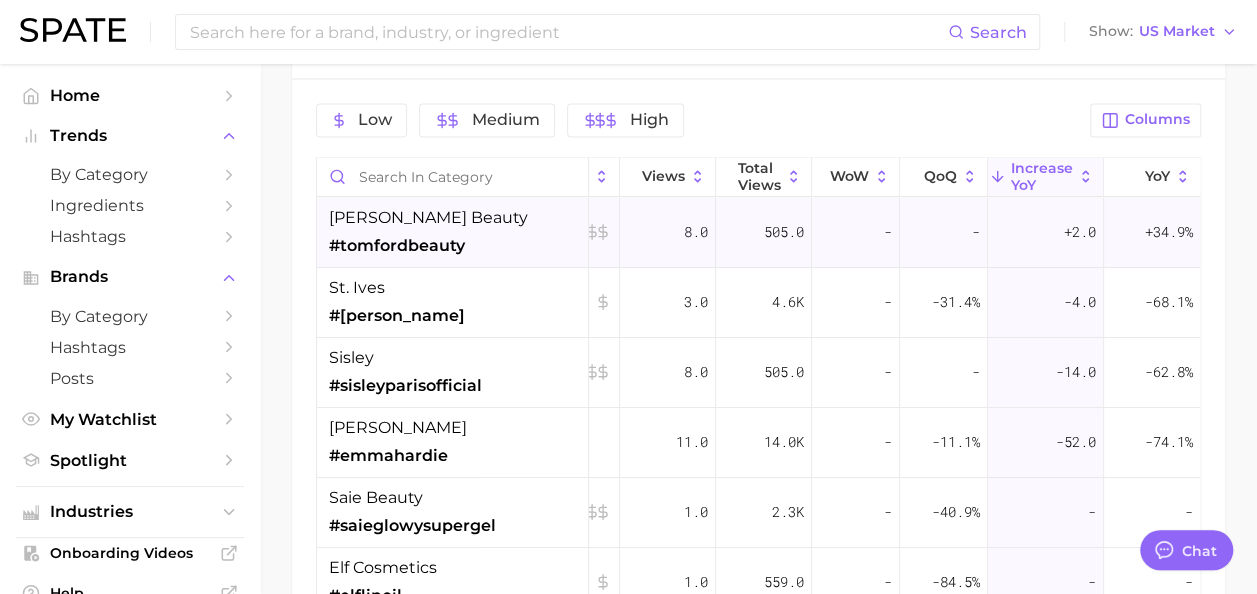 scroll, scrollTop: 0, scrollLeft: 0, axis: both 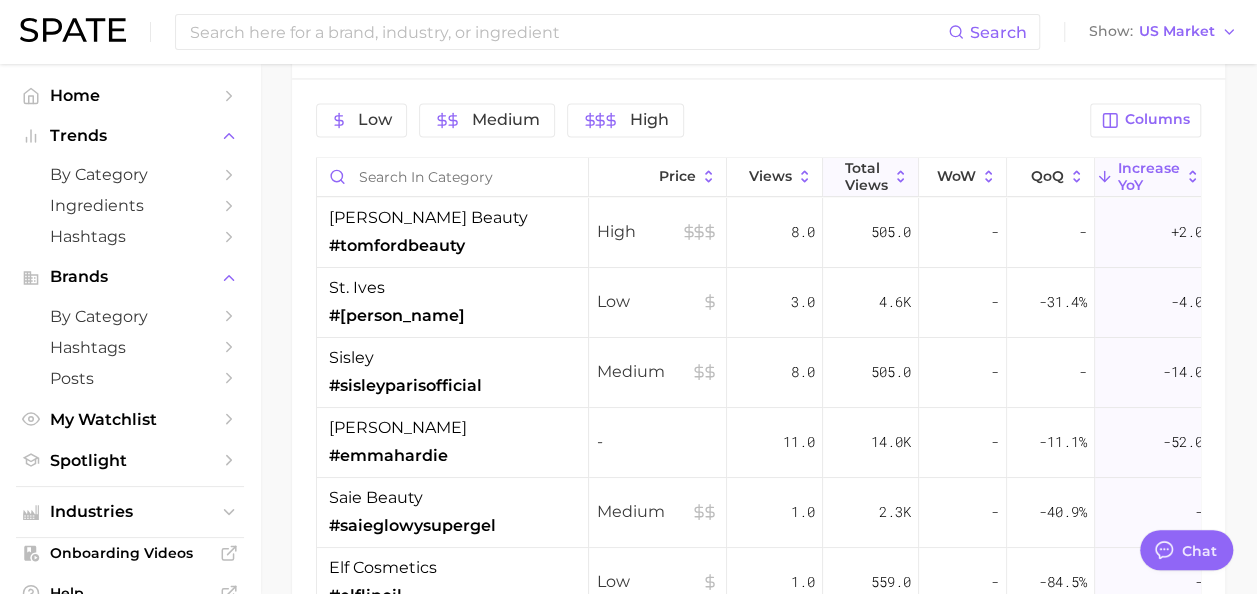 click on "Total Views" at bounding box center [866, 176] 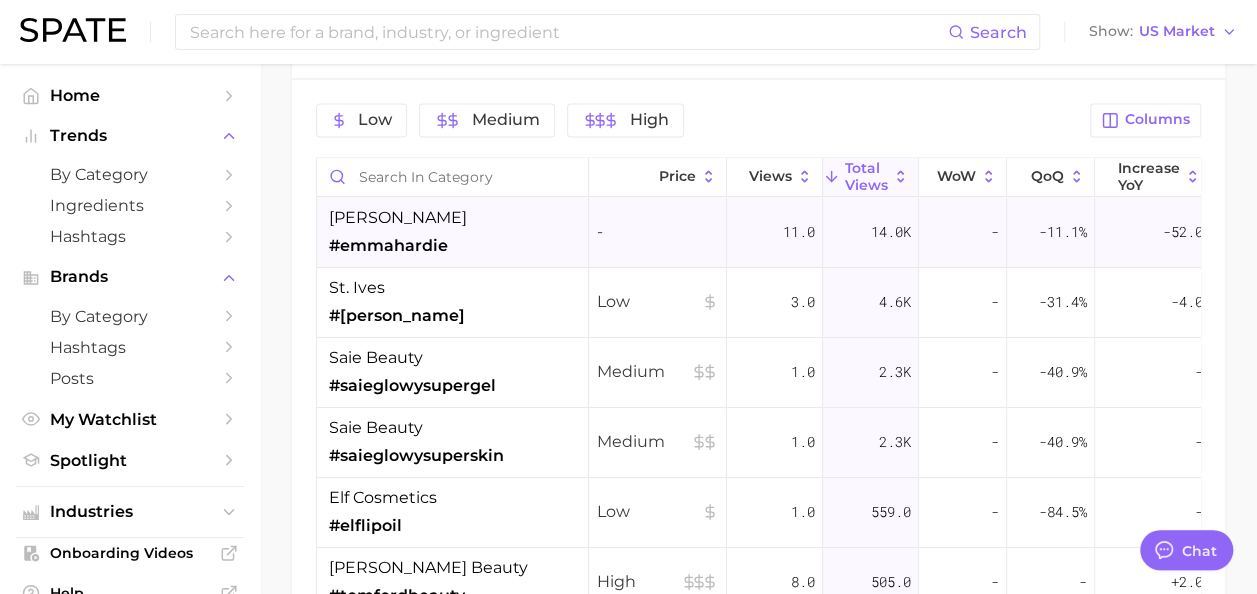 click on "emma hardie #emmahardie" at bounding box center (453, 233) 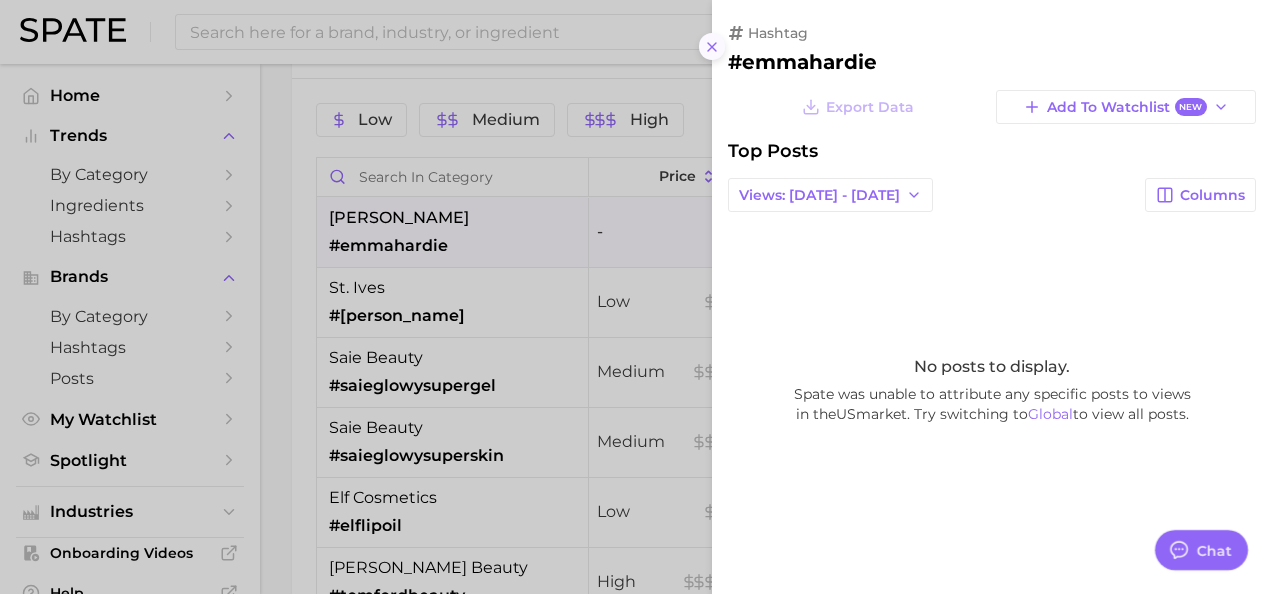click 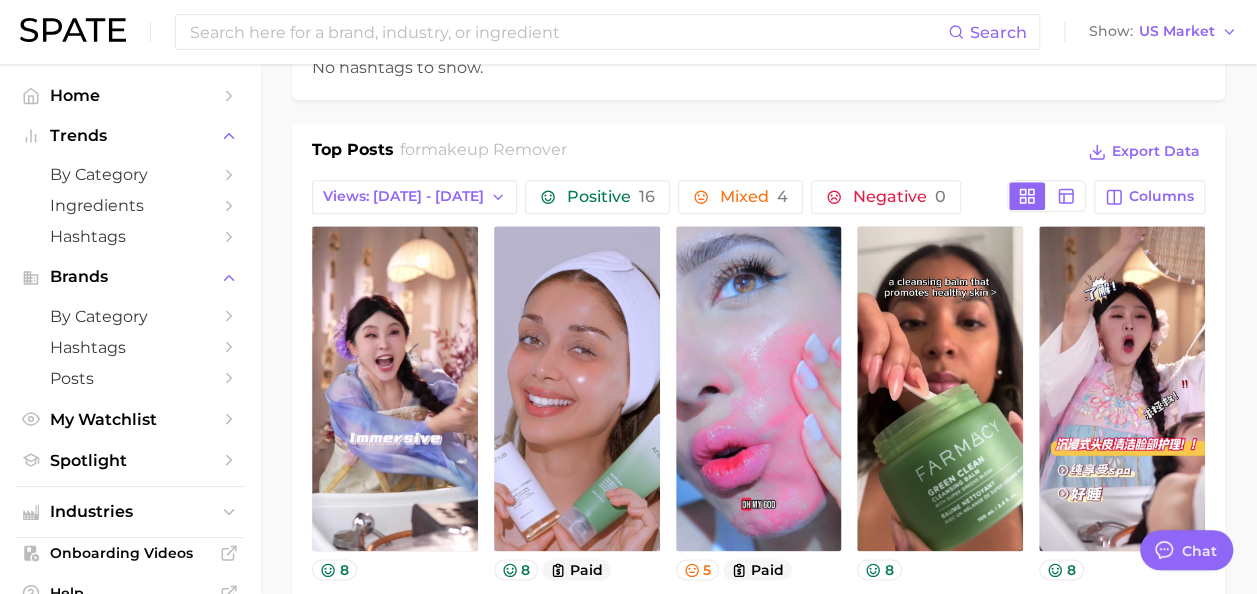 scroll, scrollTop: 906, scrollLeft: 0, axis: vertical 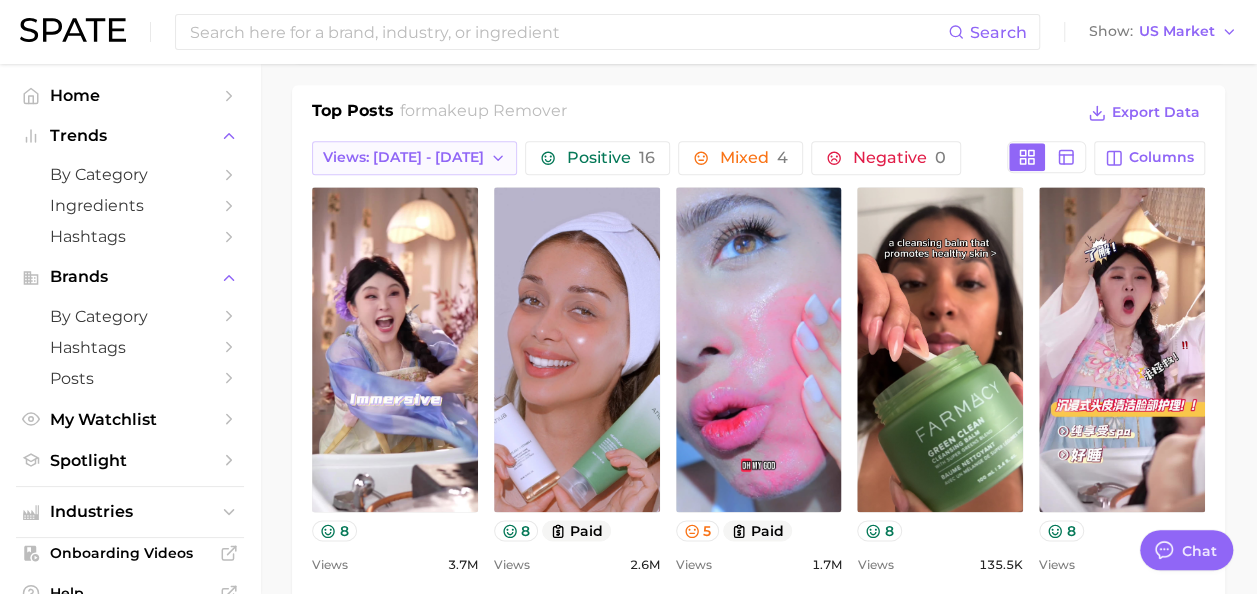 click 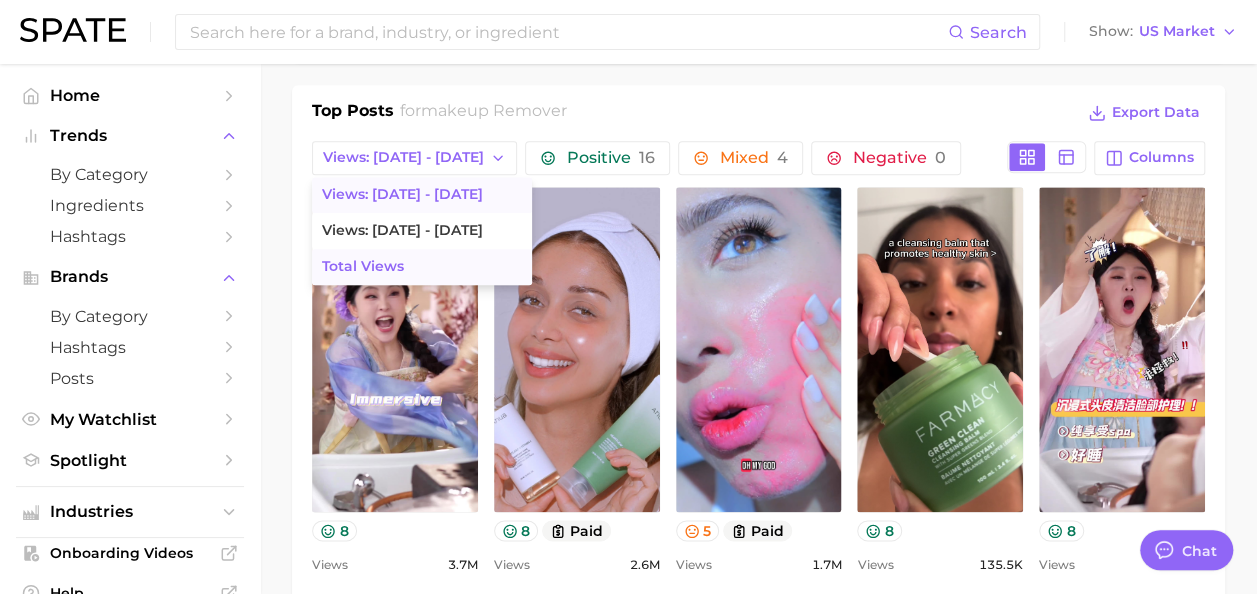 click on "Total Views" at bounding box center [422, 267] 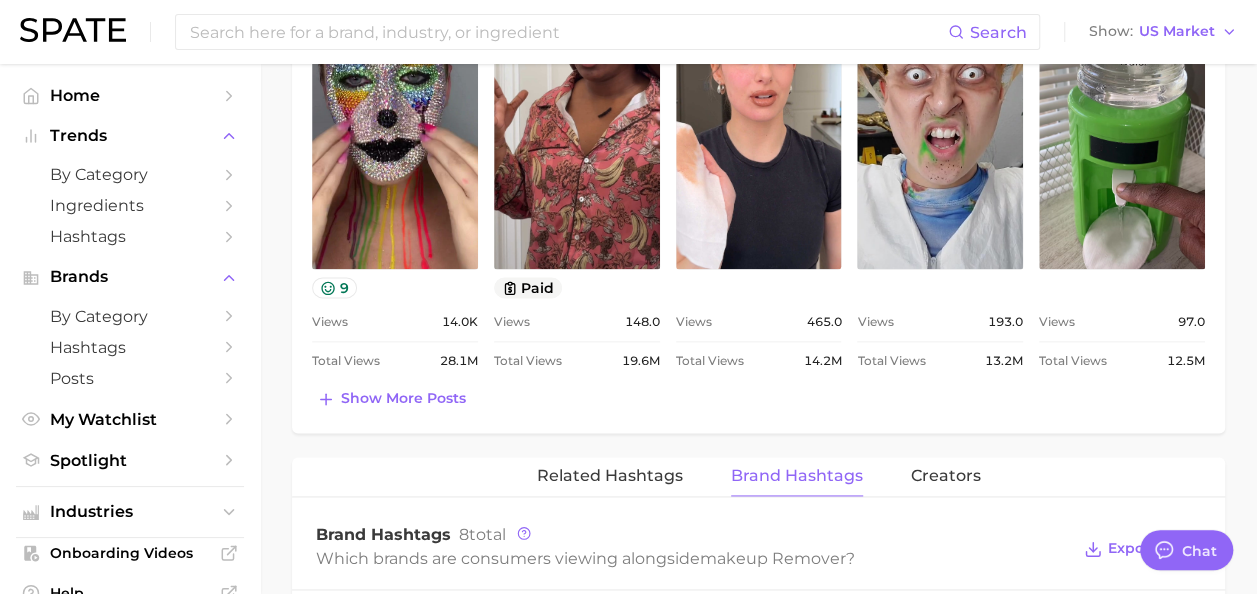 scroll, scrollTop: 1151, scrollLeft: 0, axis: vertical 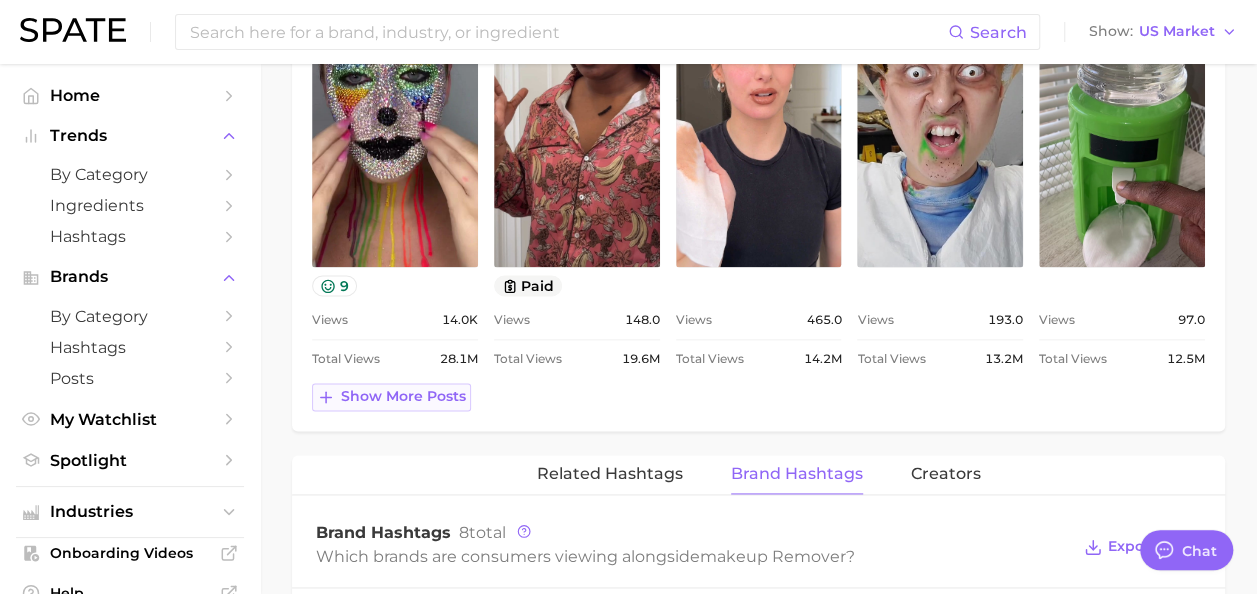 click on "Show more posts" at bounding box center (403, 396) 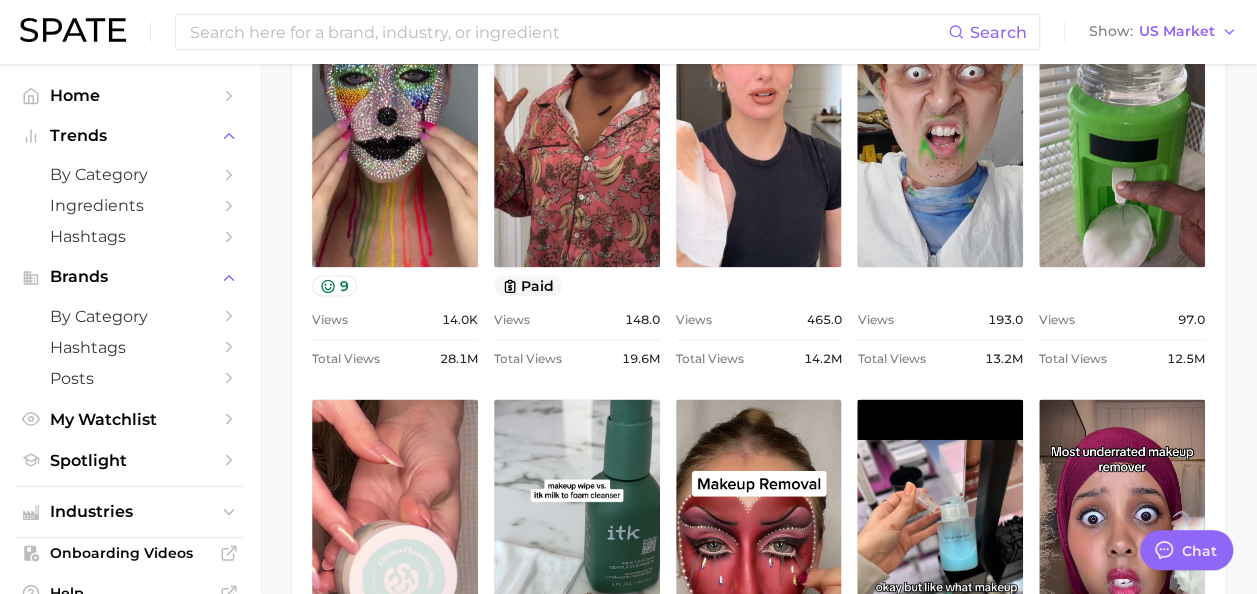 scroll, scrollTop: 1281, scrollLeft: 0, axis: vertical 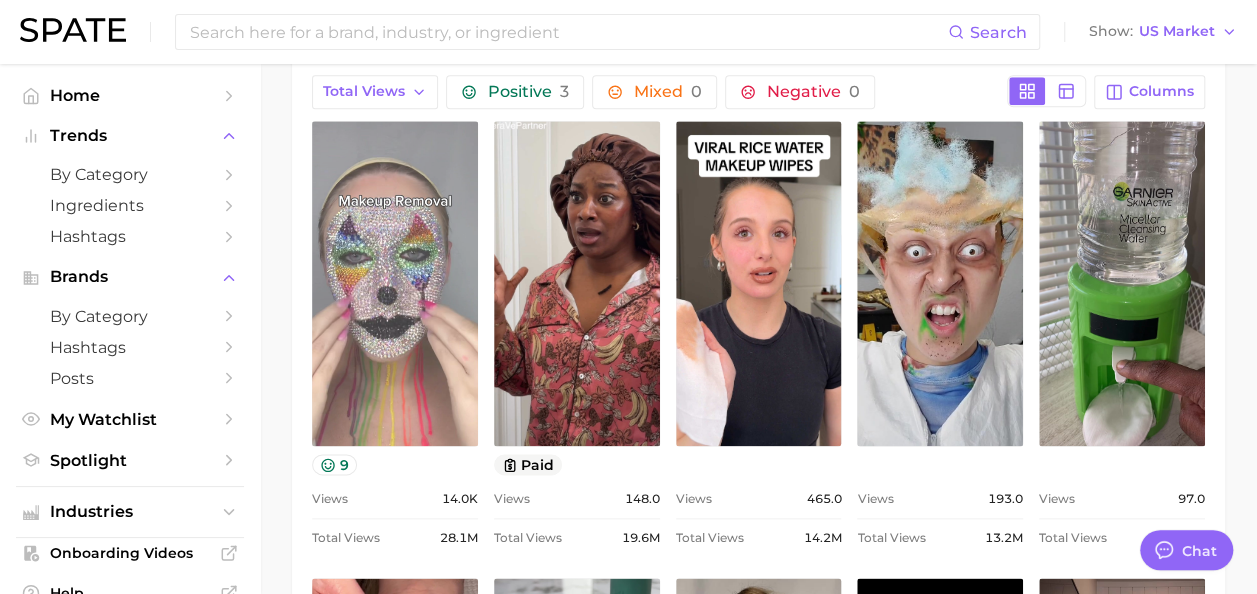 click on "view post on TikTok" at bounding box center (395, 283) 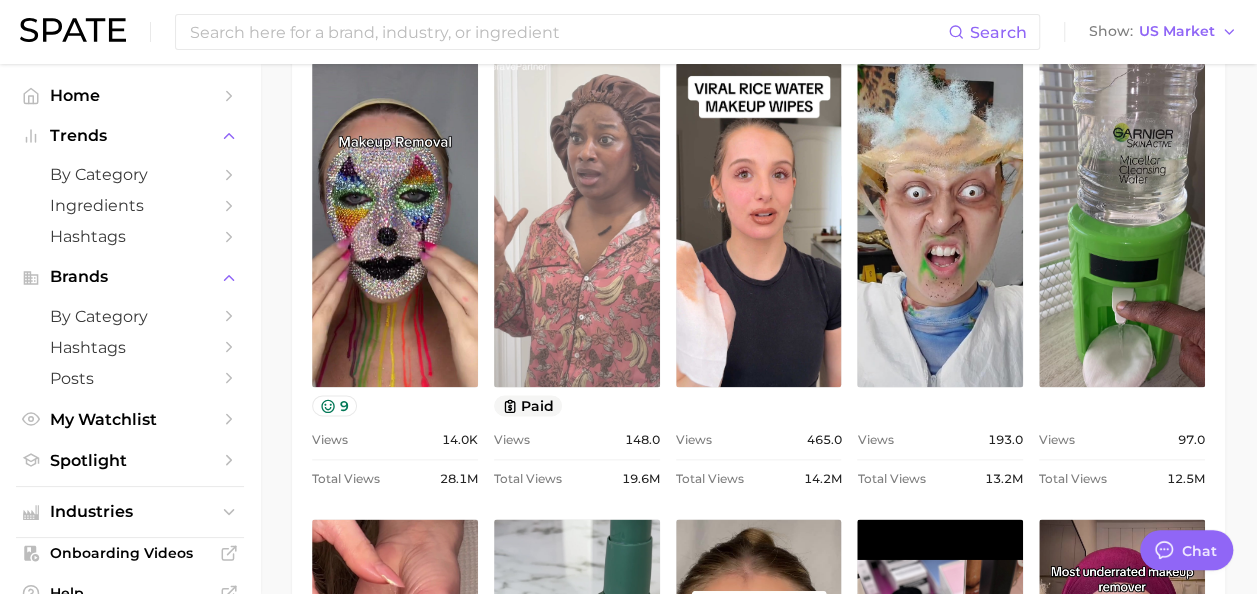 scroll, scrollTop: 1034, scrollLeft: 0, axis: vertical 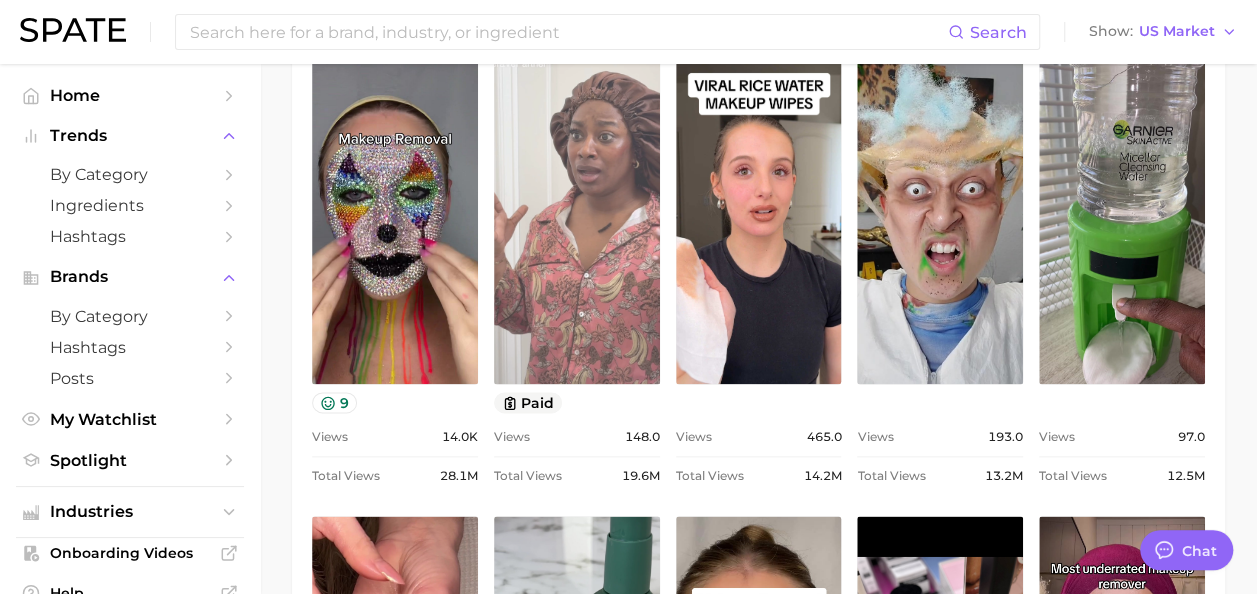 click on "view post on TikTok" at bounding box center [577, 221] 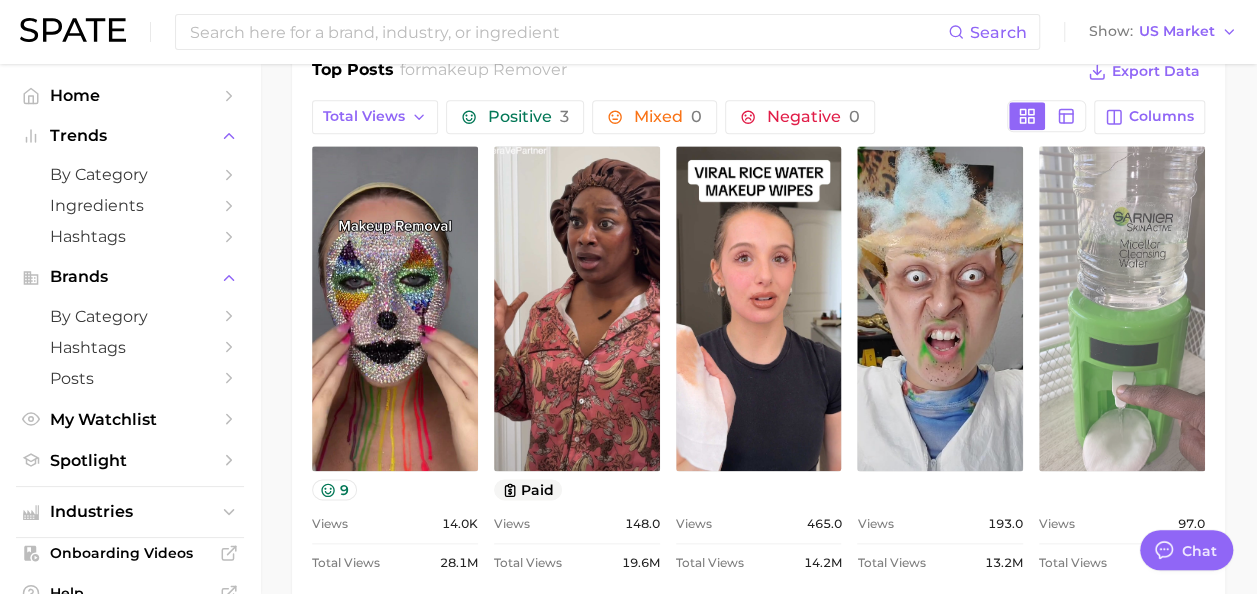 scroll, scrollTop: 946, scrollLeft: 0, axis: vertical 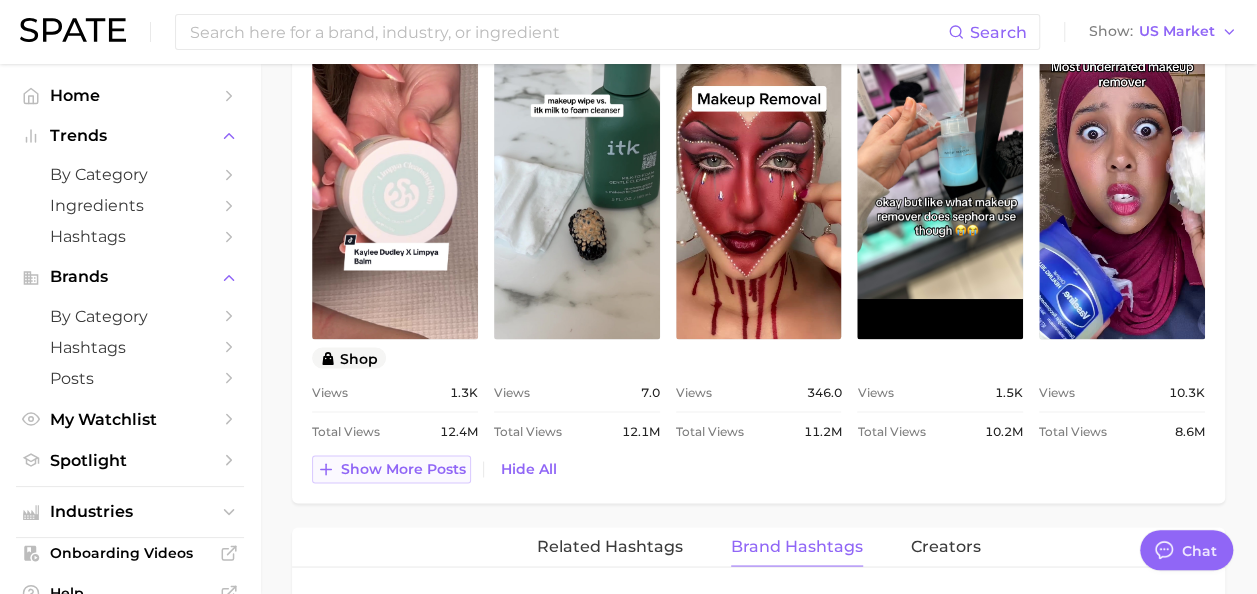 click on "Show more posts" at bounding box center [403, 468] 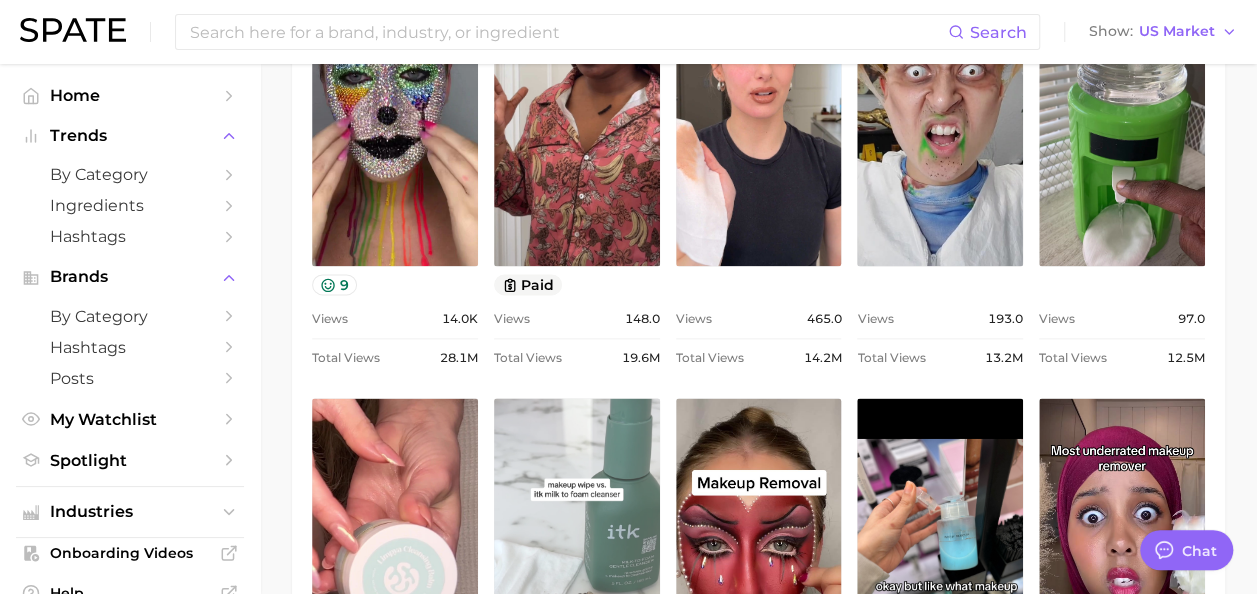scroll, scrollTop: 992, scrollLeft: 0, axis: vertical 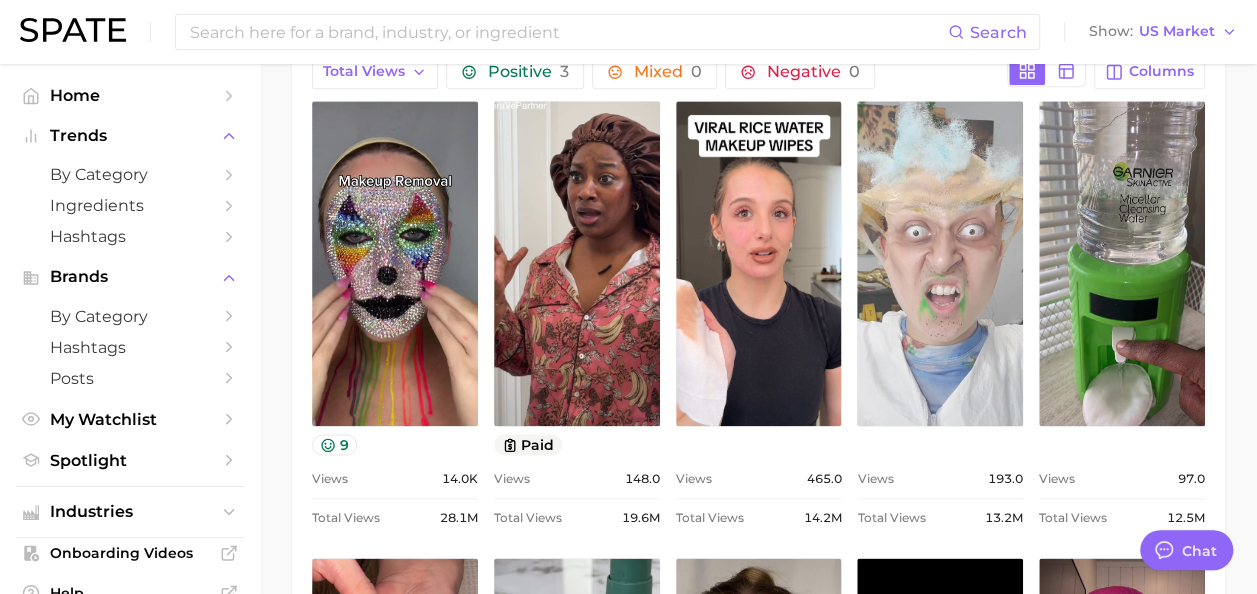 click on "view post on TikTok" at bounding box center (940, 263) 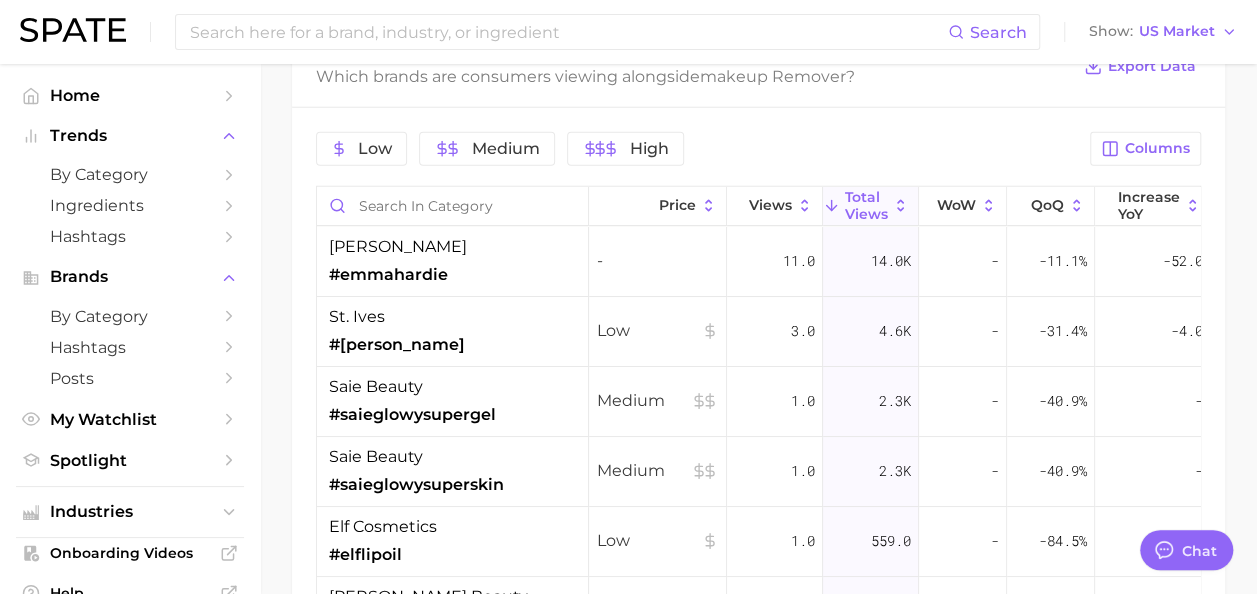 scroll, scrollTop: 2546, scrollLeft: 0, axis: vertical 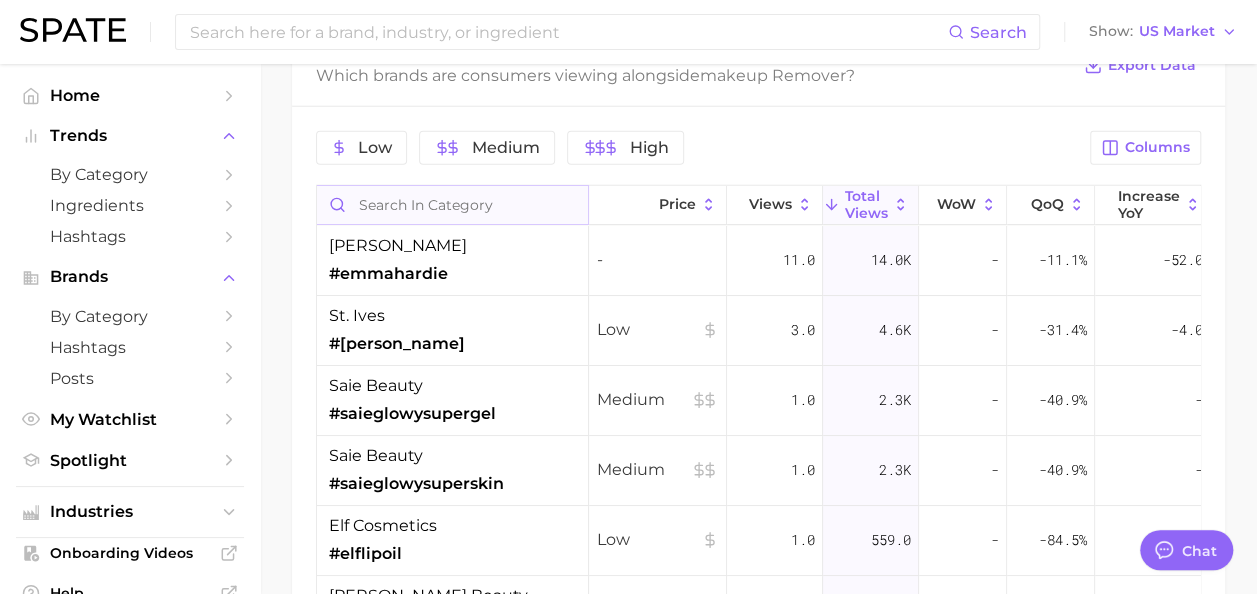 click at bounding box center [452, 205] 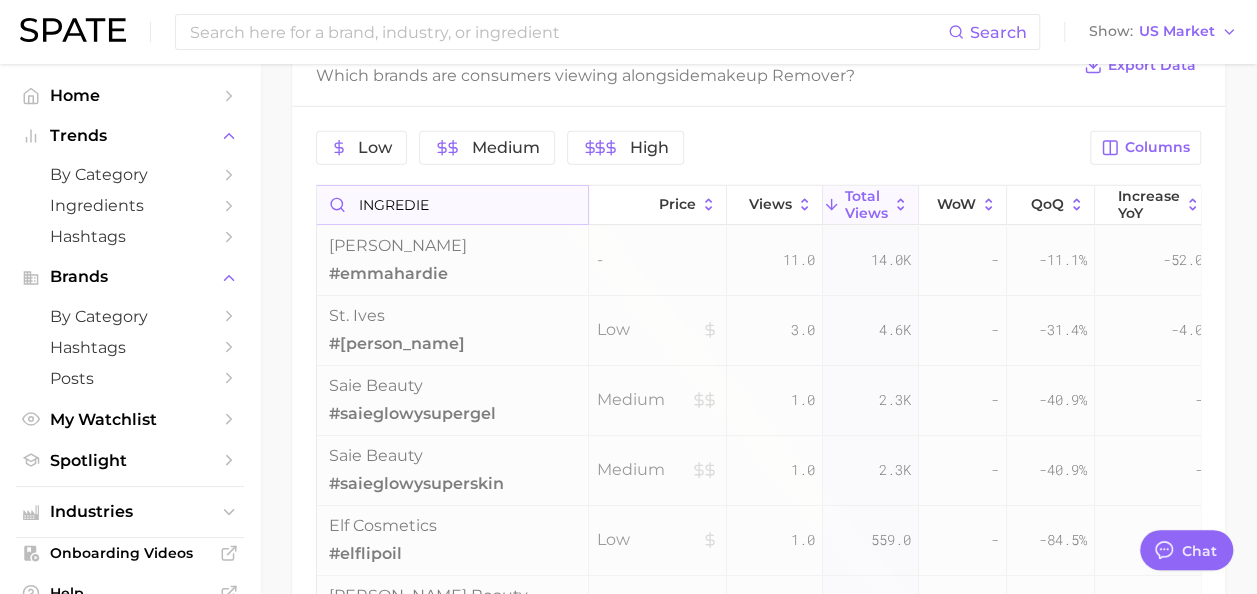 scroll, scrollTop: 2487, scrollLeft: 0, axis: vertical 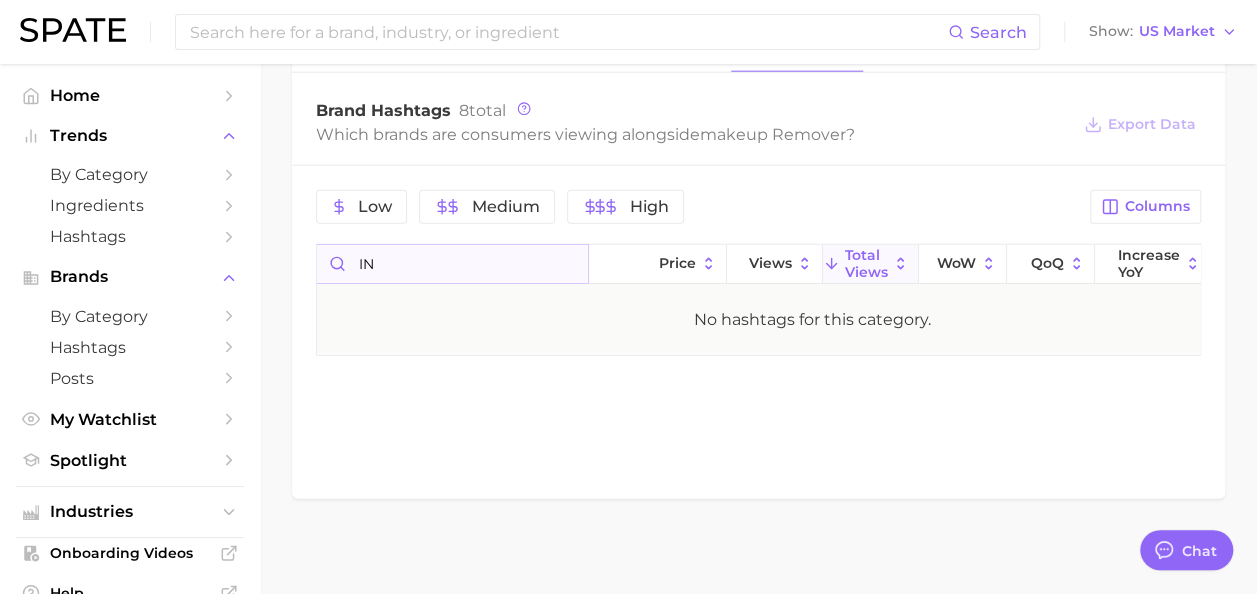 type on "I" 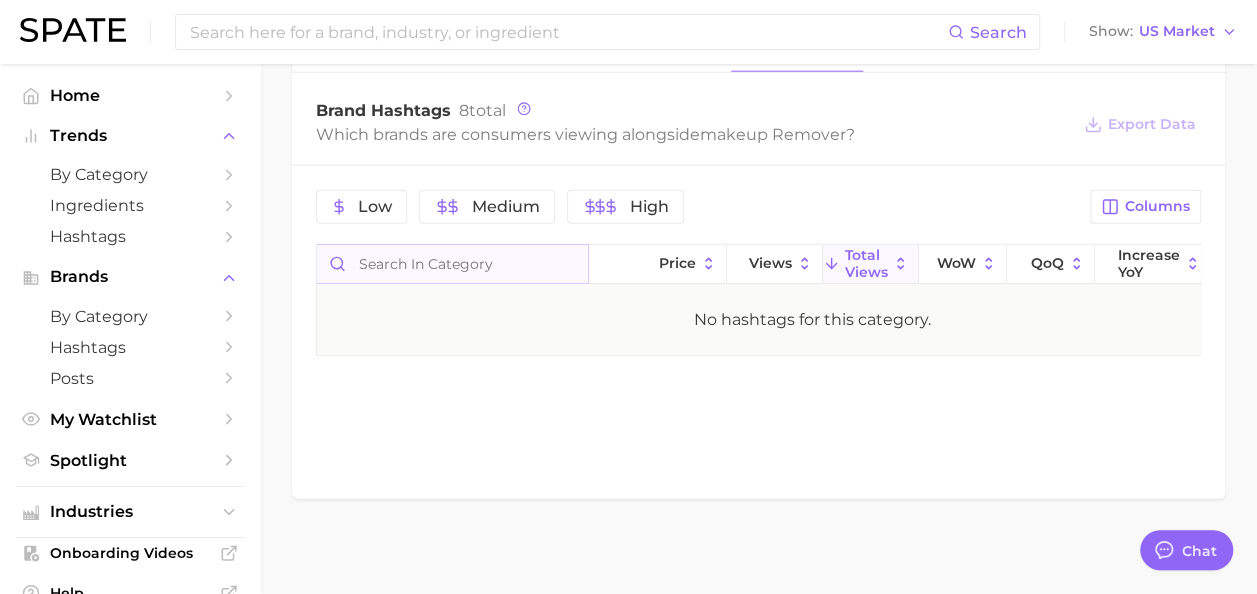 scroll, scrollTop: 2546, scrollLeft: 0, axis: vertical 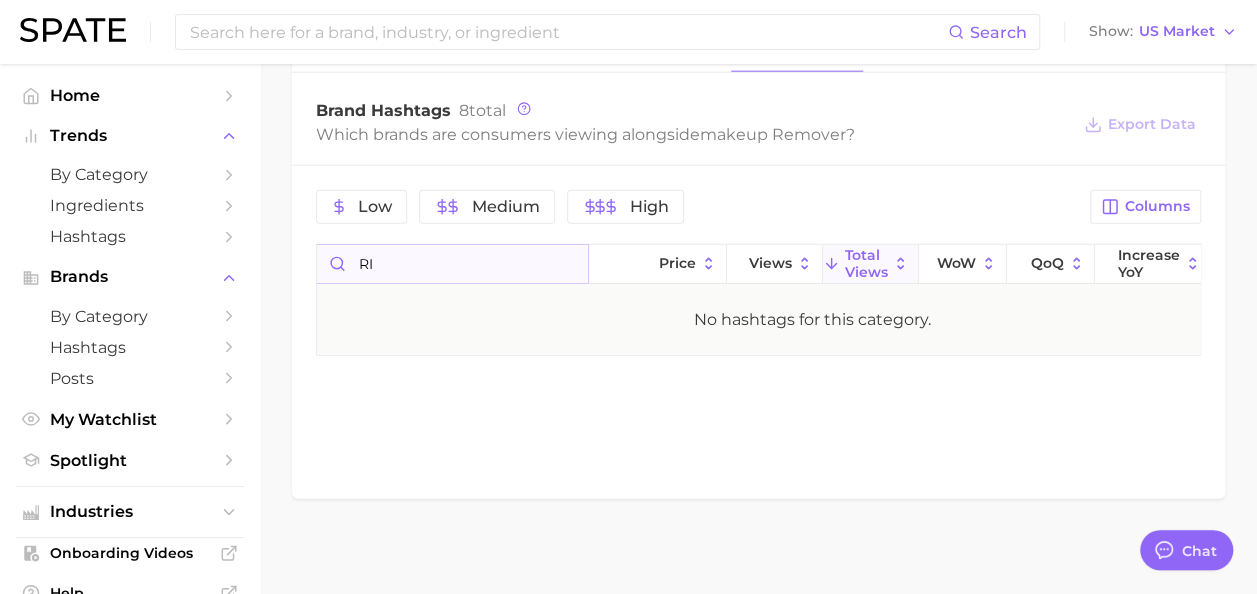 type on "R" 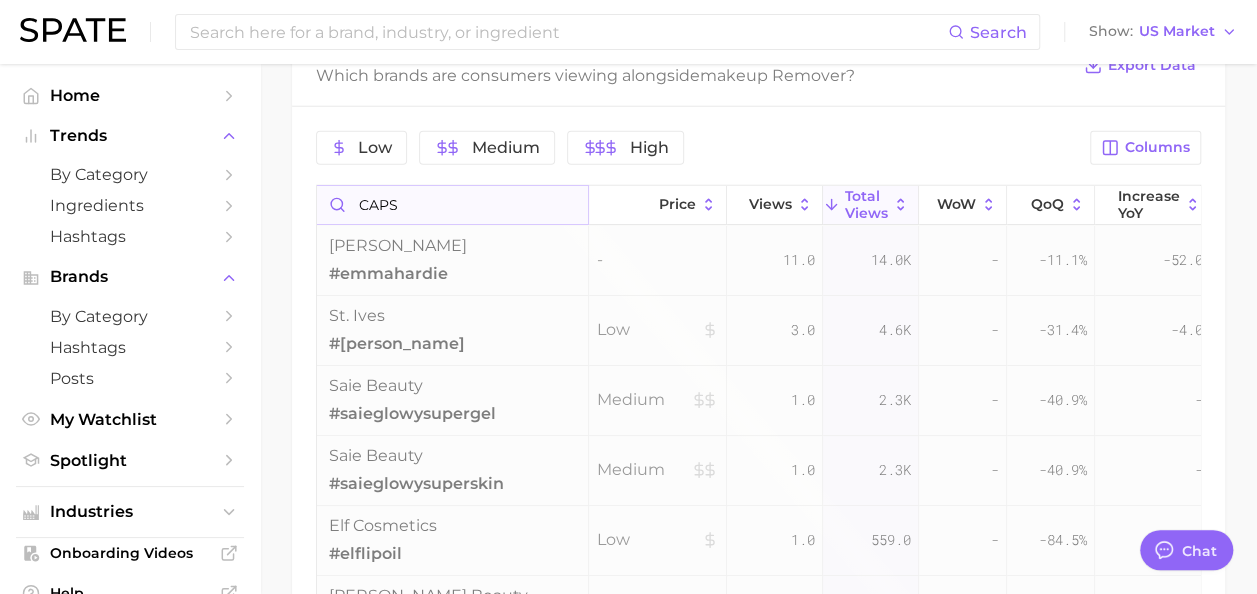 scroll, scrollTop: 2487, scrollLeft: 0, axis: vertical 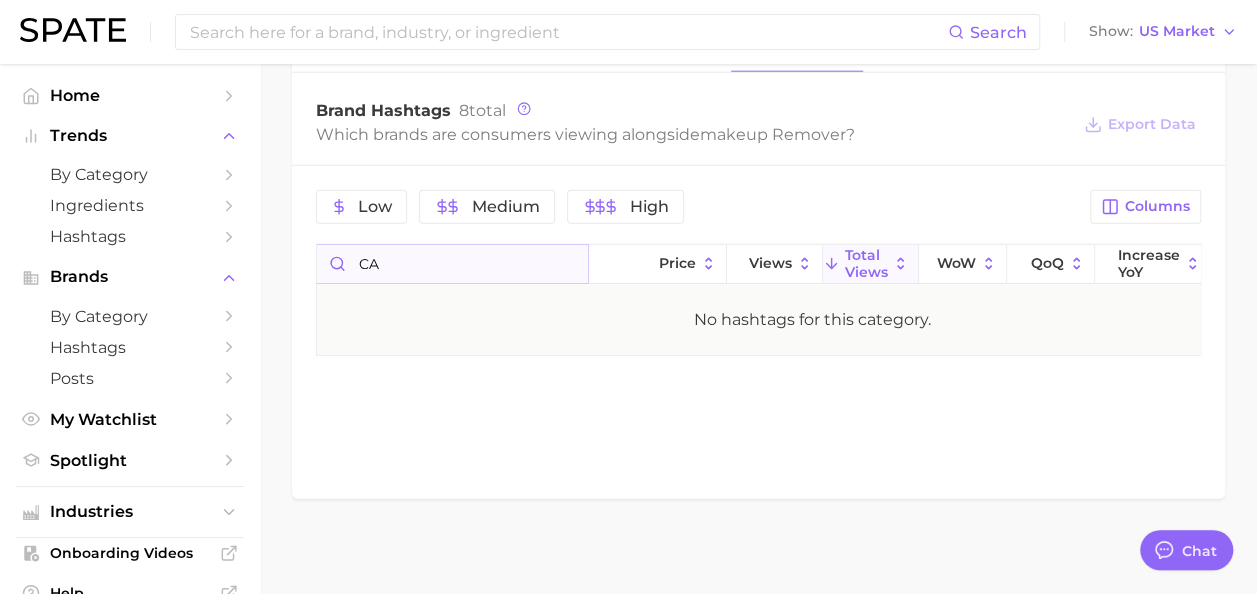 type on "C" 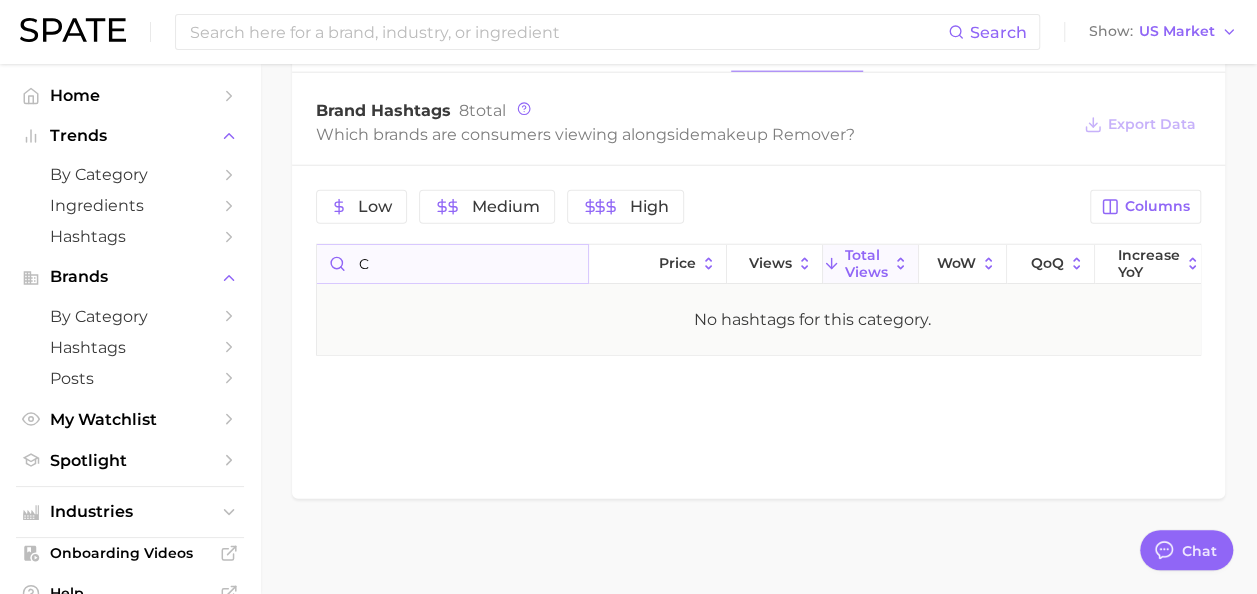 type 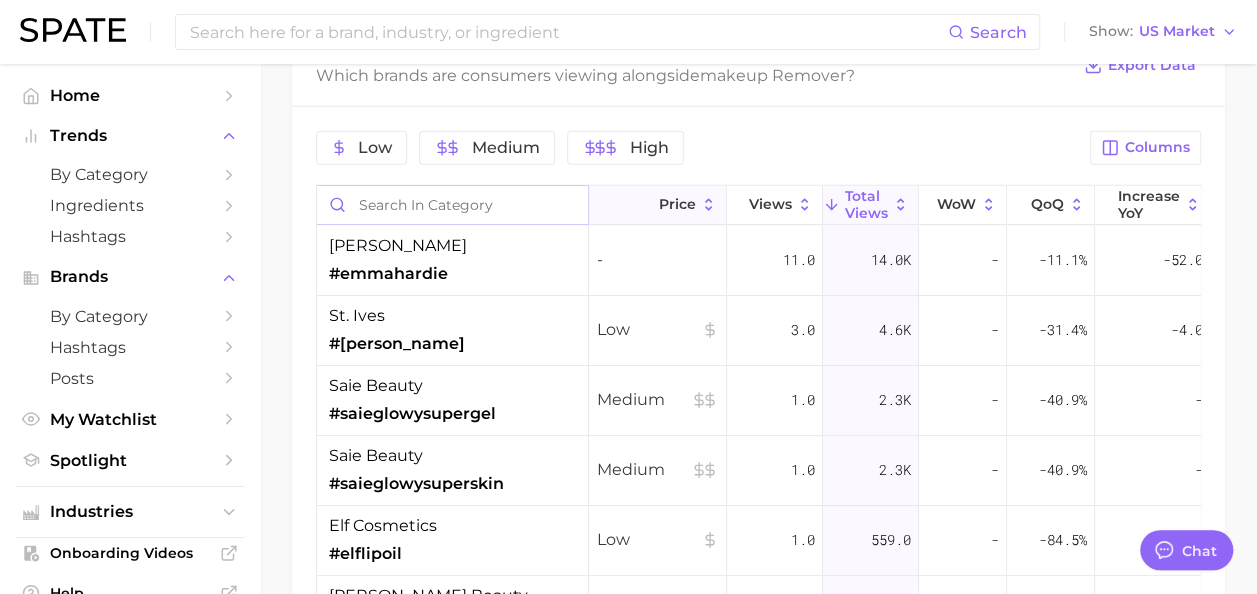 scroll, scrollTop: 2402, scrollLeft: 0, axis: vertical 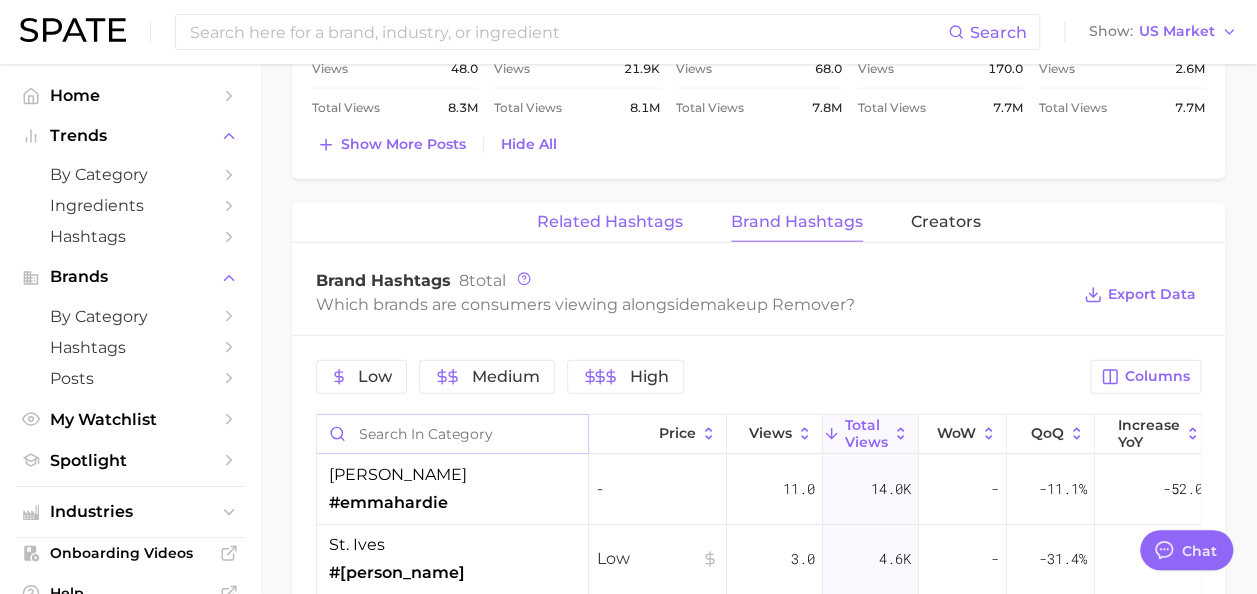 click on "Related Hashtags" at bounding box center (610, 222) 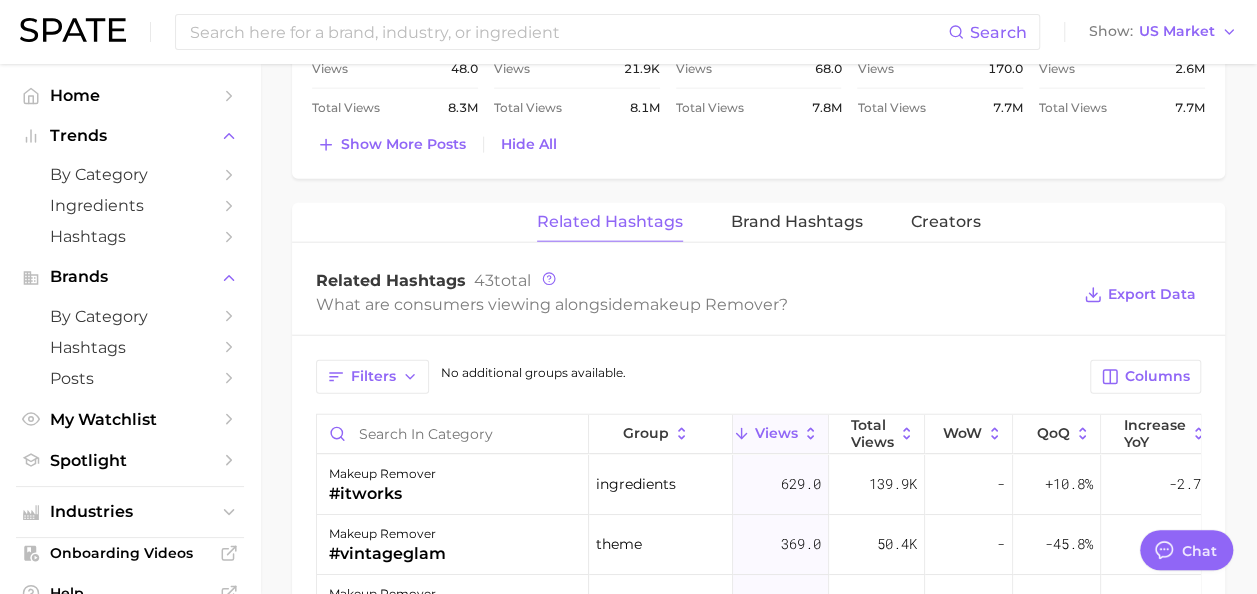 scroll, scrollTop: 2360, scrollLeft: 0, axis: vertical 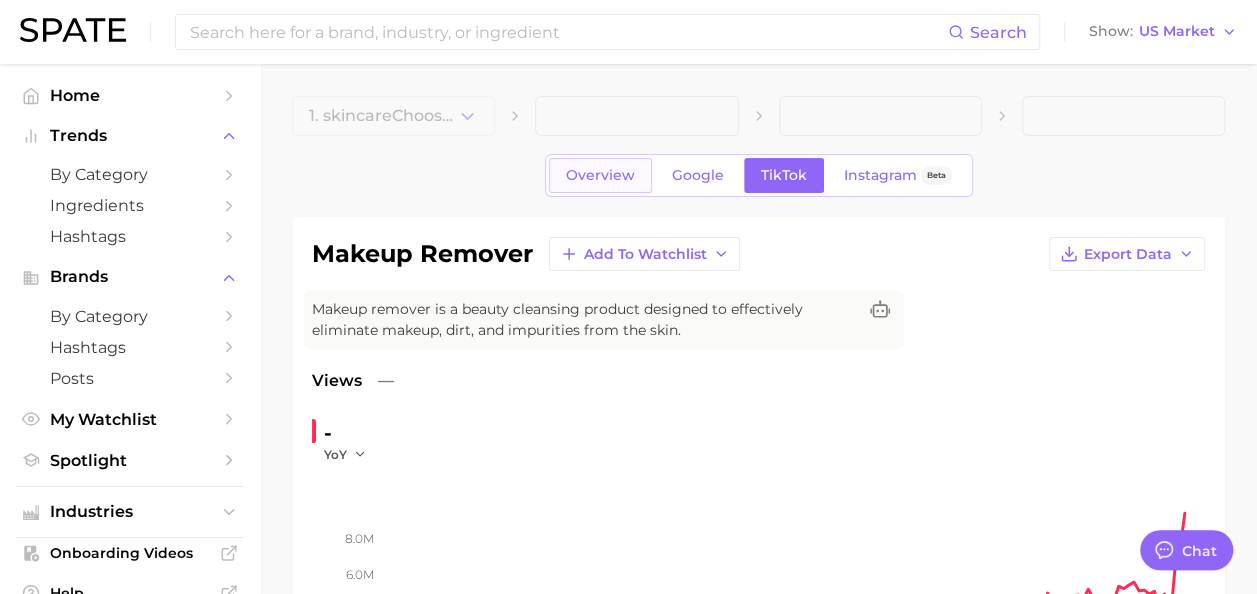 click on "Overview" at bounding box center (600, 175) 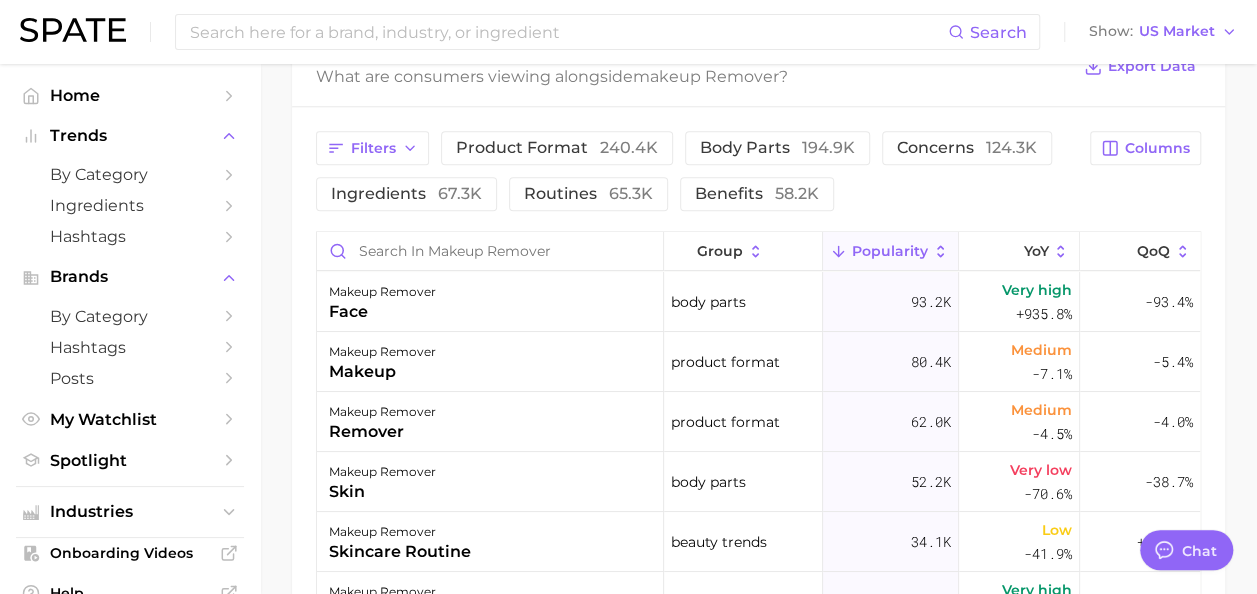 scroll, scrollTop: 1046, scrollLeft: 0, axis: vertical 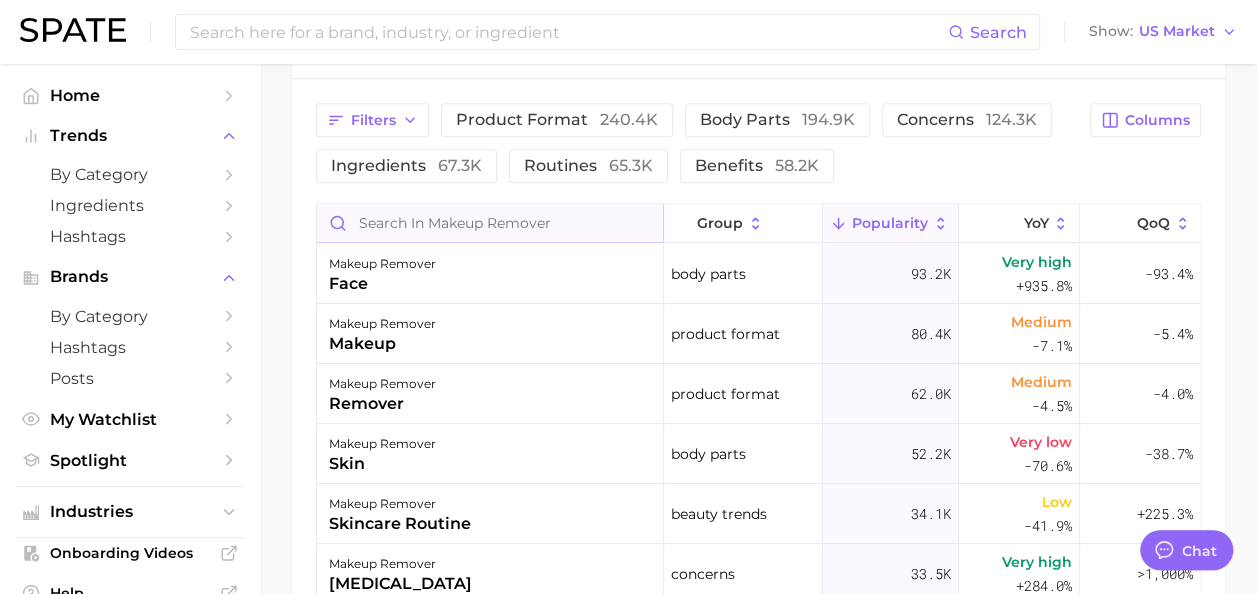 click at bounding box center [490, 223] 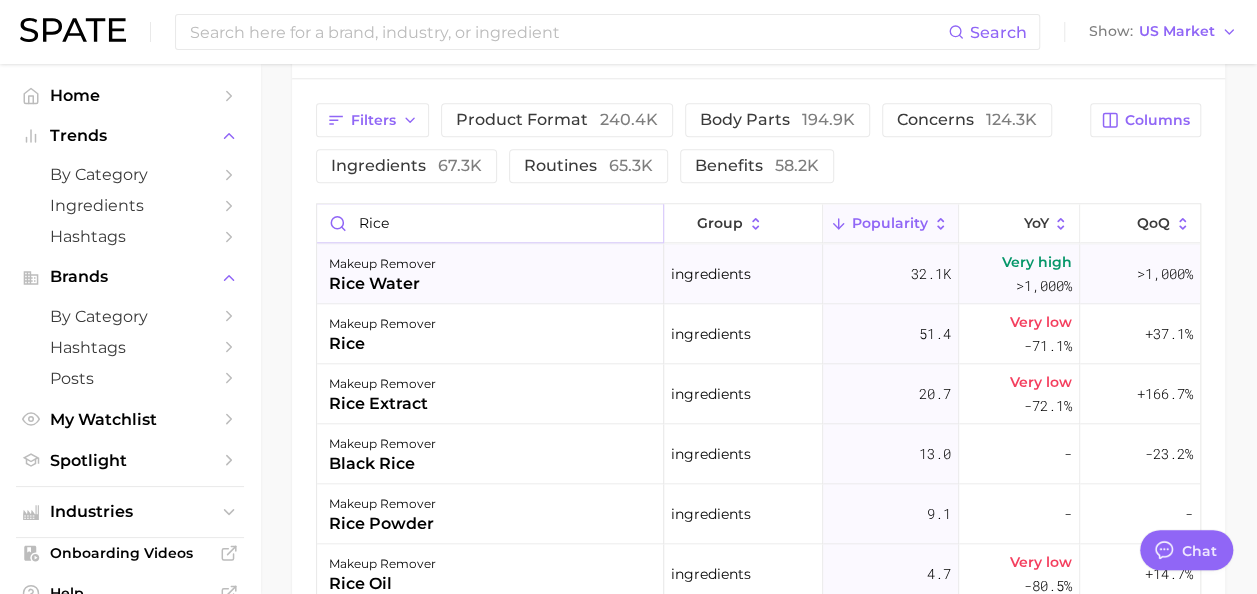 type on "rice" 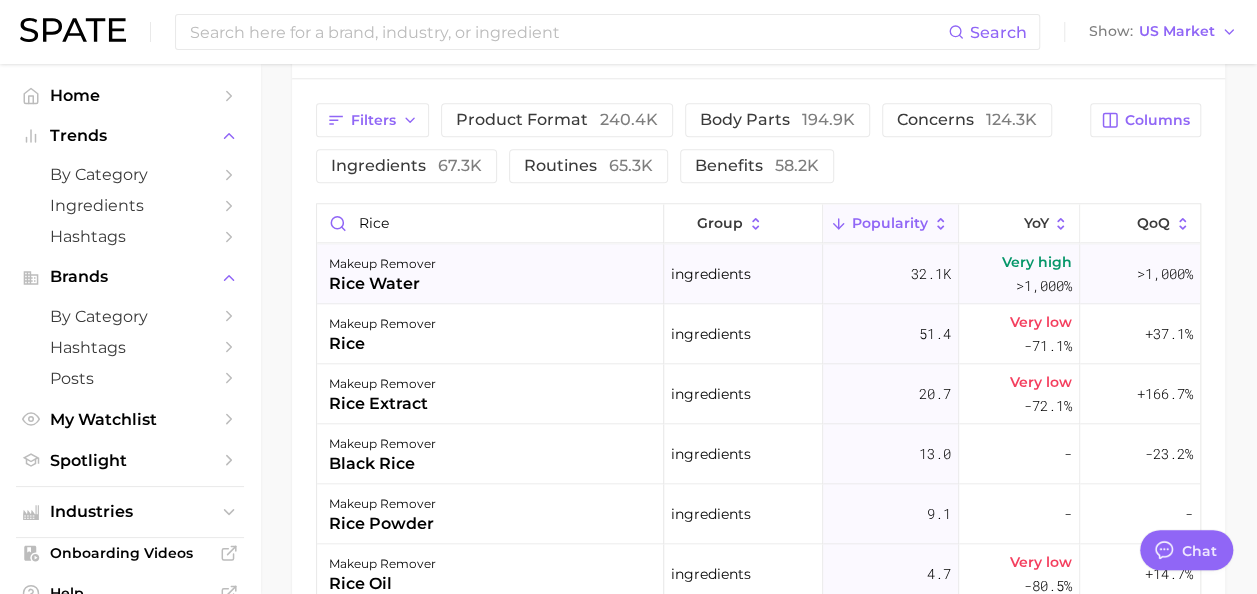 click on "makeup remover rice water" at bounding box center (490, 274) 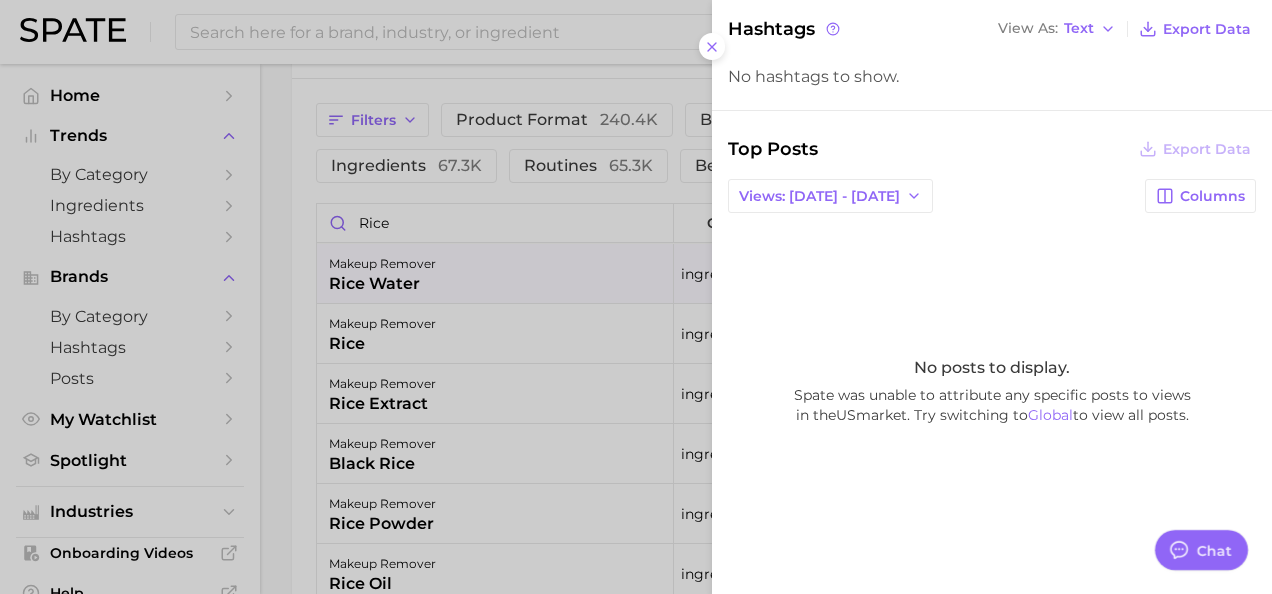 scroll, scrollTop: 340, scrollLeft: 0, axis: vertical 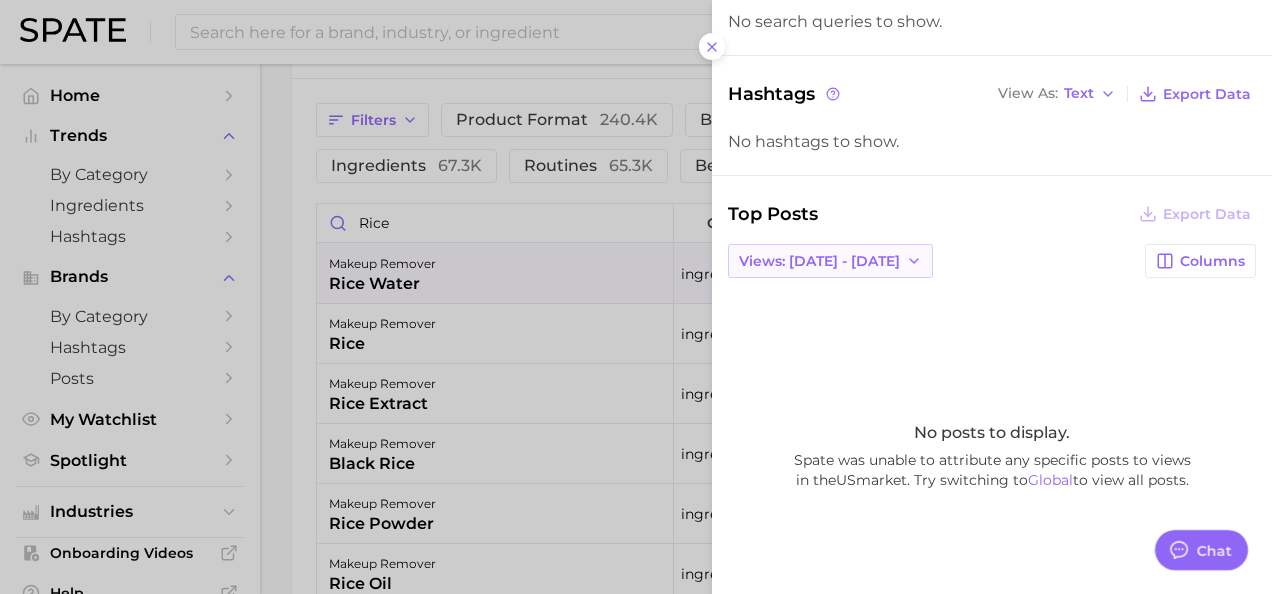 click on "Views: Jun 29 - Jul 6" at bounding box center [819, 261] 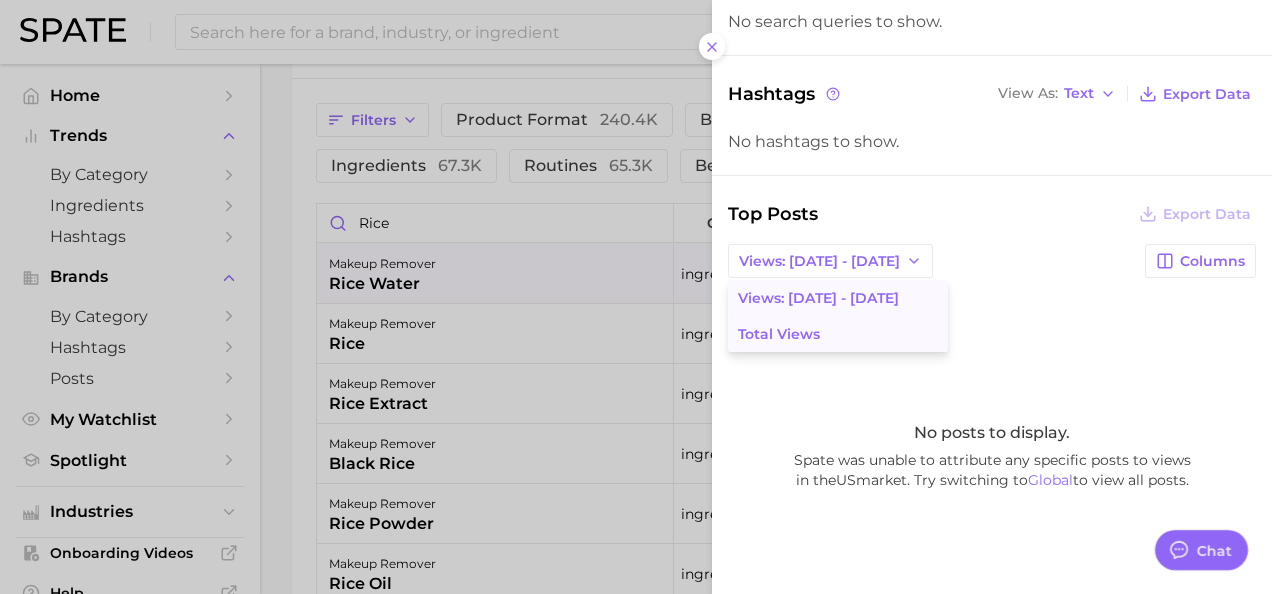 click on "Total Views" at bounding box center [779, 334] 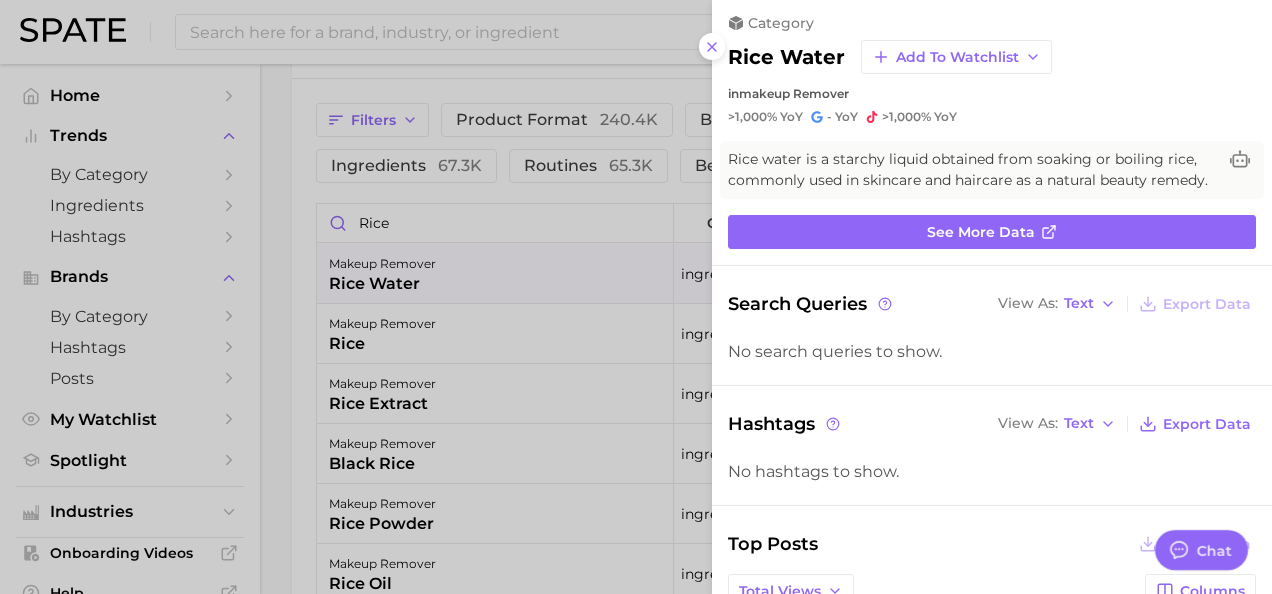scroll, scrollTop: 10, scrollLeft: 0, axis: vertical 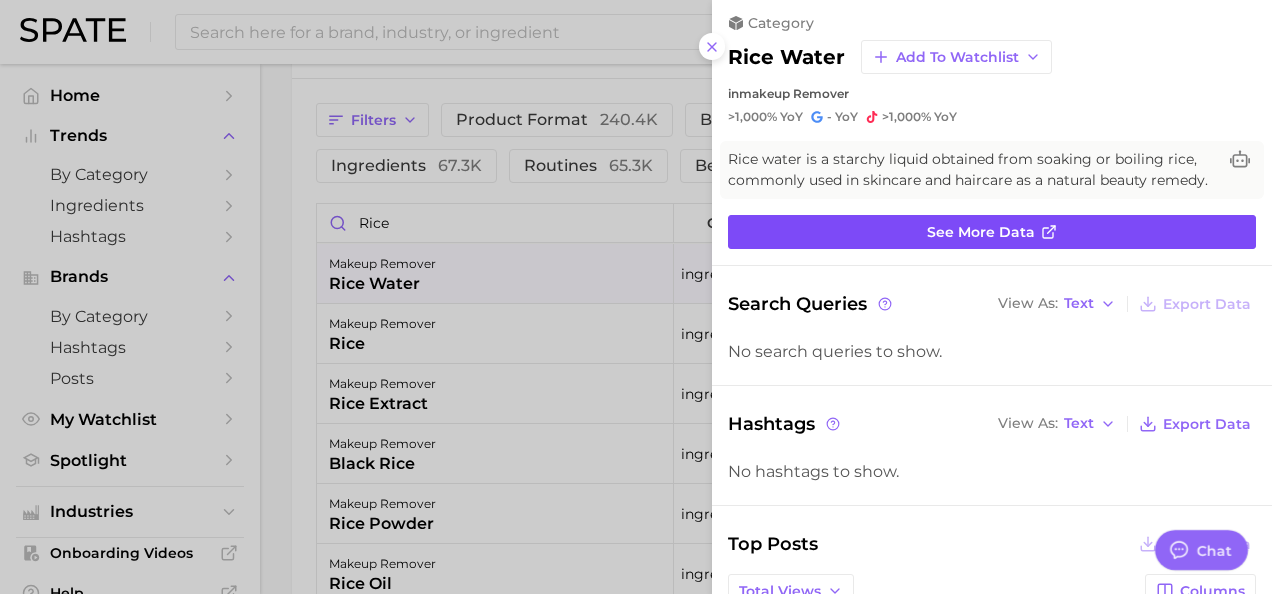 click on "See more data" at bounding box center [992, 232] 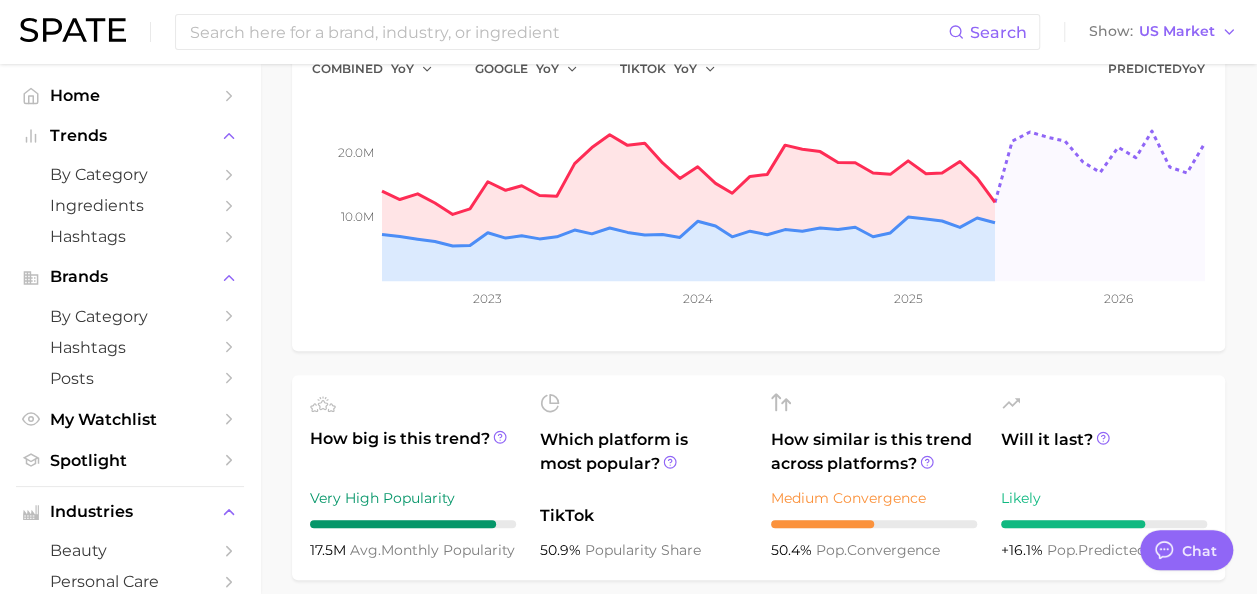 scroll, scrollTop: 388, scrollLeft: 0, axis: vertical 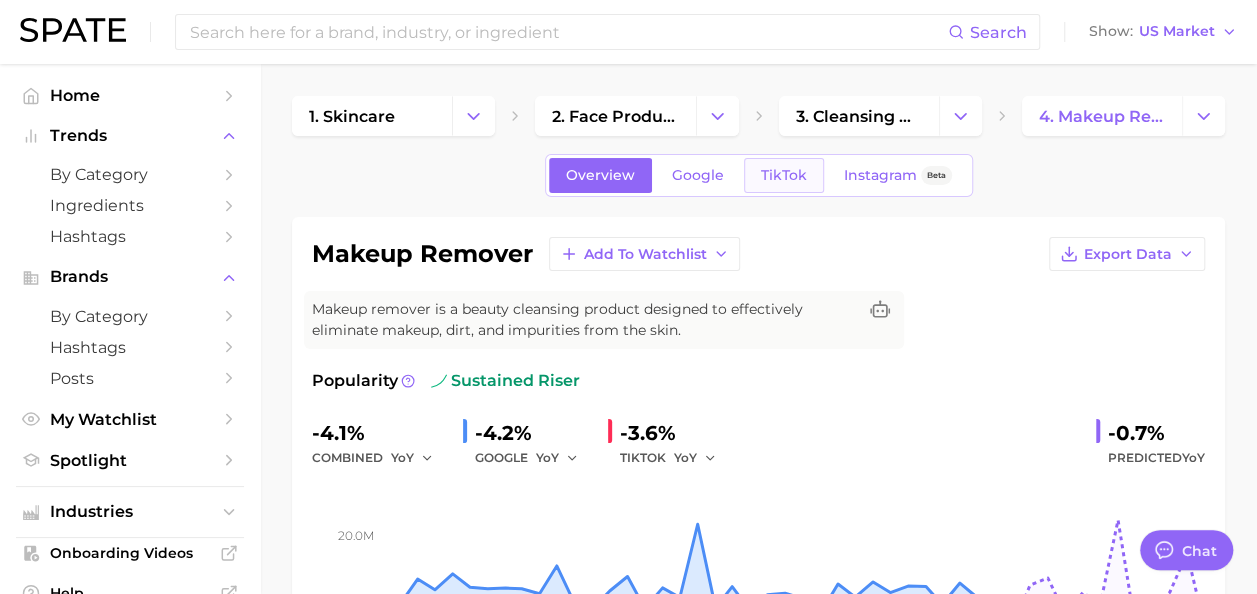 click on "TikTok" at bounding box center [784, 175] 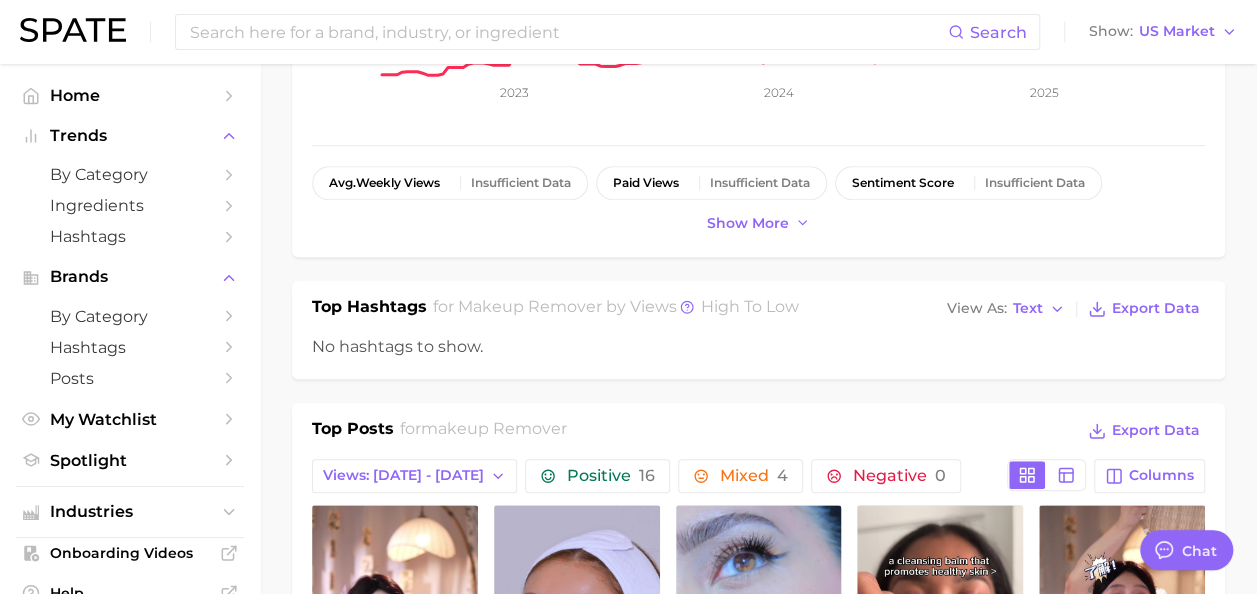 scroll, scrollTop: 745, scrollLeft: 0, axis: vertical 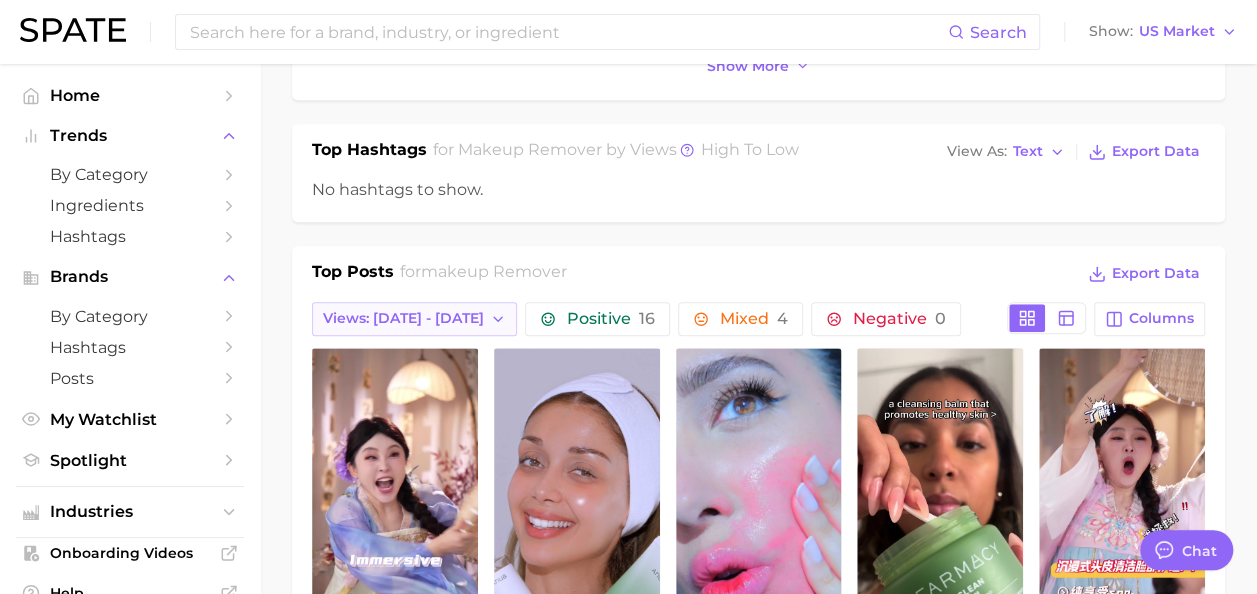 click on "Views: Jun 29 - Jul 6" at bounding box center (414, 319) 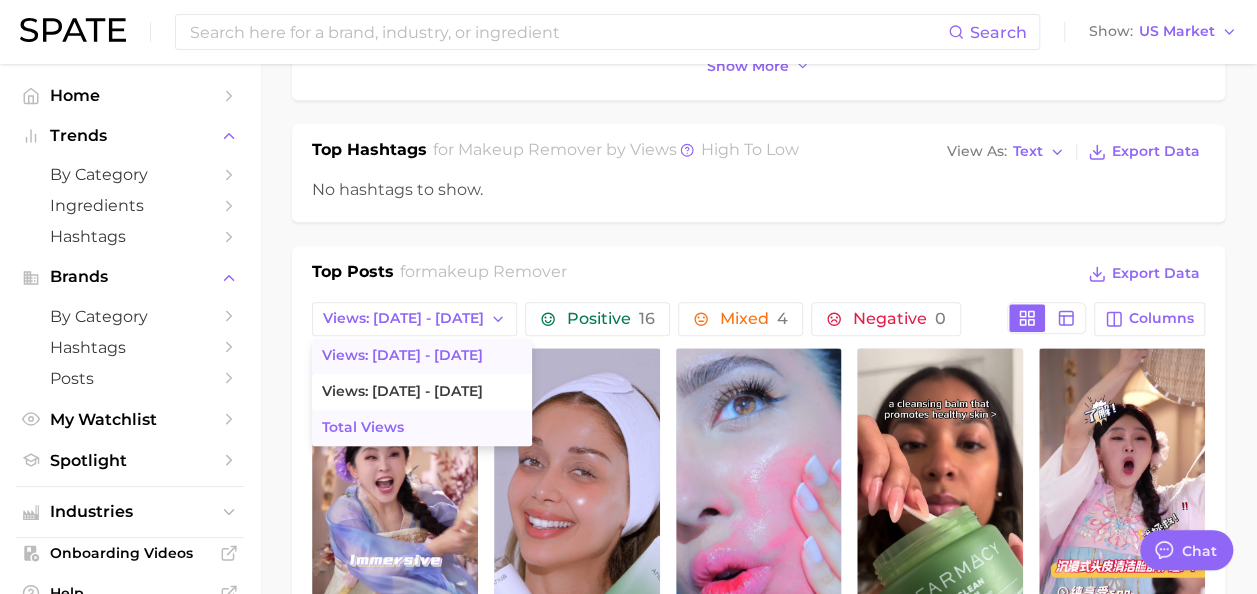 click on "Total Views" at bounding box center [422, 428] 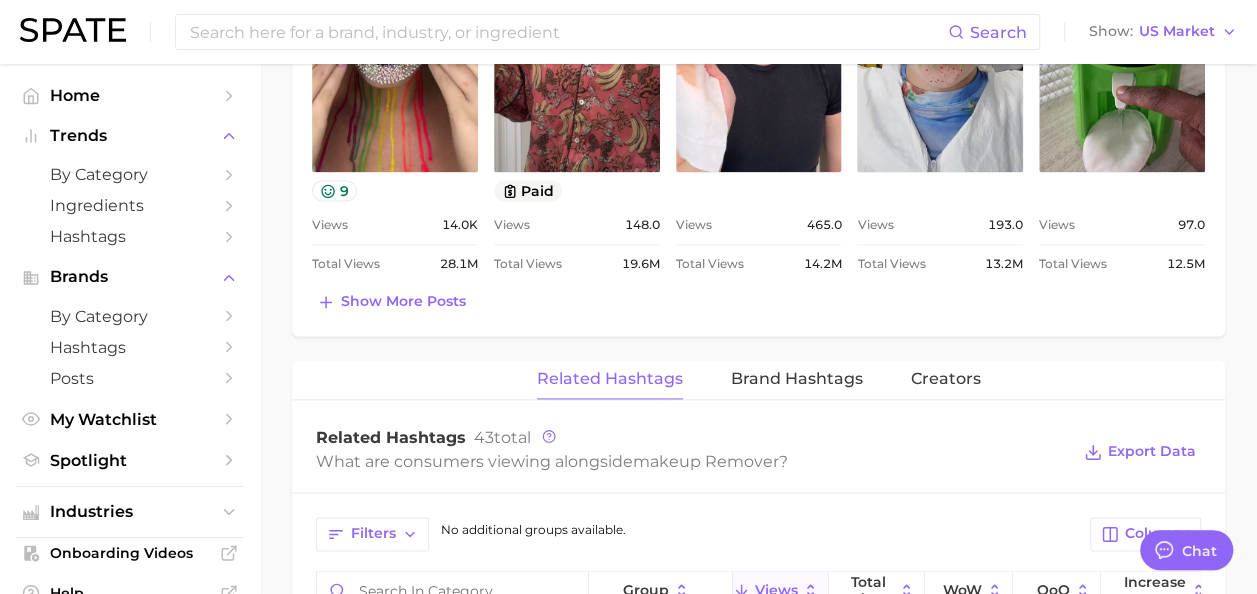 scroll, scrollTop: 1245, scrollLeft: 0, axis: vertical 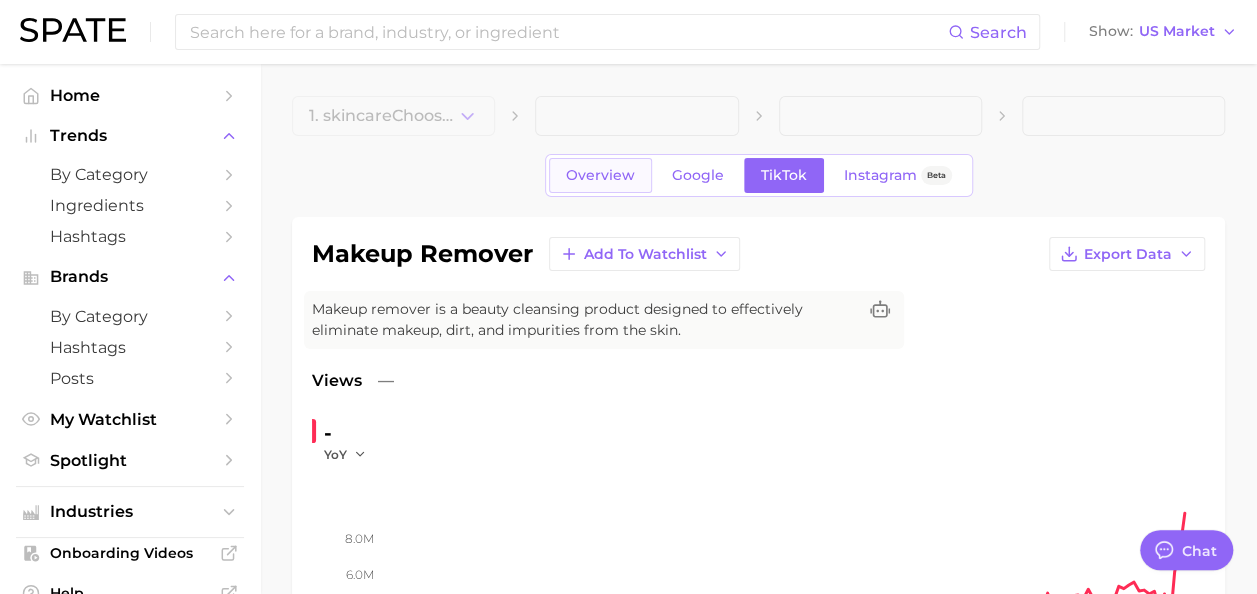 click on "Overview" at bounding box center [600, 175] 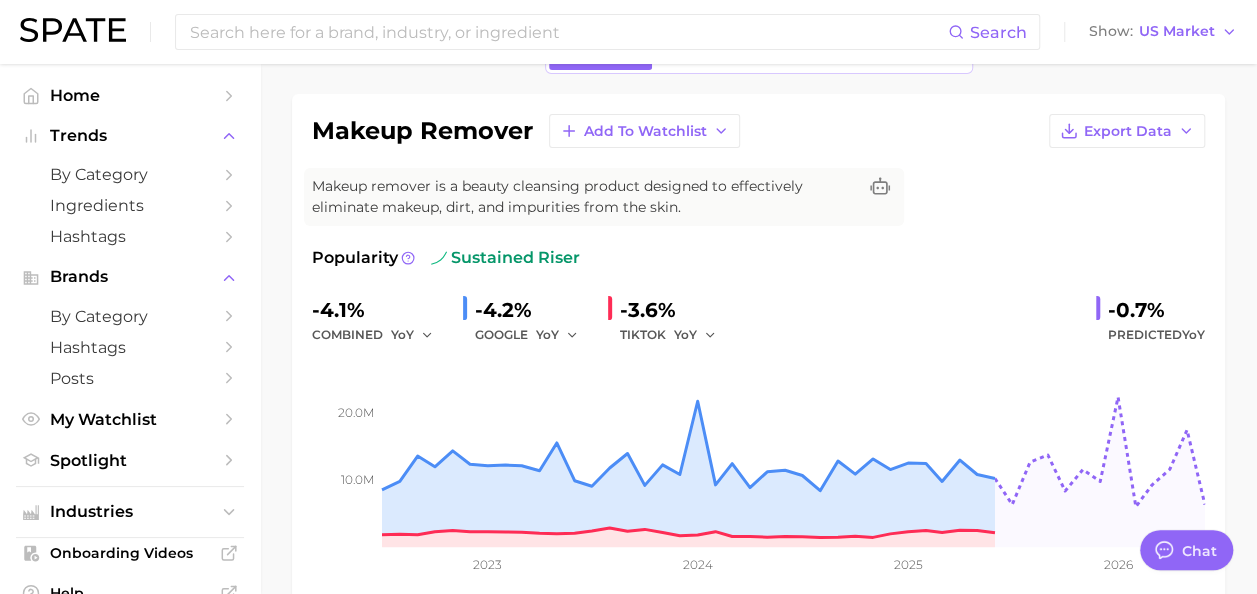 scroll, scrollTop: 0, scrollLeft: 0, axis: both 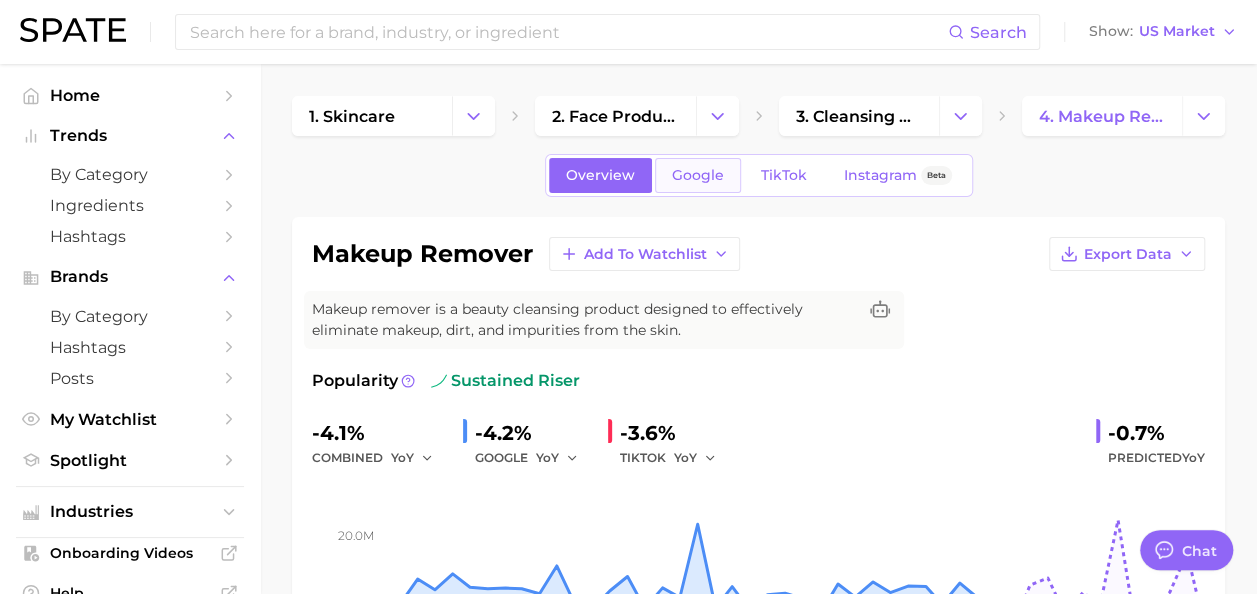 click on "Google" at bounding box center [698, 175] 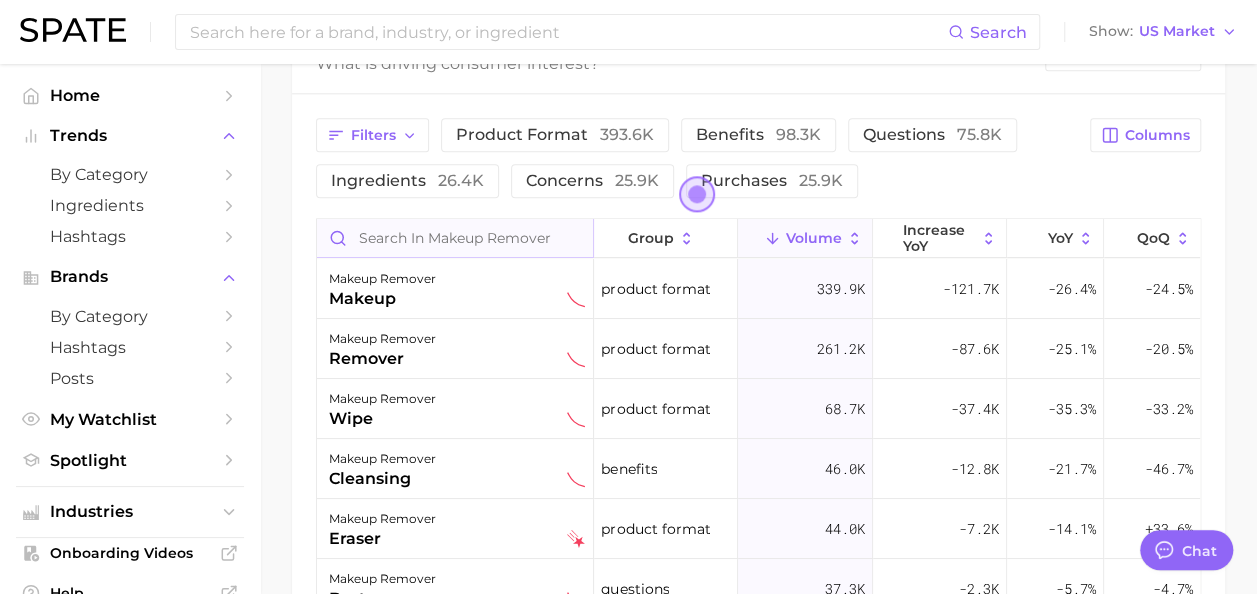 scroll, scrollTop: 1089, scrollLeft: 0, axis: vertical 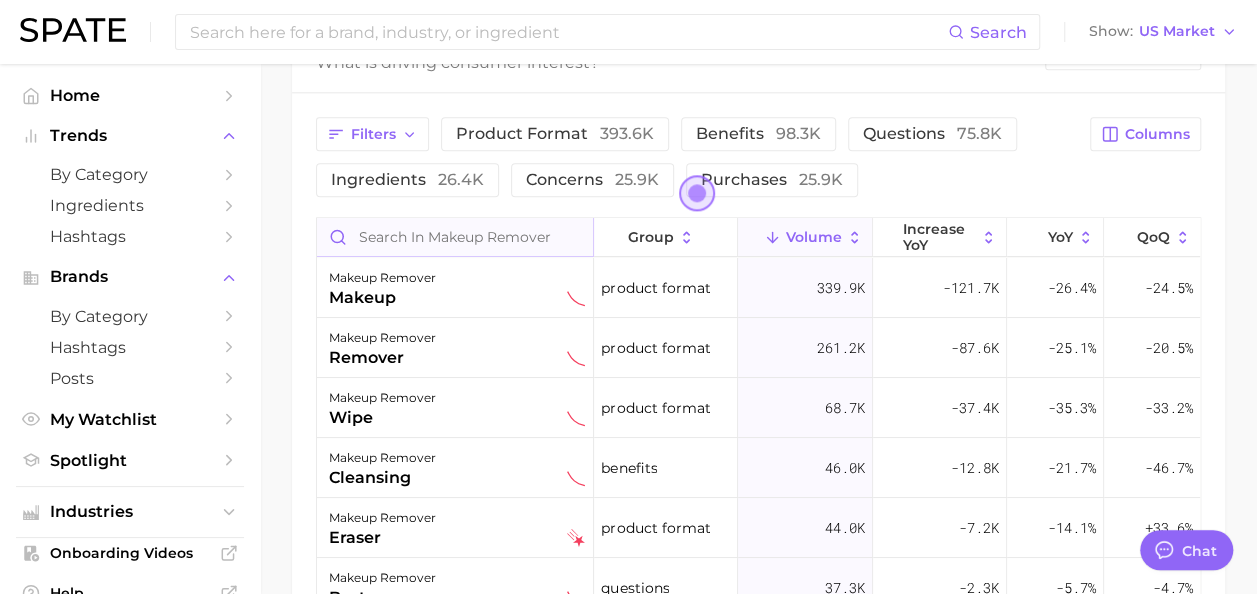 click at bounding box center [455, 237] 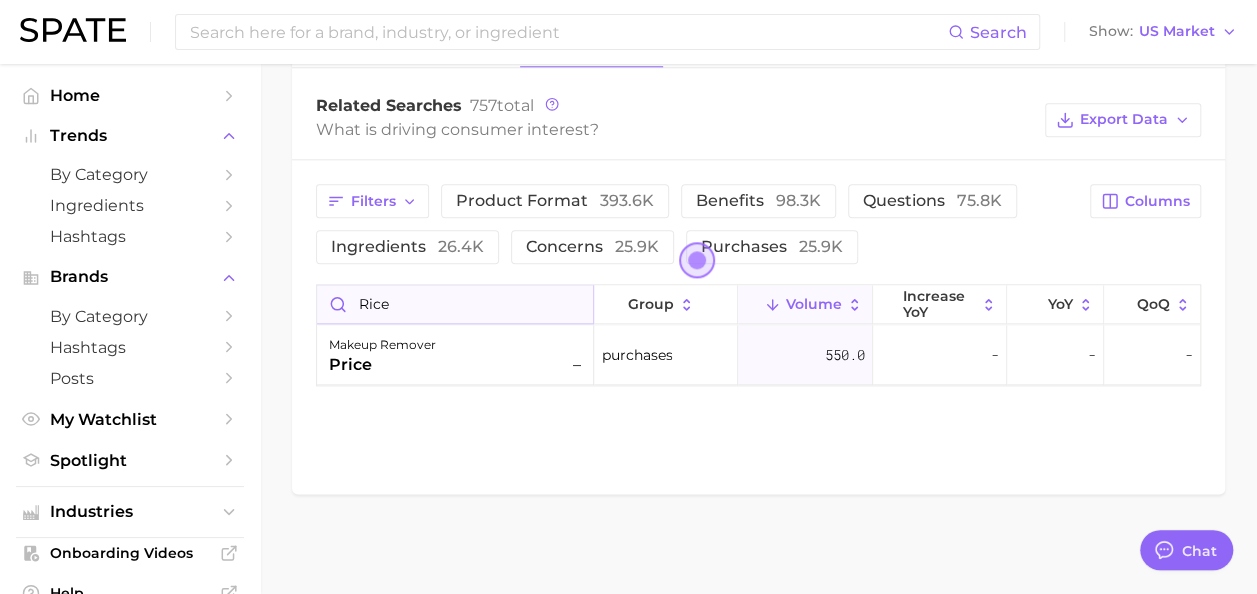 scroll, scrollTop: 1018, scrollLeft: 0, axis: vertical 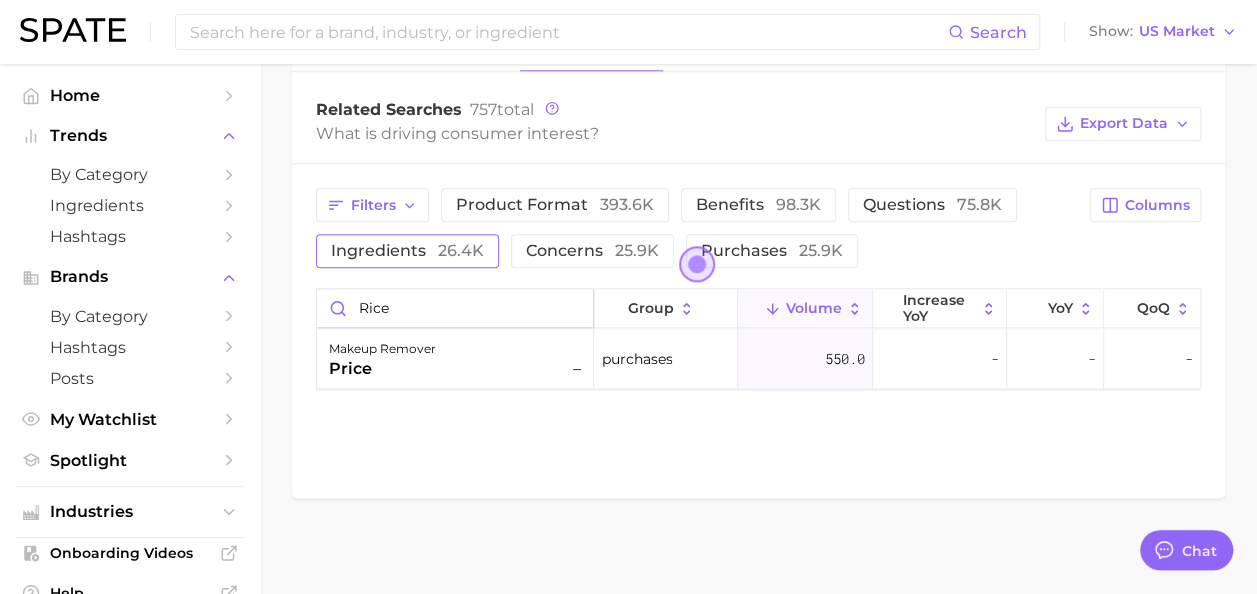 type on "rice" 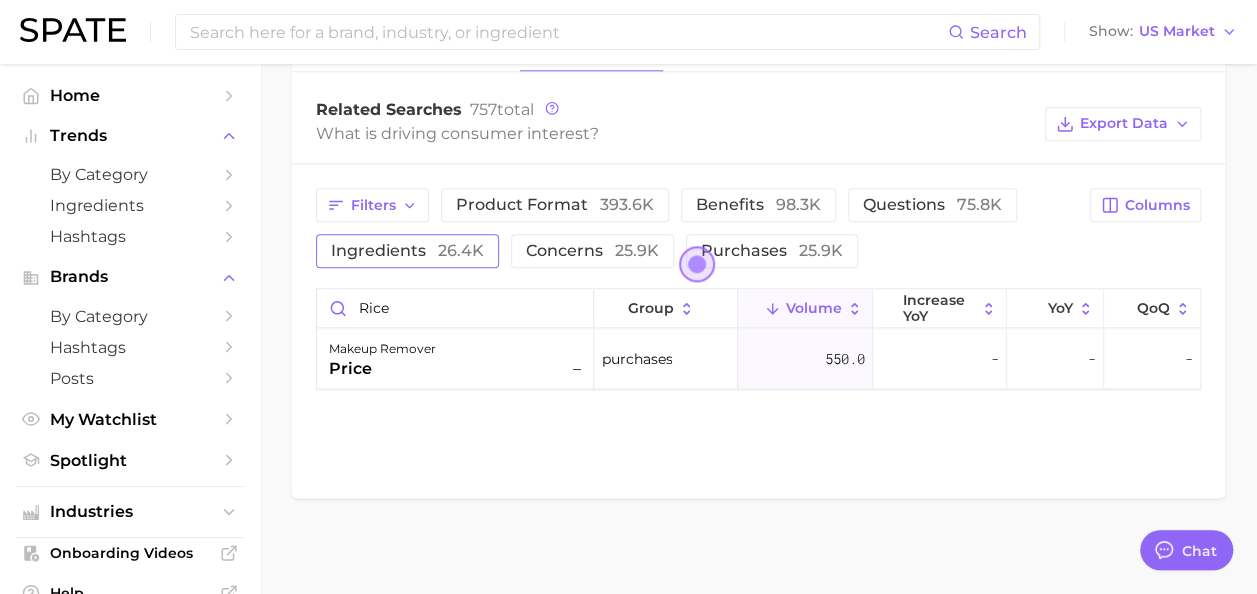 click on "26.4k" at bounding box center [461, 250] 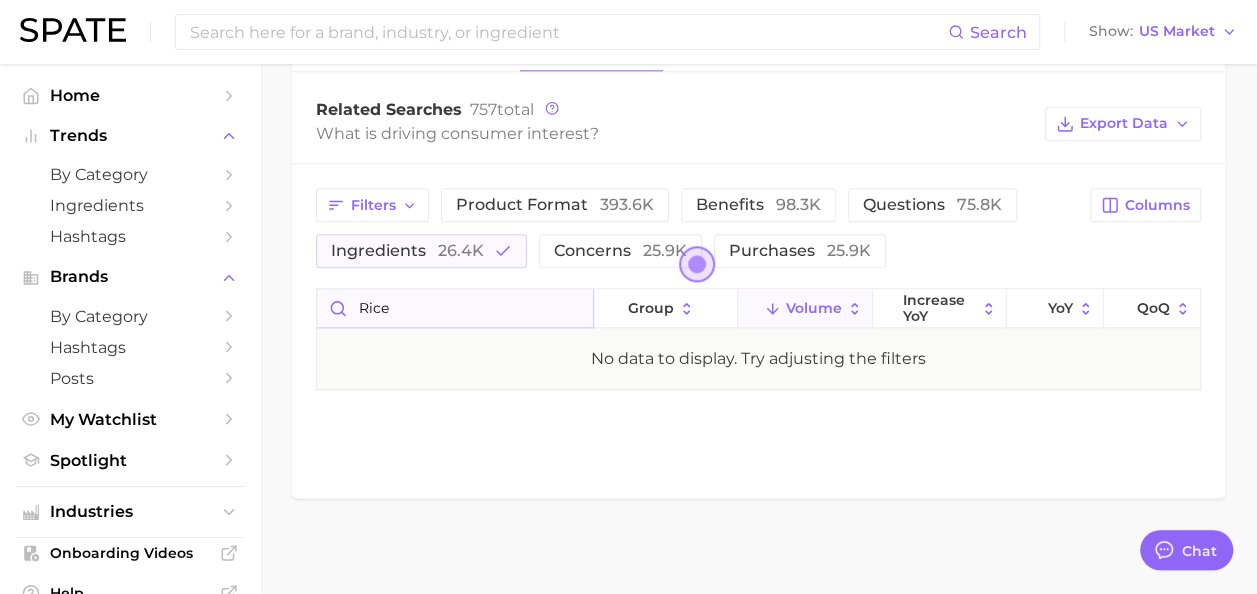 click on "rice" at bounding box center (455, 308) 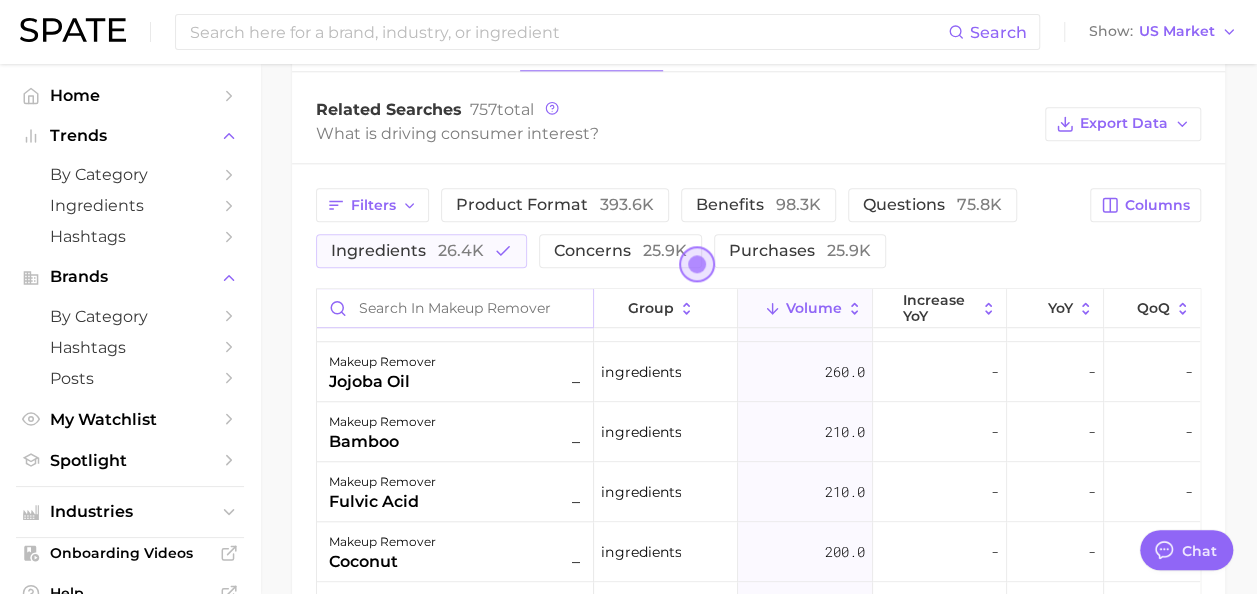 scroll, scrollTop: 770, scrollLeft: 0, axis: vertical 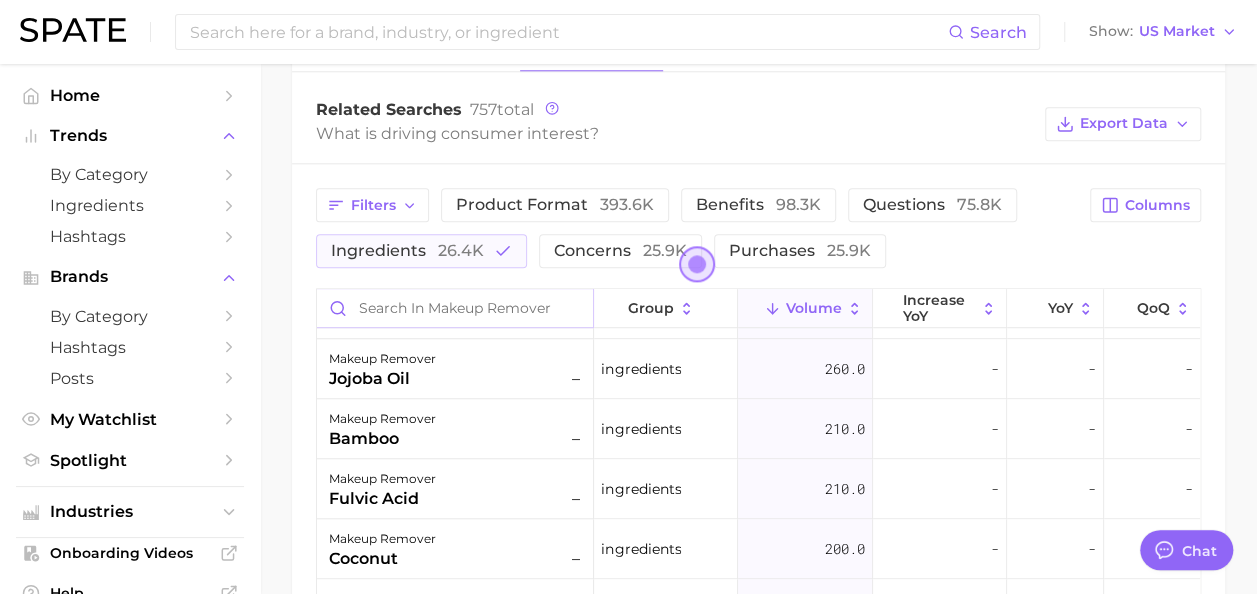 type 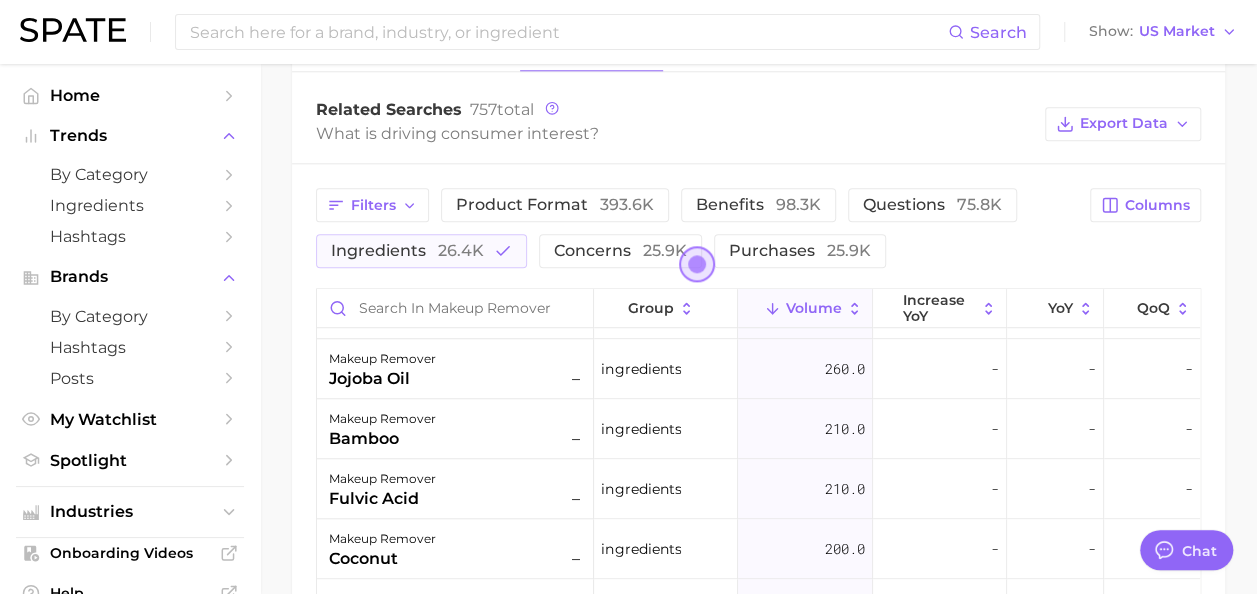 click at bounding box center [696, 263] 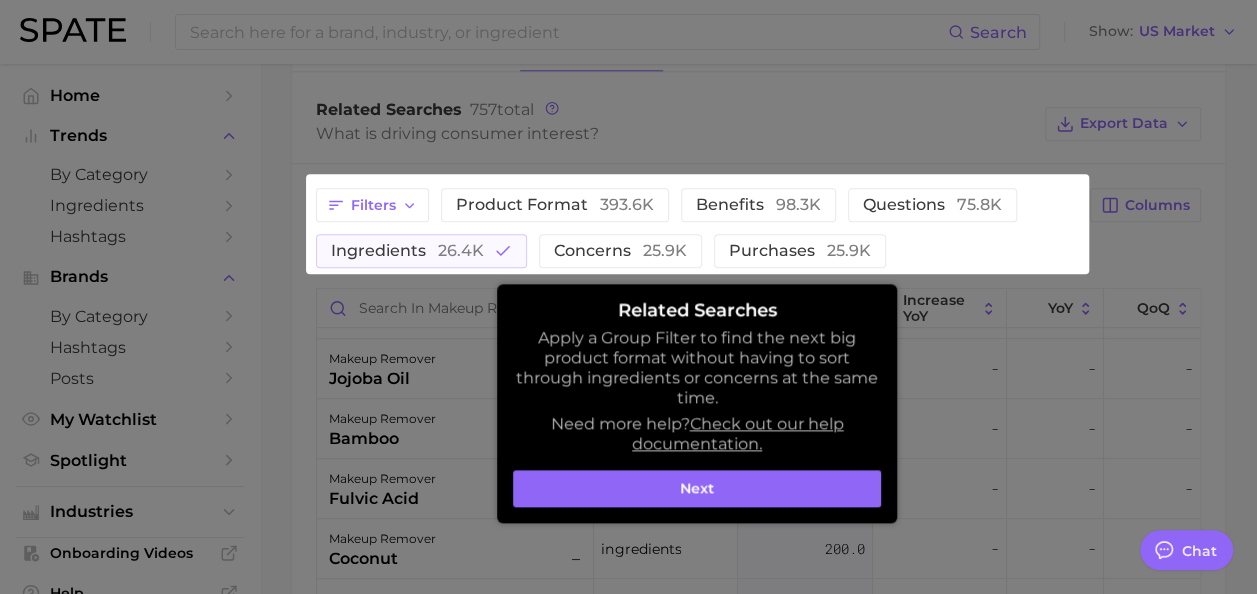 scroll, scrollTop: 1064, scrollLeft: 0, axis: vertical 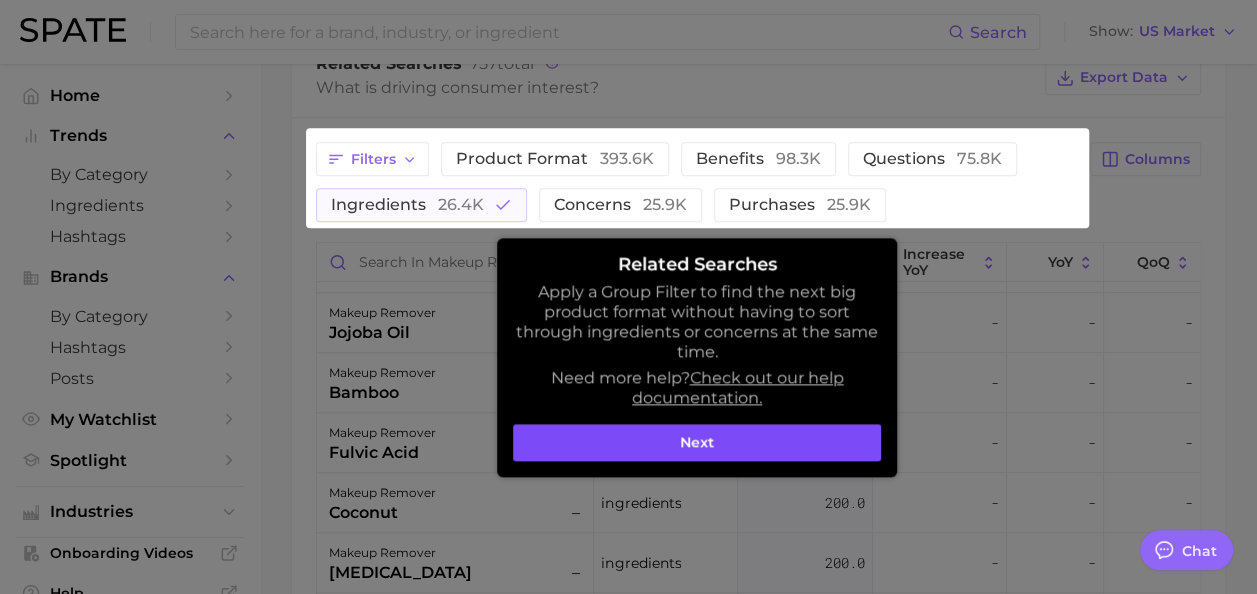 click on "Next" at bounding box center [697, 443] 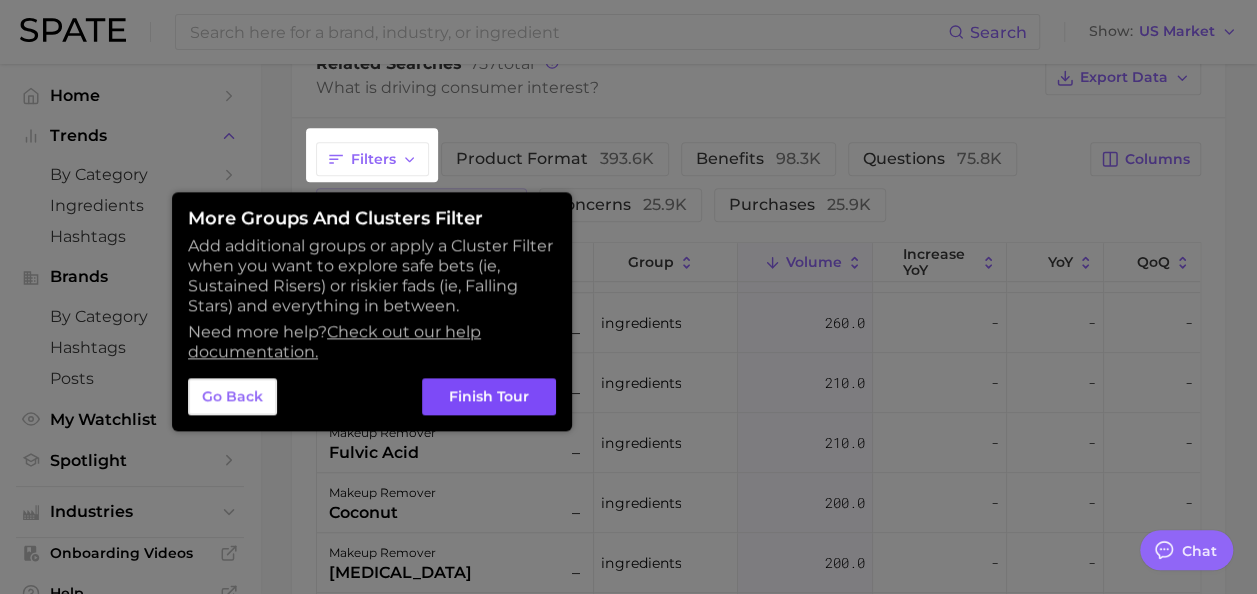 click on "Finish Tour" at bounding box center [489, 397] 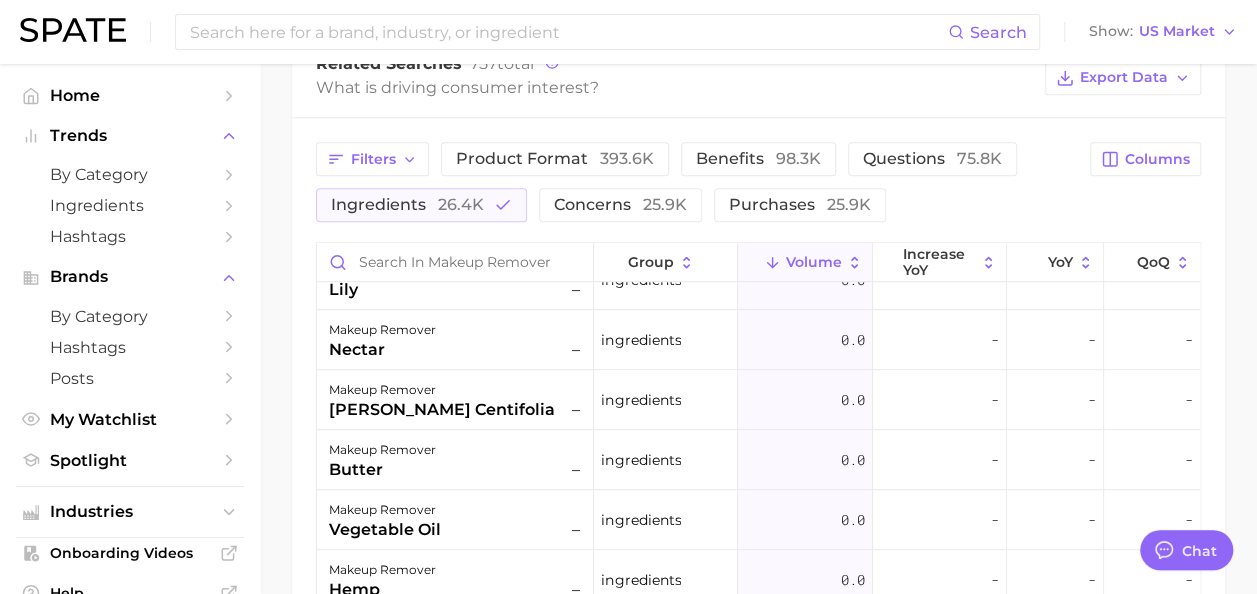 scroll, scrollTop: 4622, scrollLeft: 0, axis: vertical 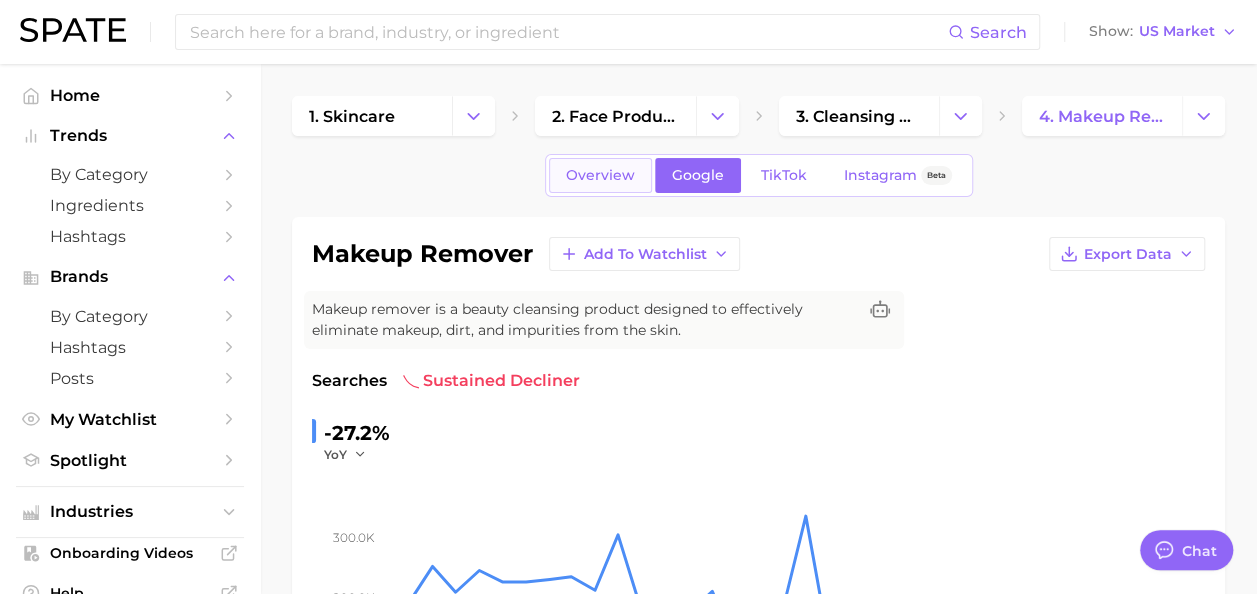 click on "Overview" at bounding box center [600, 175] 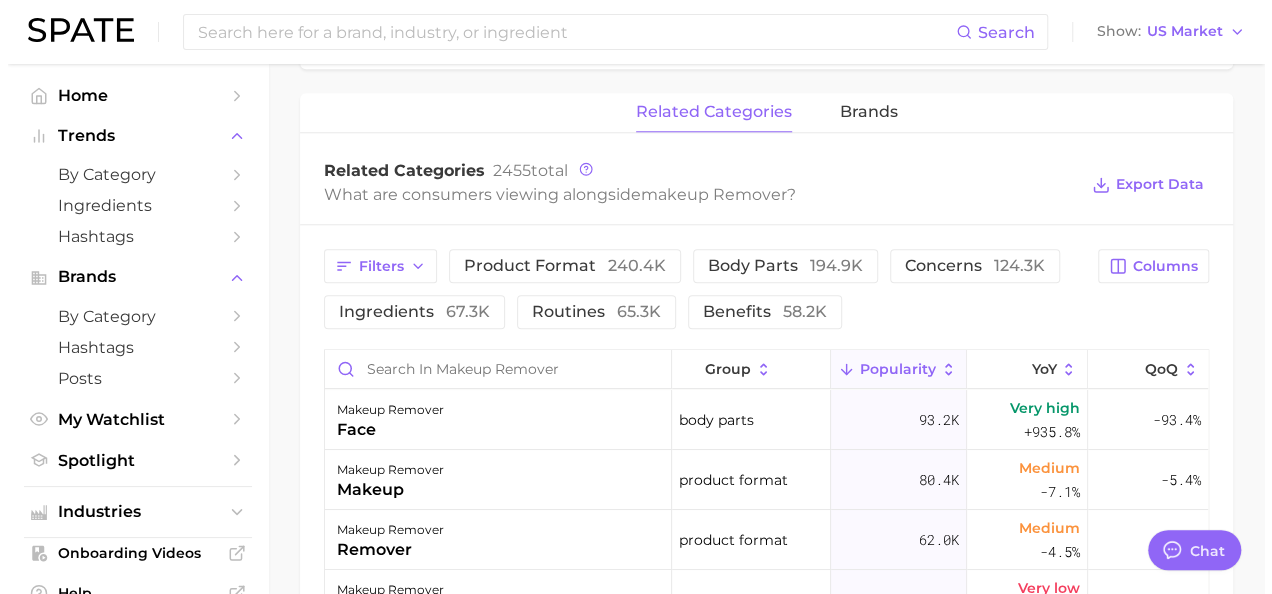 scroll, scrollTop: 897, scrollLeft: 0, axis: vertical 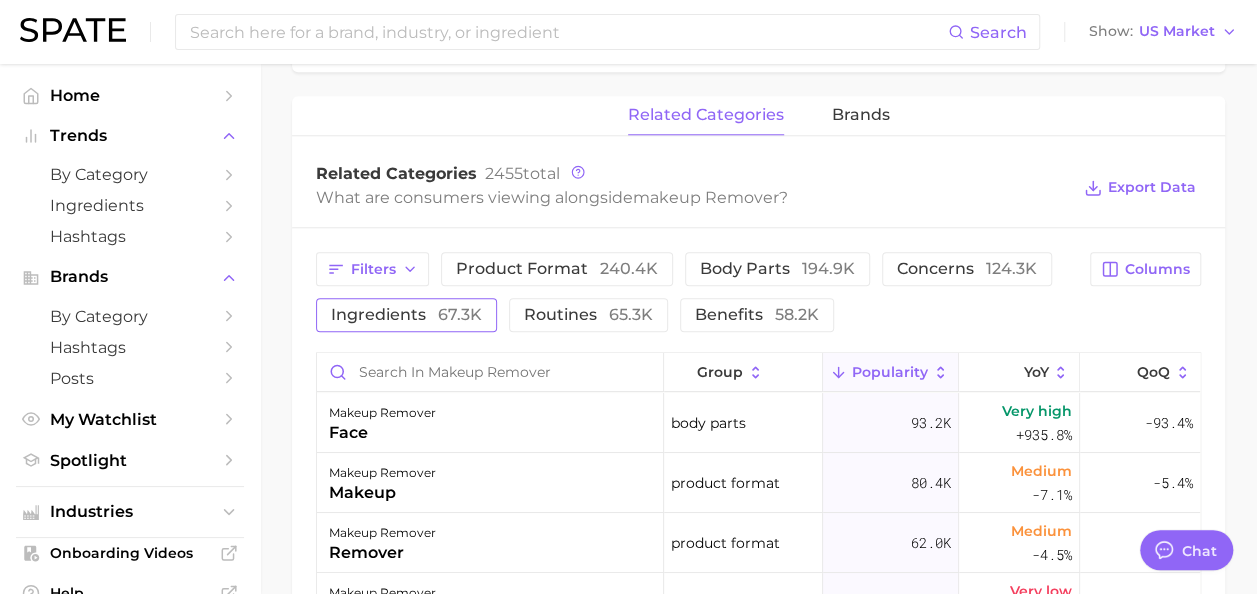 click on "ingredients   67.3k" at bounding box center [406, 315] 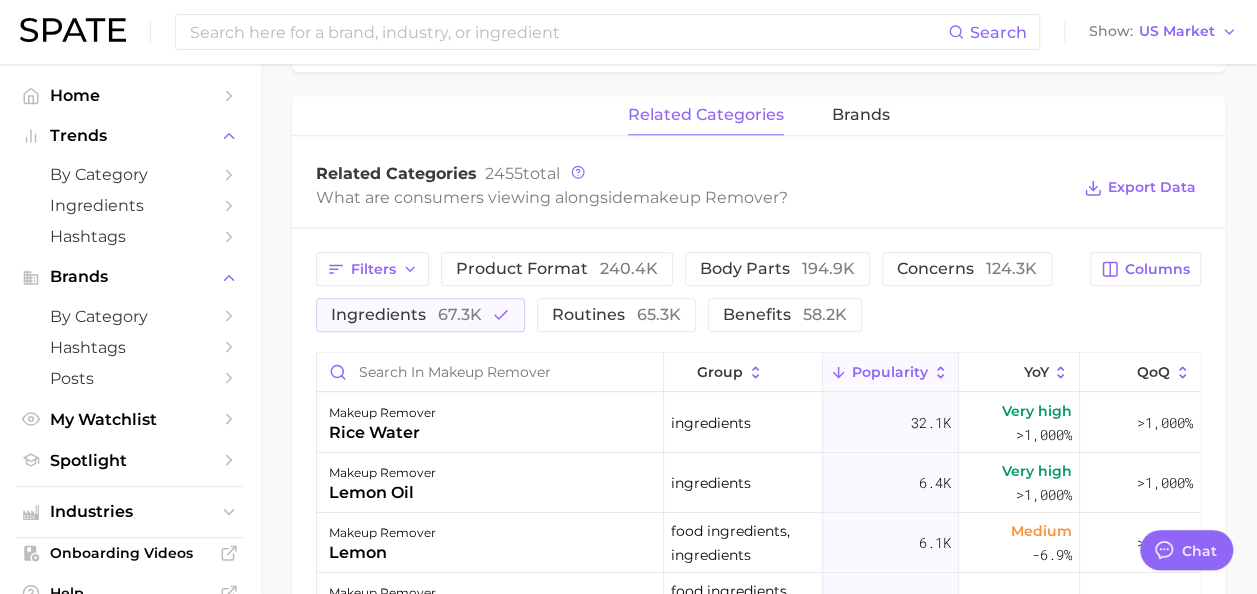 click on "makeup remover rice water" at bounding box center (490, 423) 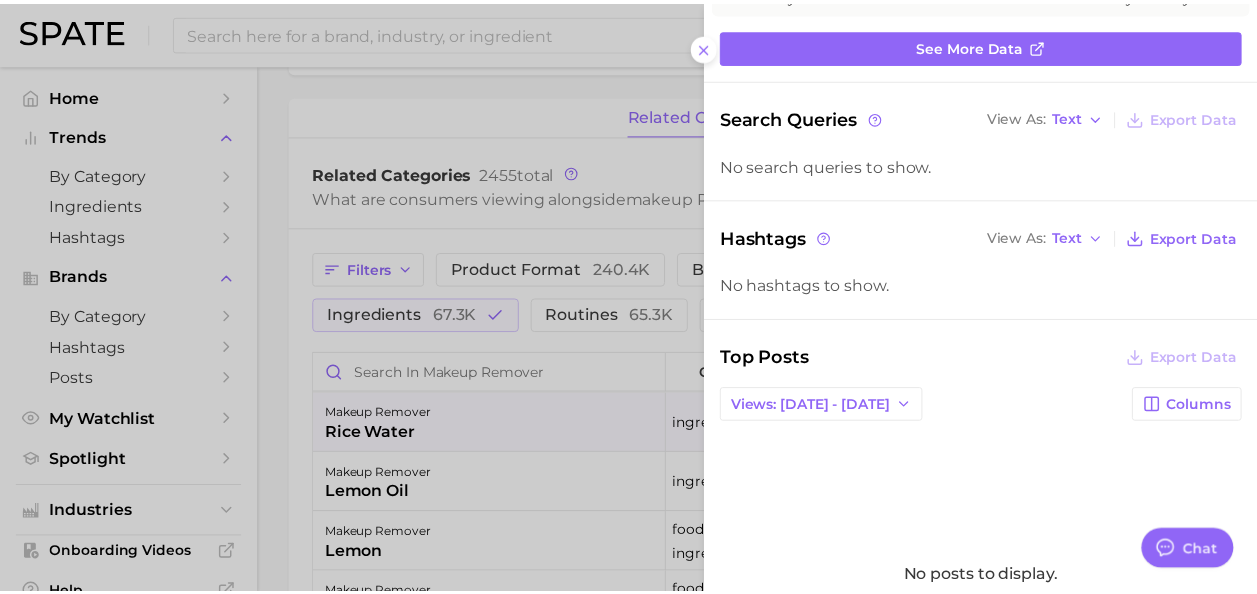 scroll, scrollTop: 0, scrollLeft: 0, axis: both 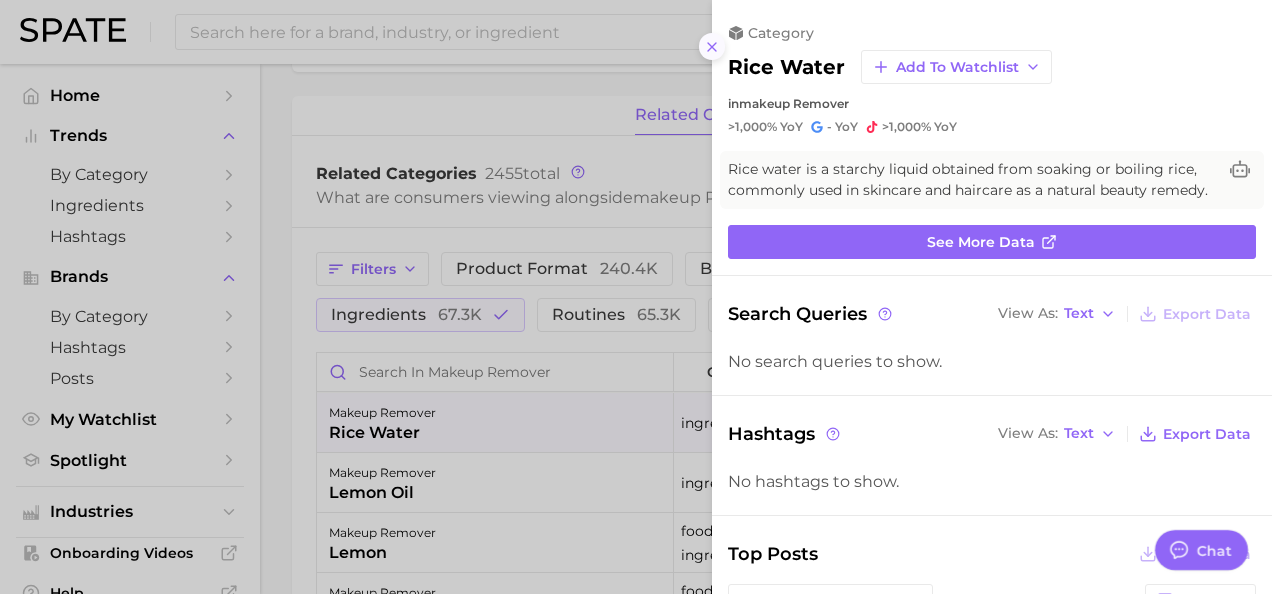 click at bounding box center [712, 46] 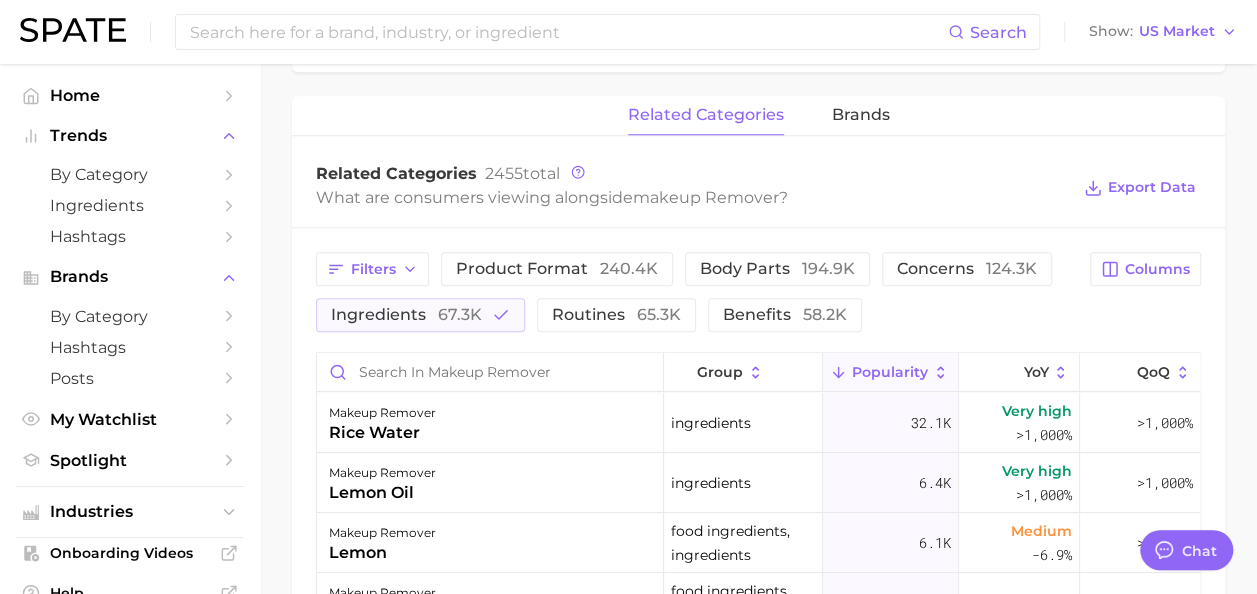 scroll, scrollTop: 0, scrollLeft: 0, axis: both 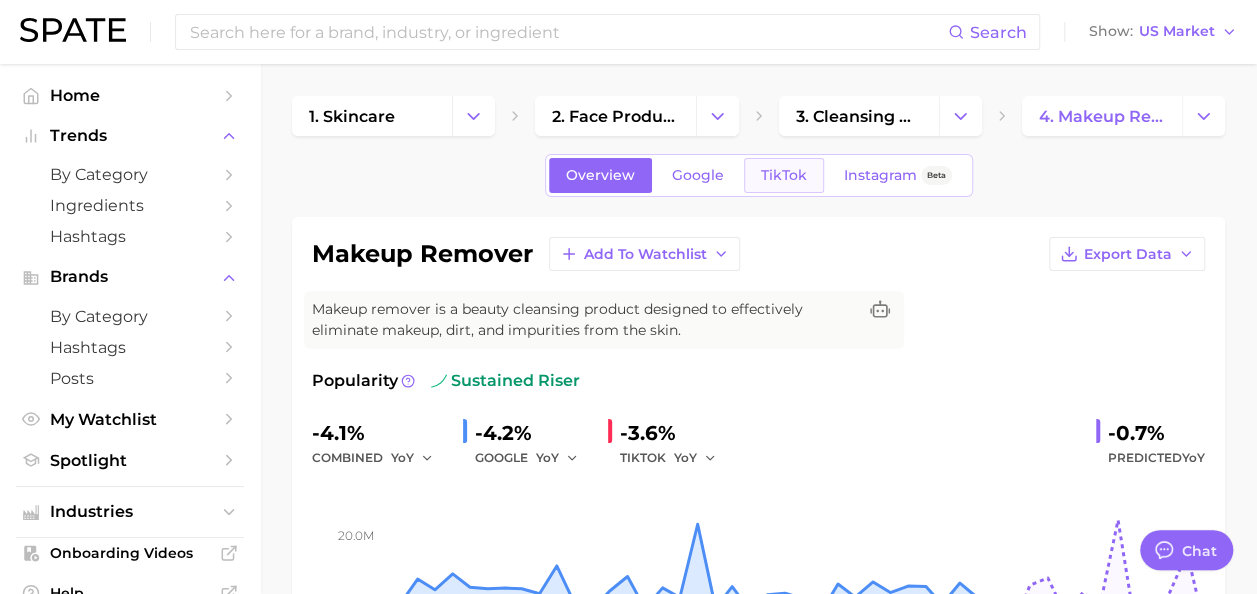 click on "TikTok" at bounding box center (784, 175) 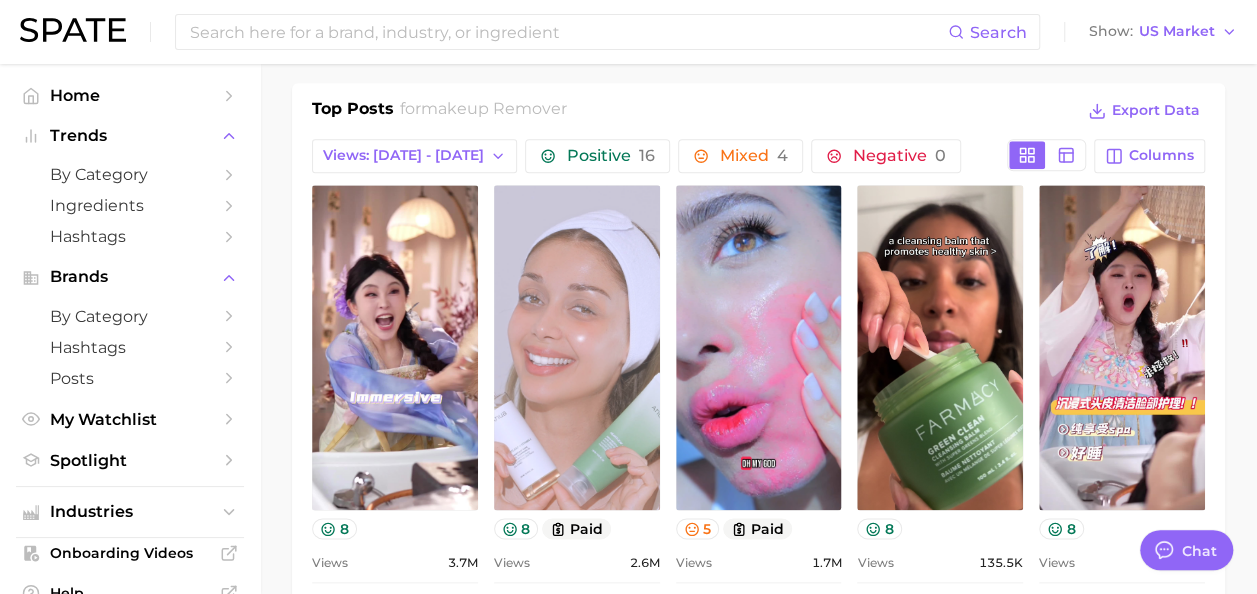 scroll, scrollTop: 906, scrollLeft: 0, axis: vertical 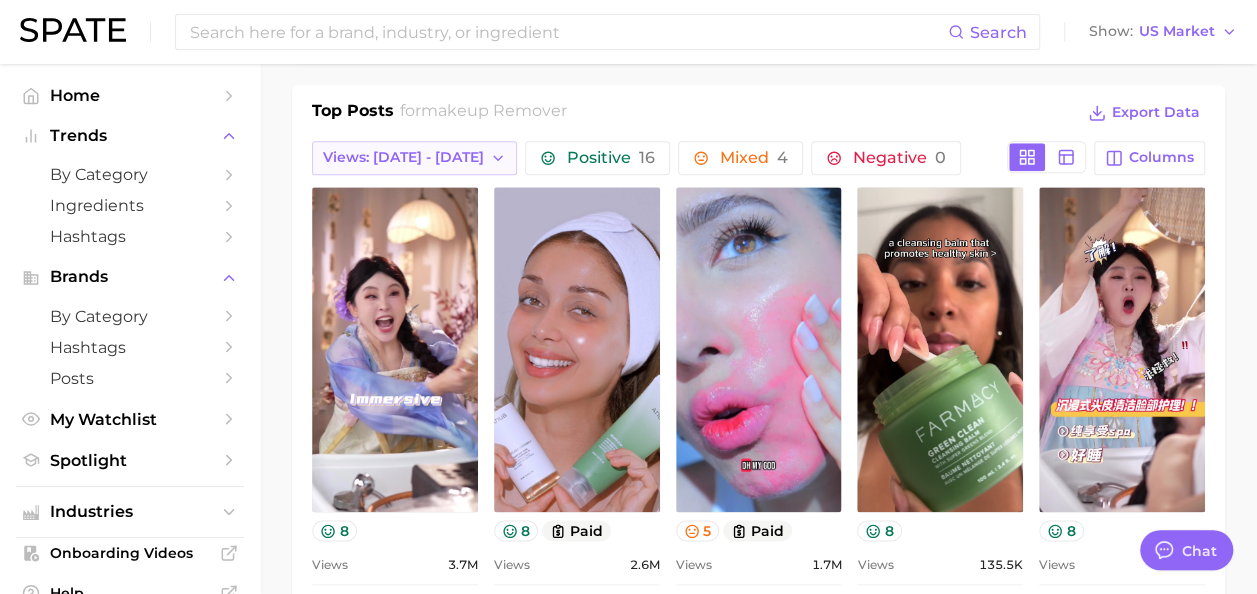 click on "Views: Jun 29 - Jul 6" at bounding box center (414, 158) 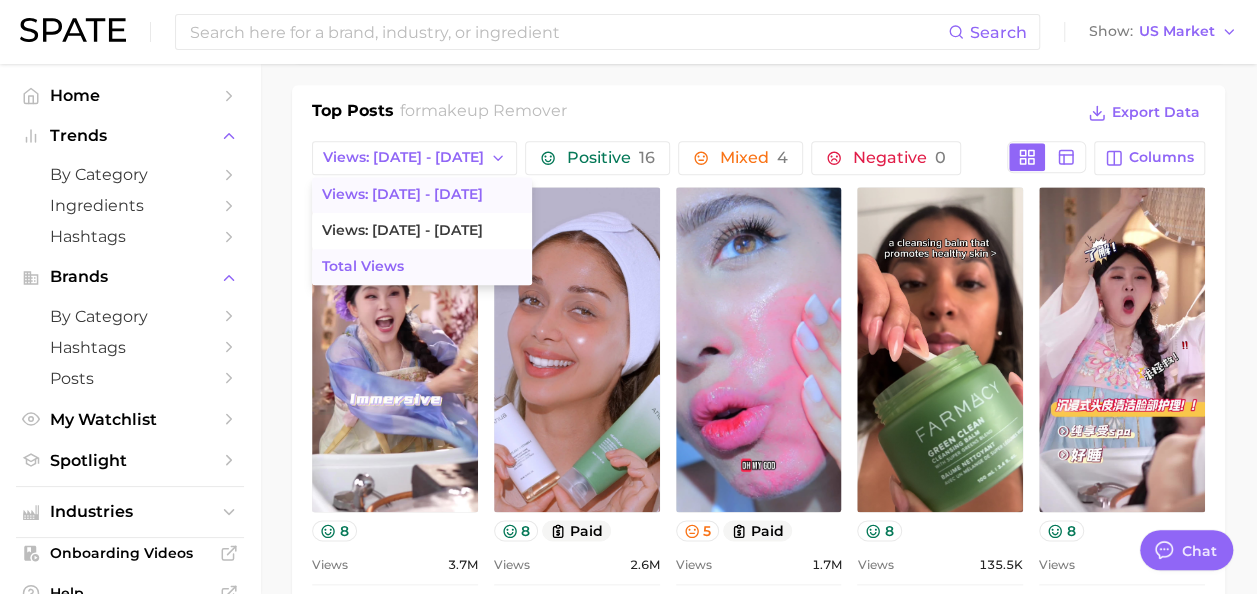 click on "Total Views" at bounding box center (422, 267) 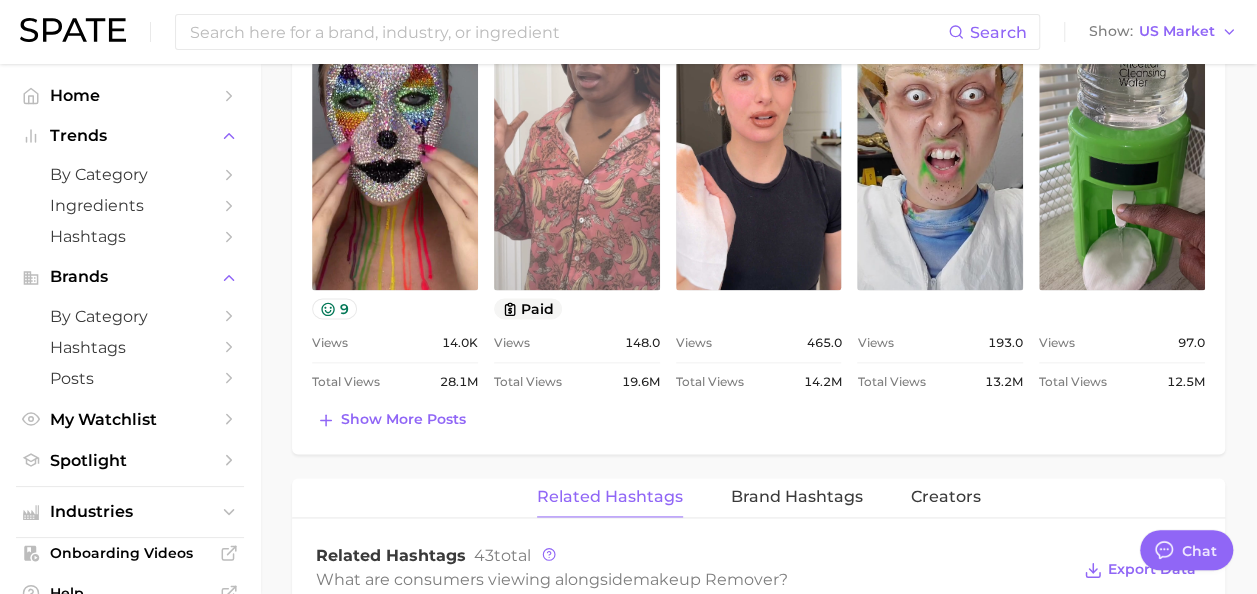 scroll, scrollTop: 1127, scrollLeft: 0, axis: vertical 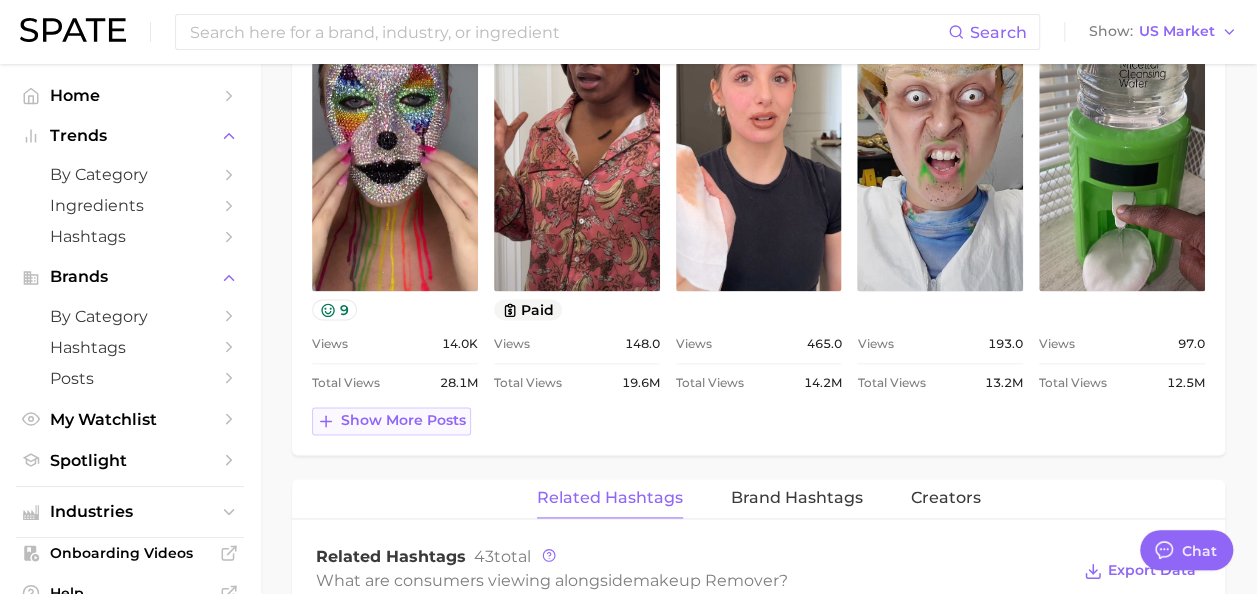 click on "Show more posts" at bounding box center [403, 420] 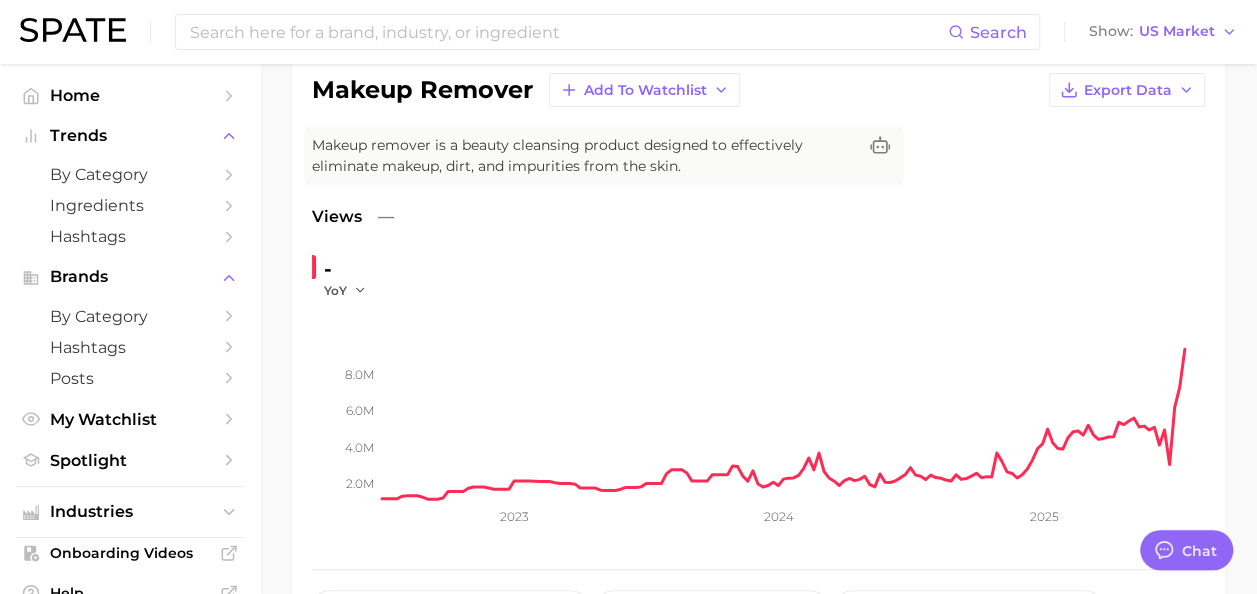 scroll, scrollTop: 0, scrollLeft: 0, axis: both 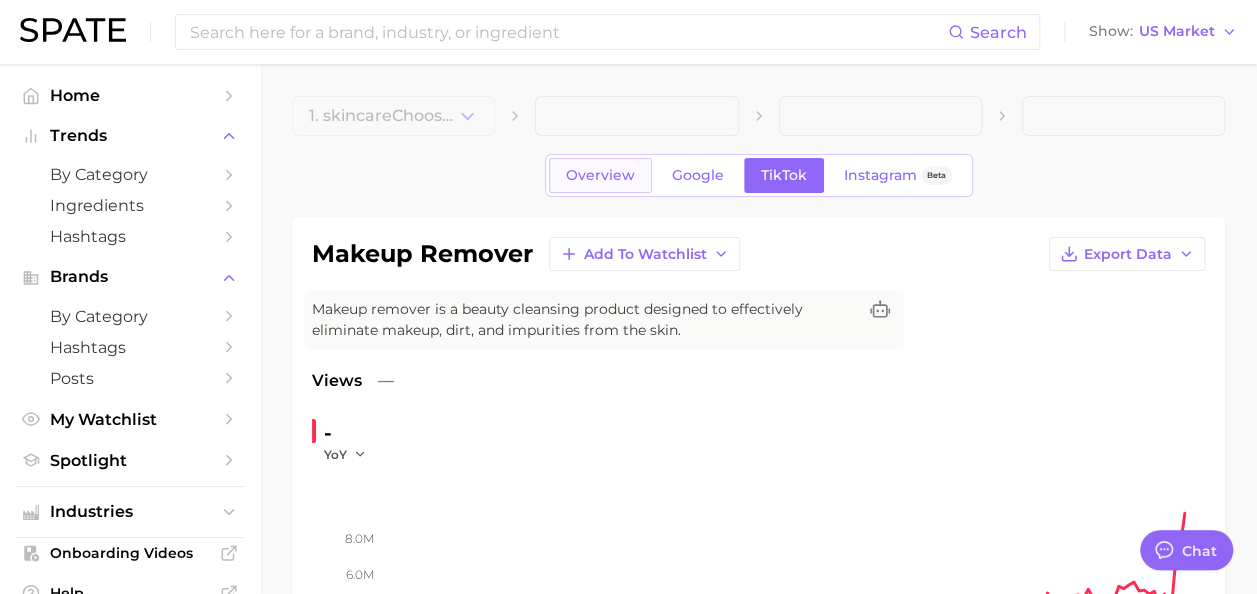 click on "Overview" at bounding box center (600, 175) 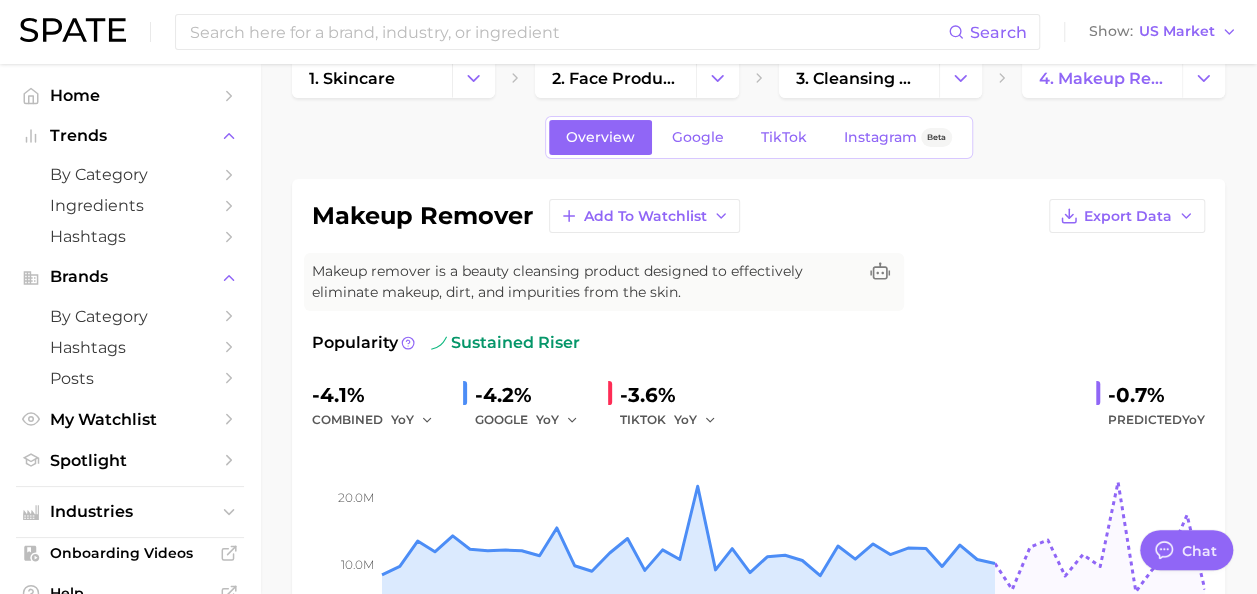 scroll, scrollTop: 37, scrollLeft: 0, axis: vertical 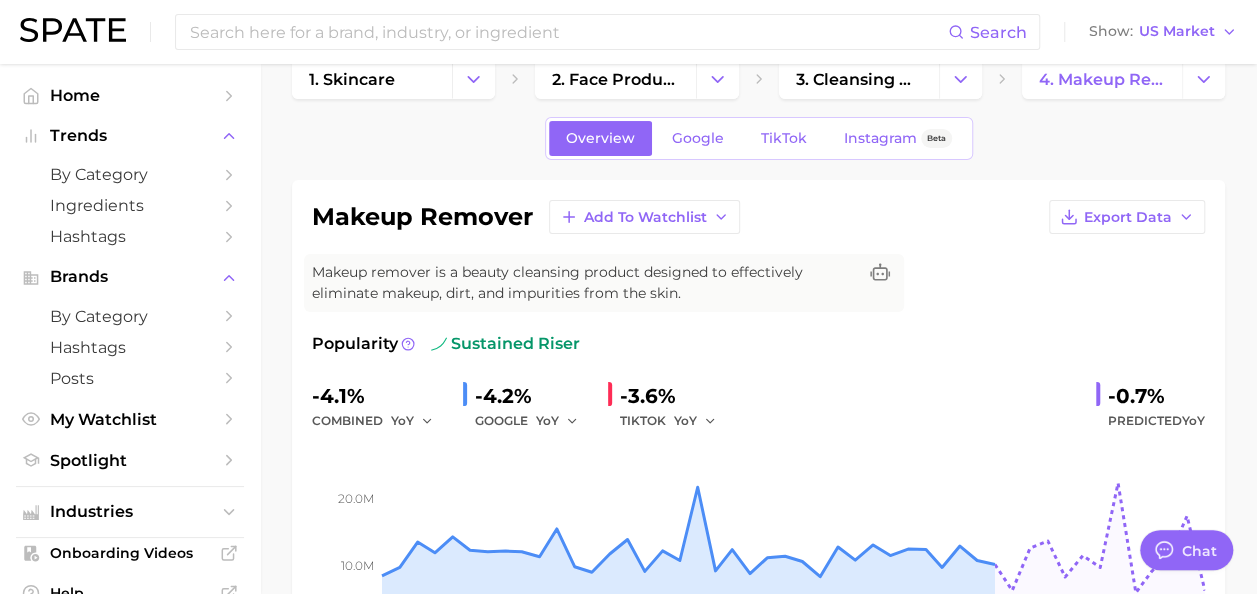 click on "Overview Google TikTok Instagram Beta makeup remover Add to Watchlist Export Data Makeup remover is a beauty cleansing product designed to effectively eliminate makeup, dirt, and impurities from the skin. Popularity sustained riser -4.1% combined YoY -4.2% GOOGLE YoY -3.6% TIKTOK YoY -0.7% Predicted  YoY 10.0m 20.0m 2023 2024 2025 2026 How big is this trend? High Popularity 11.4m avg.  monthly popularity Which platform is most popular? Google 82.6% popularity share How similar is this trend across platforms? Low Convergence 25.2% pop.  convergence Will it last? Very Unlikely -0.7% pop.  predicted growth related categories brands Related Categories 2455  total What are consumers viewing alongside  makeup remover ? Export Data Filters product format   240.4k body parts   194.9k concerns   124.3k ingredients   67.3k routines   65.3k benefits   58.2k Columns group Popularity YoY QoQ makeup remover face body parts 93.2k Very high +935.8% -93.4% makeup remover makeup product format 80.4k Medium -7.1% -5.4% remover" at bounding box center [758, 973] 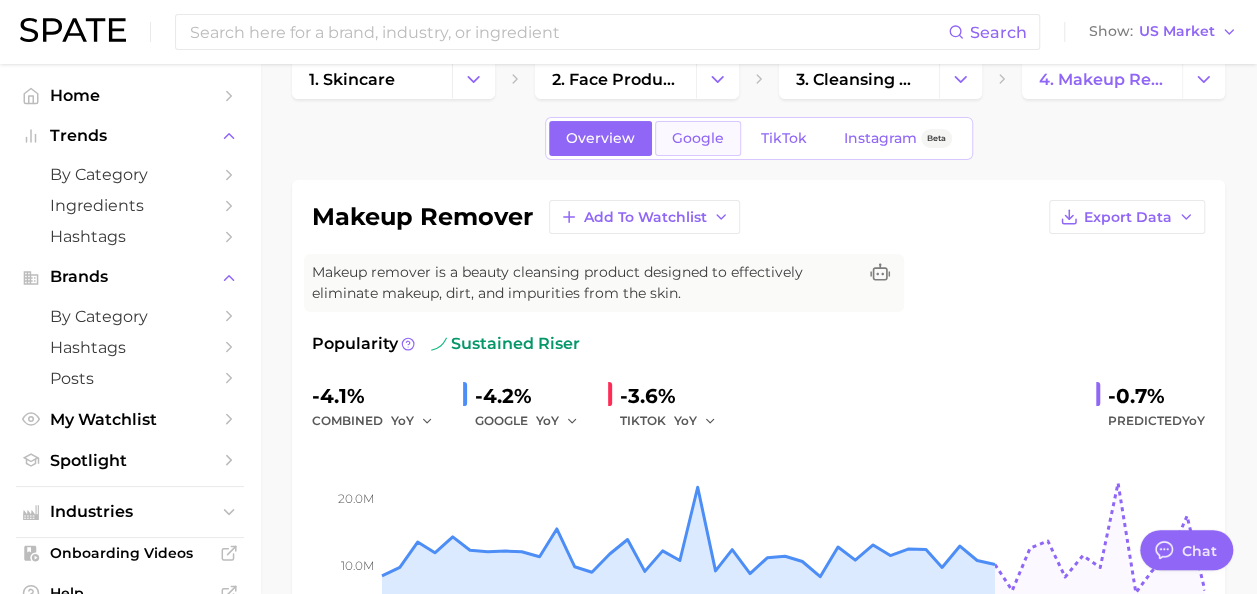 click on "Google" at bounding box center (698, 138) 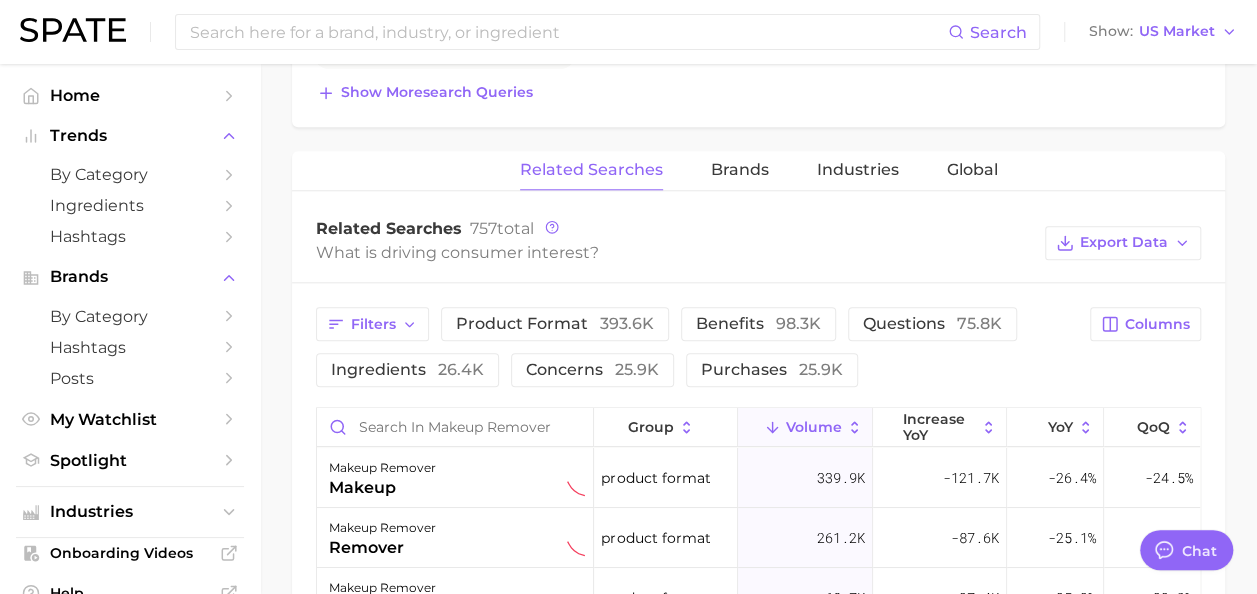 scroll, scrollTop: 900, scrollLeft: 0, axis: vertical 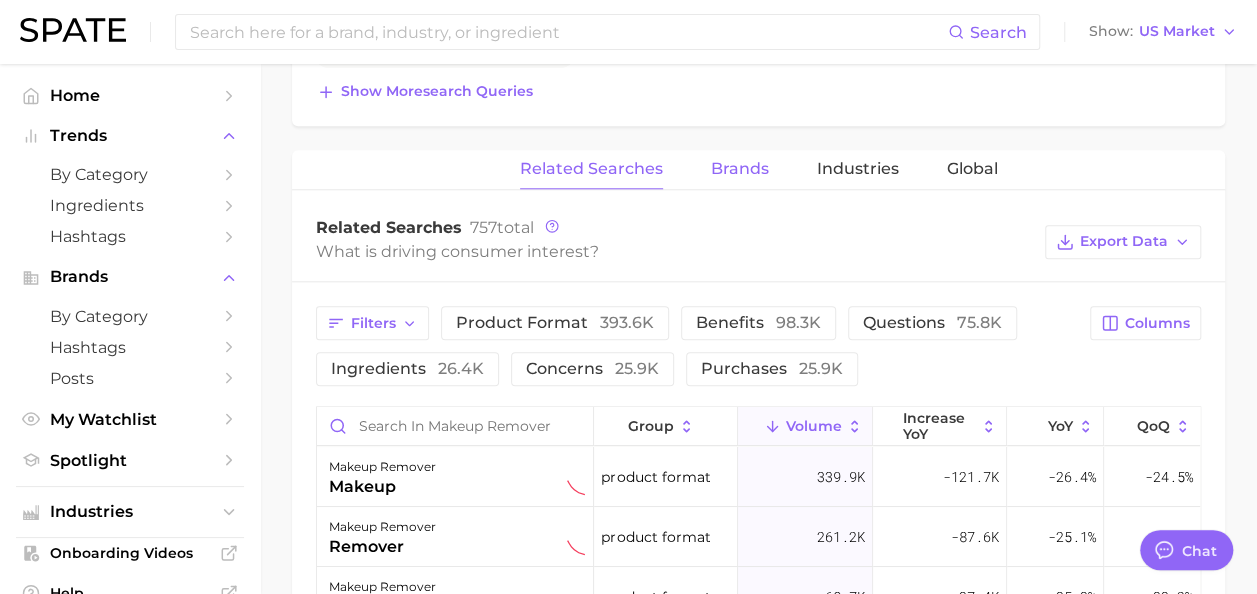 click on "Brands" at bounding box center [740, 169] 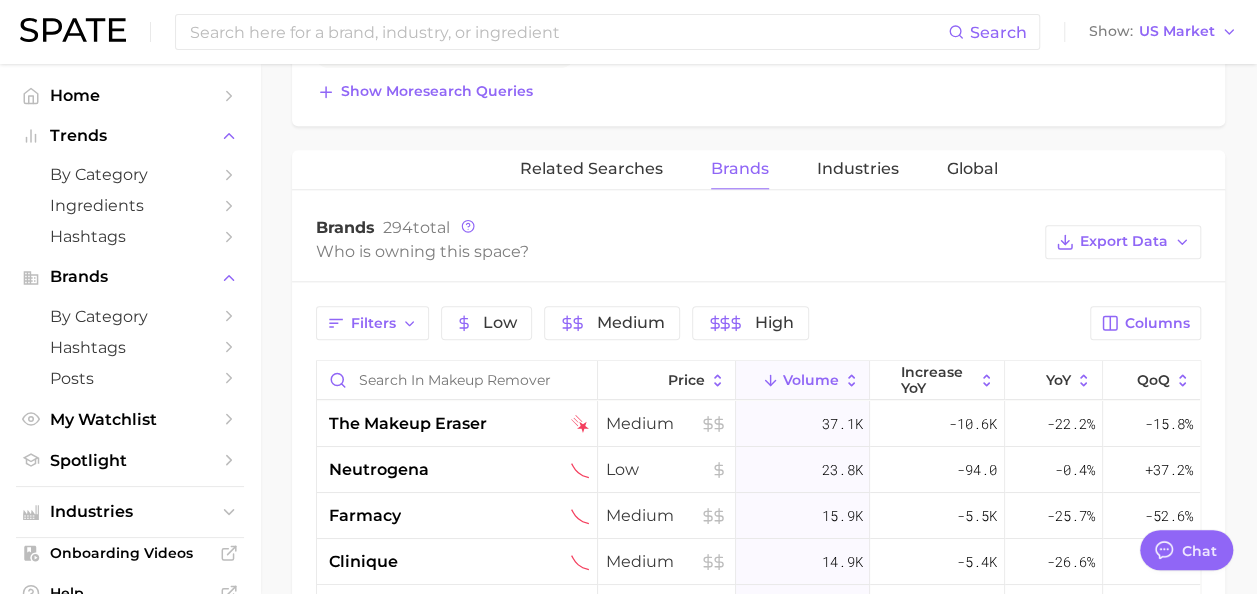 scroll, scrollTop: 1124, scrollLeft: 0, axis: vertical 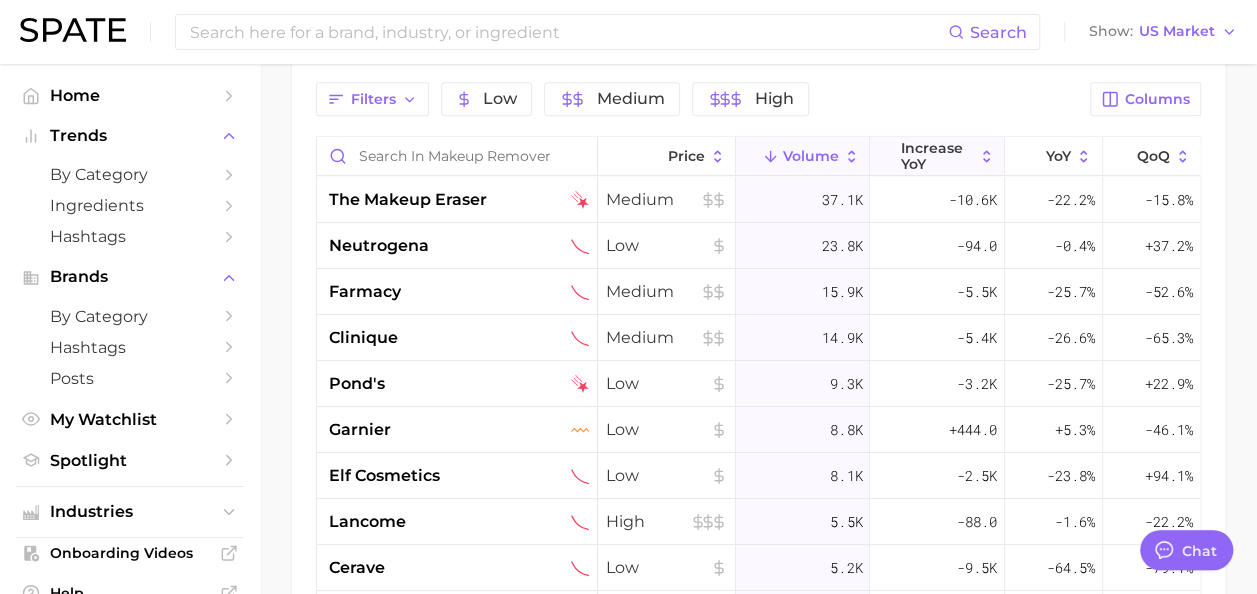 click on "increase YoY" at bounding box center (937, 156) 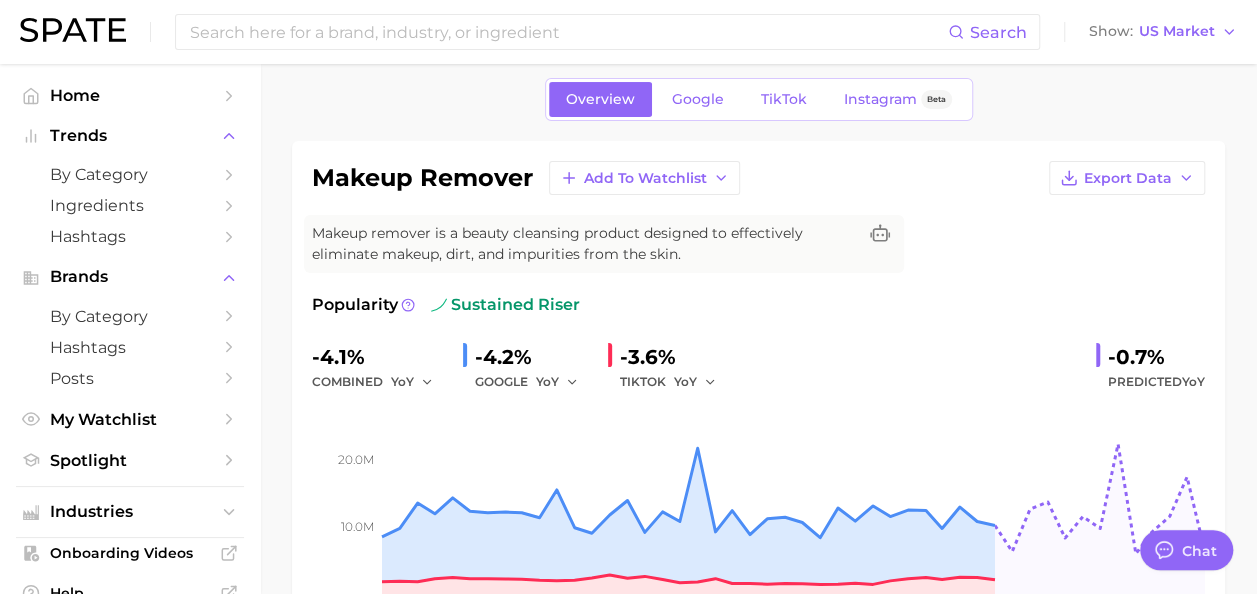 scroll, scrollTop: 0, scrollLeft: 0, axis: both 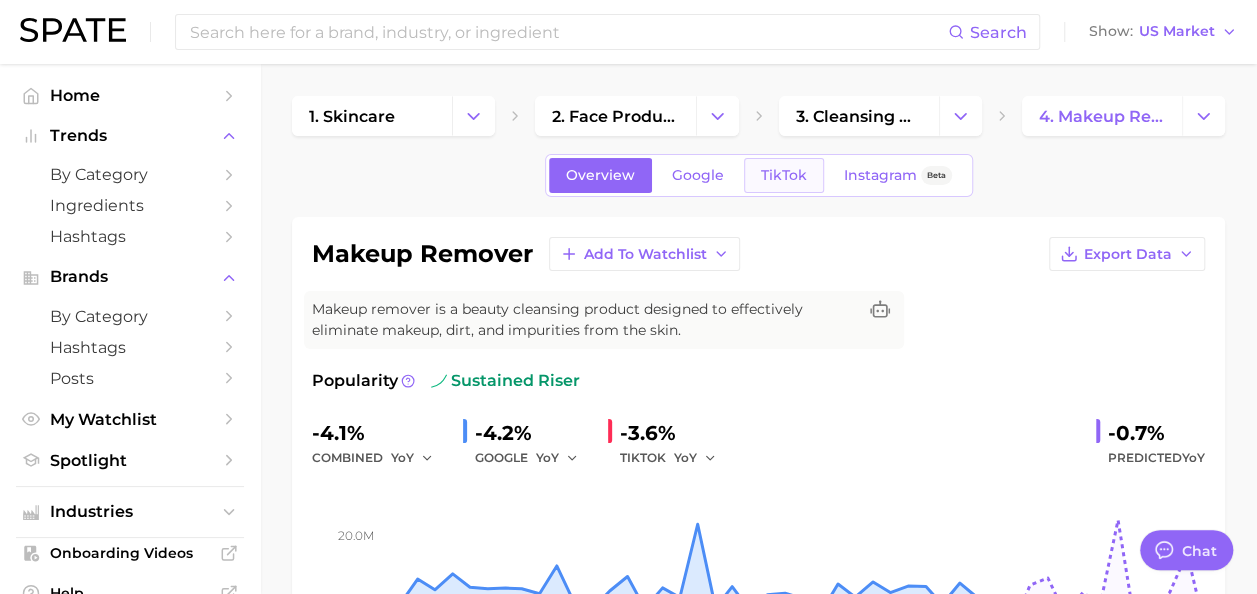 click on "TikTok" at bounding box center (784, 175) 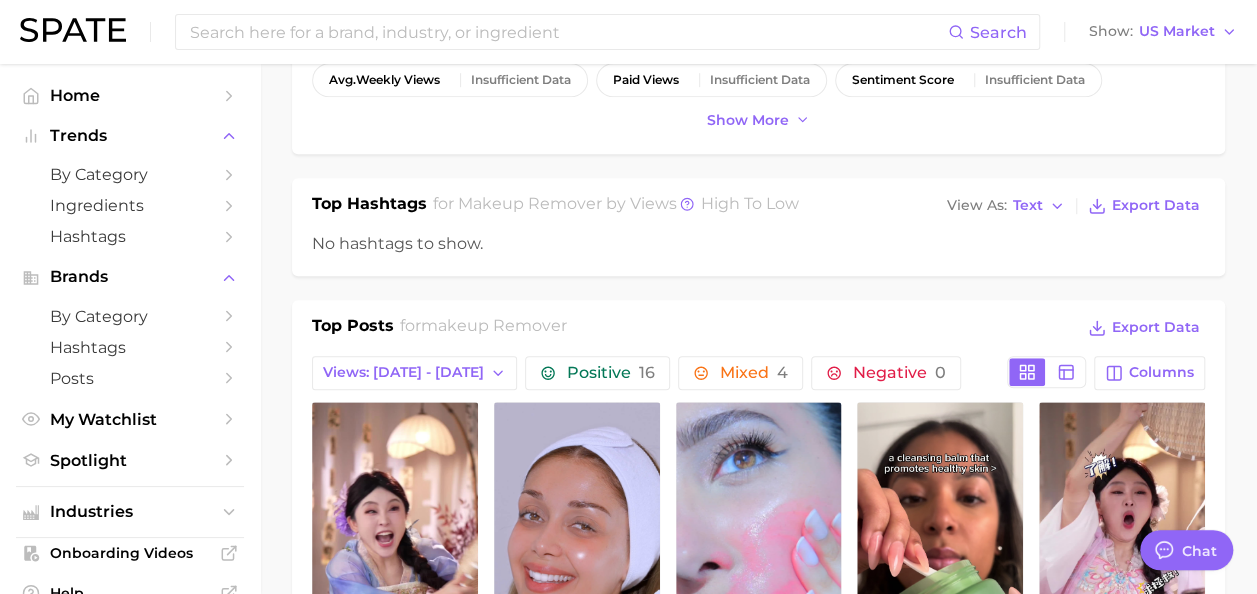 scroll, scrollTop: 686, scrollLeft: 0, axis: vertical 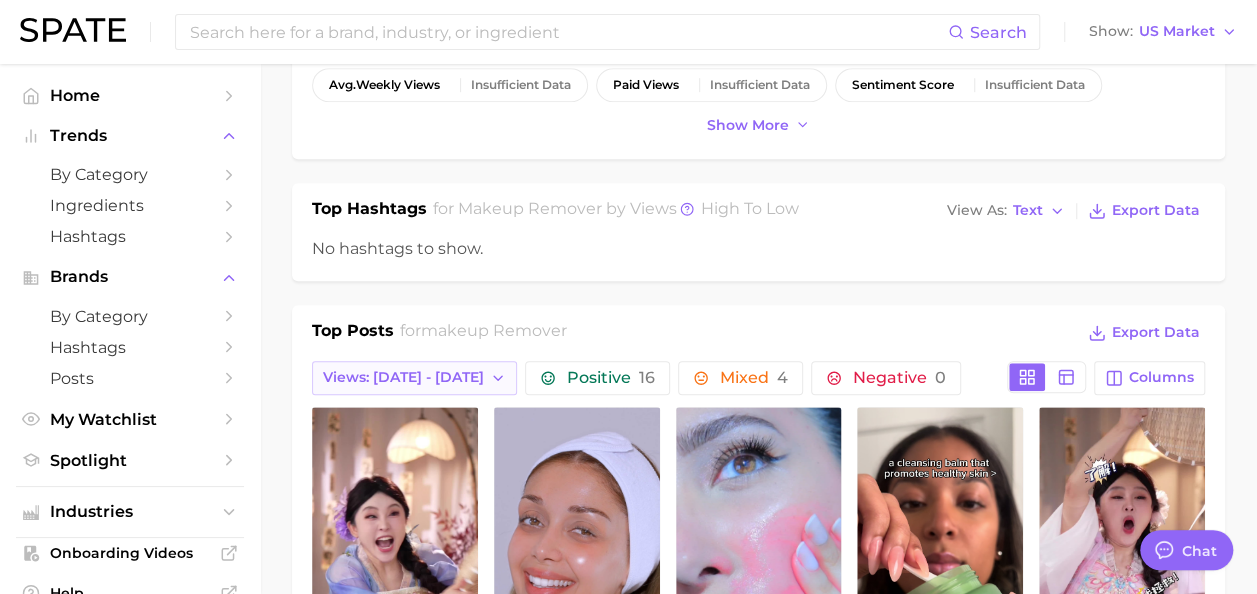 click on "Views: Jun 29 - Jul 6" at bounding box center (403, 377) 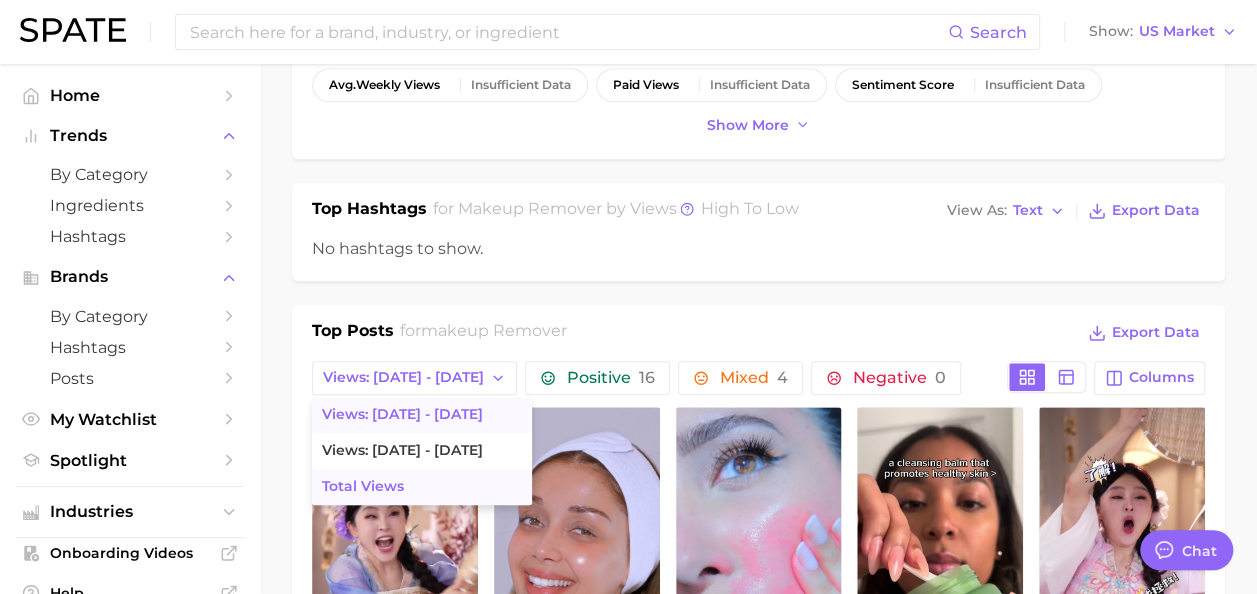 click on "Total Views" at bounding box center [422, 487] 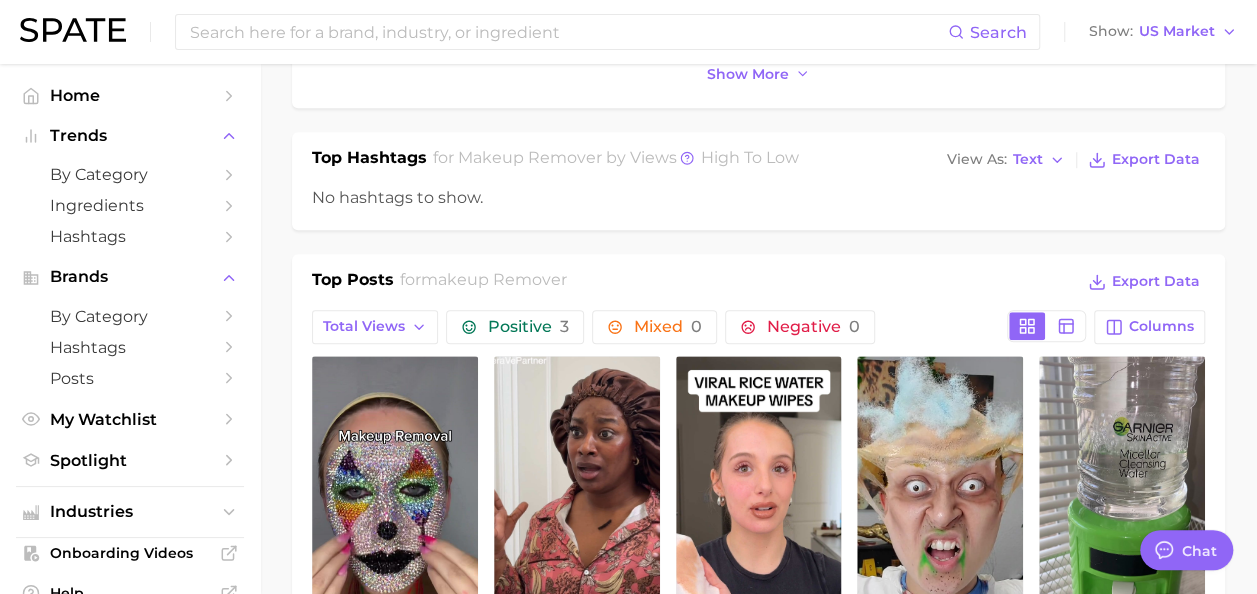 scroll, scrollTop: 736, scrollLeft: 0, axis: vertical 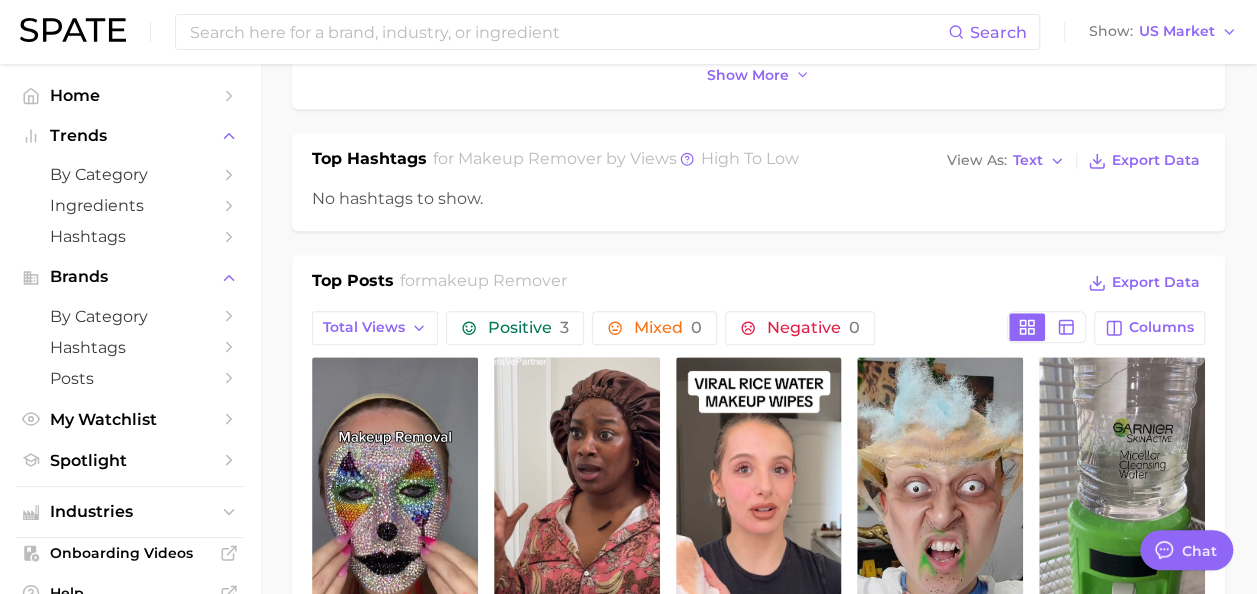 type 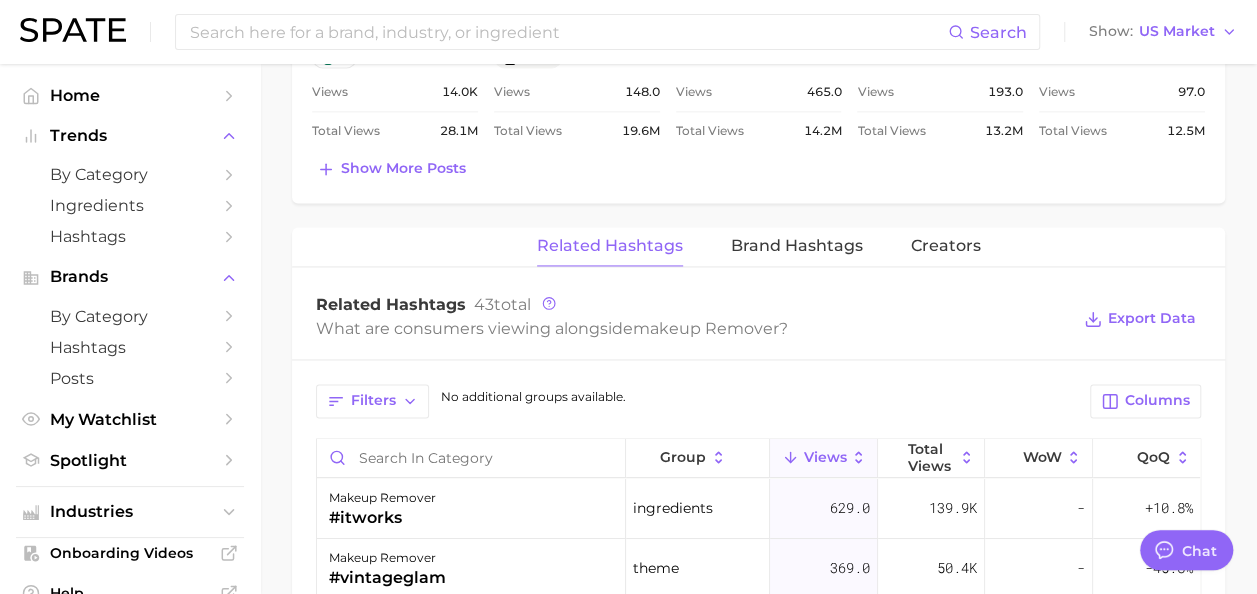 scroll, scrollTop: 1382, scrollLeft: 0, axis: vertical 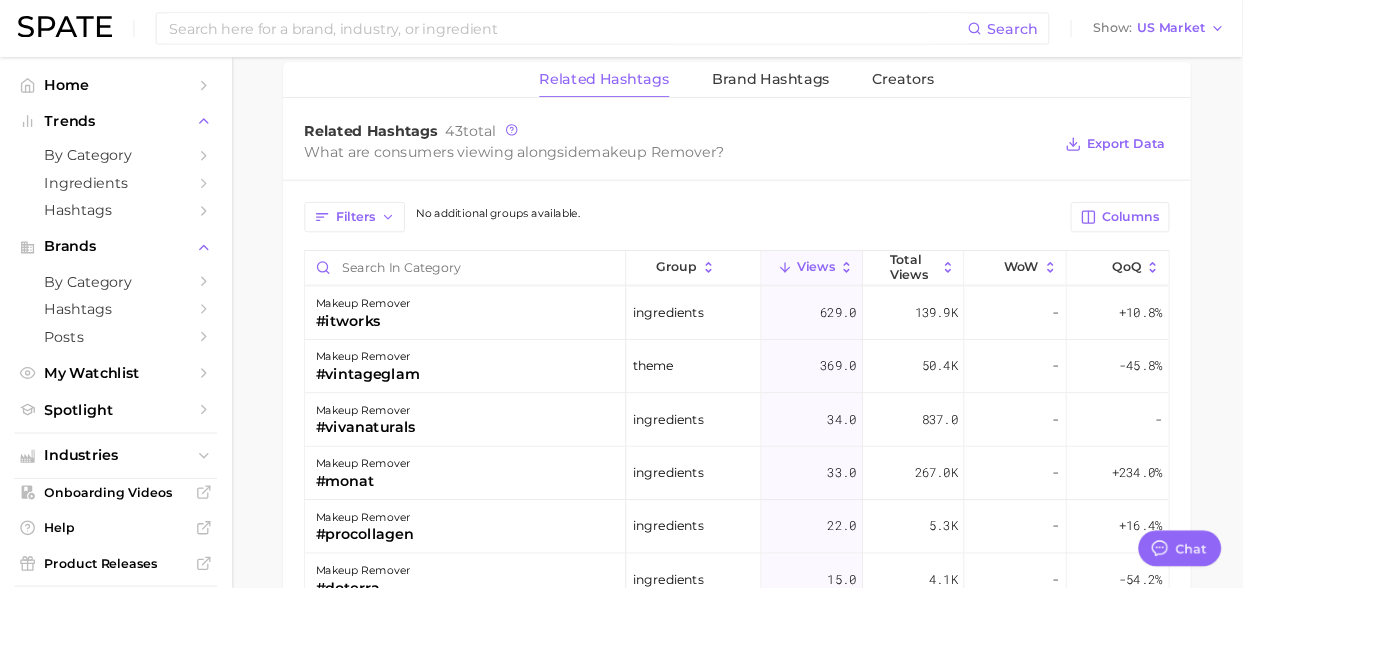 type on "x" 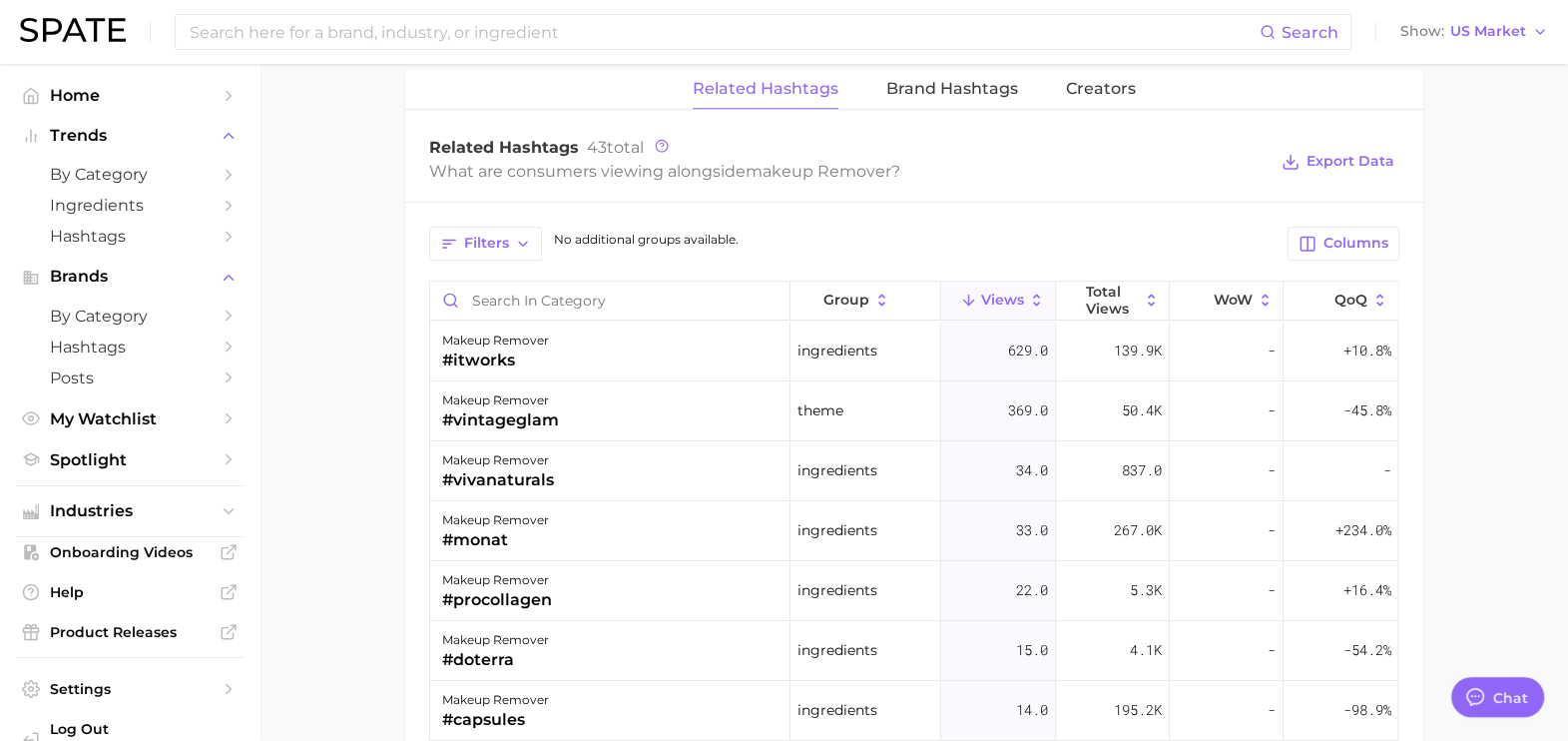 drag, startPoint x: 1170, startPoint y: 0, endPoint x: 1554, endPoint y: 144, distance: 410.11218 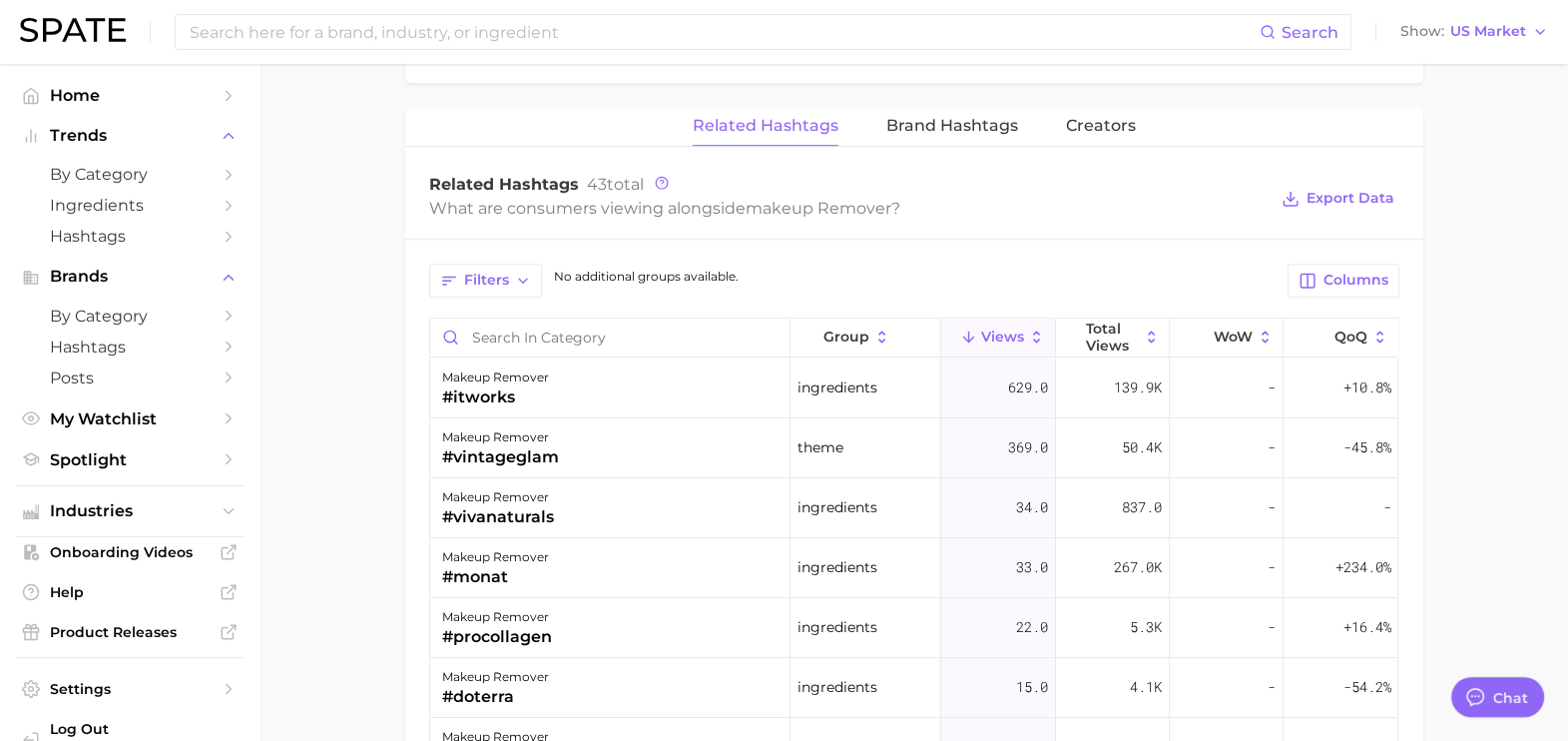 scroll, scrollTop: 1501, scrollLeft: 0, axis: vertical 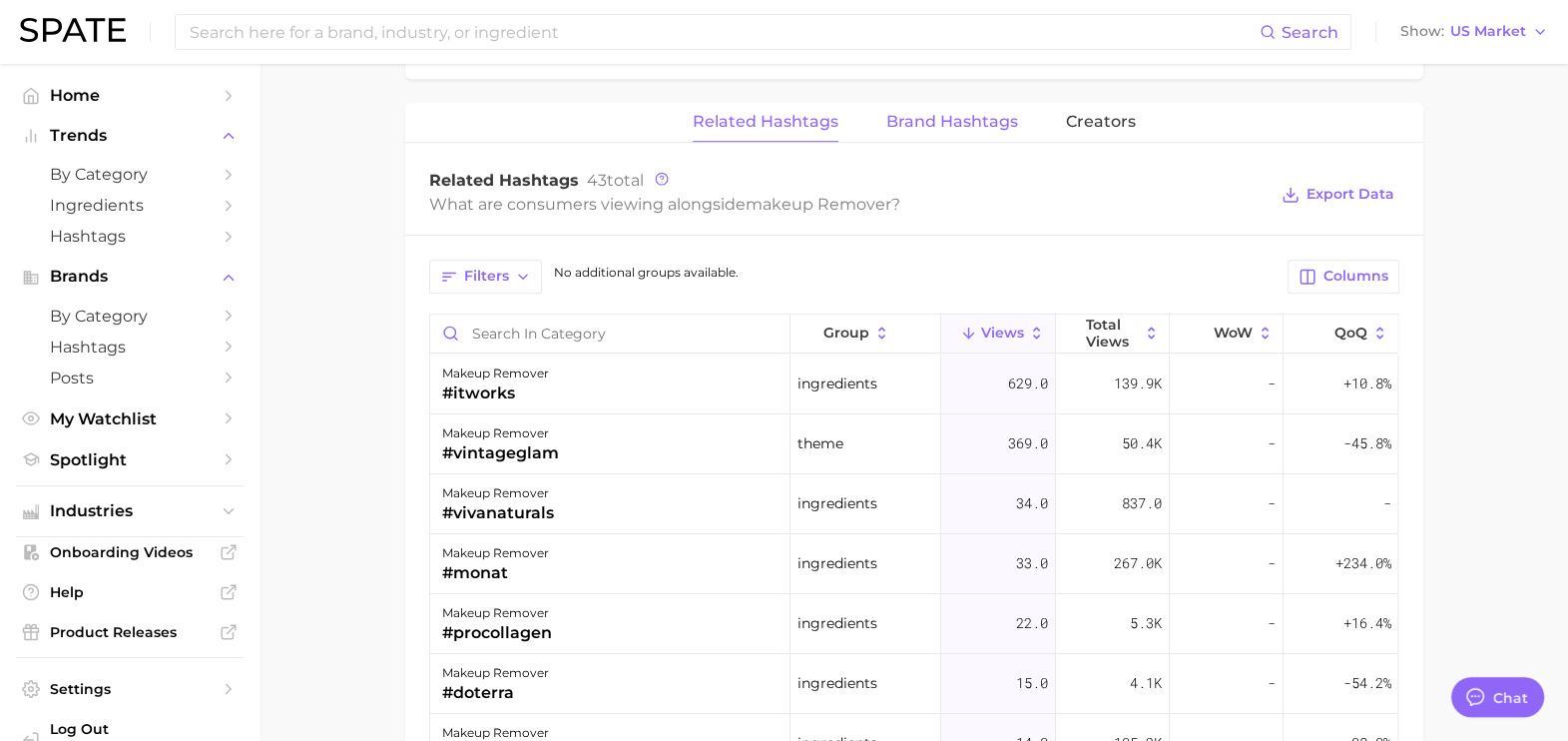 click on "Brand Hashtags" at bounding box center (952, 122) 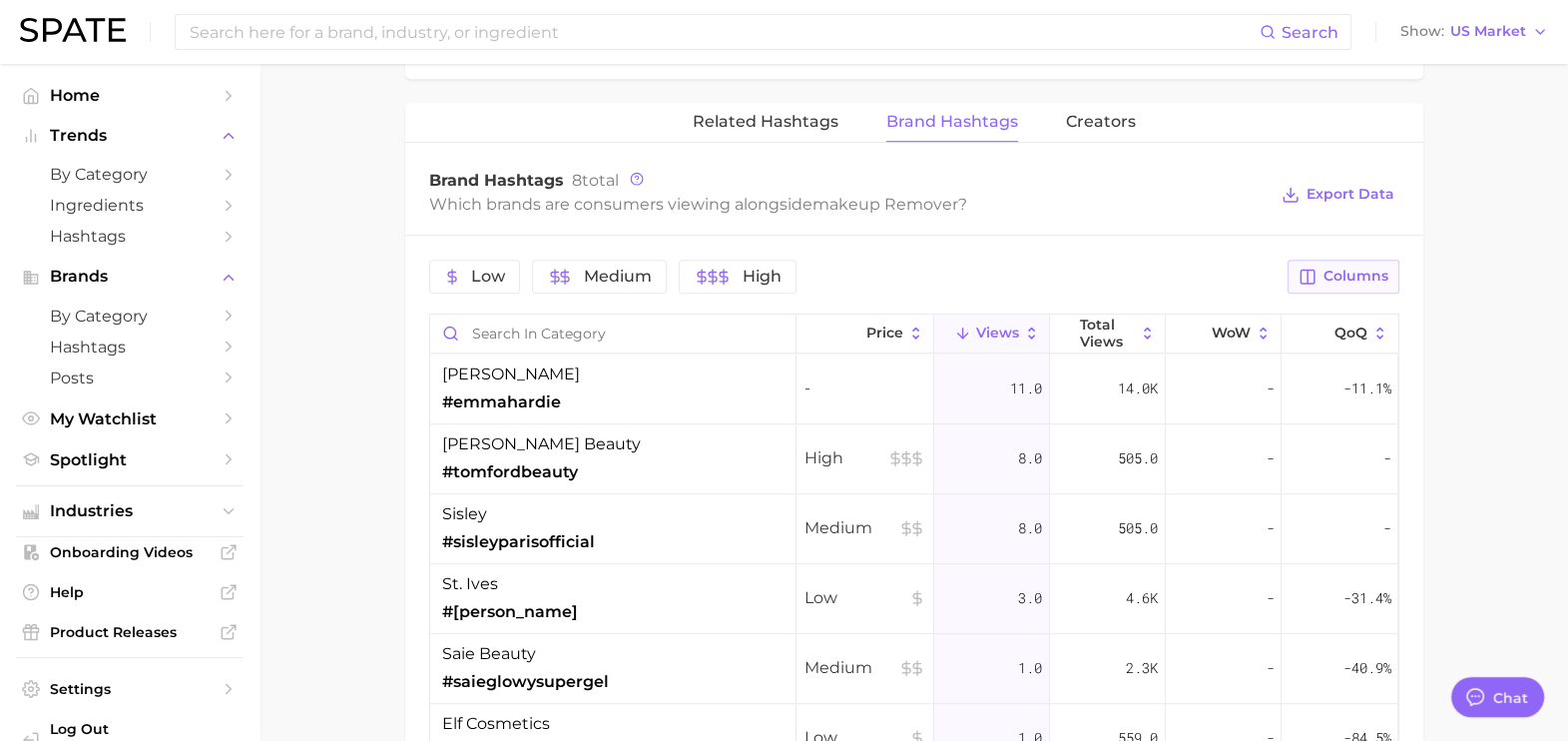 click on "Columns" at bounding box center [1355, 276] 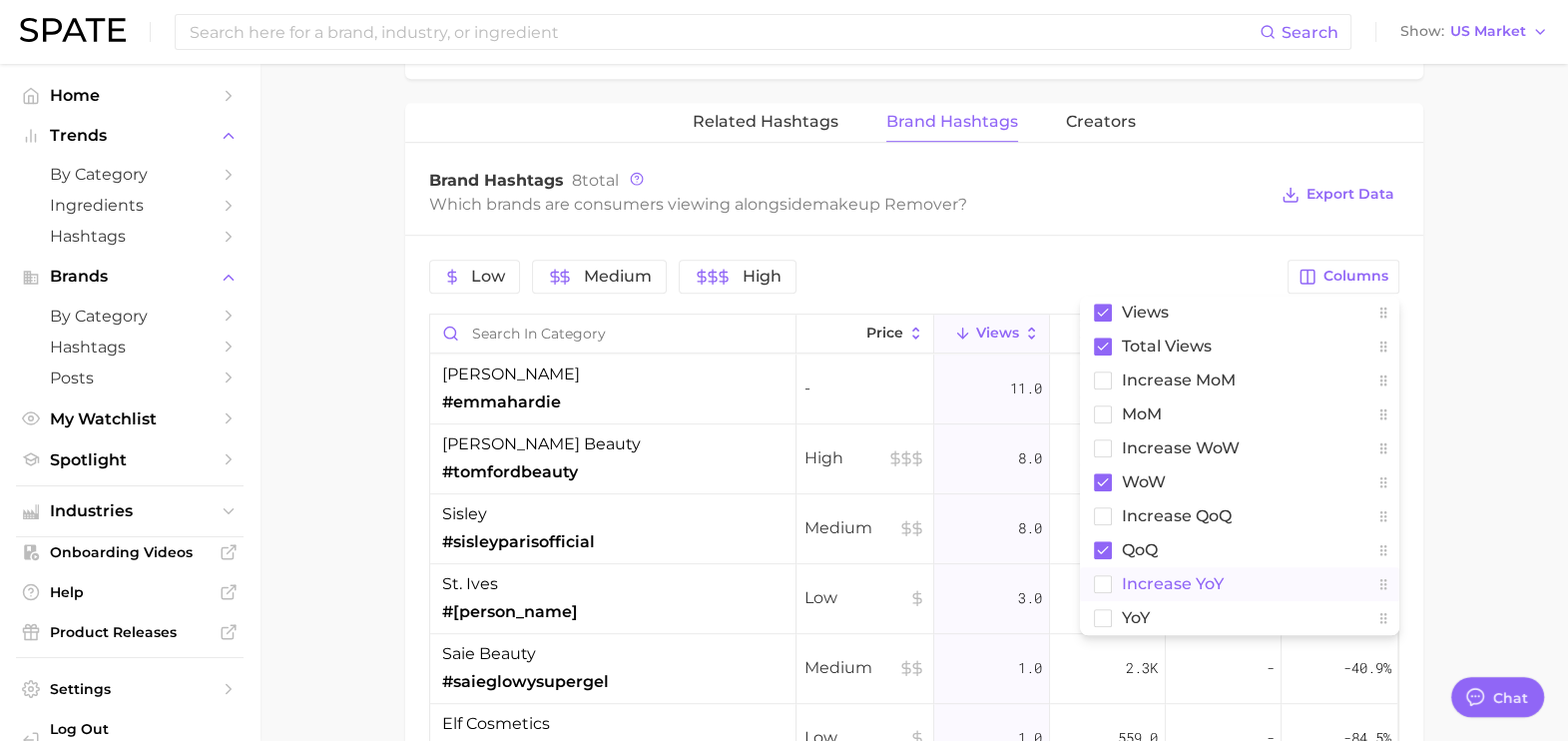 click 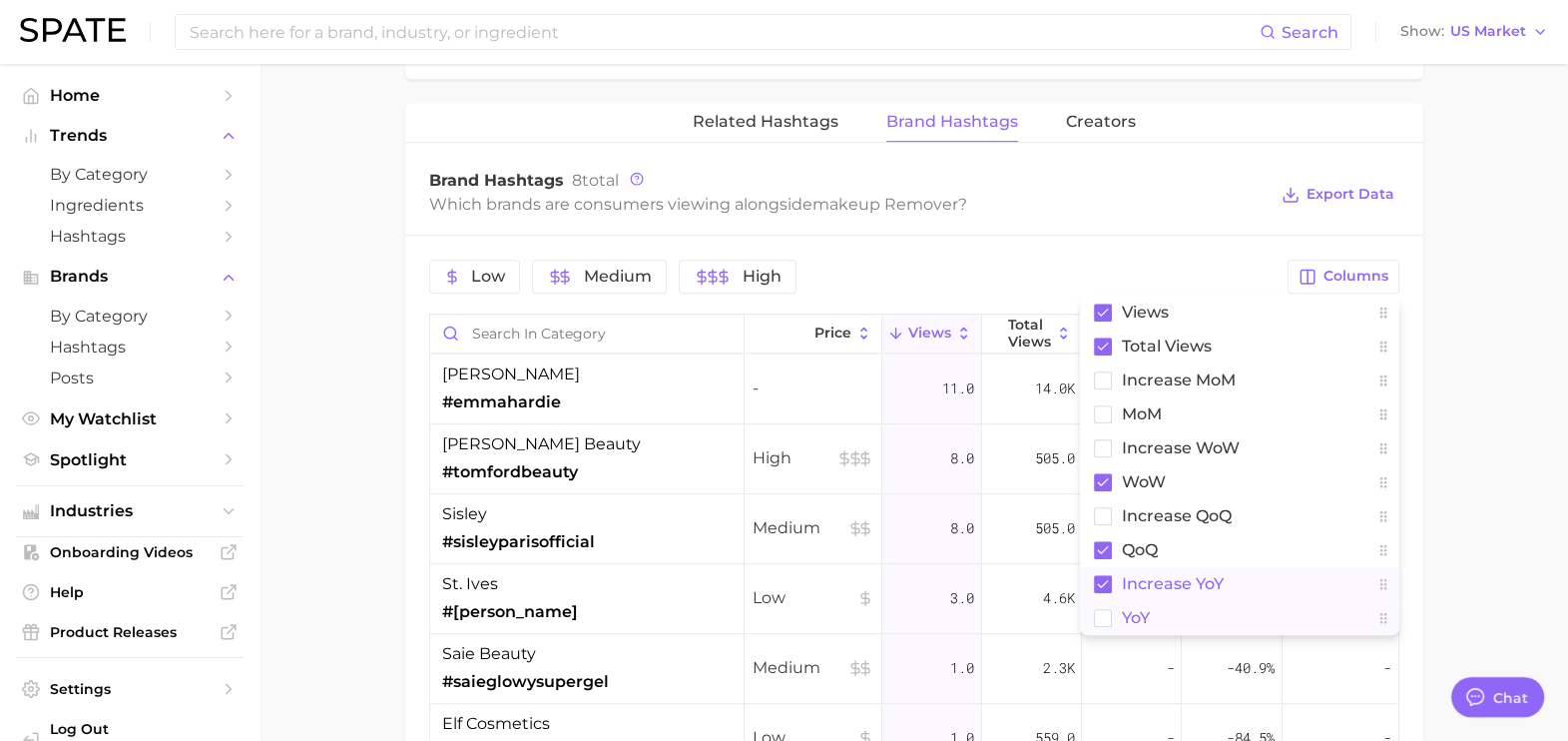click 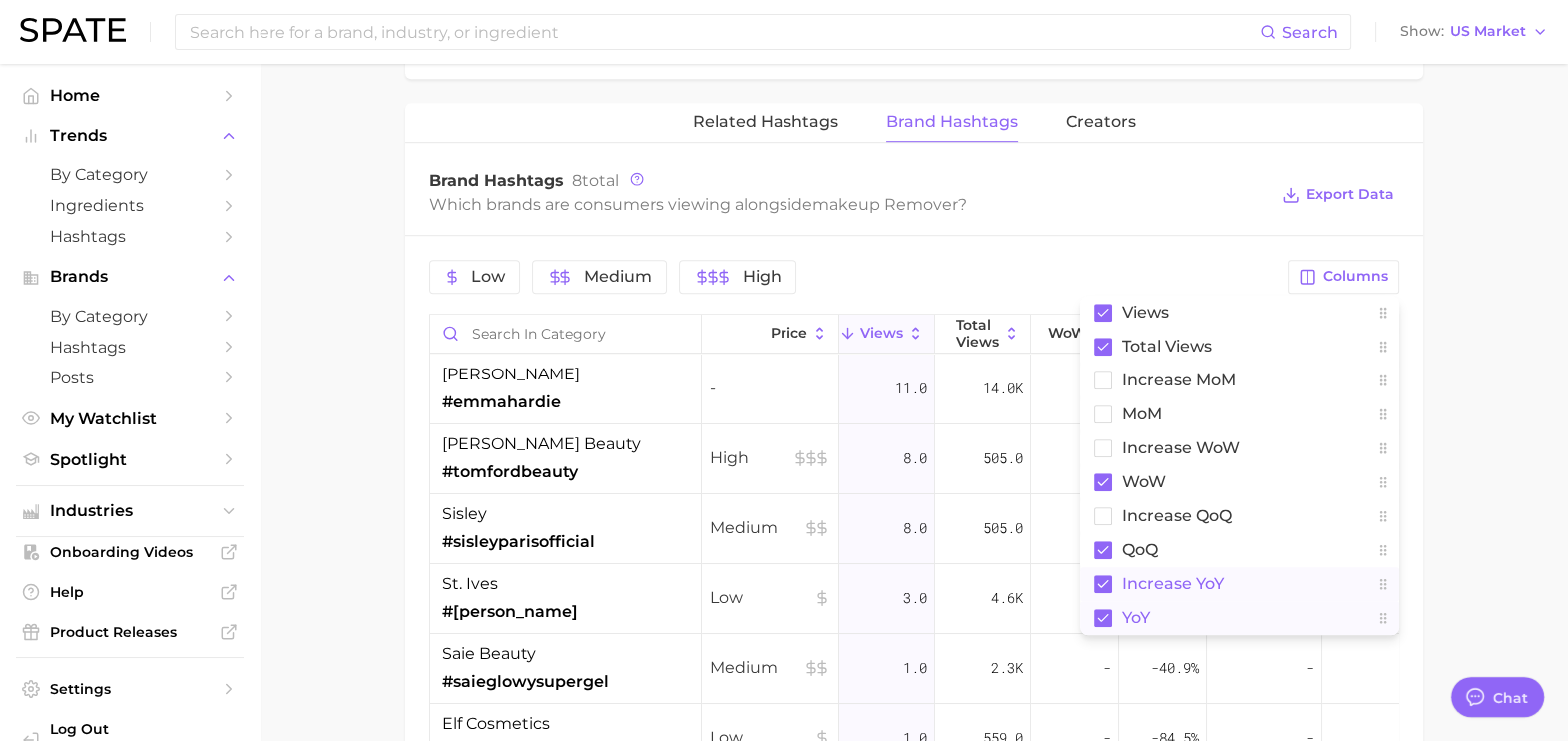 click on "Brand Hashtags 8  total Which brands are consumers viewing alongside  makeup remover ? Export Data" at bounding box center (914, 195) 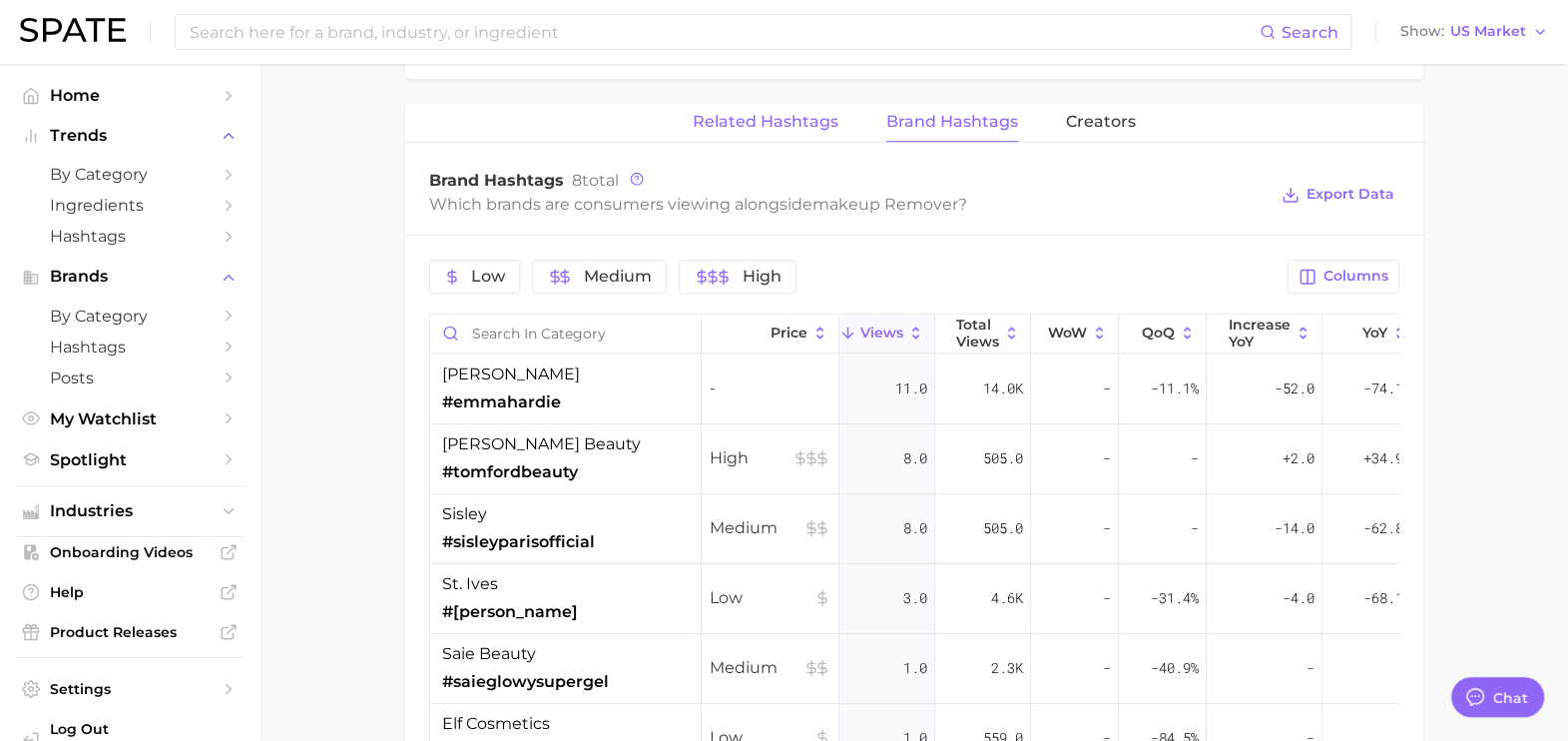 click on "Related Hashtags" at bounding box center (766, 122) 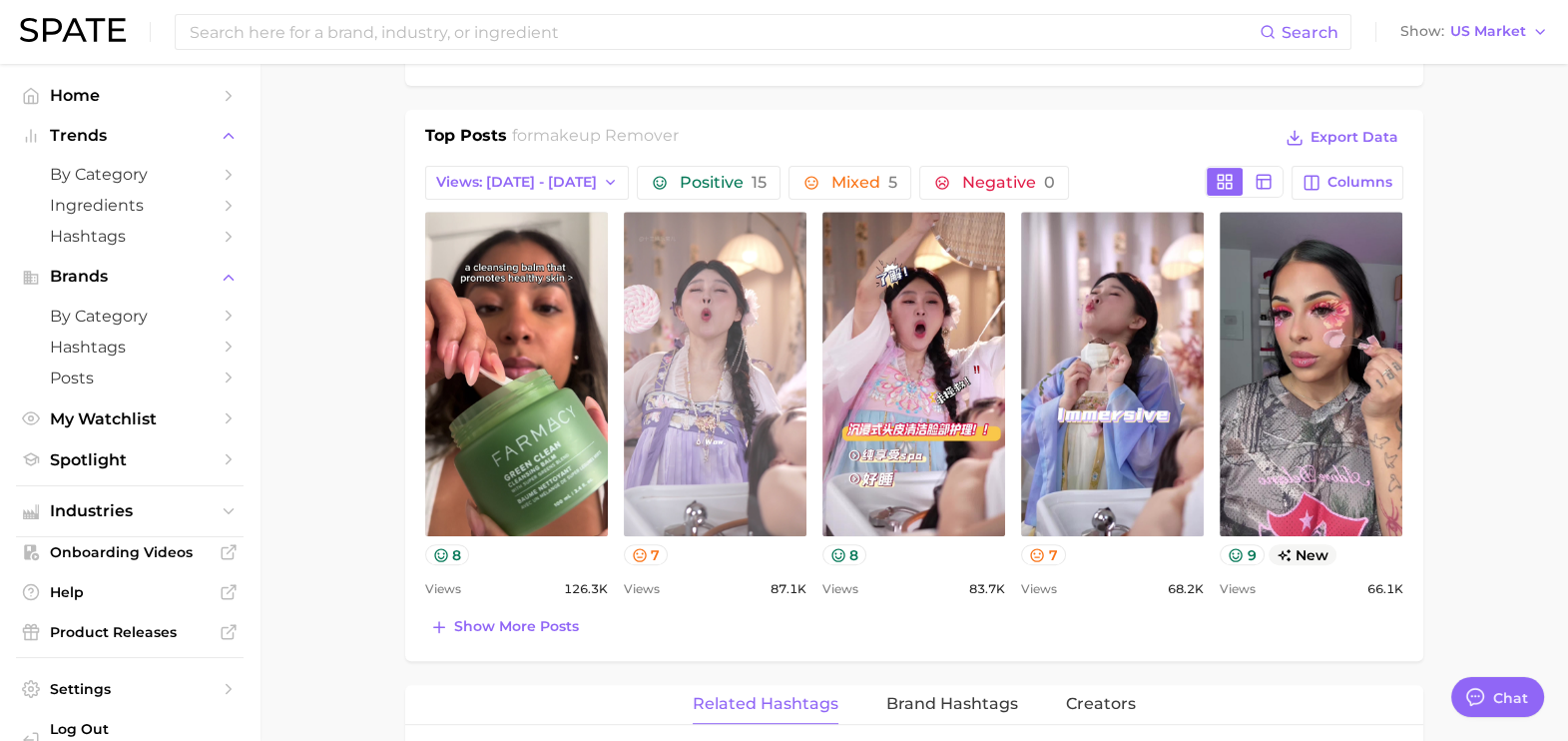 scroll, scrollTop: 971, scrollLeft: 0, axis: vertical 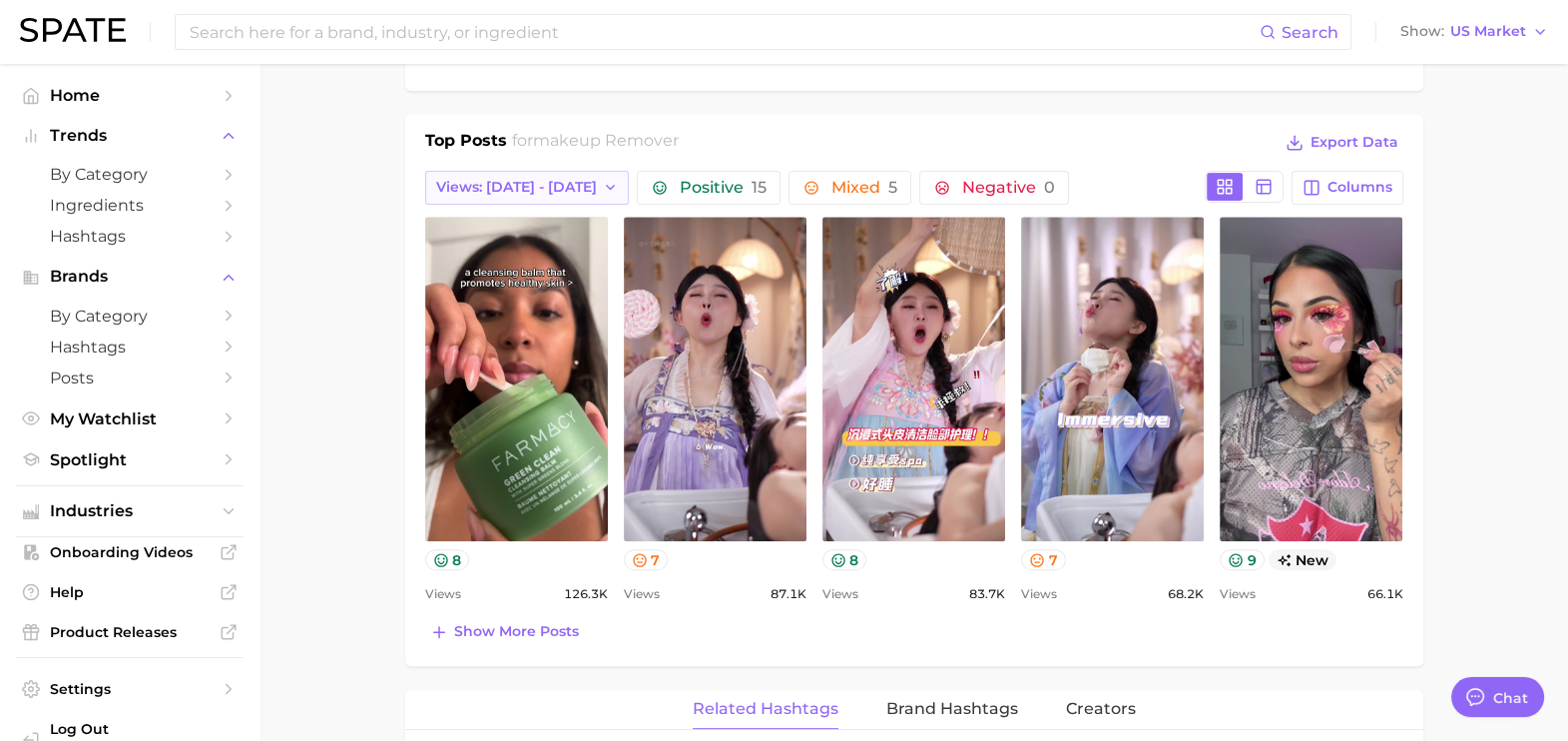 click on "Views: Jul 6 -  13" at bounding box center (516, 187) 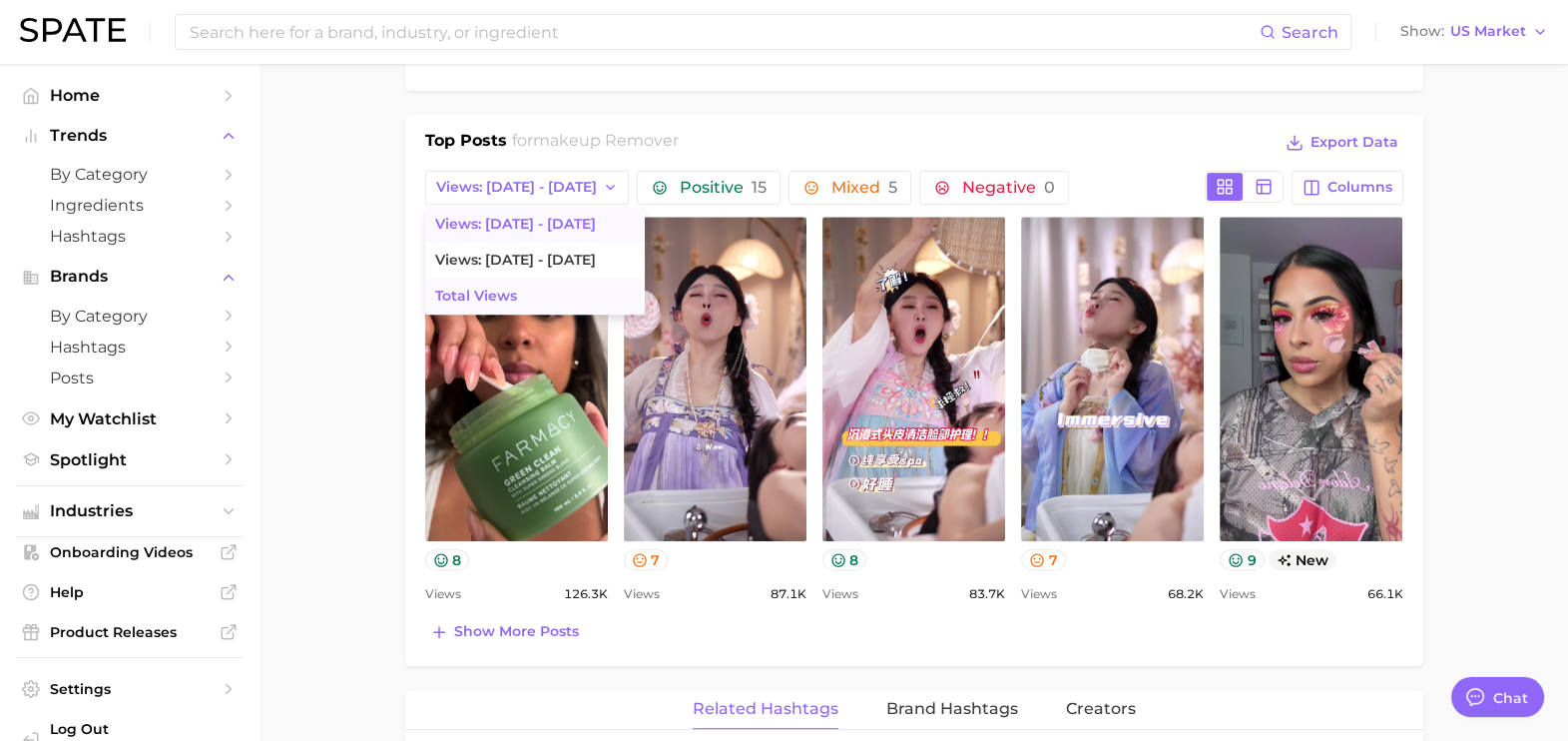 click on "Total Views" at bounding box center [476, 296] 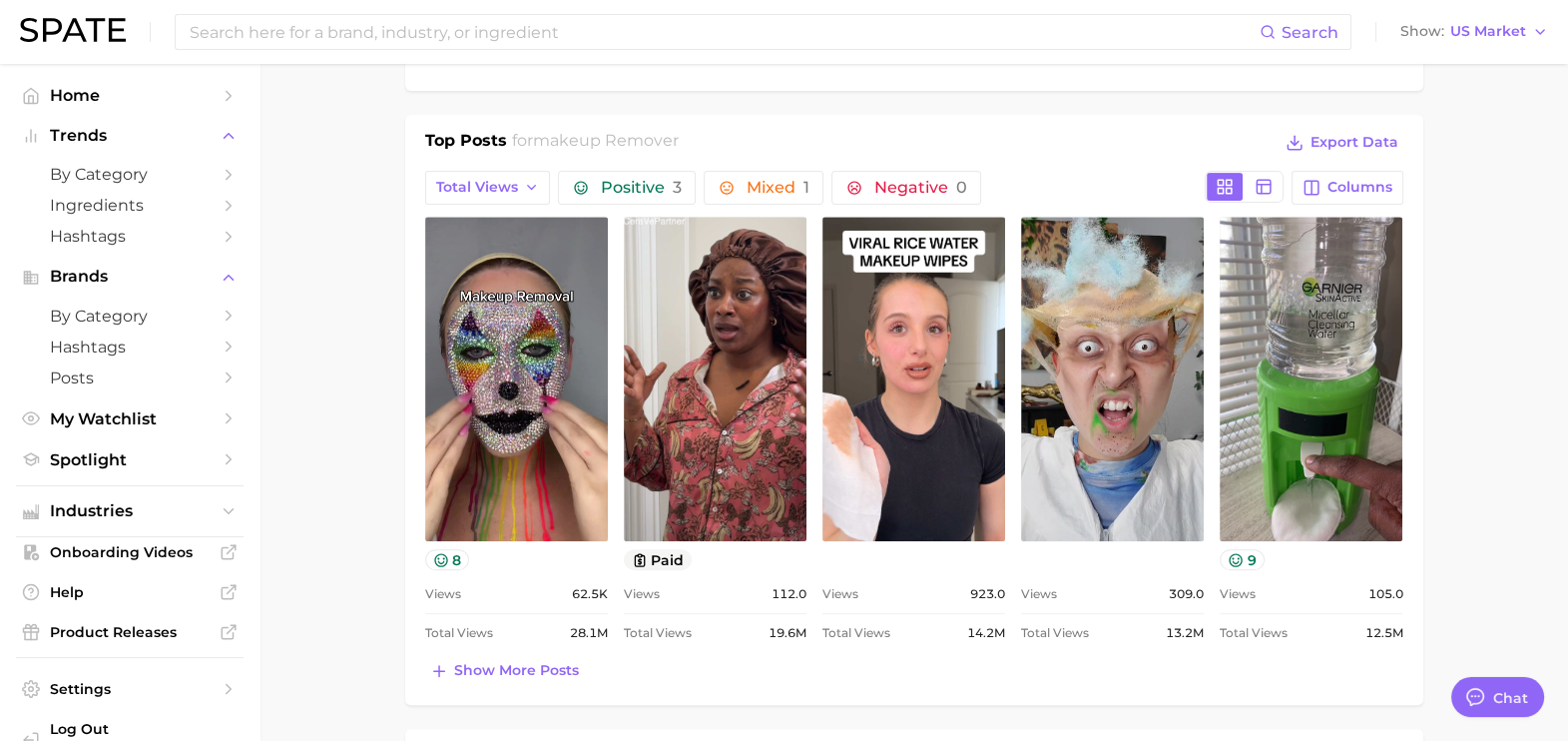 scroll, scrollTop: 0, scrollLeft: 0, axis: both 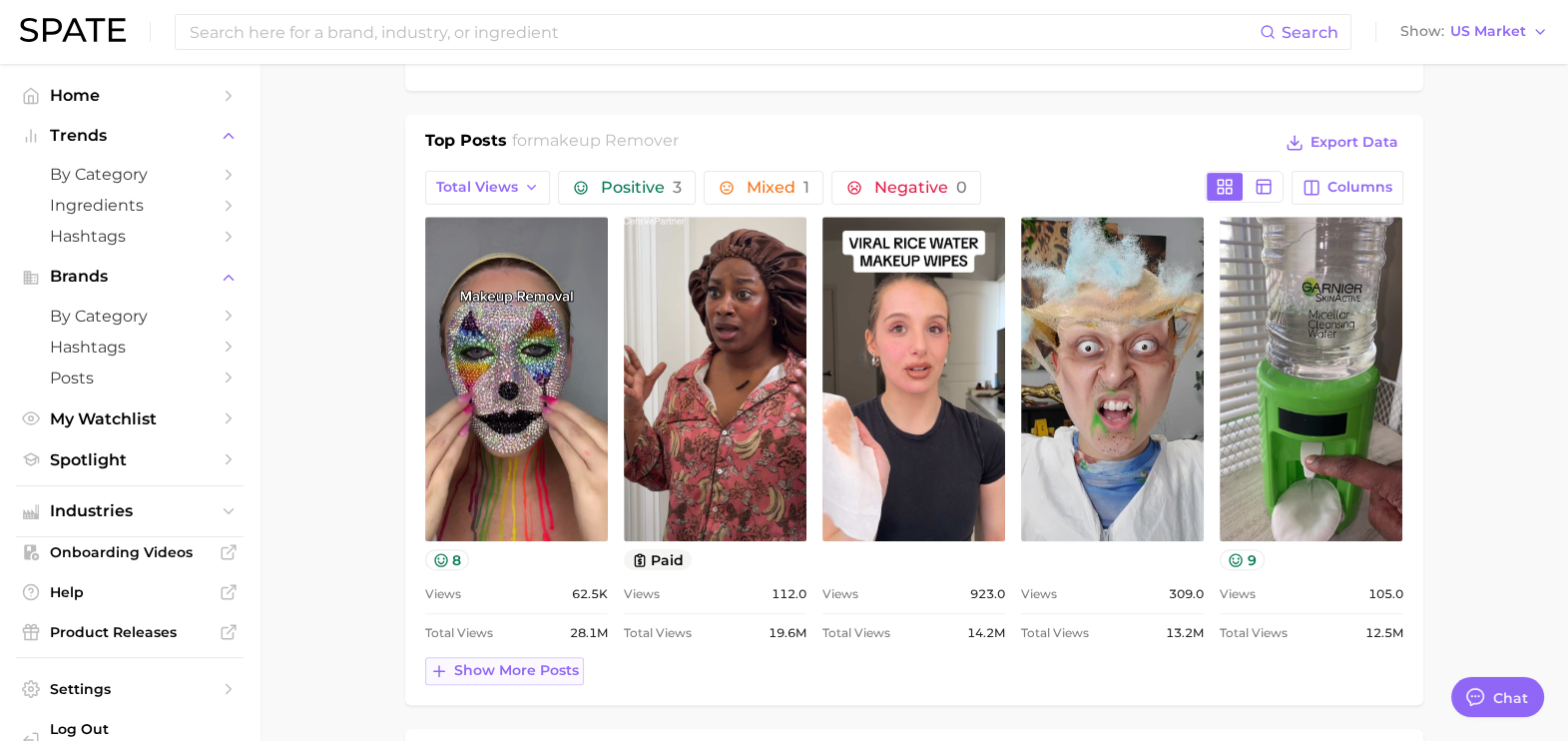 click on "Show more posts" at bounding box center [516, 670] 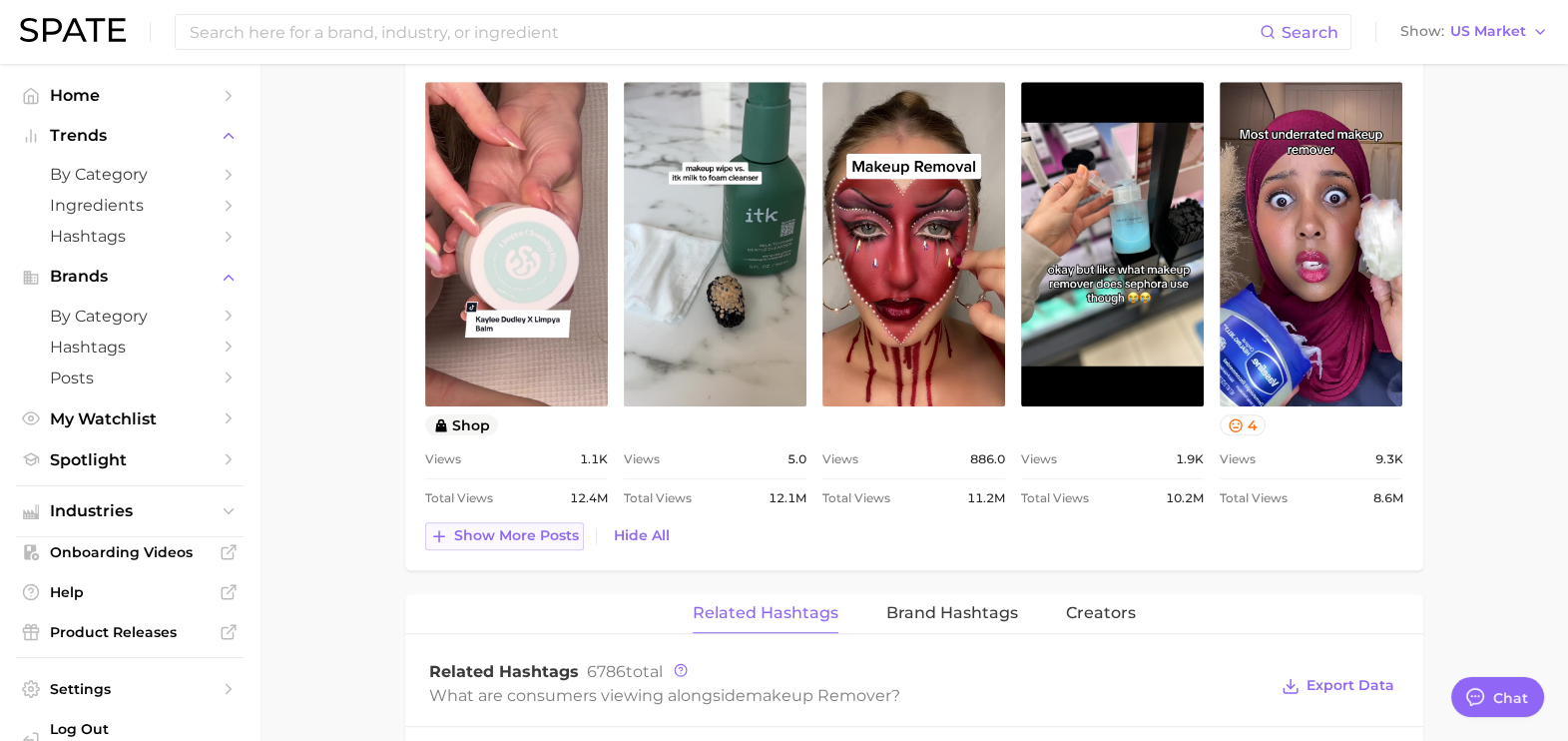 scroll, scrollTop: 1565, scrollLeft: 0, axis: vertical 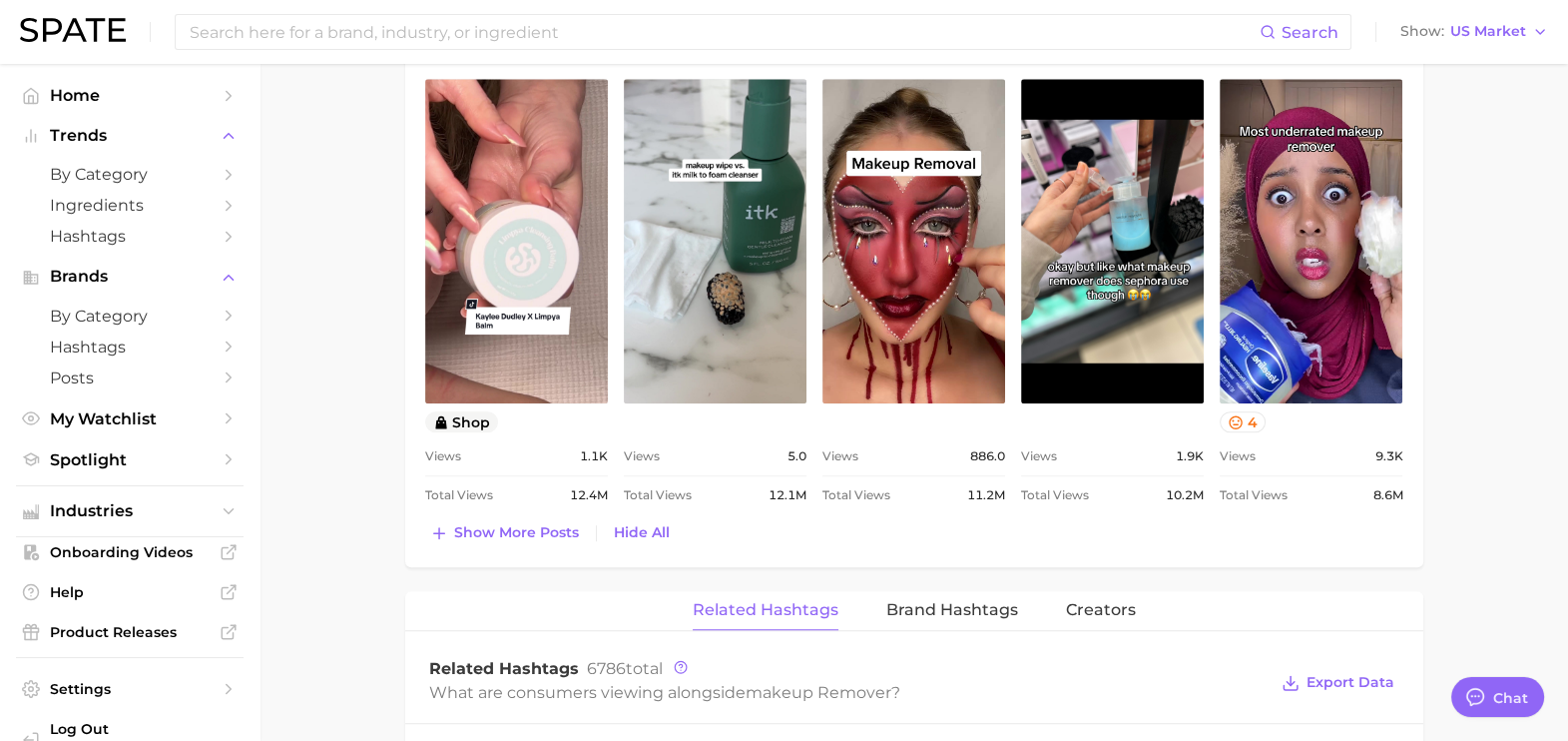 click on "Top Posts for  makeup remover Export Data Total Views Positive 3 Mixed 1 Negative 0 Columns view post on TikTok 8 Views 62.5k Total Views 28.1m view post on TikTok paid Views 112.0 Total Views 19.6m view post on TikTok Views 923.0 Total Views 14.2m view post on TikTok Views 309.0 Total Views 13.2m view post on TikTok 9 Views 105.0 Total Views 12.5m view post on TikTok shop Views 1.1k Total Views 12.4m view post on TikTok Views 5.0 Total Views 12.1m view post on TikTok Views 886.0 Total Views 11.2m view post on TikTok Views 1.9k Total Views 10.2m view post on TikTok 4 Views 9.3k Total Views 8.6m Show more posts Hide All" at bounding box center [914, 41] 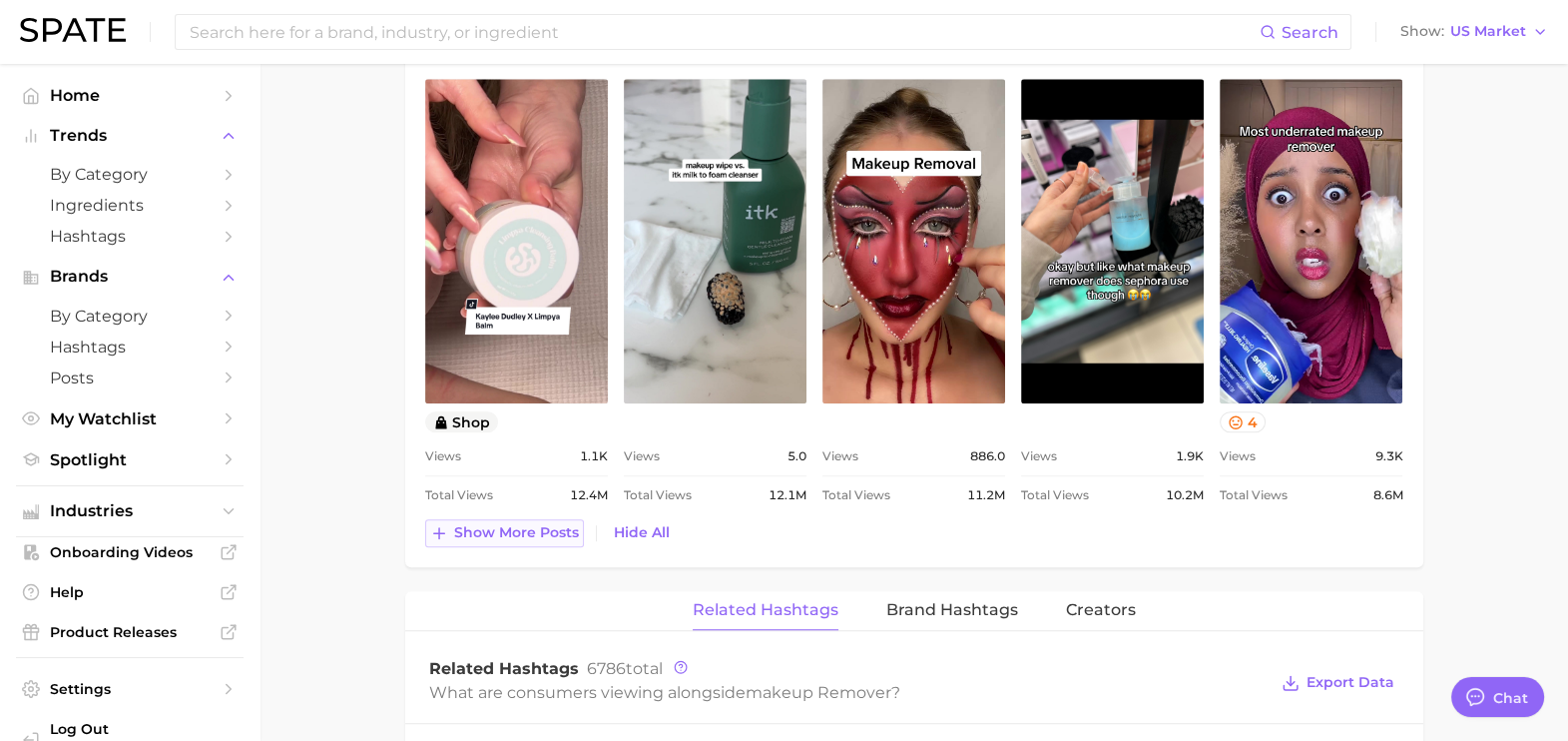click on "Show more posts" at bounding box center [516, 532] 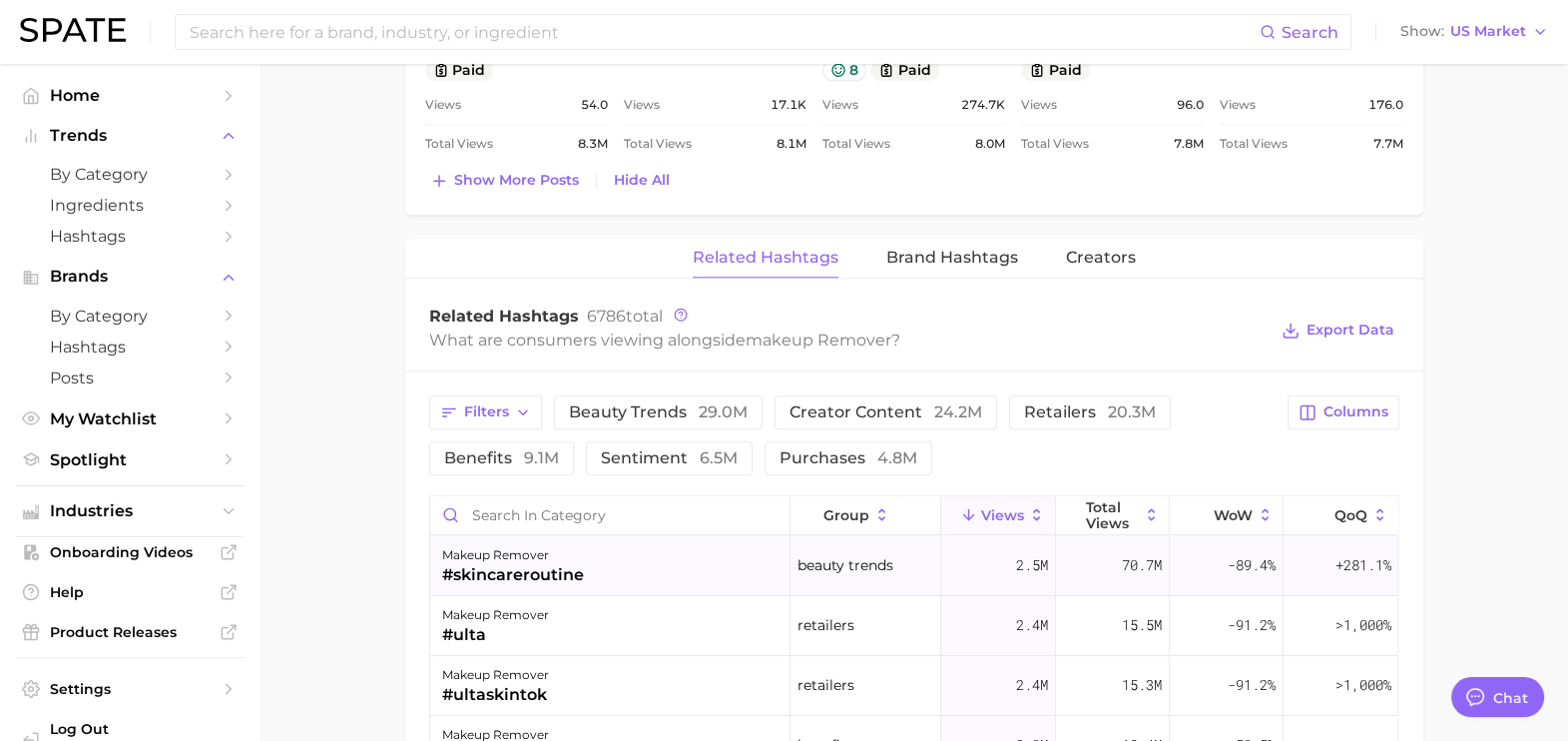 scroll, scrollTop: 2369, scrollLeft: 0, axis: vertical 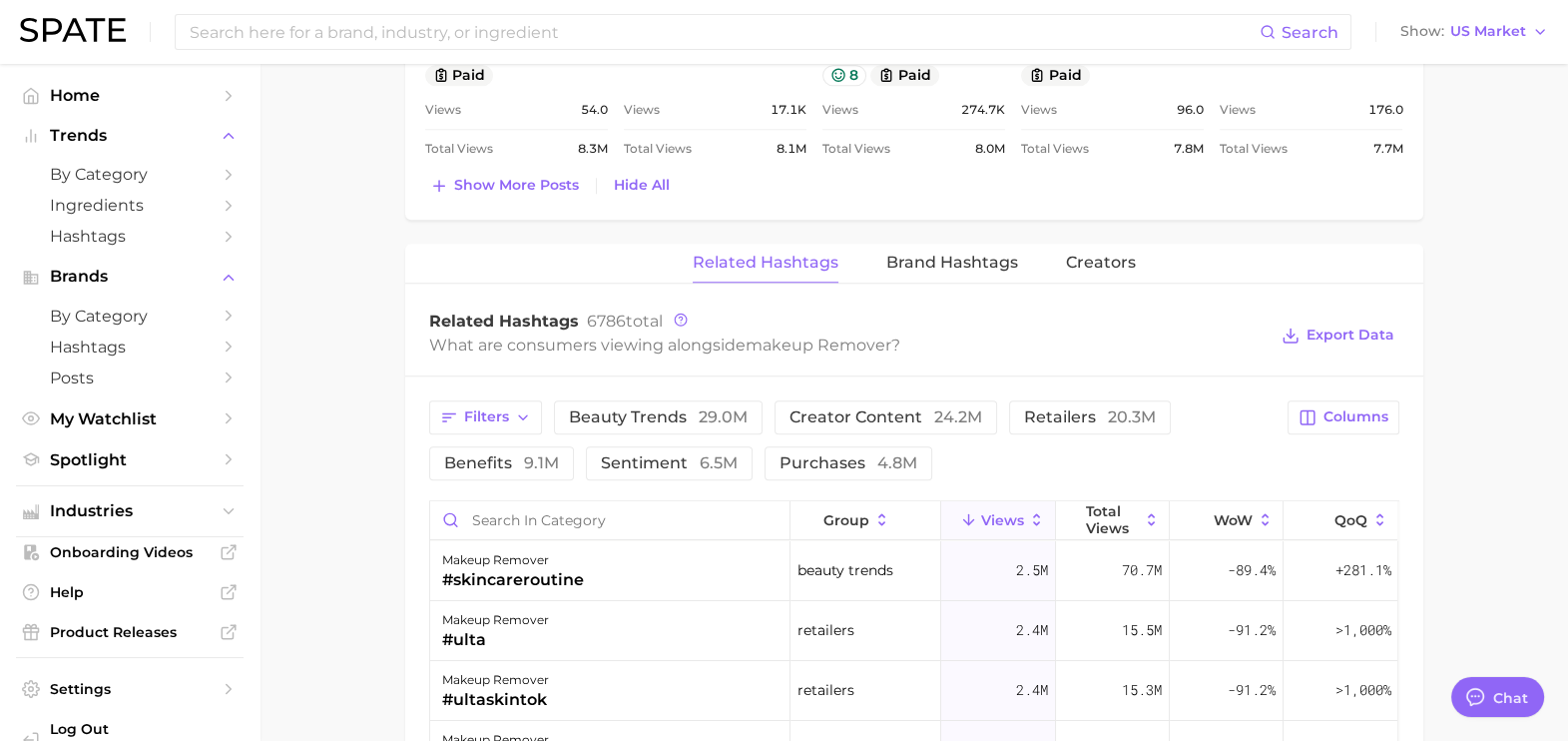click on "Filters beauty trends   29.0m creator content   24.2m retailers   20.3m benefits   9.1m sentiment   6.5m purchases   4.8m Columns group Views Total Views WoW QoQ makeup remover #skincareroutine beauty trends 2.5m 70.7m -89.4% +281.1% makeup remover #ulta retailers 2.4m 15.5m -91.2% >1,000% makeup remover #ultaskintok retailers 2.4m 15.3m -91.2% >1,000% makeup remover #hairclean benefits 2.0m 18.4m +50.5% - makeup remover #massageasmr creator content 2.0m 18.4m +50.5% - makeup remover #doublecleansing beauty trends 1.9m 18.8m -85.0% >1,000% makeup remover #asmr creator content 1.6m 21.1m +50.4% >1,000% makeup remover #relax sentiment 1.6m 18.4m +50.5% >1,000% makeup remover #asmrsounds creator content 1.5m 24.0m +53.4% >1,000% makeup remover #ad commercial content 577.2k 171.3m -25.0% -24.6% makeup remover #doublecleanse beauty trends 260.5k 6.1m -23.4% >1,000% makeup remover #tiktokshopcreatorpicks creator content, influencers, purchases 233.0k 18.5m -35.3% - makeup remover #sephora retailers 209.5k 23.2m - -" at bounding box center (914, 821) 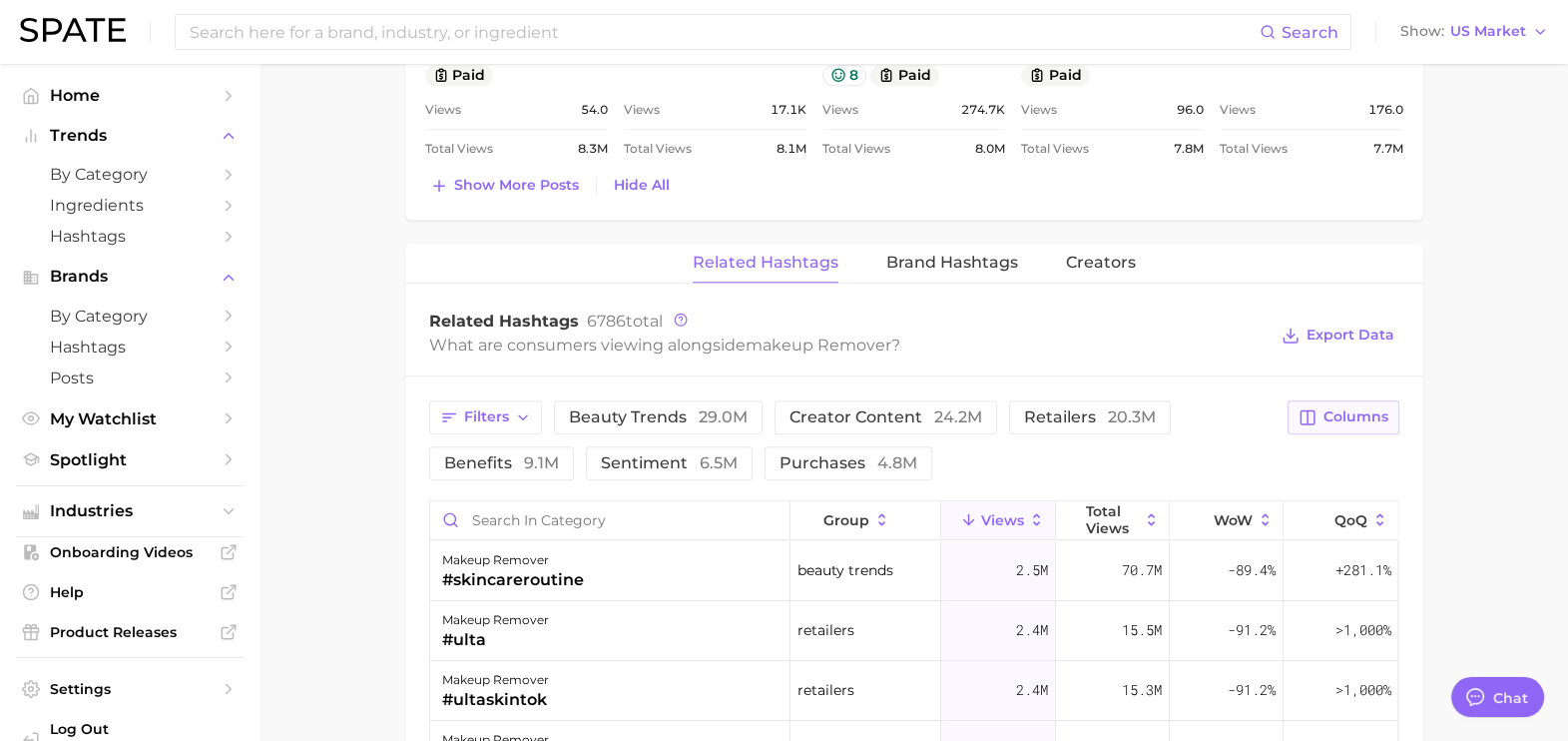 click on "Columns" at bounding box center [1342, 417] 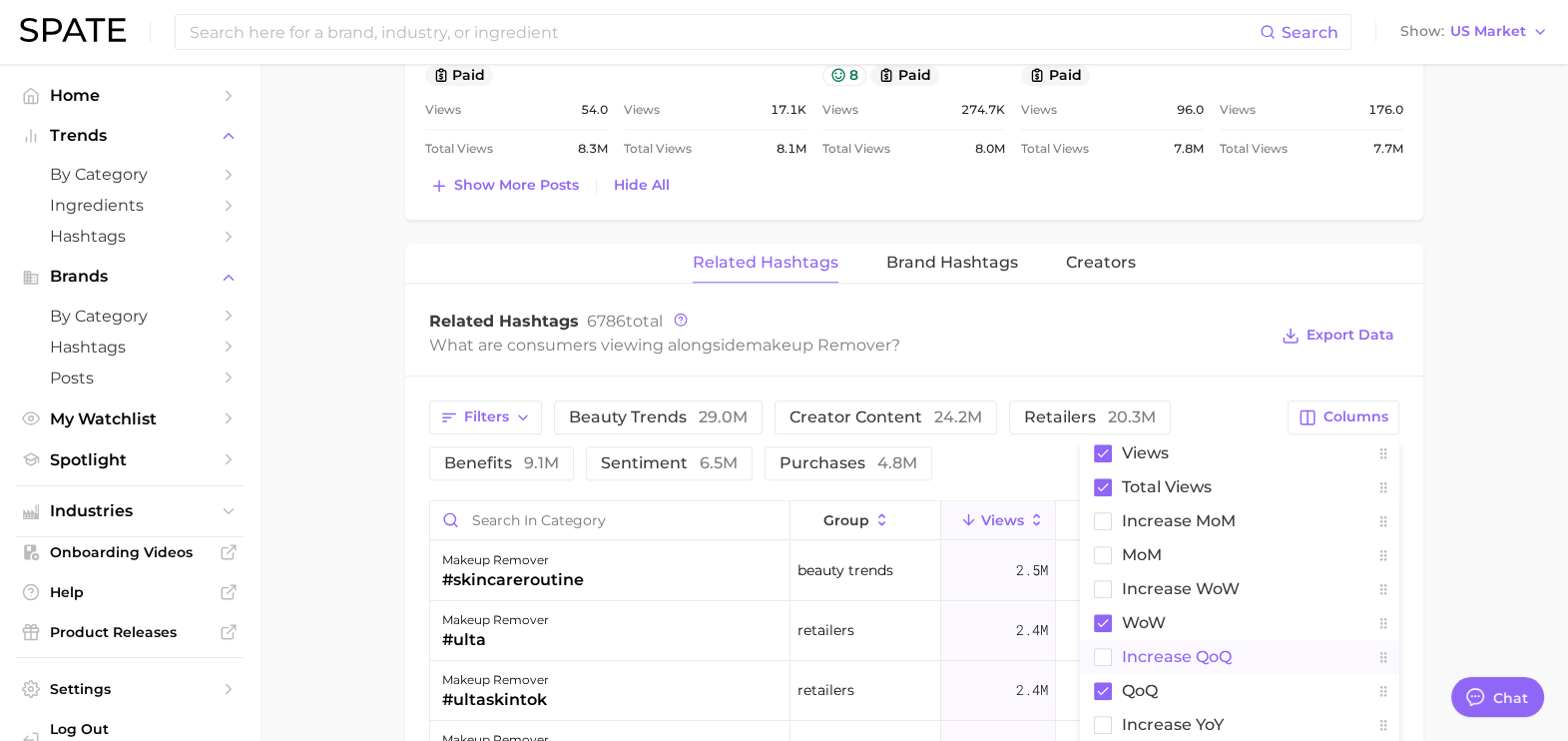 scroll, scrollTop: 2512, scrollLeft: 0, axis: vertical 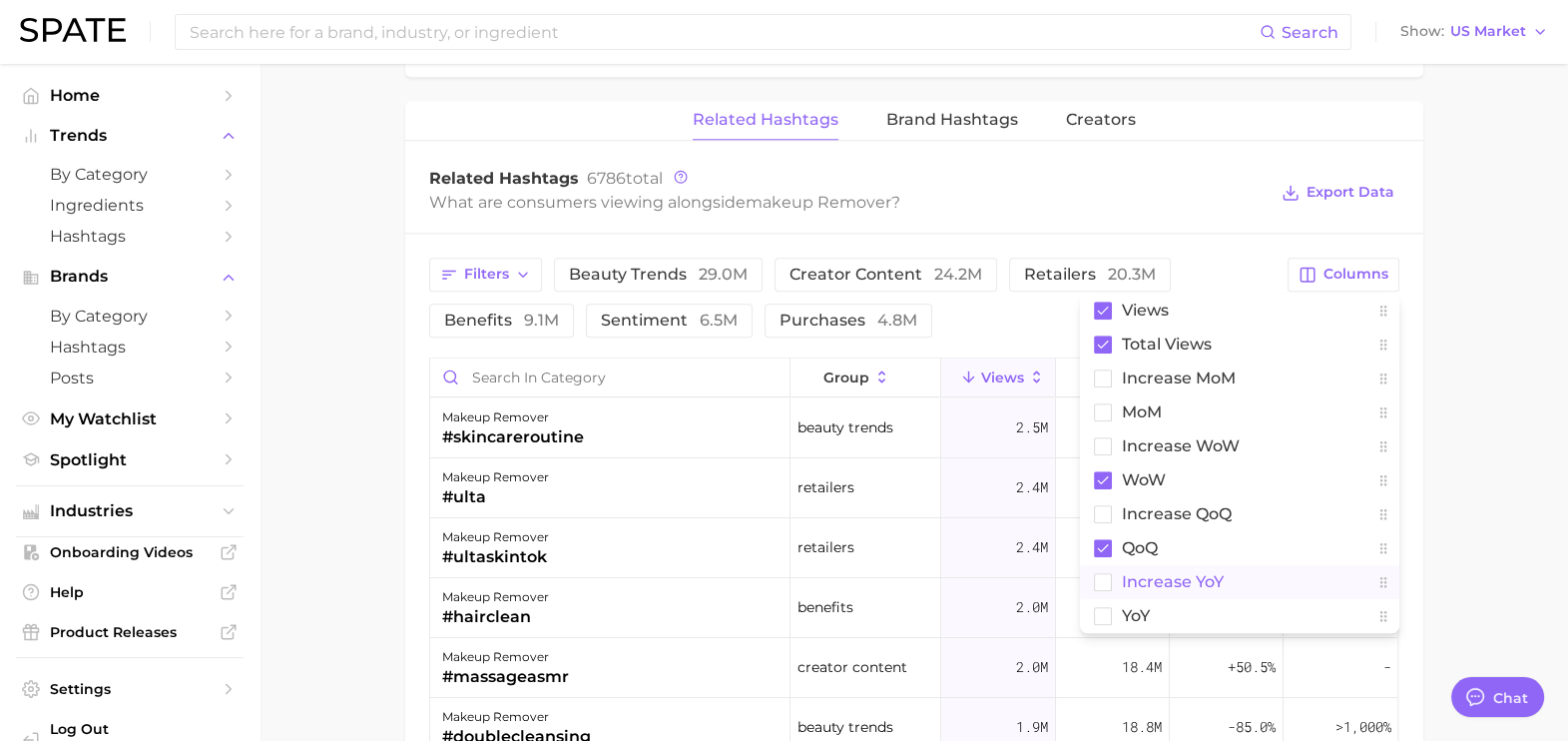 click on "increase YoY" at bounding box center [1240, 582] 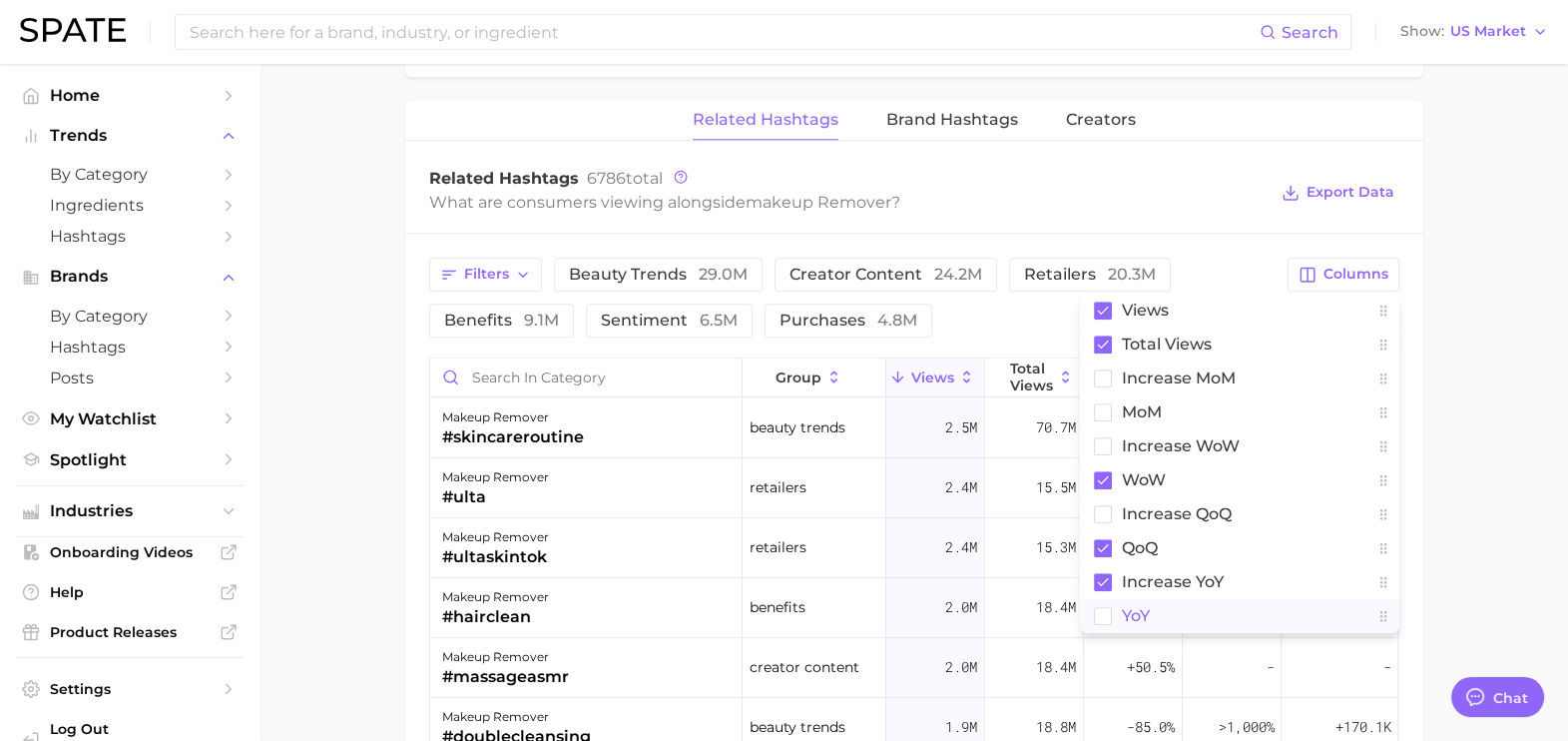 click on "YoY" at bounding box center (1240, 616) 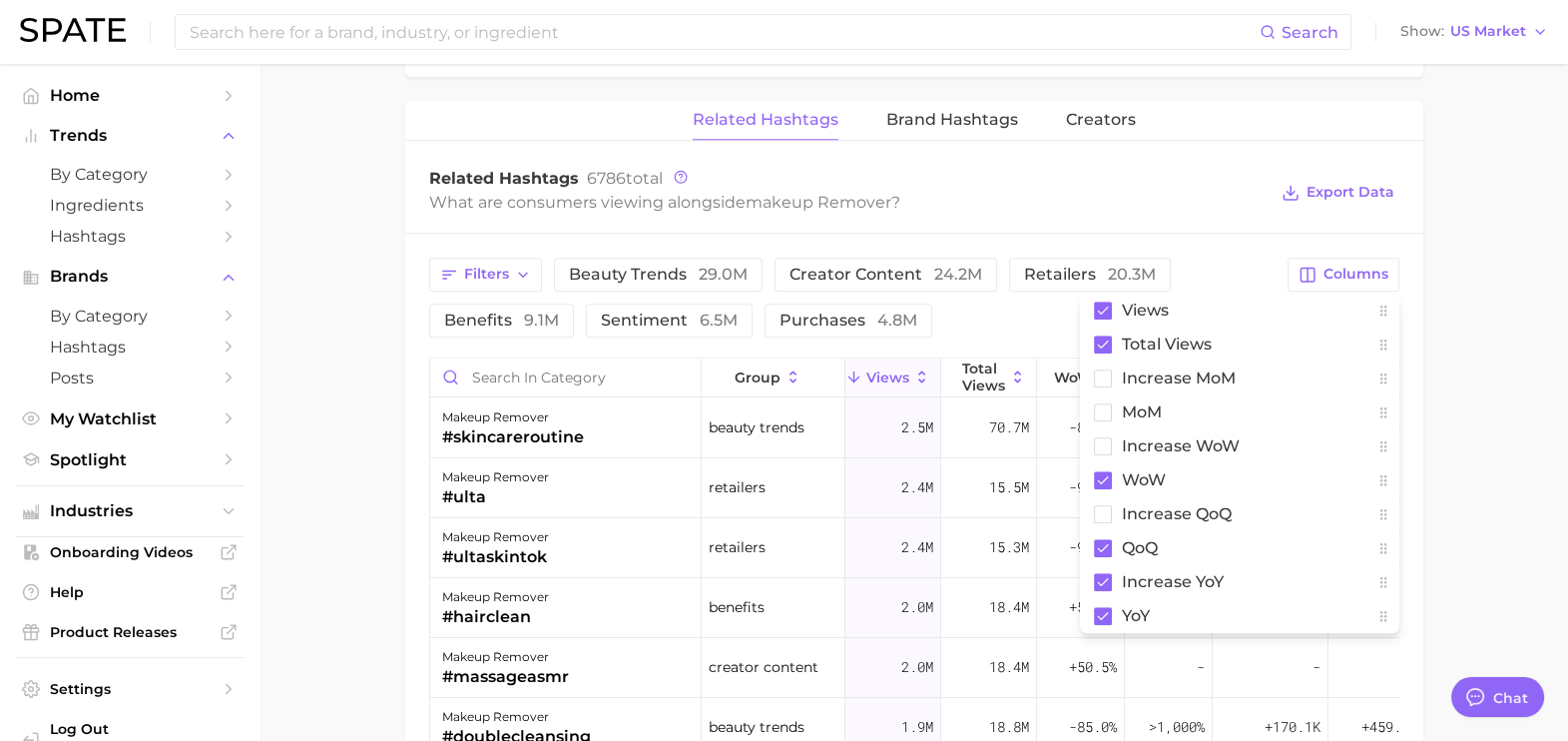 click on "1. skincare 2. face products 3. cleansing products 4. makeup remover Overview Google TikTok Instagram Beta makeup remover Add to Watchlist Export Data Makeup remover is a beauty cleansing product designed to effectively eliminate makeup, dirt, and impurities from the skin. Views rising star +63.6% YoY 2.0m 4.0m 6.0m 8.0m 2023 2024 2025 avg.  weekly views 6.5m High paid views 51.2% Very high sentiment score 7.9 / 10 Mixed posts 42.1k Very high engagement 4.9% Medium TikTok shop 16.9% Medium Show more Top Hashtags for   makeup remover   by Views   high to low View As Text Export Data # makeup remover #desmaquillante # makeup removetutorial # makeup cleanser # makeup remover hack Show more  hashtags Top Posts for  makeup remover Export Data Total Views Positive 3 Mixed 1 Negative 0 Columns view post on TikTok 8 Views 62.5k Total Views 28.1m view post on TikTok paid Views 112.0 Total Views 19.6m view post on TikTok Views 923.0 Total Views 14.2m view post on TikTok Views 309.0 Total Views 13.2m view post on TikTok" at bounding box center (913, -613) 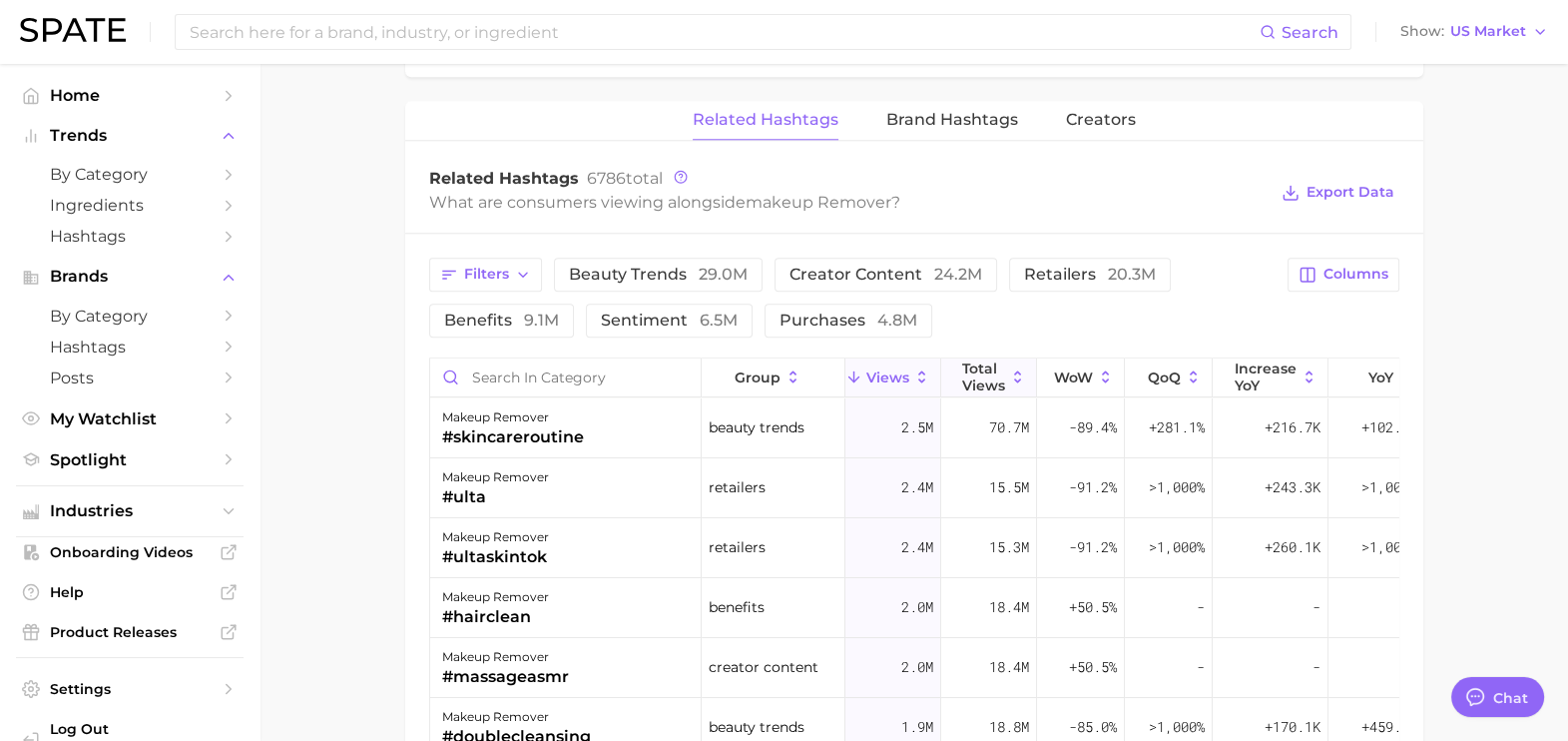 click on "Total Views" at bounding box center [983, 376] 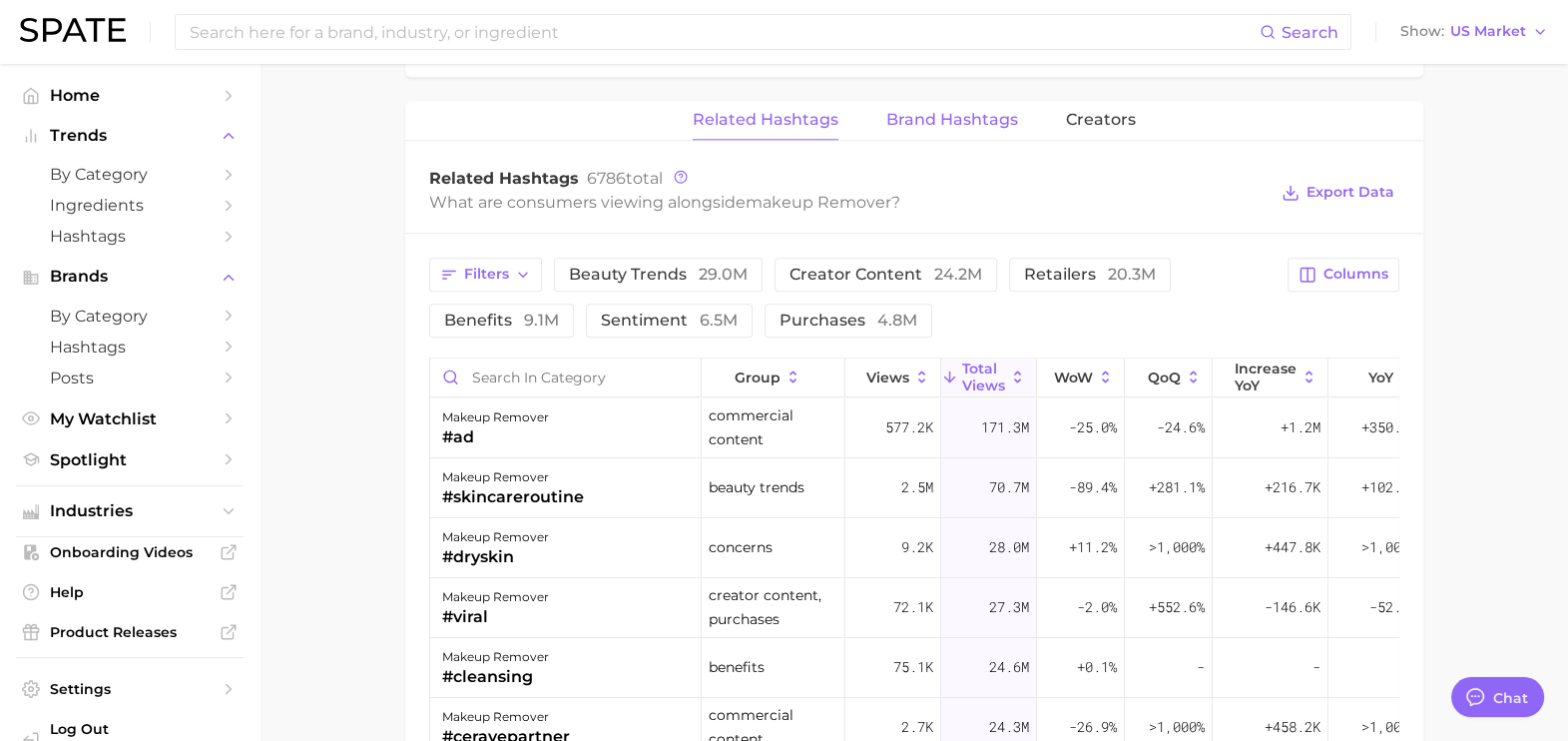 click on "Brand Hashtags" at bounding box center [952, 120] 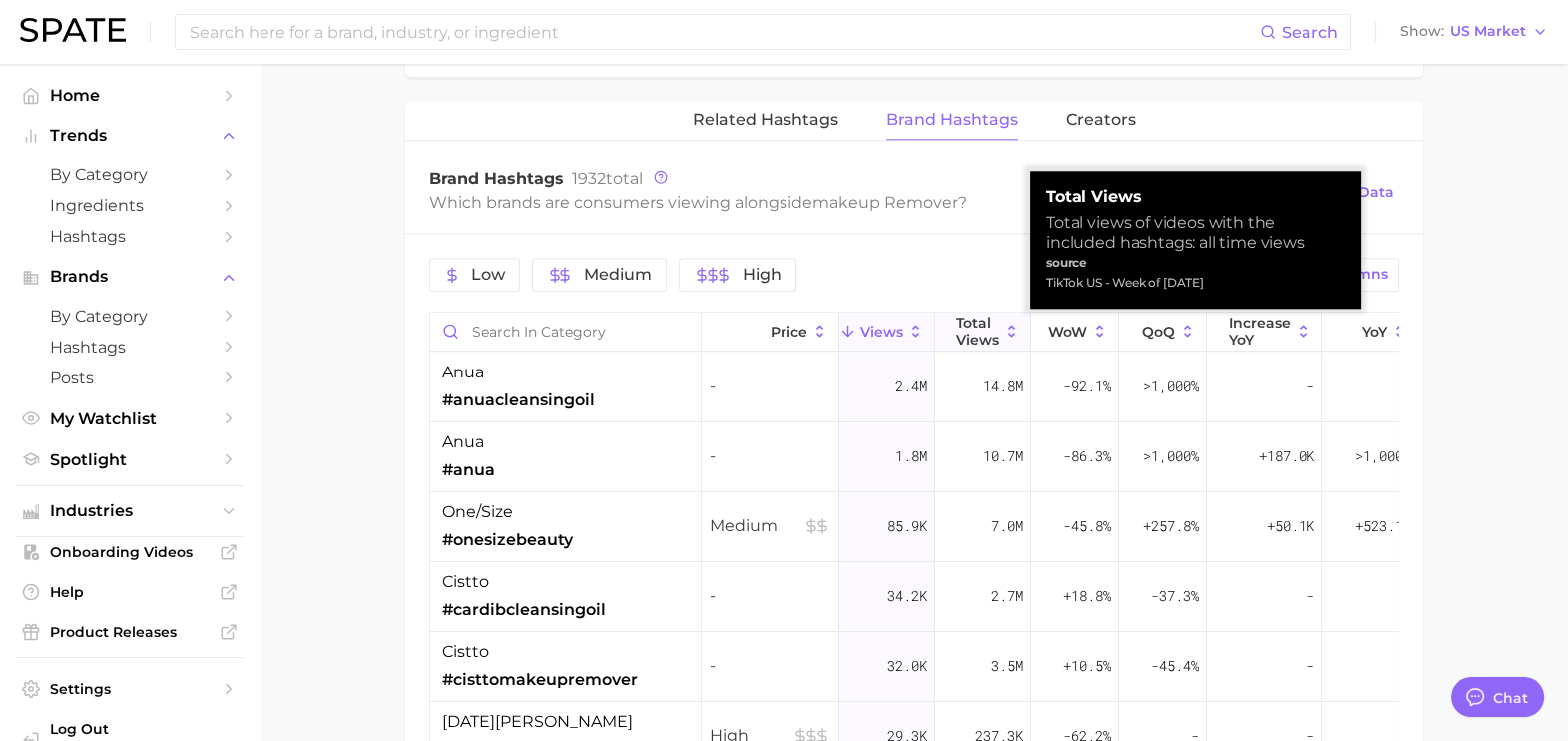click on "Total Views" at bounding box center (977, 331) 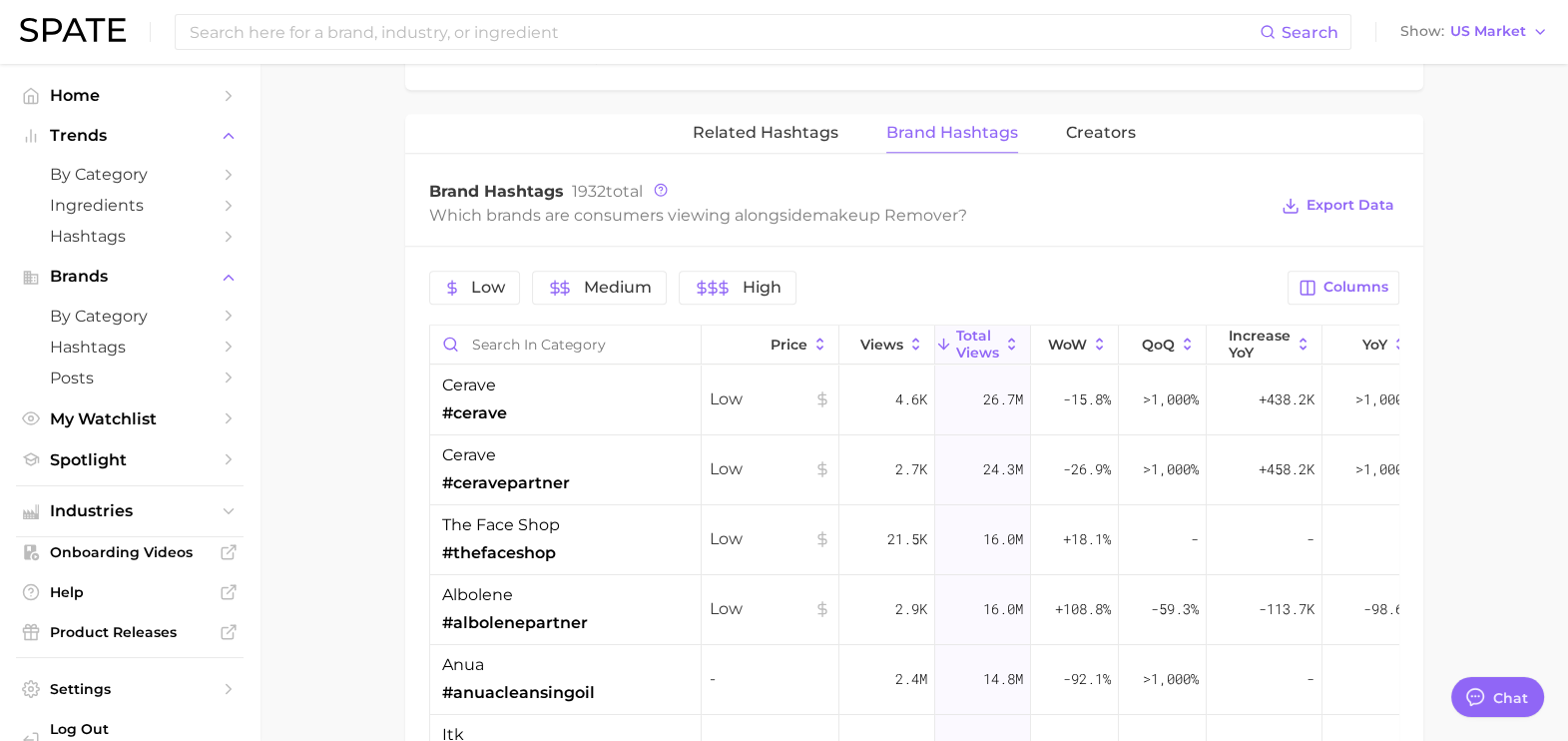 scroll, scrollTop: 2506, scrollLeft: 0, axis: vertical 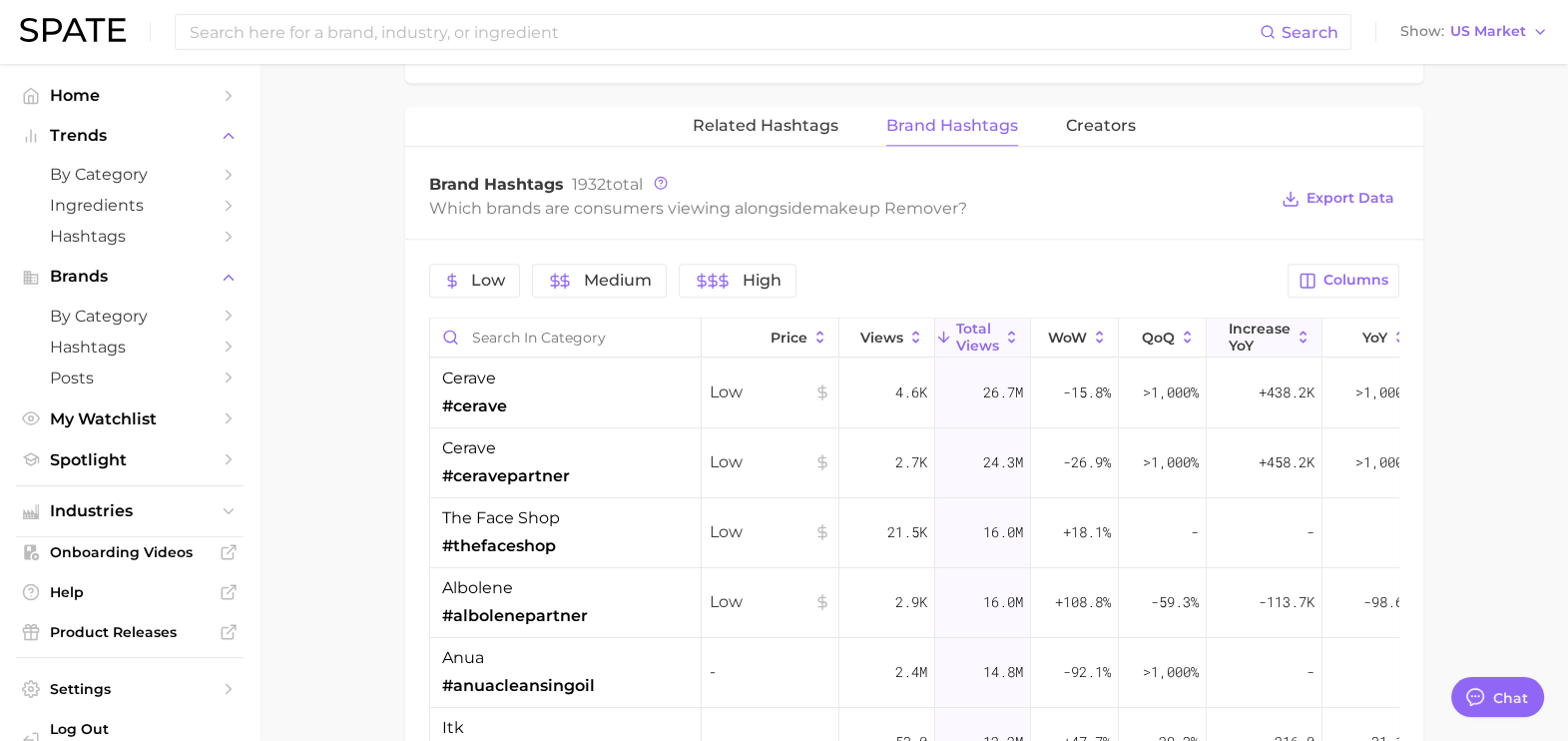 click on "increase YoY" at bounding box center (1260, 337) 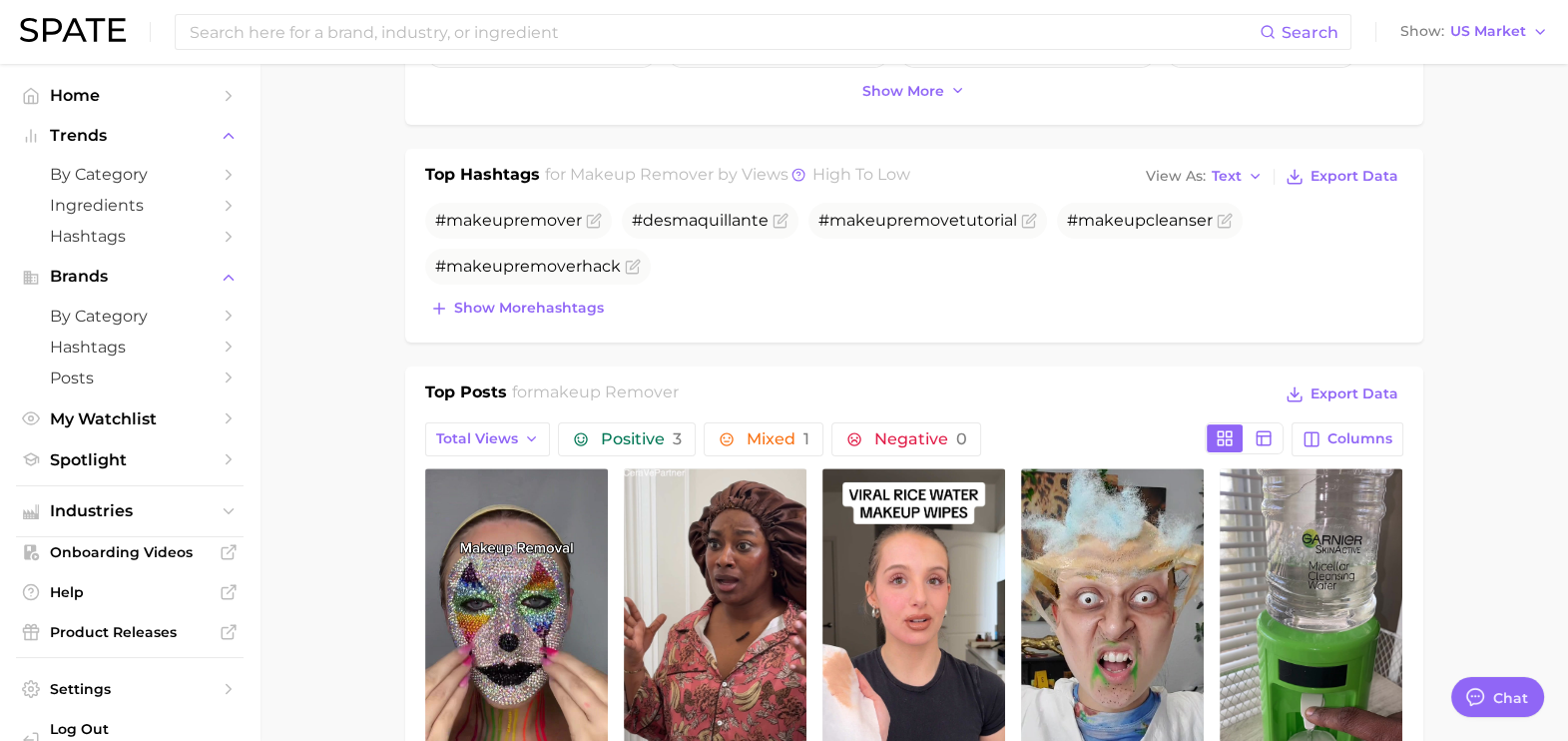 scroll, scrollTop: 718, scrollLeft: 0, axis: vertical 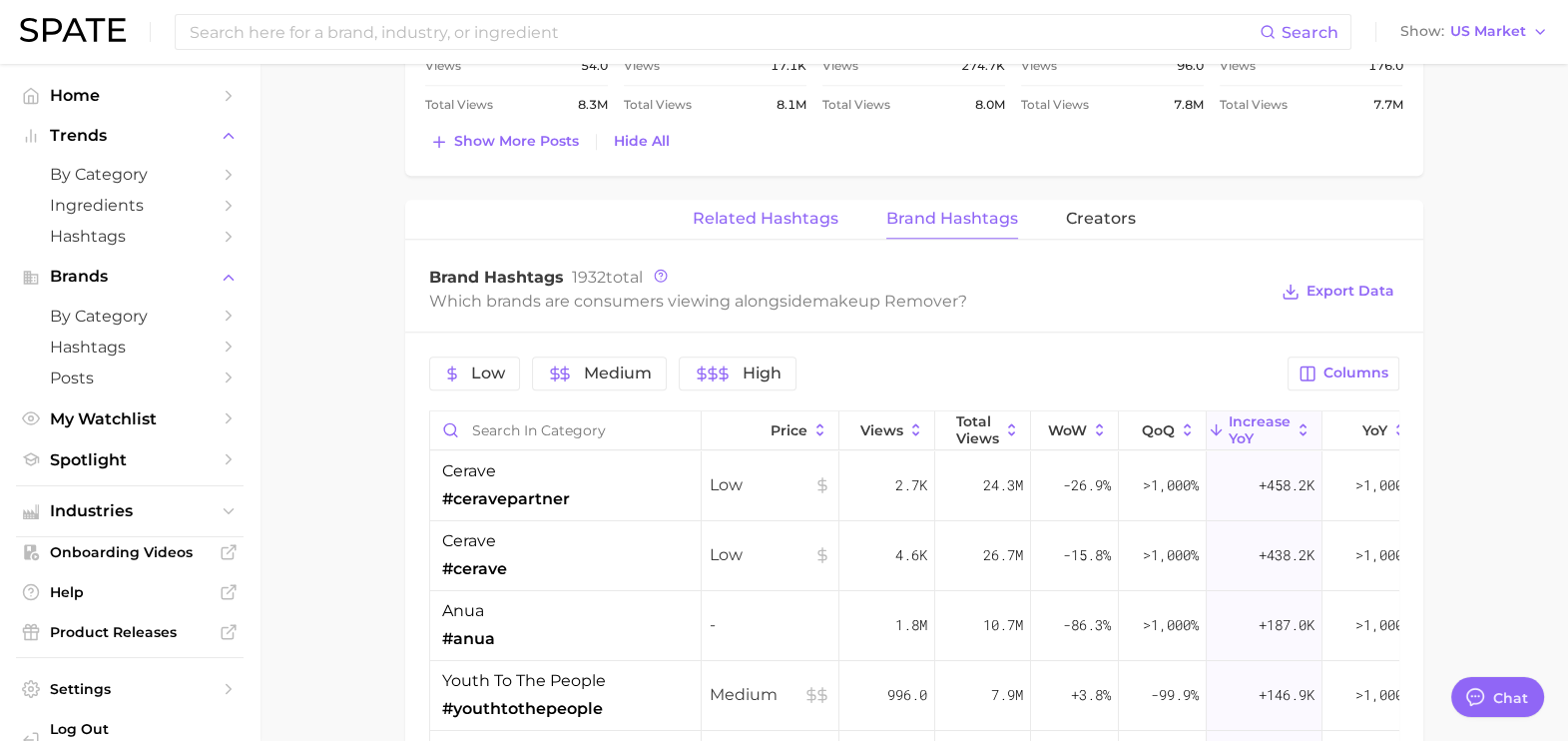 click on "Related Hashtags" at bounding box center [766, 219] 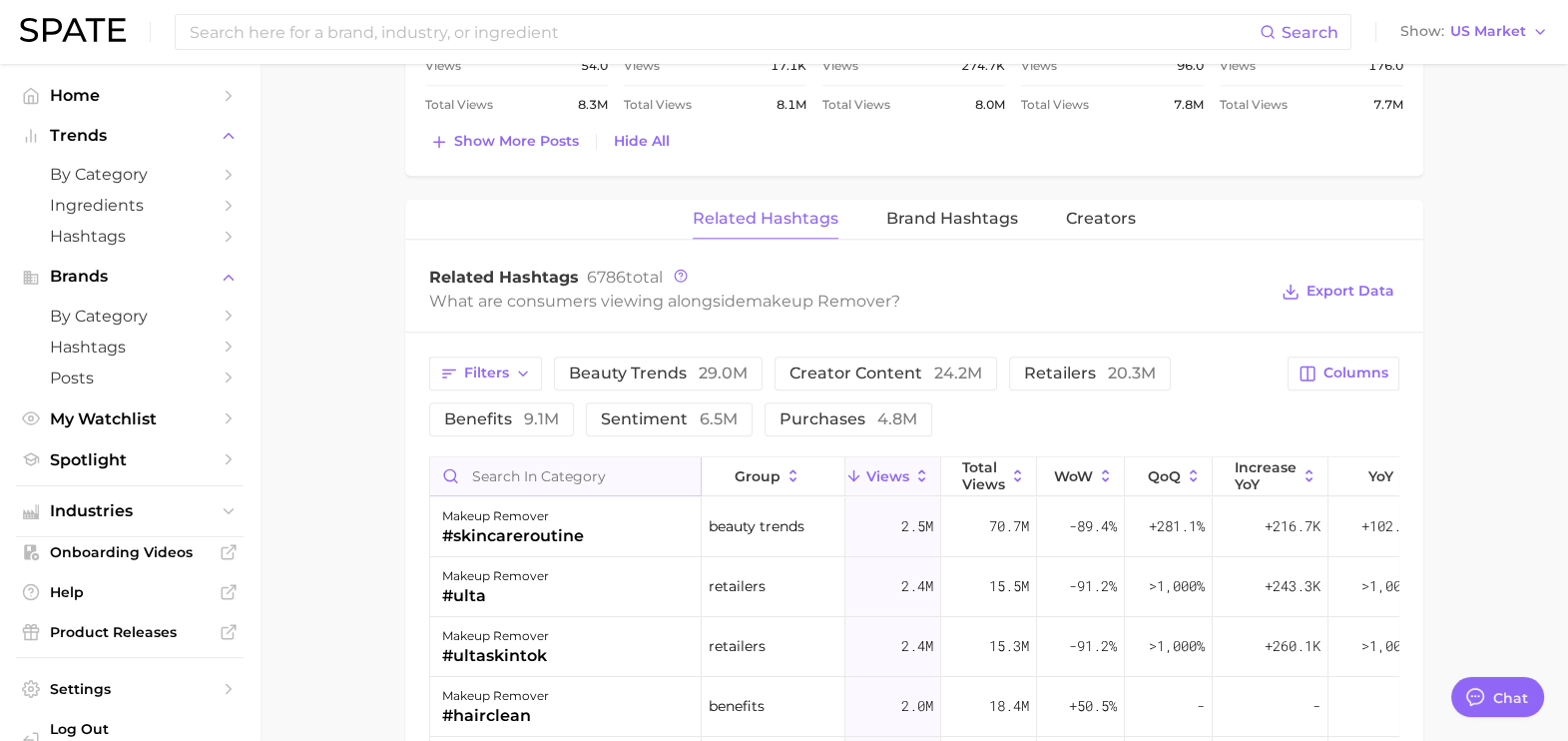 click at bounding box center (565, 476) 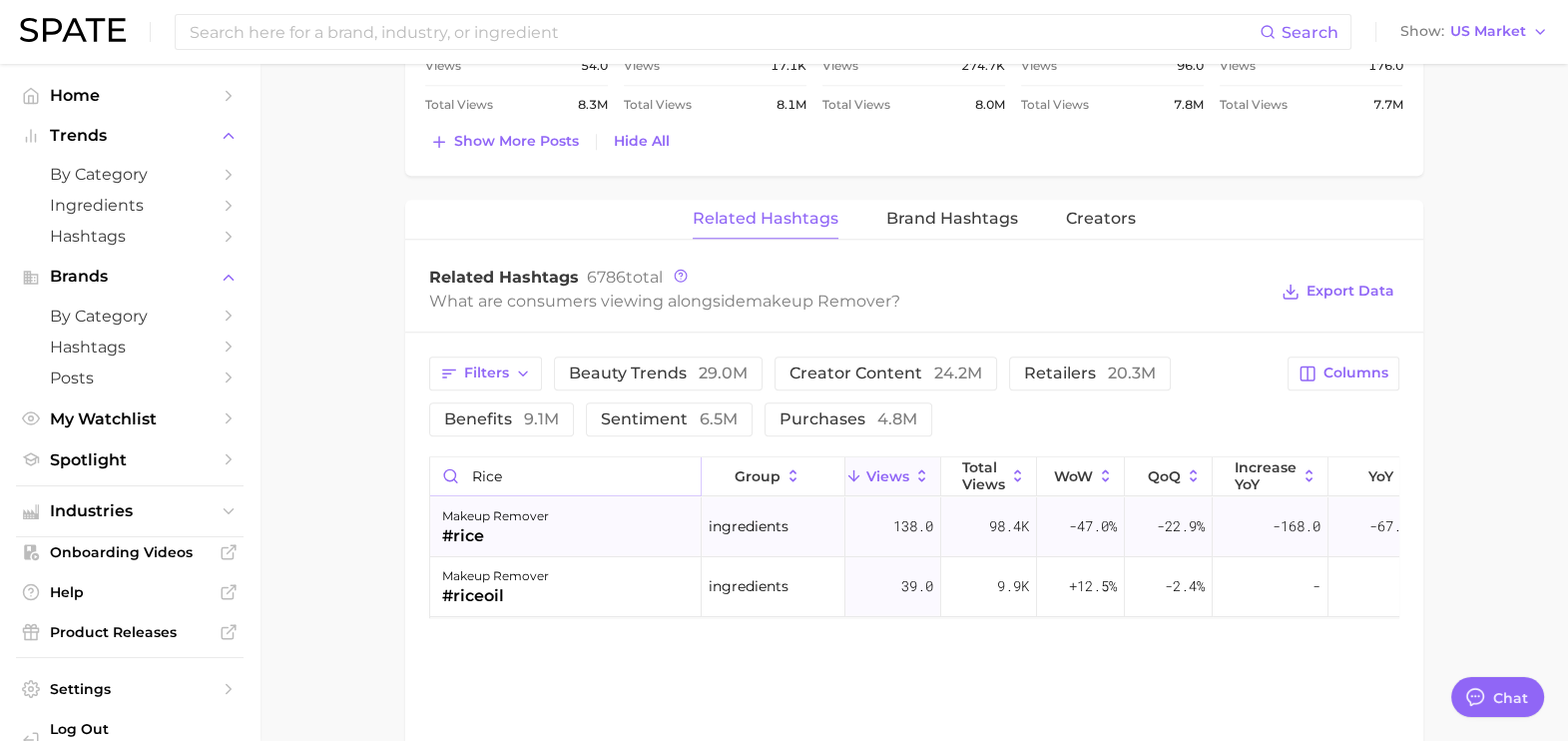 type on "rice" 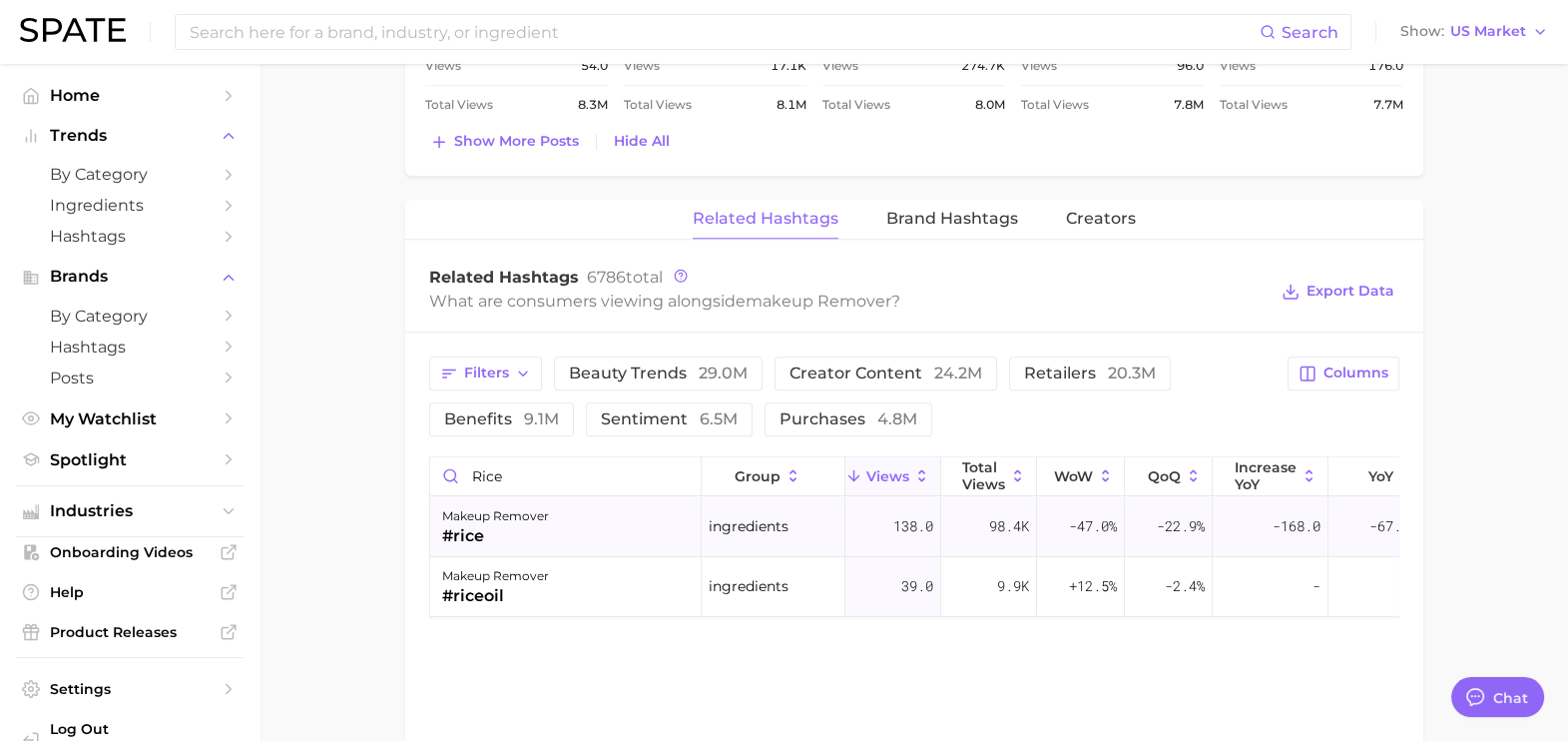 click on "makeup remover #rice" at bounding box center [566, 527] 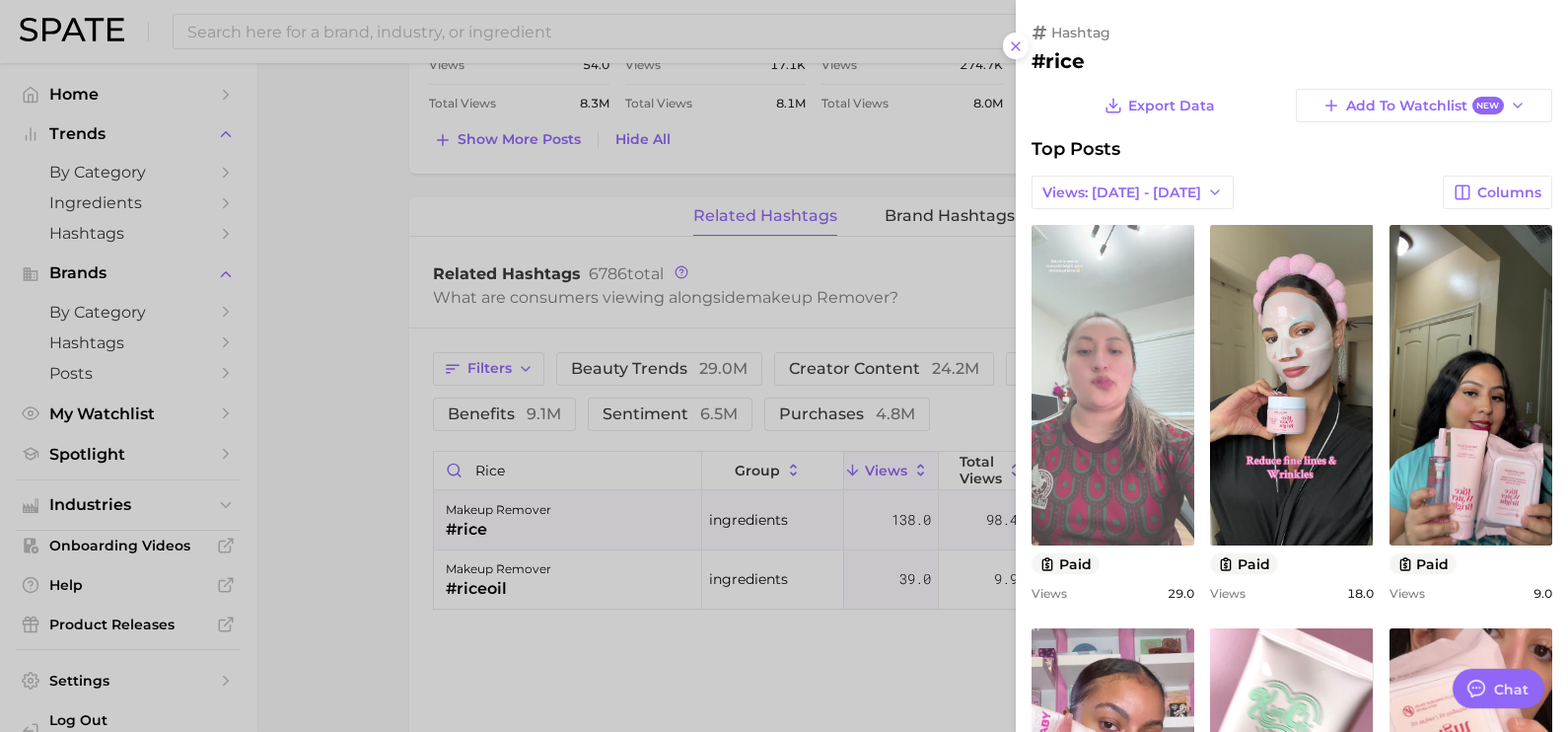 scroll, scrollTop: 0, scrollLeft: 0, axis: both 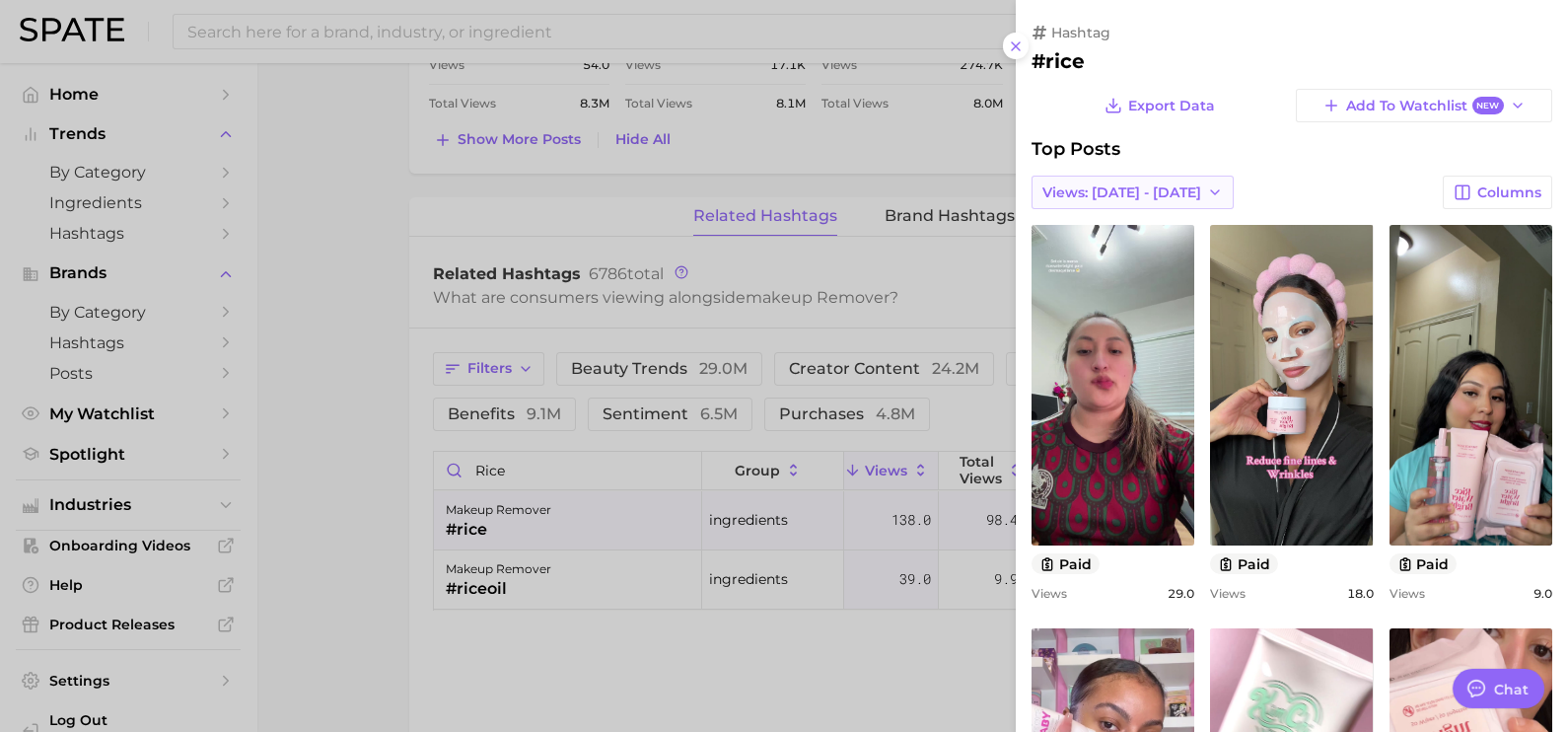 click on "Views: [DATE] -  [DATE]" at bounding box center [1132, 192] 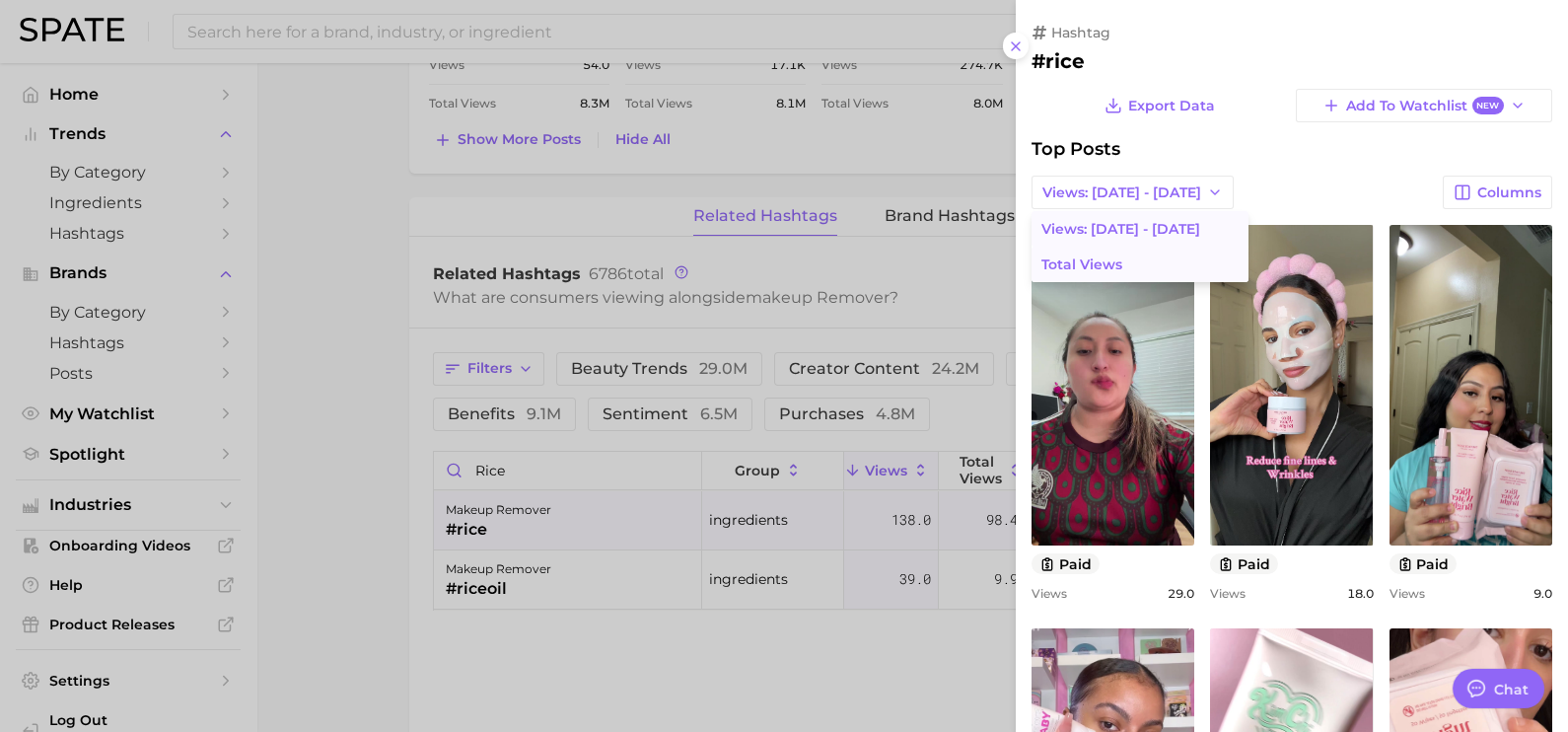 click on "Total Views" at bounding box center [1140, 264] 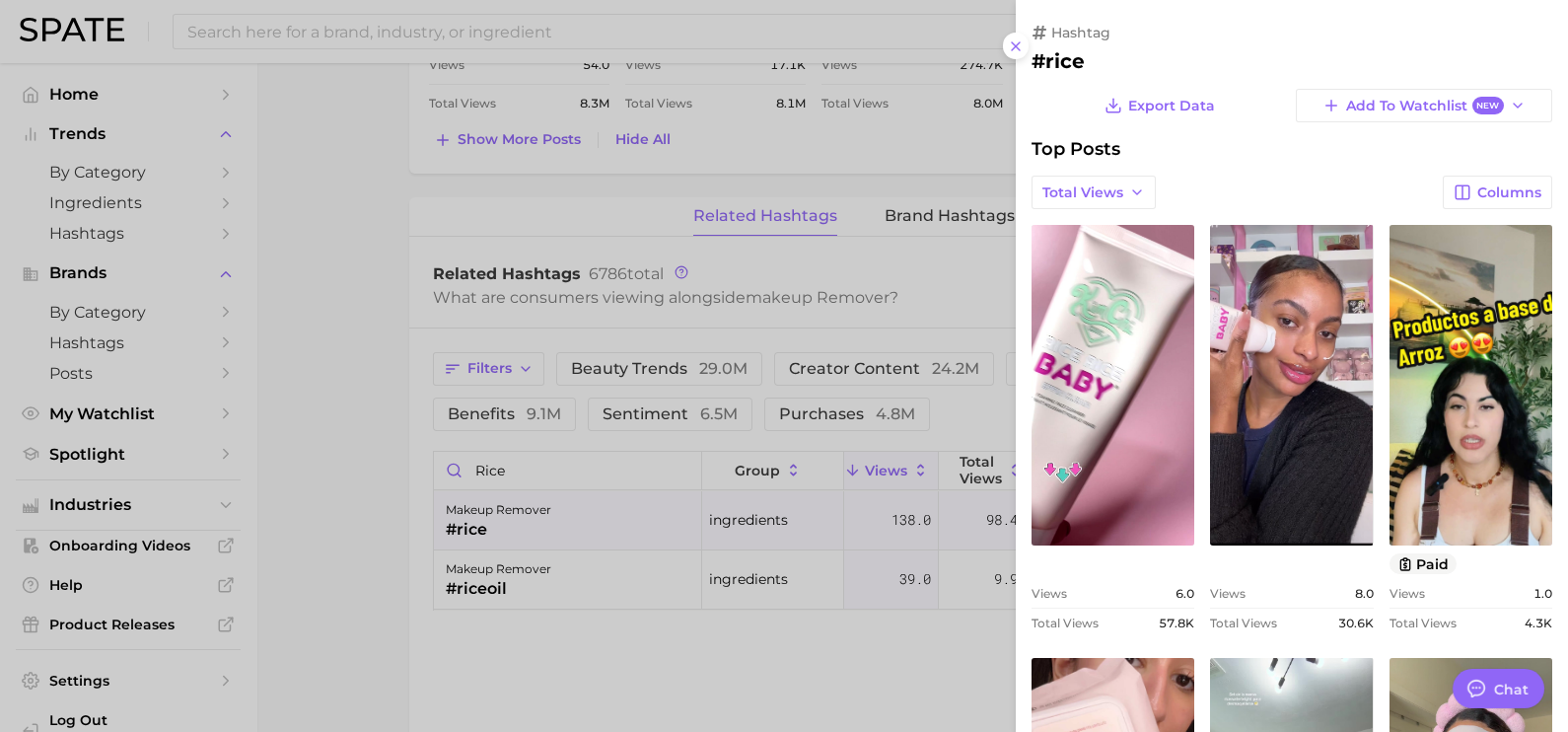 scroll, scrollTop: 0, scrollLeft: 0, axis: both 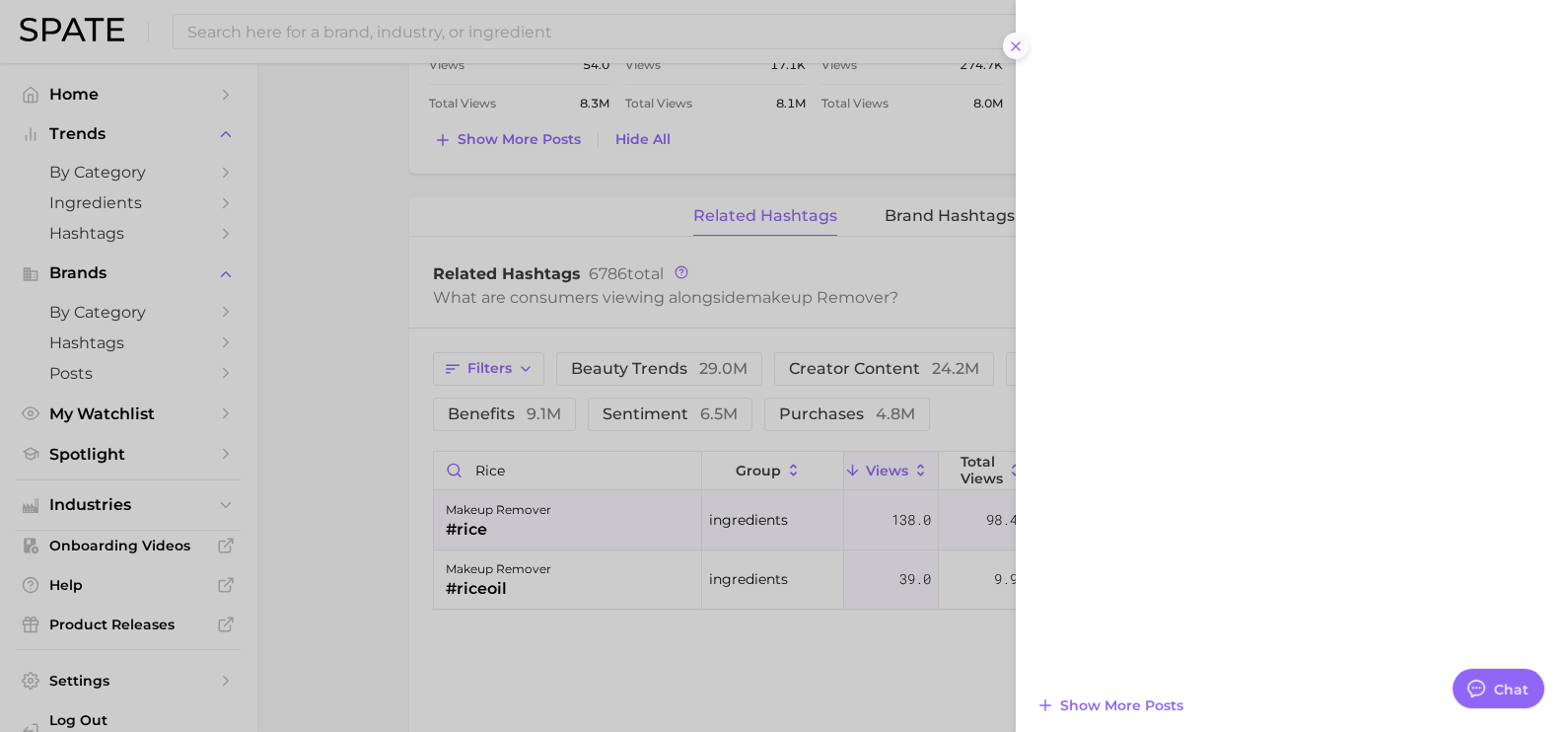 click 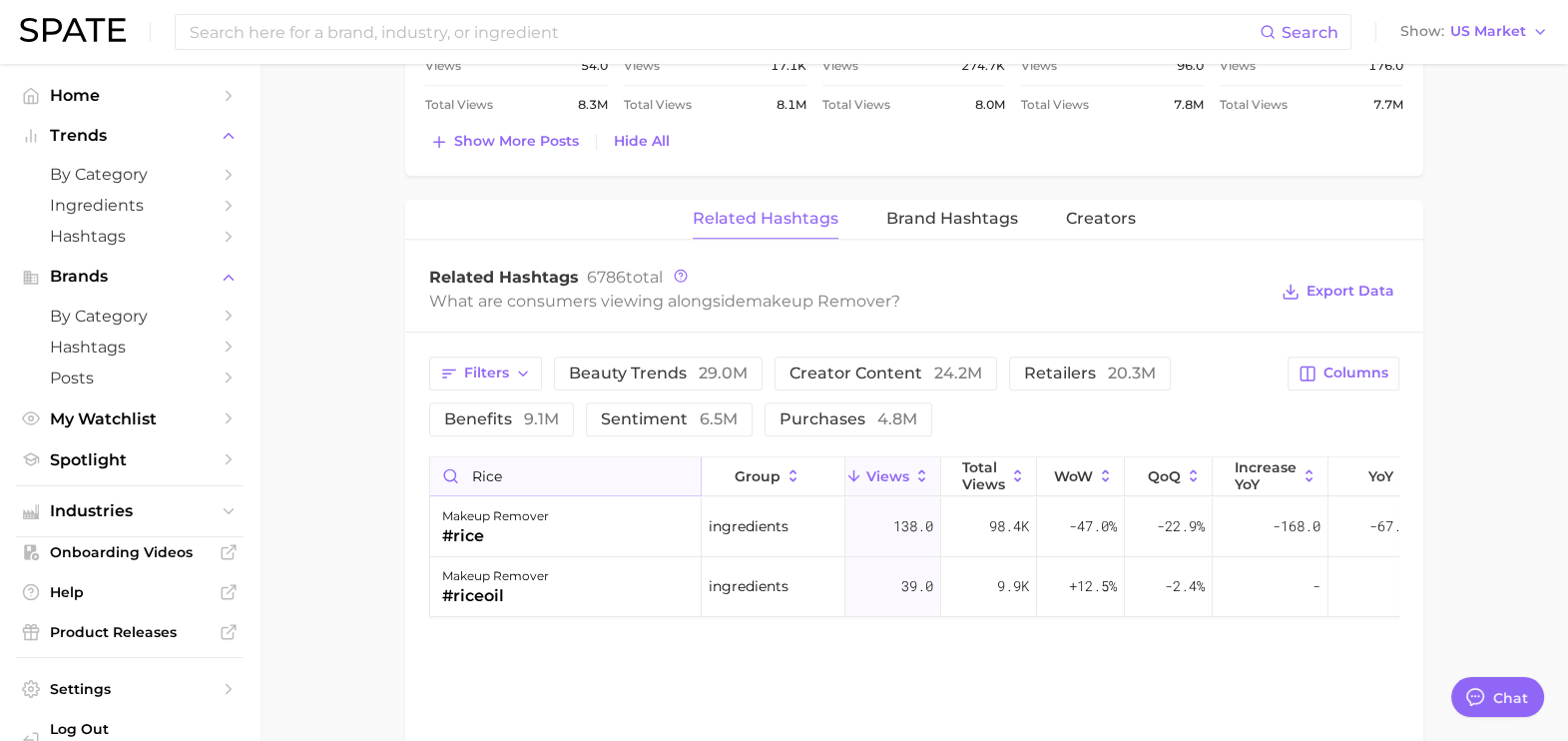 click on "rice" at bounding box center [565, 476] 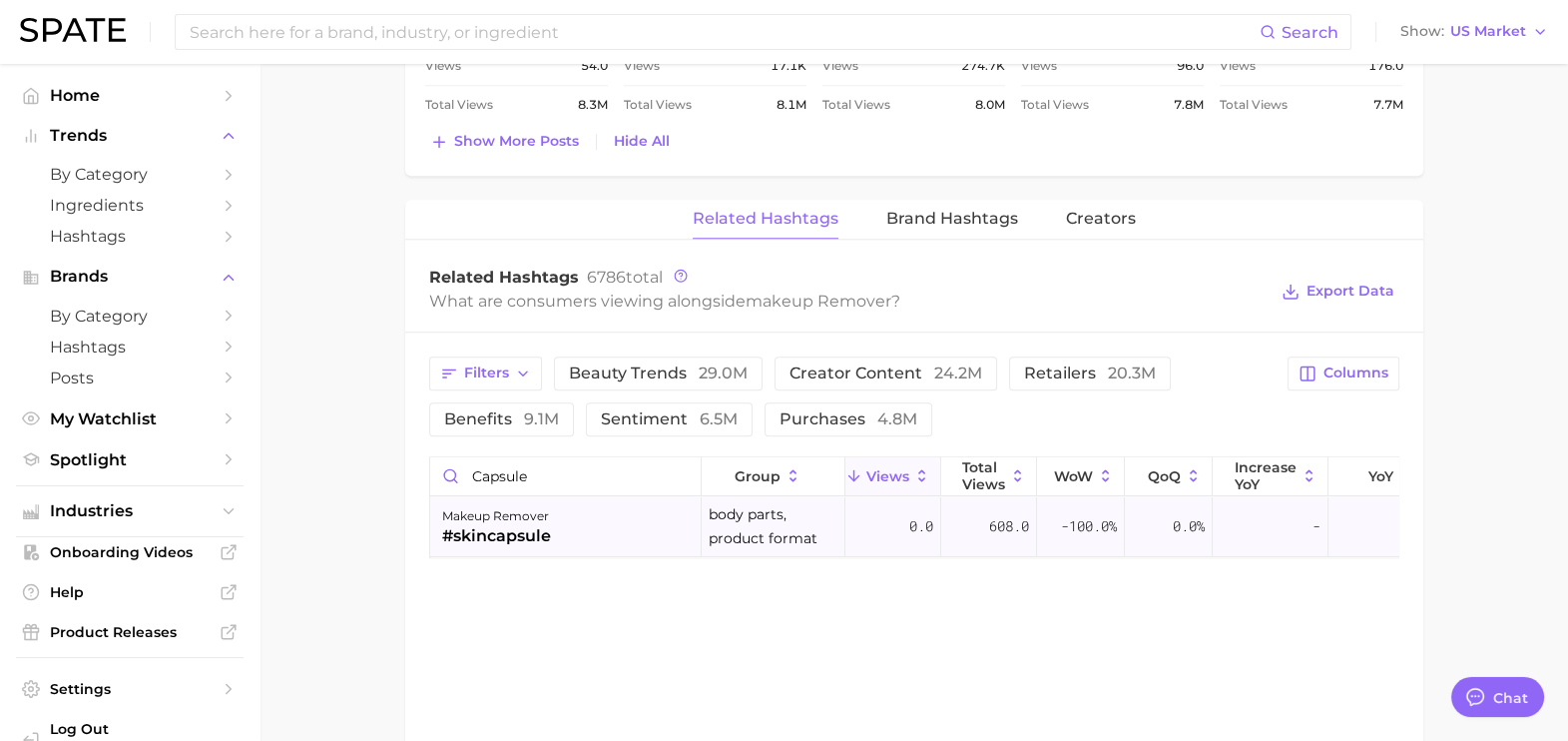 click on "makeup remover #skincapsule" at bounding box center (566, 527) 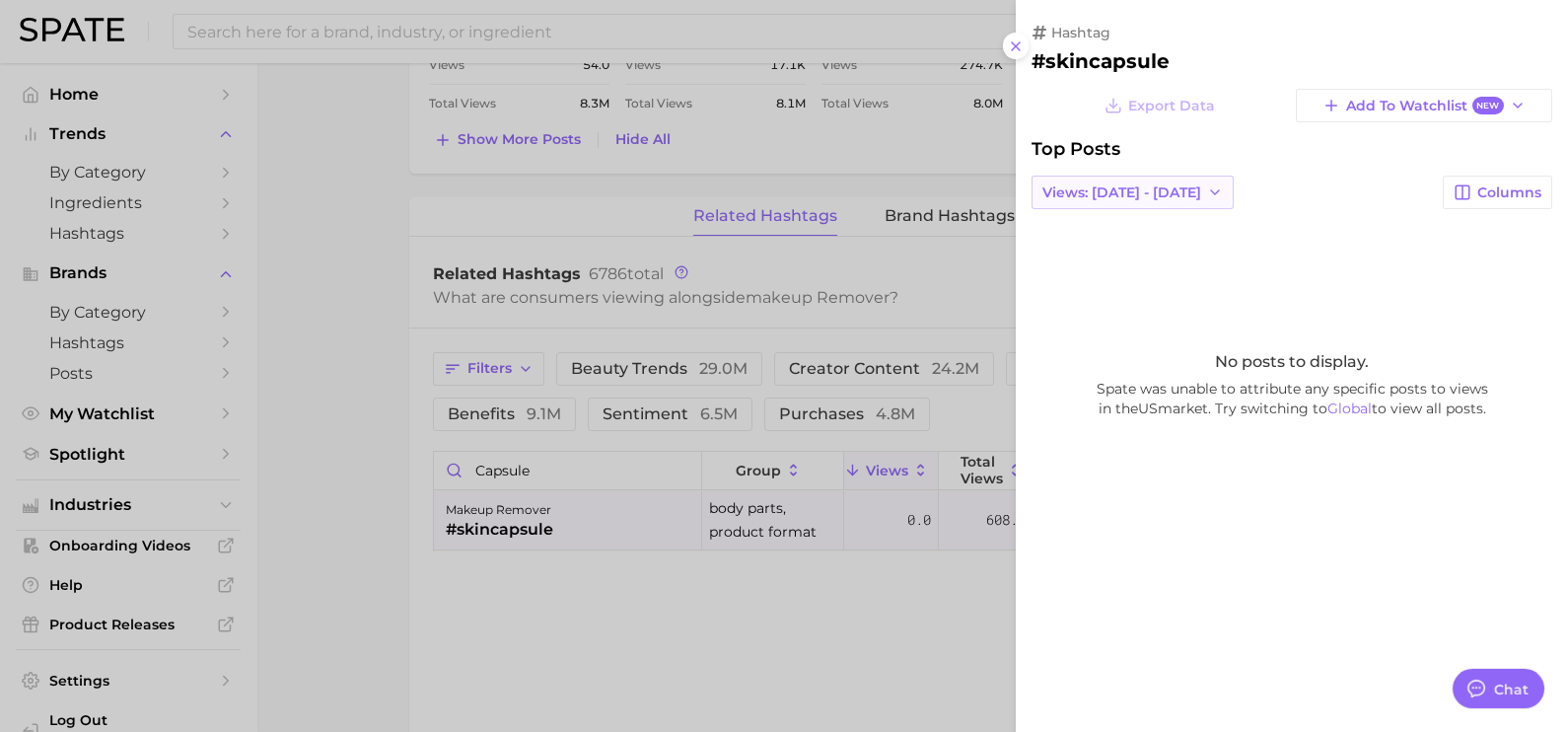 click on "Views: [DATE] -  [DATE]" at bounding box center [1121, 192] 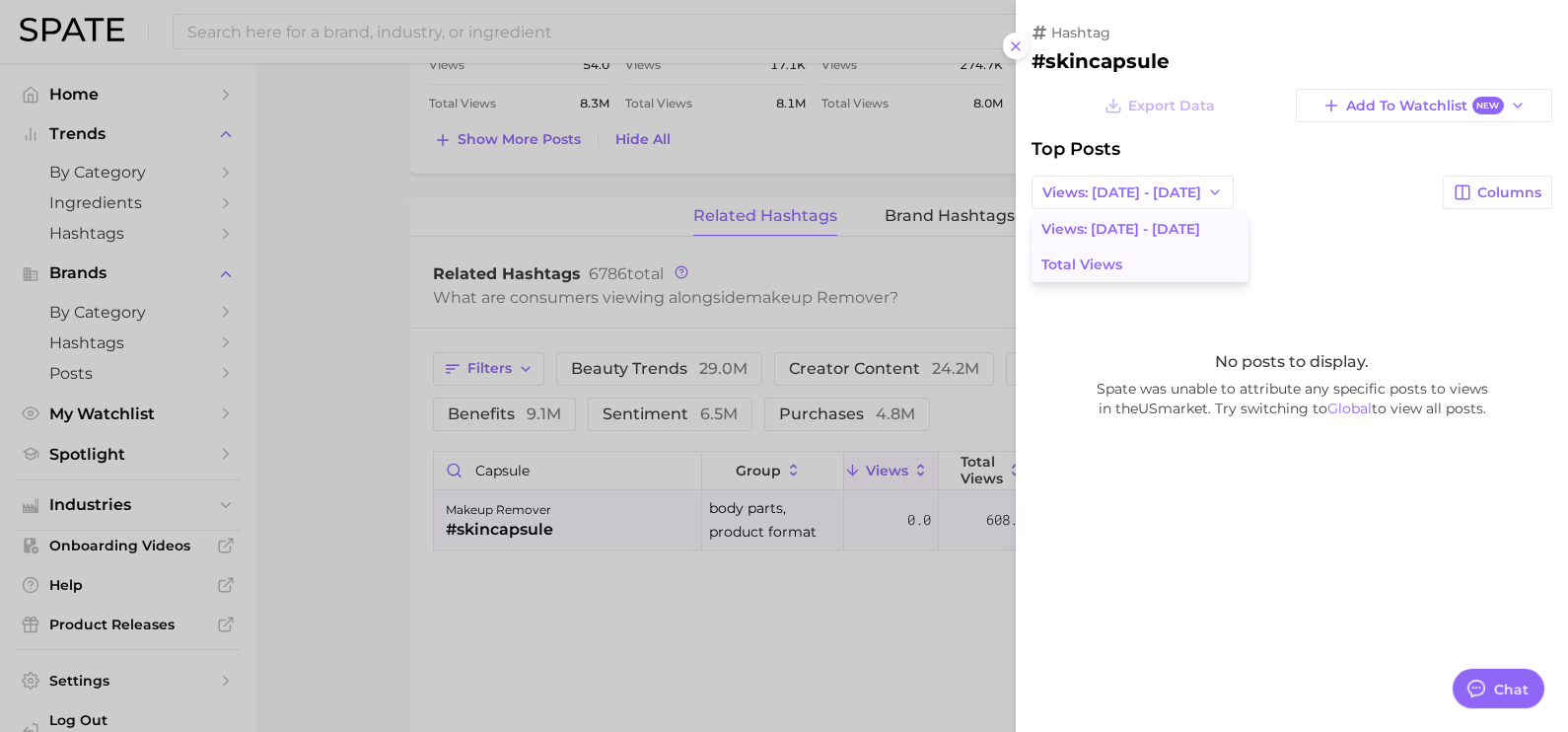 click on "Total Views" at bounding box center [1140, 264] 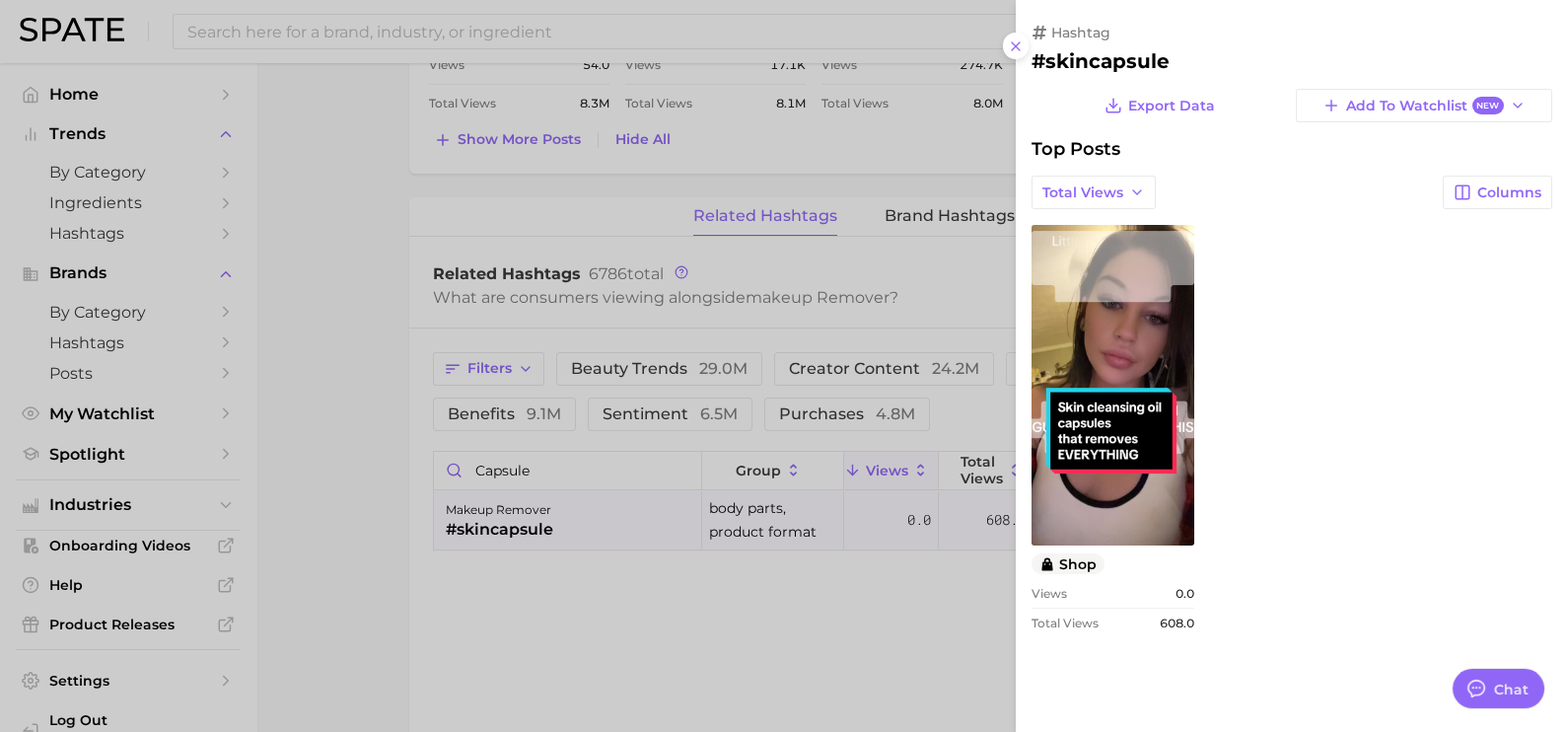 scroll, scrollTop: 0, scrollLeft: 0, axis: both 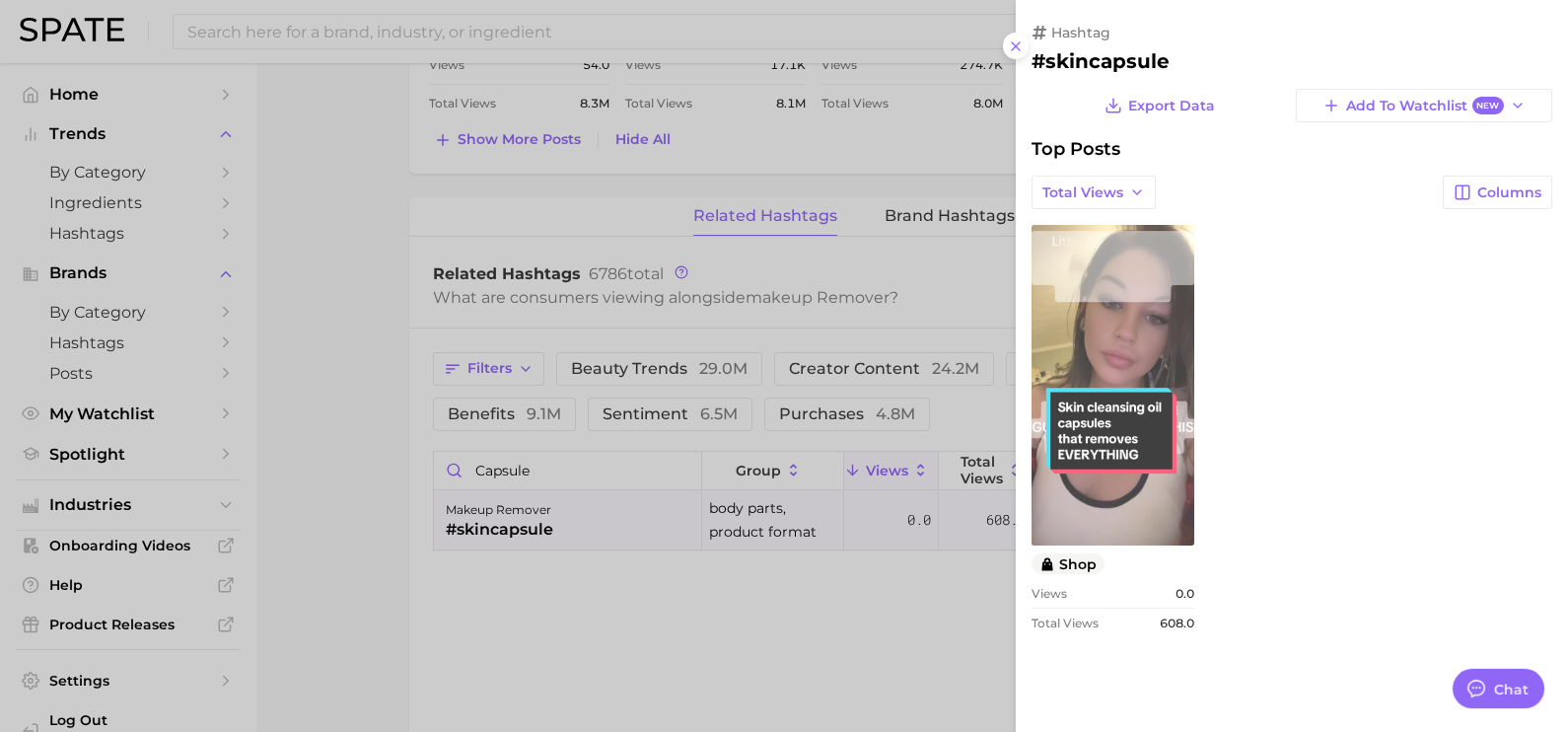 click on "view post on TikTok" at bounding box center [1112, 385] 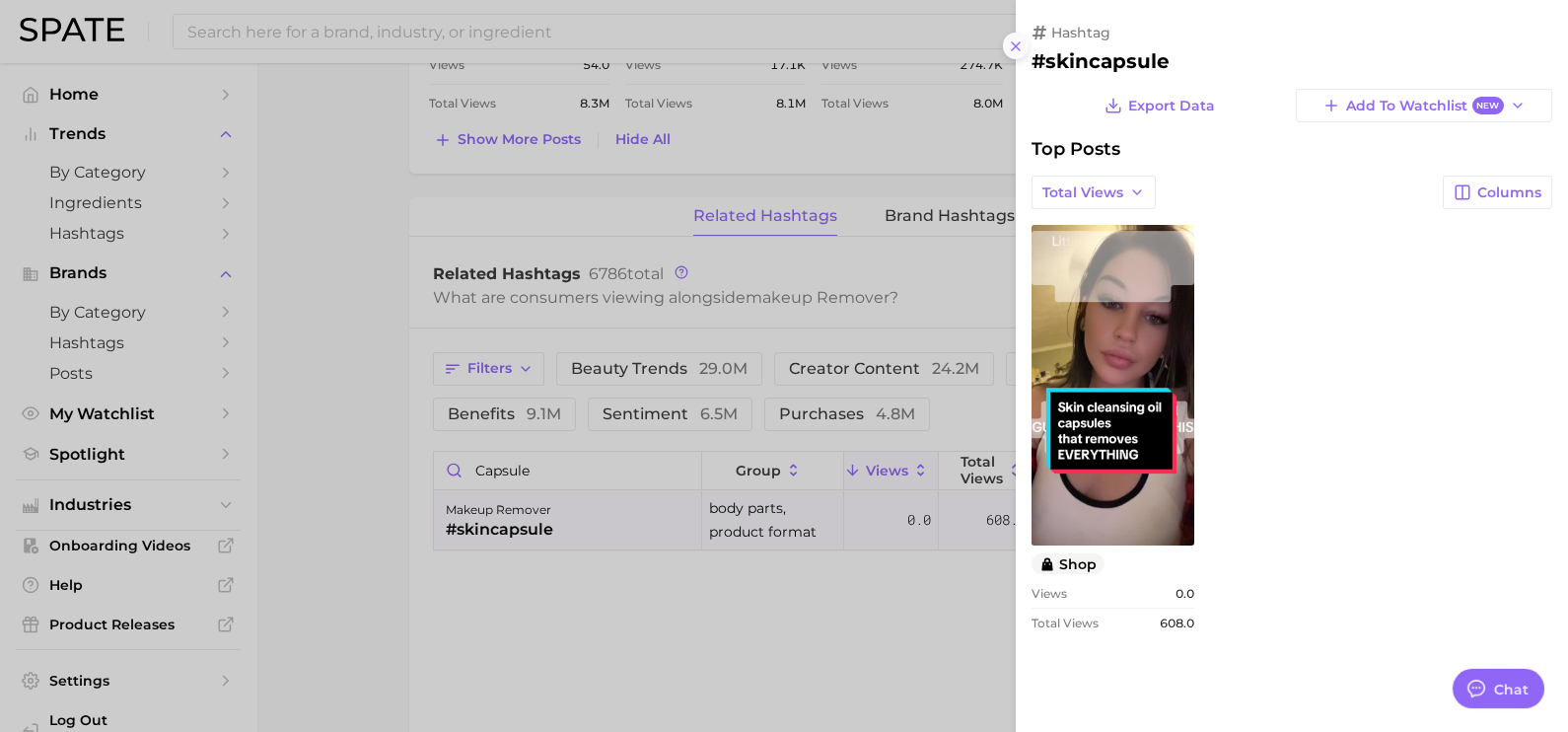 click 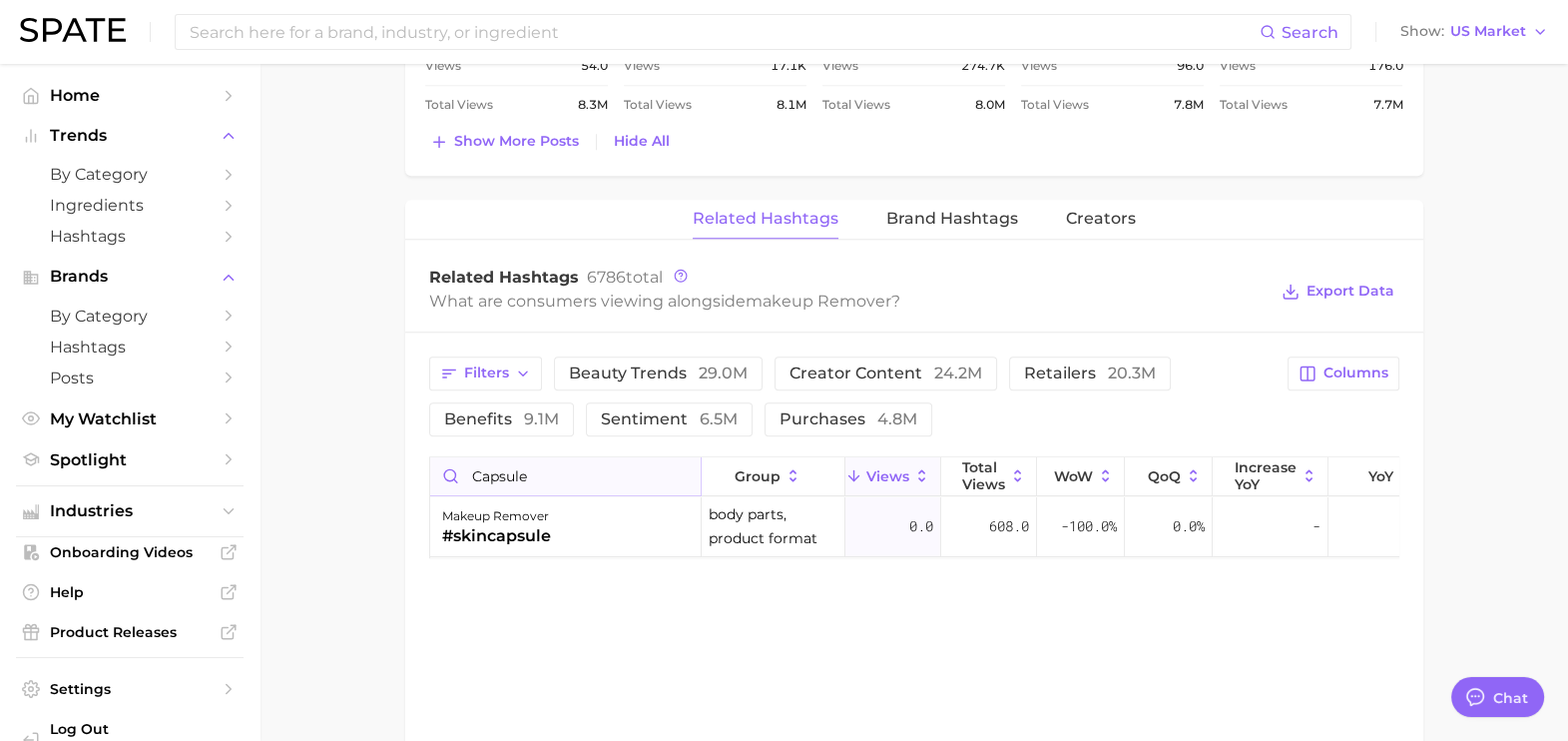 click on "capsule" at bounding box center [565, 476] 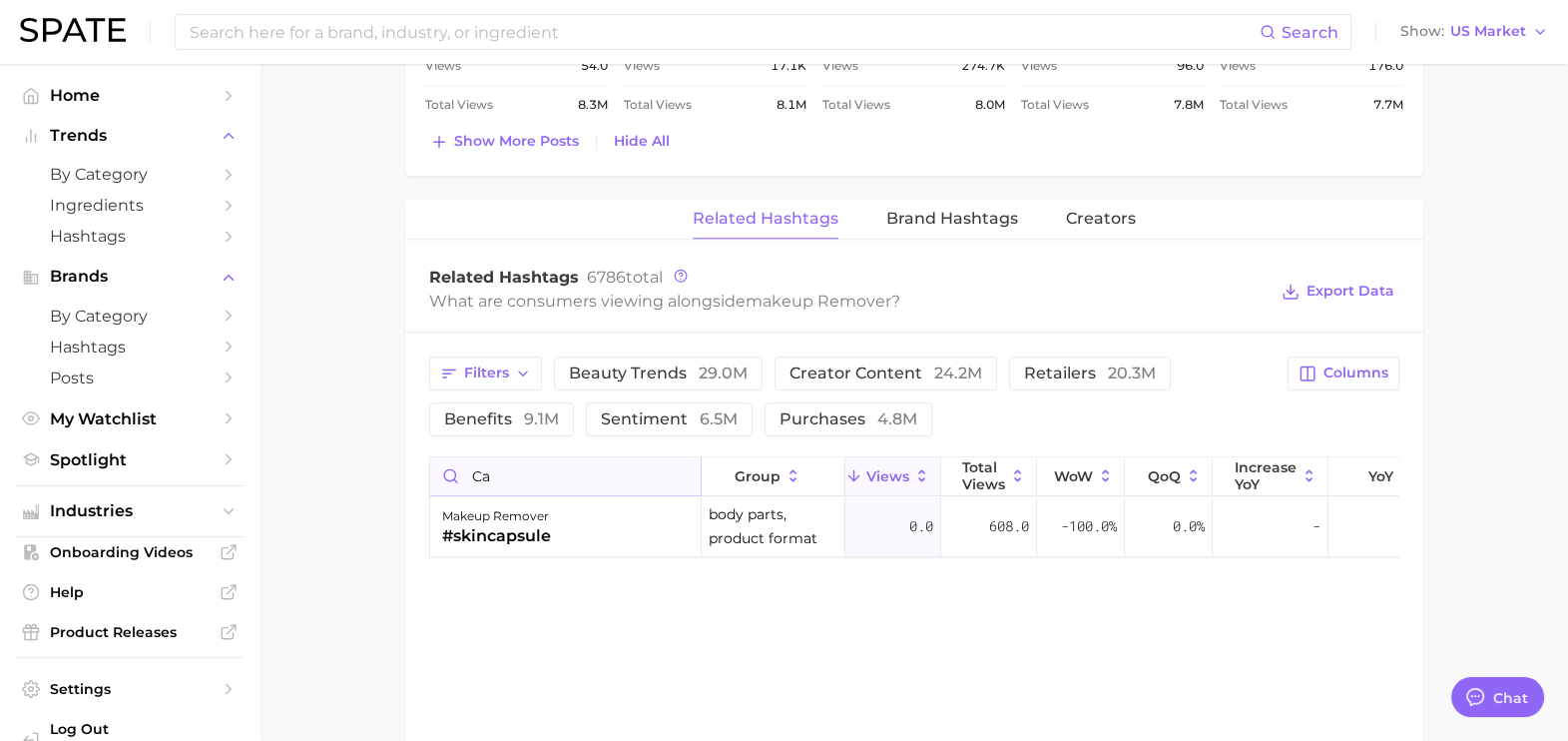 type on "c" 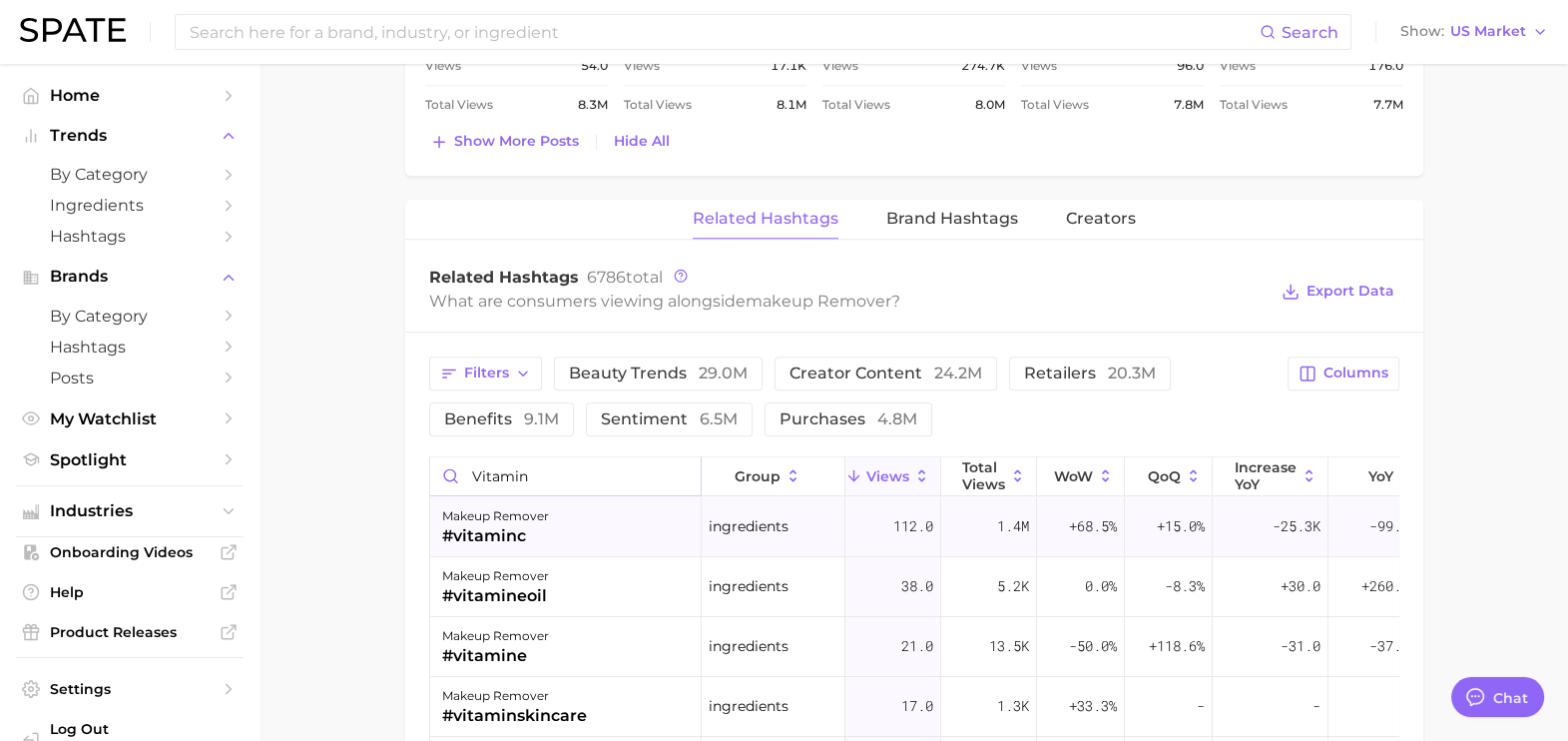 type on "vitamin" 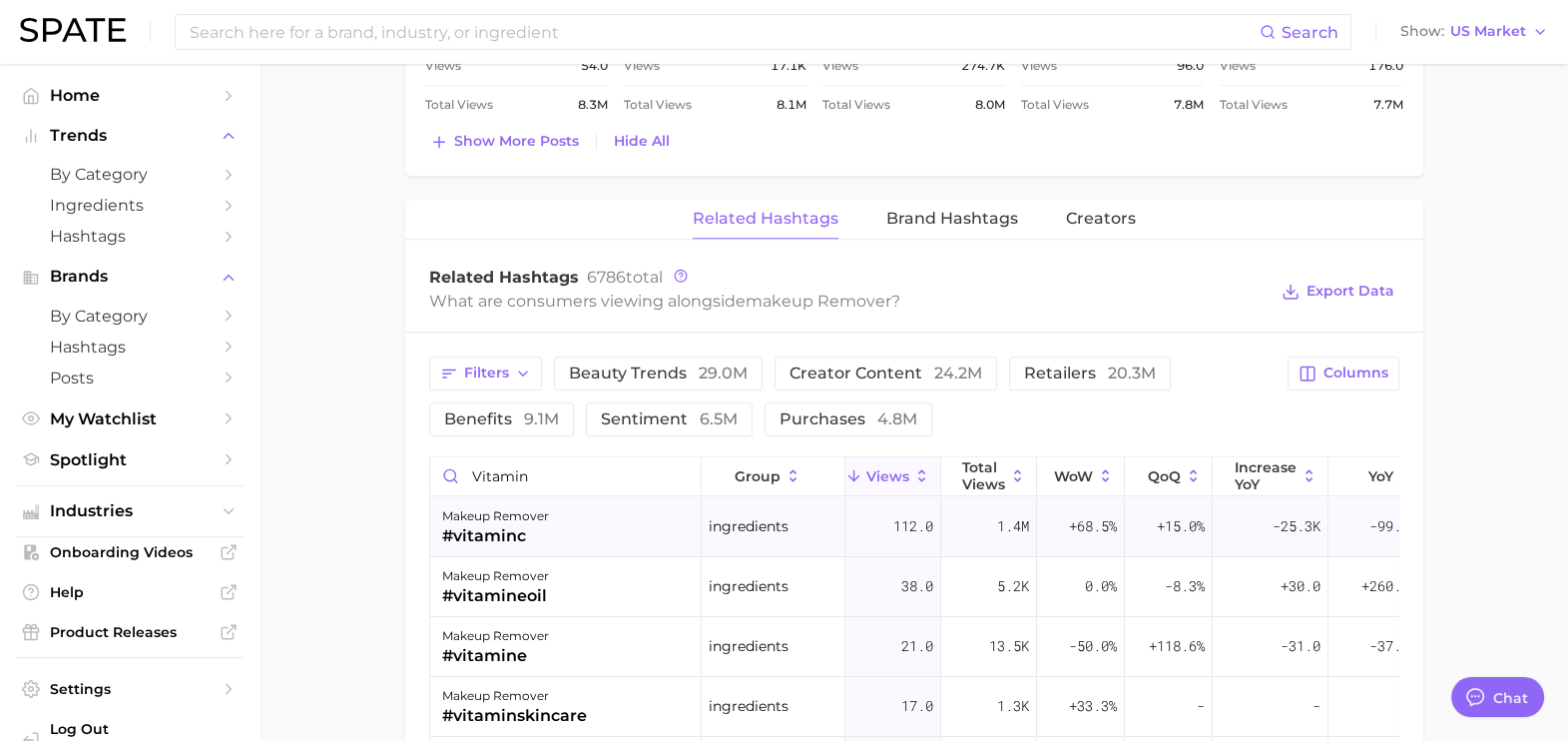 click on "makeup remover #vitaminc" at bounding box center [566, 527] 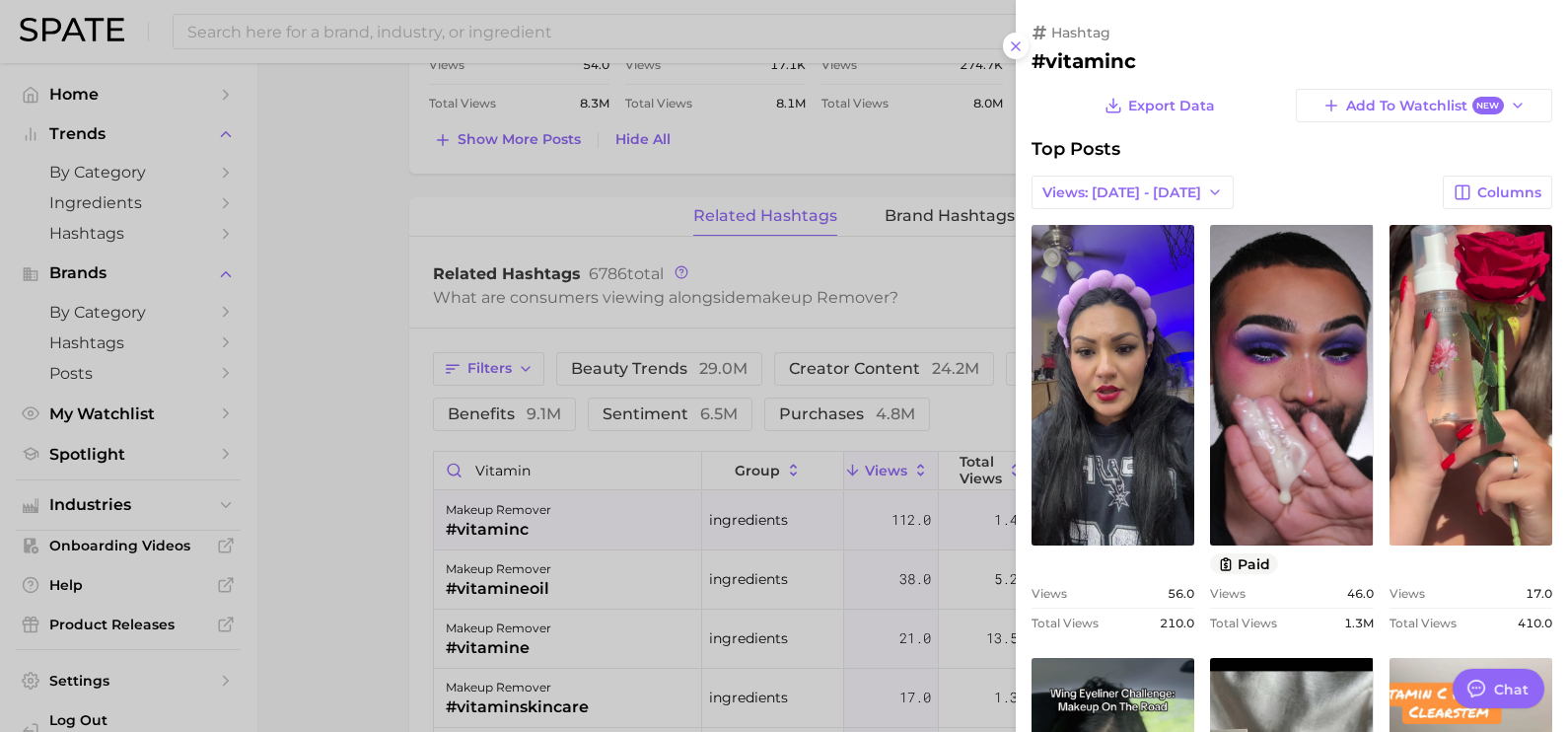 scroll, scrollTop: 0, scrollLeft: 0, axis: both 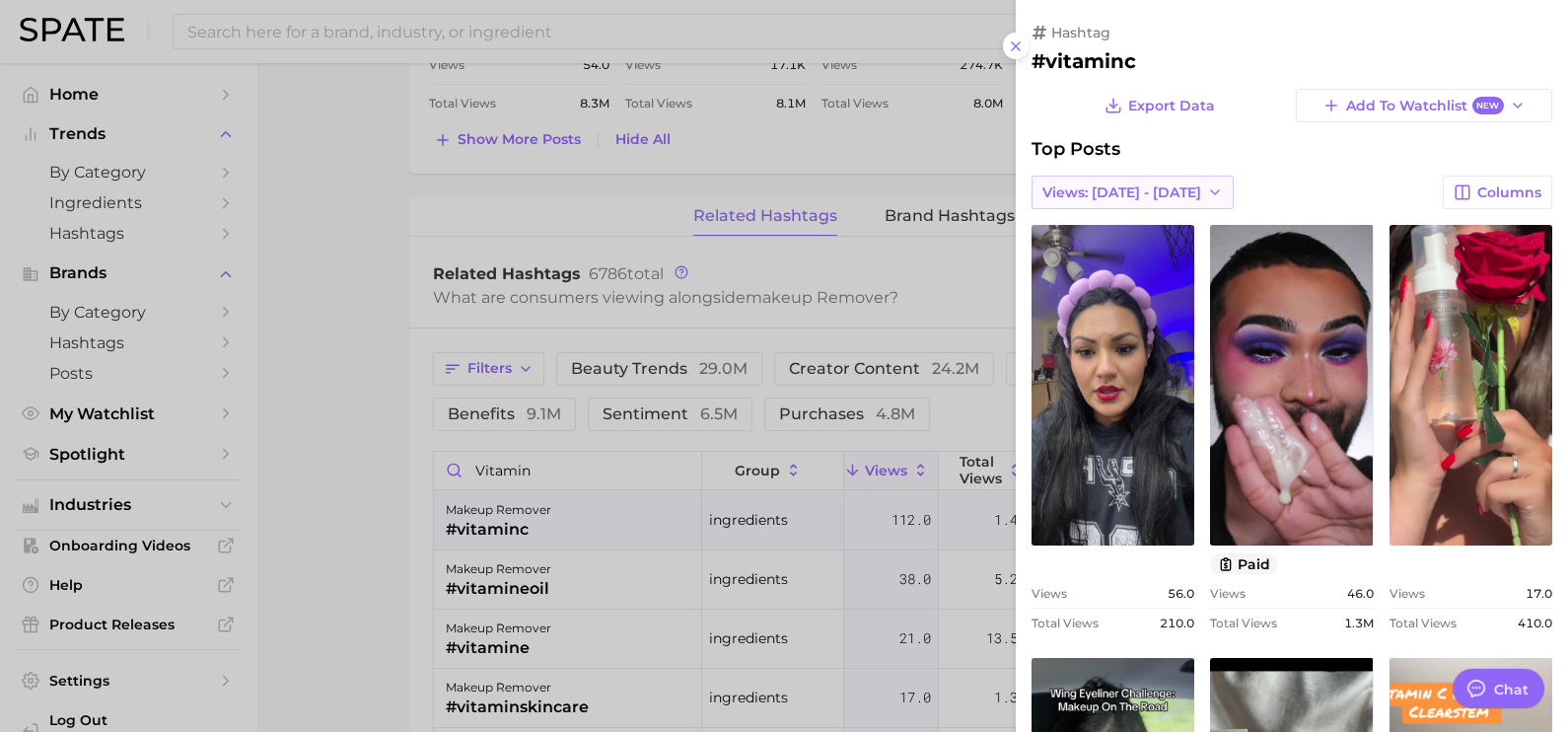 click on "Views: [DATE] -  [DATE]" at bounding box center [1132, 192] 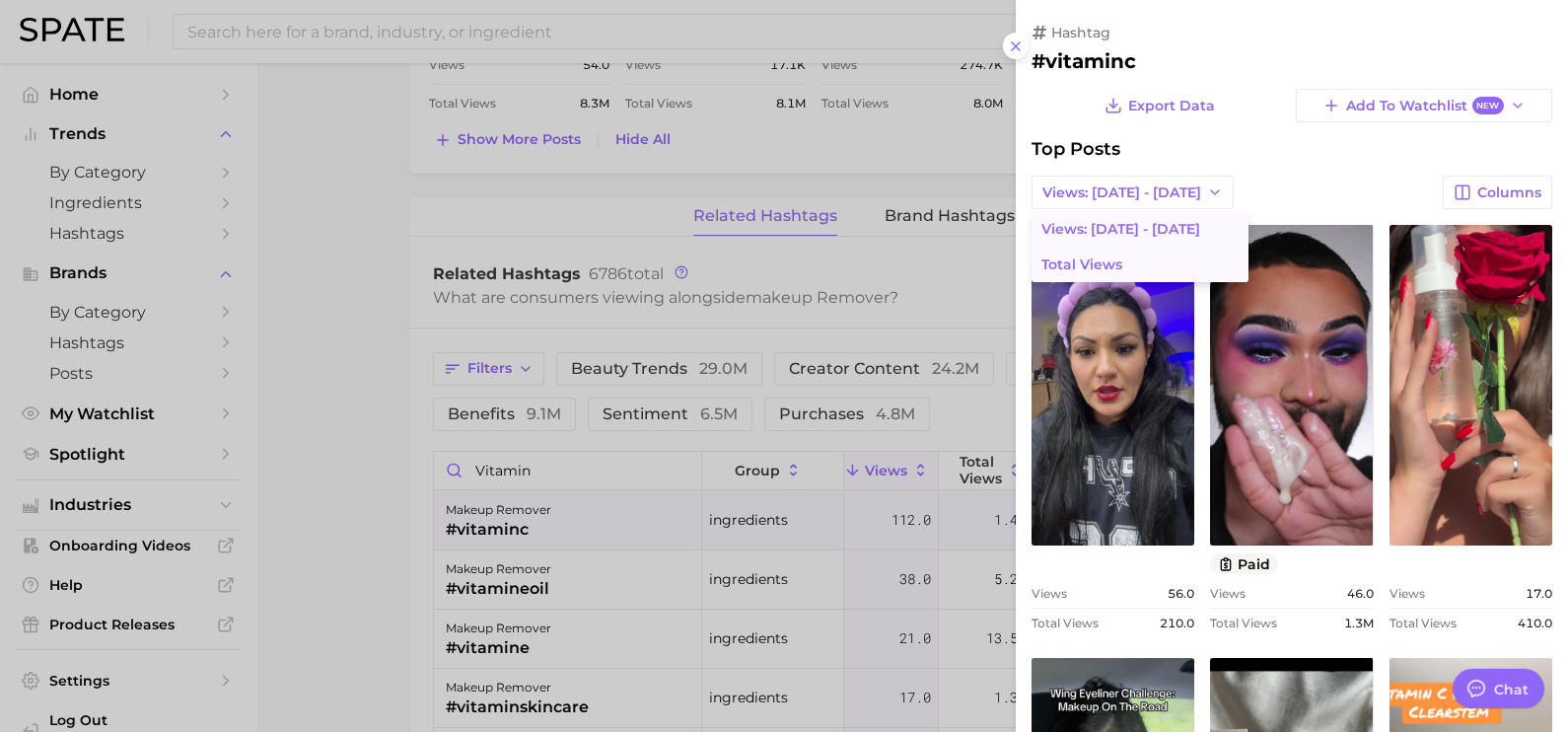 click on "Total Views" at bounding box center [1140, 264] 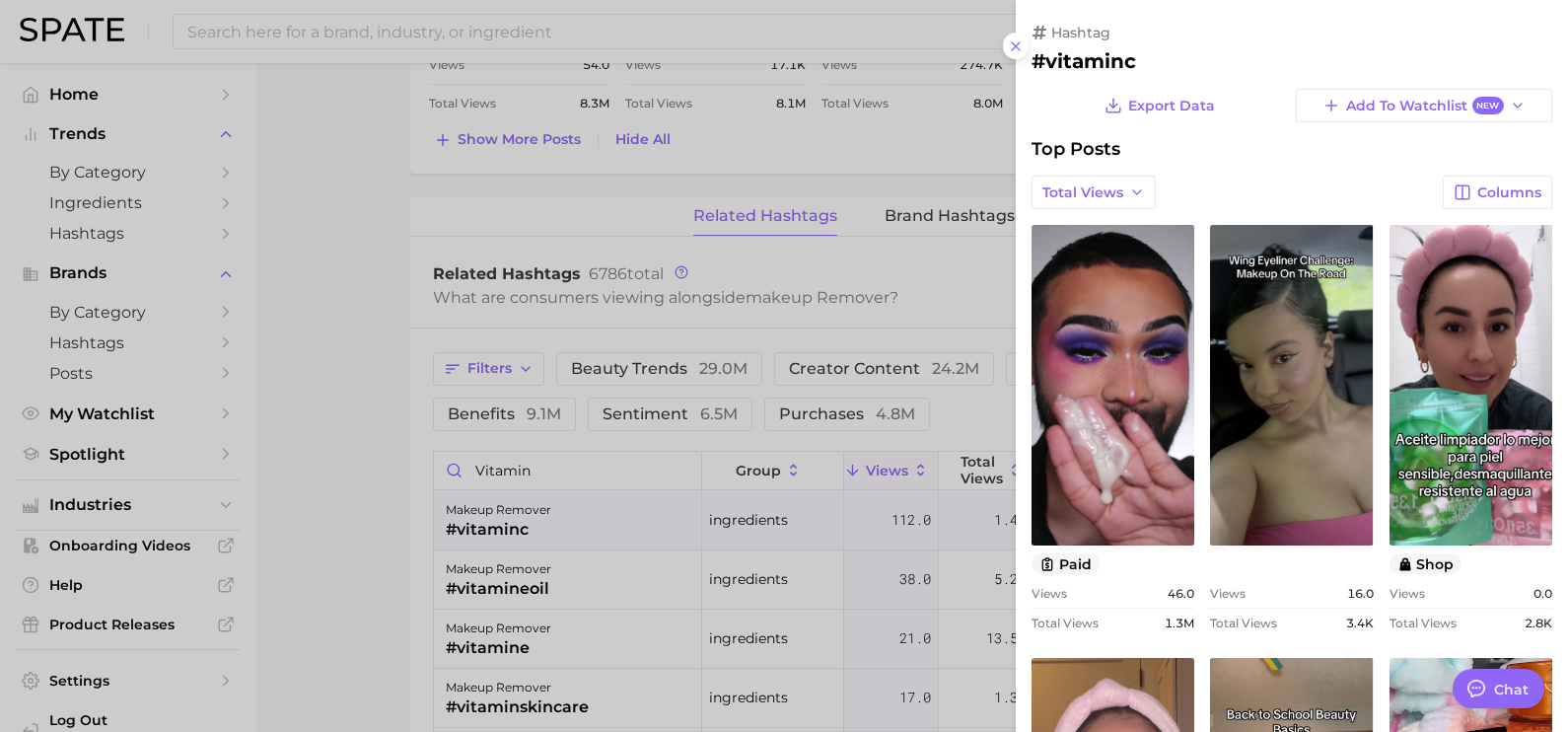 scroll, scrollTop: 0, scrollLeft: 0, axis: both 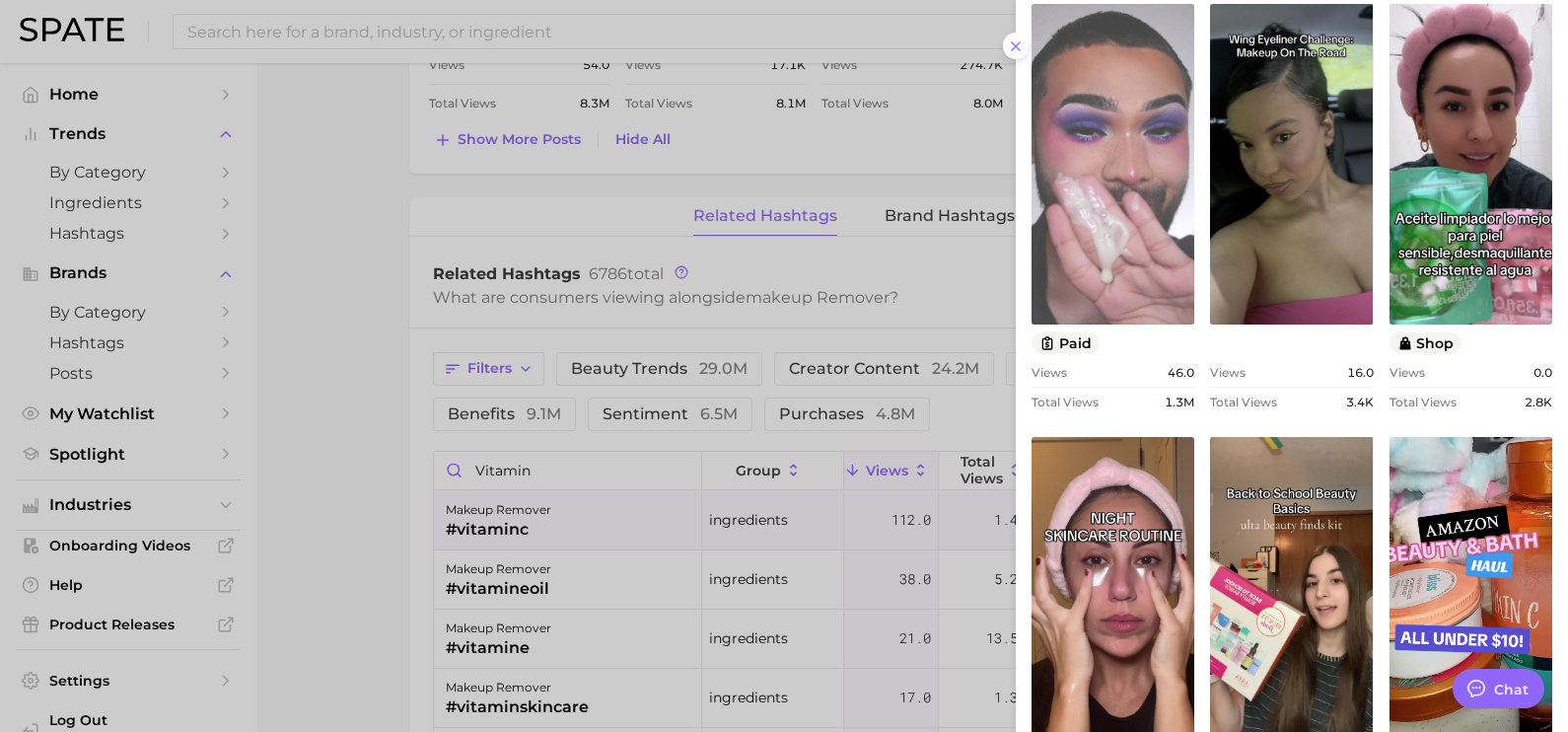 click on "view post on TikTok" at bounding box center [1112, 164] 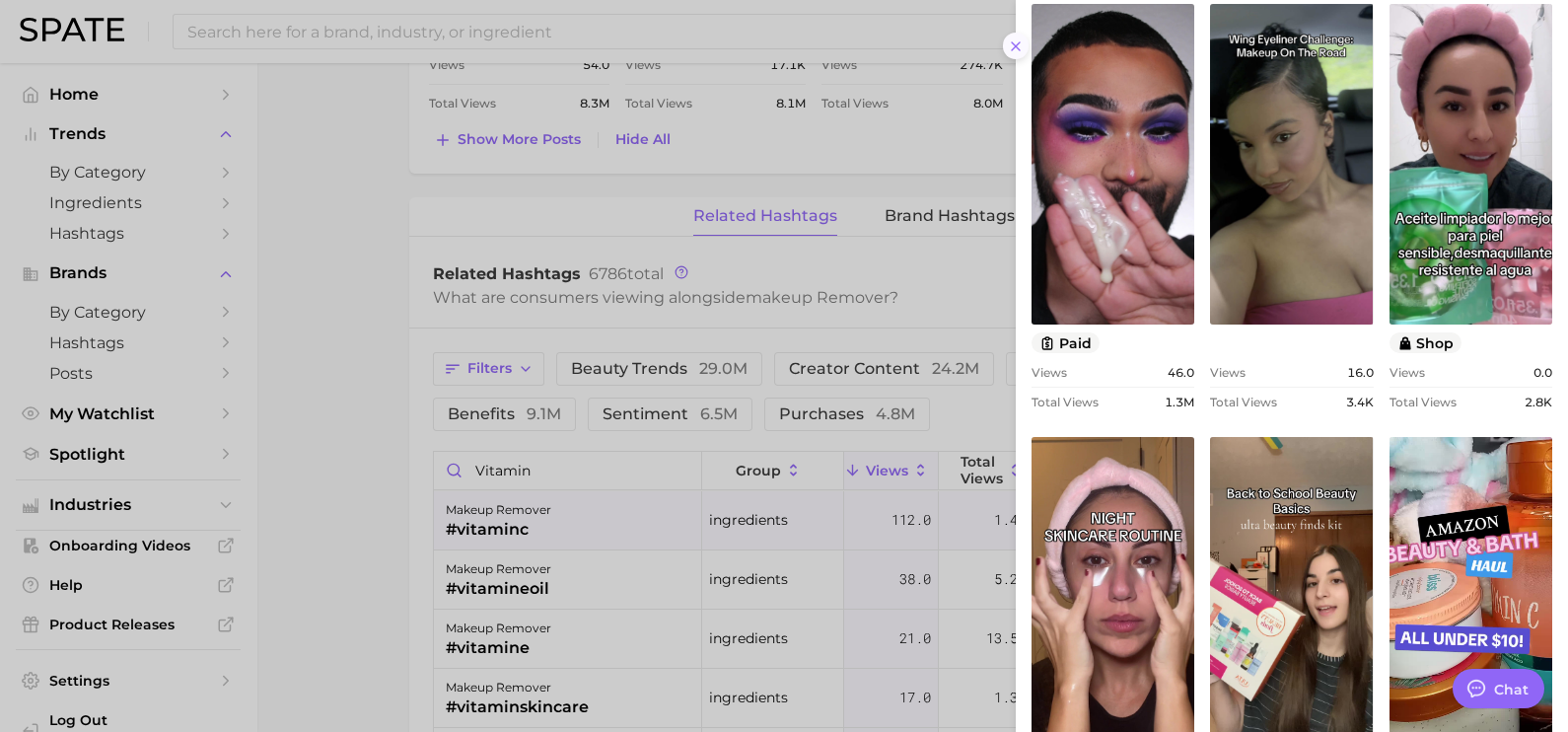 click 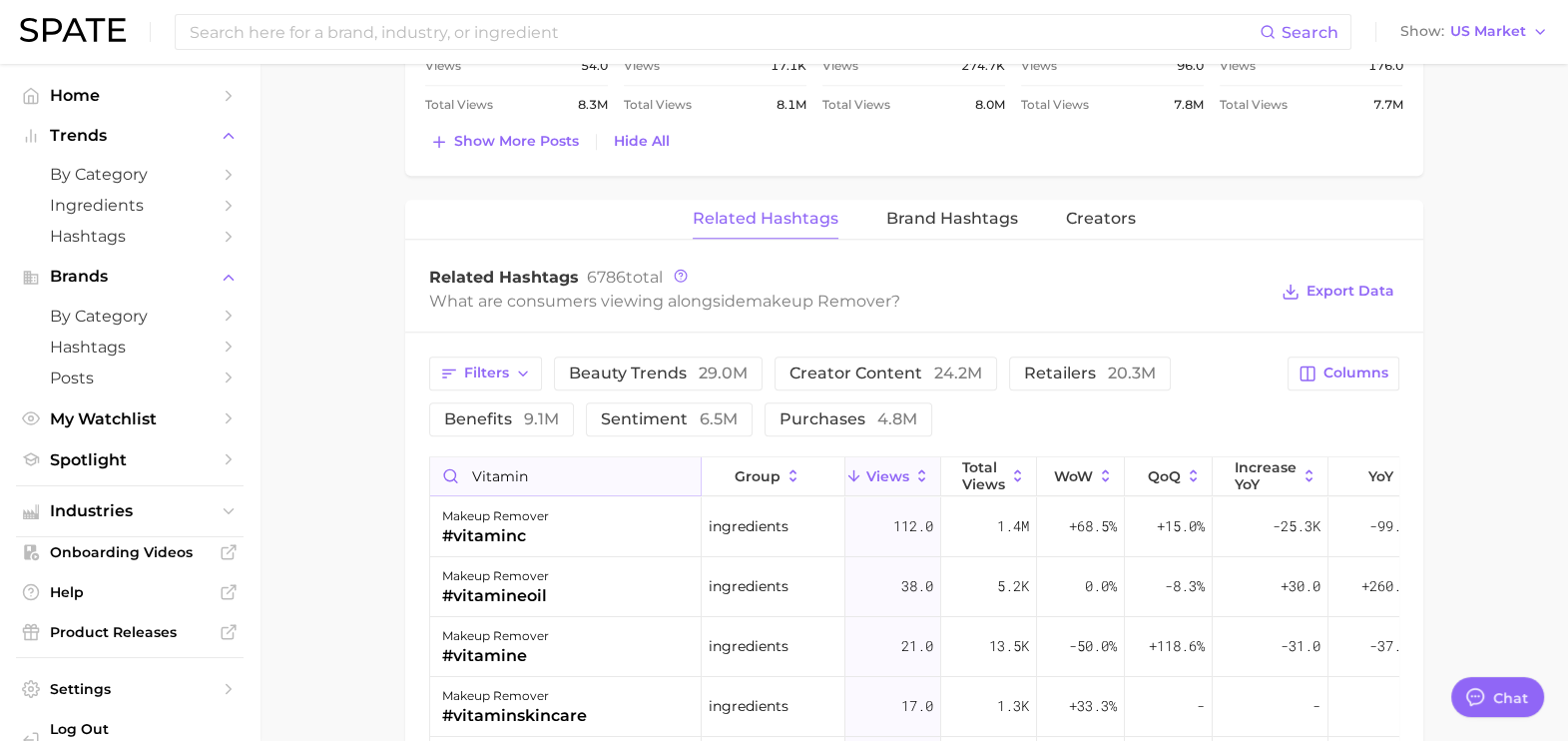 click on "vitamin" at bounding box center (565, 476) 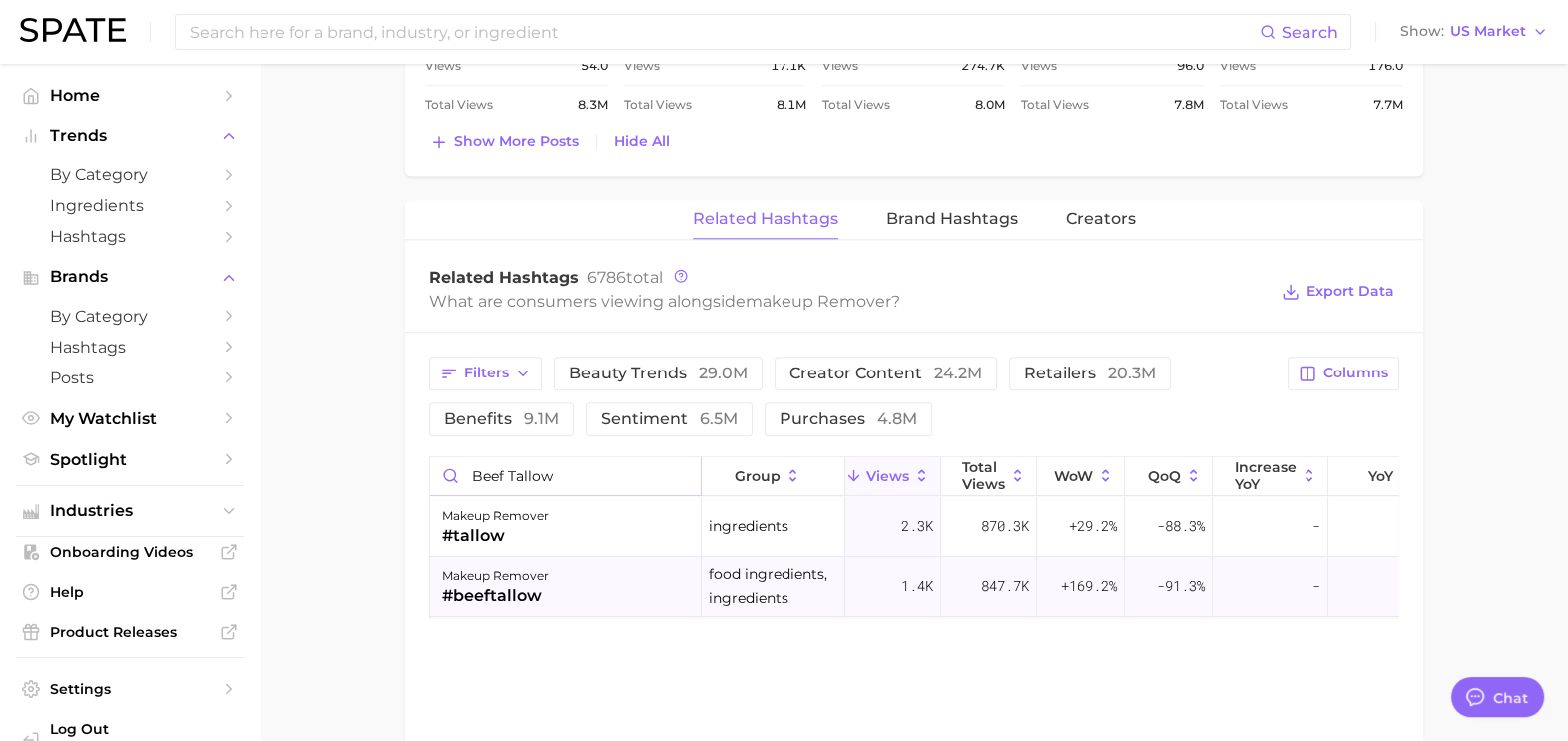 type on "beef tallow" 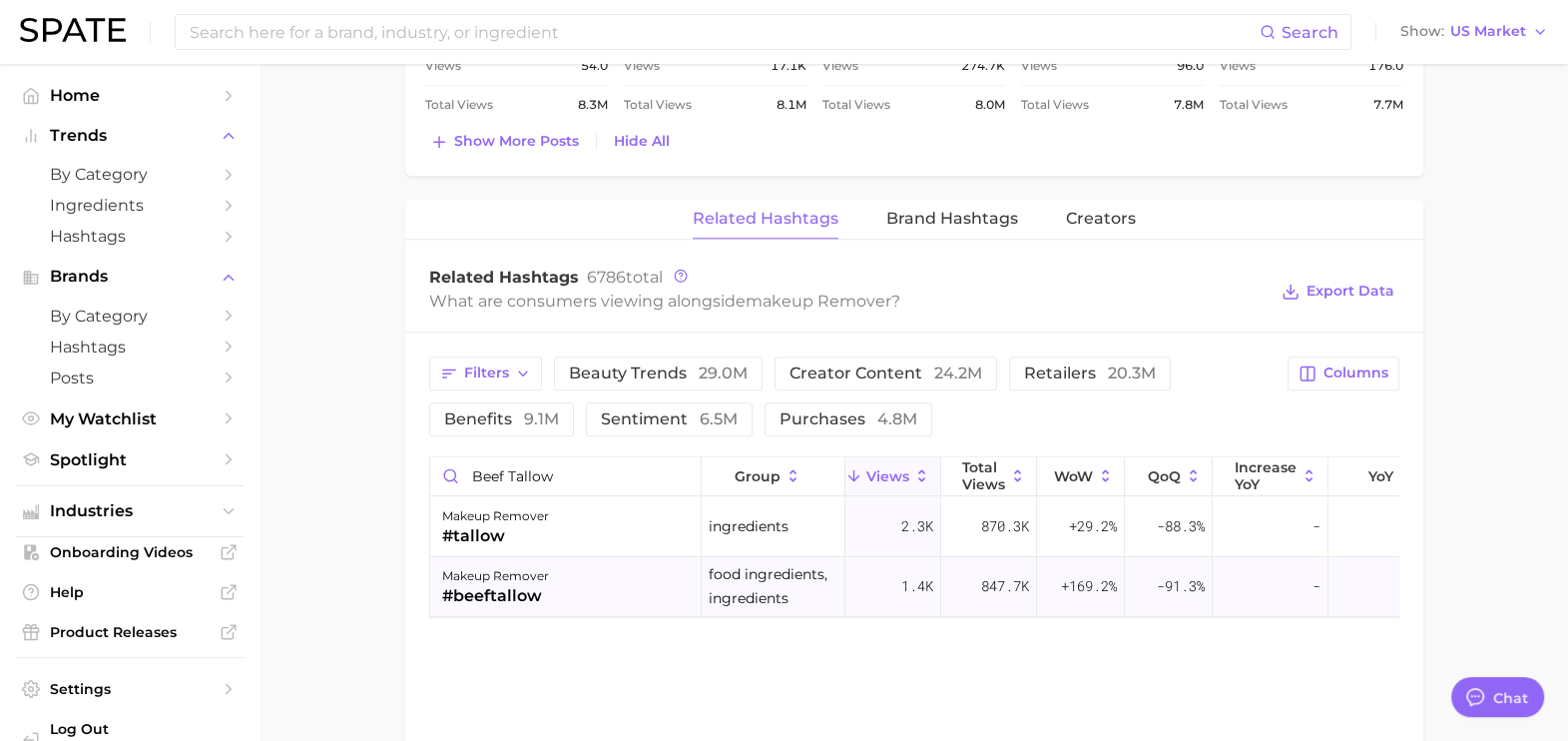 click on "makeup remover #beeftallow" at bounding box center (566, 587) 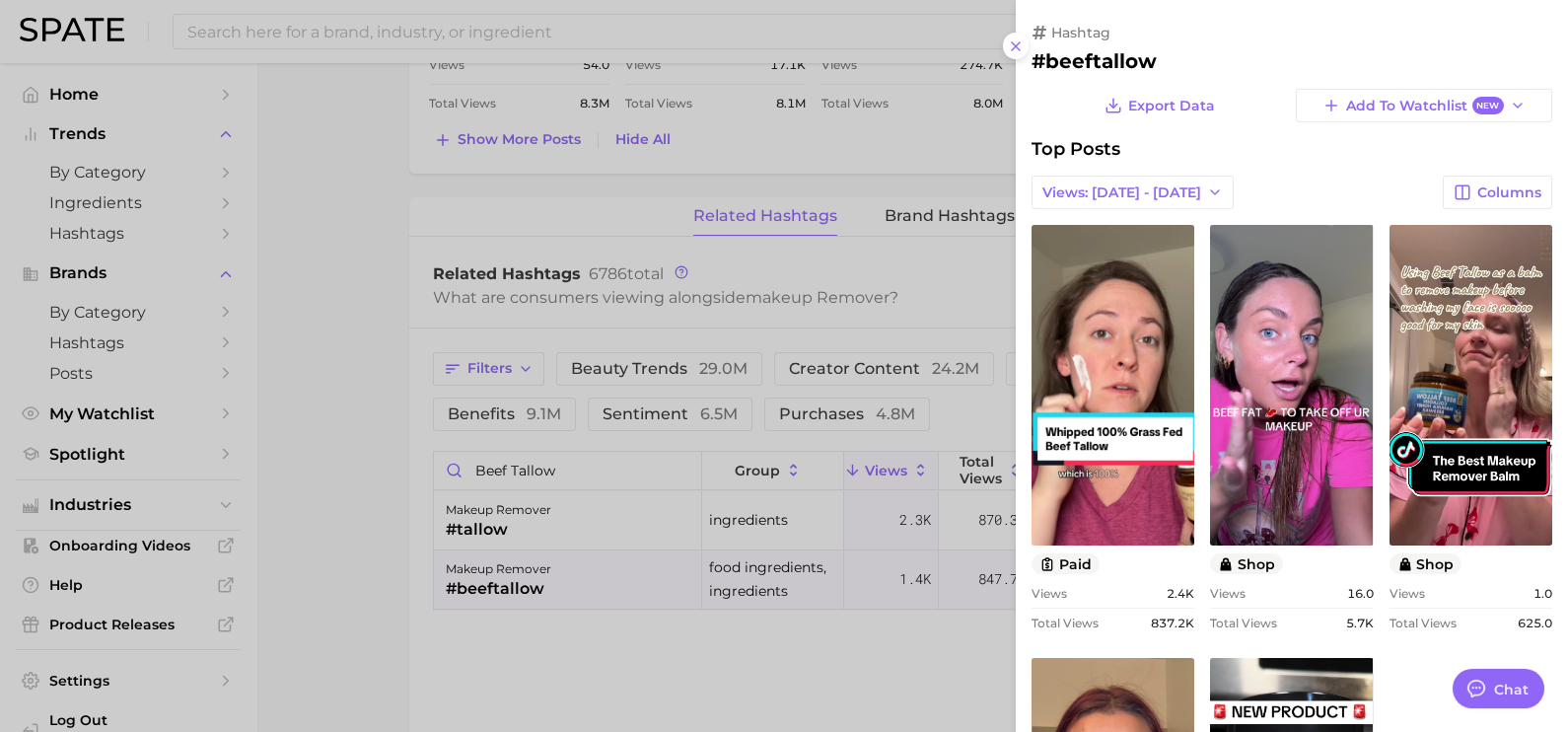 scroll, scrollTop: 0, scrollLeft: 0, axis: both 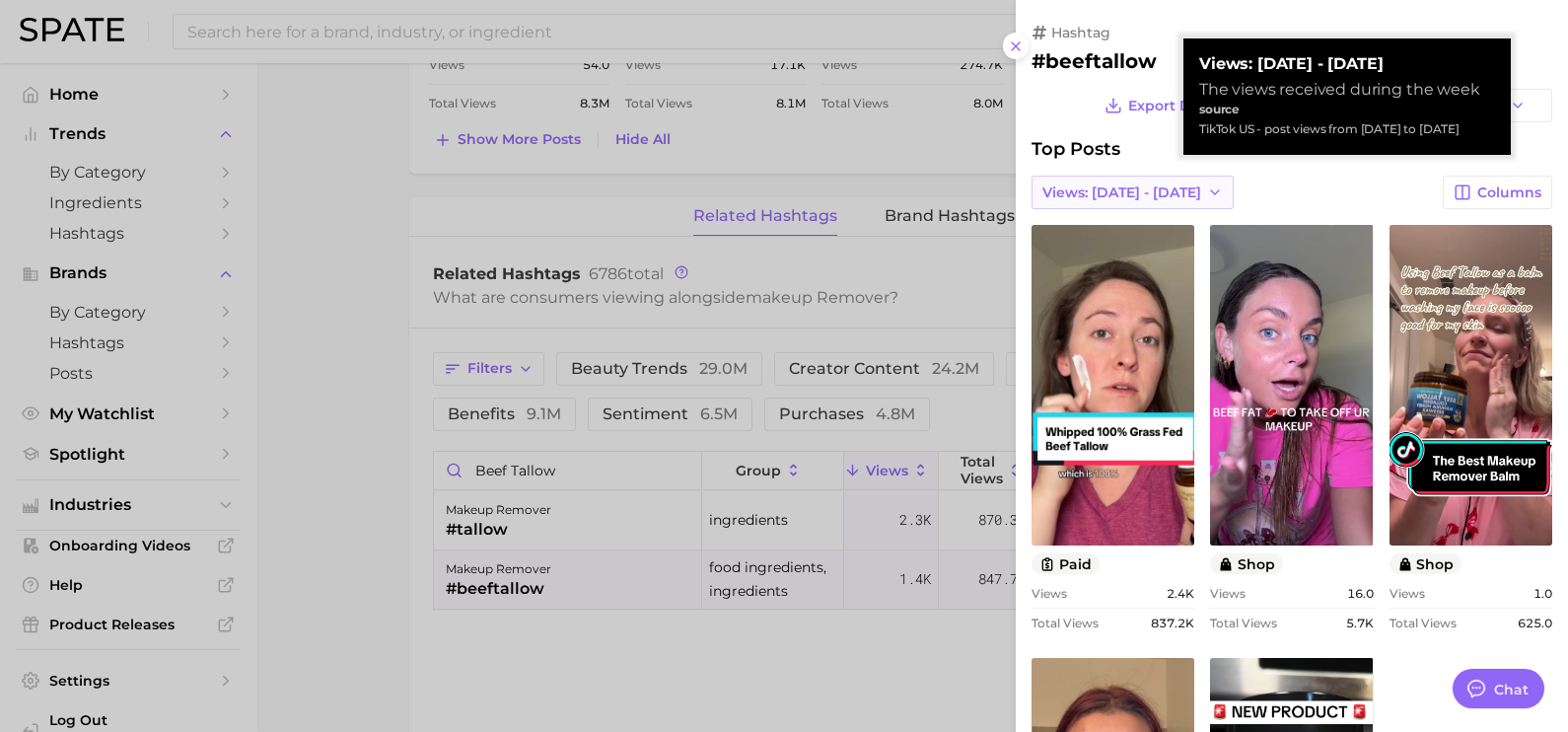 click on "Views: [DATE] -  [DATE]" at bounding box center [1132, 192] 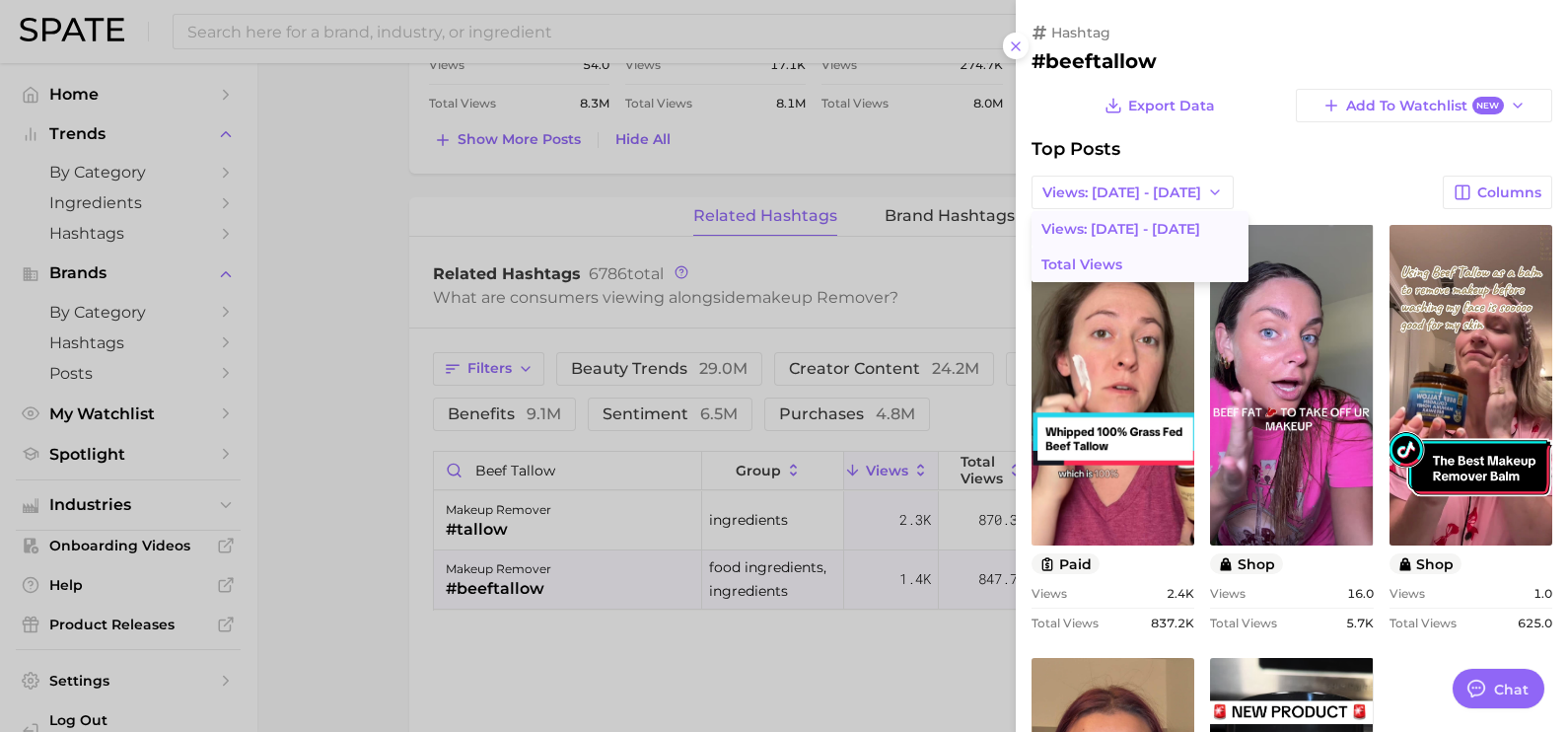click on "Total Views" at bounding box center (1140, 264) 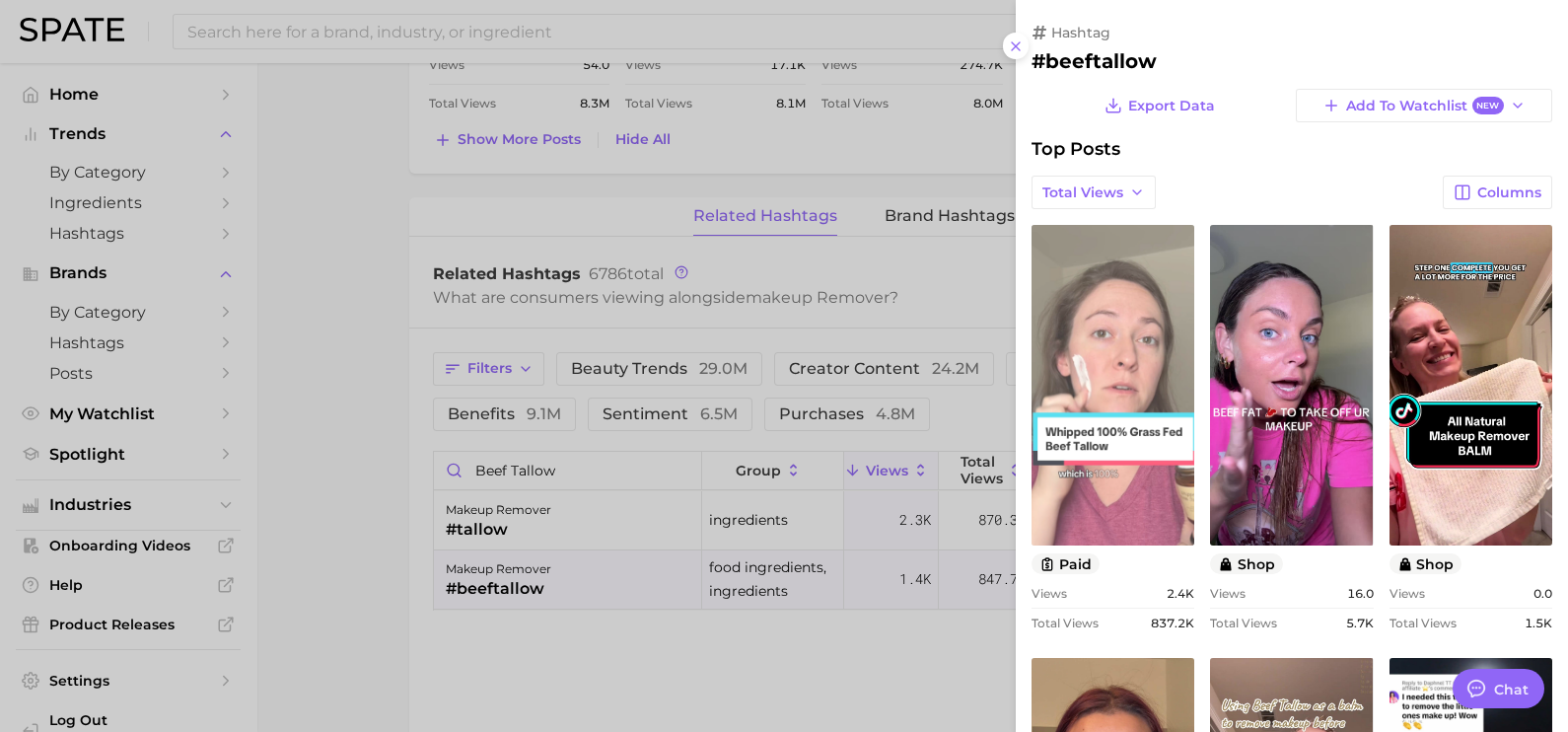 scroll, scrollTop: 0, scrollLeft: 0, axis: both 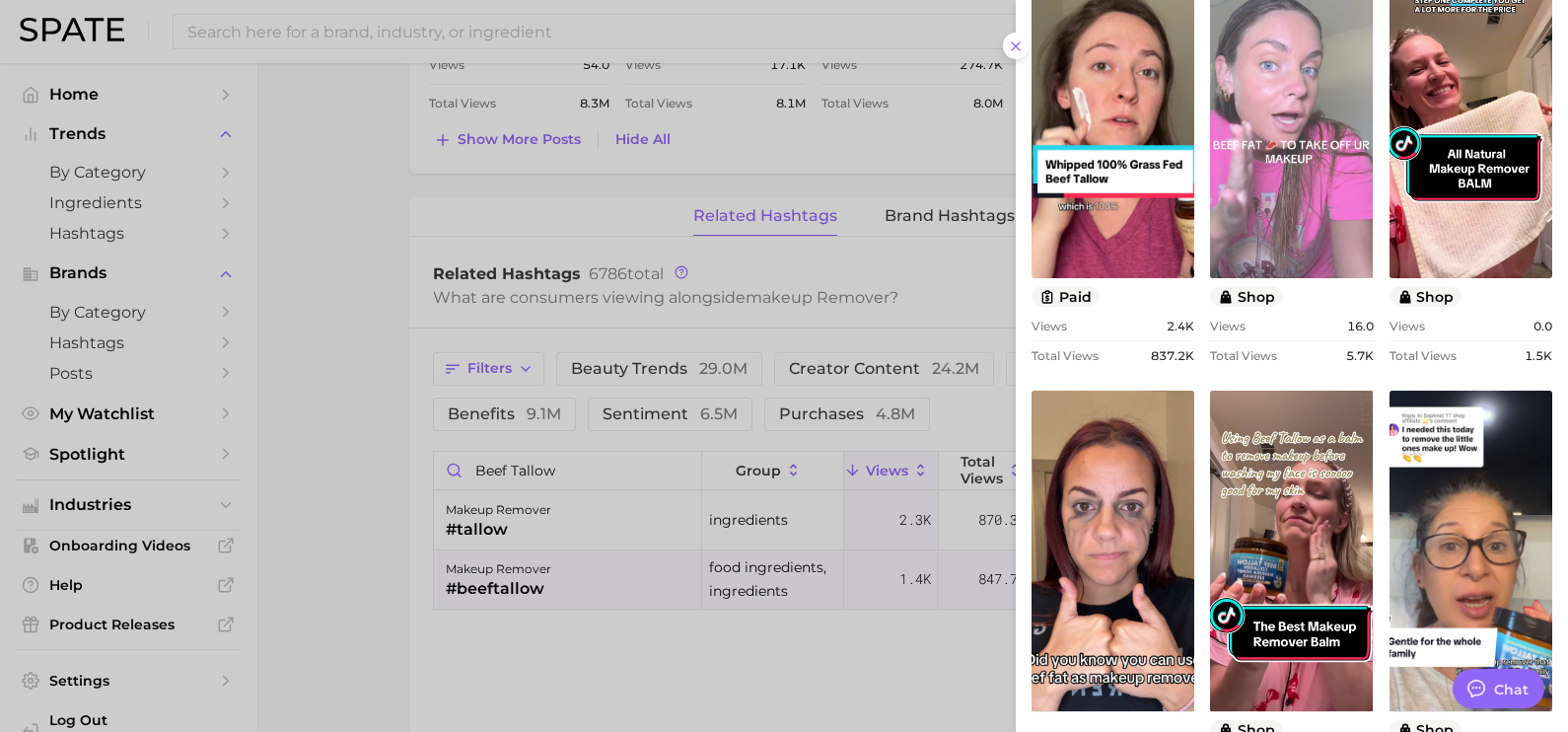 click on "view post on TikTok" at bounding box center [1291, 117] 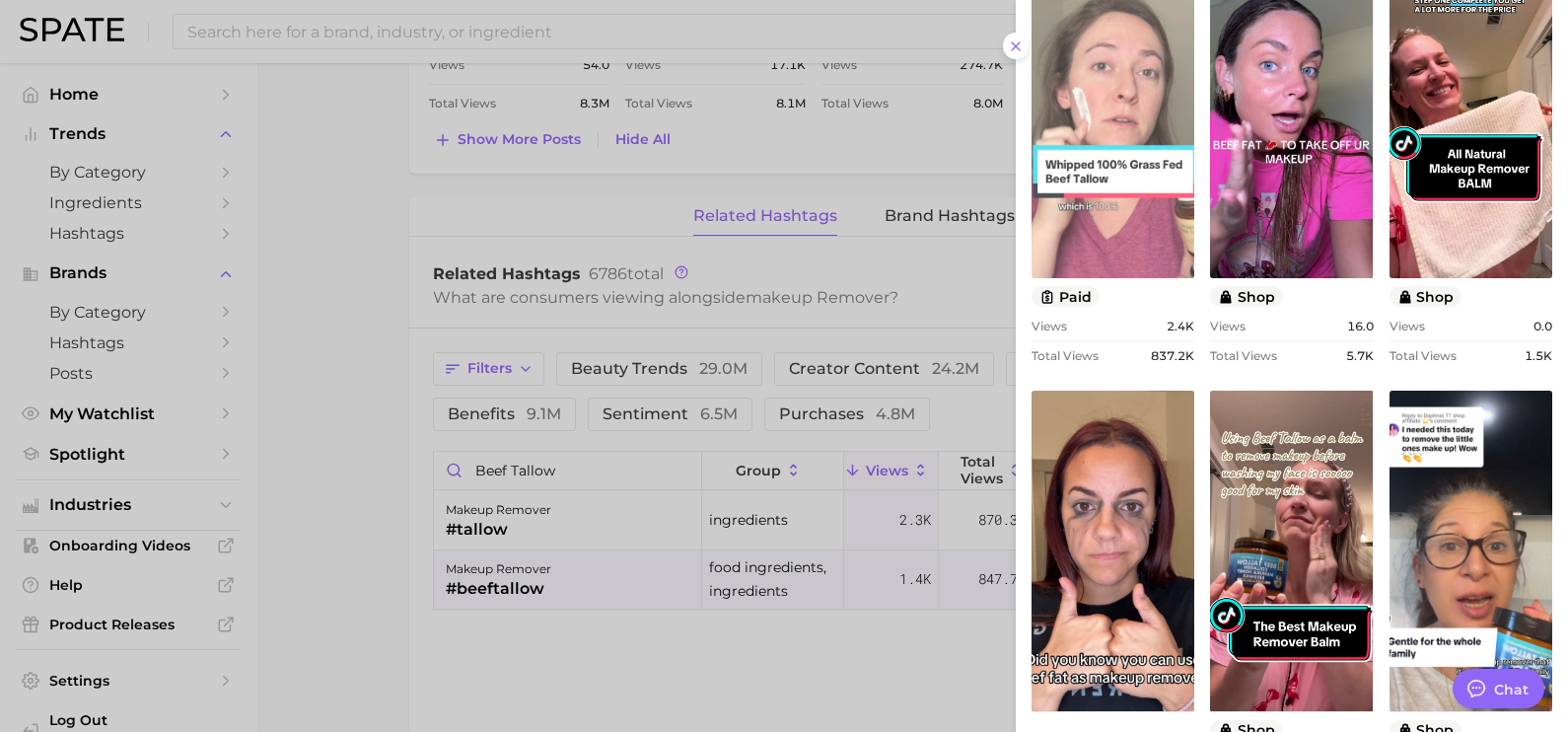 click on "view post on TikTok" at bounding box center [1112, 117] 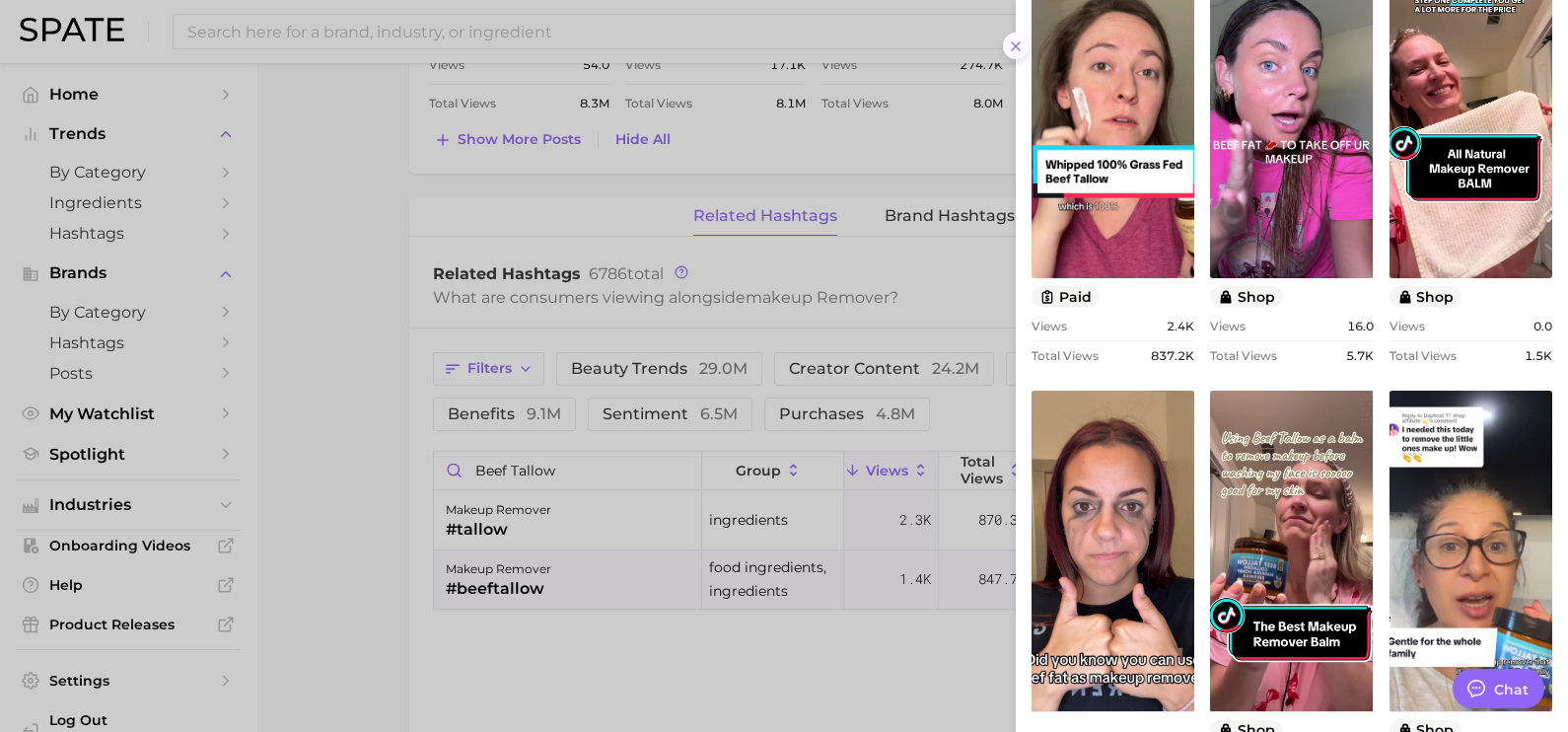 click 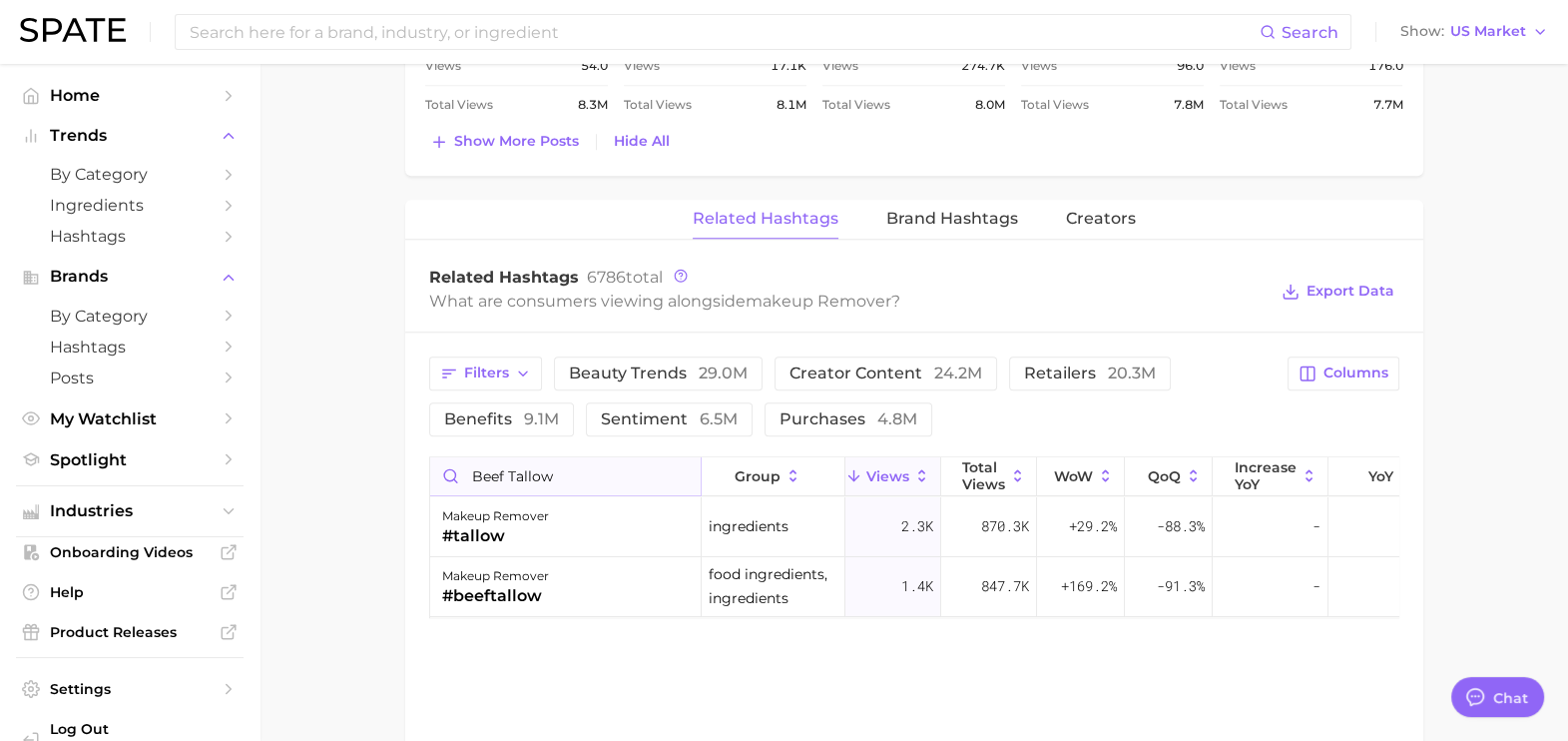 click on "beef tallow" at bounding box center [565, 476] 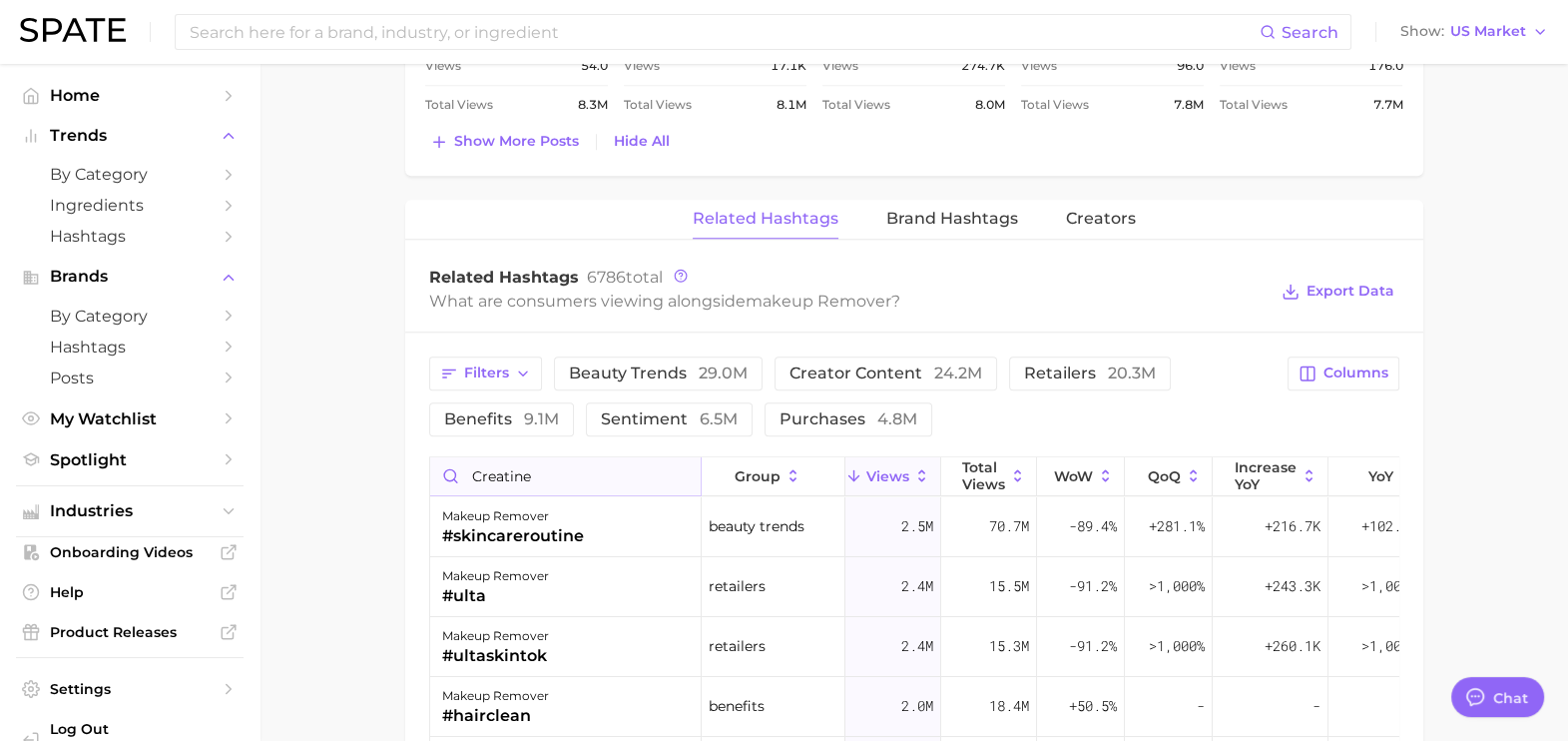 type on "creatine" 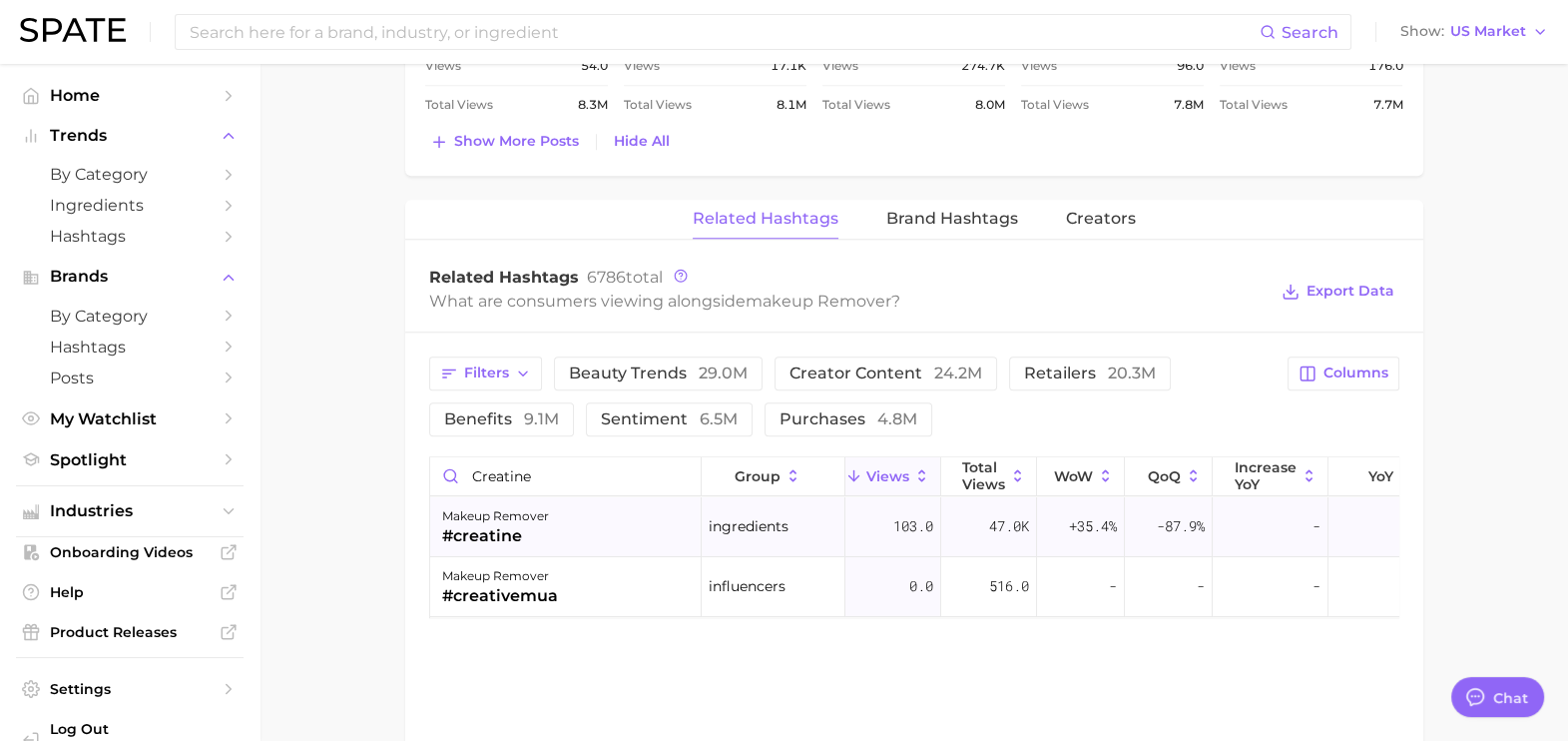 click on "makeup remover #creatine" at bounding box center (566, 527) 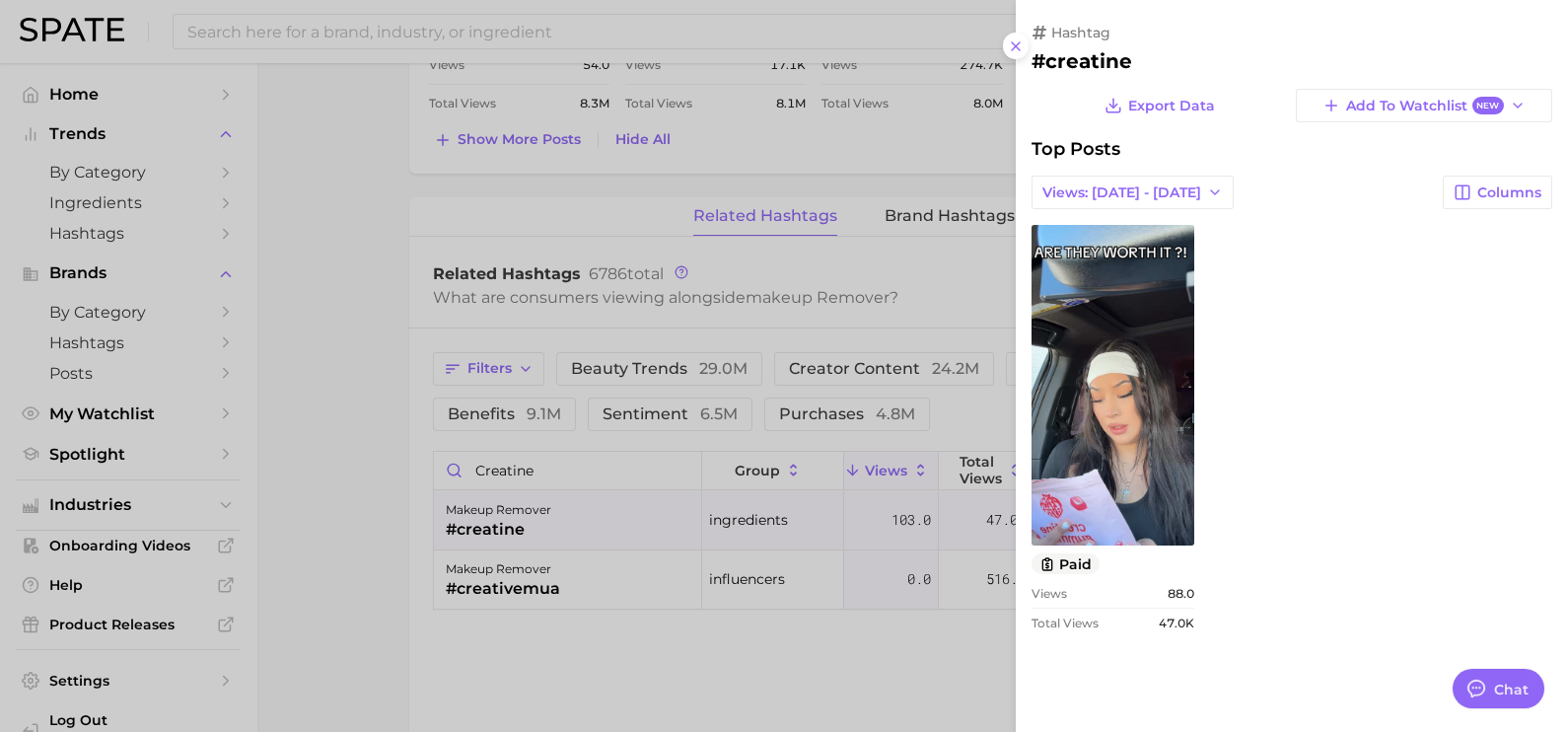 scroll, scrollTop: 0, scrollLeft: 0, axis: both 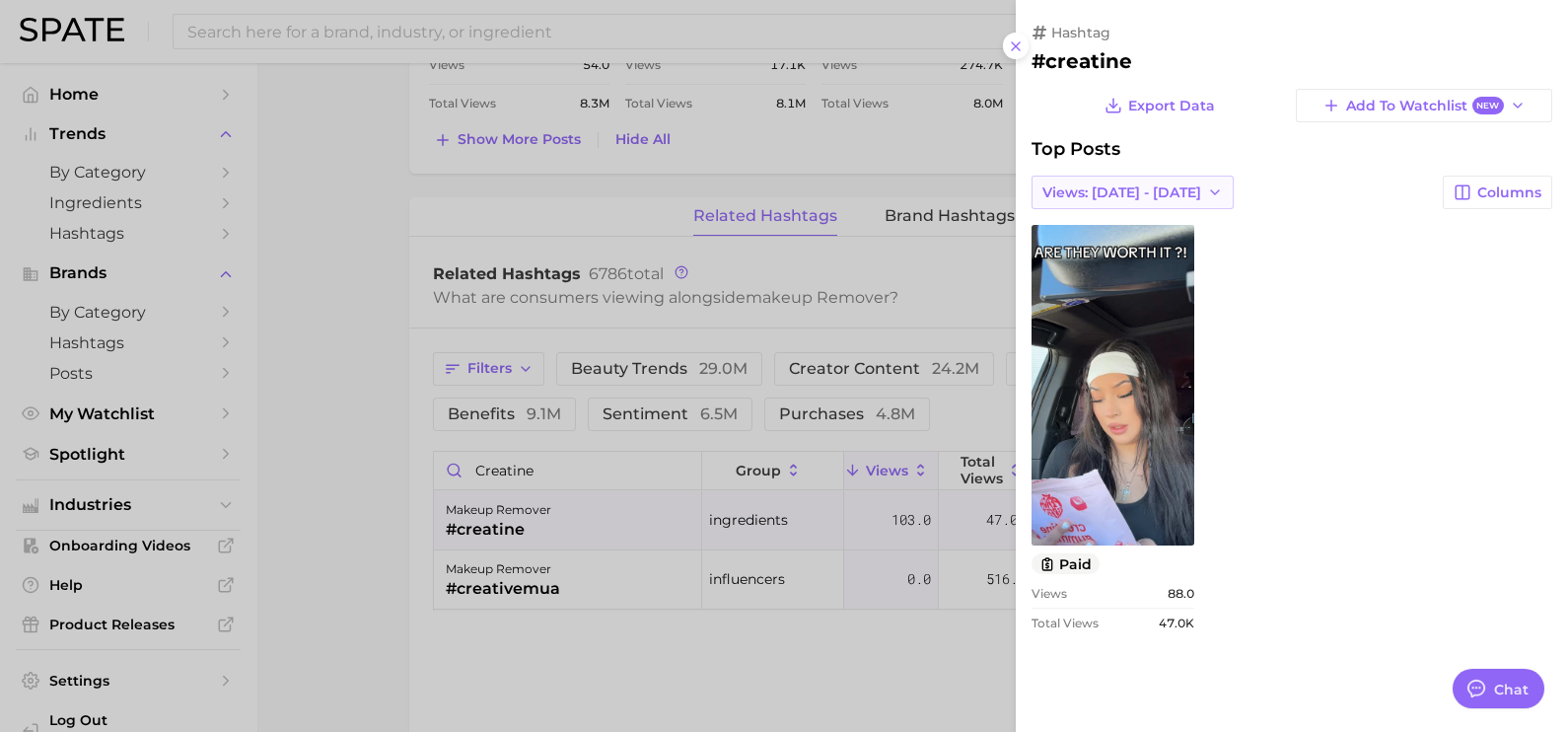 click on "Views: [DATE] -  [DATE]" at bounding box center (1132, 192) 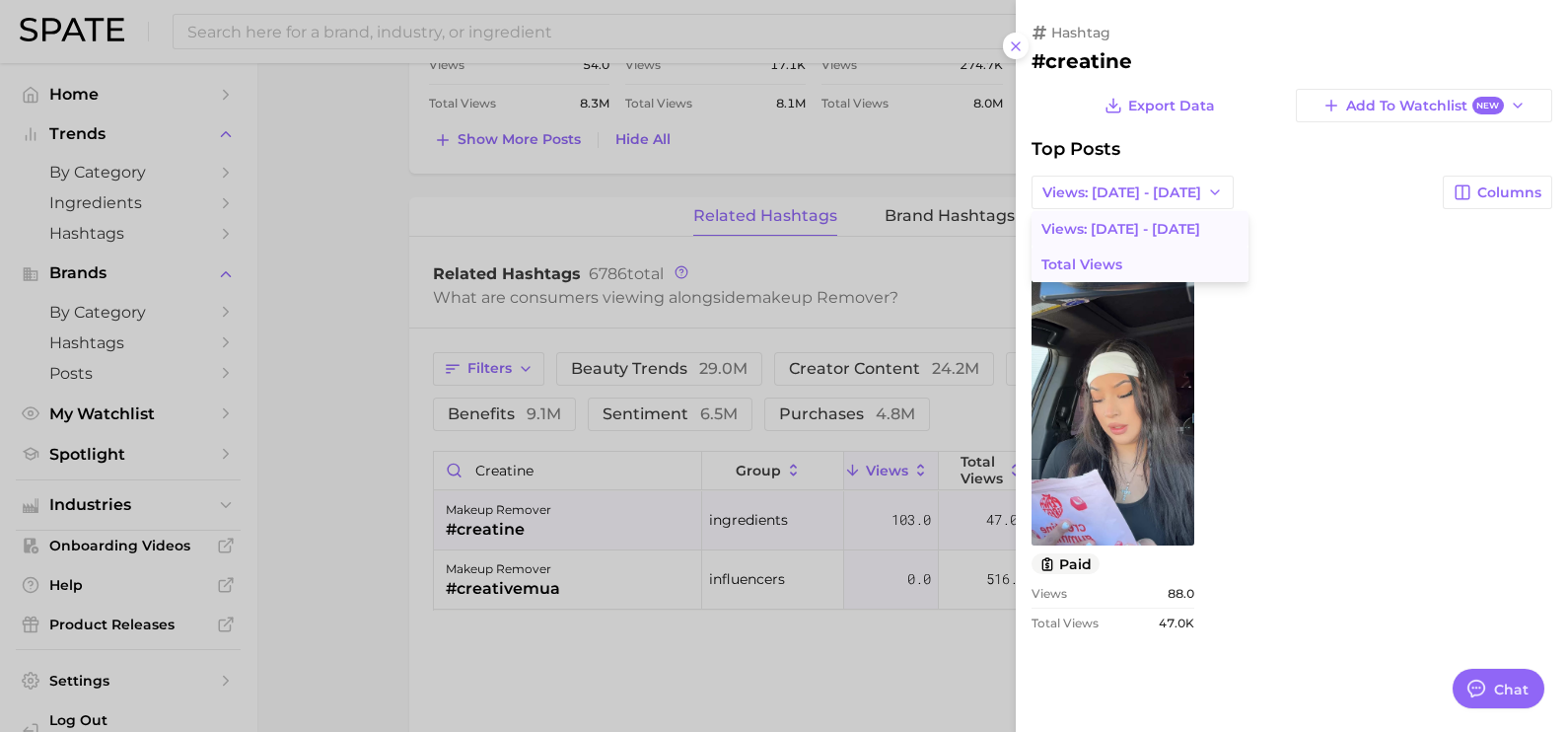 click on "Total Views" at bounding box center (1140, 264) 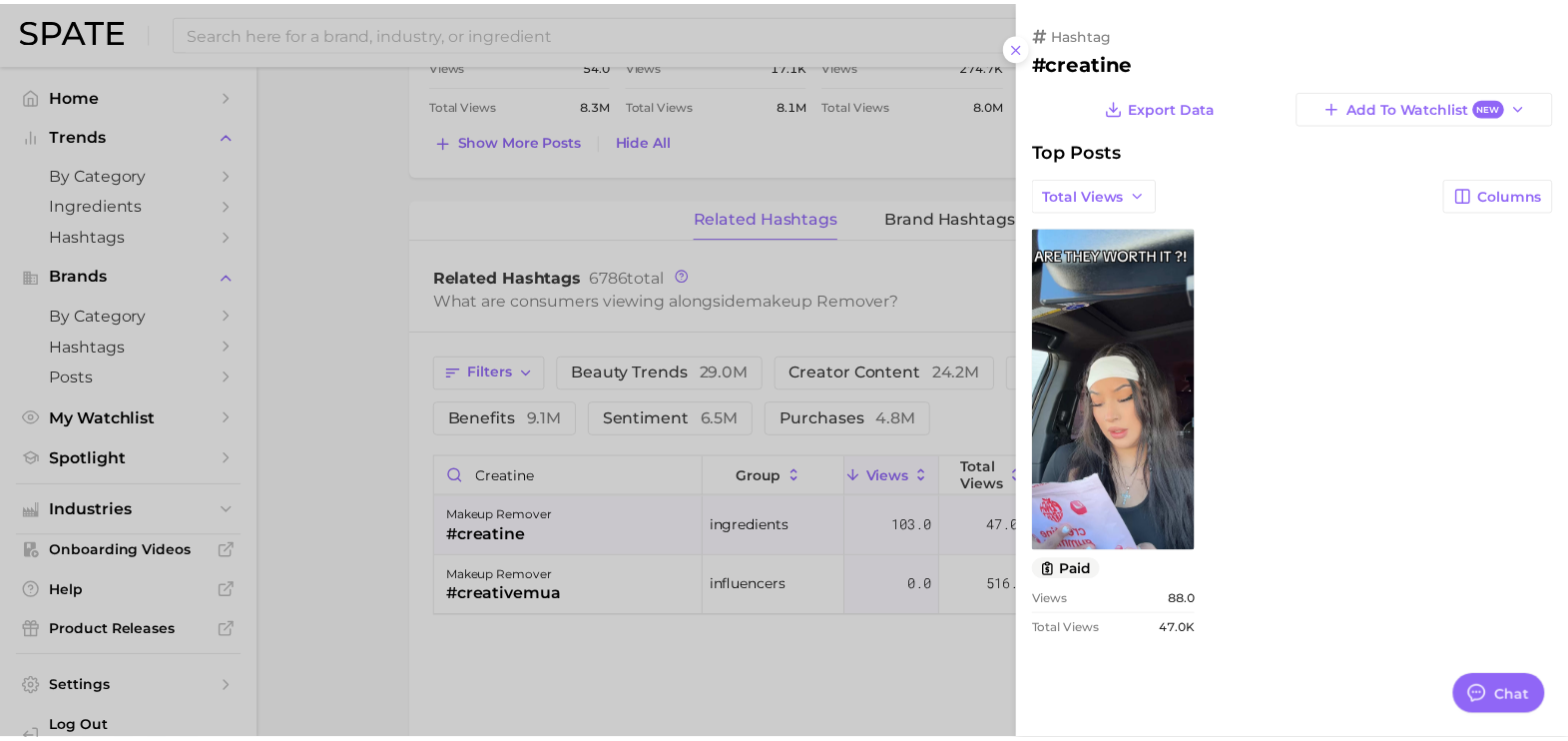 scroll, scrollTop: 0, scrollLeft: 0, axis: both 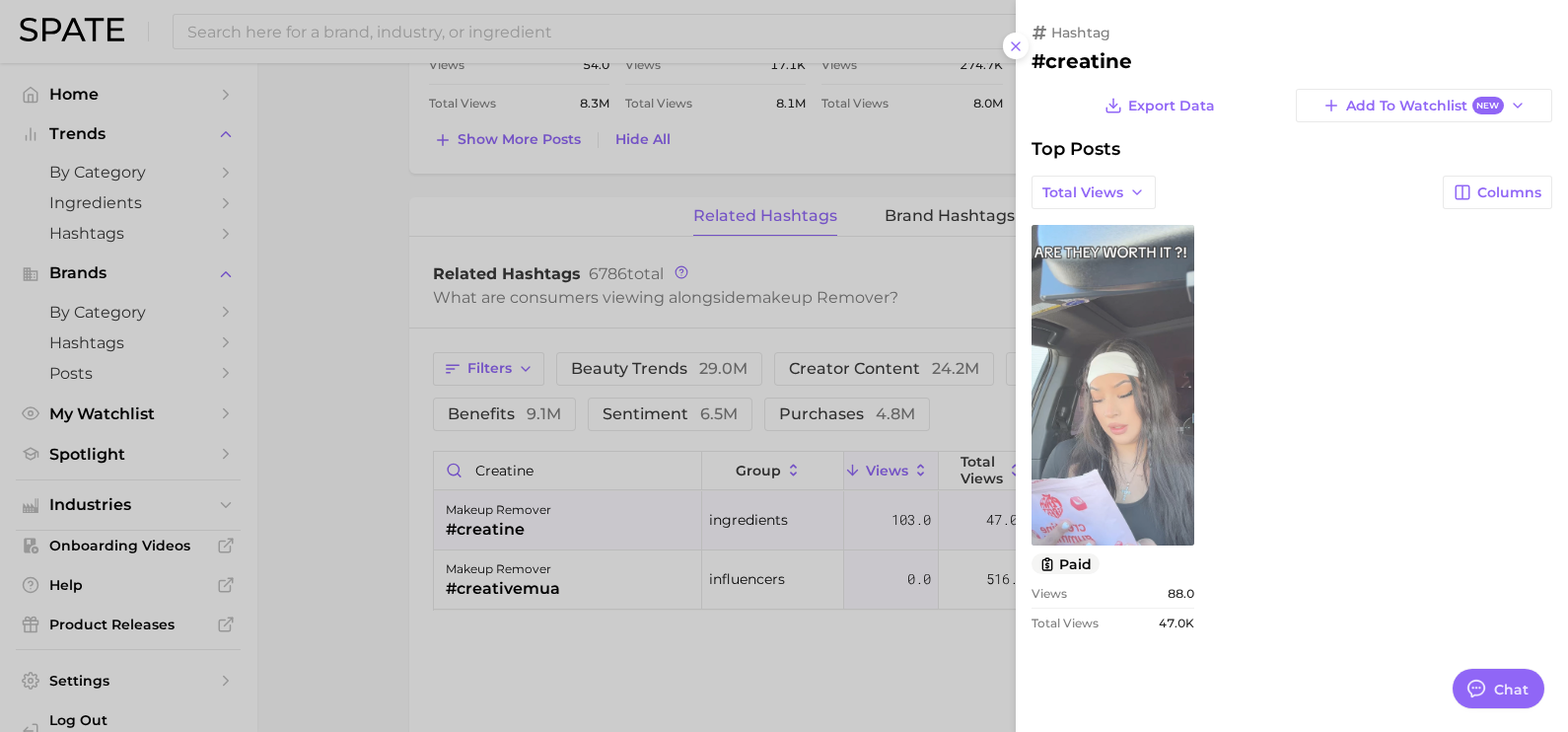 click on "view post on TikTok" at bounding box center (1112, 385) 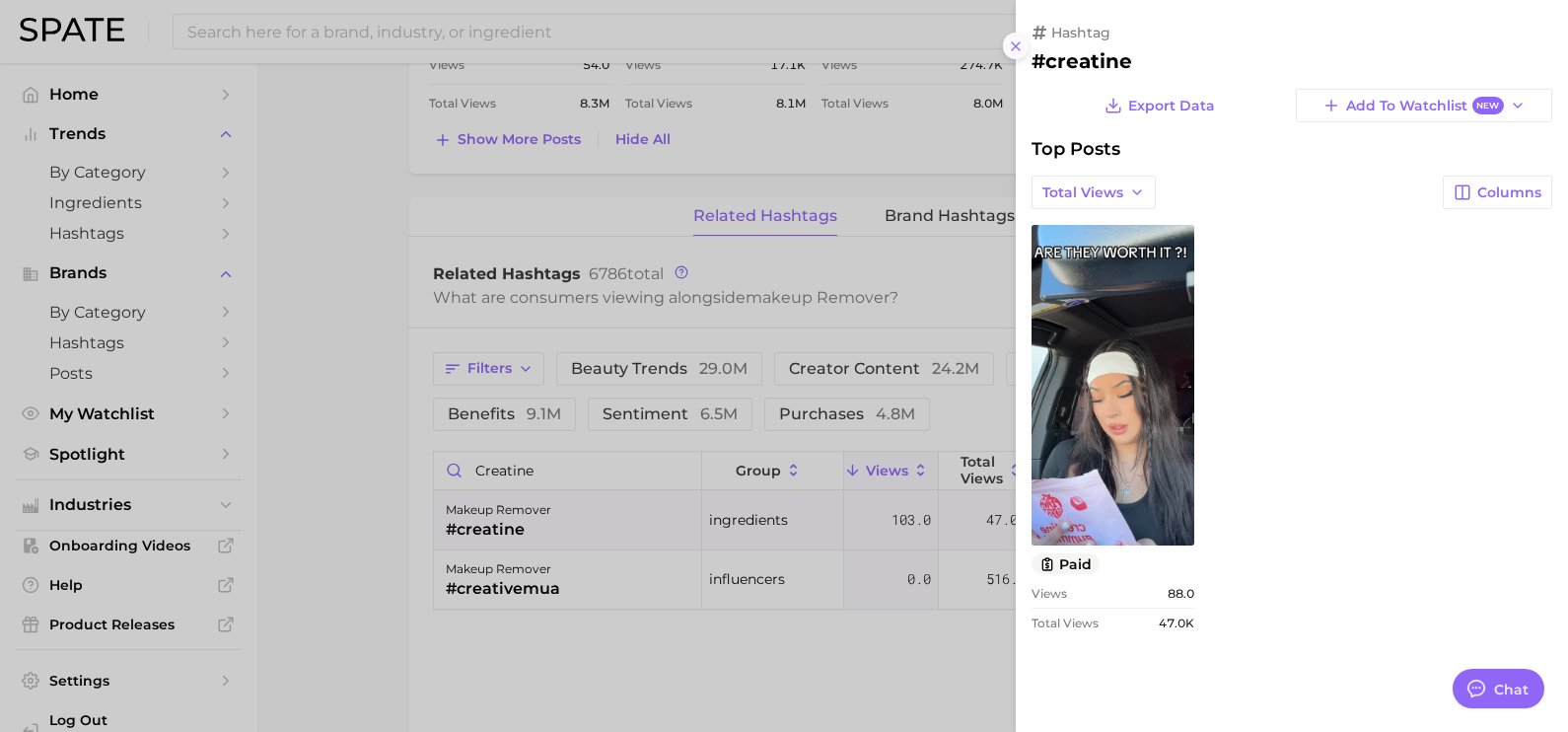 click 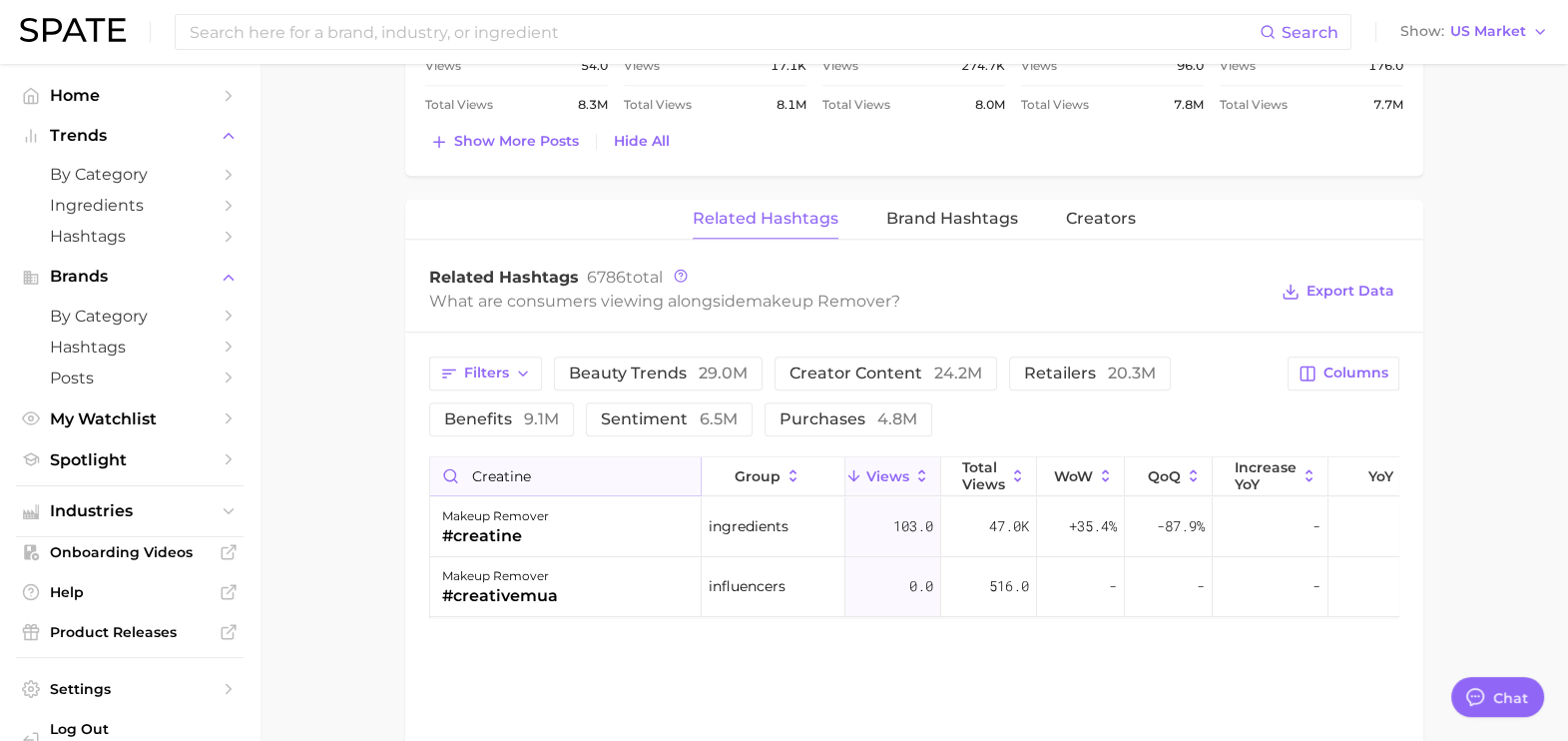 click on "creatine" at bounding box center (565, 476) 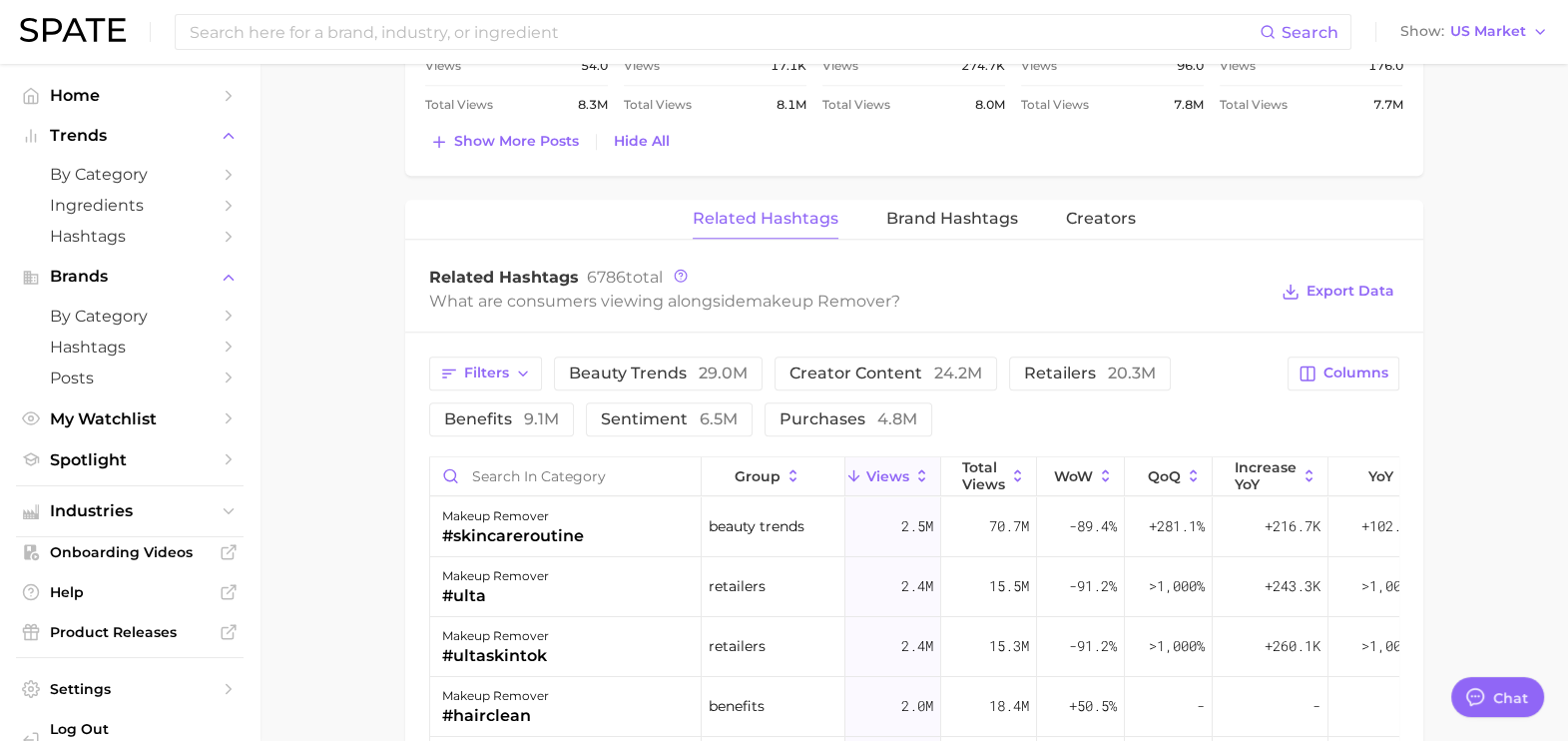 click on "Filters beauty trends   29.0m creator content   24.2m retailers   20.3m benefits   9.1m sentiment   6.5m purchases   4.8m" at bounding box center [852, 396] 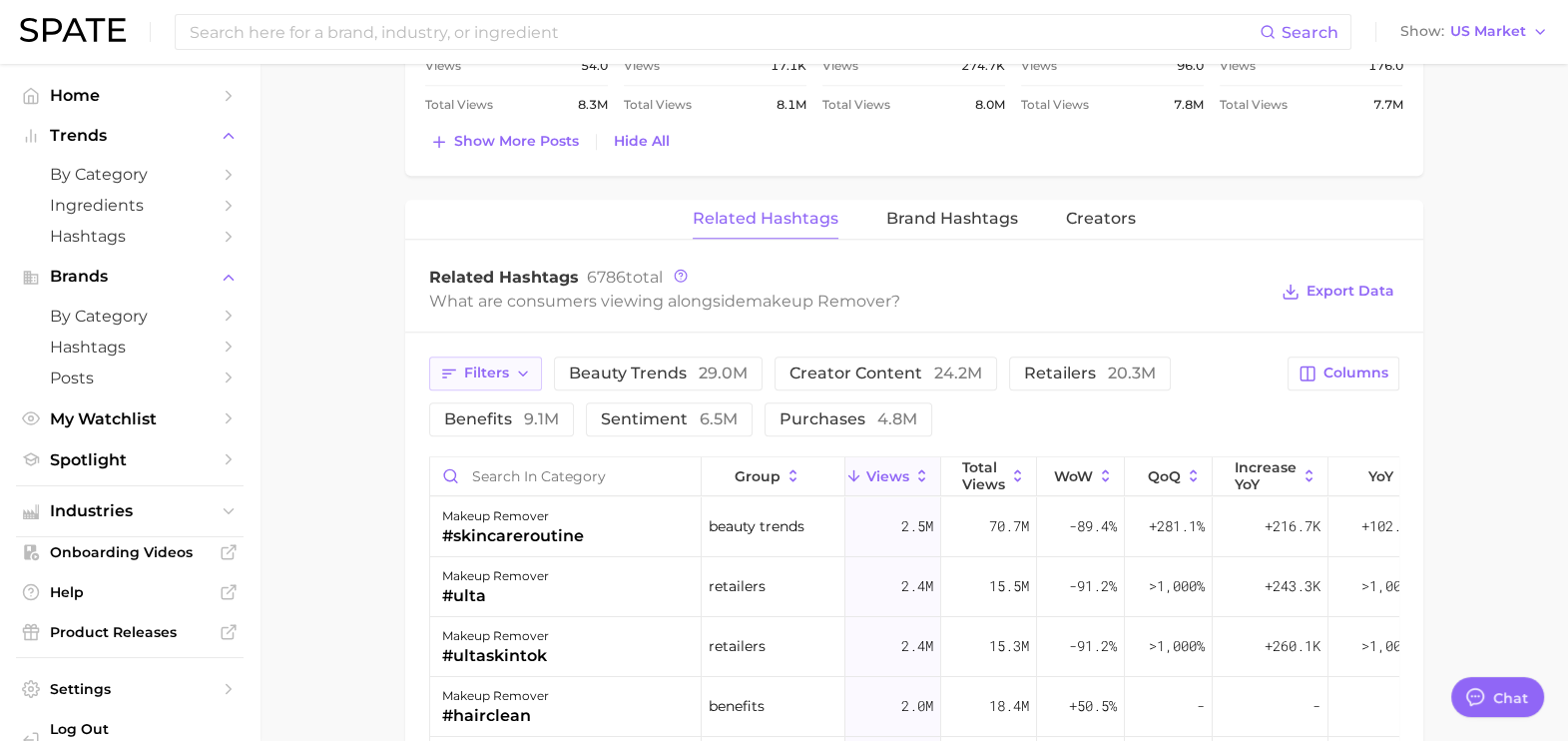 click on "Filters" at bounding box center (485, 373) 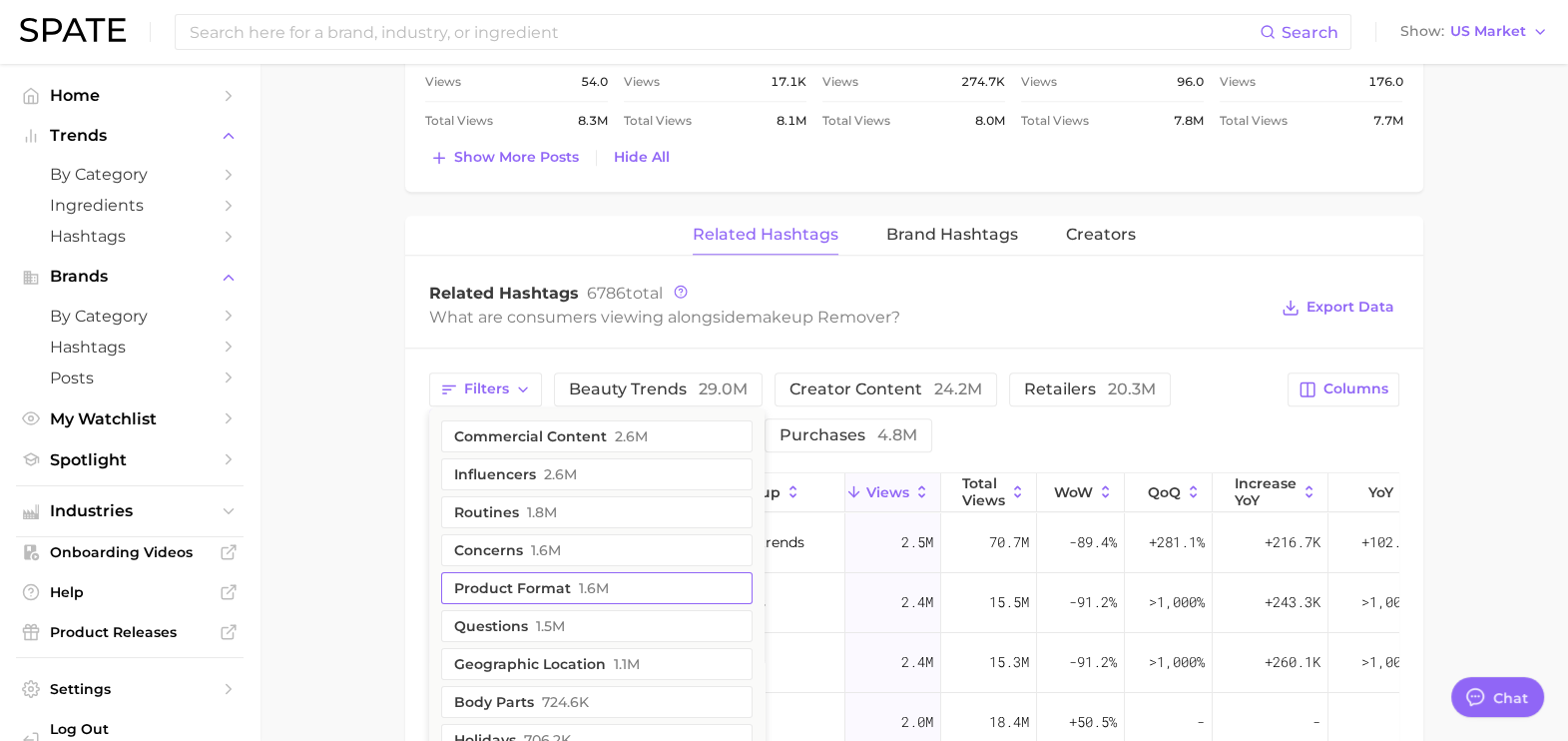 scroll, scrollTop: 2431, scrollLeft: 0, axis: vertical 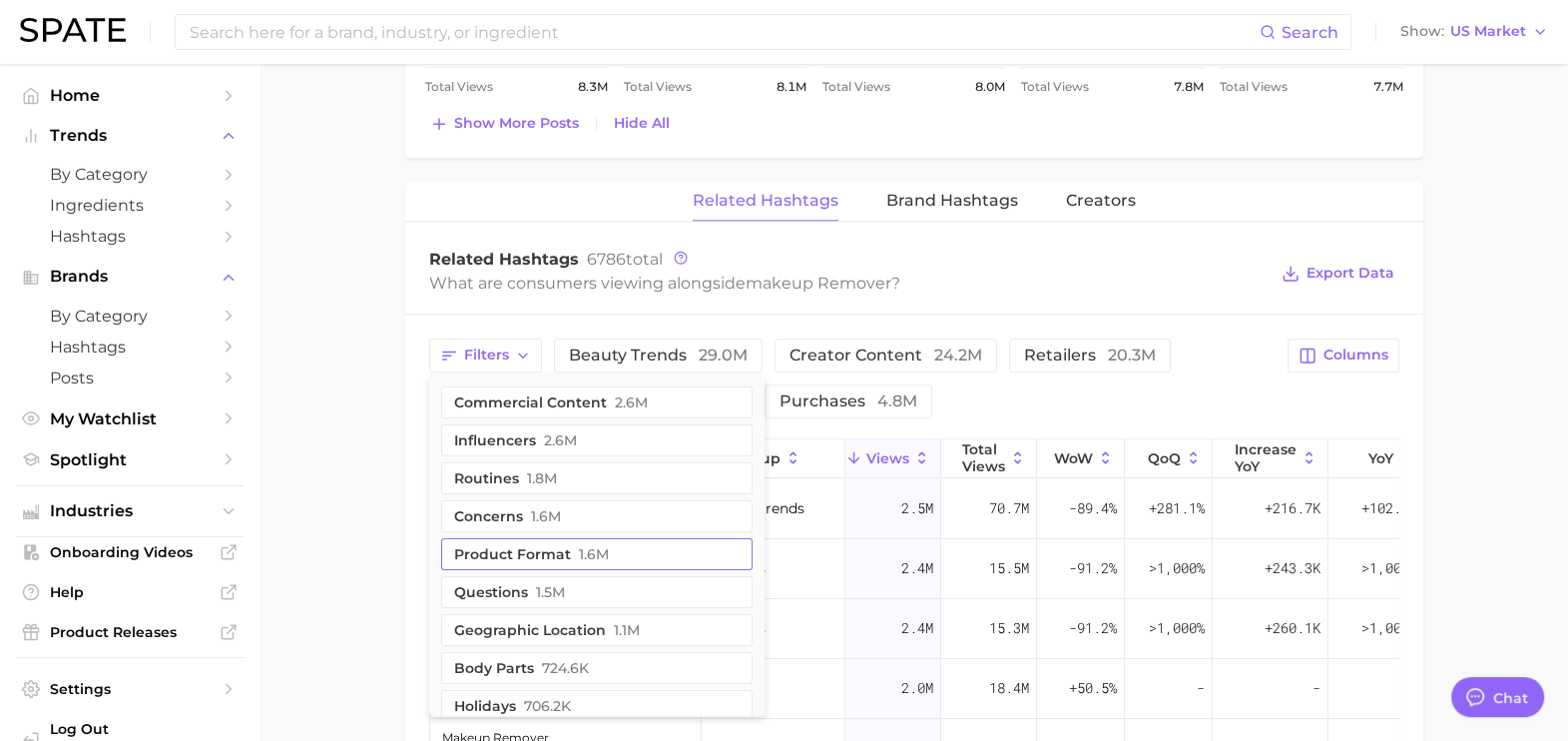 click on "product format   1.6m" at bounding box center [597, 554] 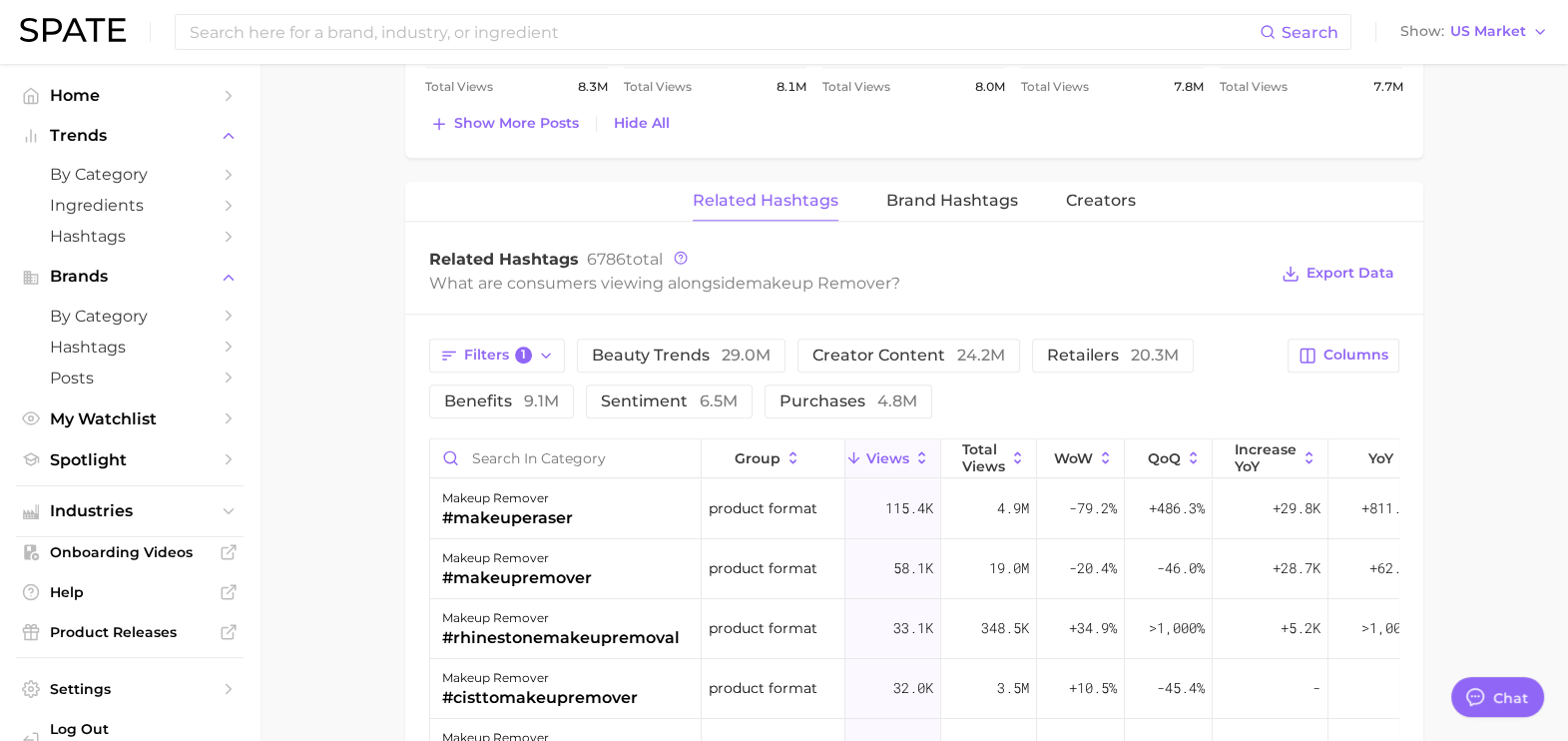 click on "Filters 1 beauty trends   29.0m creator content   24.2m retailers   20.3m benefits   9.1m sentiment   6.5m purchases   4.8m" at bounding box center (852, 378) 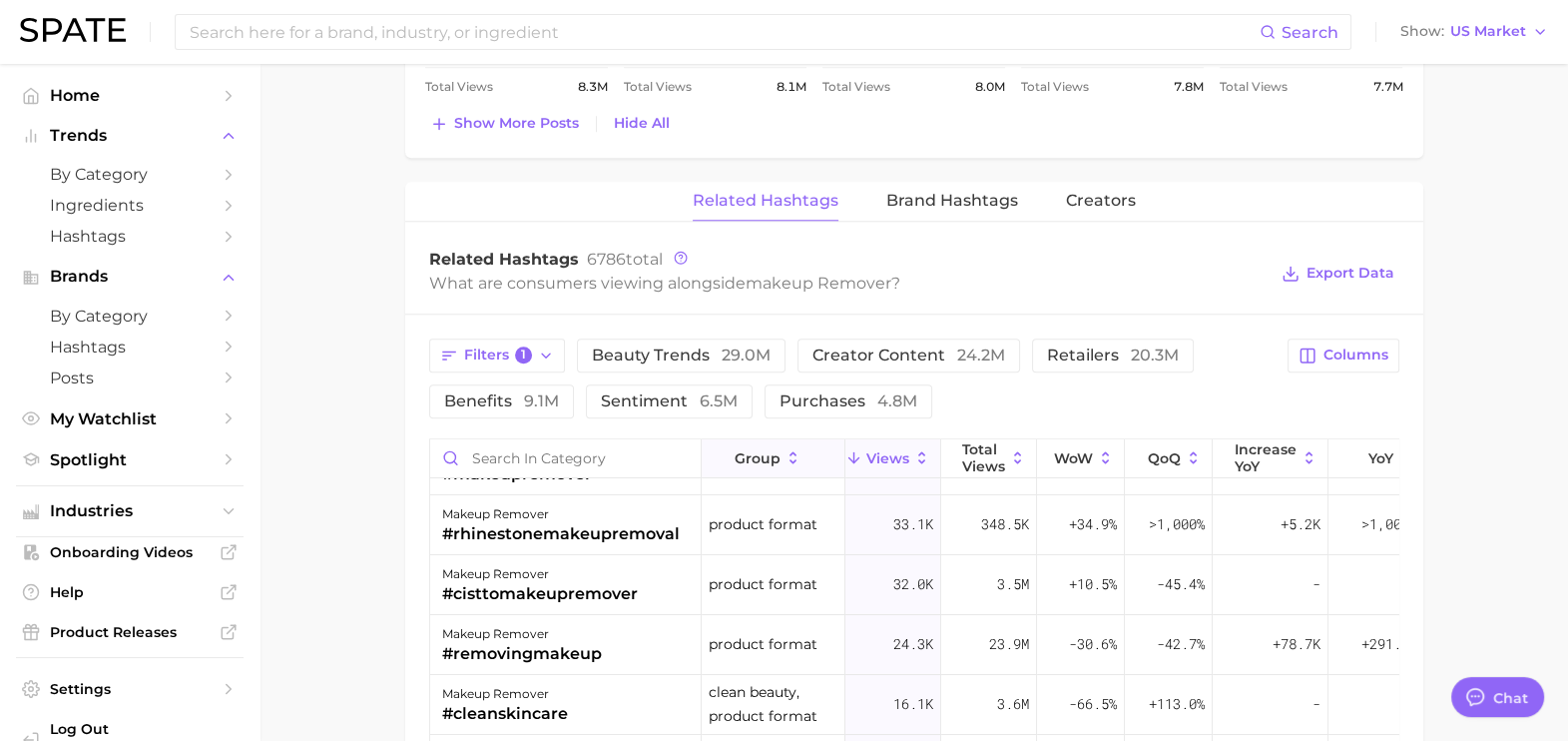 scroll, scrollTop: 104, scrollLeft: 0, axis: vertical 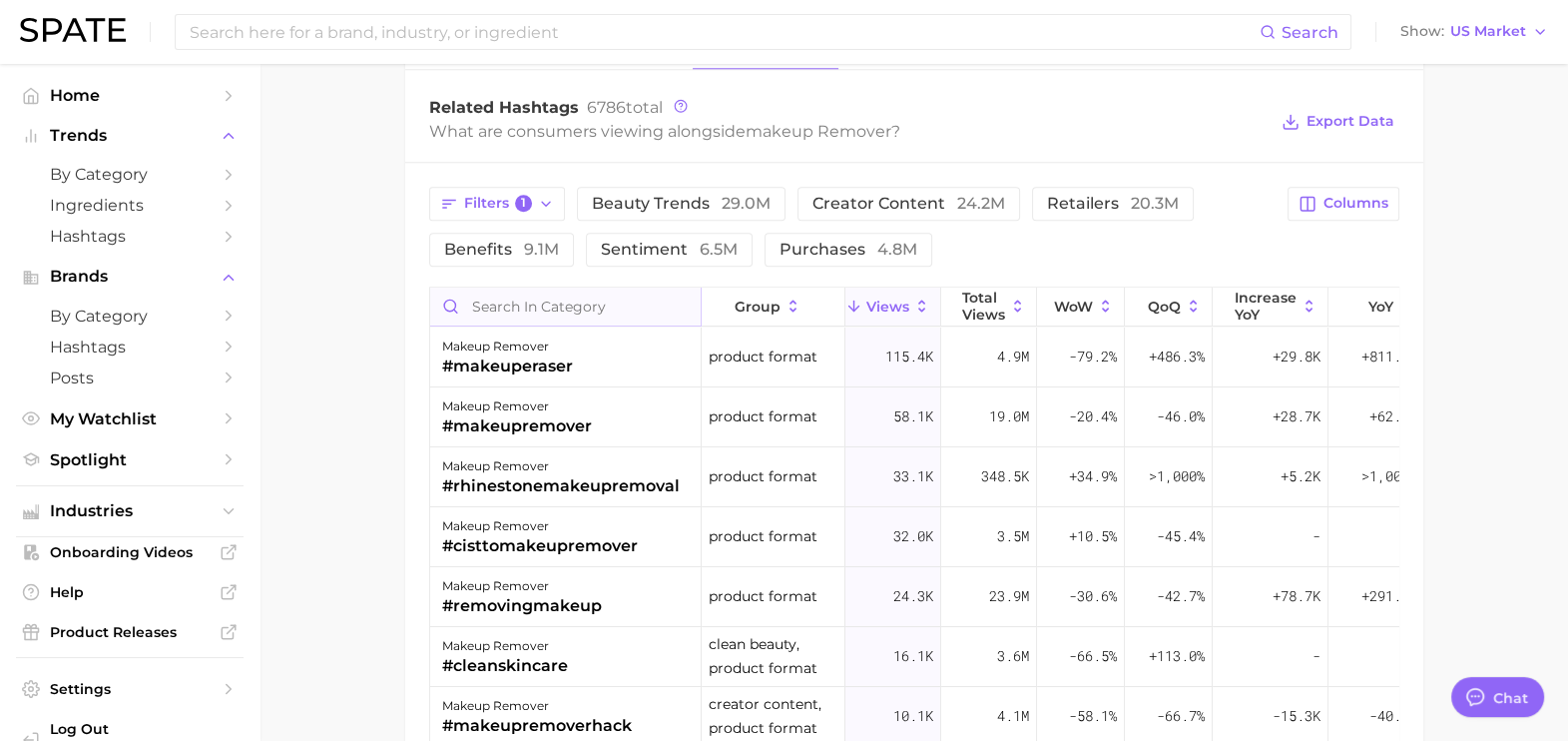 click at bounding box center (565, 307) 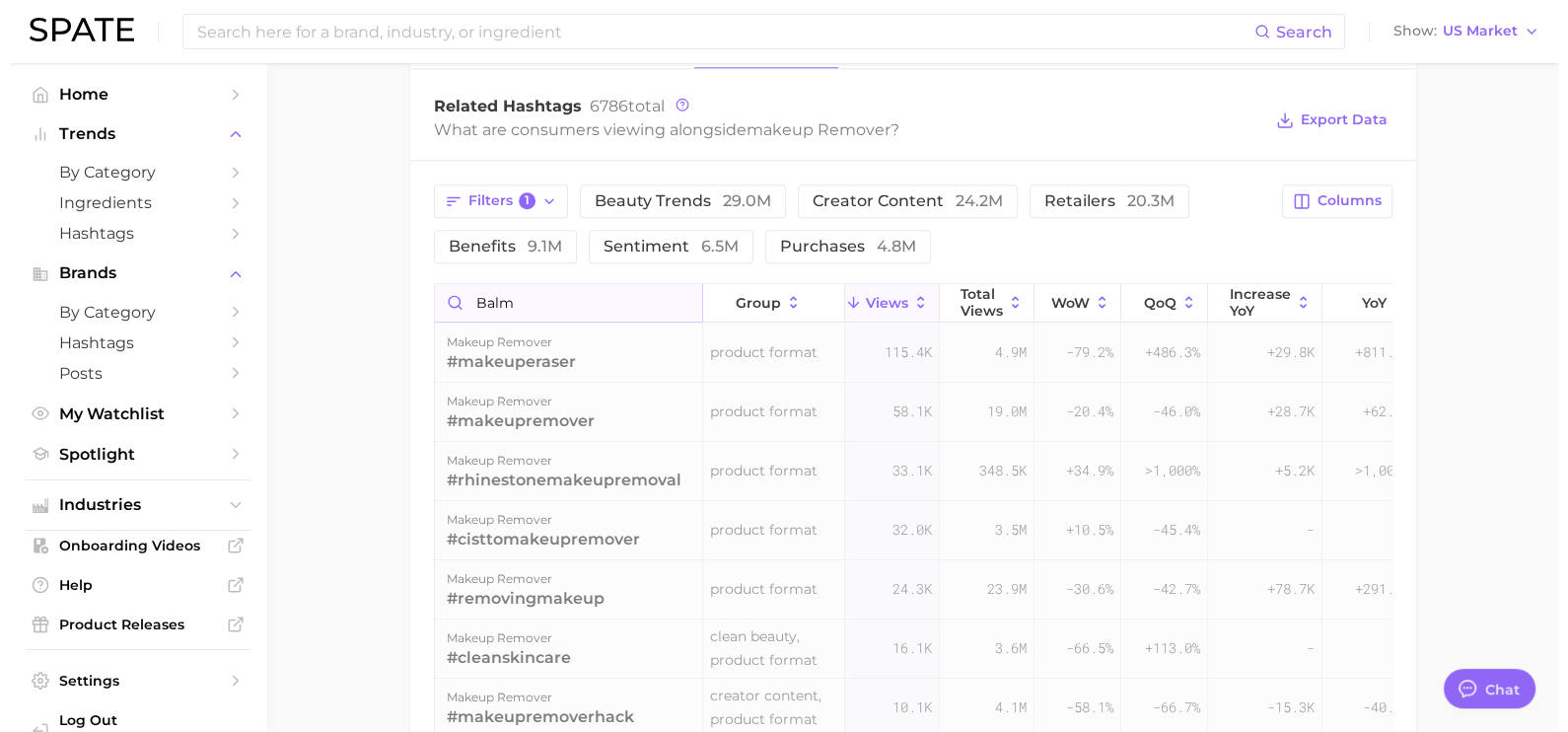 scroll, scrollTop: 2550, scrollLeft: 0, axis: vertical 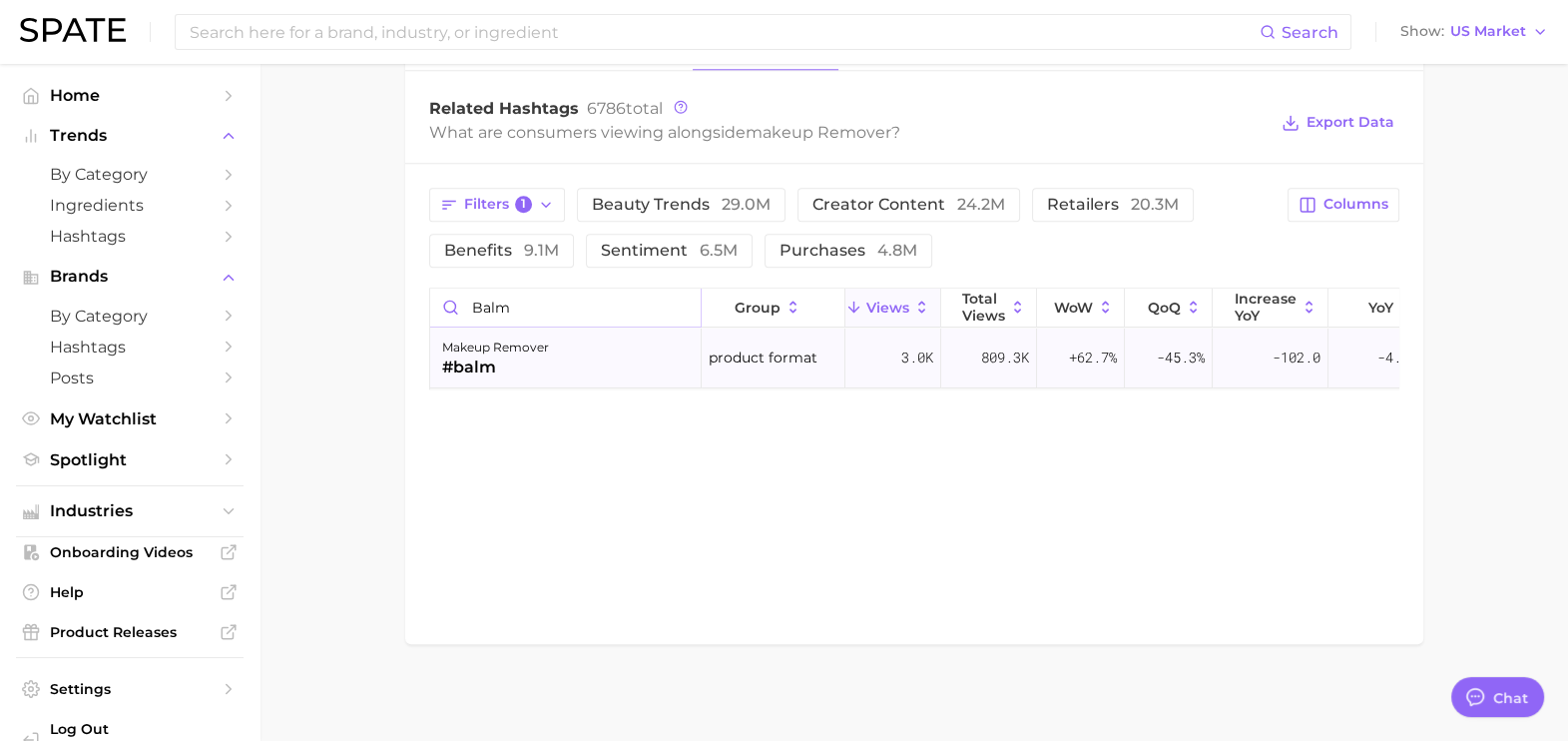 type on "balm" 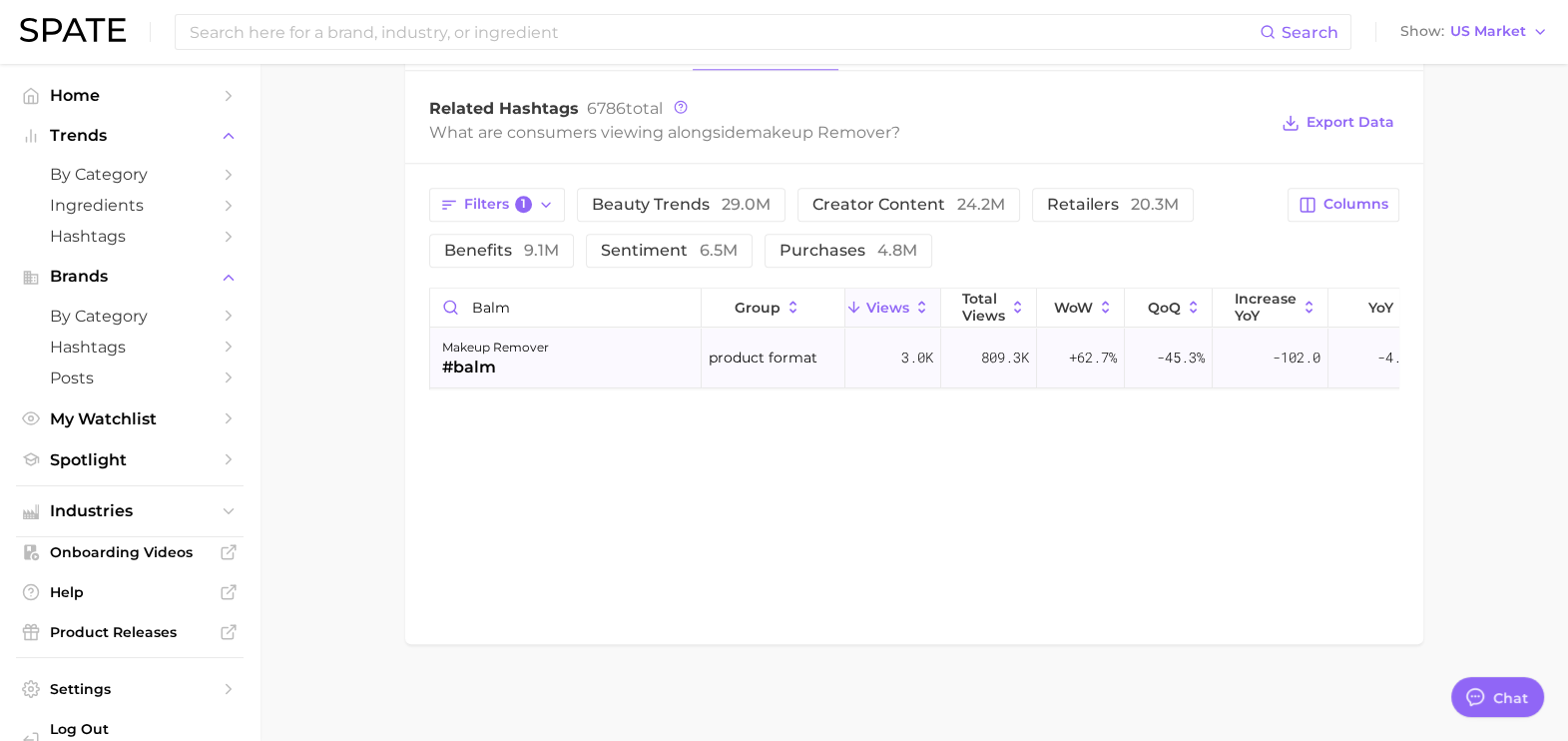 click on "makeup remover #balm" at bounding box center [566, 359] 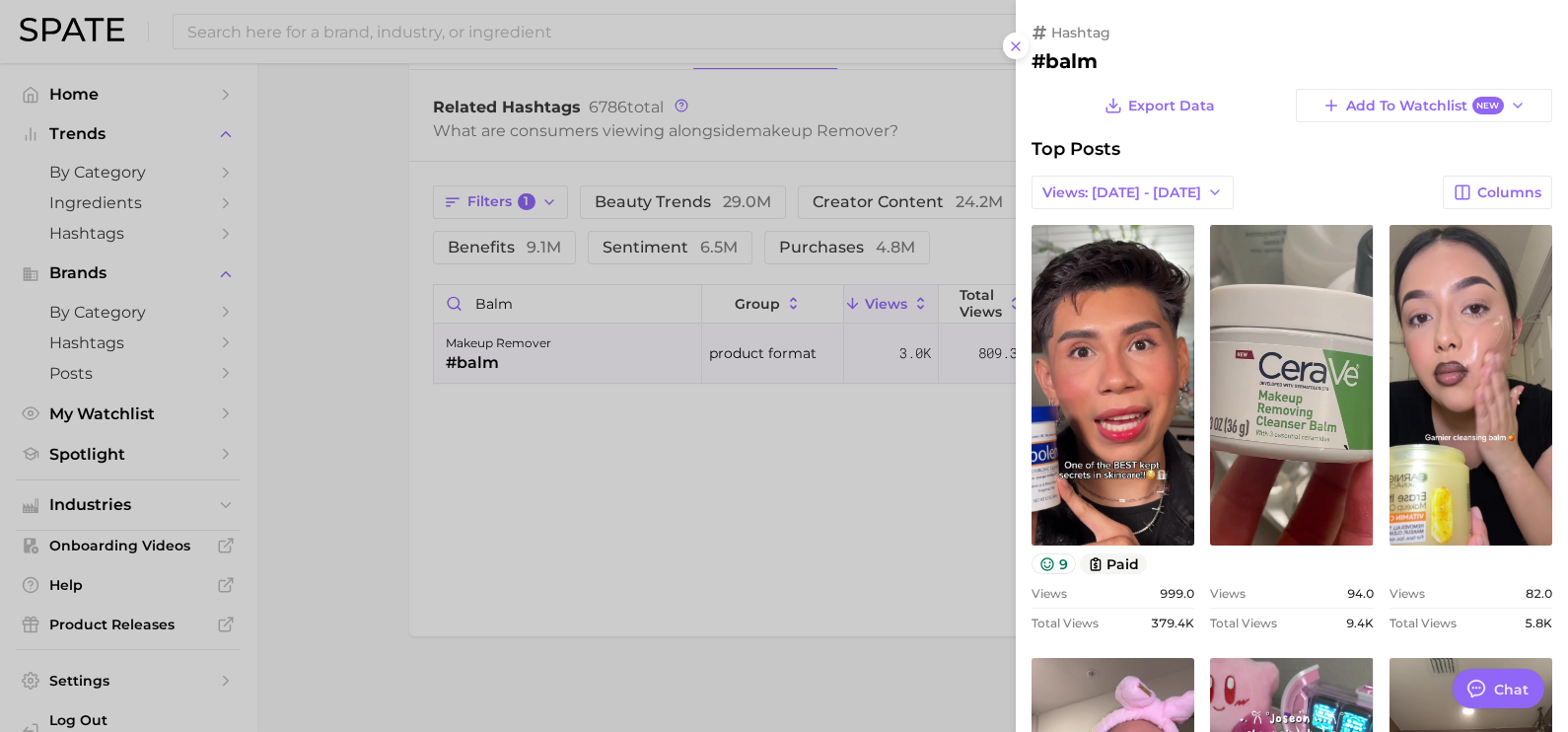 scroll, scrollTop: 0, scrollLeft: 0, axis: both 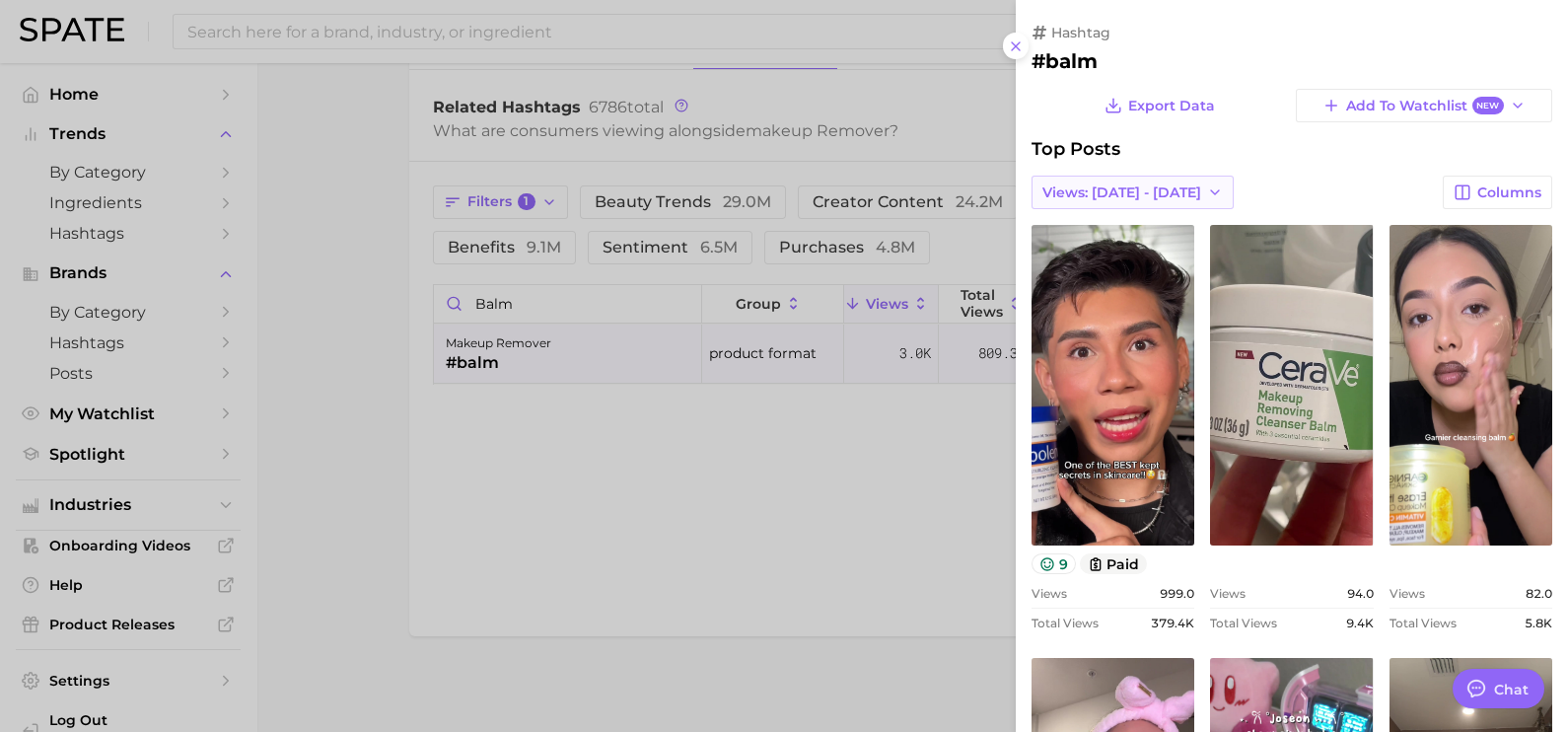 click on "Views: [DATE] -  [DATE]" at bounding box center [1121, 192] 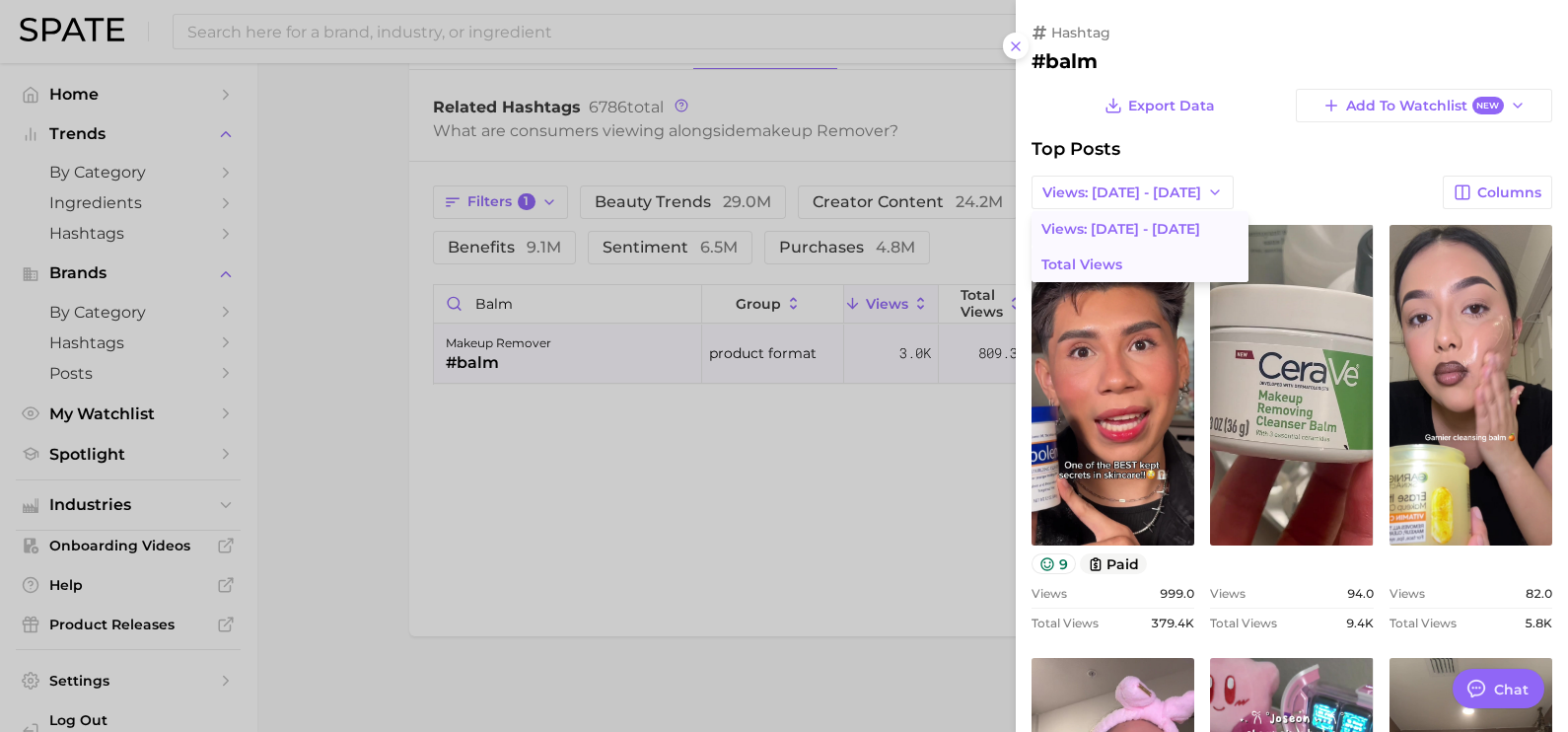 click on "Total Views" at bounding box center (1082, 264) 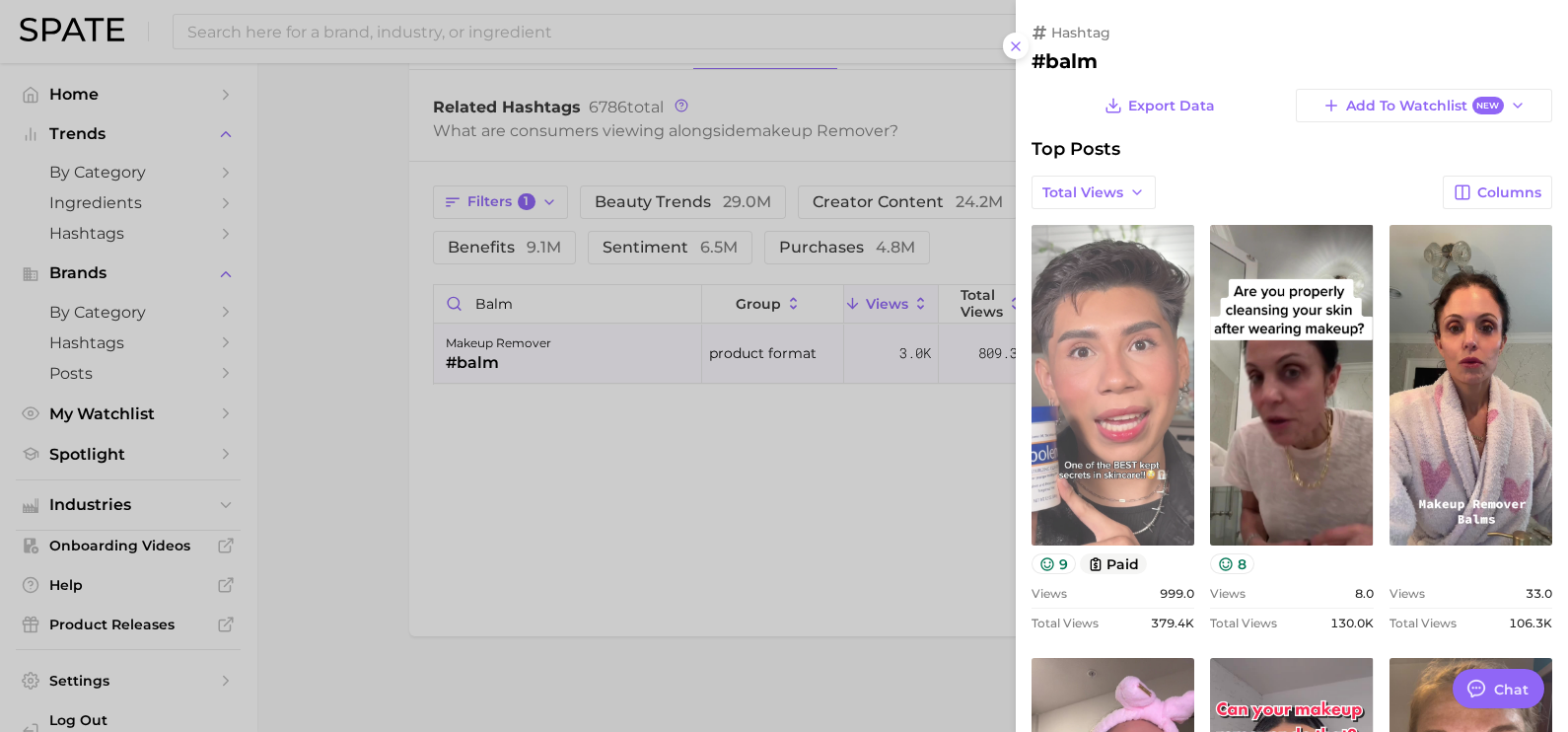 scroll, scrollTop: 0, scrollLeft: 0, axis: both 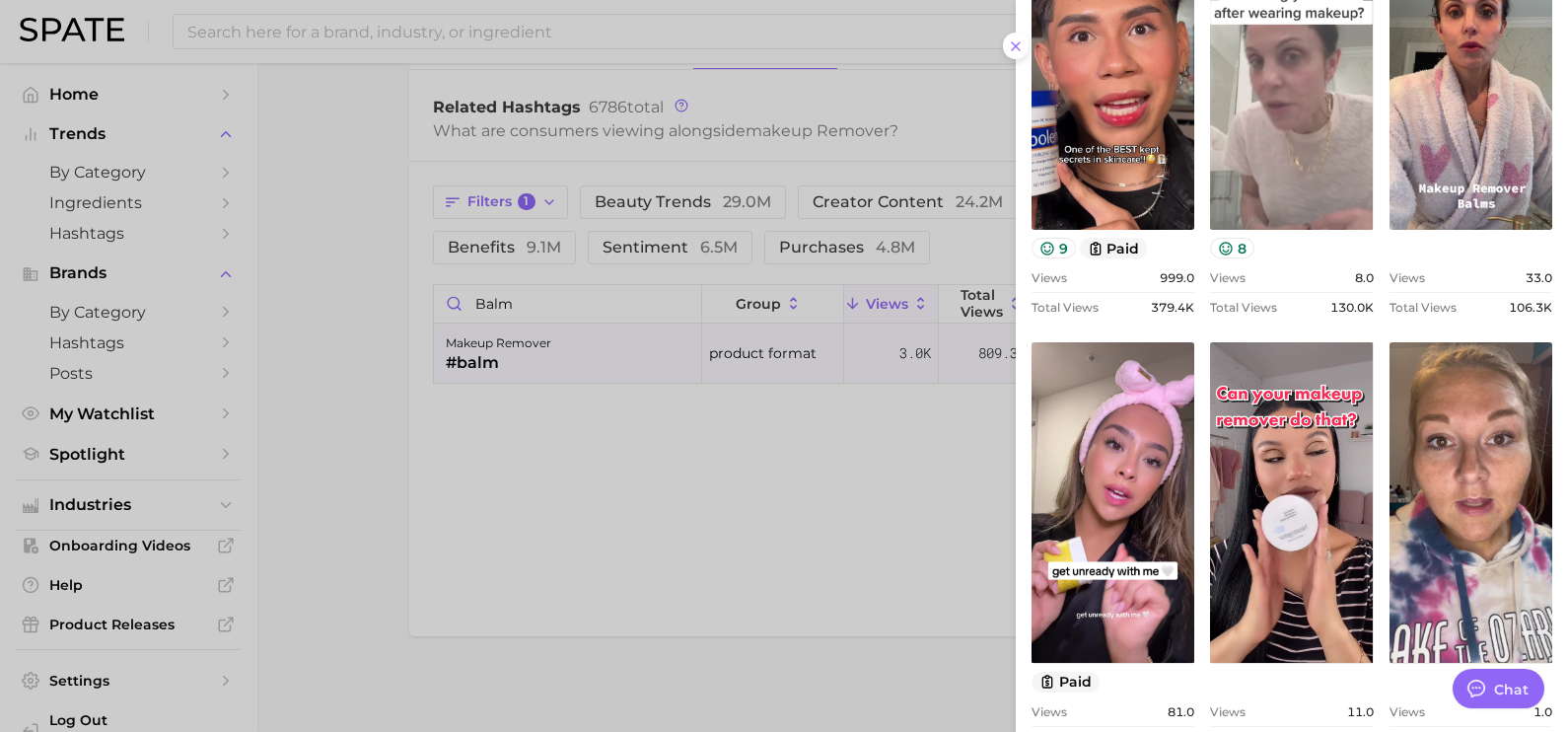 click on "view post on TikTok" at bounding box center (1291, 69) 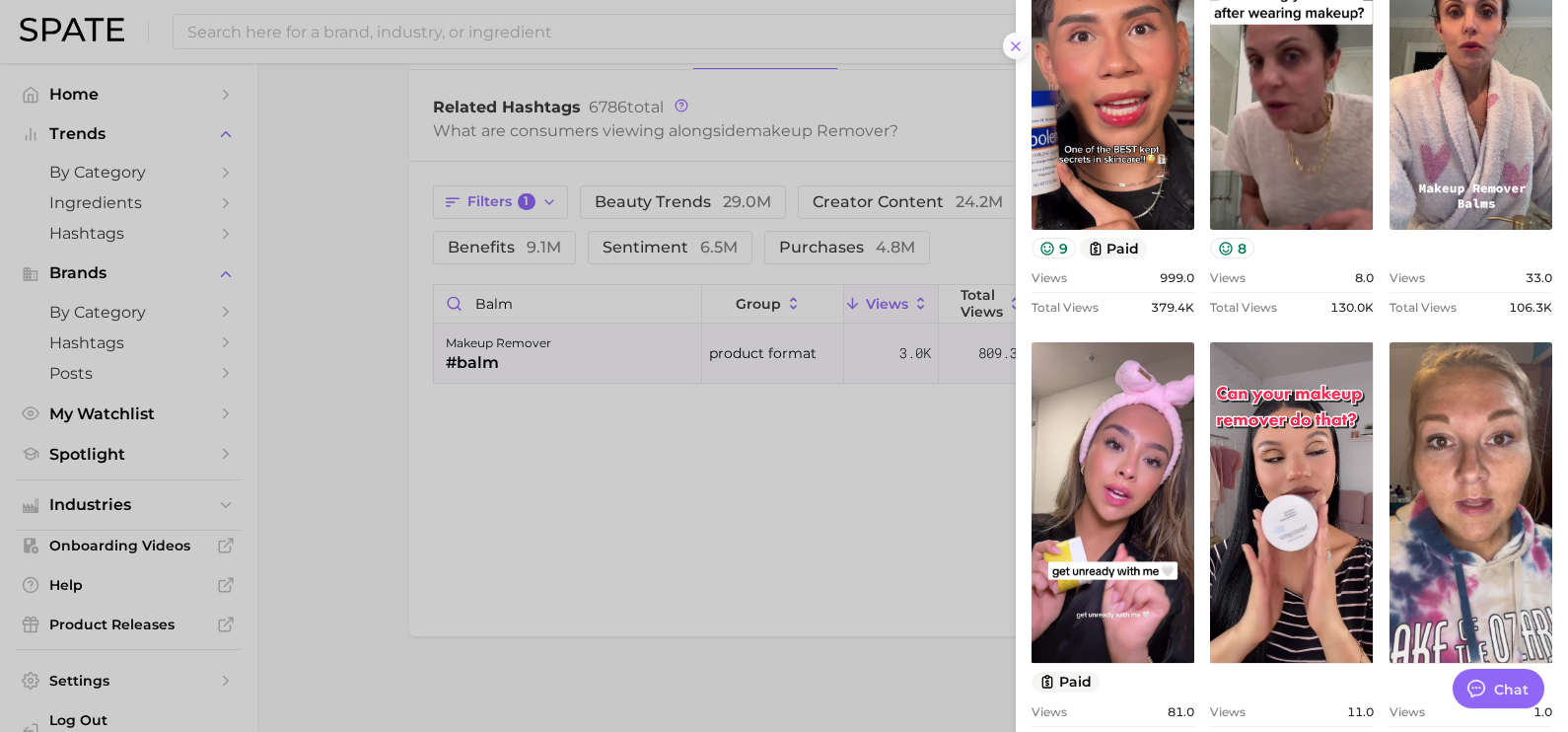 click 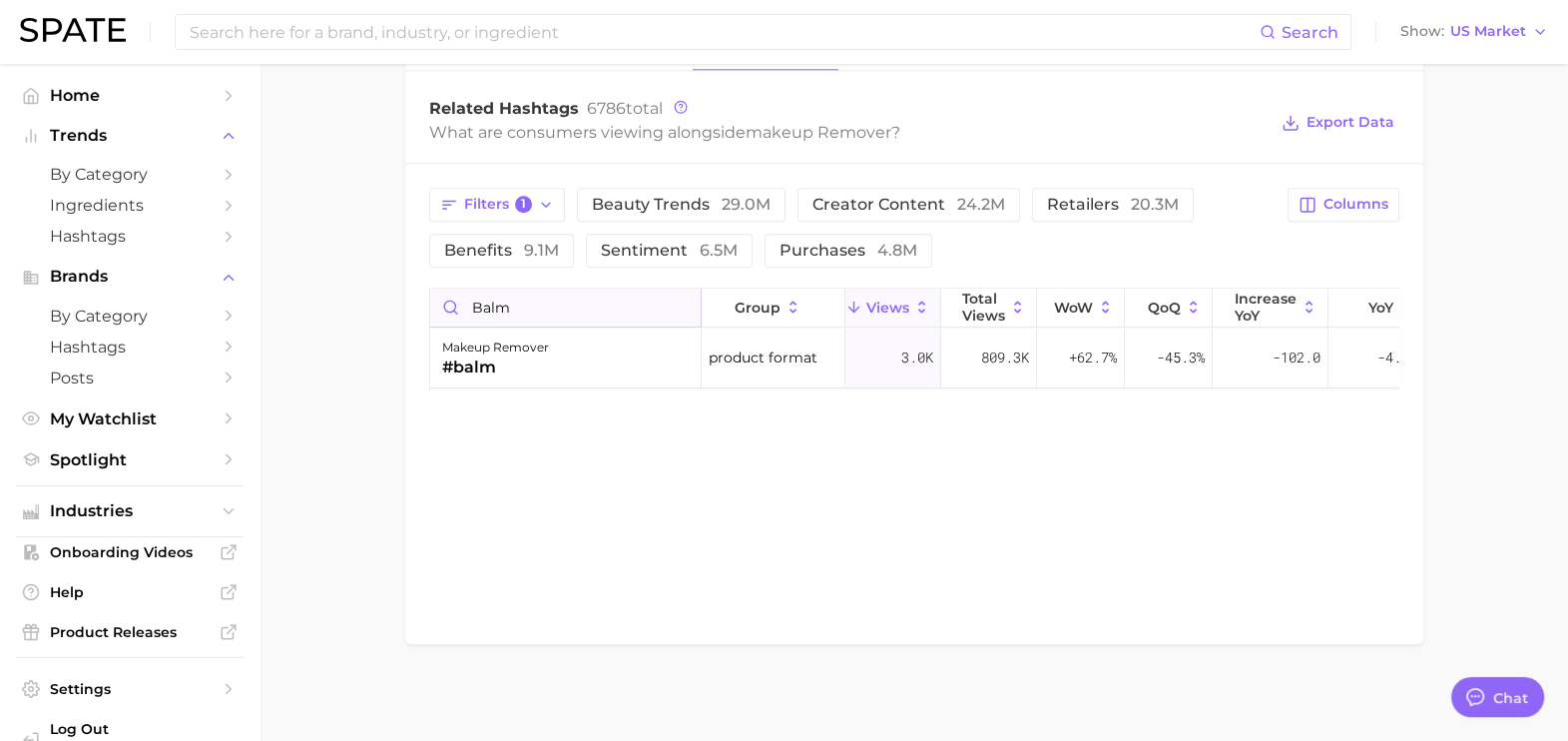 click on "balm" at bounding box center [565, 308] 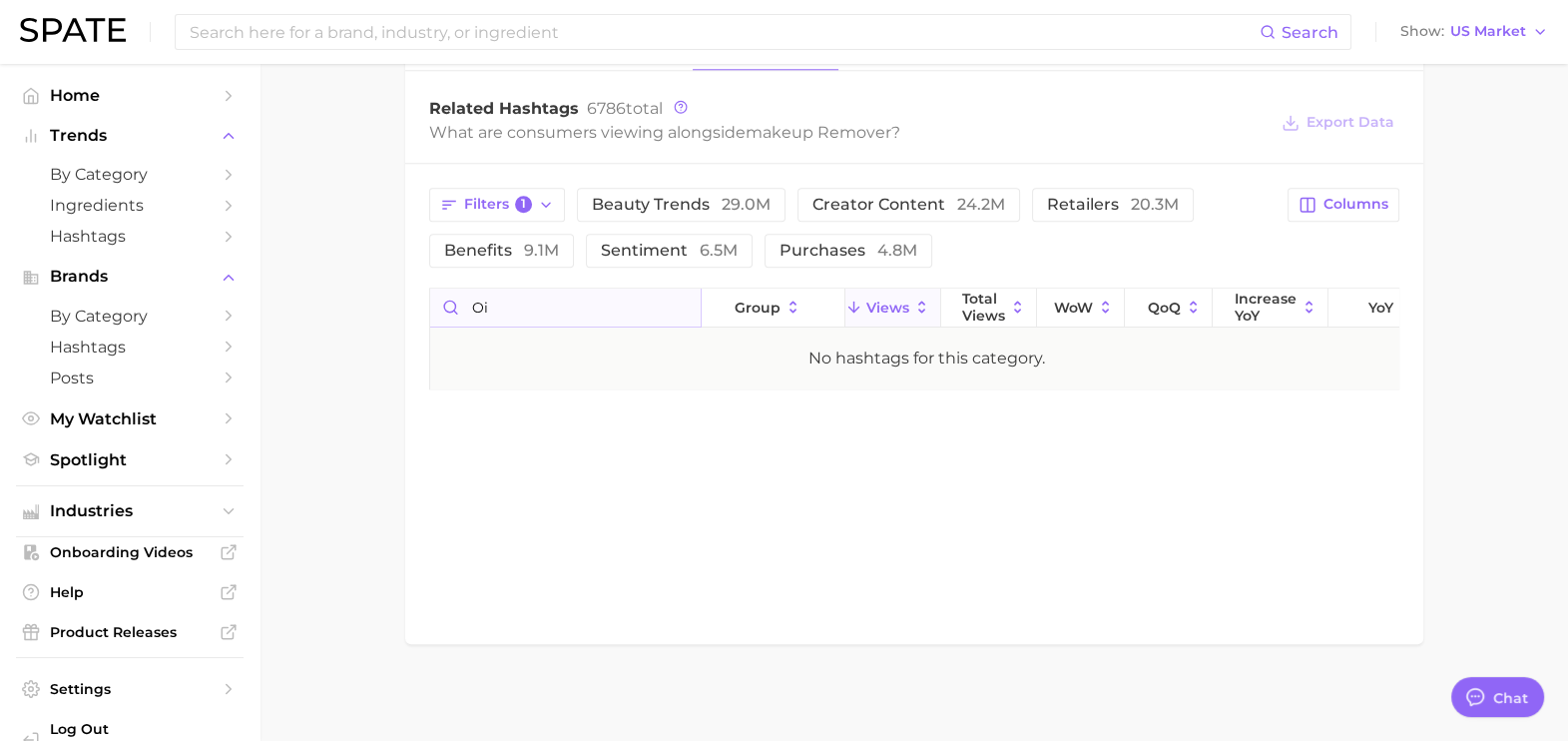 type on "o" 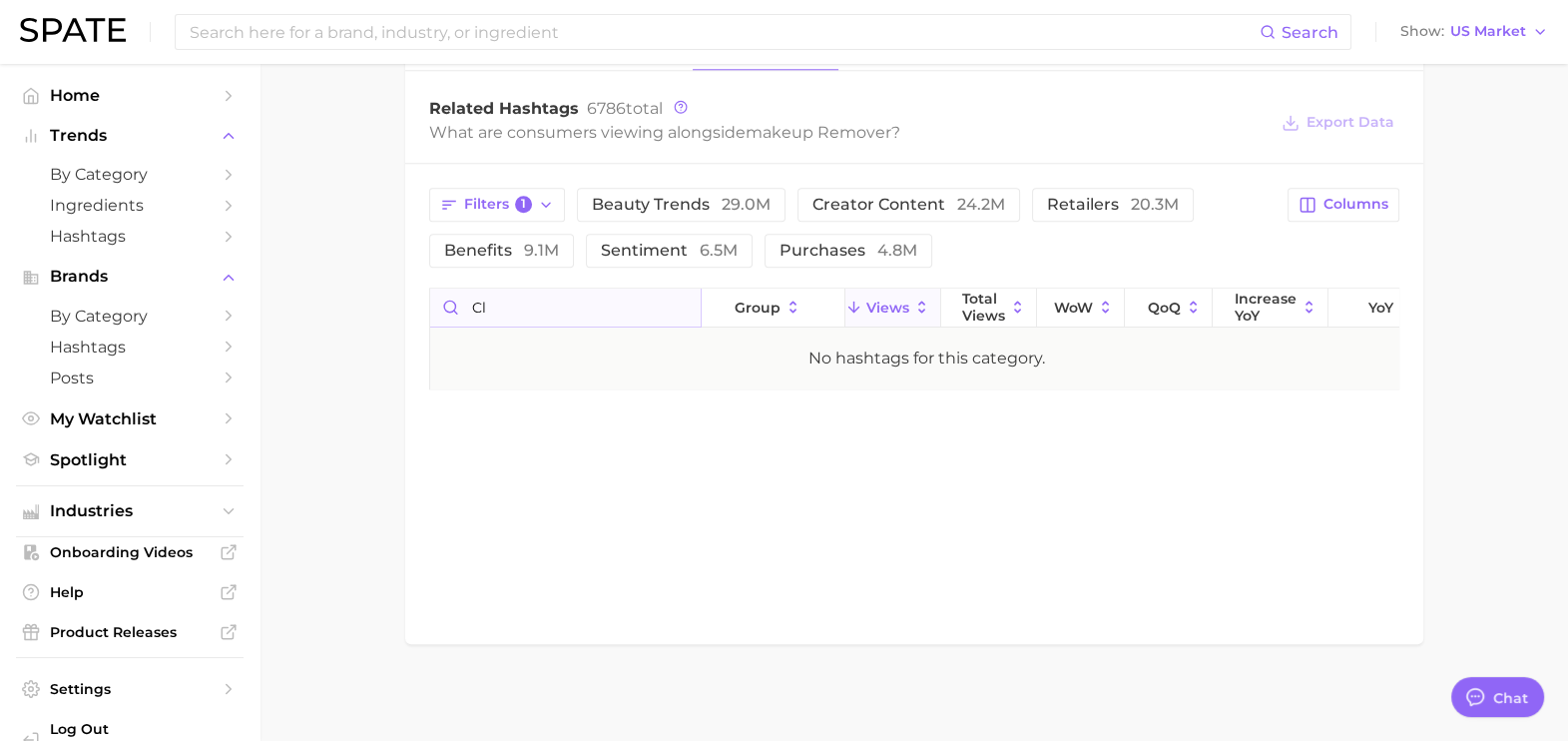 type on "c" 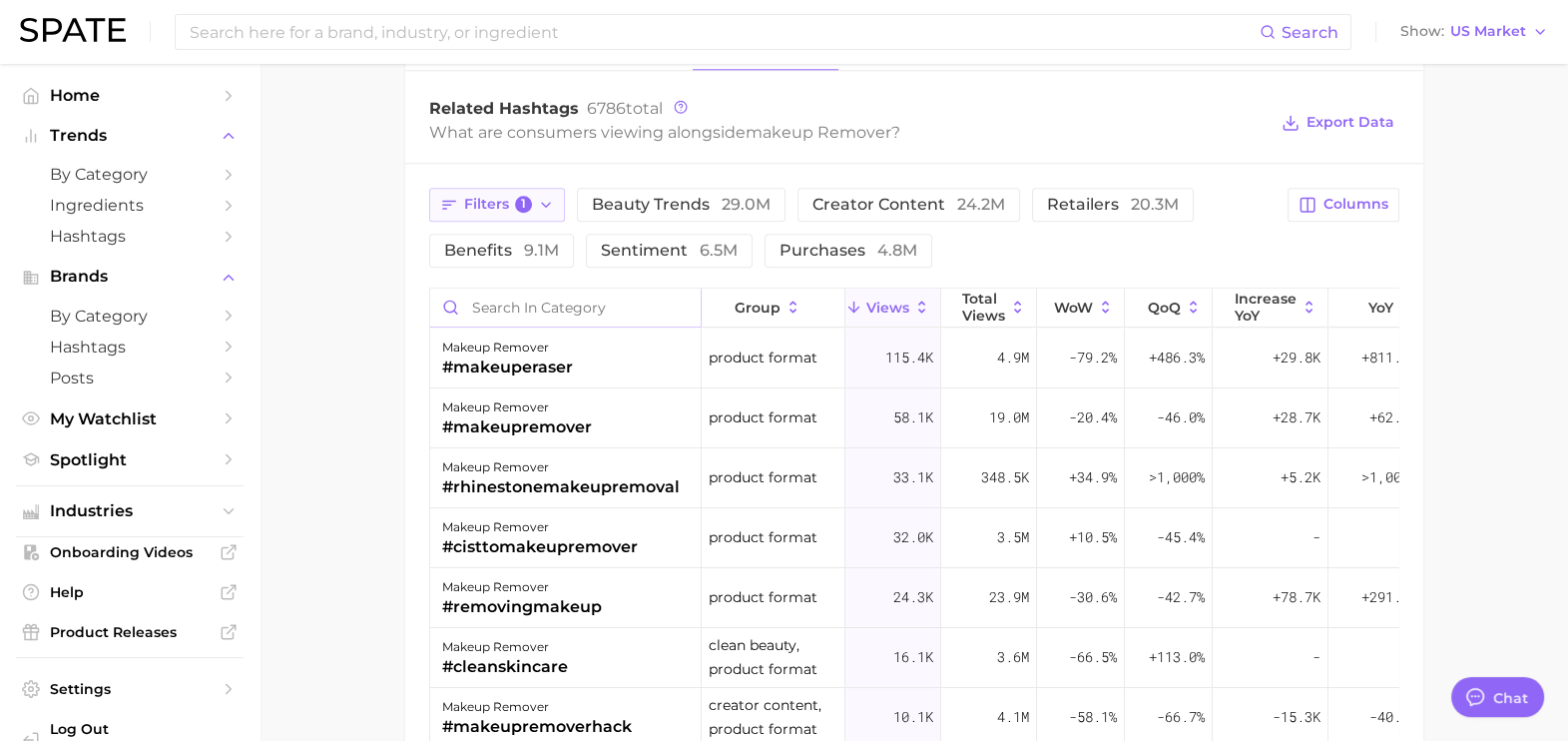 click 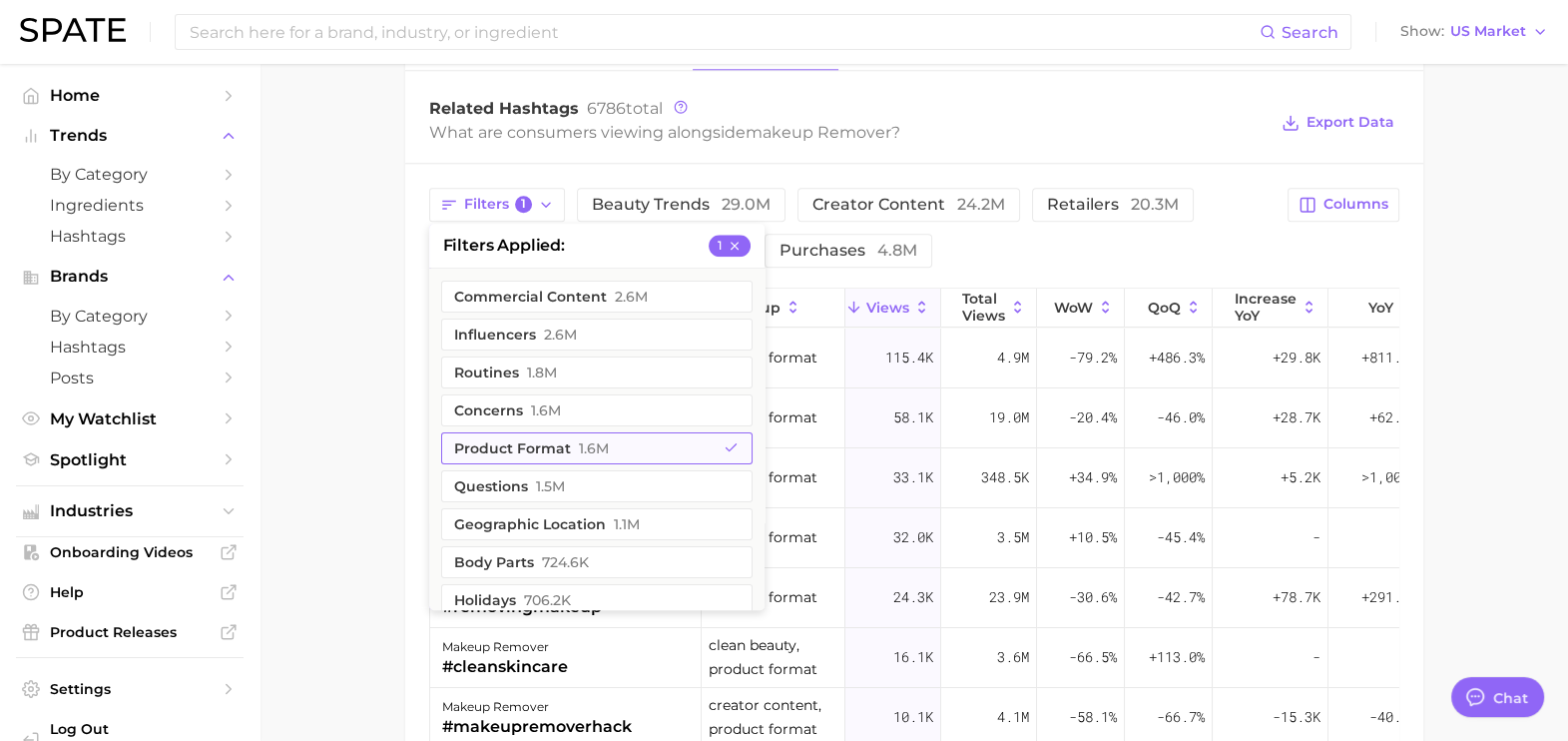 click 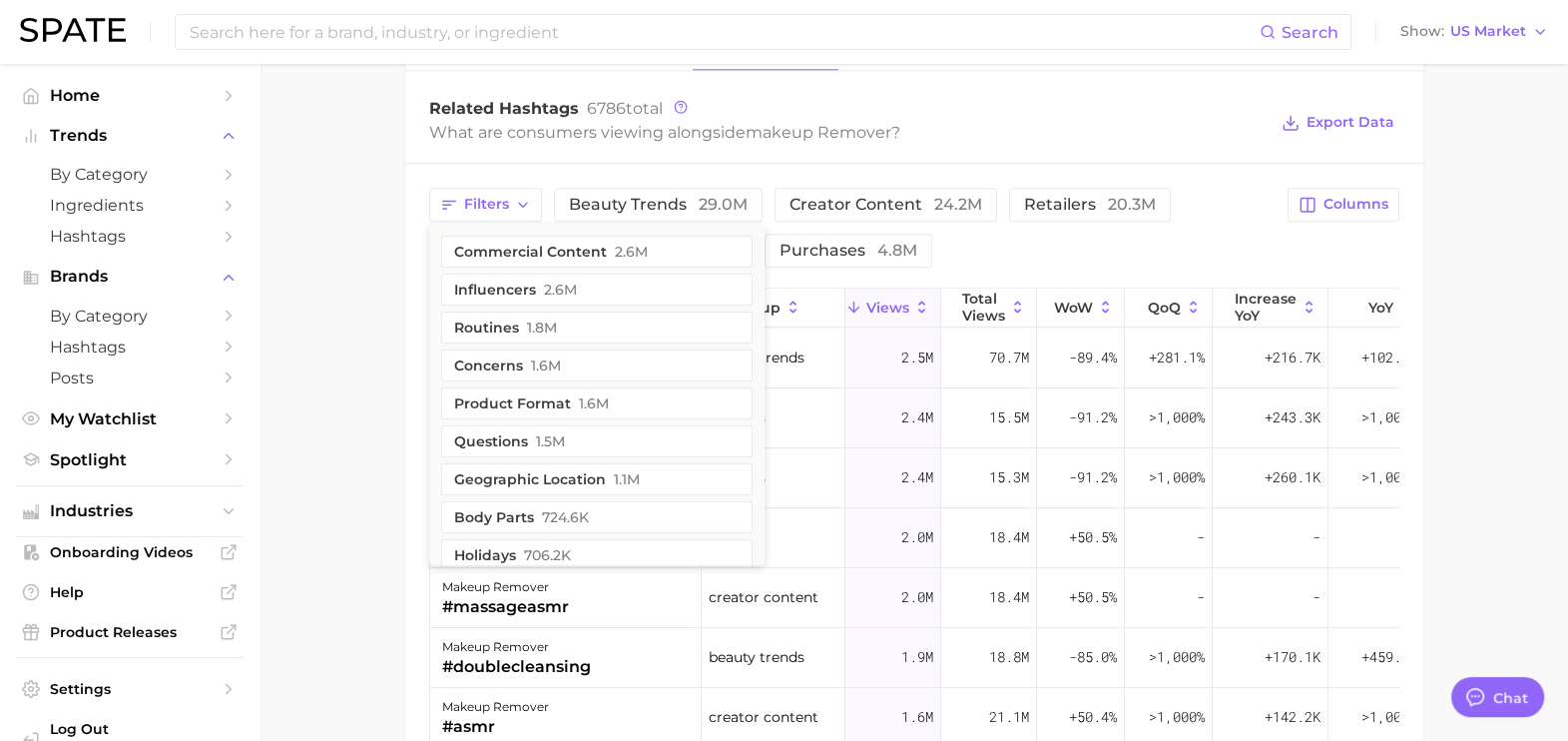 click on "Filters commercial content   2.6m influencers   2.6m routines   1.8m concerns   1.6m product format   1.6m questions   1.5m geographic location   1.1m body parts   724.6k holidays   706.2k theme   559.4k demographics   410.4k clean beauty   278.7k ingredients   231.8k social media   140.9k location types   72.5k diy   58.3k food ingredients   50.3k dupes   31.7k colors & prints   20.8k skin type   19.9k hair looks   3.1k skin tone   2.6k hair type   2.4k experts & advisers   2.3k company   2.3k economy   1.1k packaging   1.0k scents   805.0 taste & composition   105.0 eye shape & color   75.0 recipe   8.0 beauty trends   29.0m creator content   24.2m retailers   20.3m benefits   9.1m sentiment   6.5m purchases   4.8m" at bounding box center (852, 228) 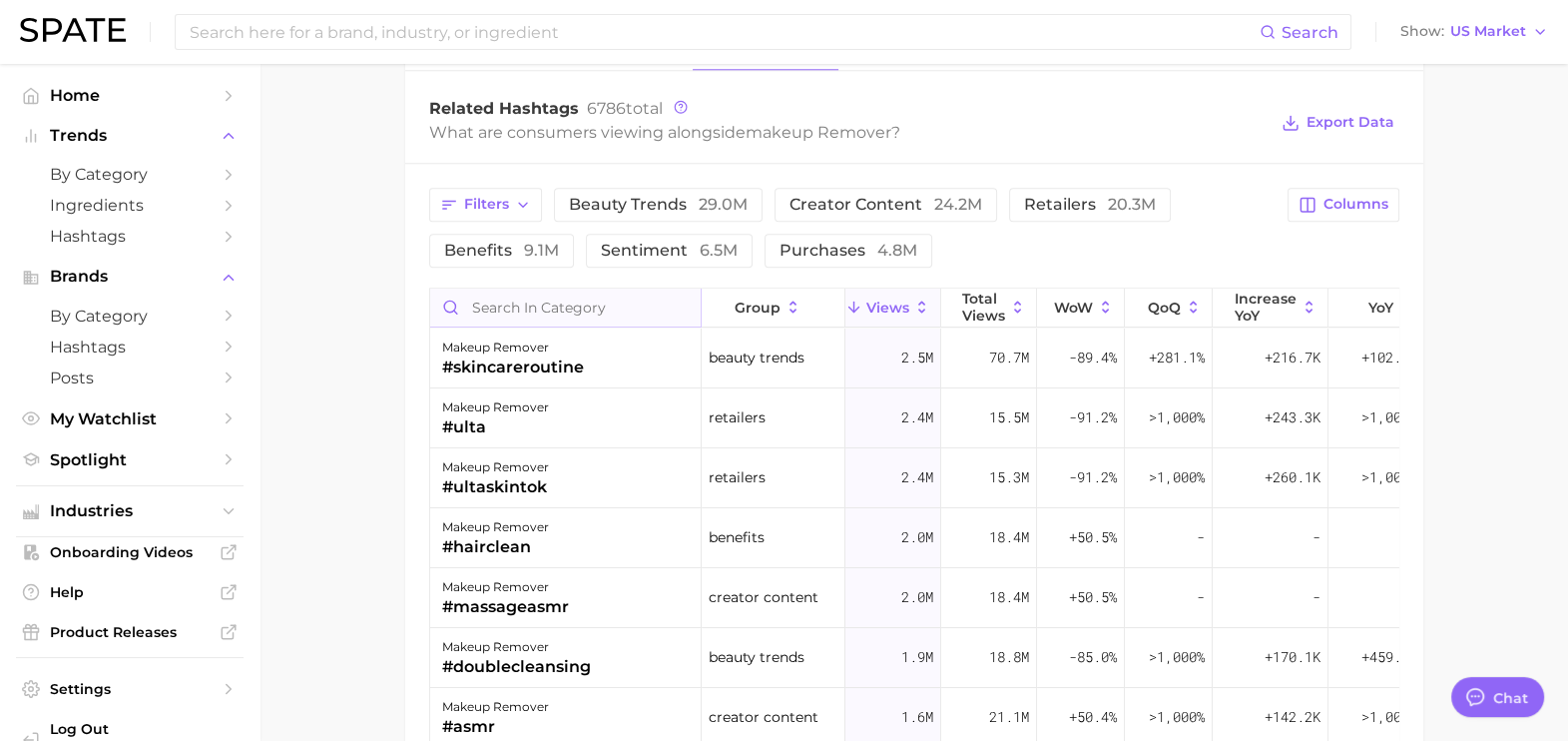 click at bounding box center (565, 308) 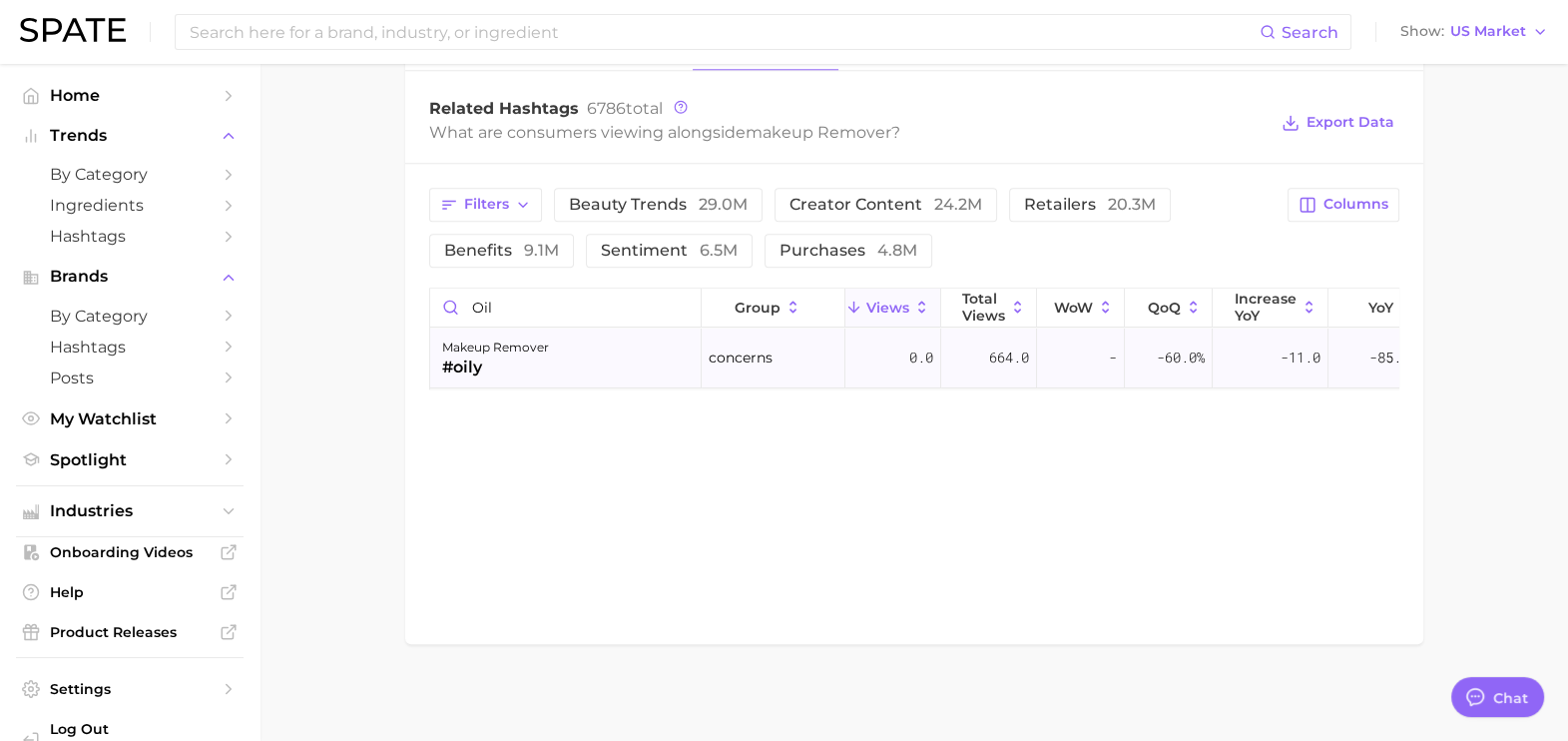 click on "makeup remover #oily" at bounding box center [566, 359] 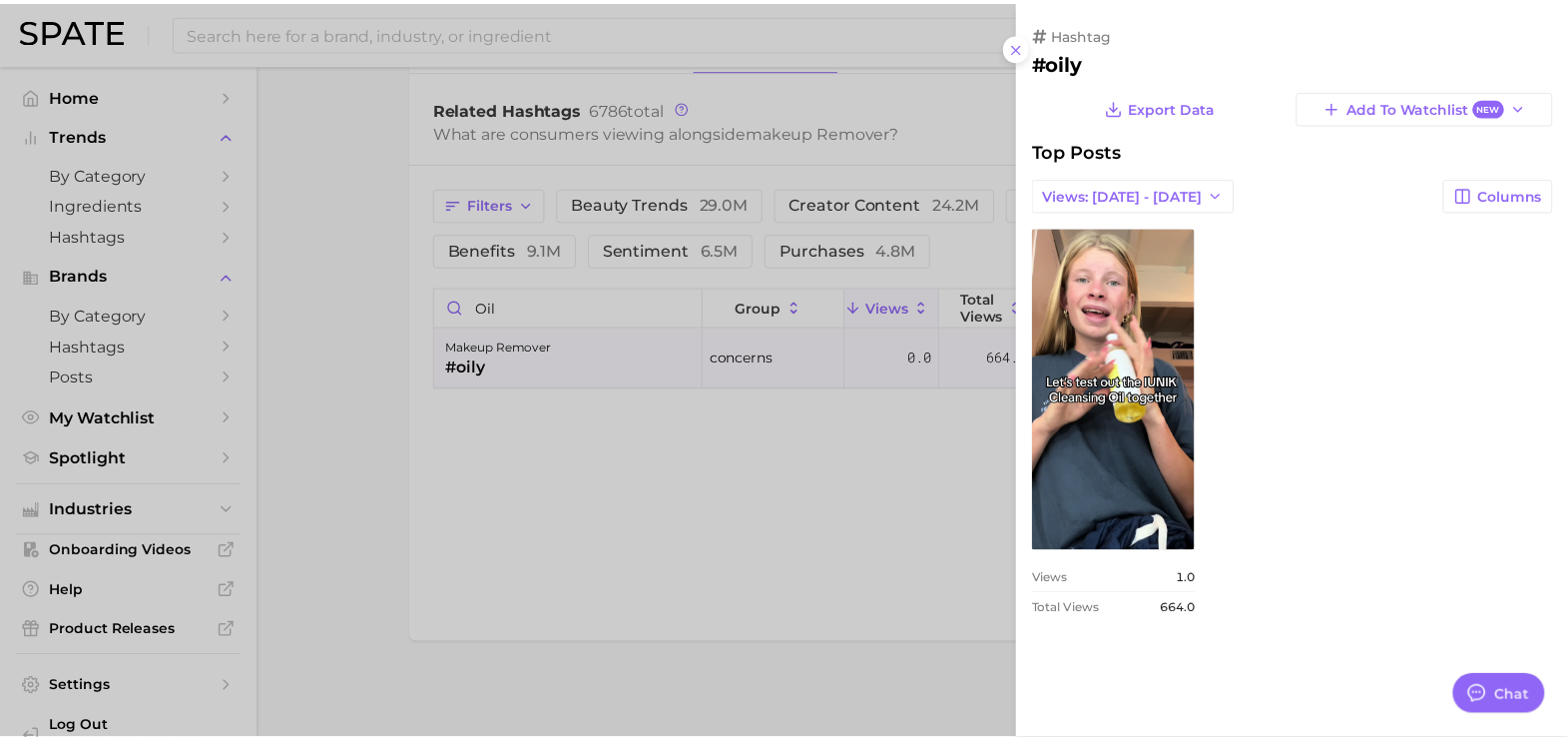 scroll, scrollTop: 0, scrollLeft: 0, axis: both 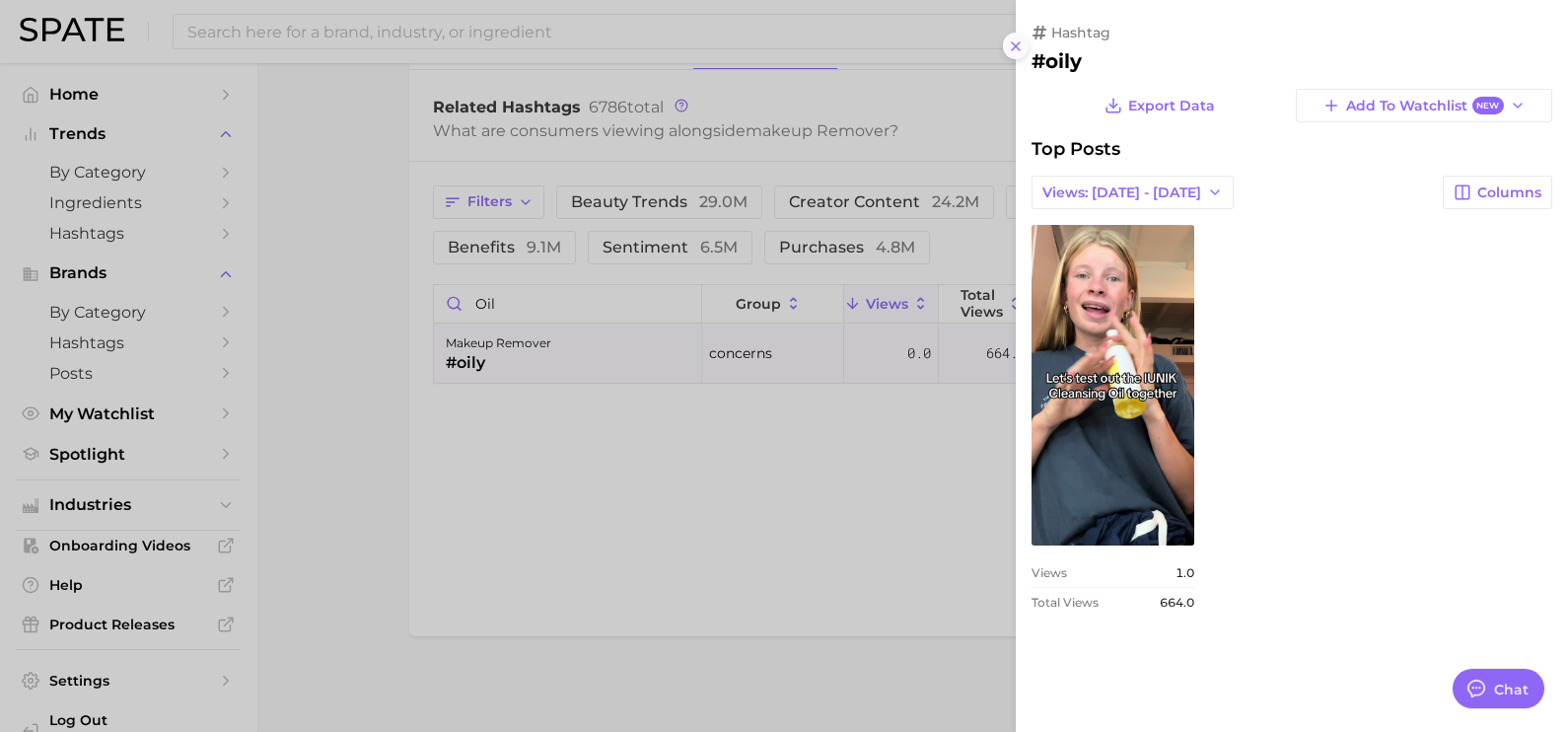click 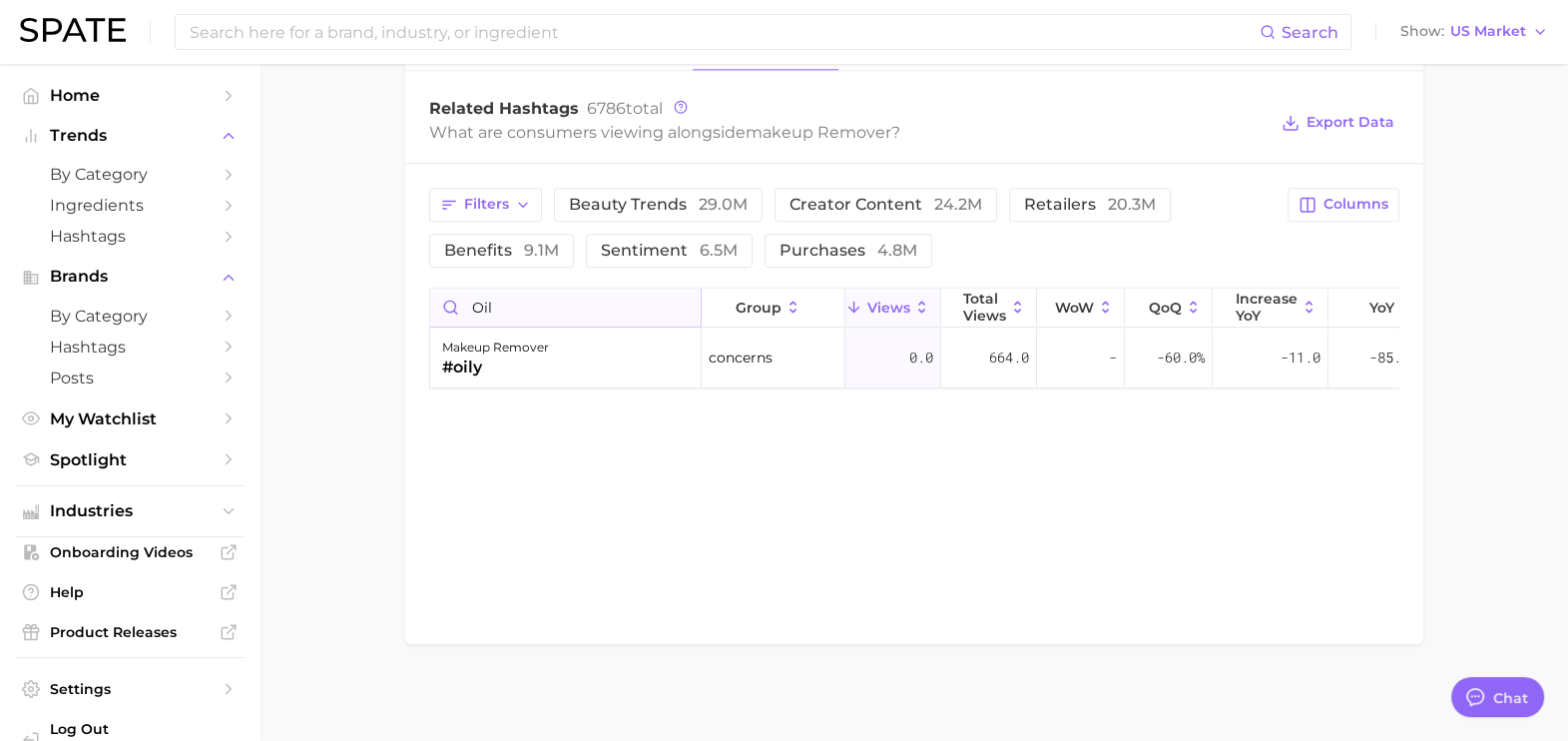 click on "oil" at bounding box center [565, 308] 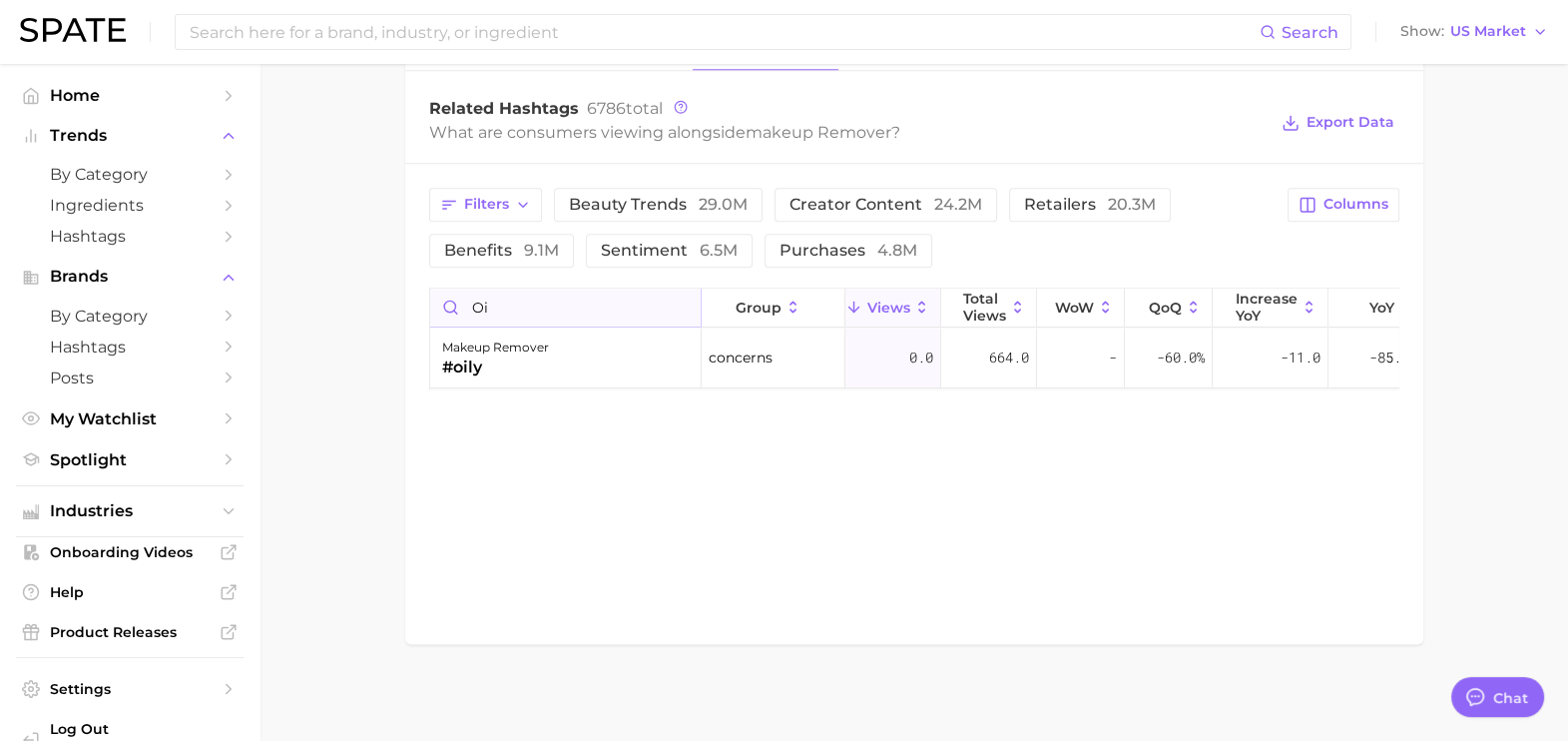 type on "o" 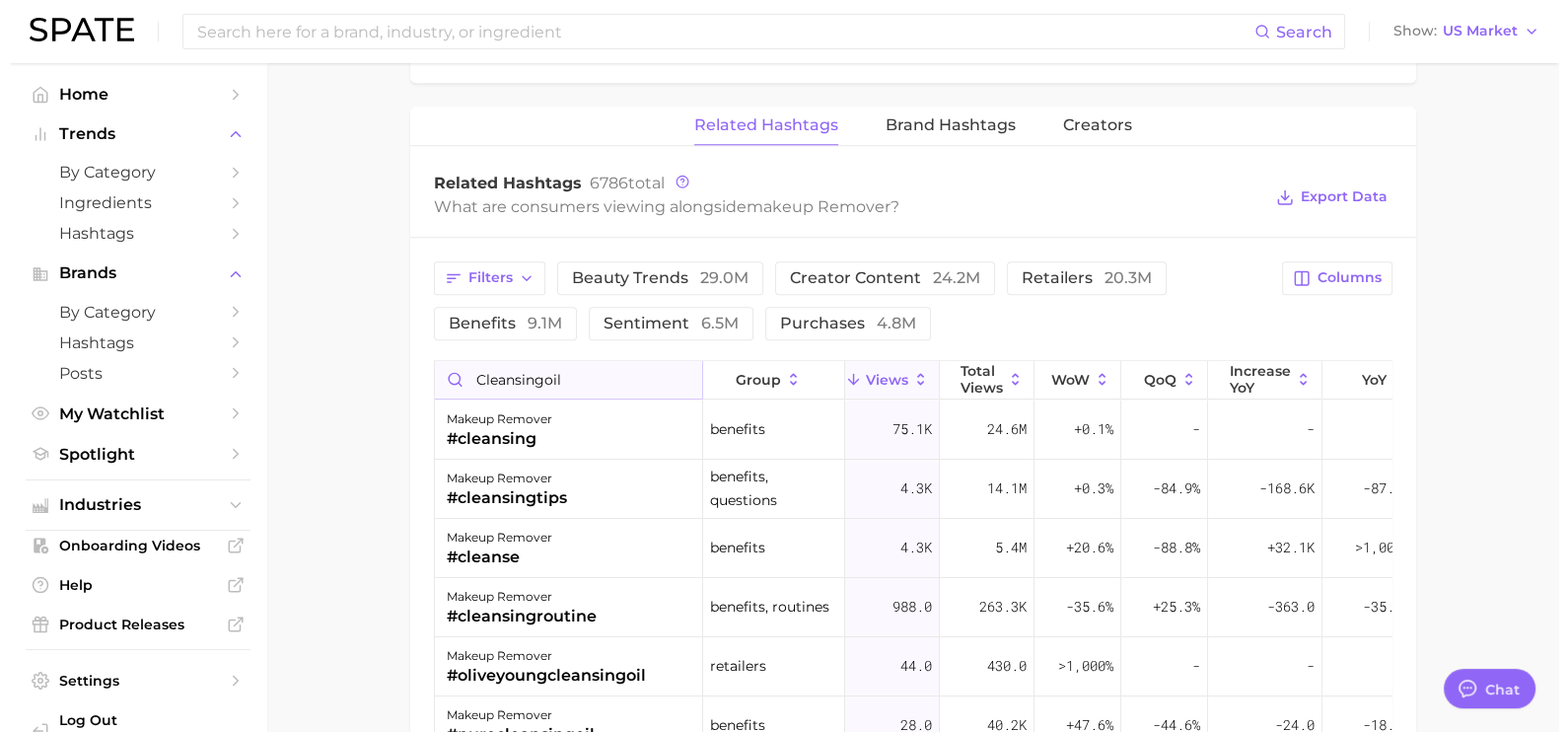 scroll, scrollTop: 2481, scrollLeft: 0, axis: vertical 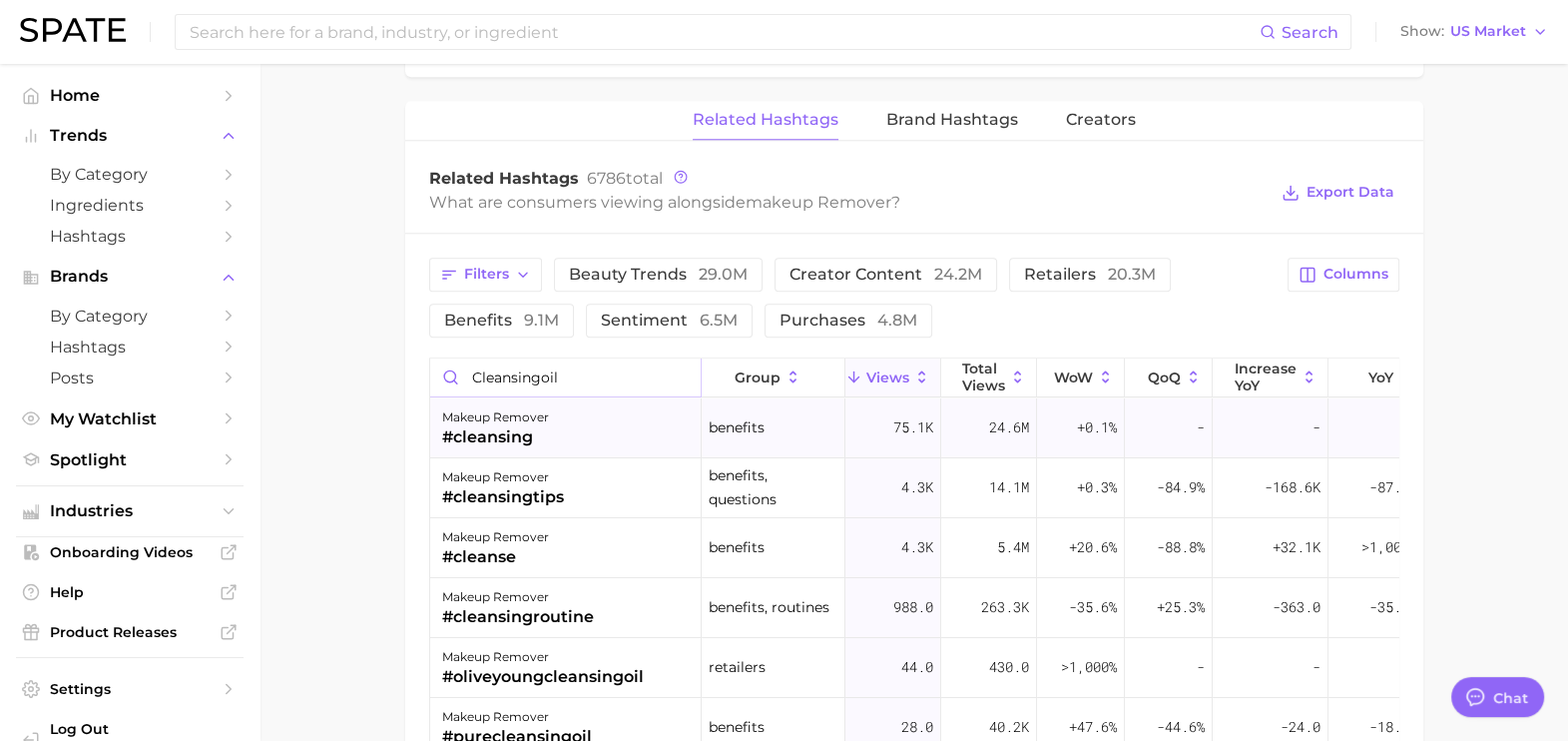 type on "cleansingoil" 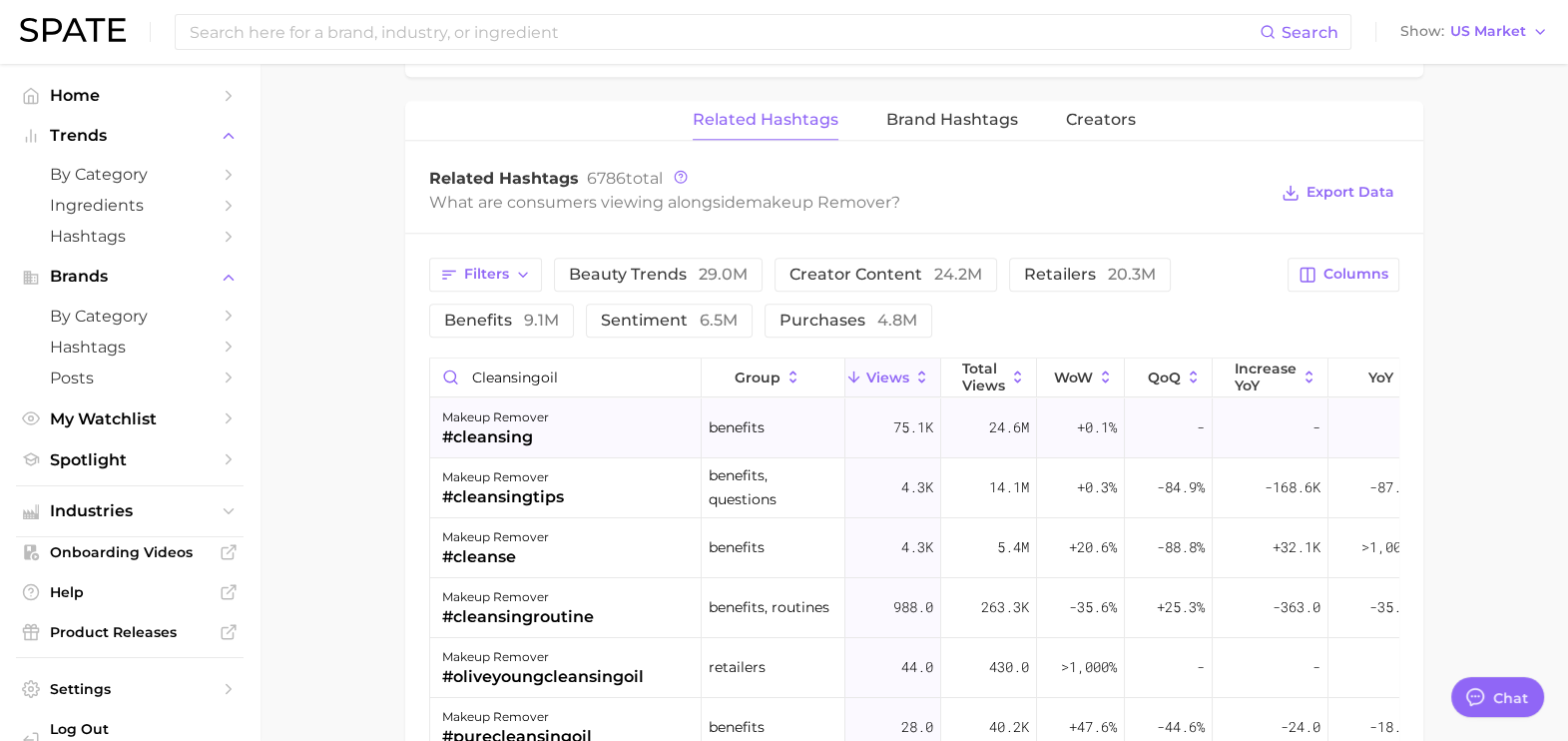 click on "makeup remover #cleansing" at bounding box center (566, 428) 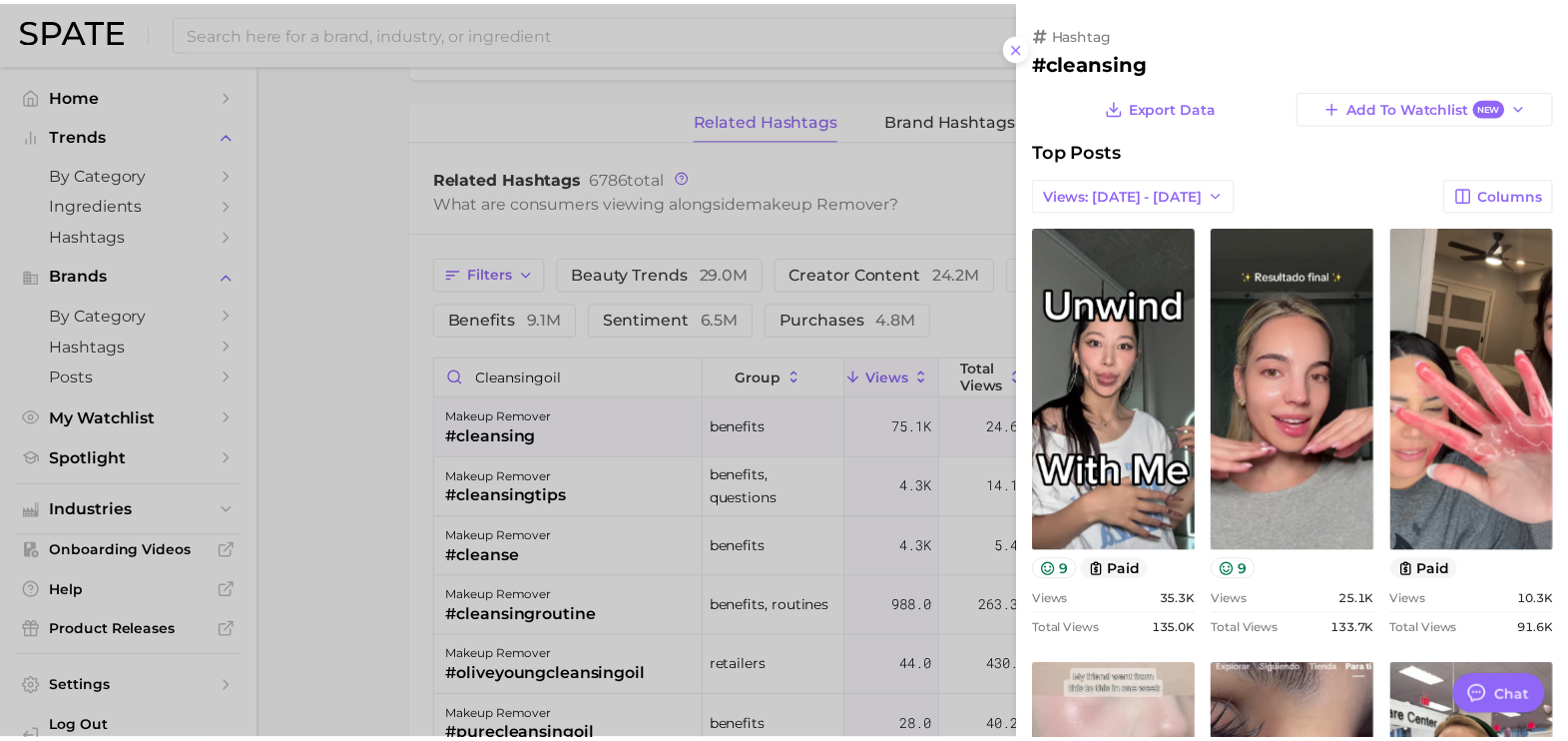 scroll, scrollTop: 0, scrollLeft: 0, axis: both 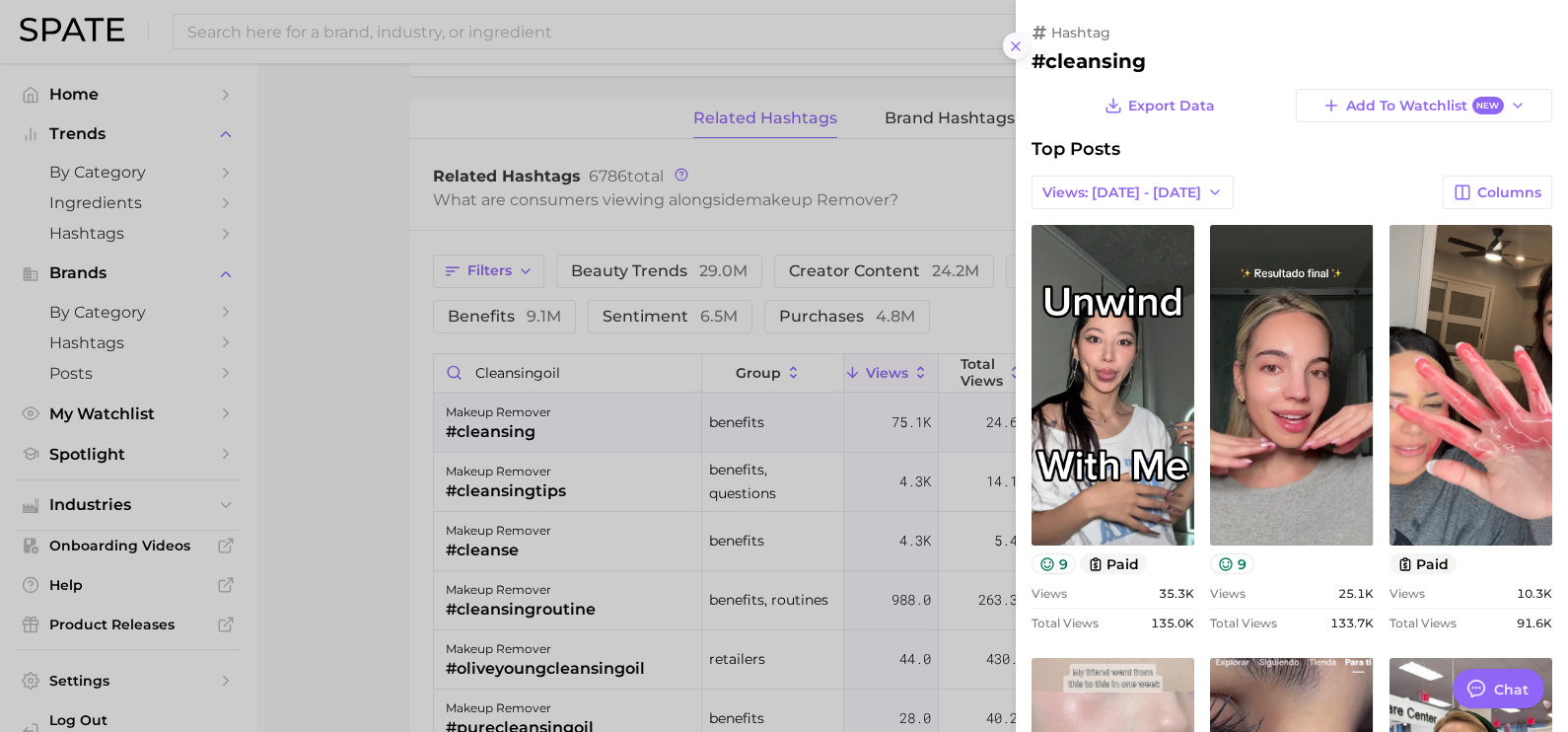 click 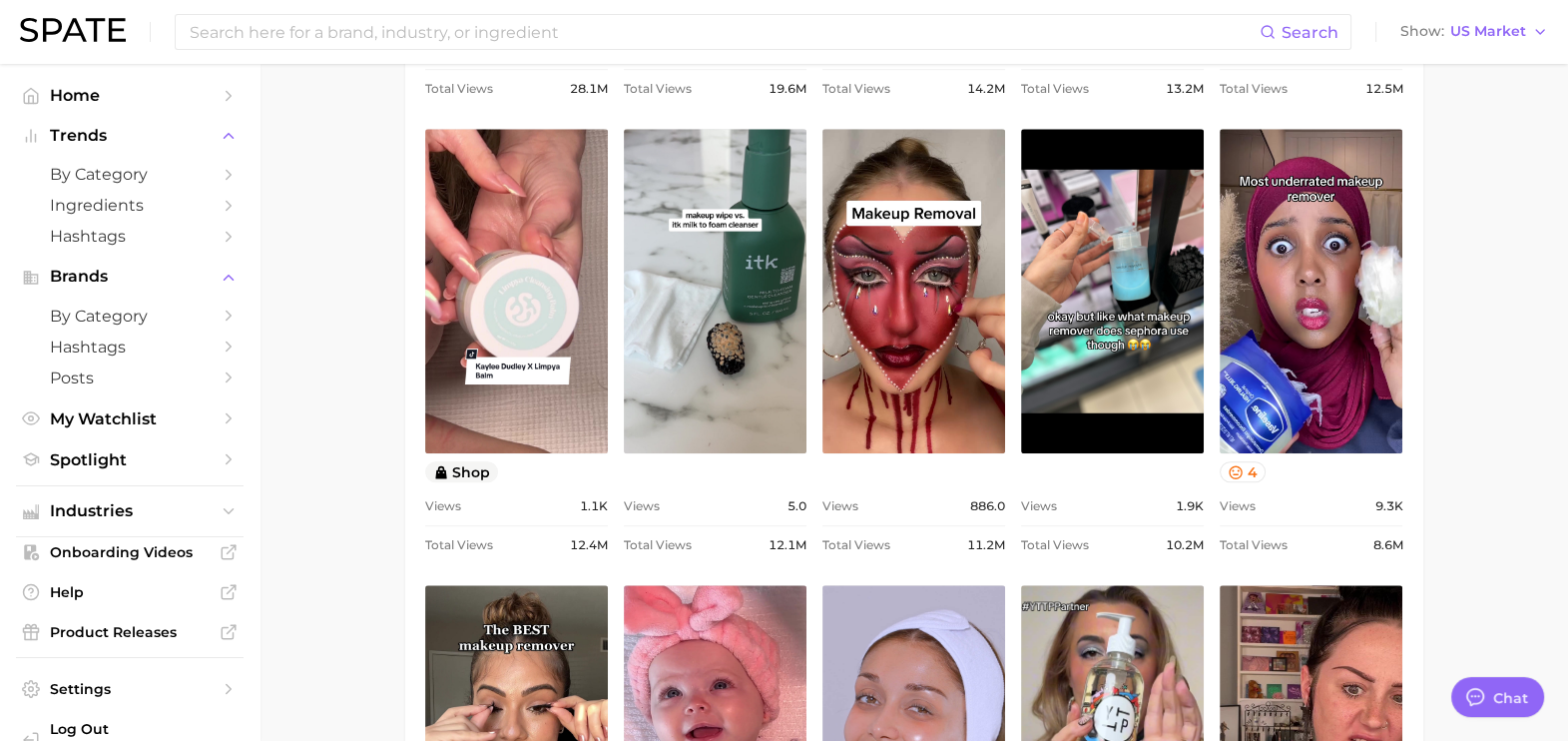 scroll, scrollTop: 1513, scrollLeft: 0, axis: vertical 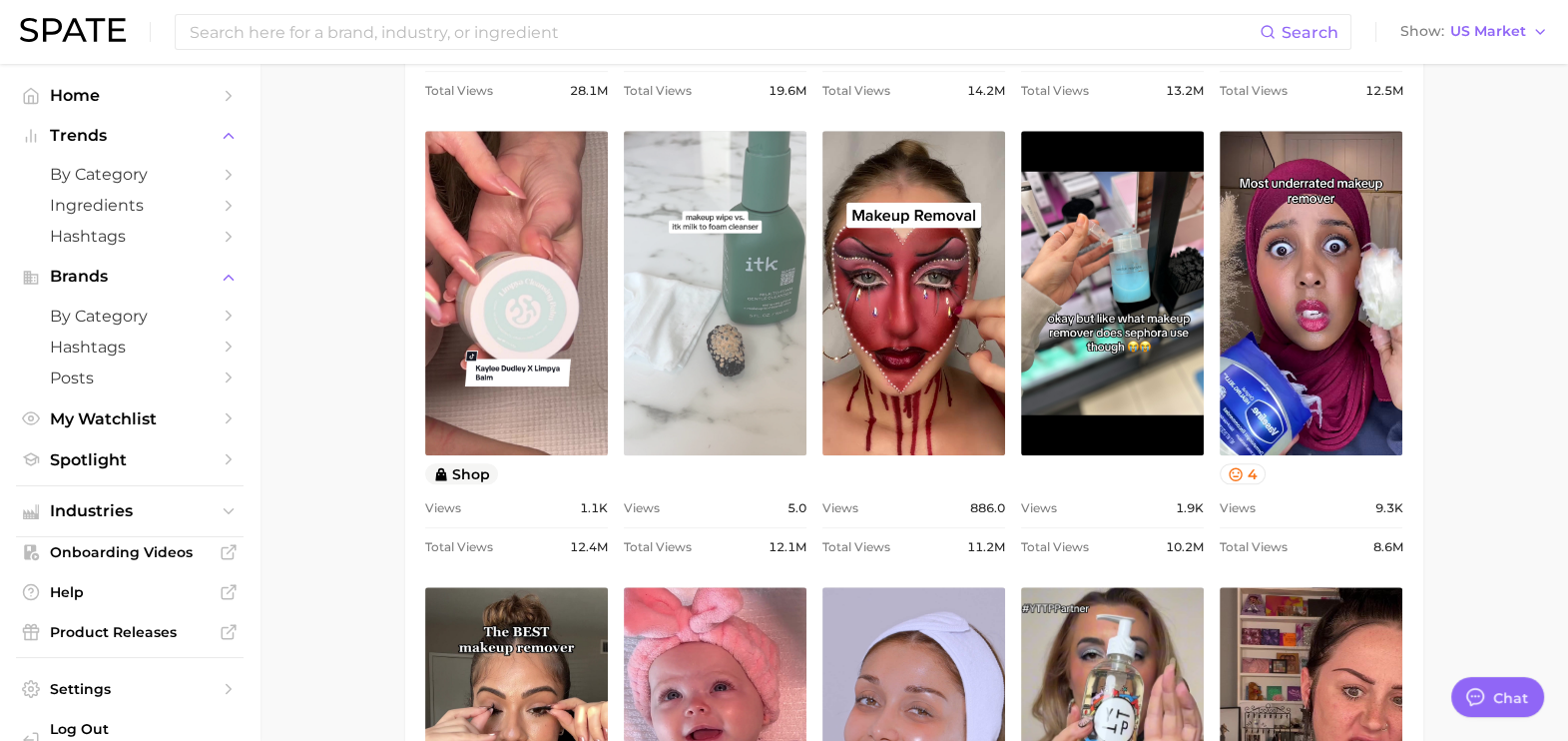 click on "view post on TikTok" at bounding box center [715, 293] 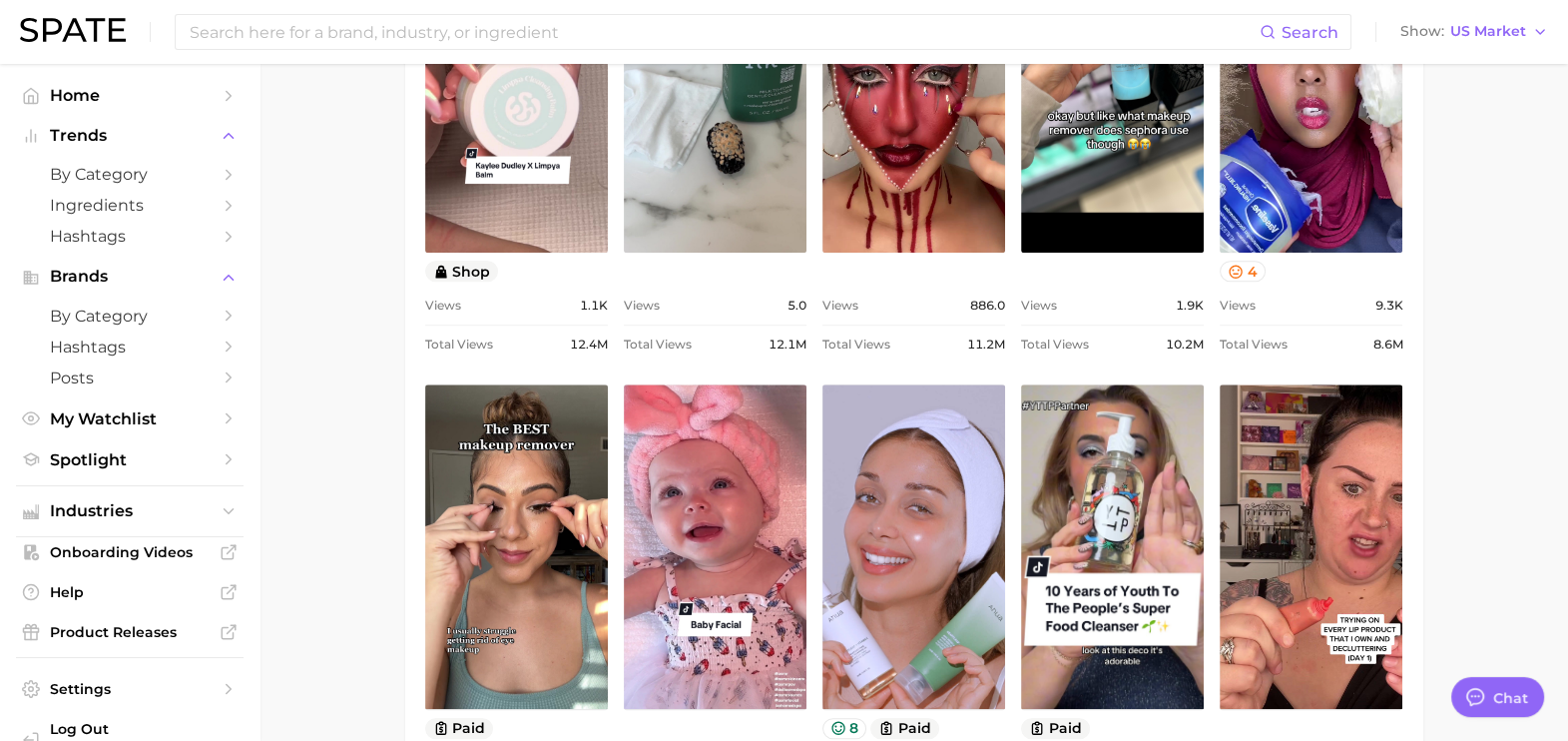 scroll, scrollTop: 1718, scrollLeft: 0, axis: vertical 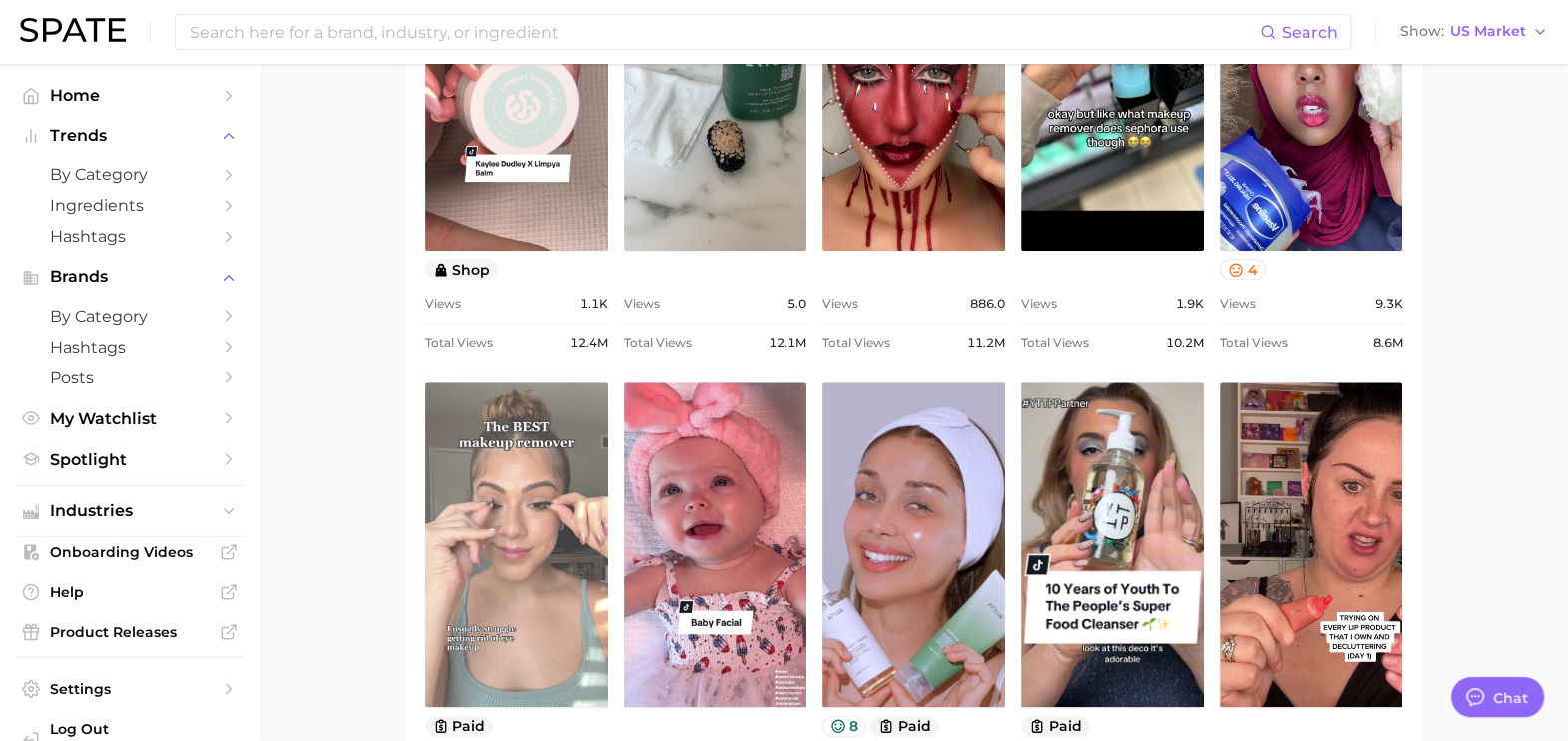 click on "view post on TikTok" at bounding box center (516, 544) 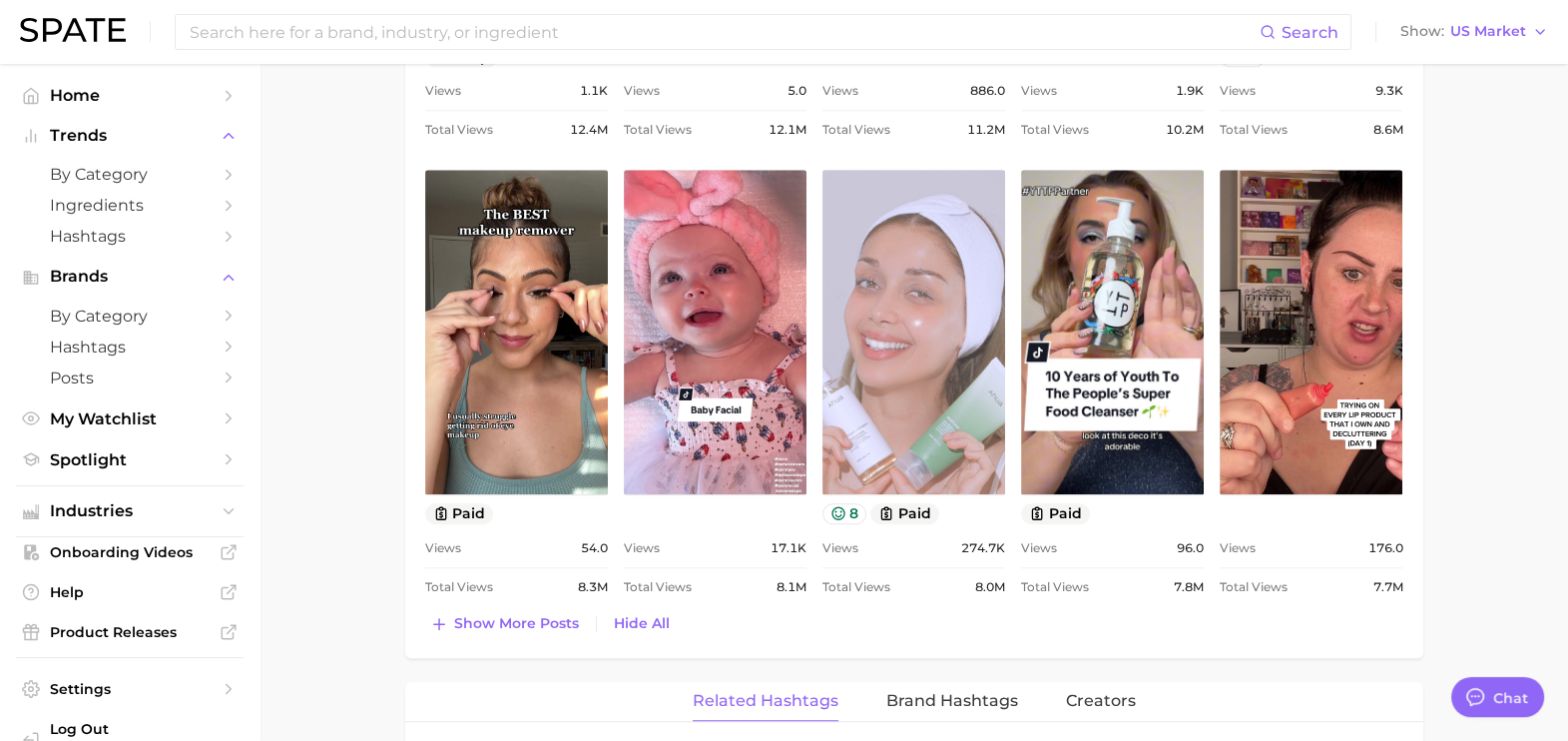scroll, scrollTop: 1931, scrollLeft: 0, axis: vertical 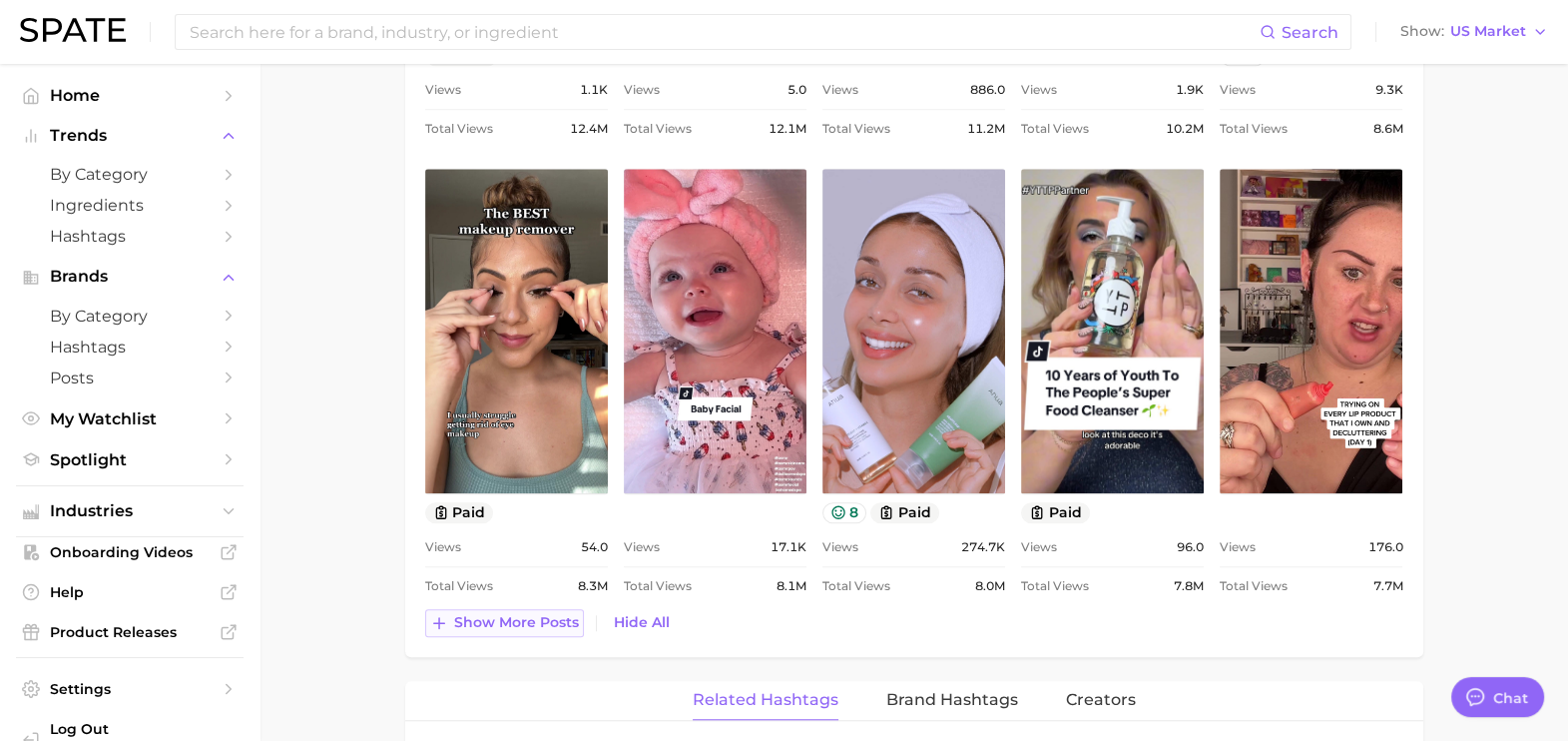 click on "Show more posts" at bounding box center [516, 622] 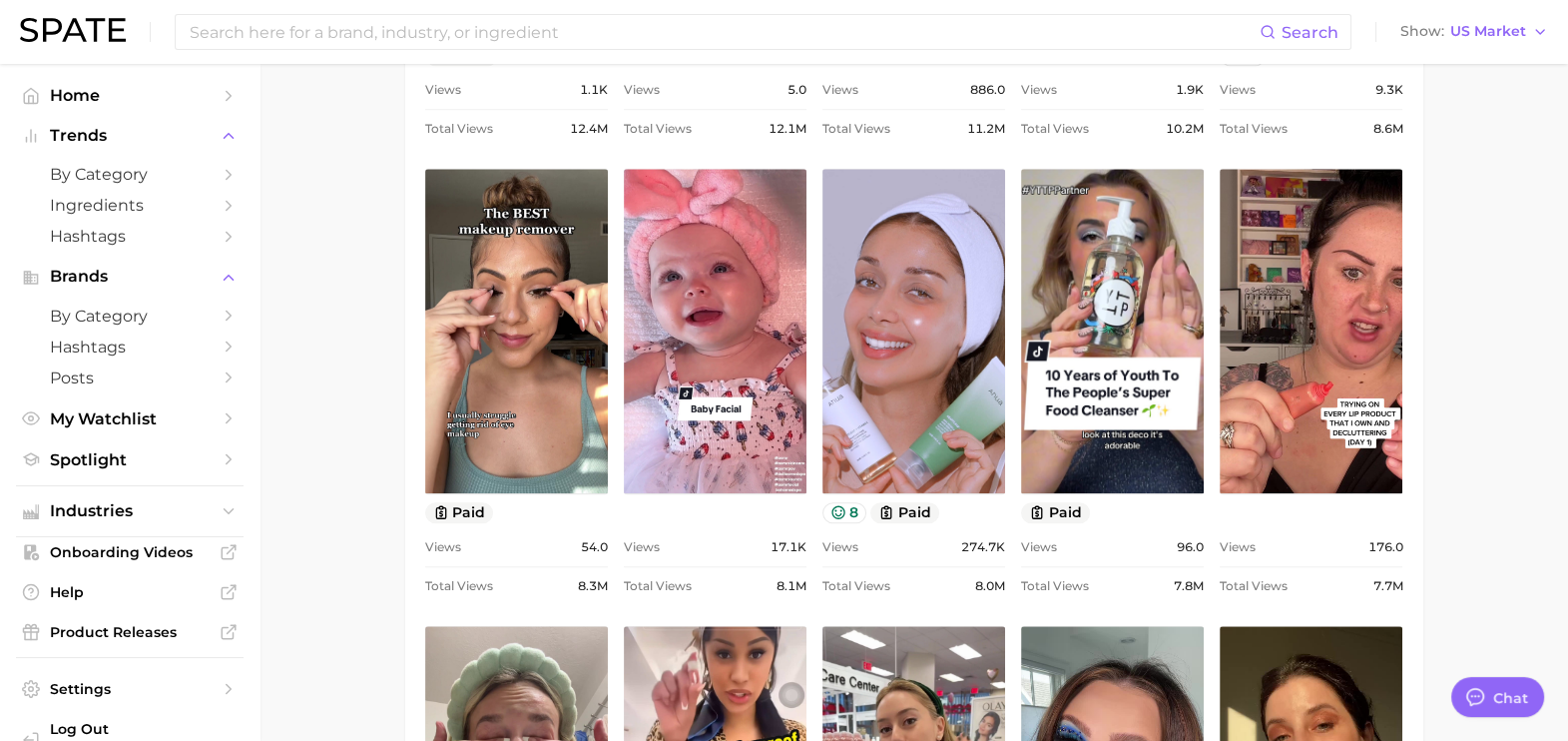 scroll, scrollTop: 2259, scrollLeft: 0, axis: vertical 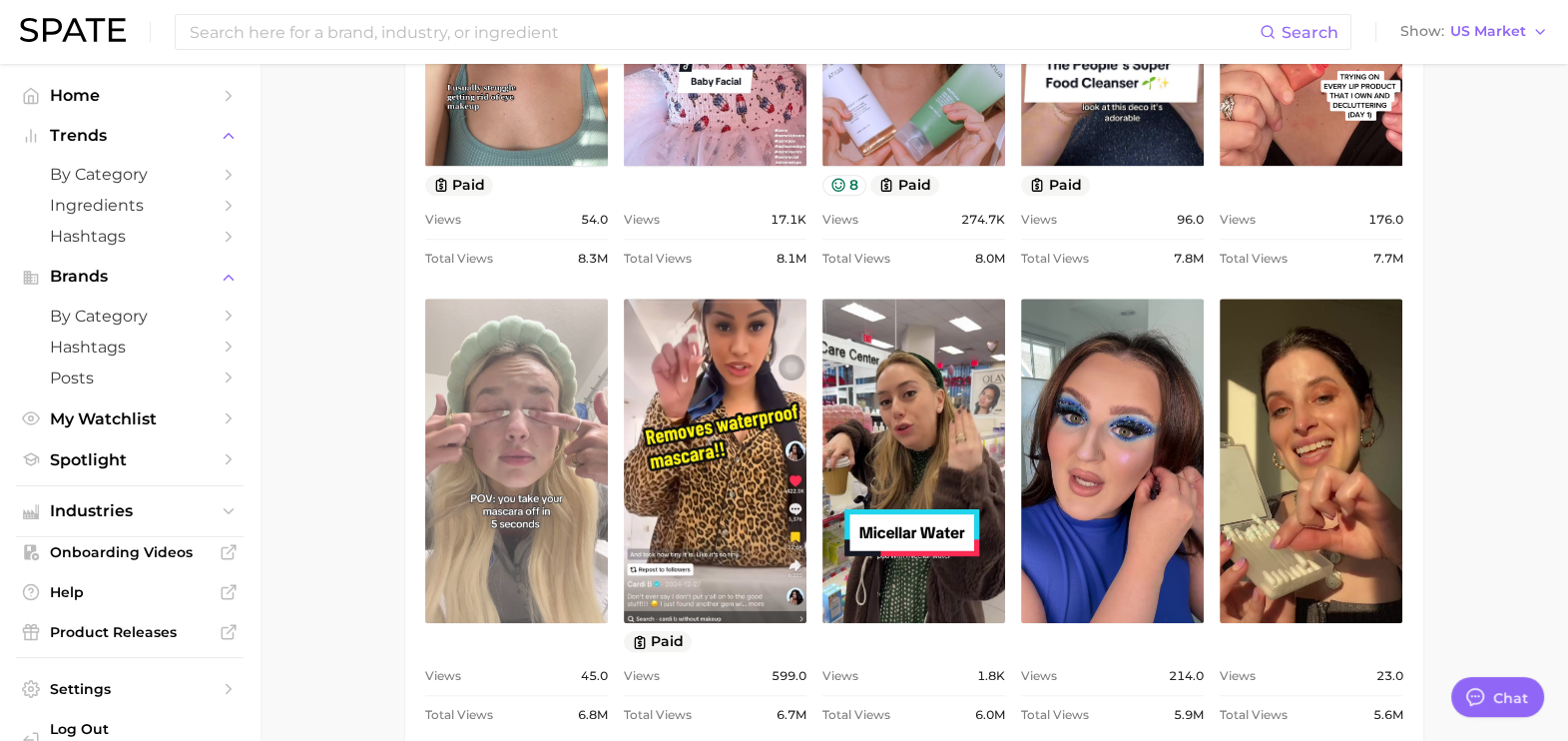 click on "view post on TikTok" at bounding box center [516, 460] 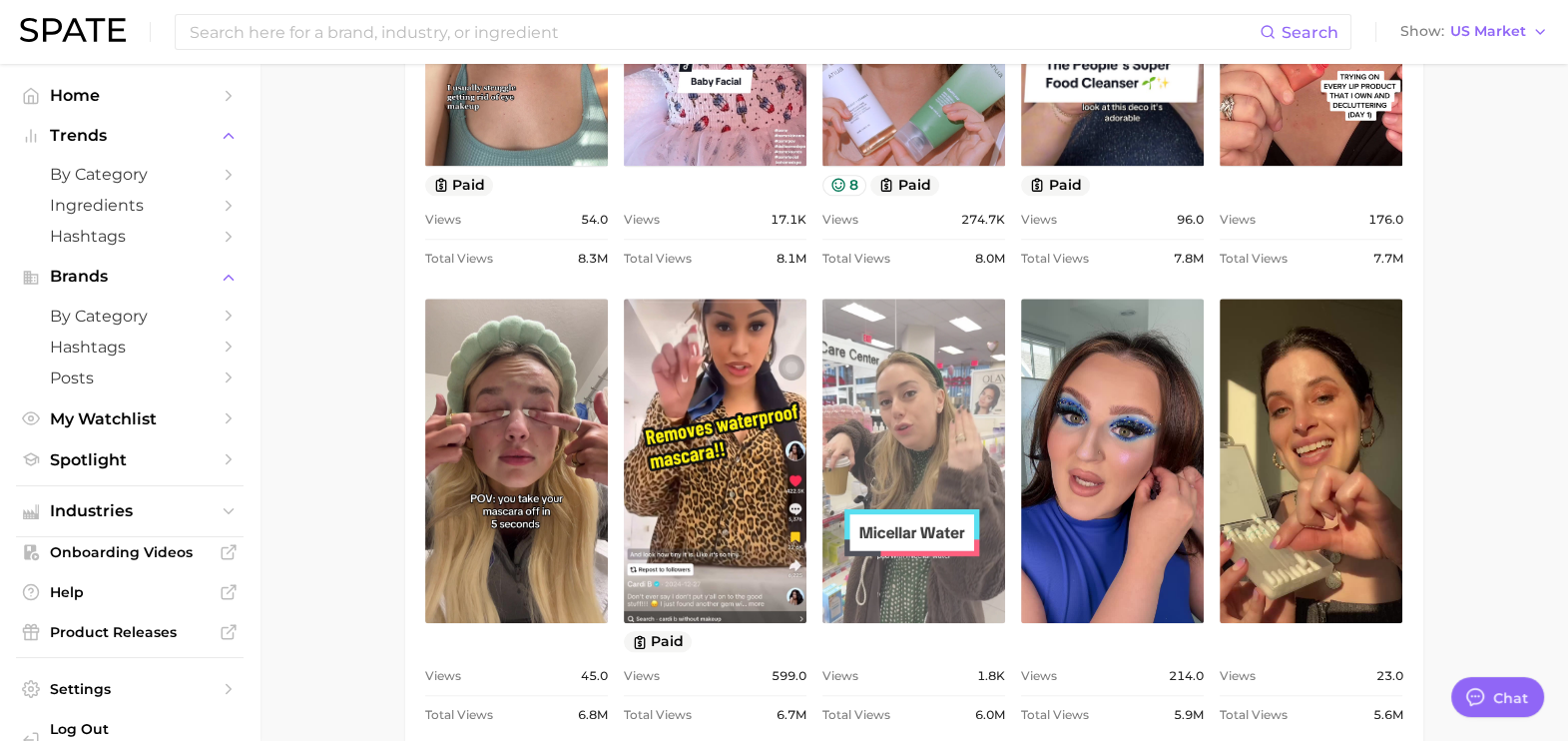 click on "view post on TikTok" at bounding box center (913, 460) 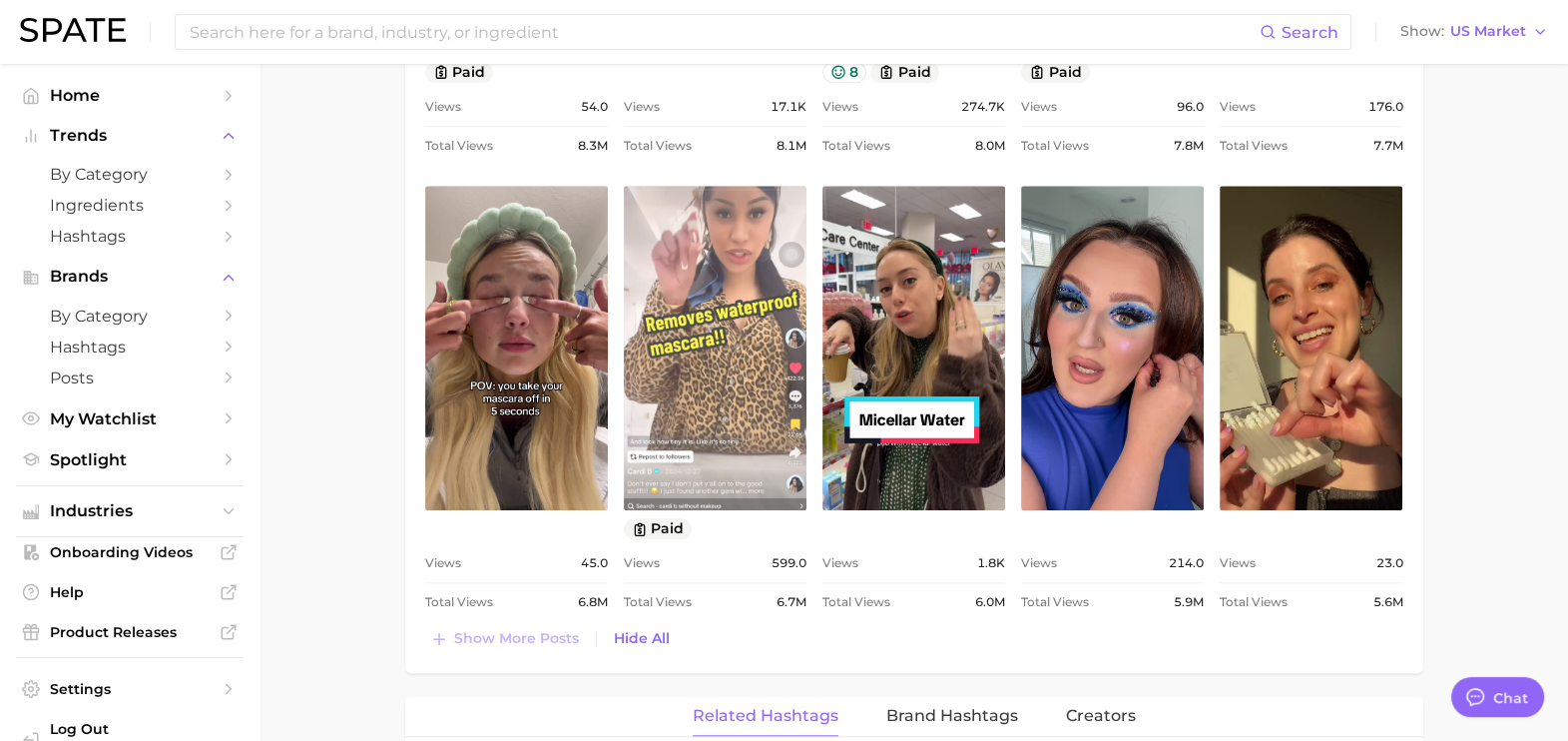 scroll, scrollTop: 2374, scrollLeft: 0, axis: vertical 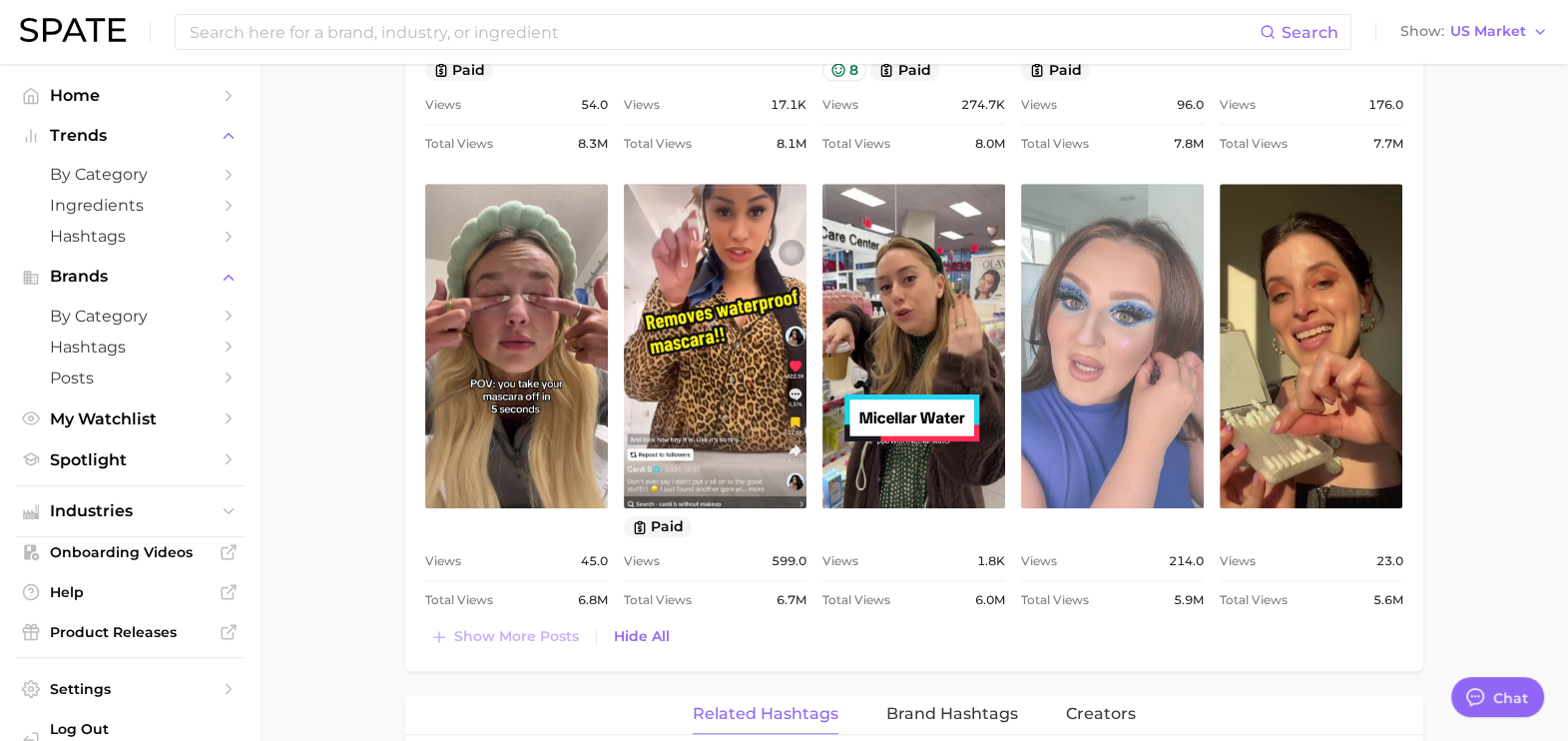 click on "view post on TikTok" at bounding box center (1112, 346) 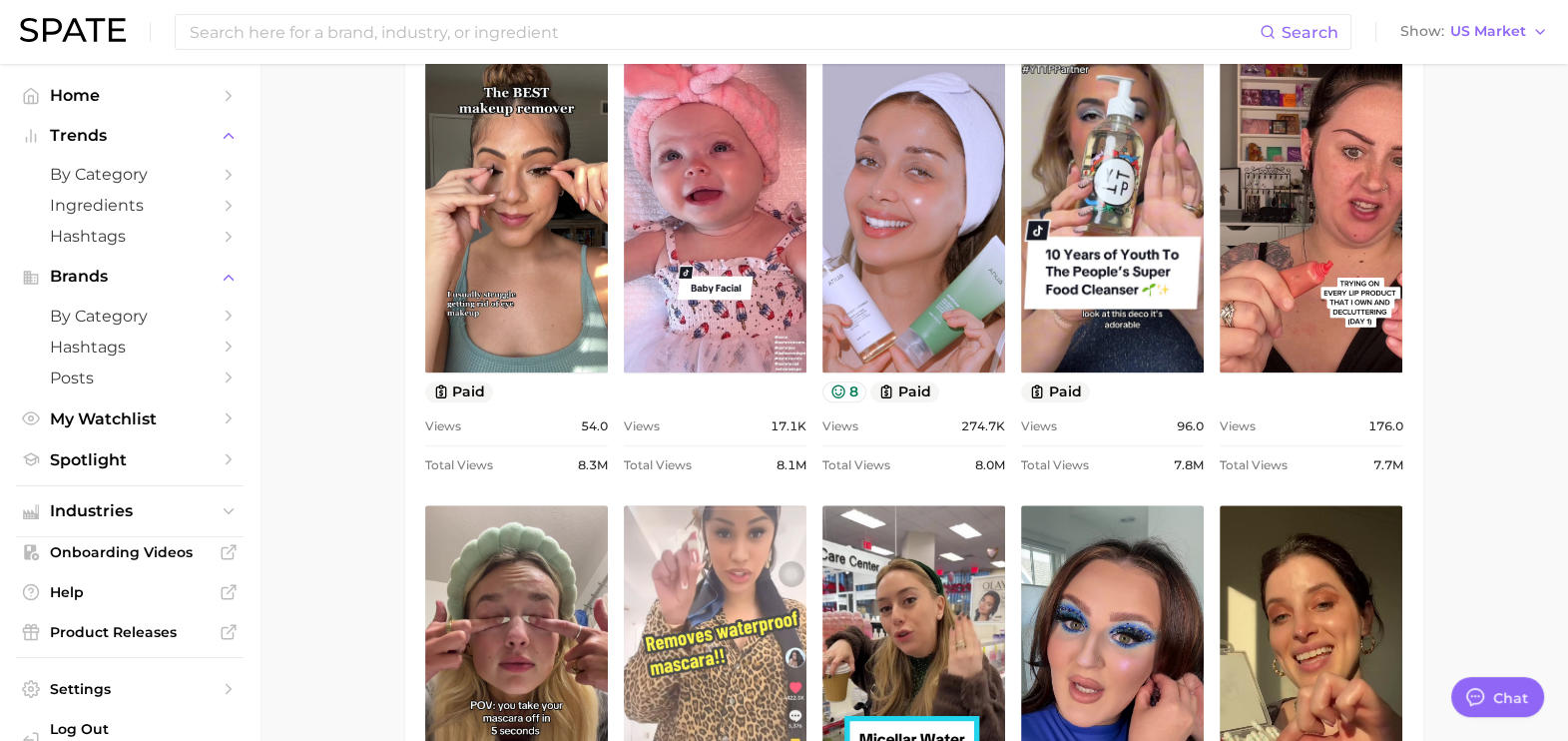 scroll, scrollTop: 2042, scrollLeft: 0, axis: vertical 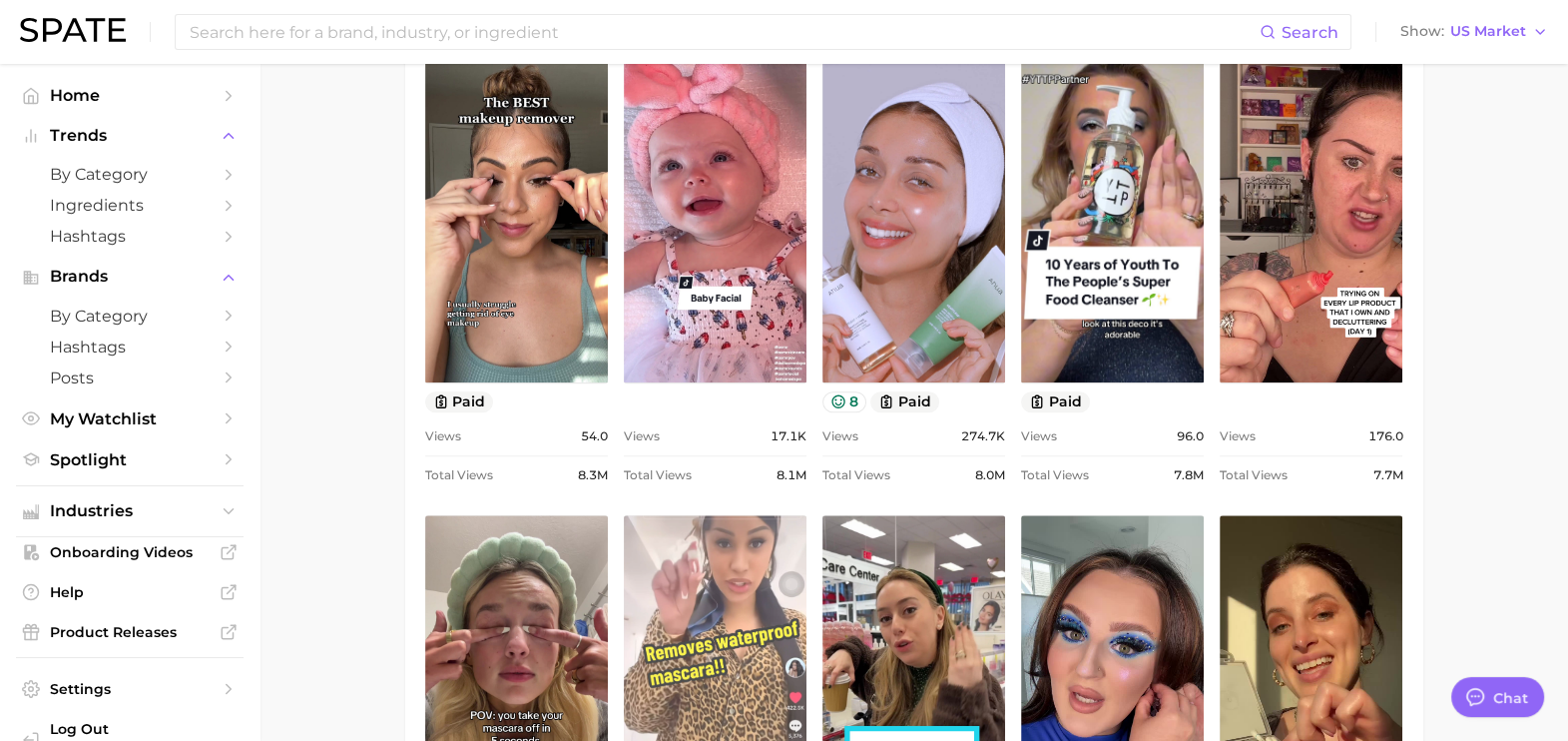 click on "view post on TikTok" at bounding box center (715, 677) 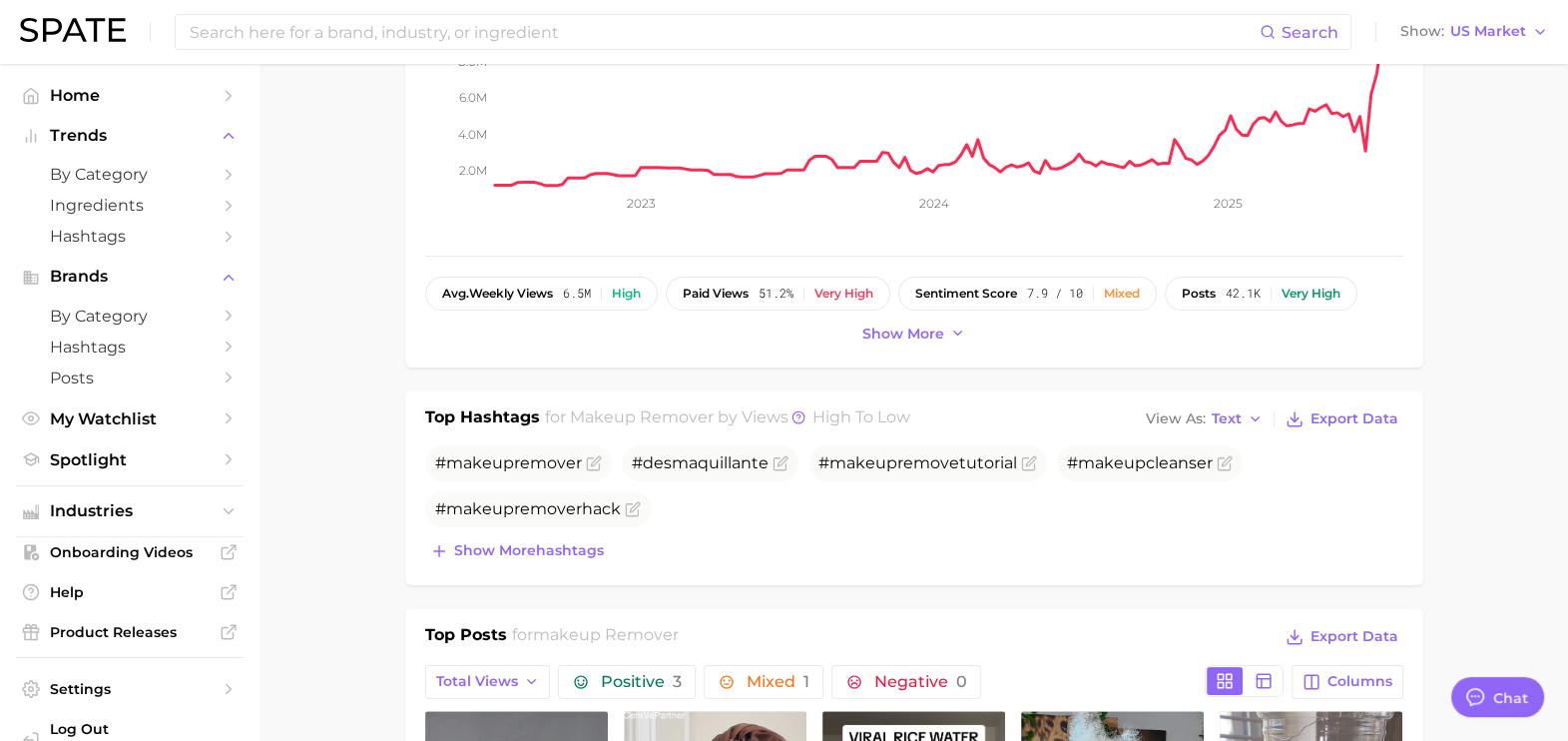 scroll, scrollTop: 0, scrollLeft: 0, axis: both 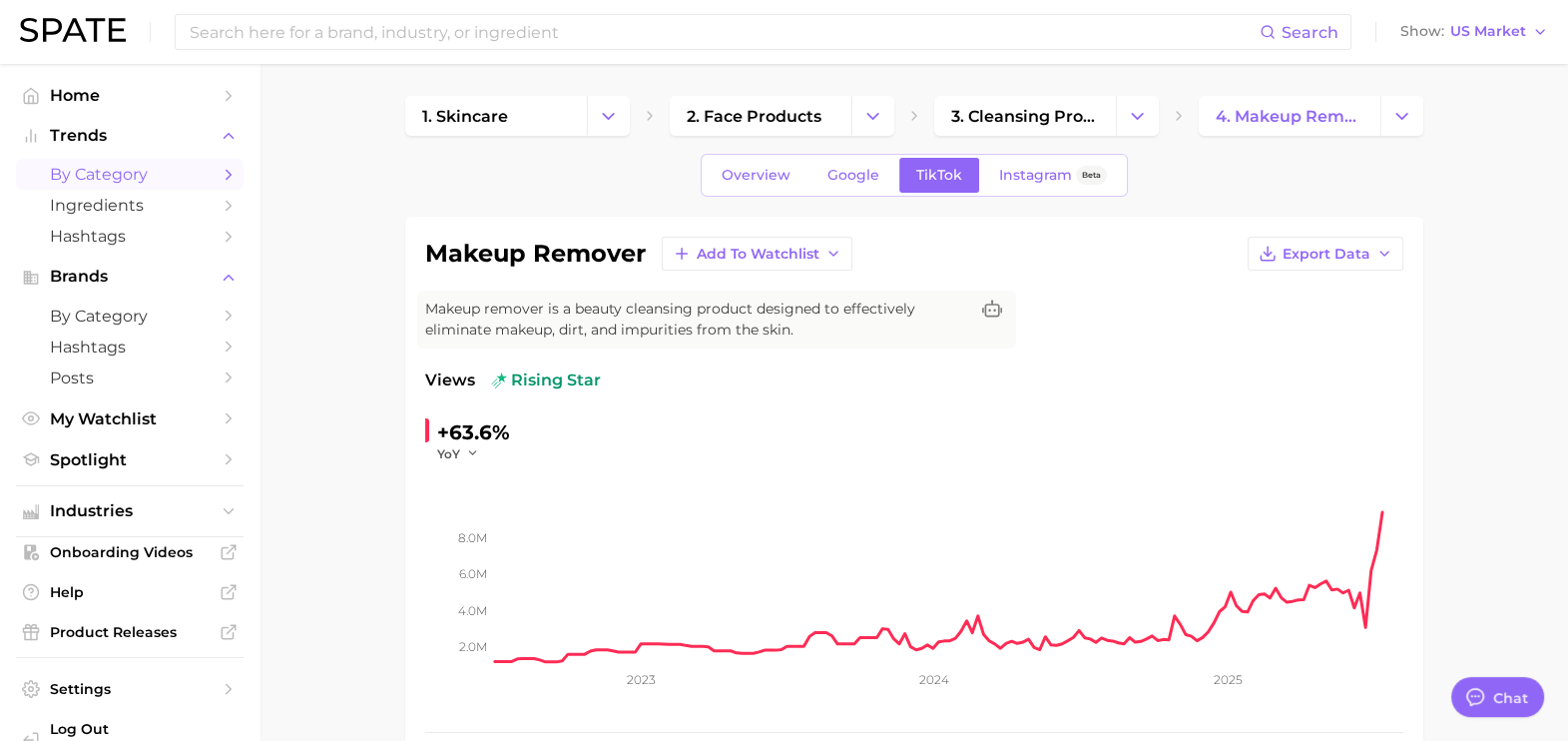 click on "by Category" at bounding box center (130, 174) 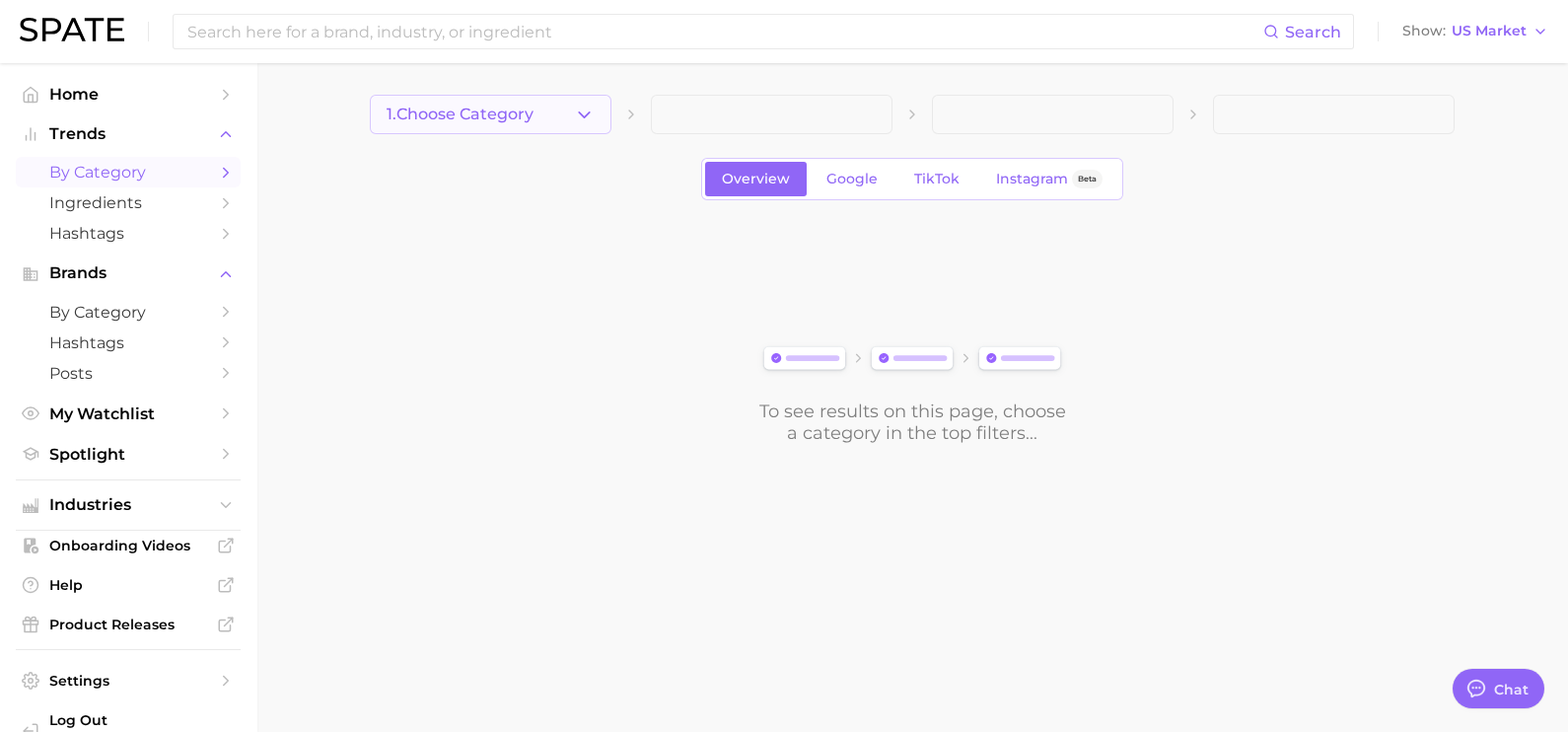 click on "1.  Choose Category" at bounding box center (460, 114) 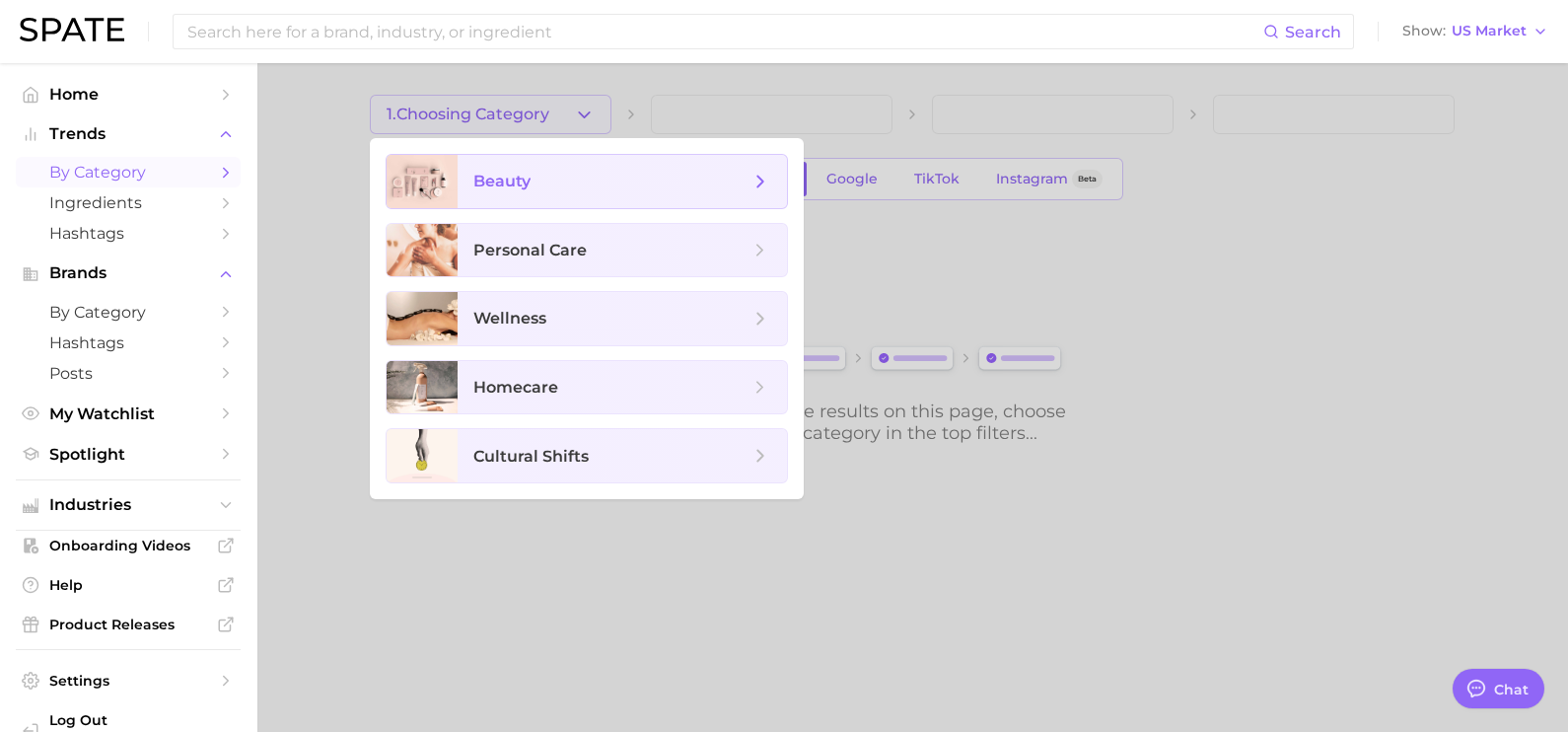 click on "beauty" at bounding box center (622, 182) 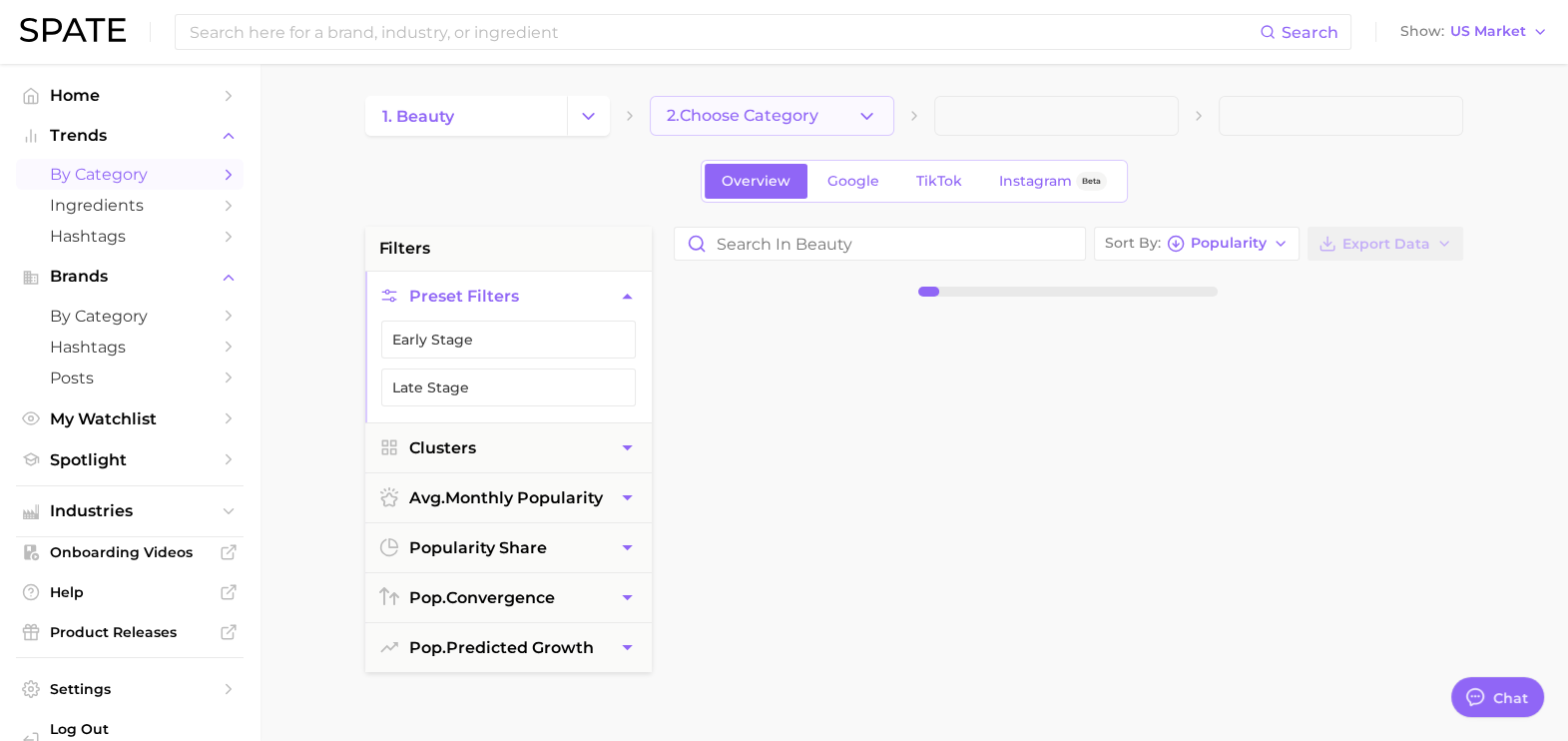 click on "2.  Choose Category" at bounding box center [743, 116] 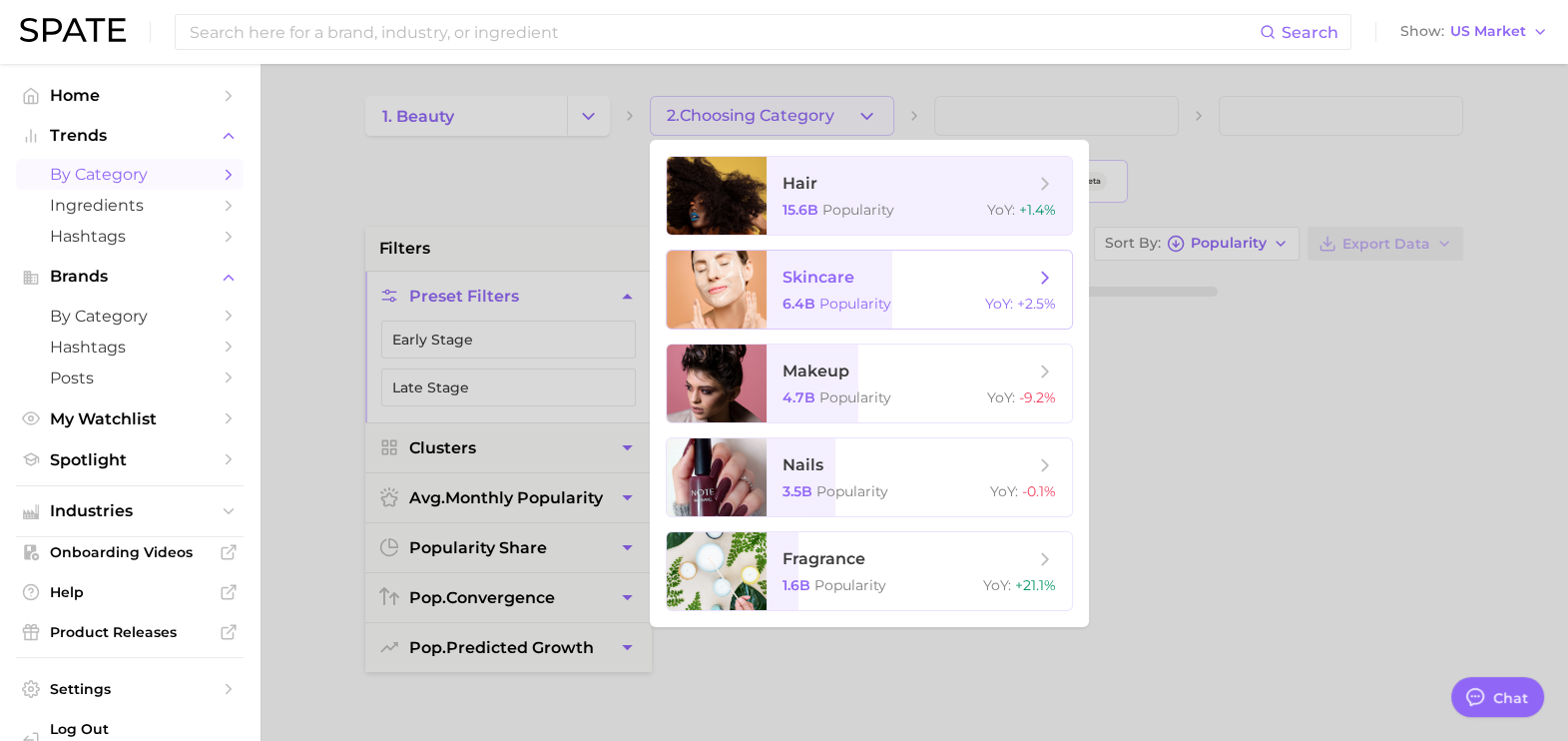click on "skincare" at bounding box center [818, 277] 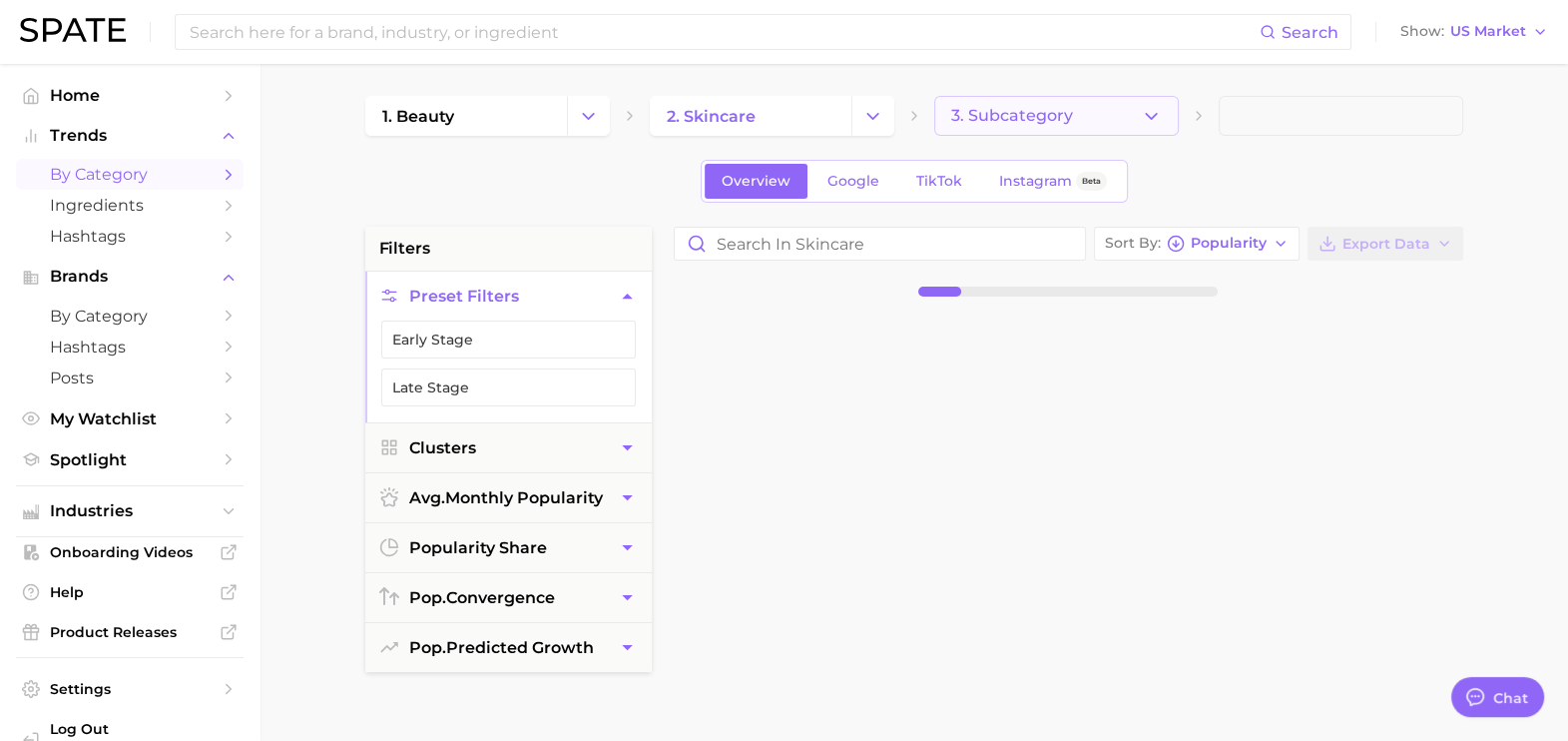 click on "3. Subcategory" at bounding box center (1012, 116) 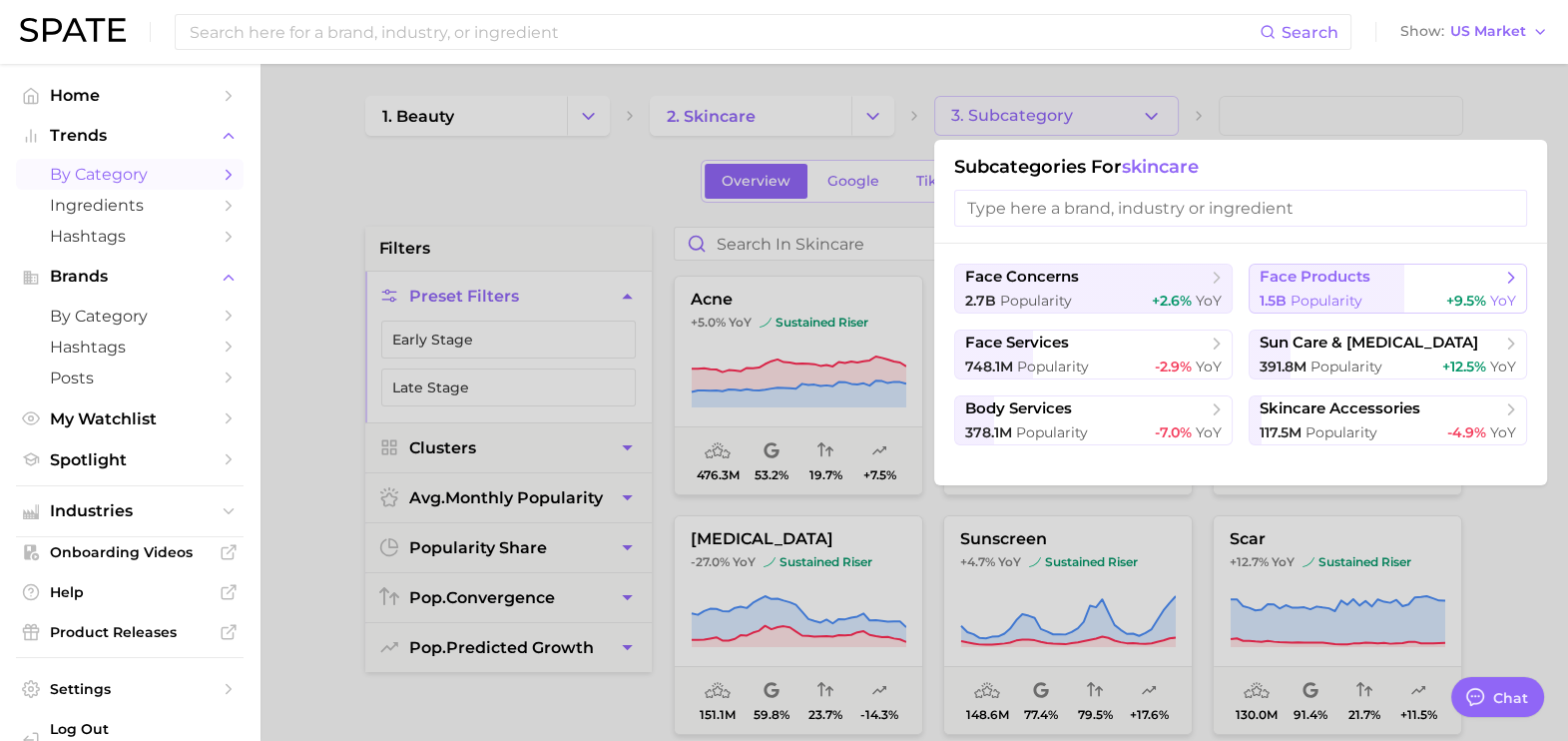 click on "face products" at bounding box center (1380, 278) 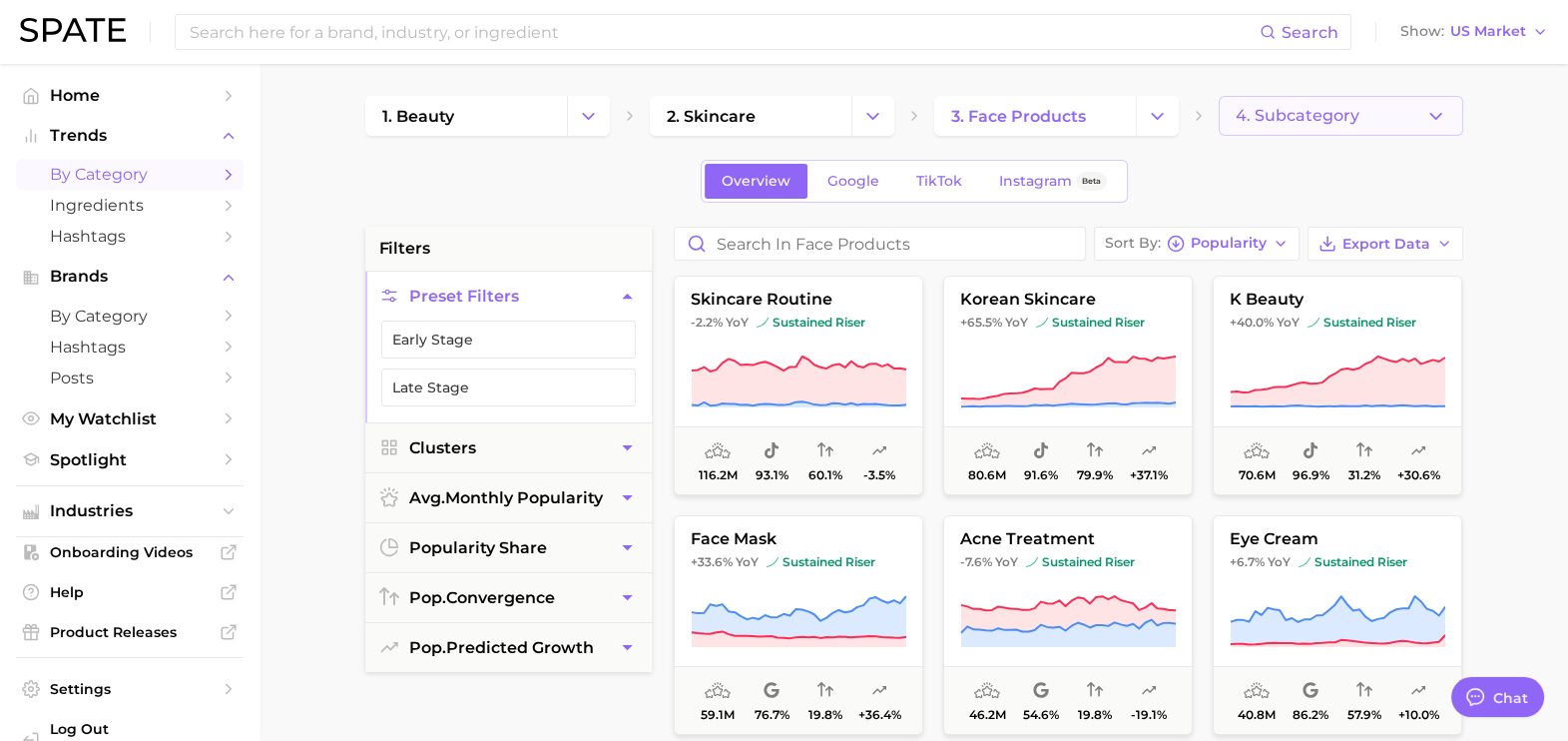 click on "4. Subcategory" at bounding box center [1340, 116] 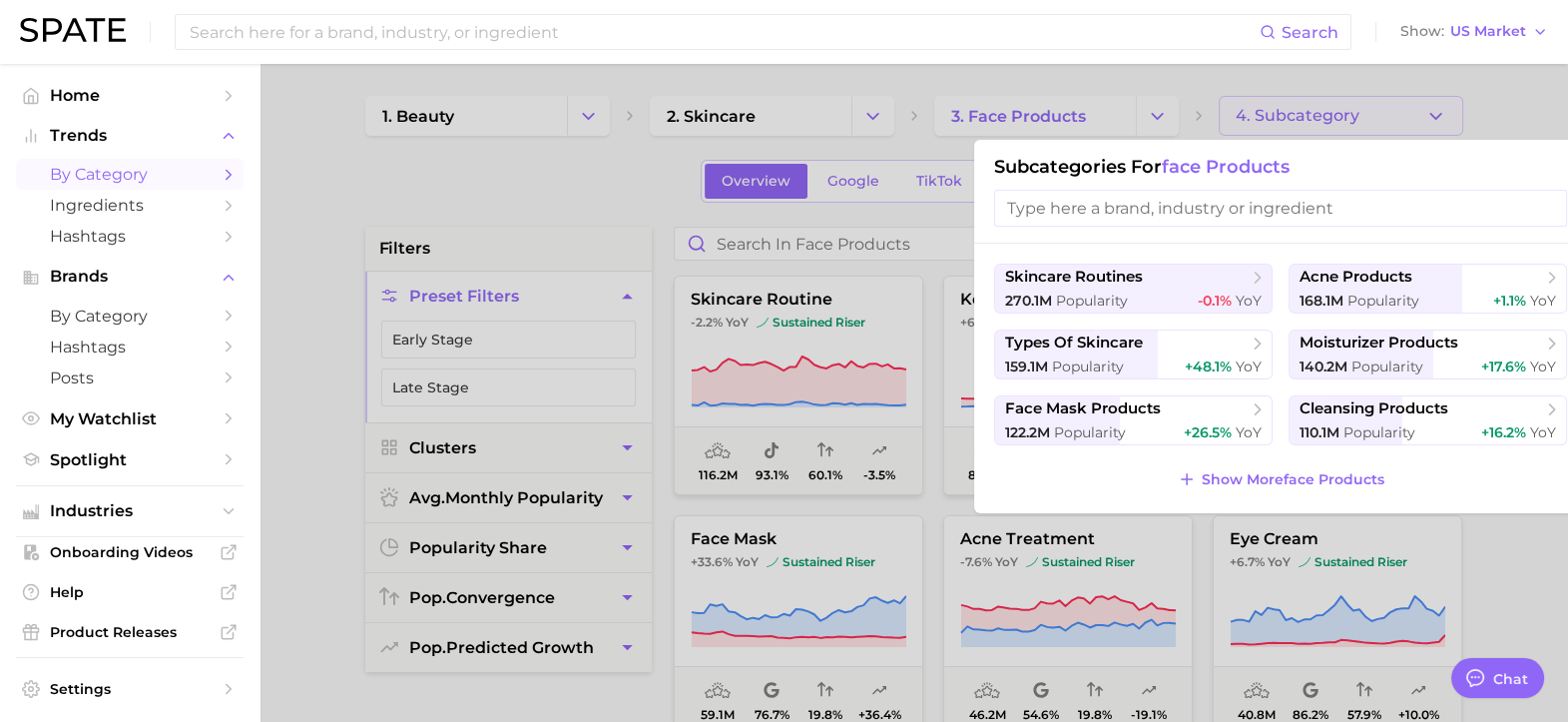 click at bounding box center (784, 361) 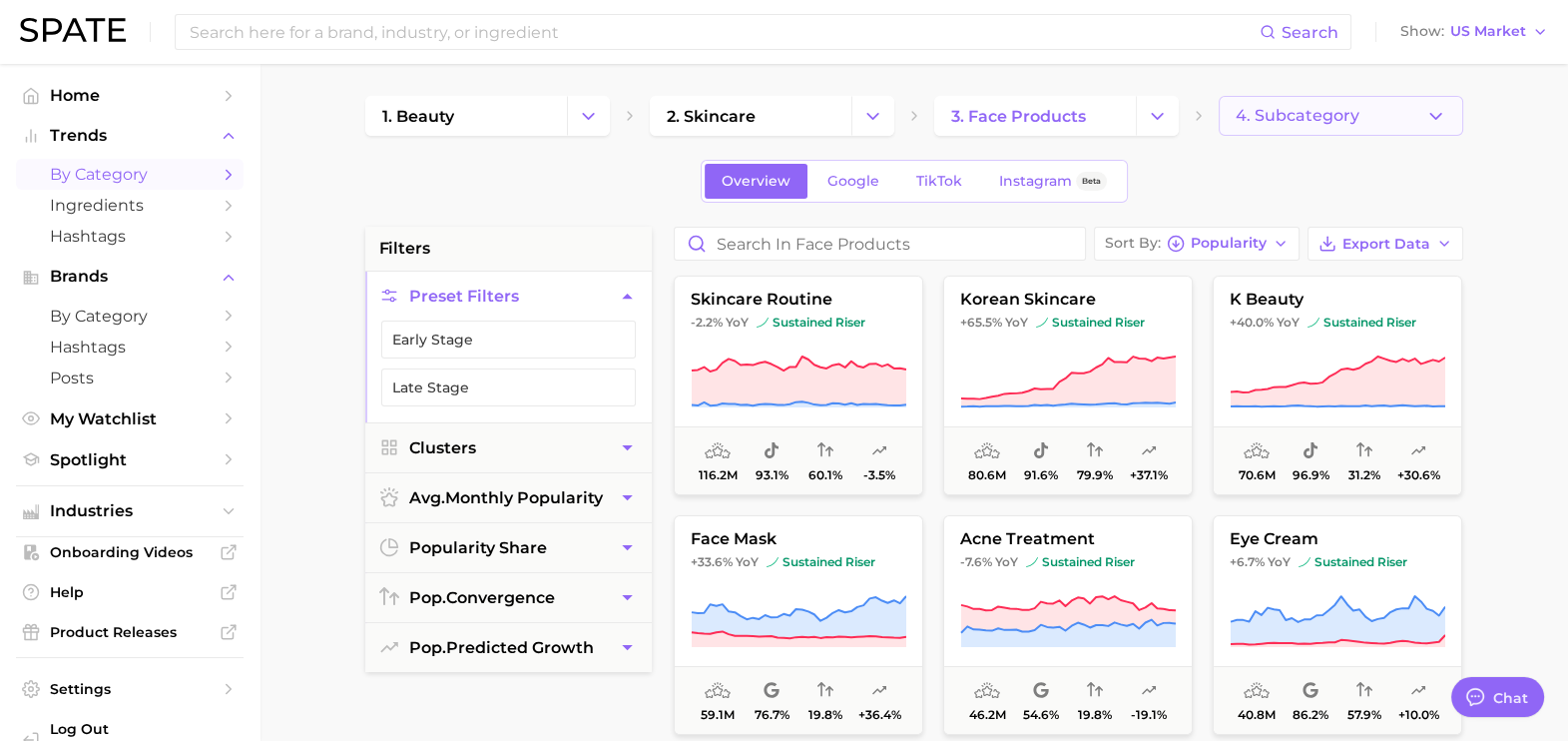 click on "4. Subcategory" at bounding box center (1298, 116) 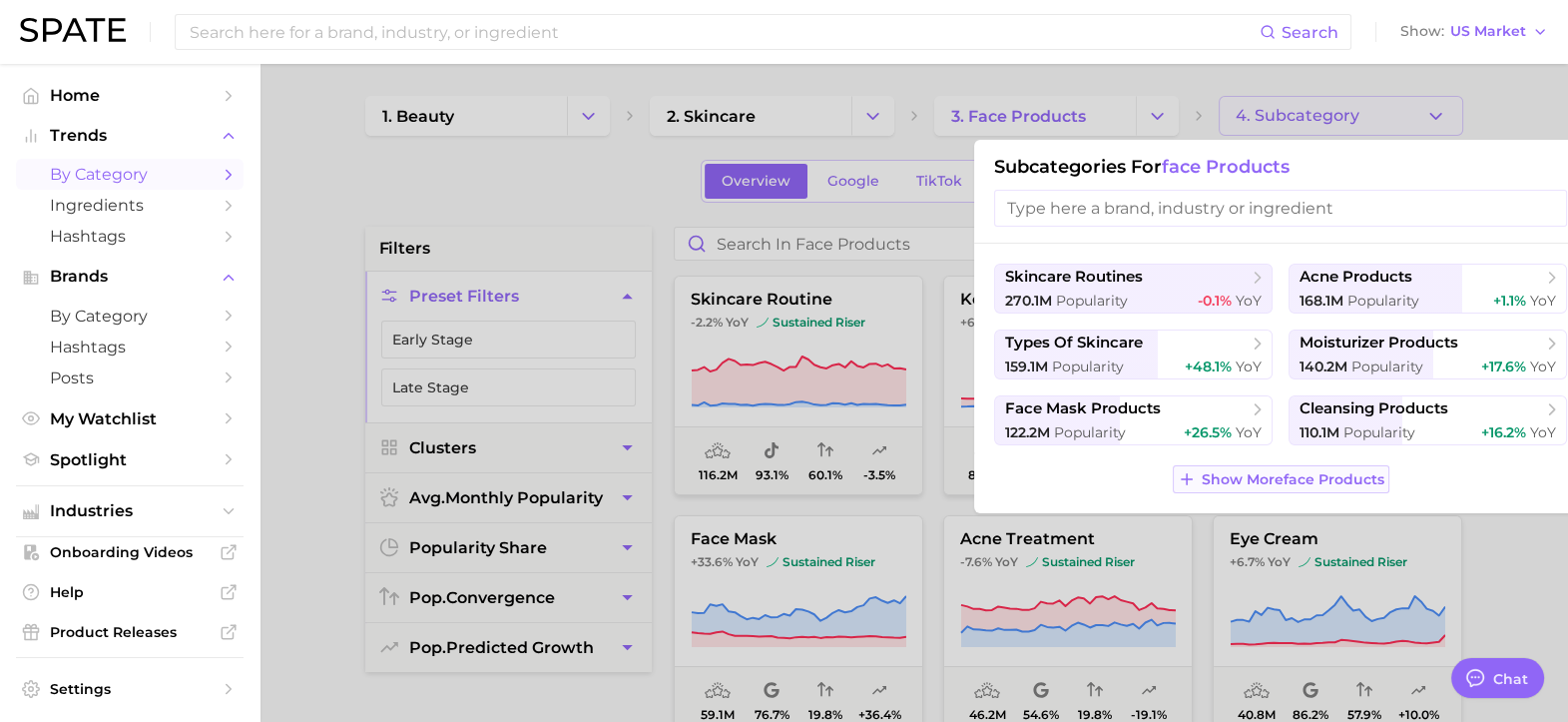 click on "Show More  face products" at bounding box center (1293, 479) 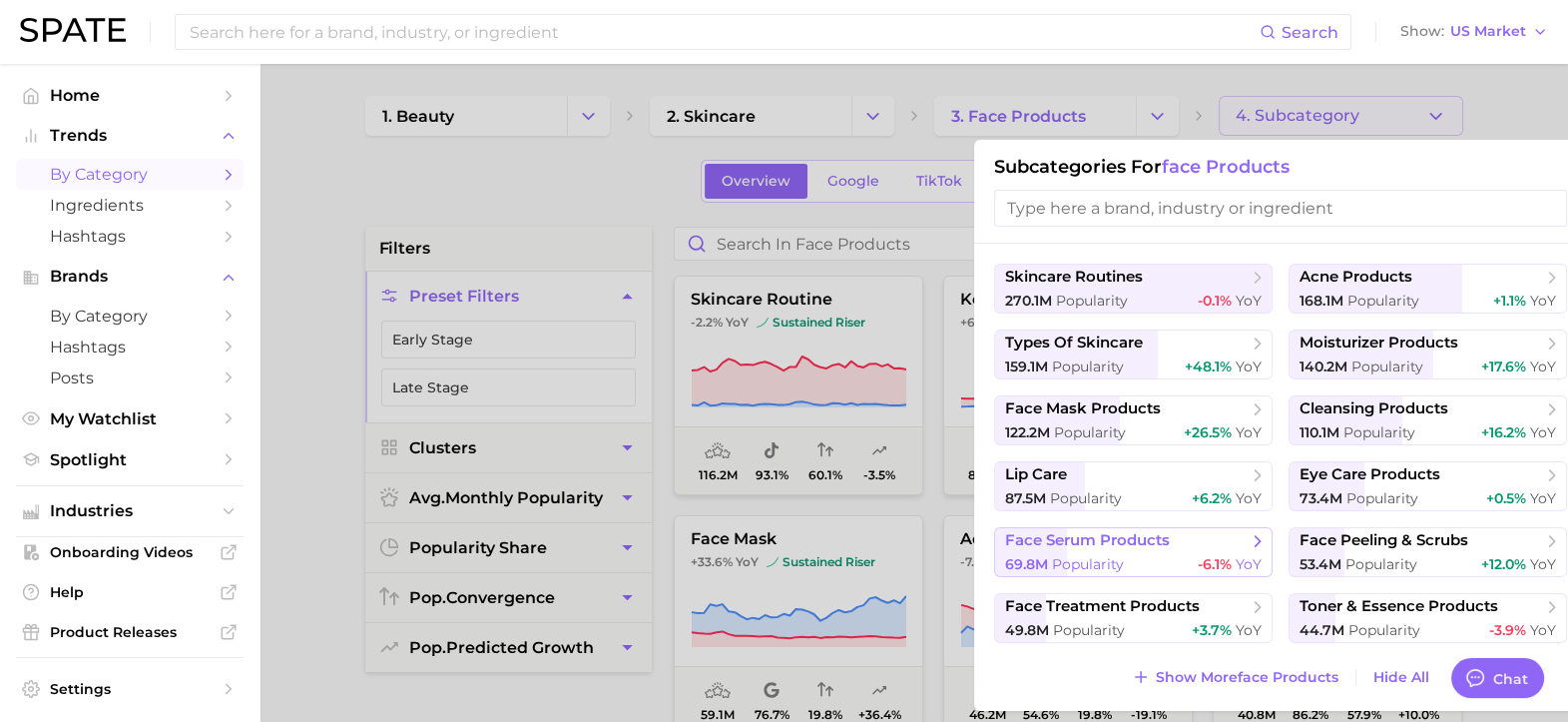 click on "face serum products" at bounding box center [1126, 541] 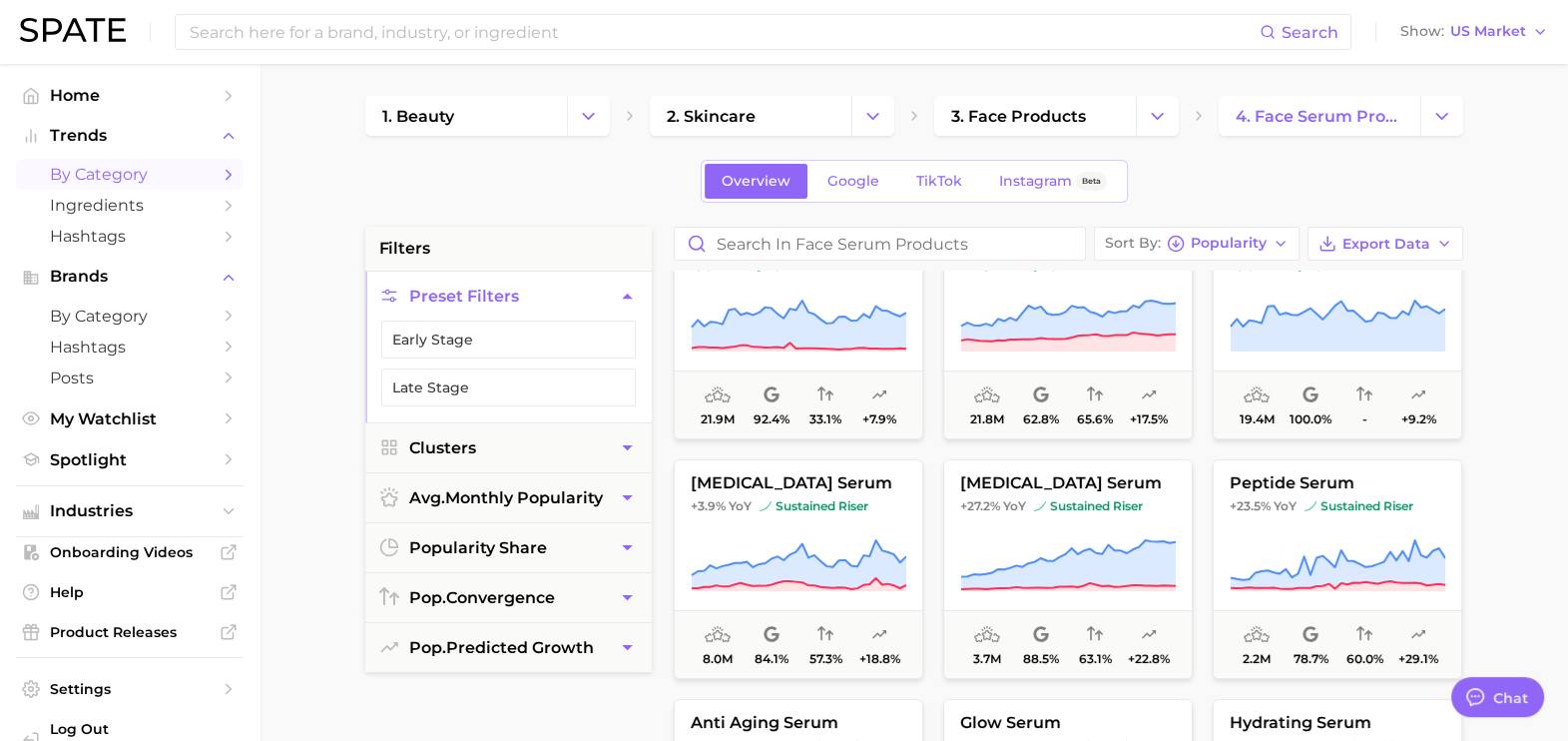 scroll, scrollTop: 0, scrollLeft: 0, axis: both 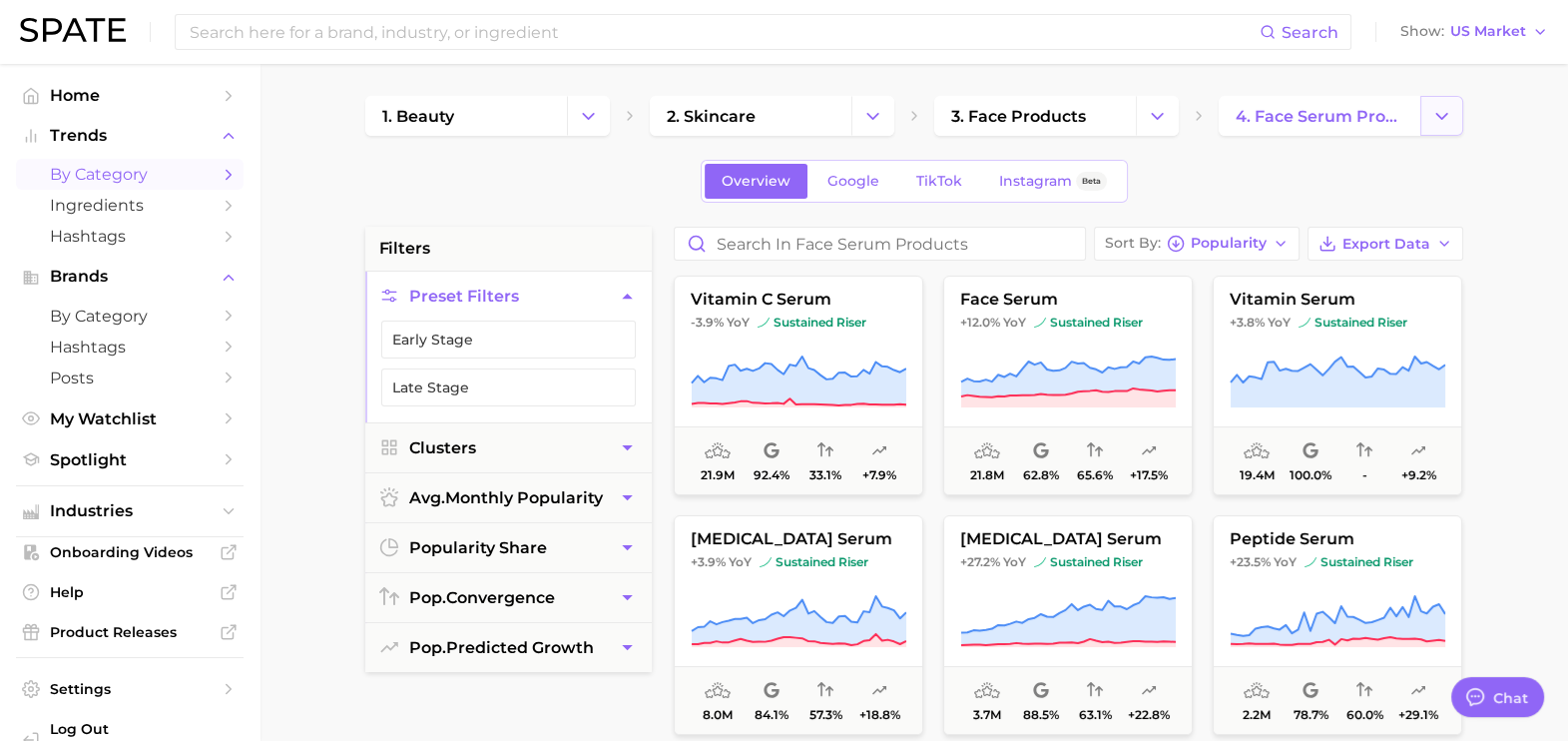 click at bounding box center [1441, 116] 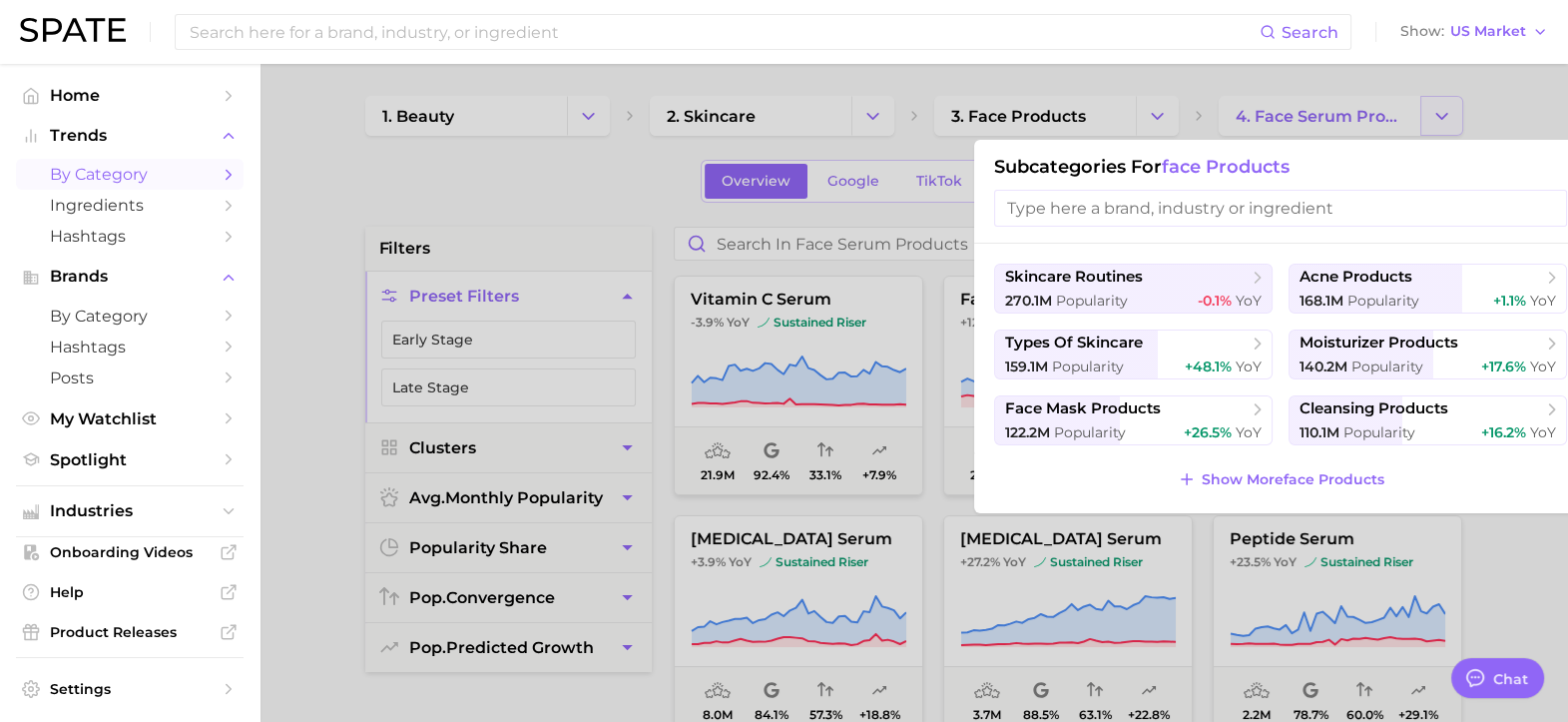 click at bounding box center (784, 361) 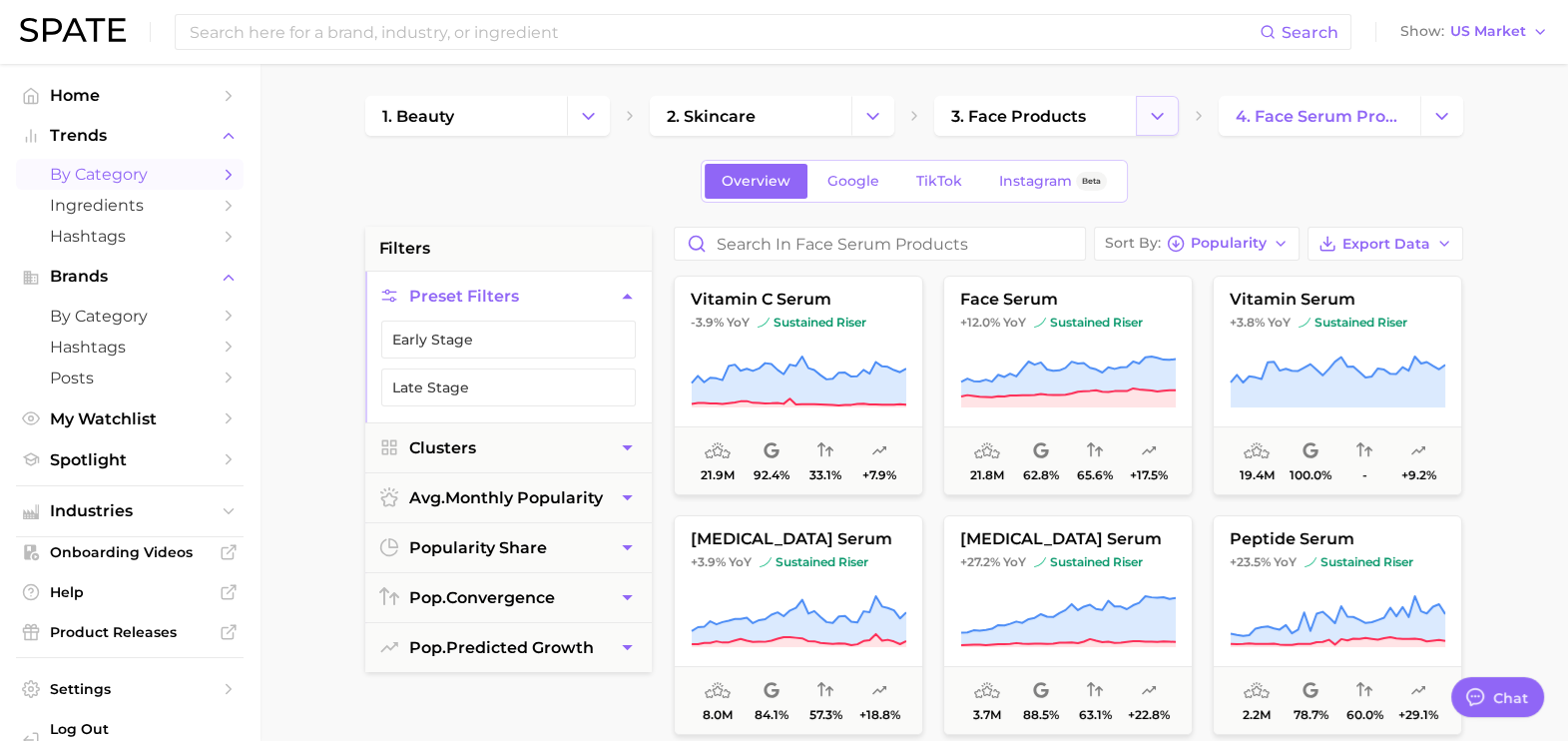 click 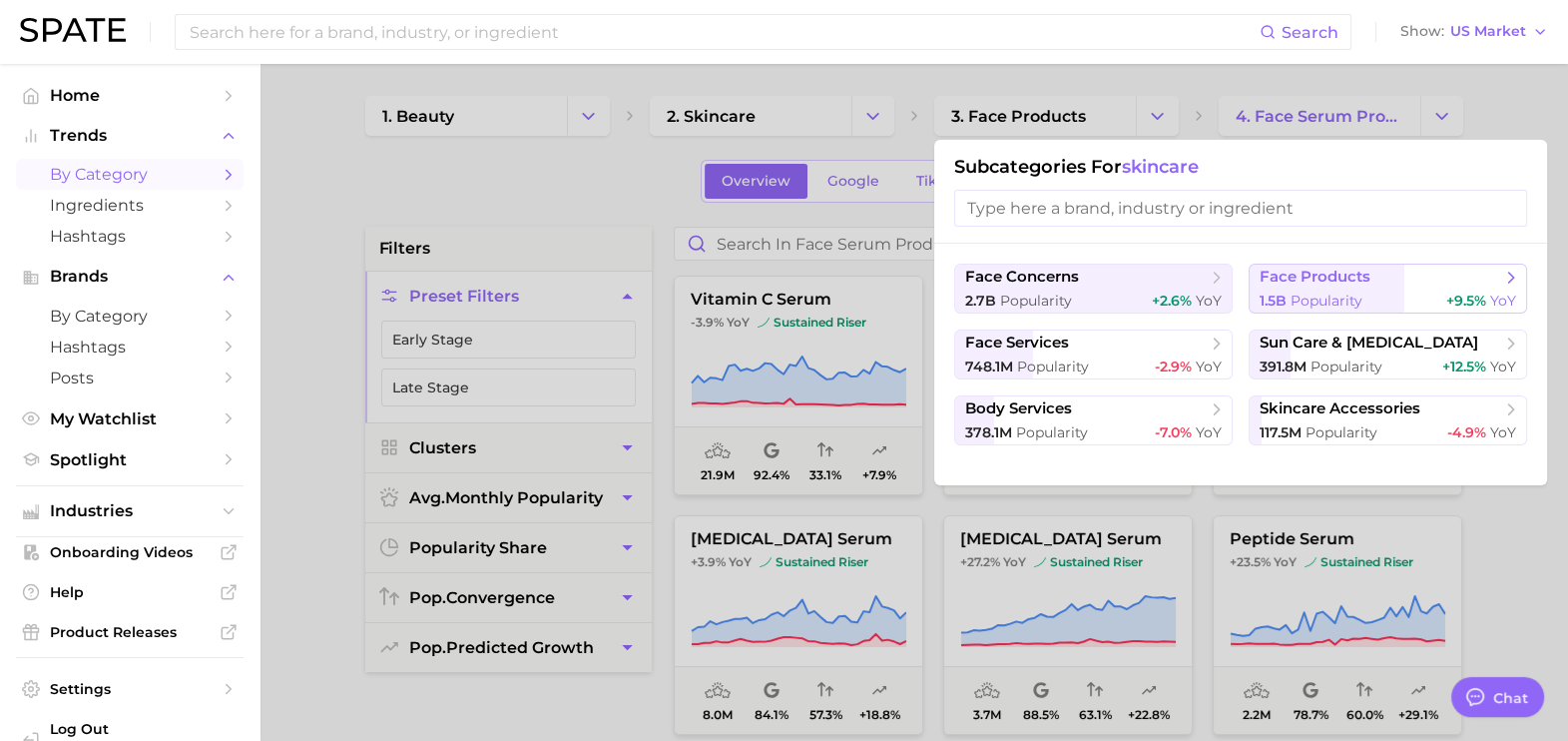 click on "face products" at bounding box center [1314, 277] 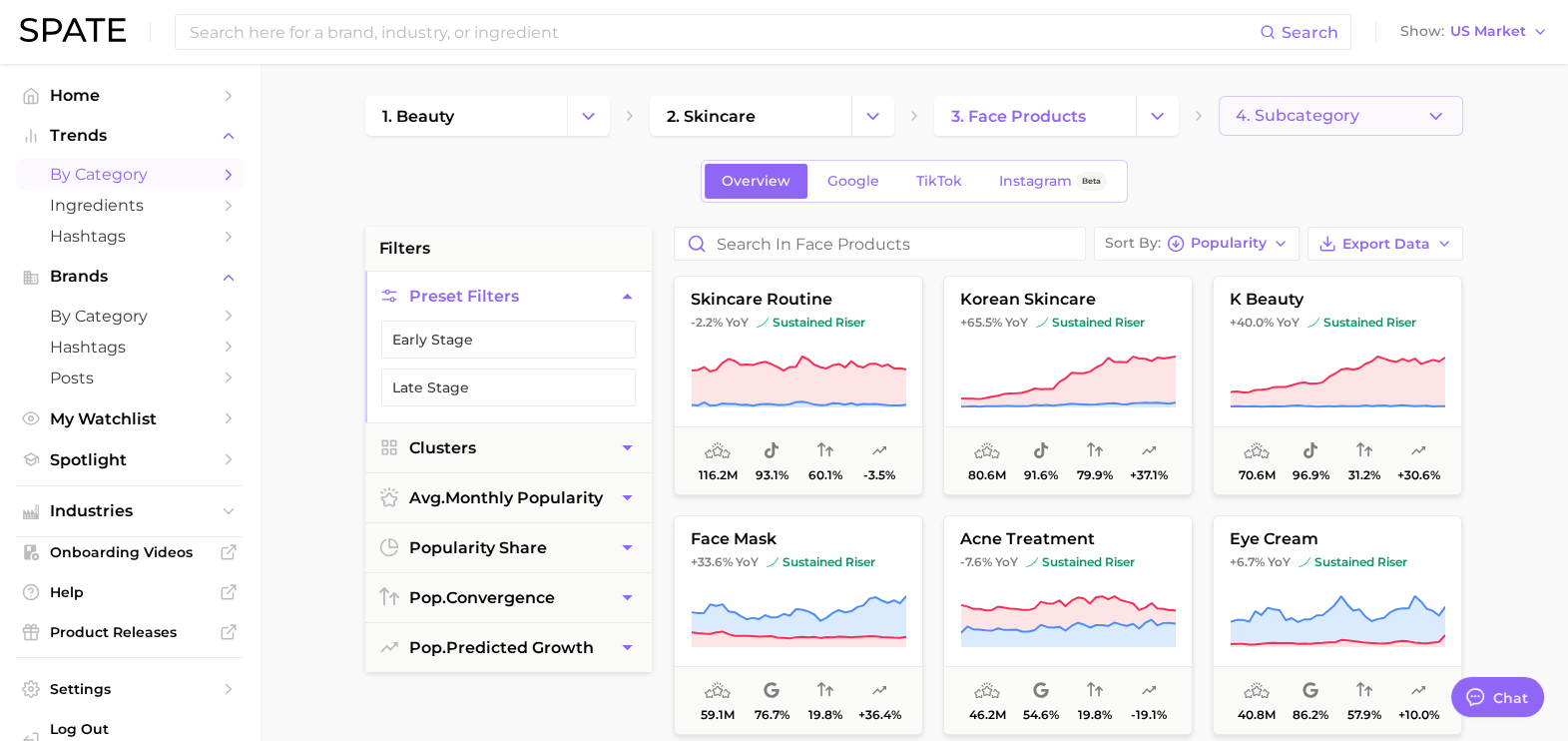 click 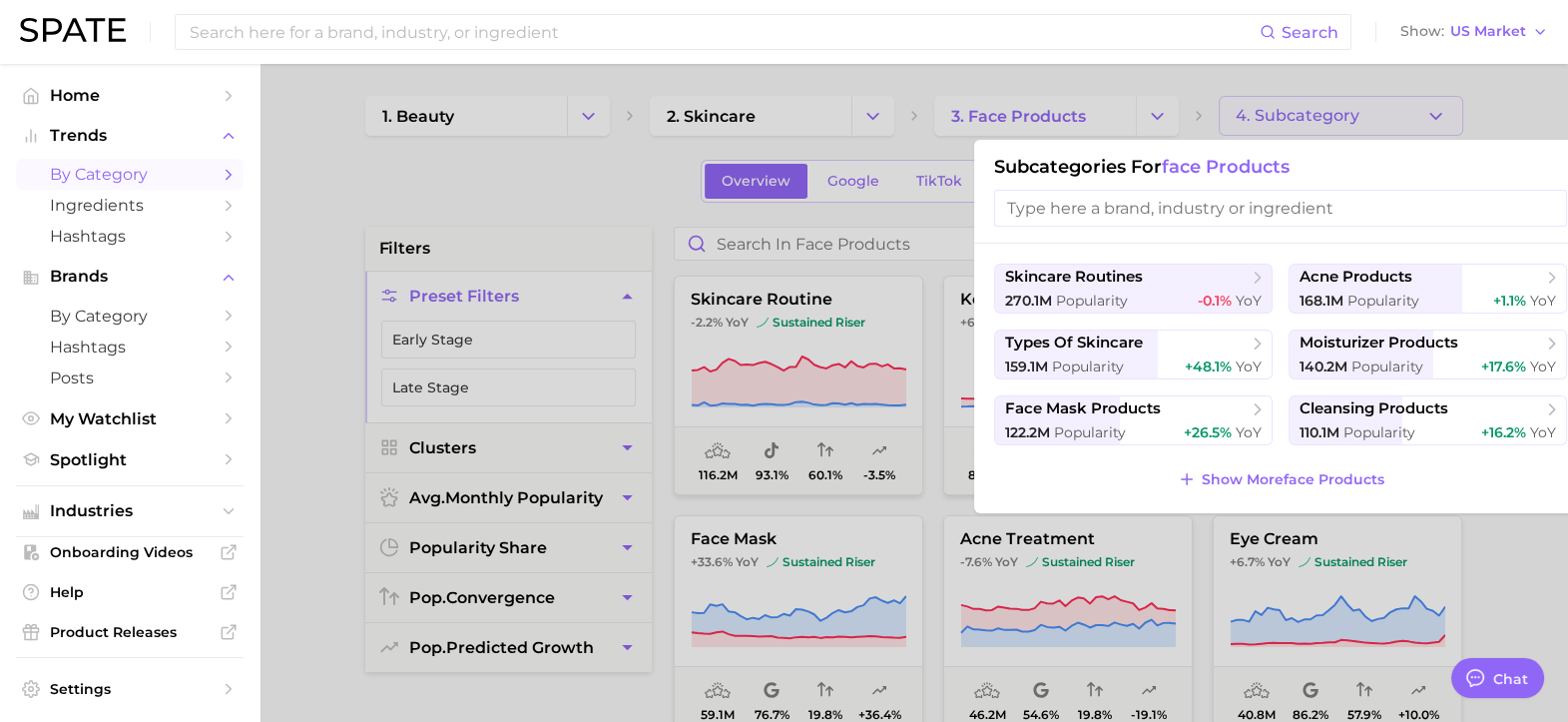 click at bounding box center [784, 361] 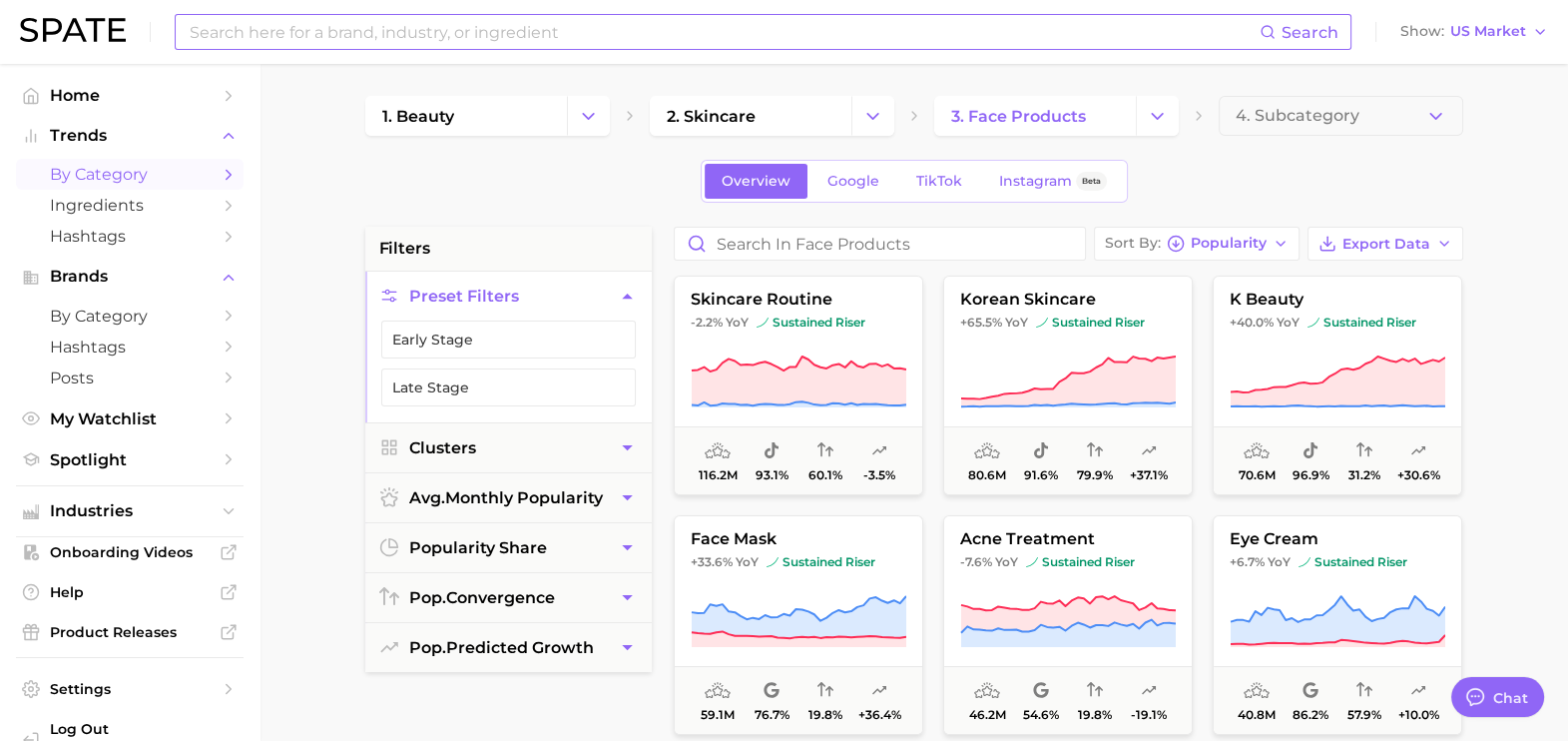 click at bounding box center [724, 32] 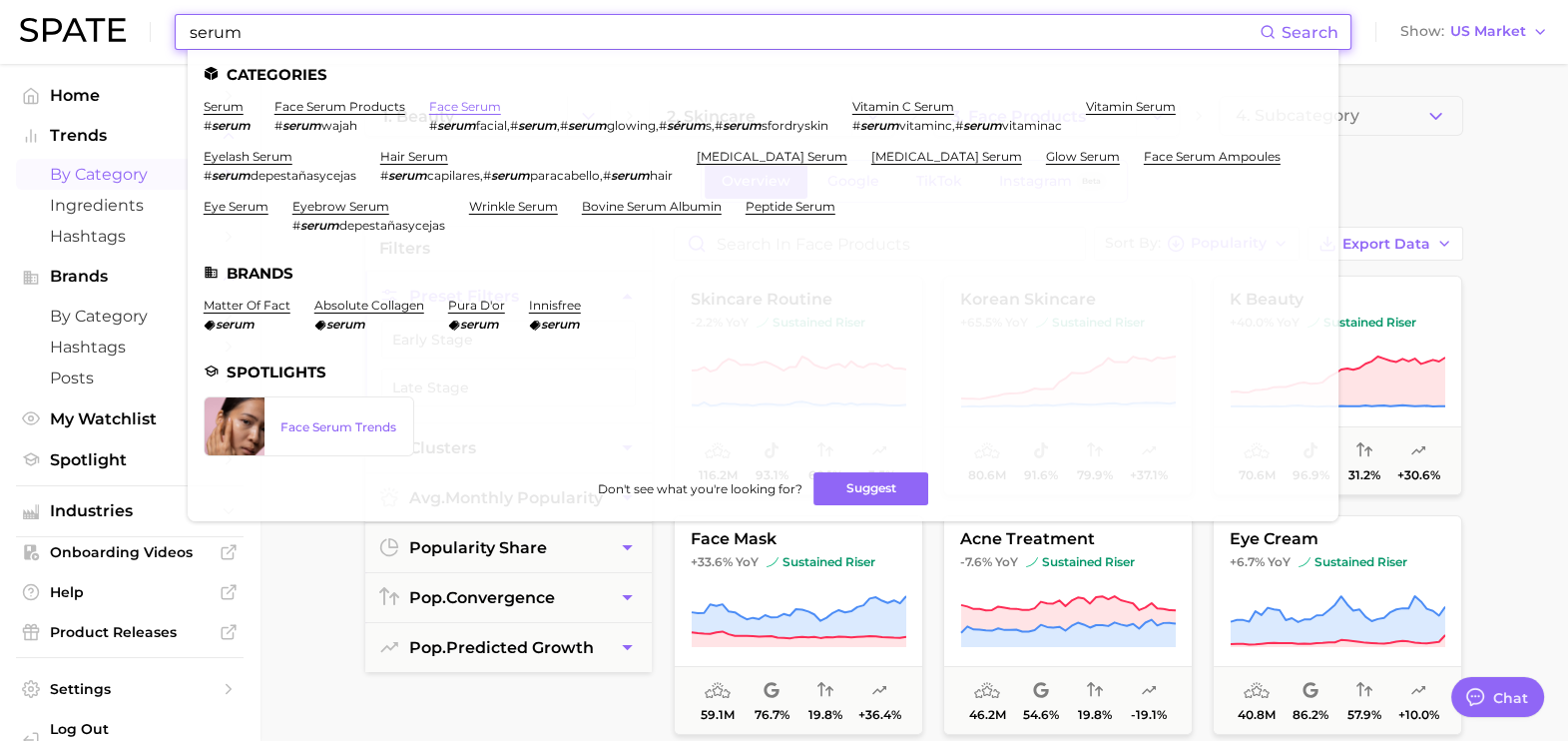 type on "serum" 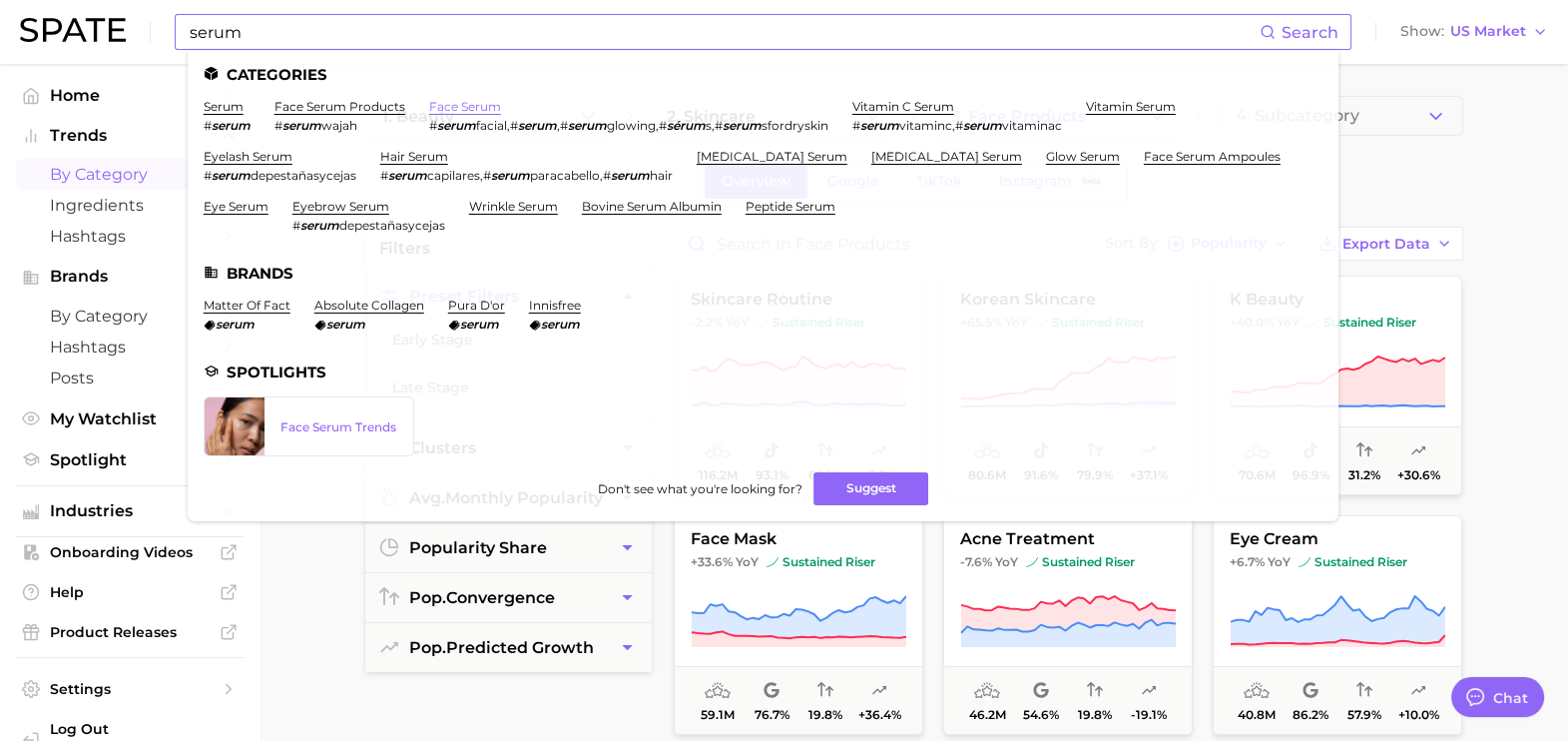 click on "face serum" at bounding box center (465, 106) 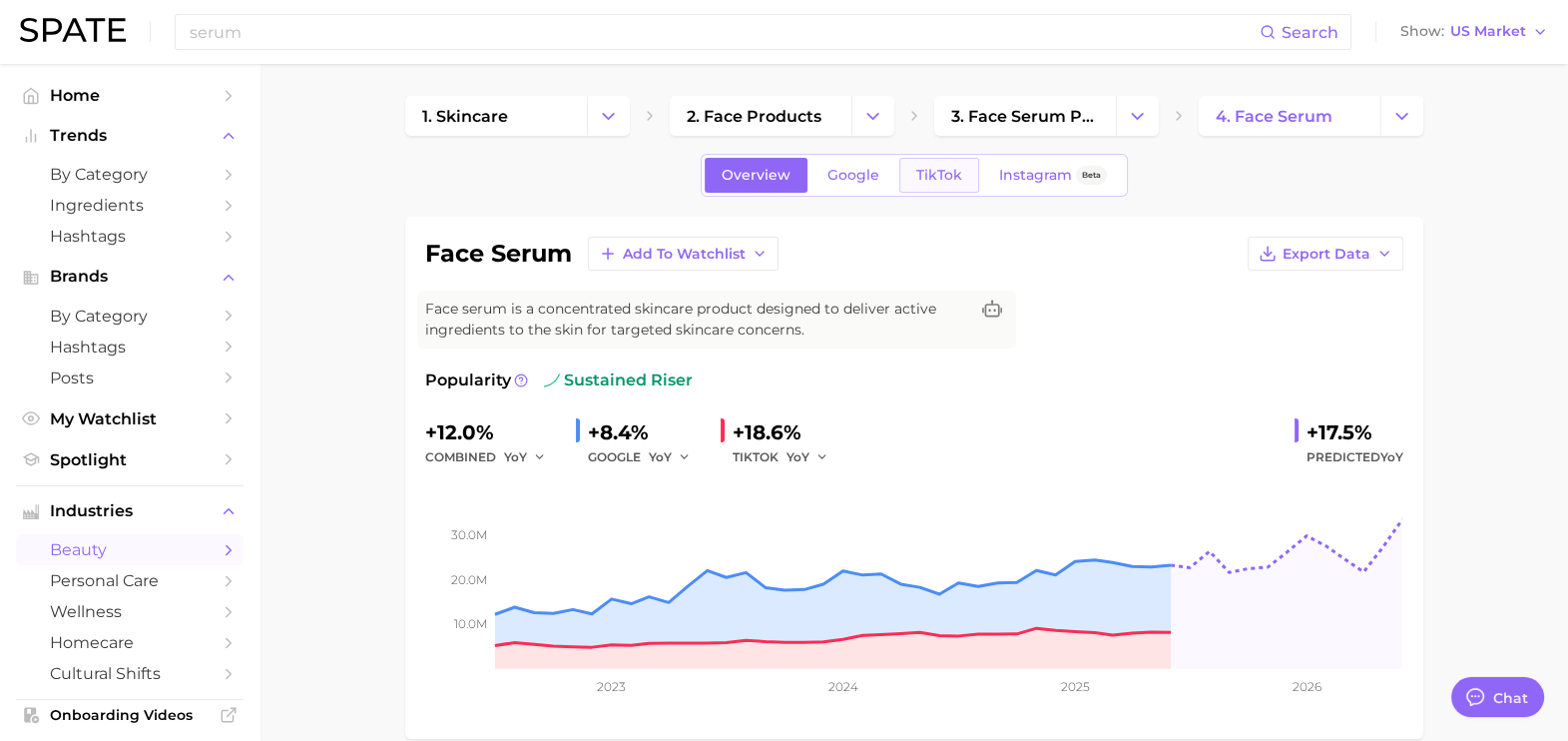 click on "TikTok" at bounding box center [939, 175] 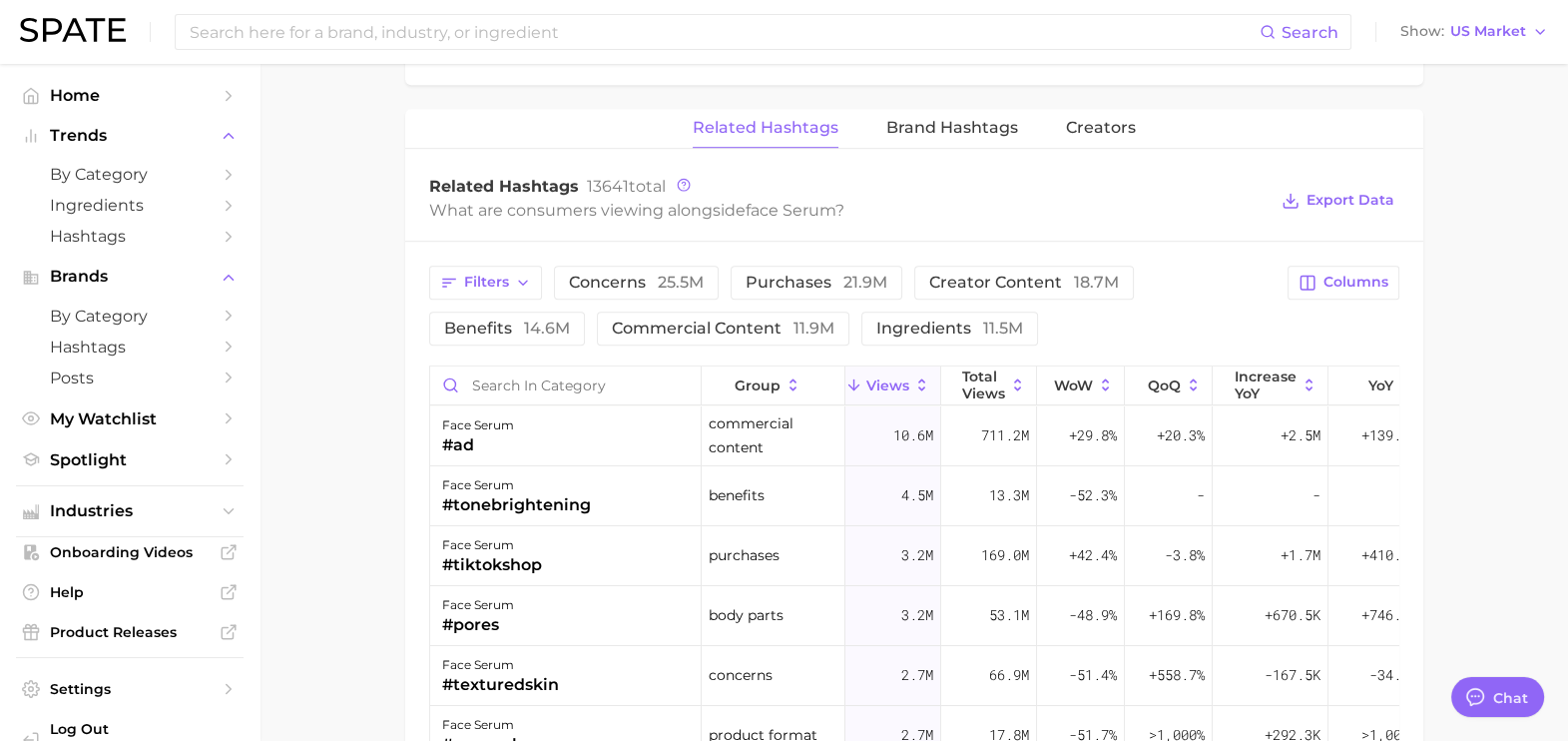 scroll, scrollTop: 1572, scrollLeft: 0, axis: vertical 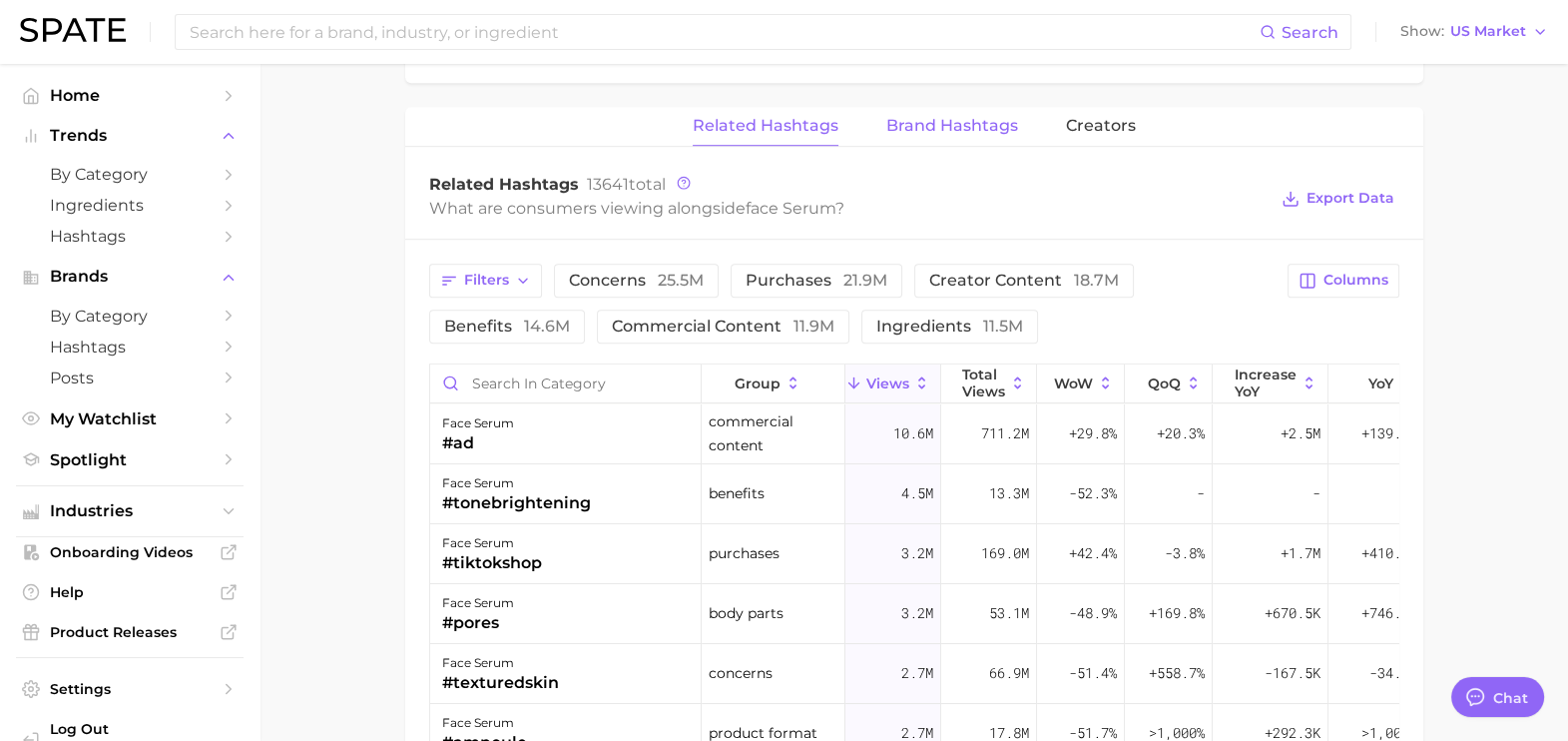 click on "Brand Hashtags" at bounding box center (952, 126) 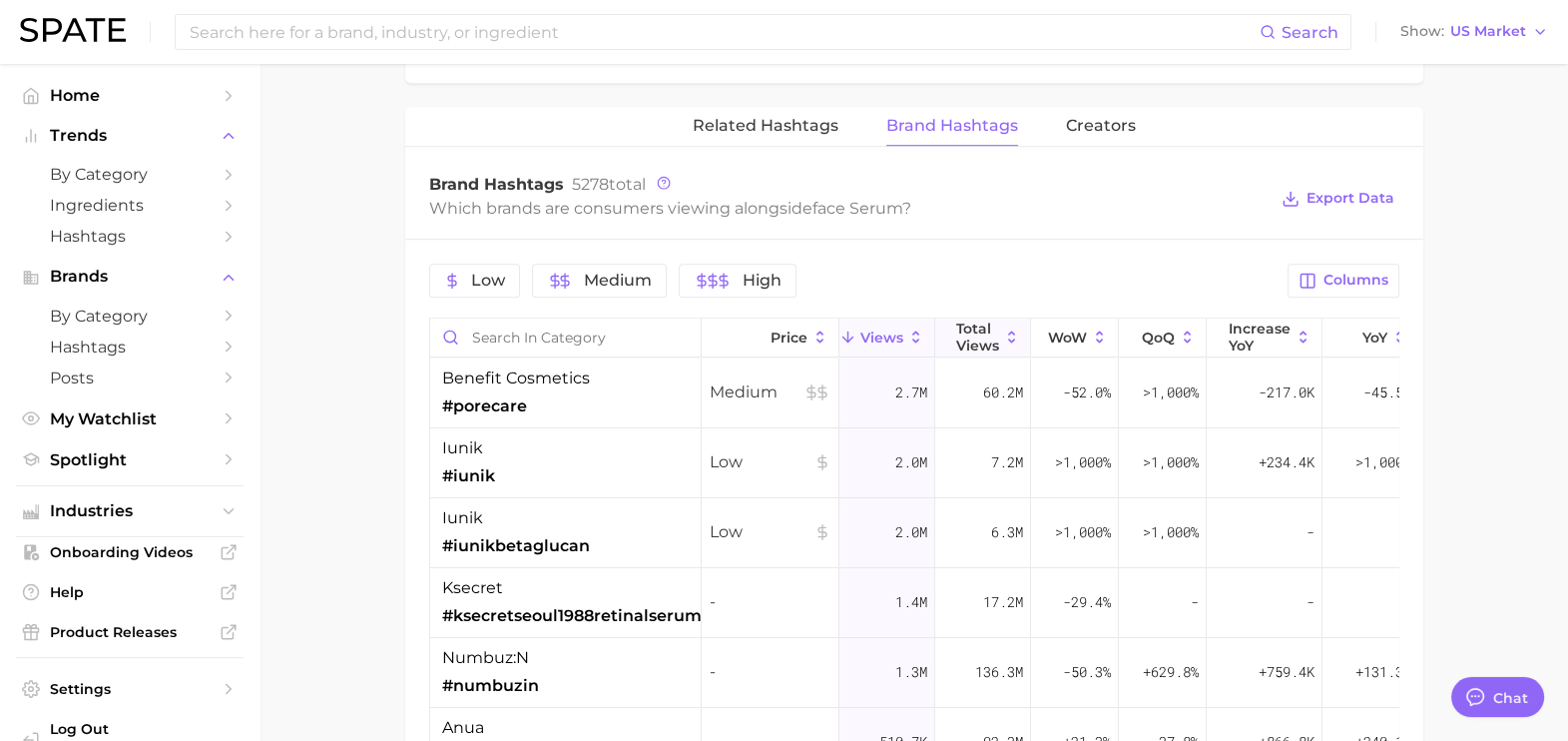 click on "Total Views" at bounding box center (977, 337) 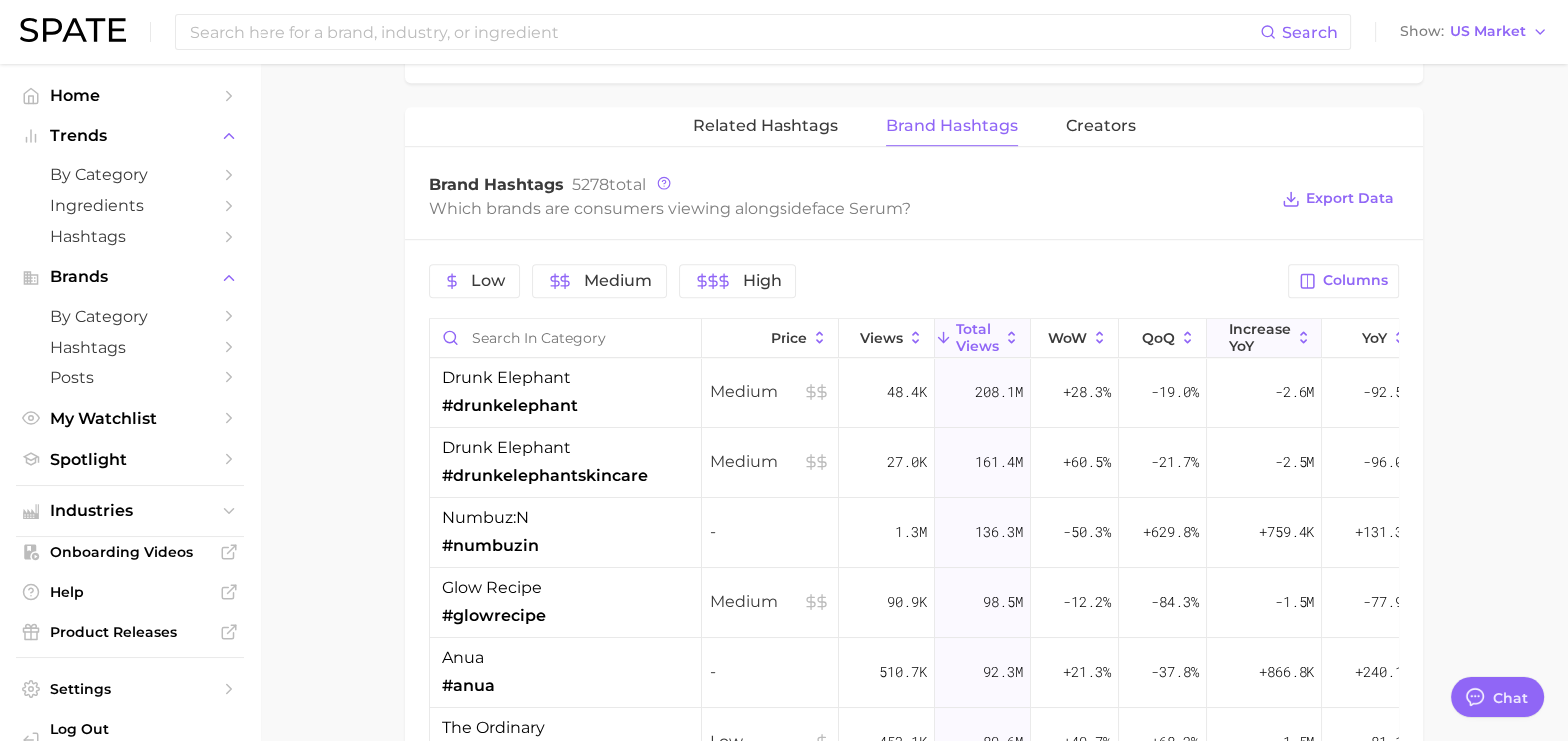 click on "increase YoY" at bounding box center [1260, 337] 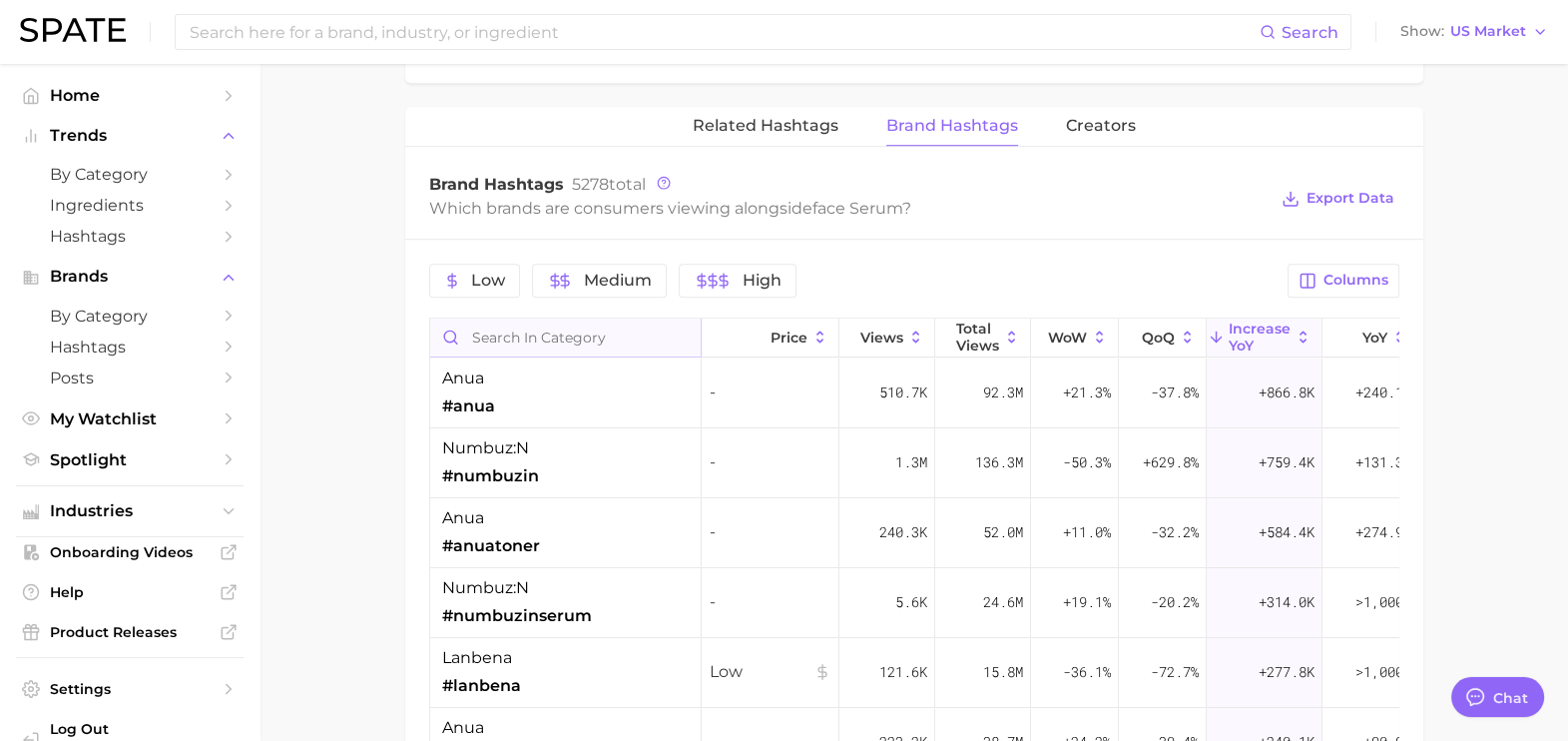 click at bounding box center [565, 338] 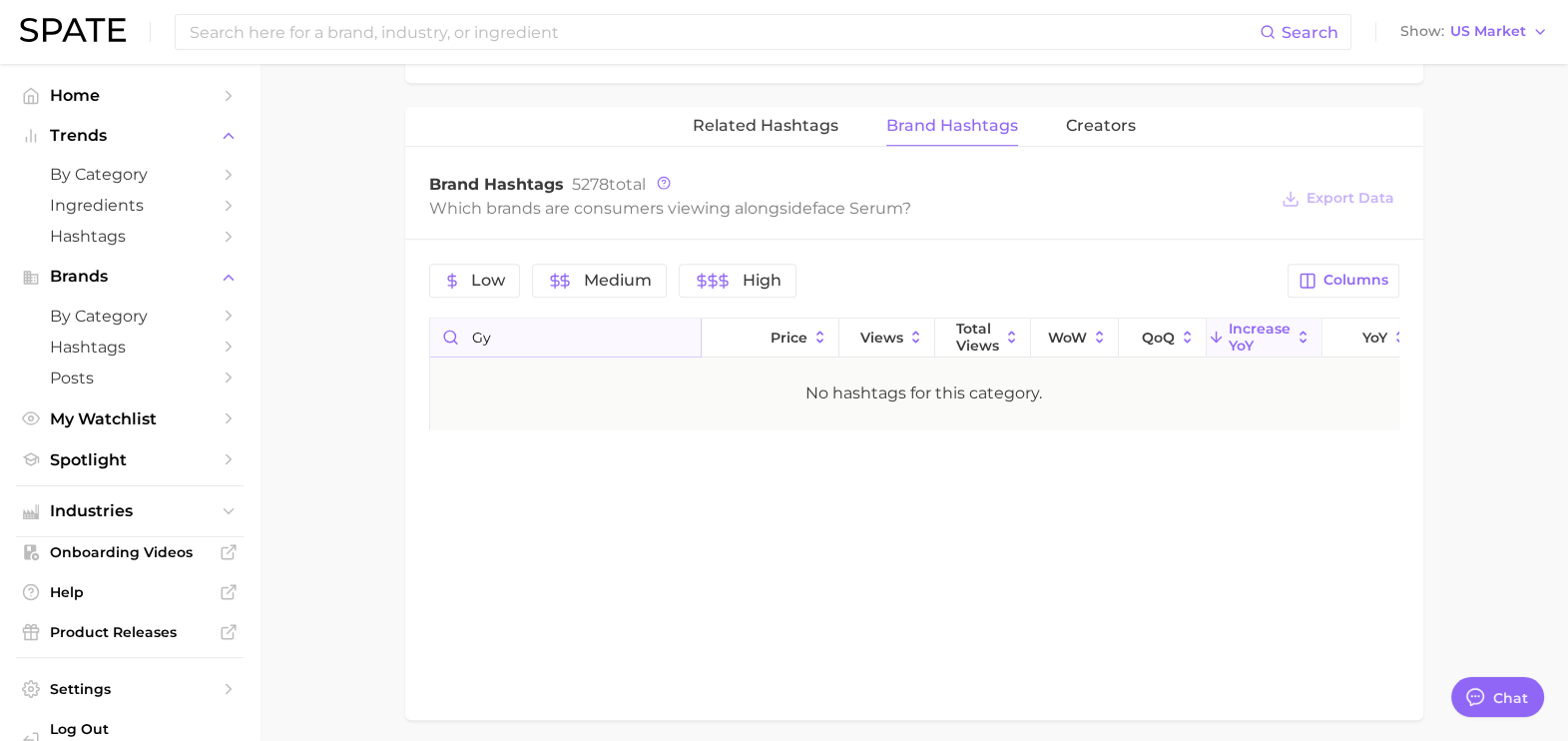 type on "g" 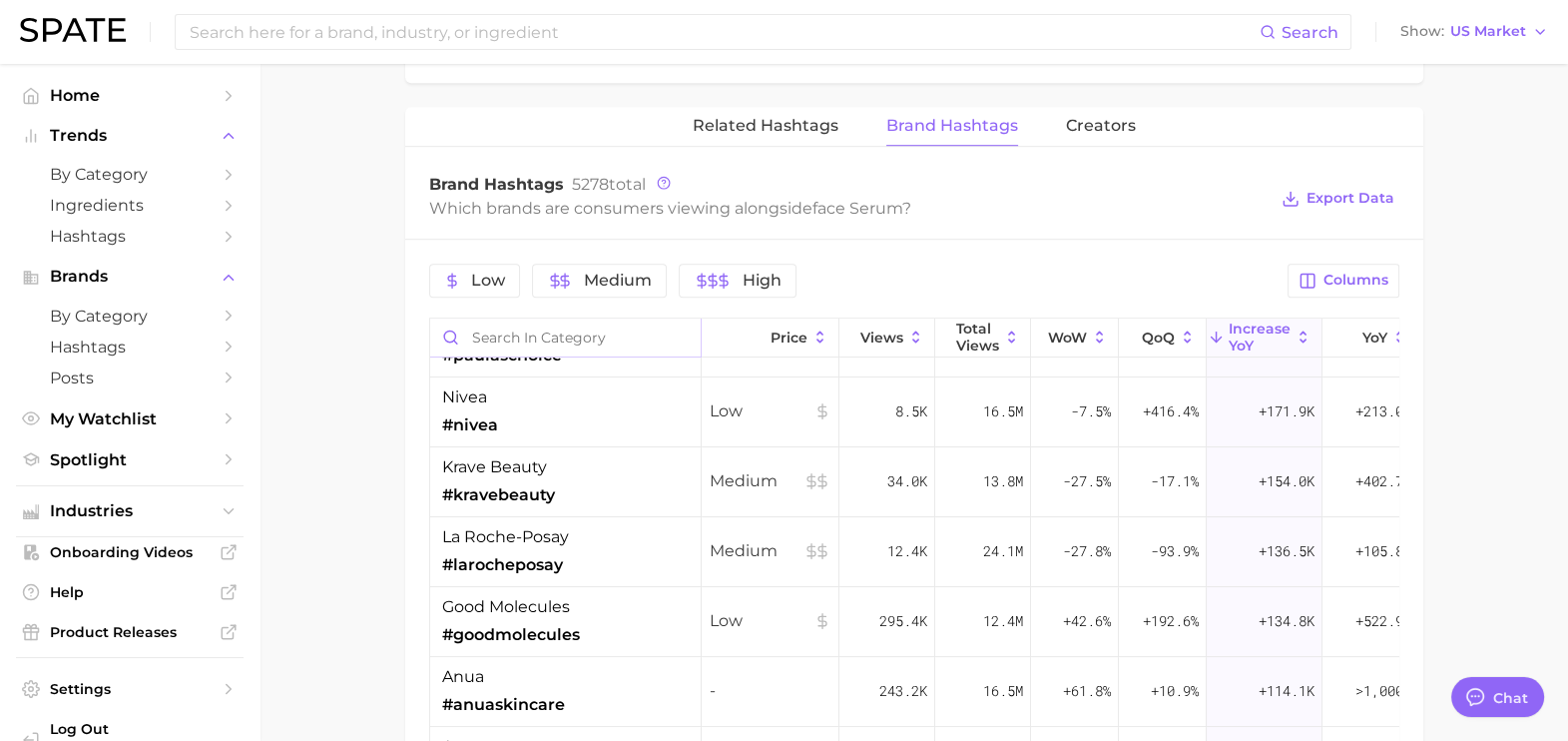 scroll, scrollTop: 0, scrollLeft: 0, axis: both 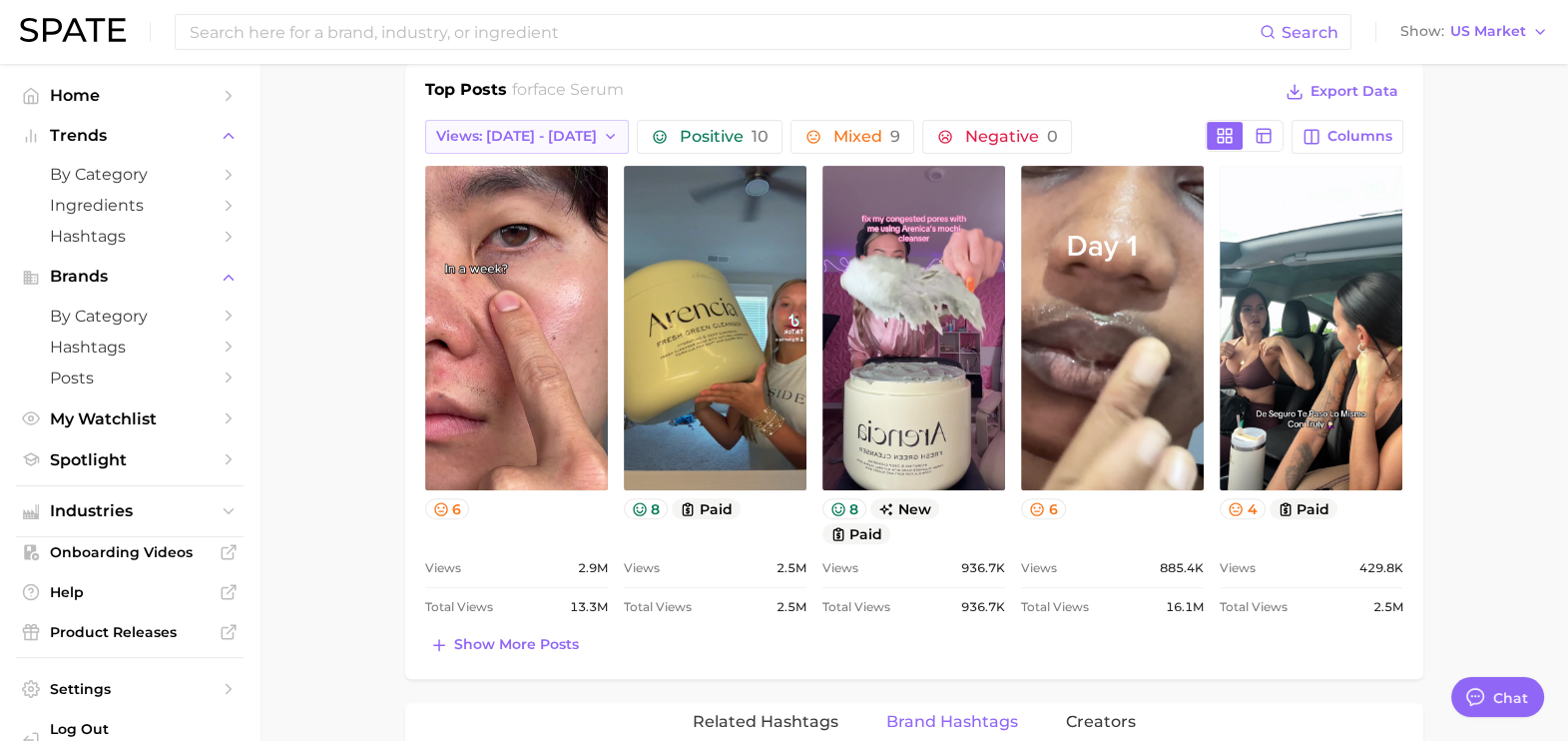 click on "Views: [DATE] -  [DATE]" at bounding box center [516, 136] 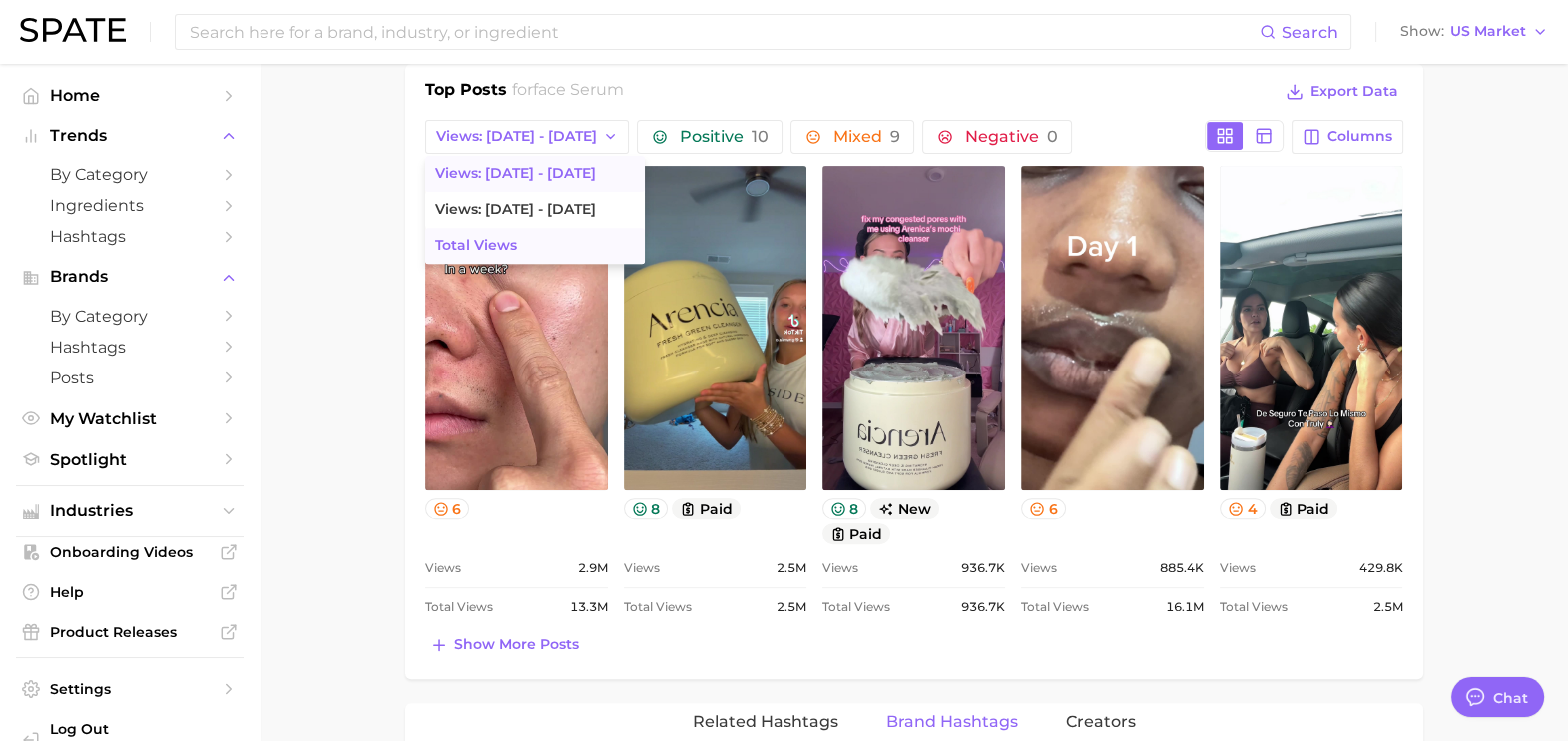 click on "Total Views" at bounding box center (535, 246) 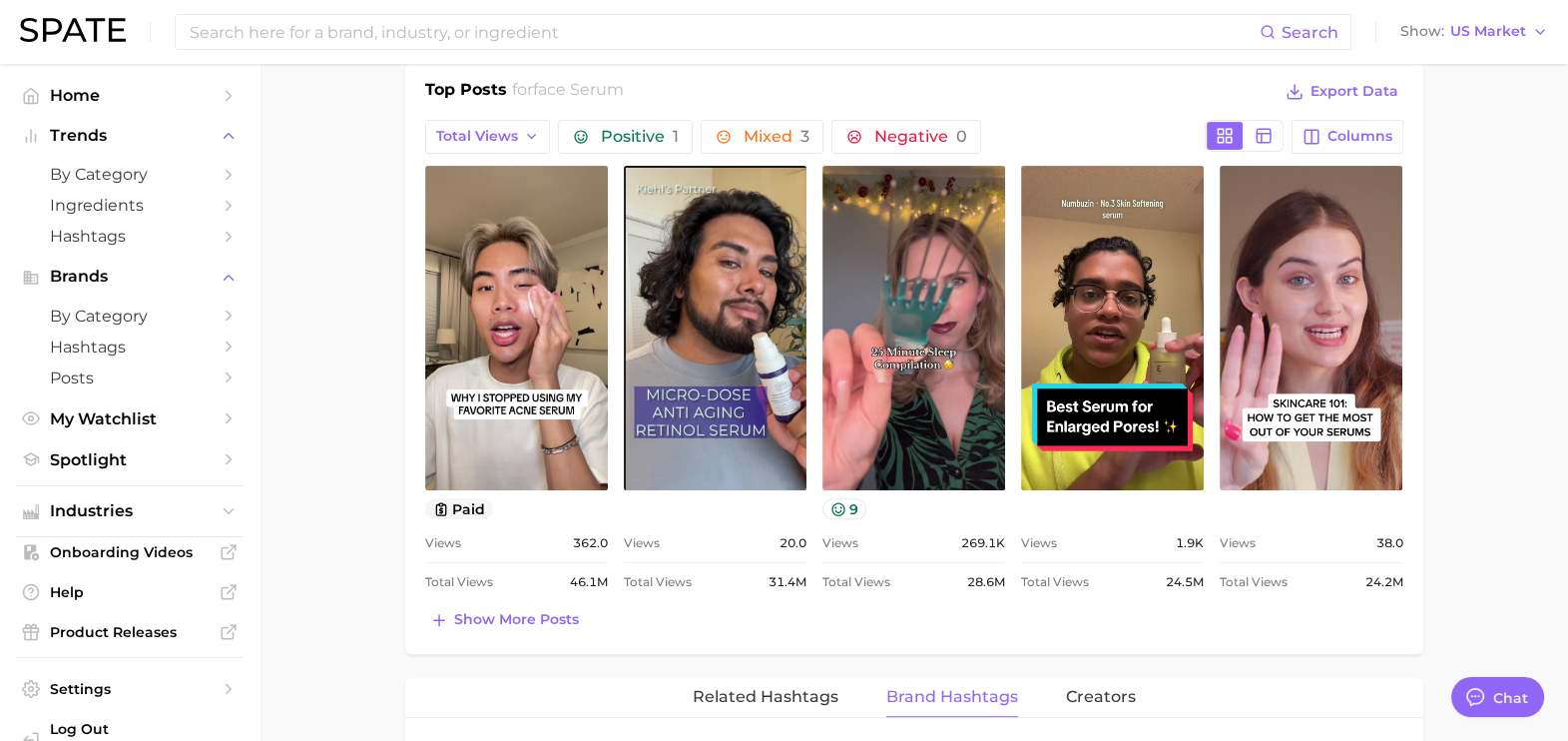 scroll, scrollTop: 0, scrollLeft: 0, axis: both 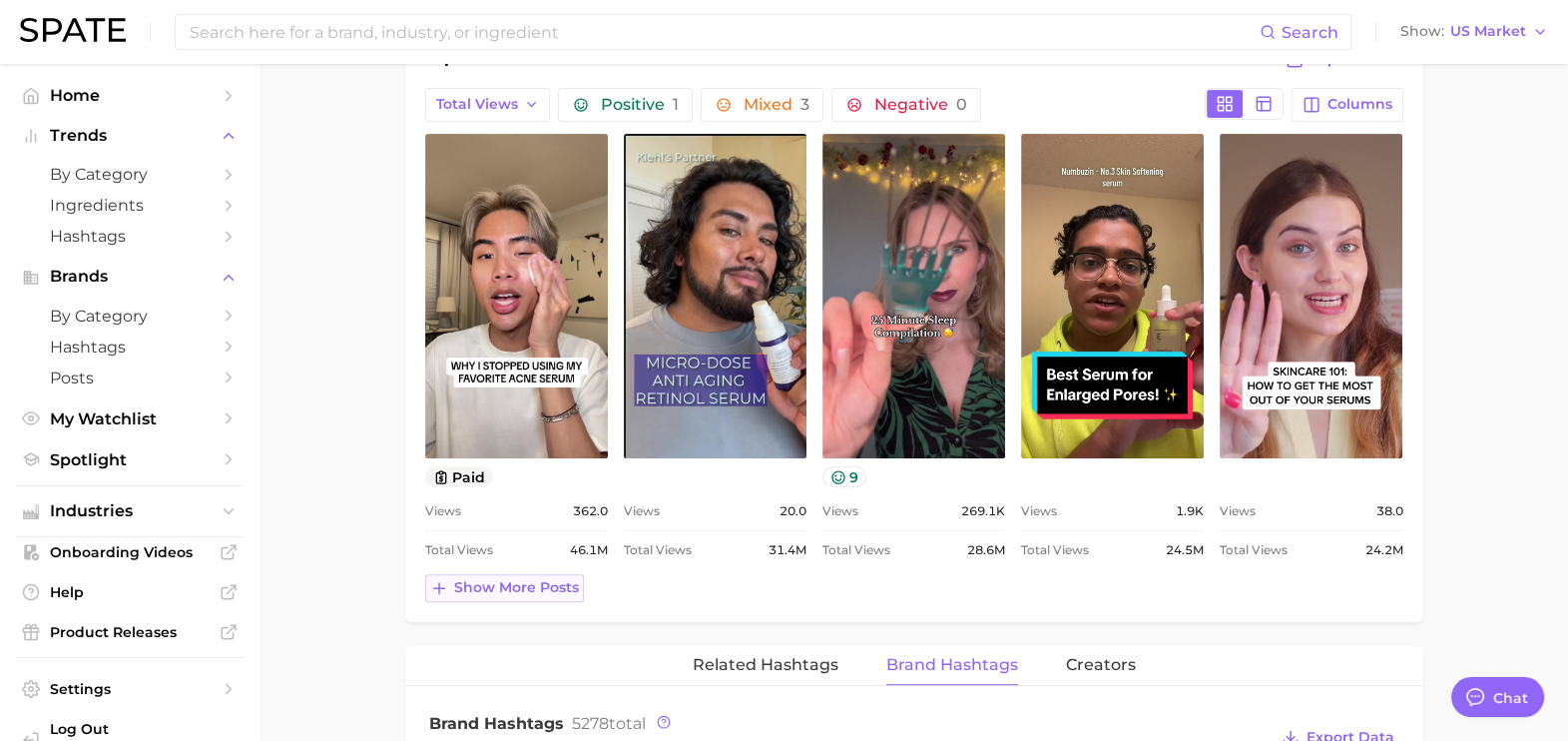 click on "Show more posts" at bounding box center [516, 587] 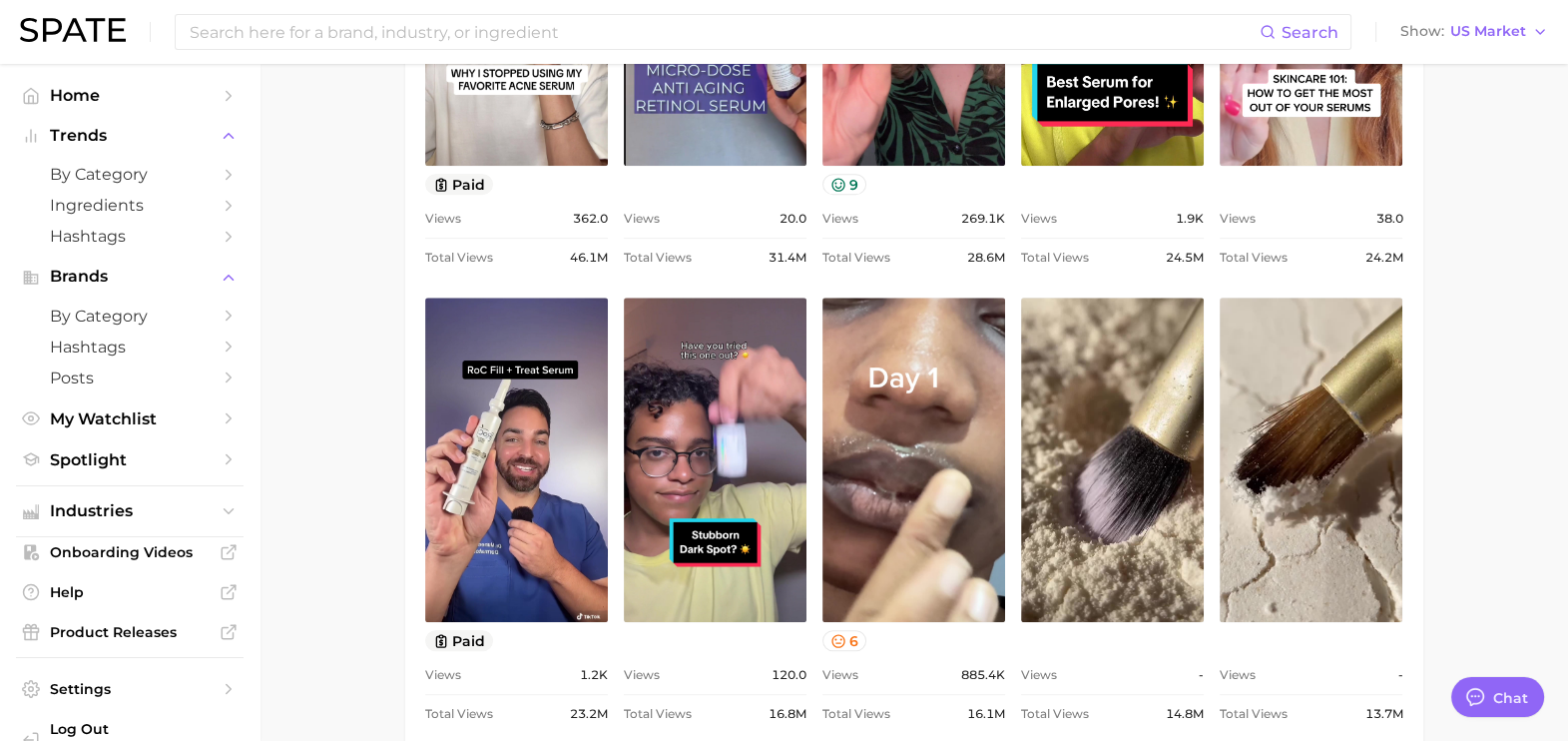 scroll, scrollTop: 1530, scrollLeft: 0, axis: vertical 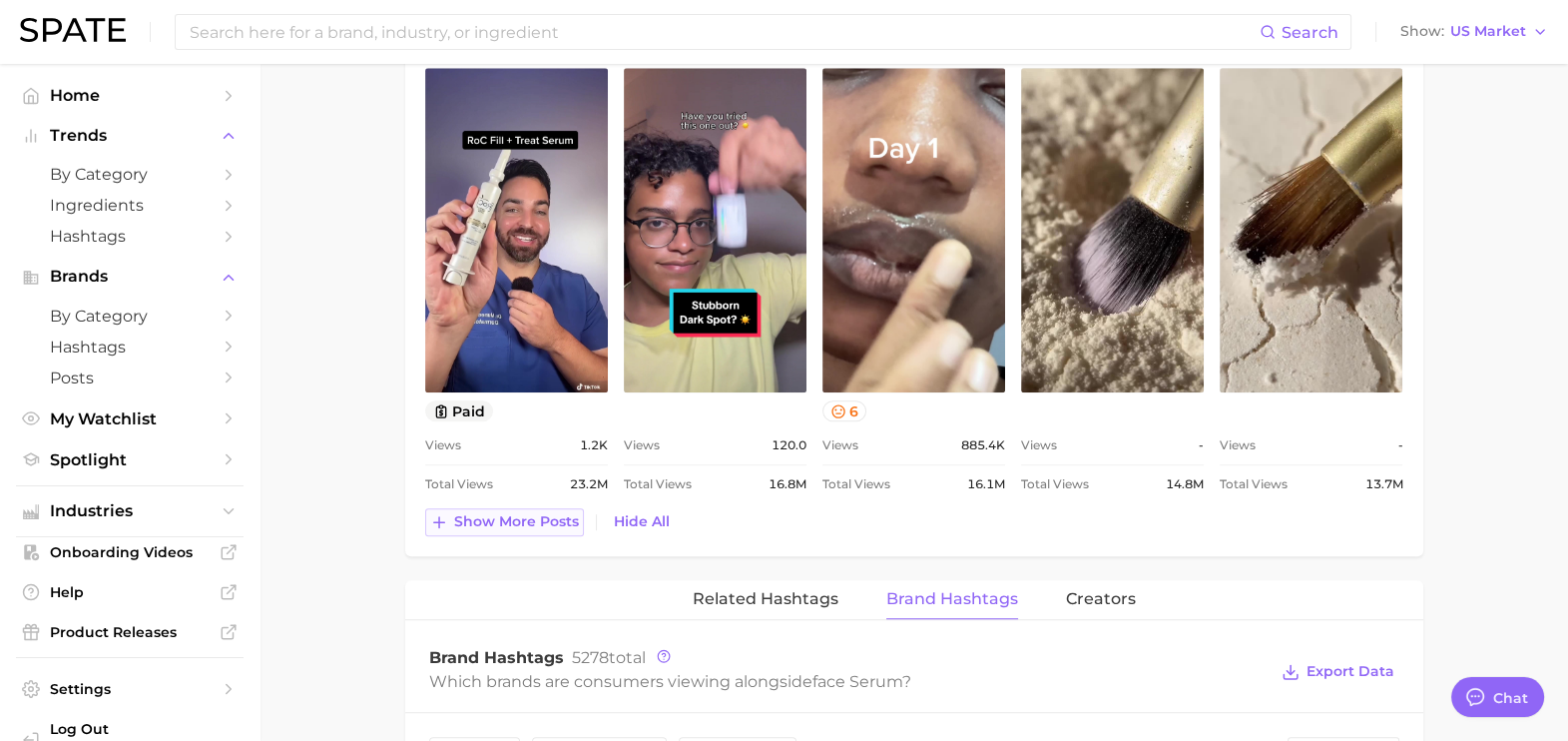 click on "Show more posts" at bounding box center (516, 521) 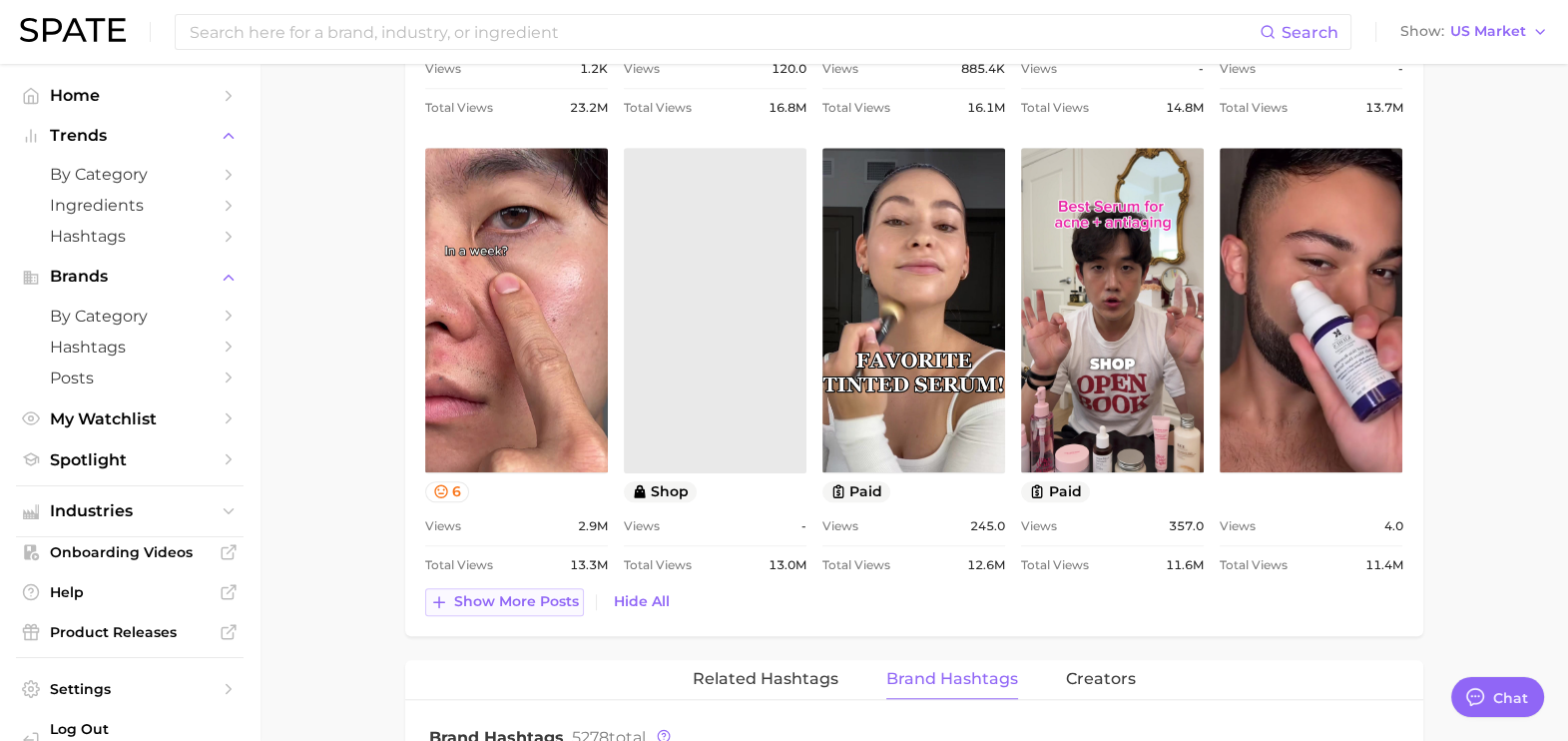 scroll, scrollTop: 1911, scrollLeft: 0, axis: vertical 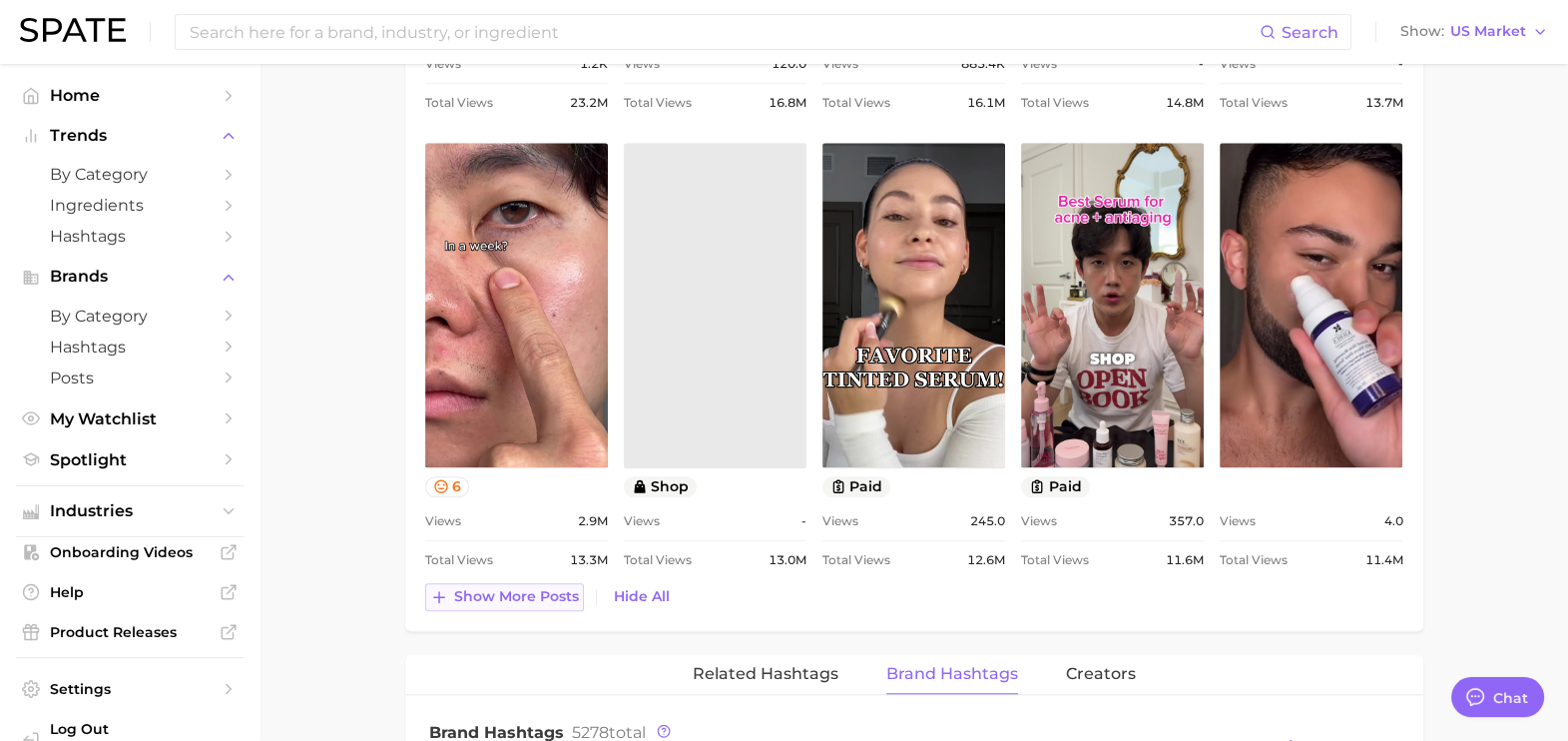 click on "Show more posts" at bounding box center [516, 596] 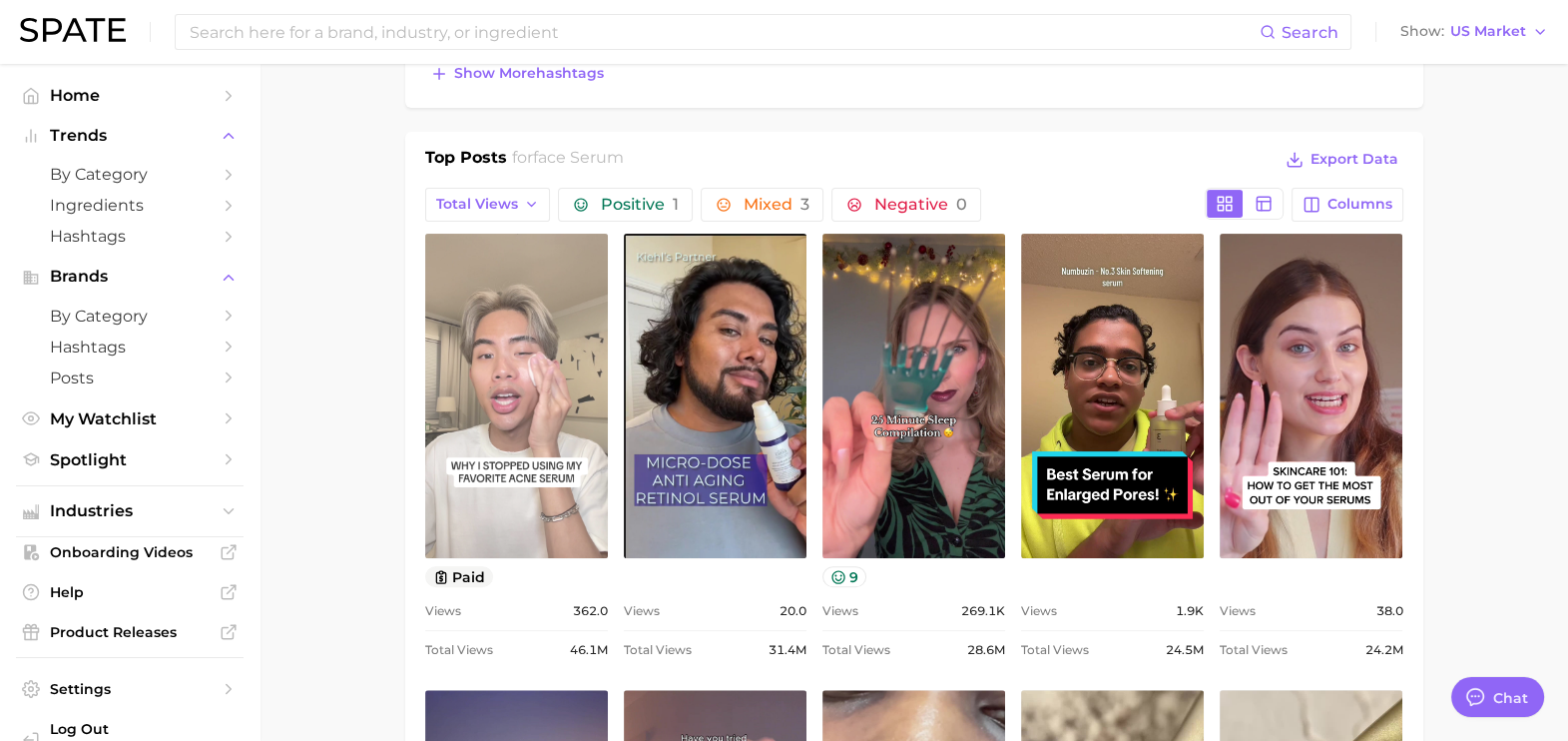 scroll, scrollTop: 903, scrollLeft: 0, axis: vertical 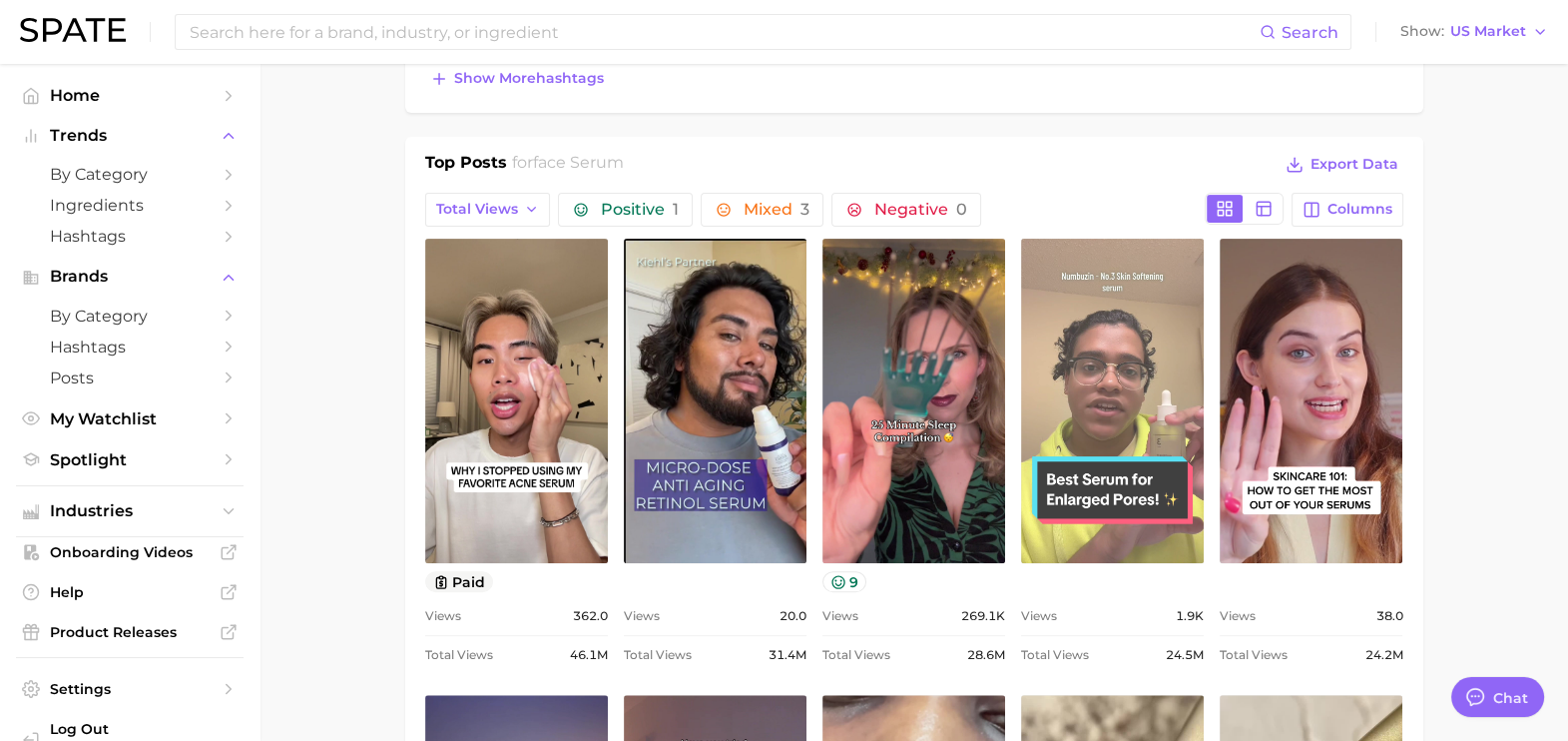 click on "view post on TikTok" at bounding box center [1112, 400] 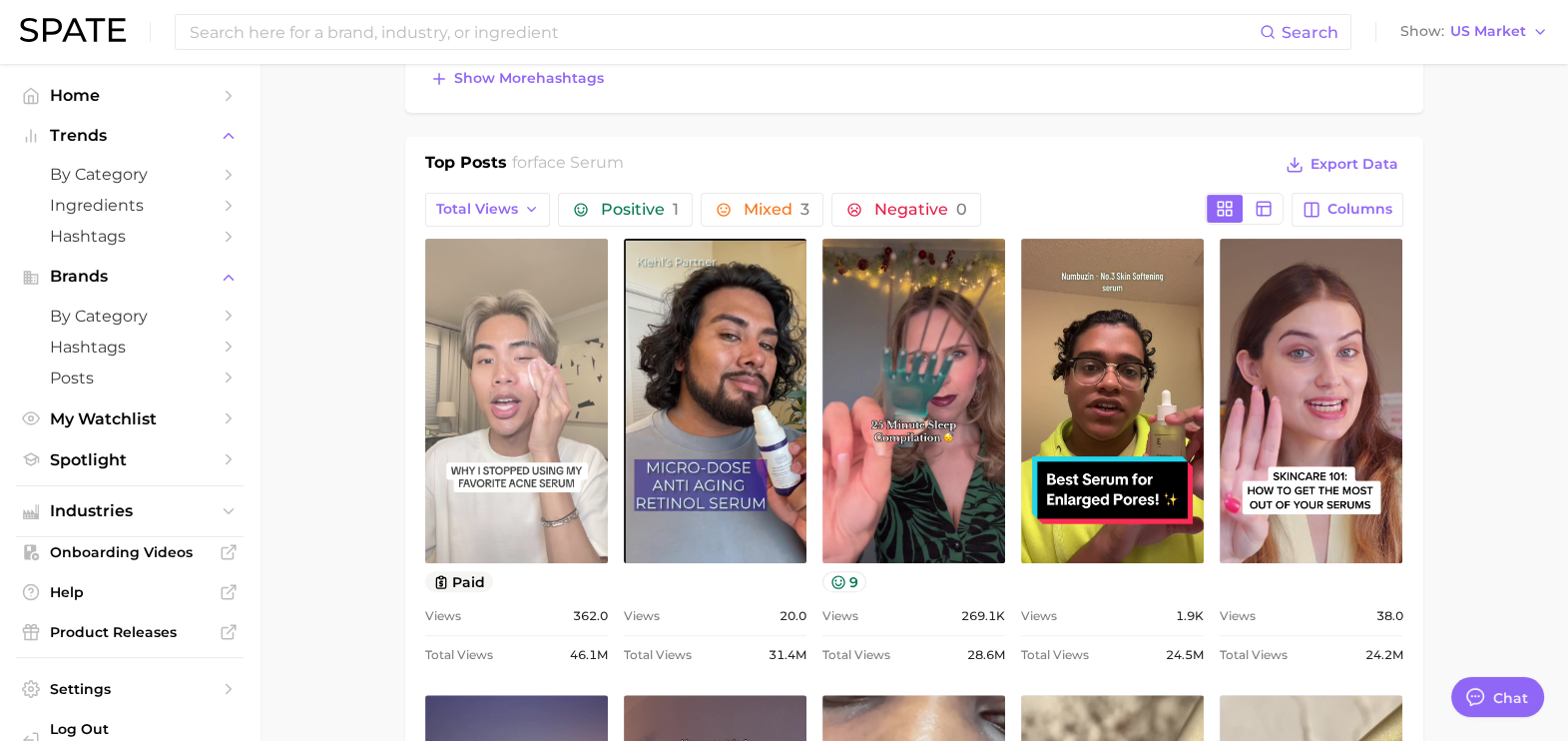 click on "view post on TikTok" at bounding box center [516, 400] 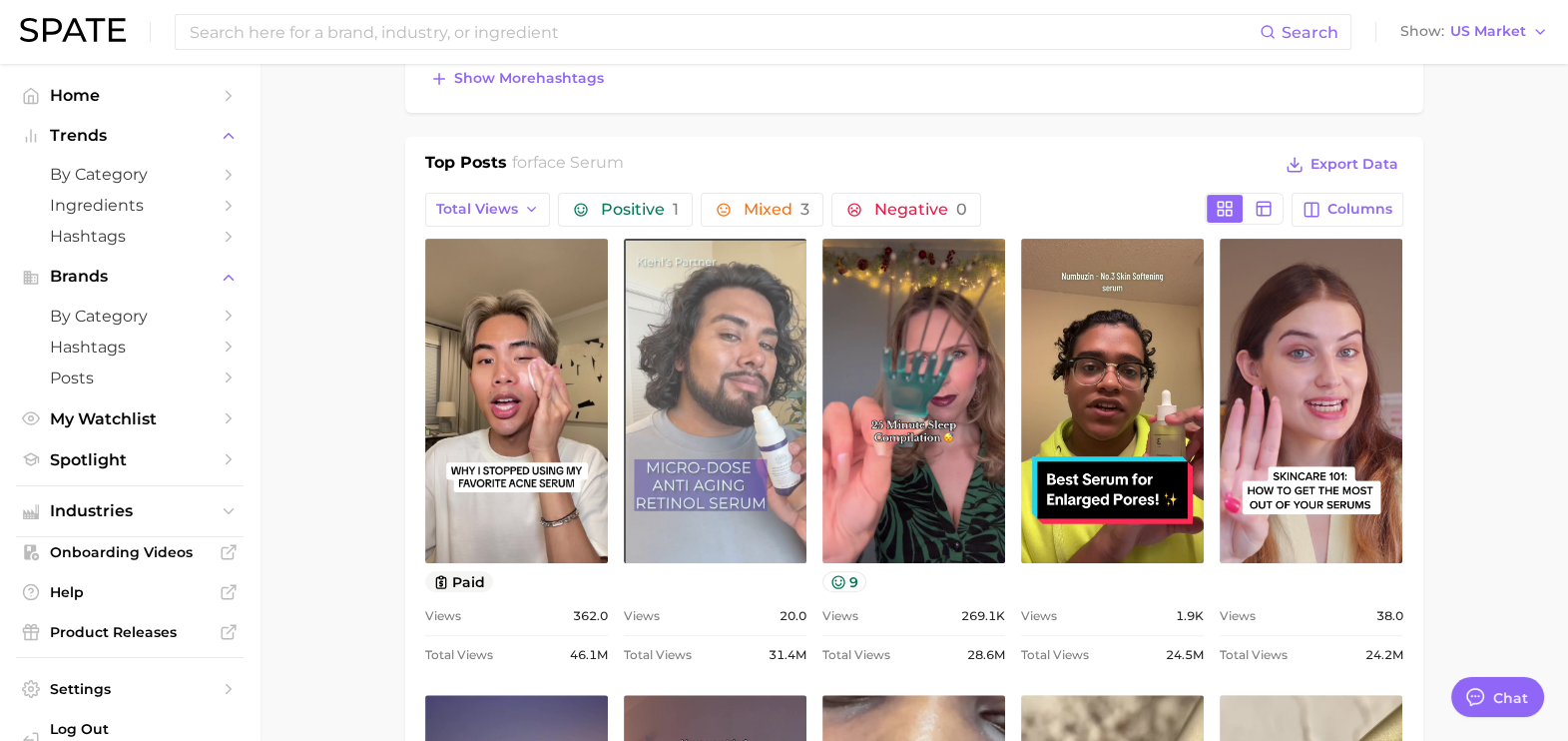 click on "view post on TikTok" at bounding box center [715, 400] 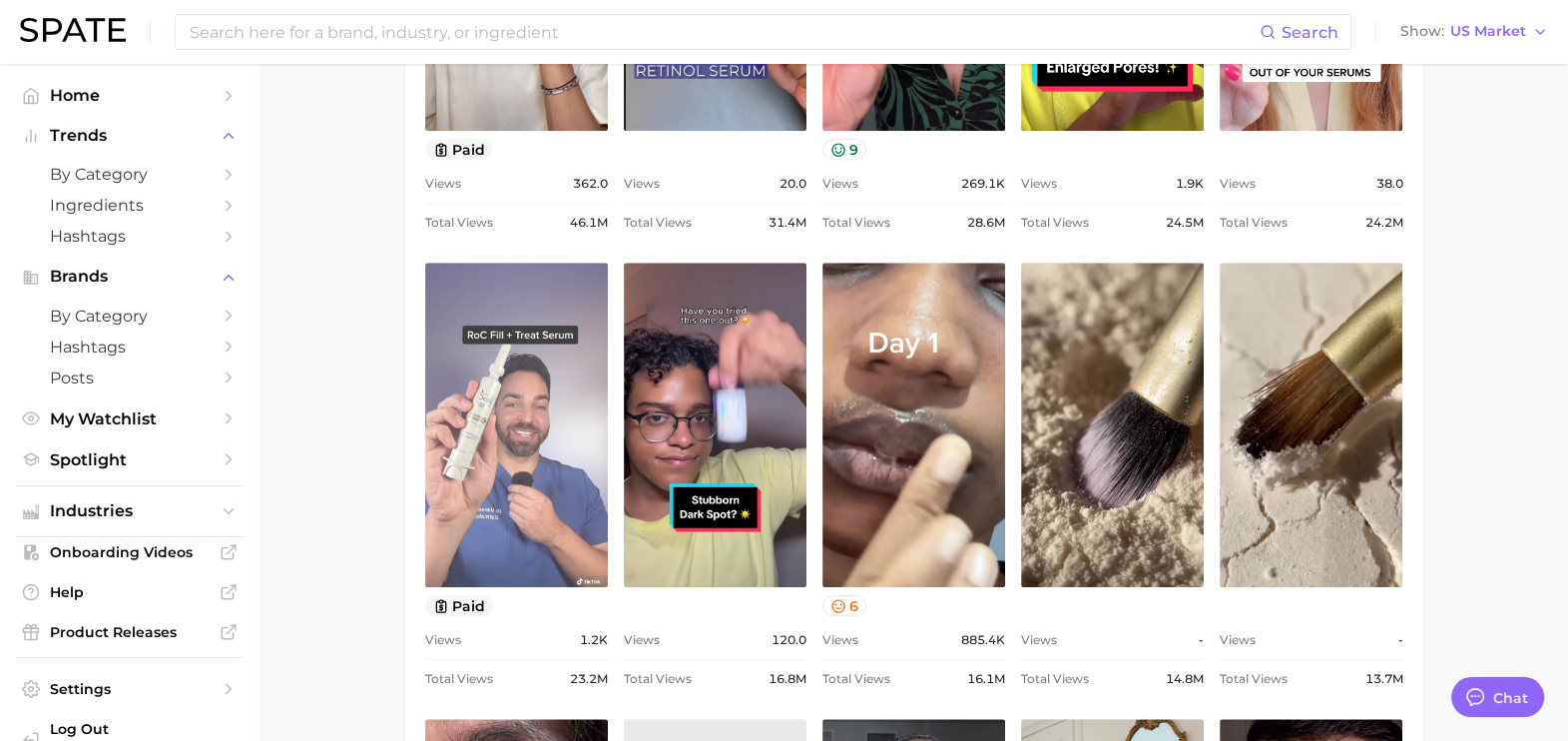 scroll, scrollTop: 1337, scrollLeft: 0, axis: vertical 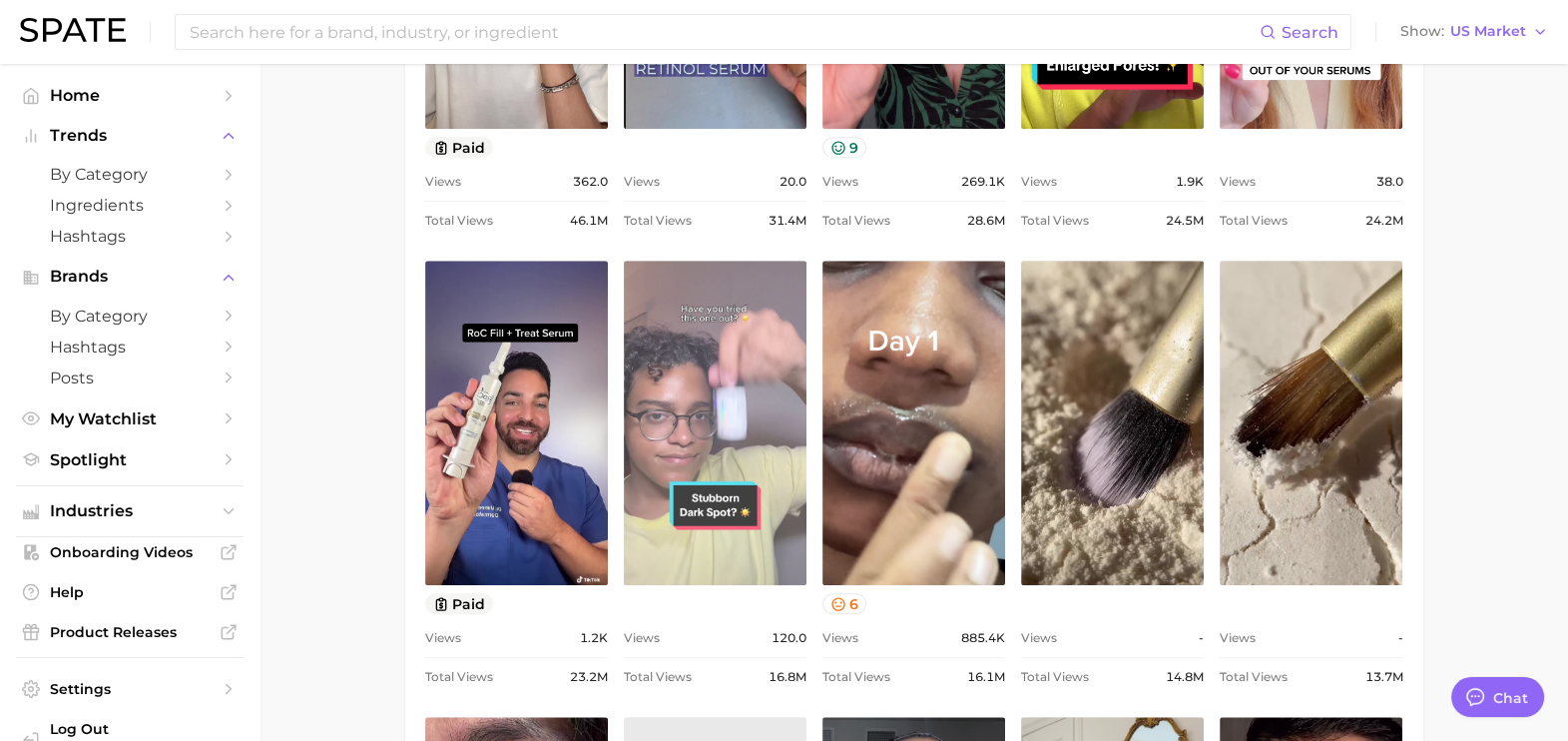 click on "view post on TikTok" at bounding box center (715, 422) 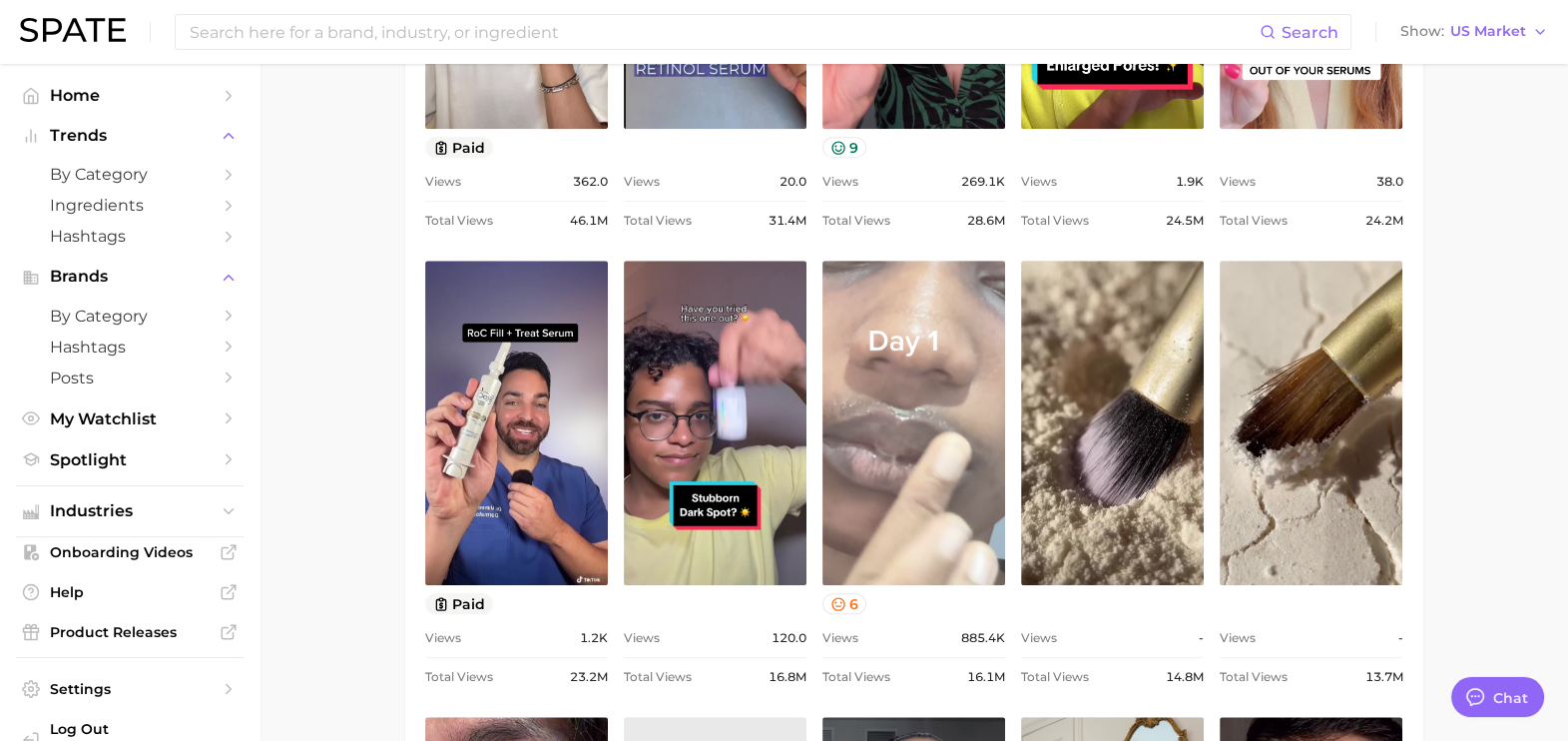 click on "view post on TikTok" at bounding box center (913, 422) 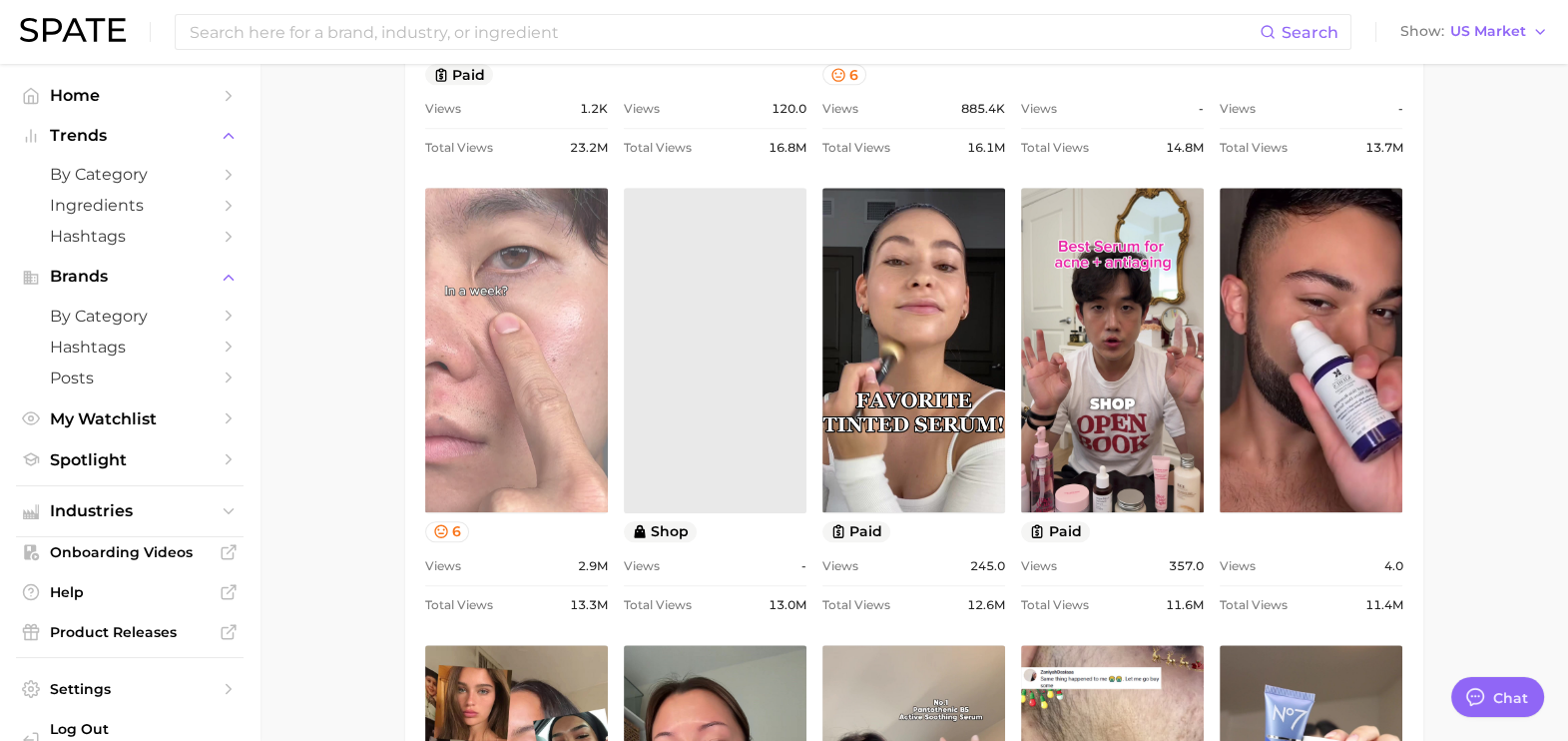 scroll, scrollTop: 1868, scrollLeft: 0, axis: vertical 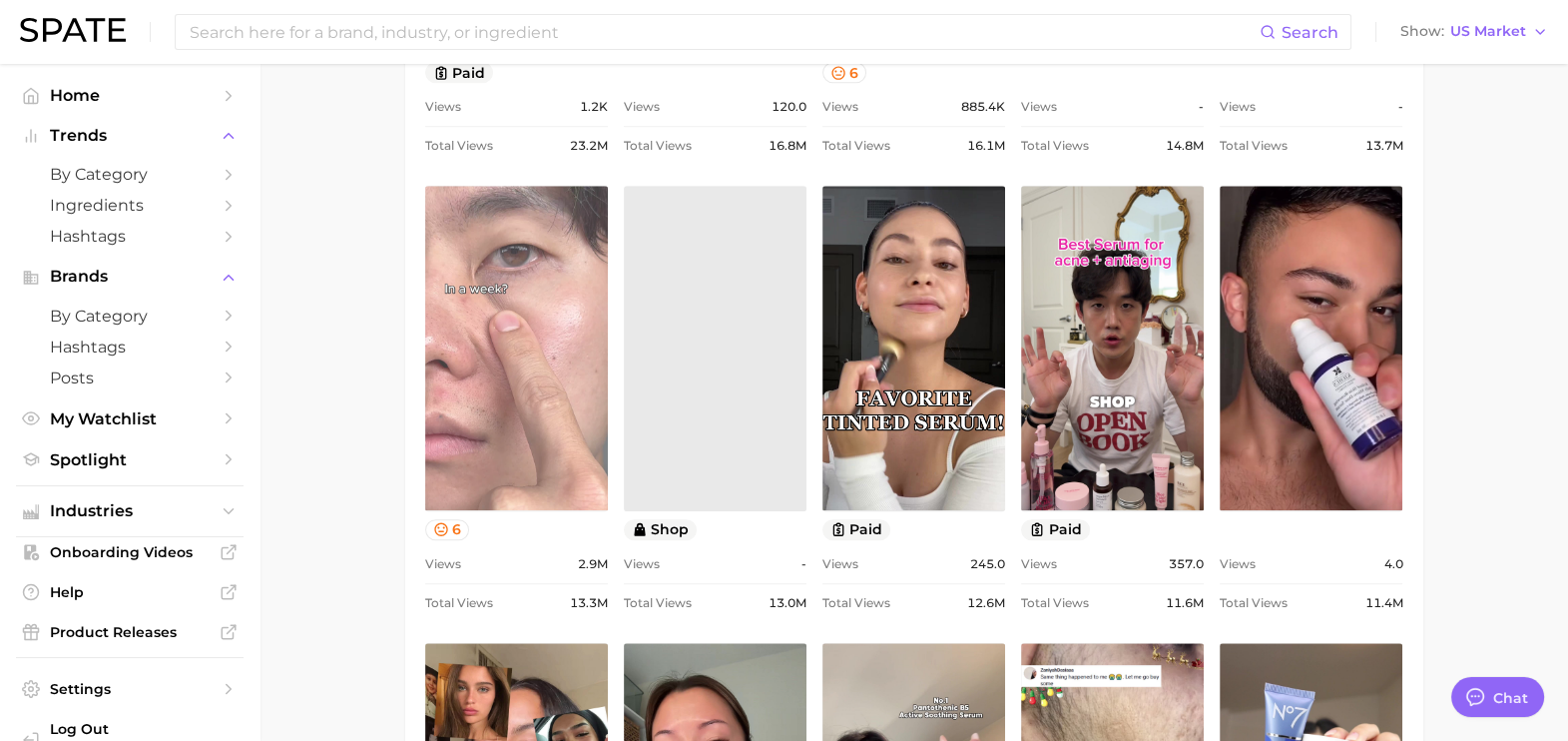 click on "view post on TikTok" at bounding box center (516, 348) 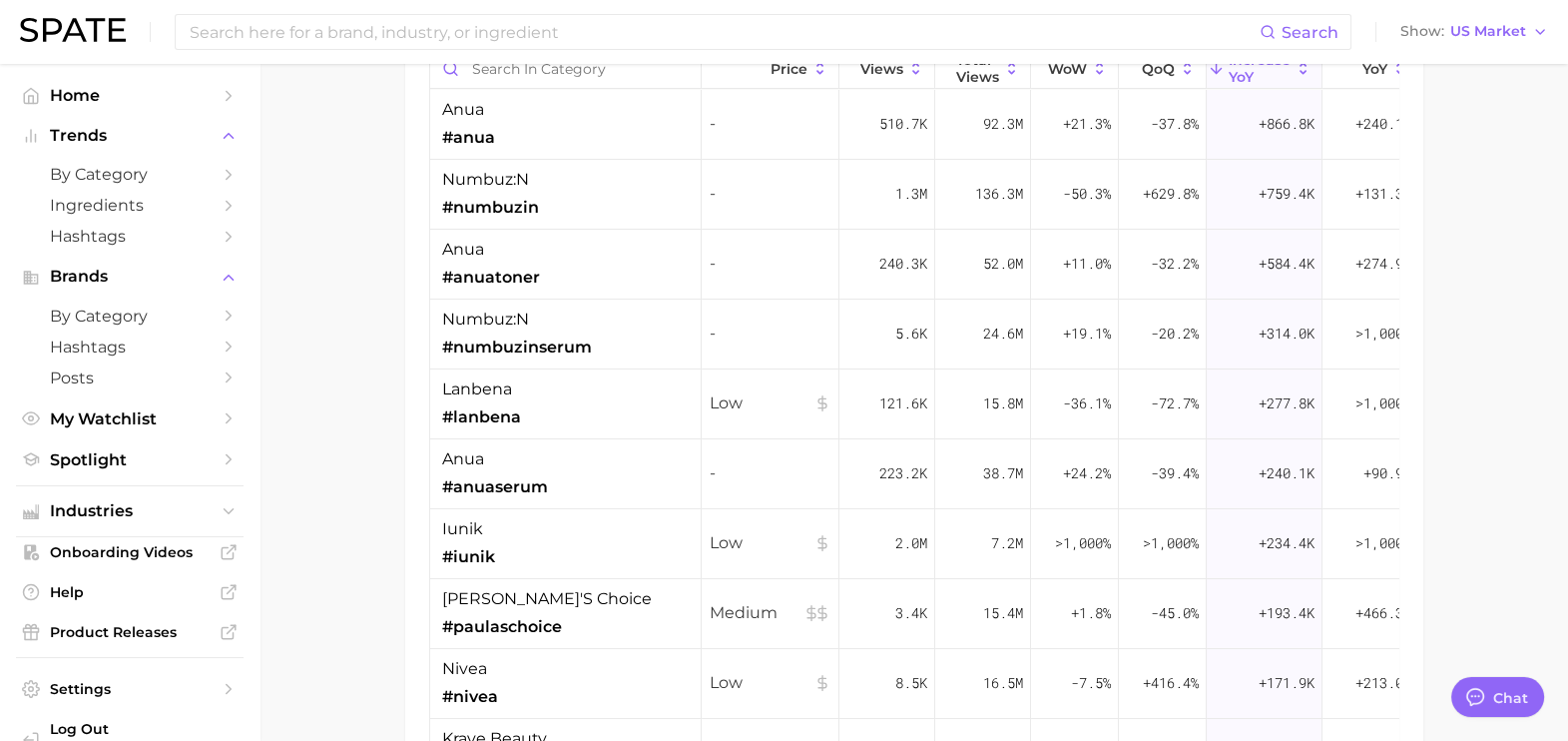 scroll, scrollTop: 3000, scrollLeft: 0, axis: vertical 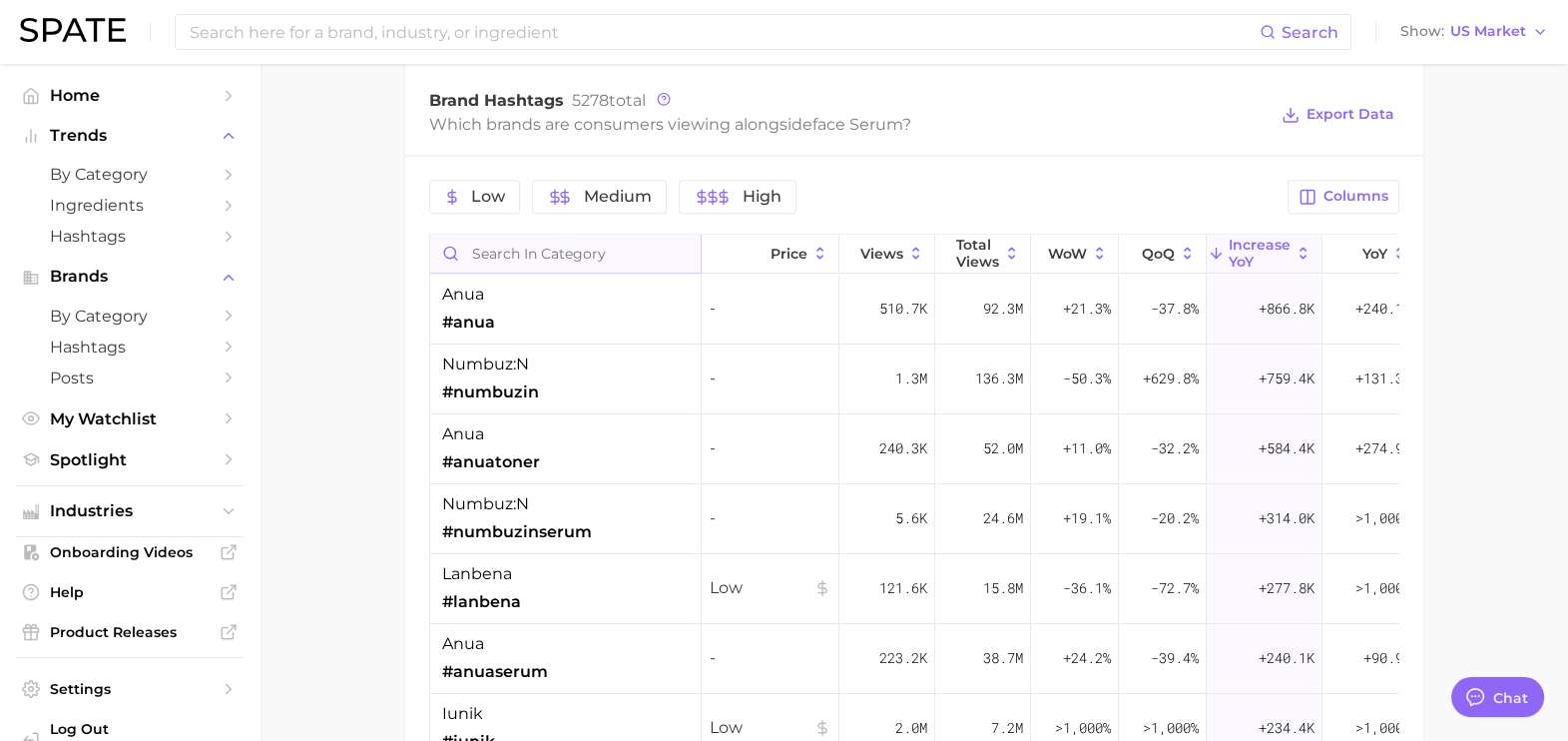 click at bounding box center [565, 254] 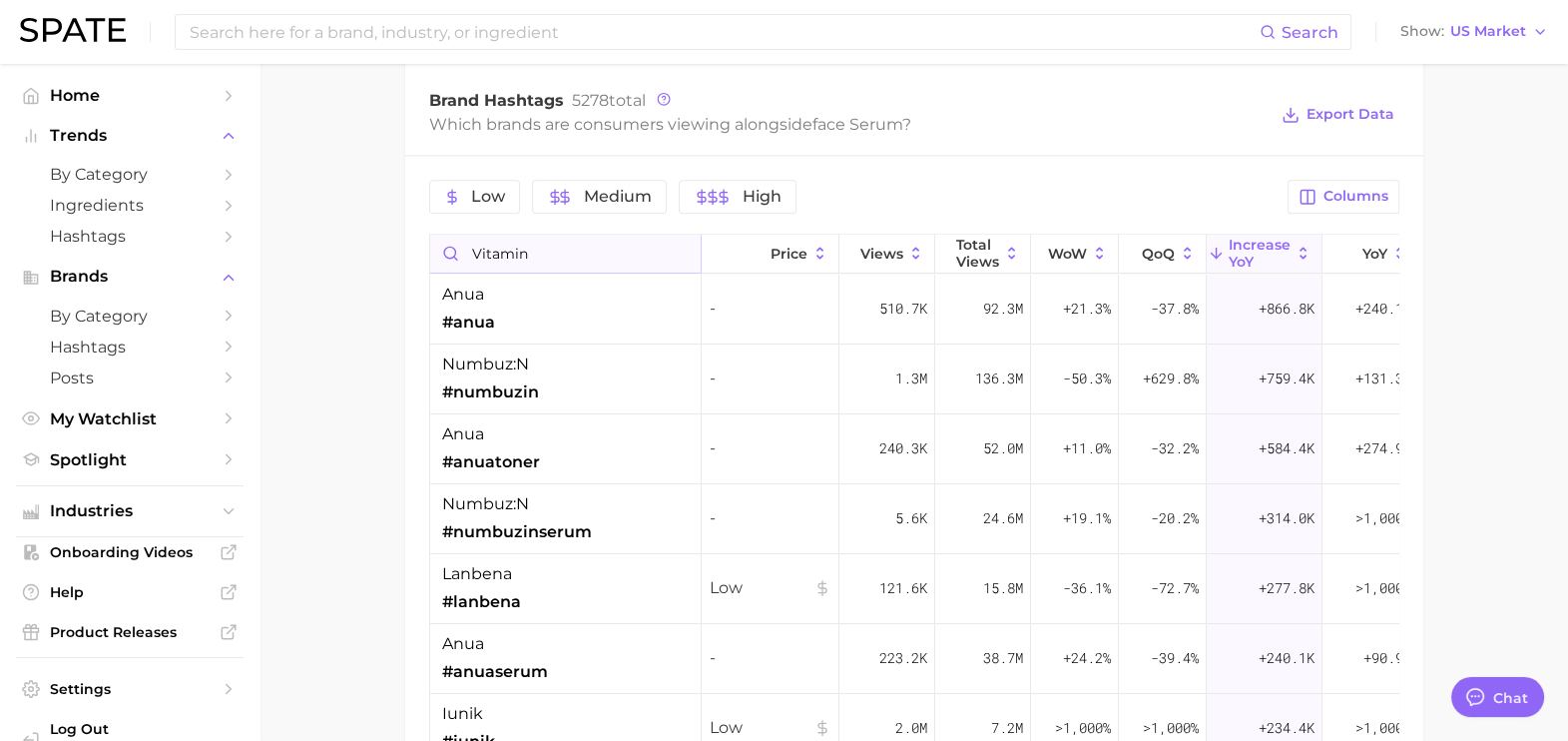 type on "vitamins" 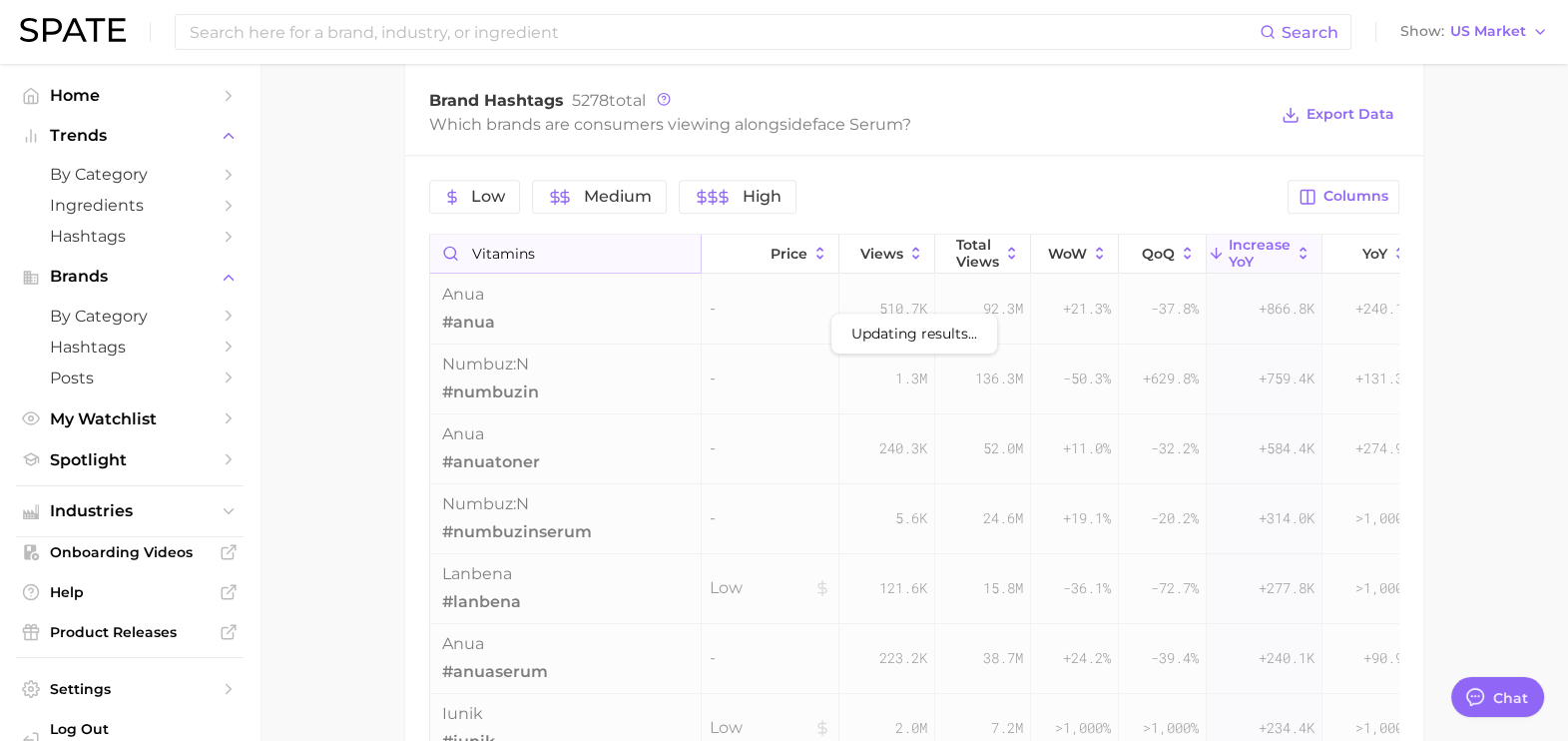 click on "vitamins" at bounding box center [565, 254] 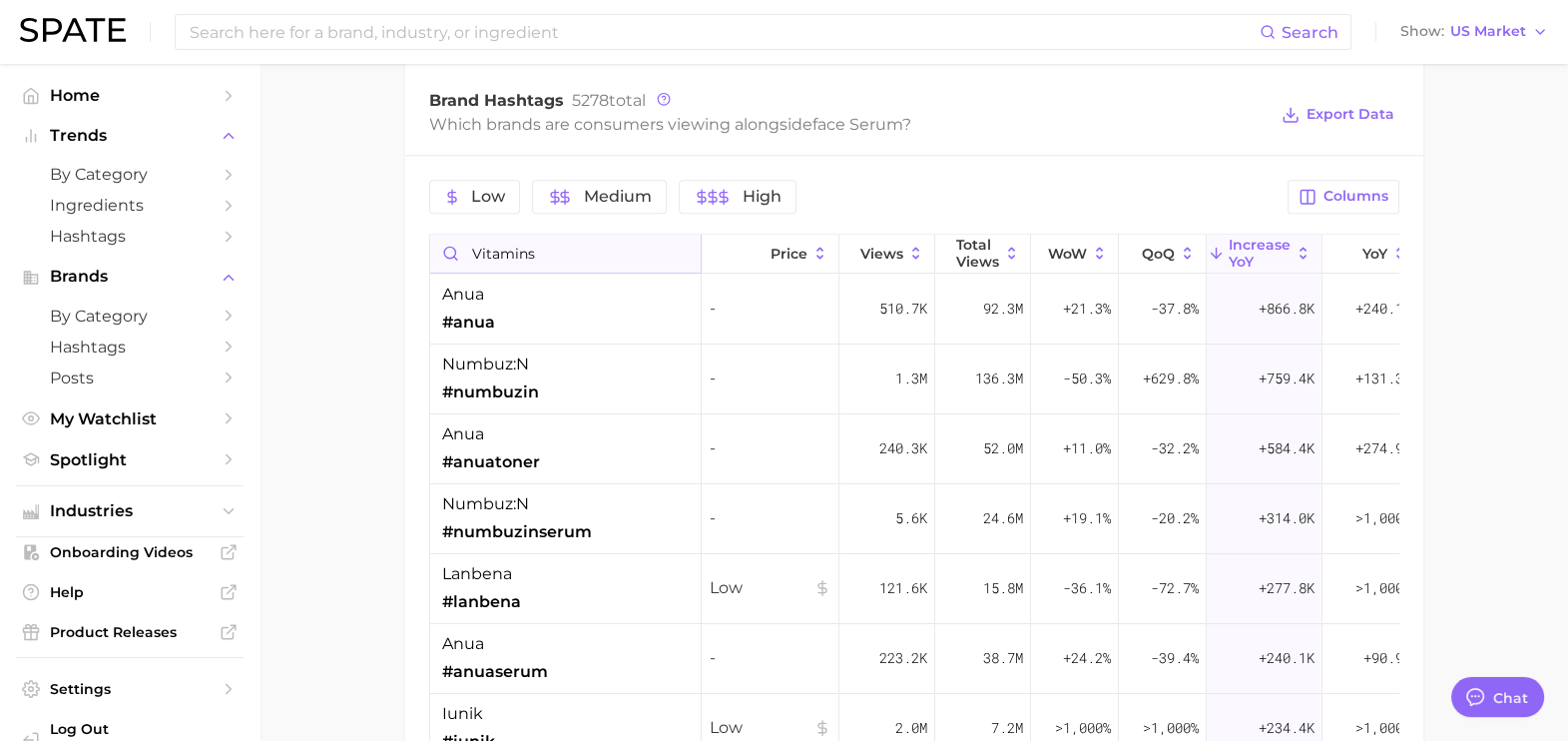 type 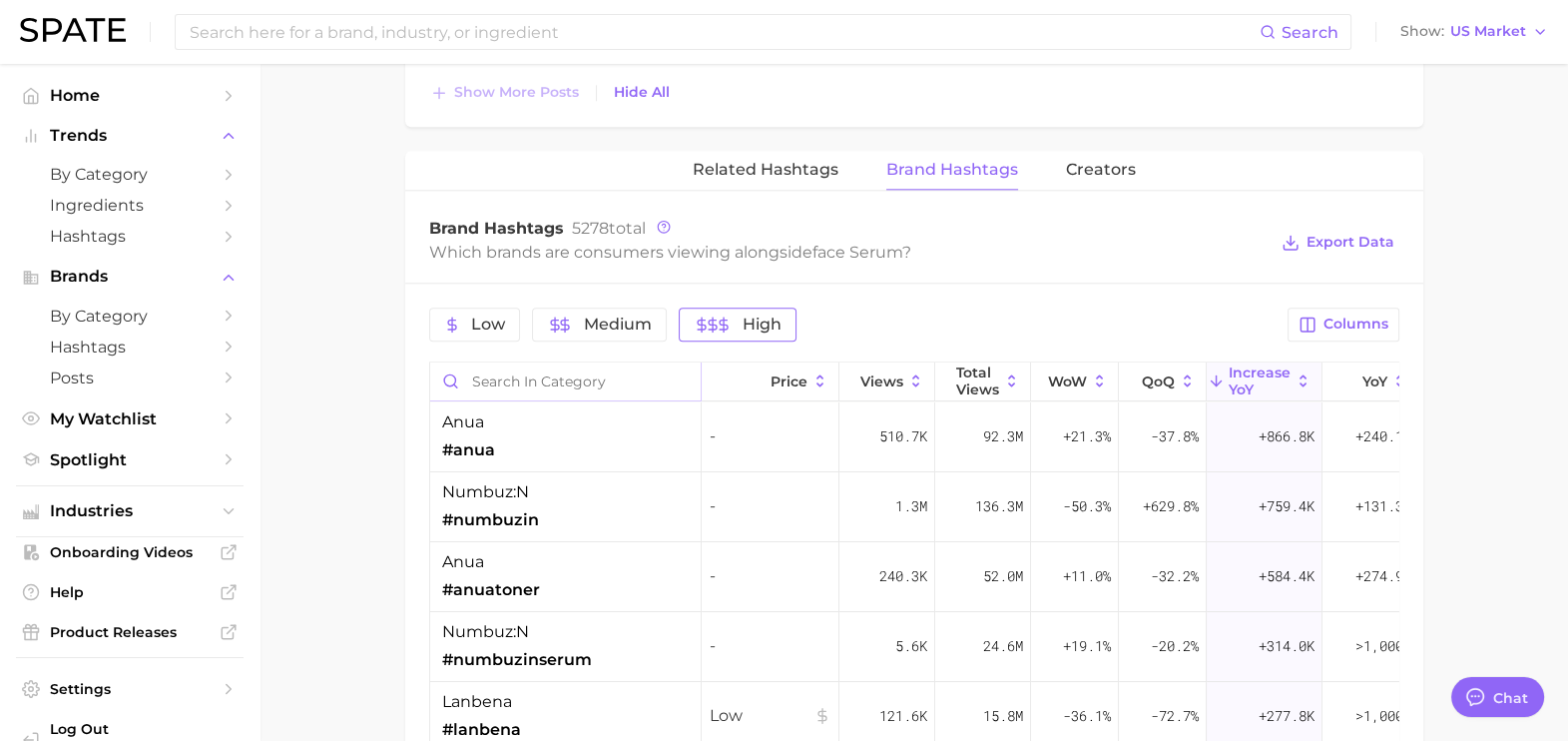 scroll, scrollTop: 2867, scrollLeft: 0, axis: vertical 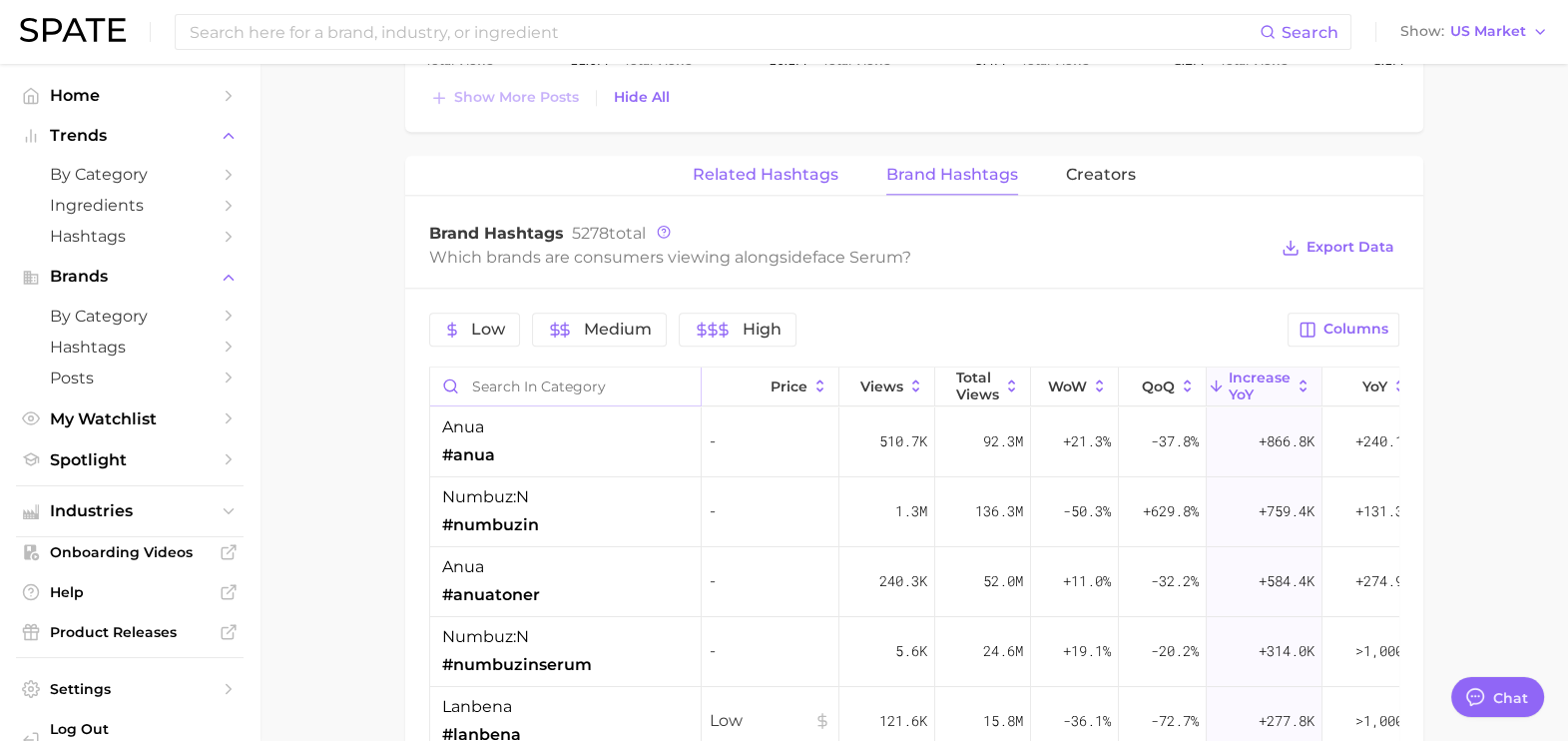 click on "Related Hashtags" at bounding box center (766, 175) 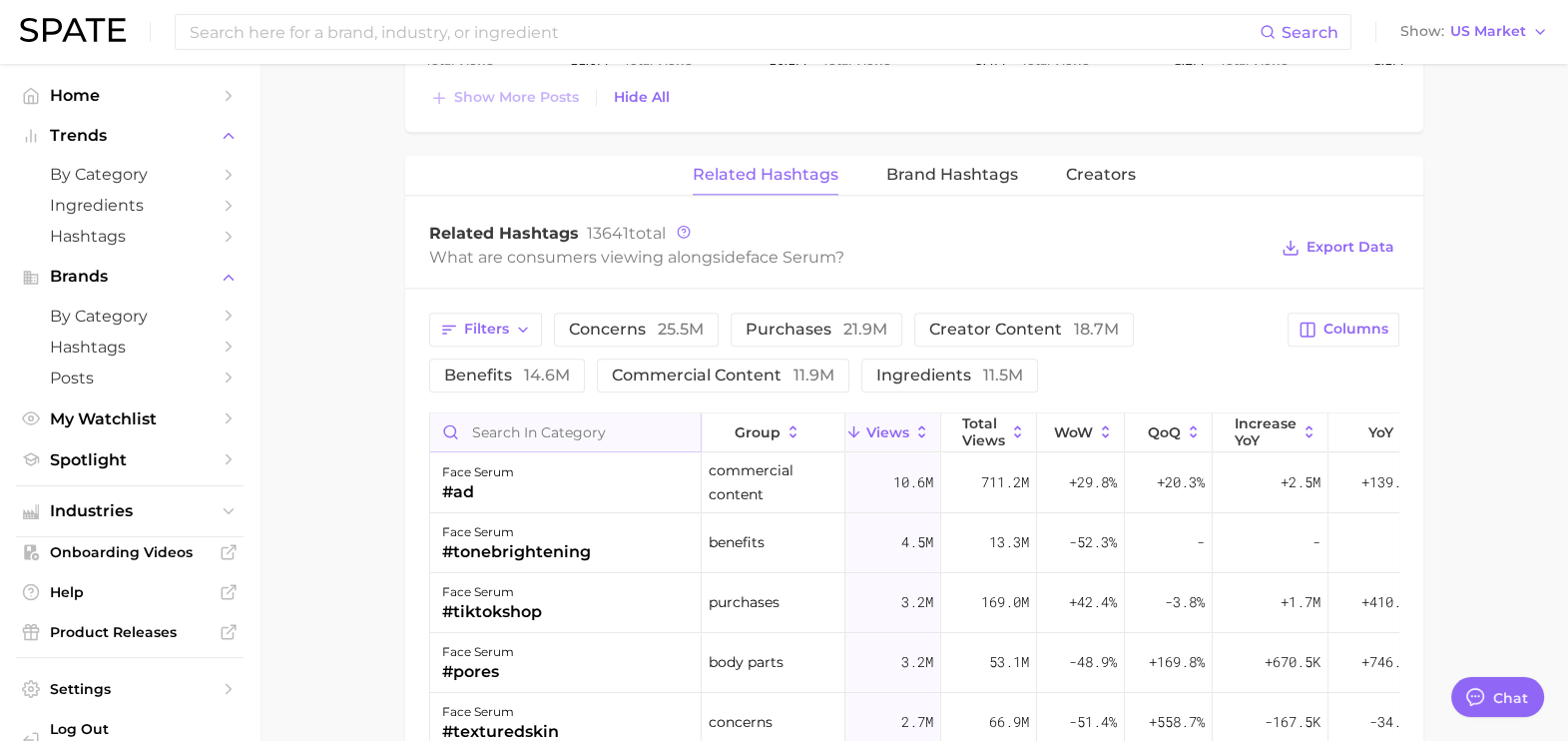 click at bounding box center [565, 432] 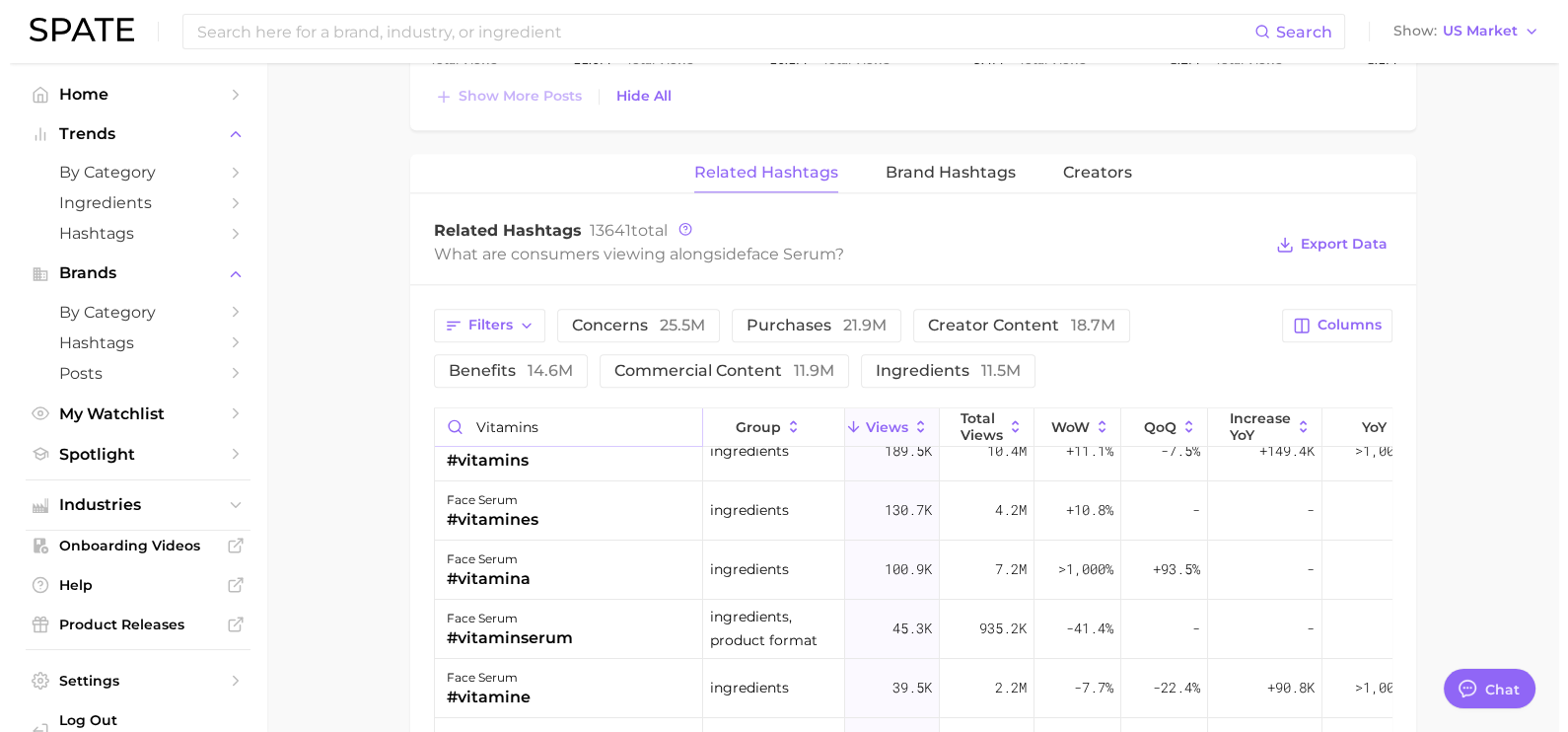 scroll, scrollTop: 143, scrollLeft: 0, axis: vertical 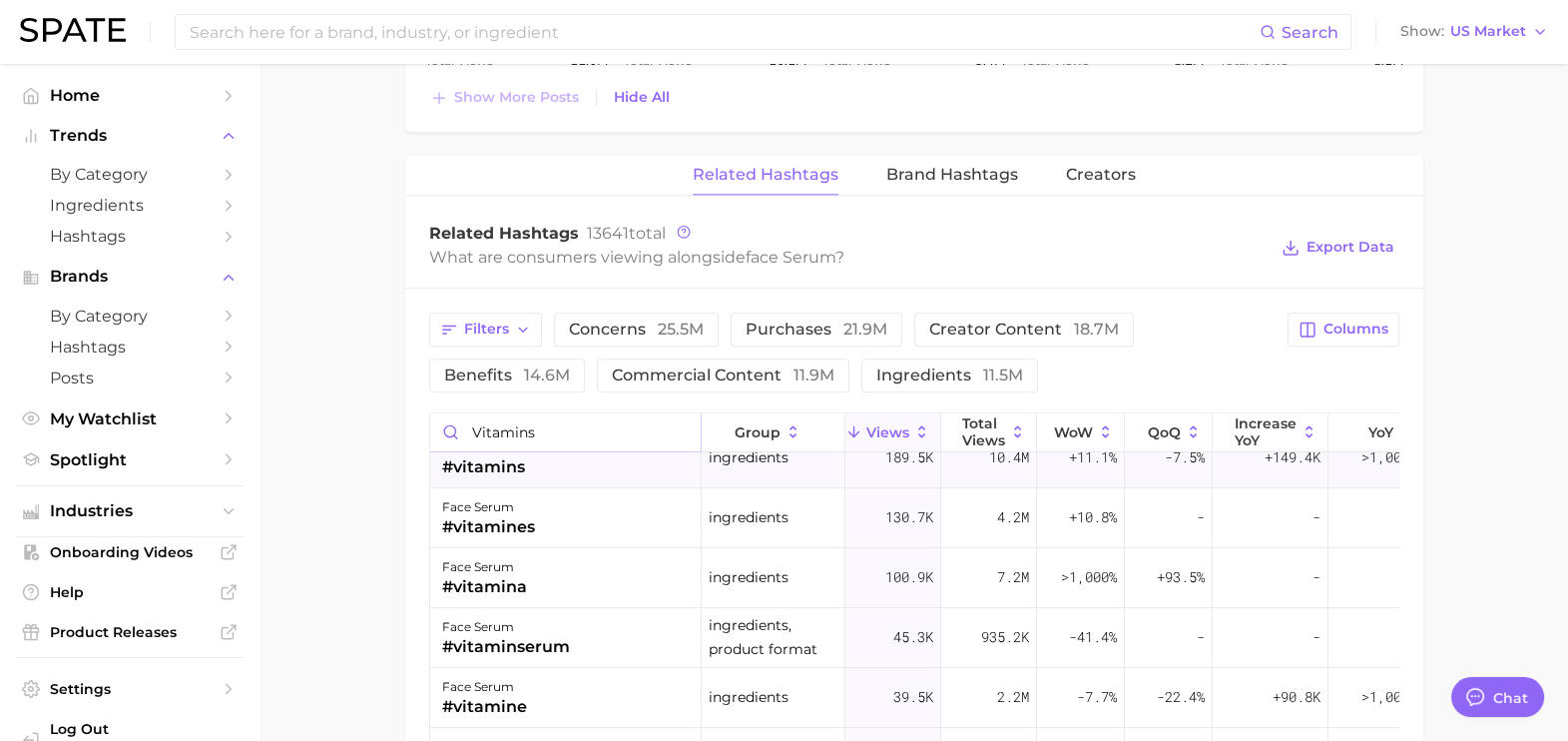type on "vitamins" 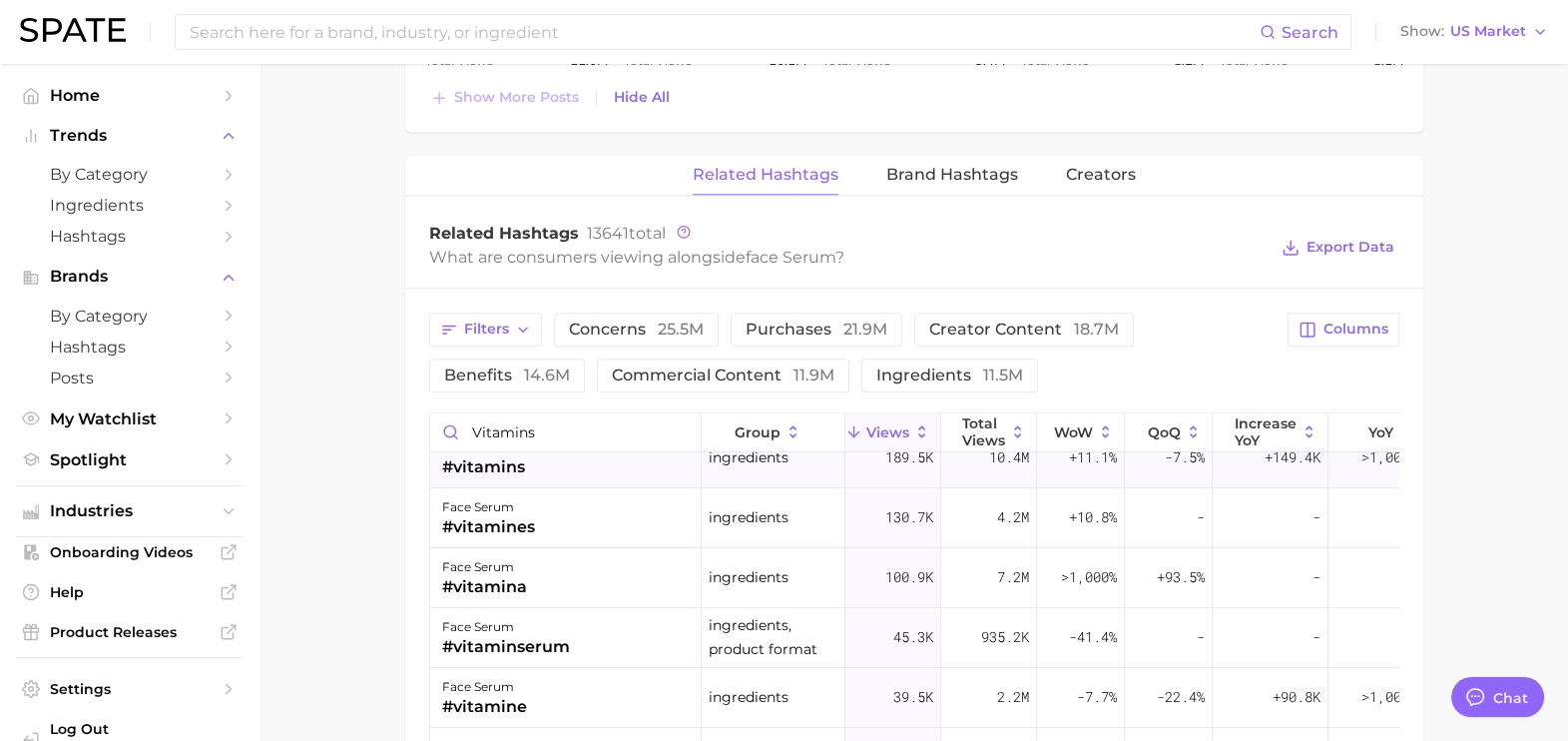 click on "face serum #vitamins" at bounding box center (566, 458) 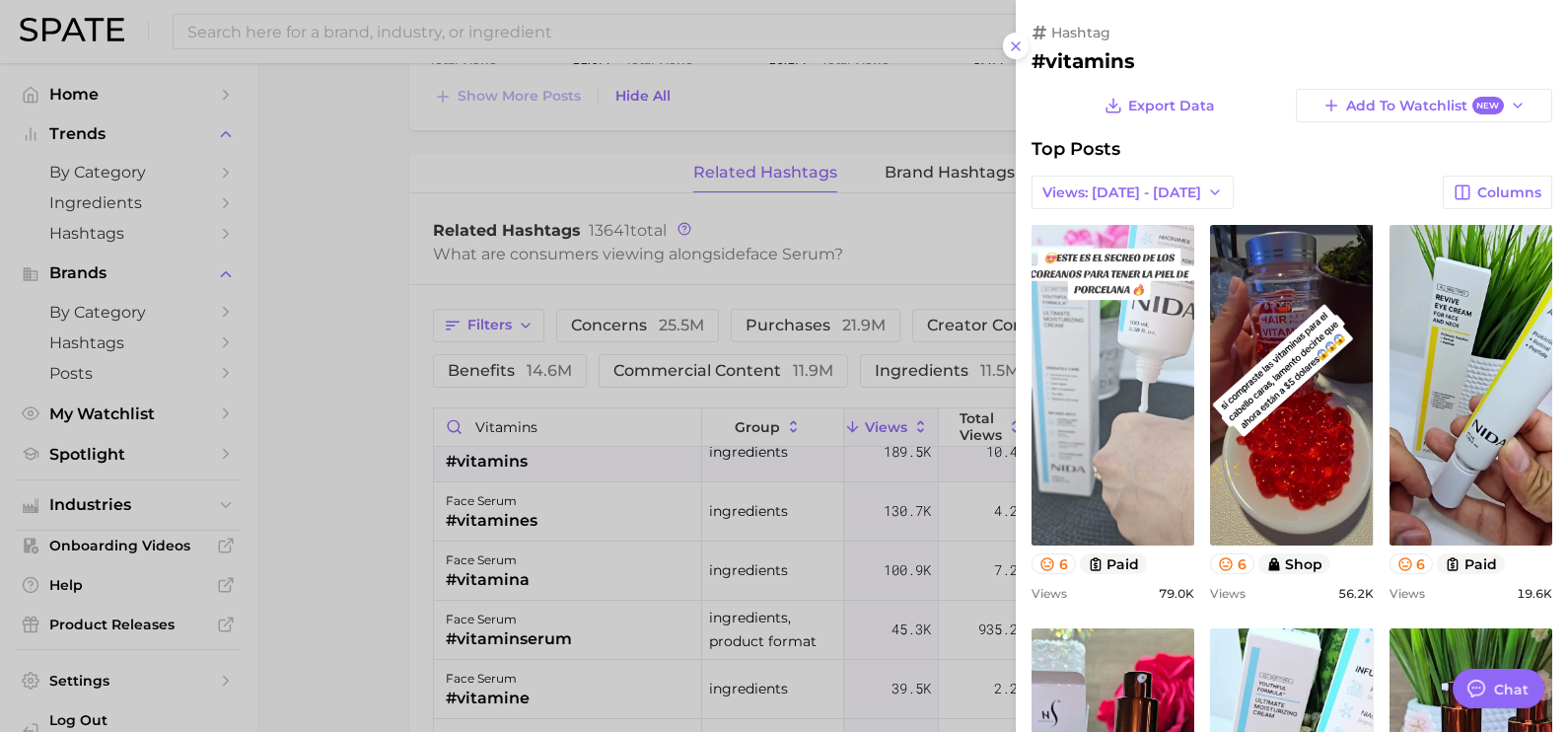 scroll, scrollTop: 0, scrollLeft: 0, axis: both 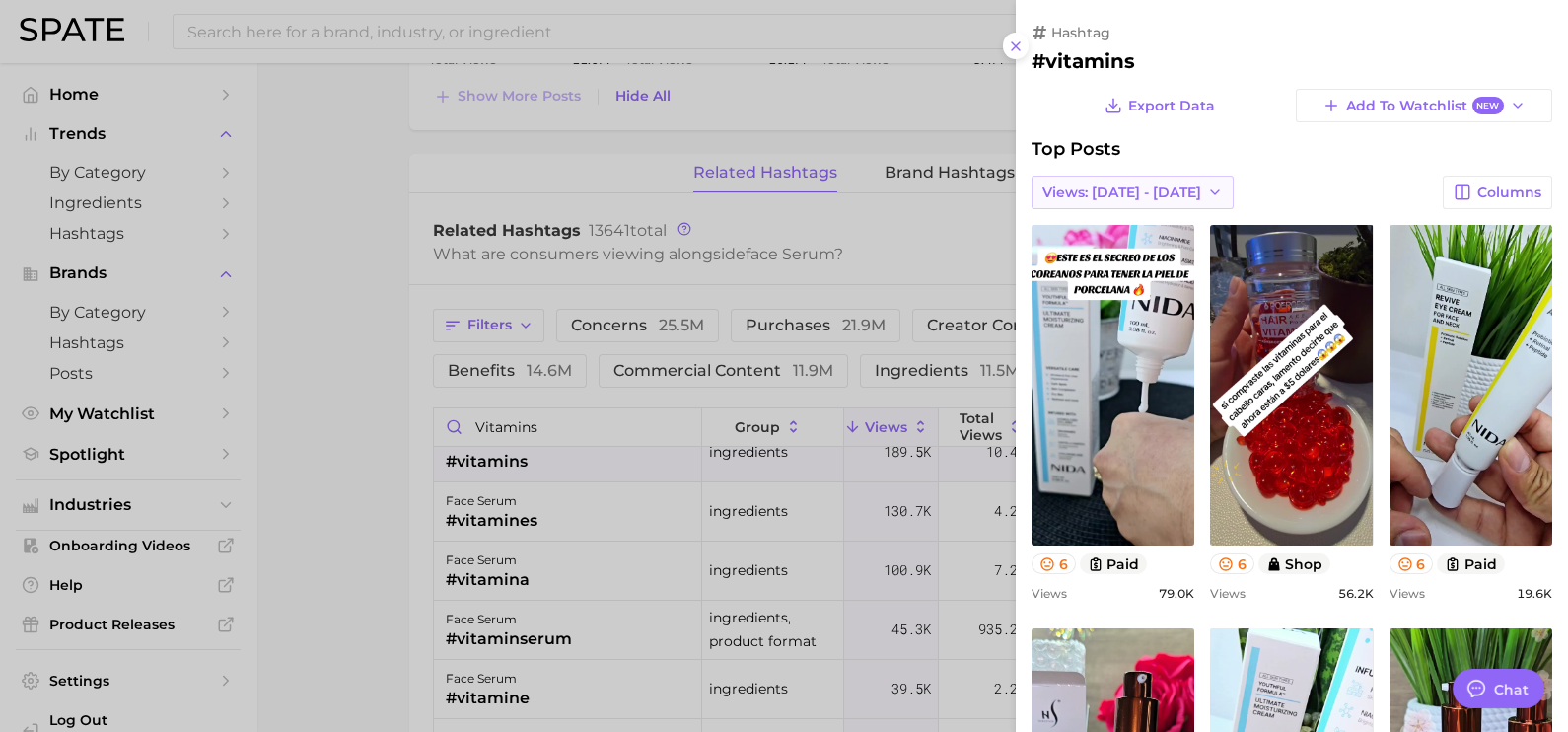 click on "Views: [DATE] -  [DATE]" at bounding box center (1121, 192) 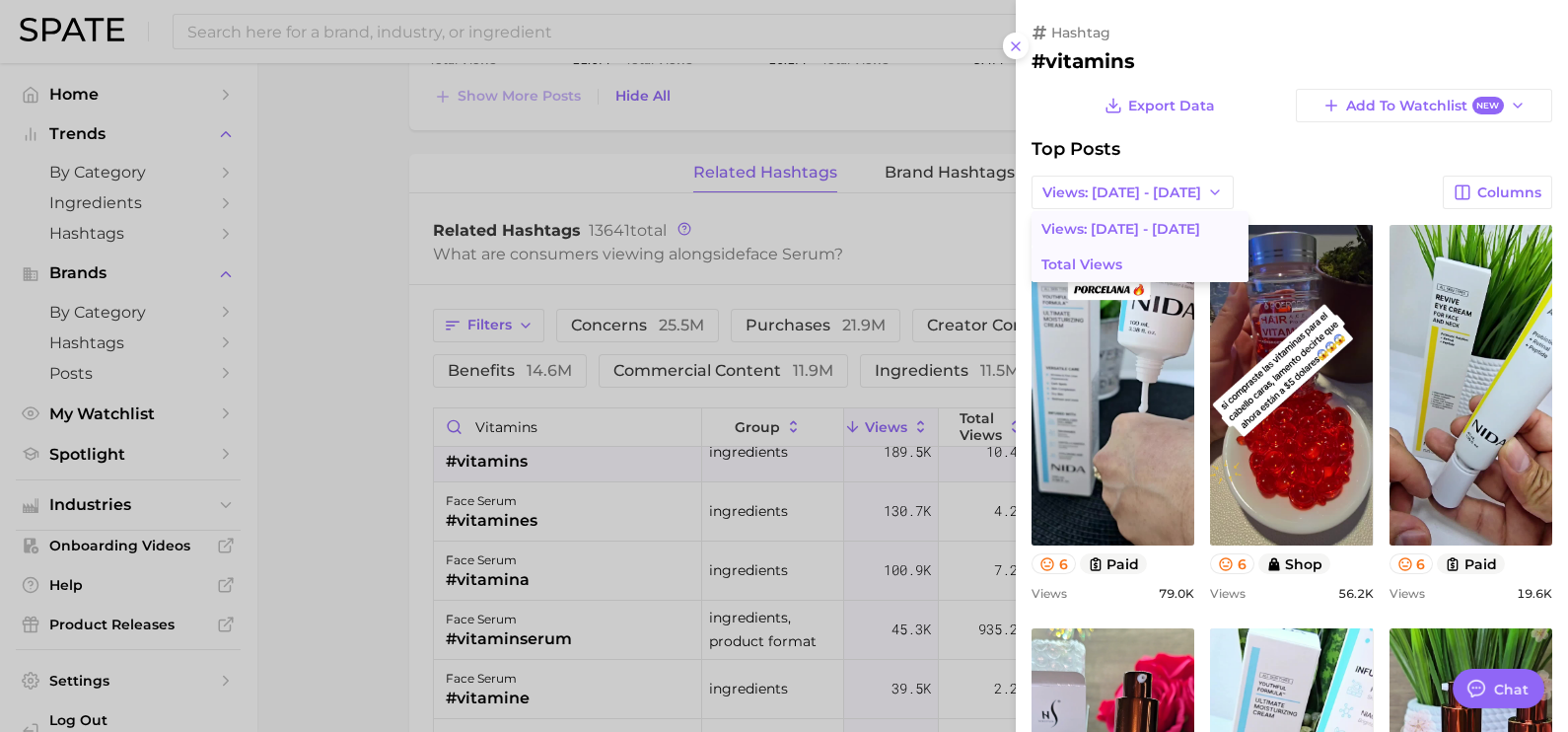 click on "Total Views" at bounding box center [1140, 264] 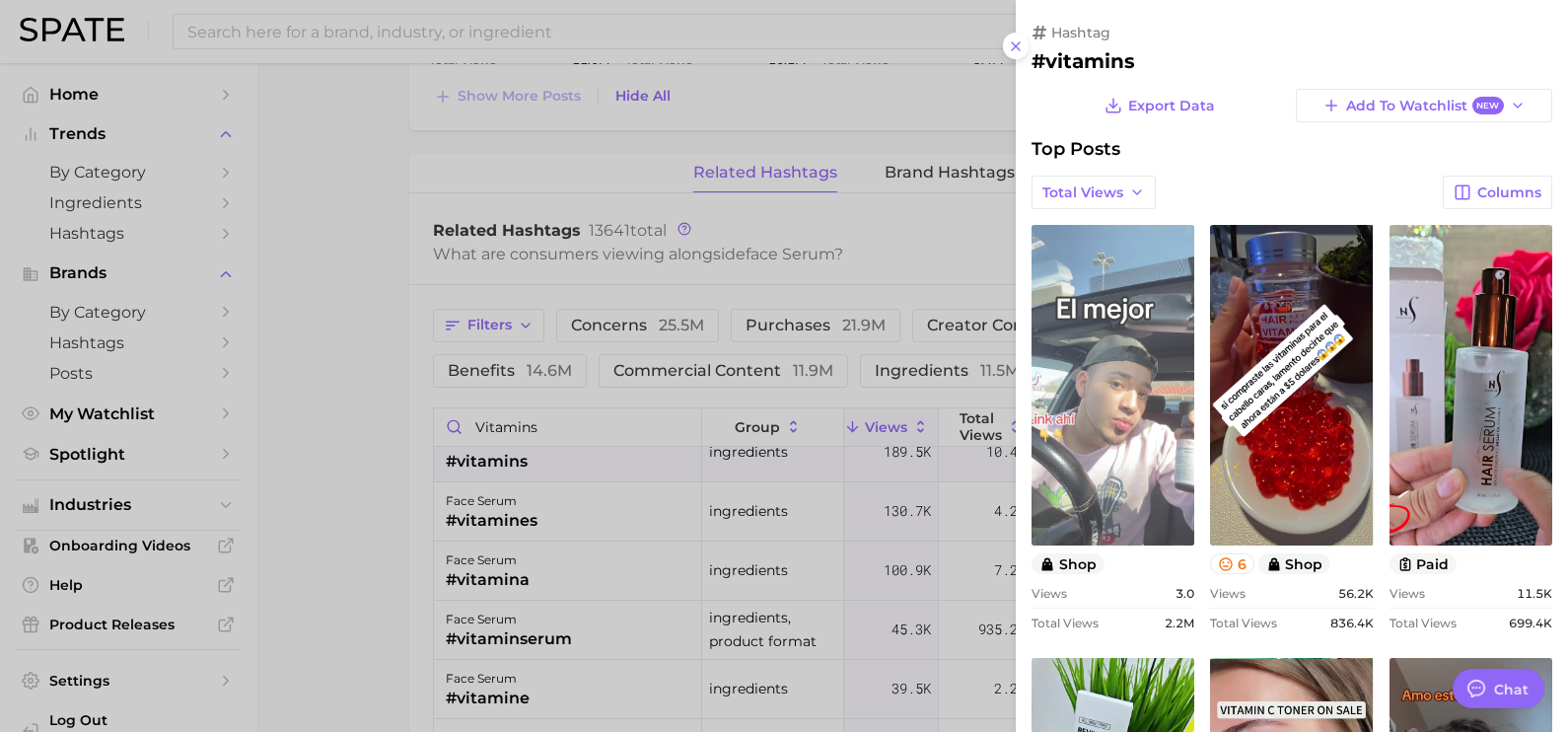 scroll, scrollTop: 0, scrollLeft: 0, axis: both 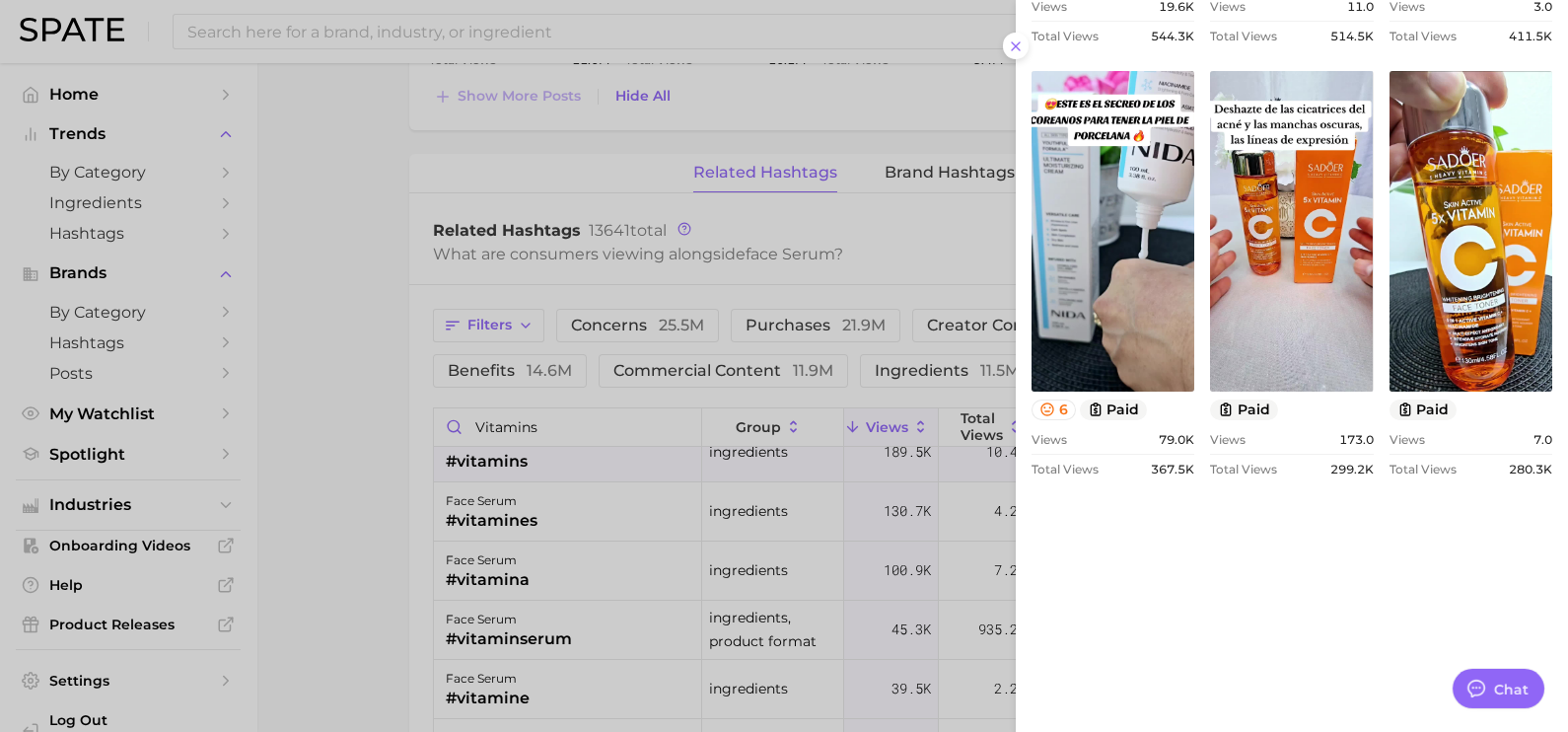 click on "view post on TikTok" at bounding box center [1291, -203] 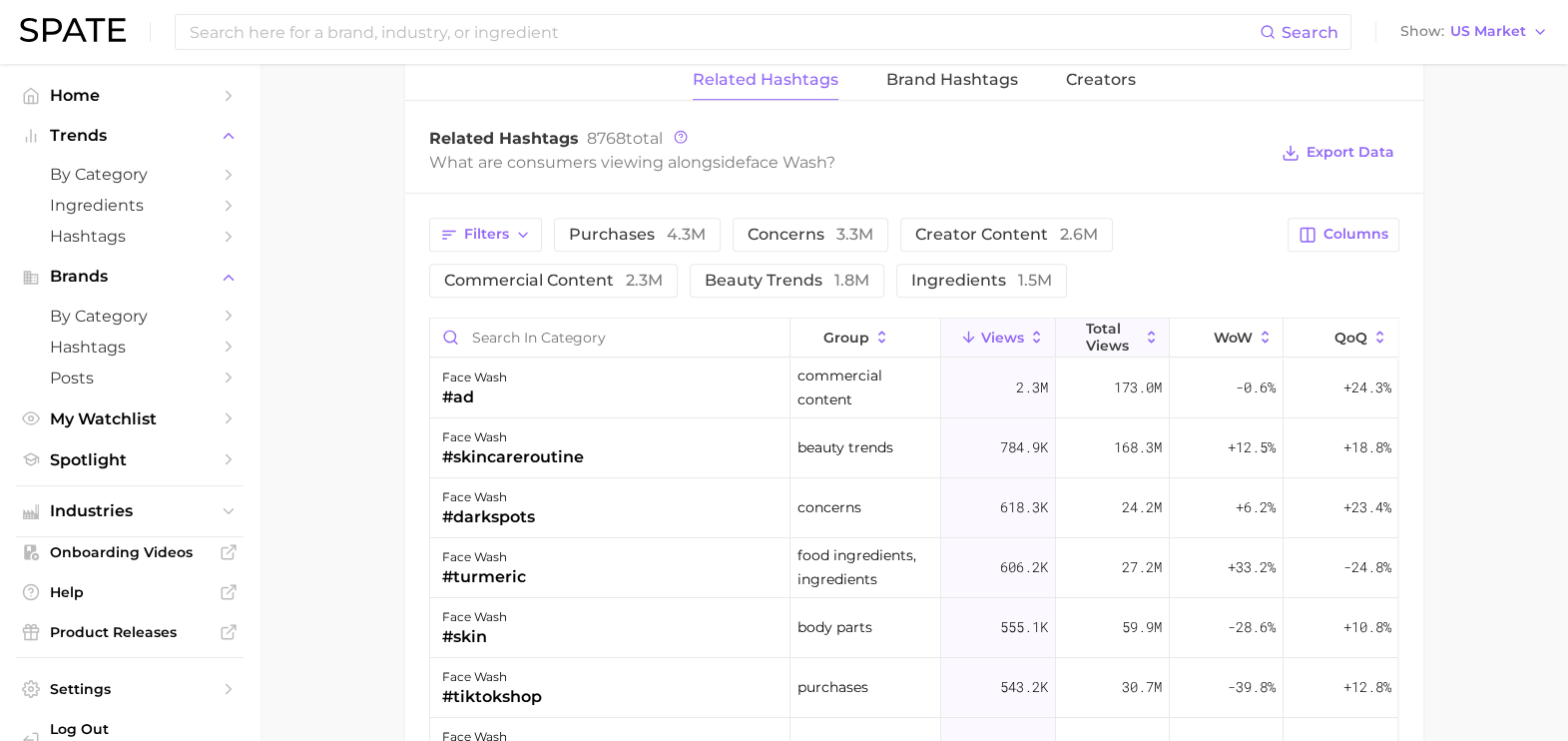 scroll, scrollTop: 1532, scrollLeft: 0, axis: vertical 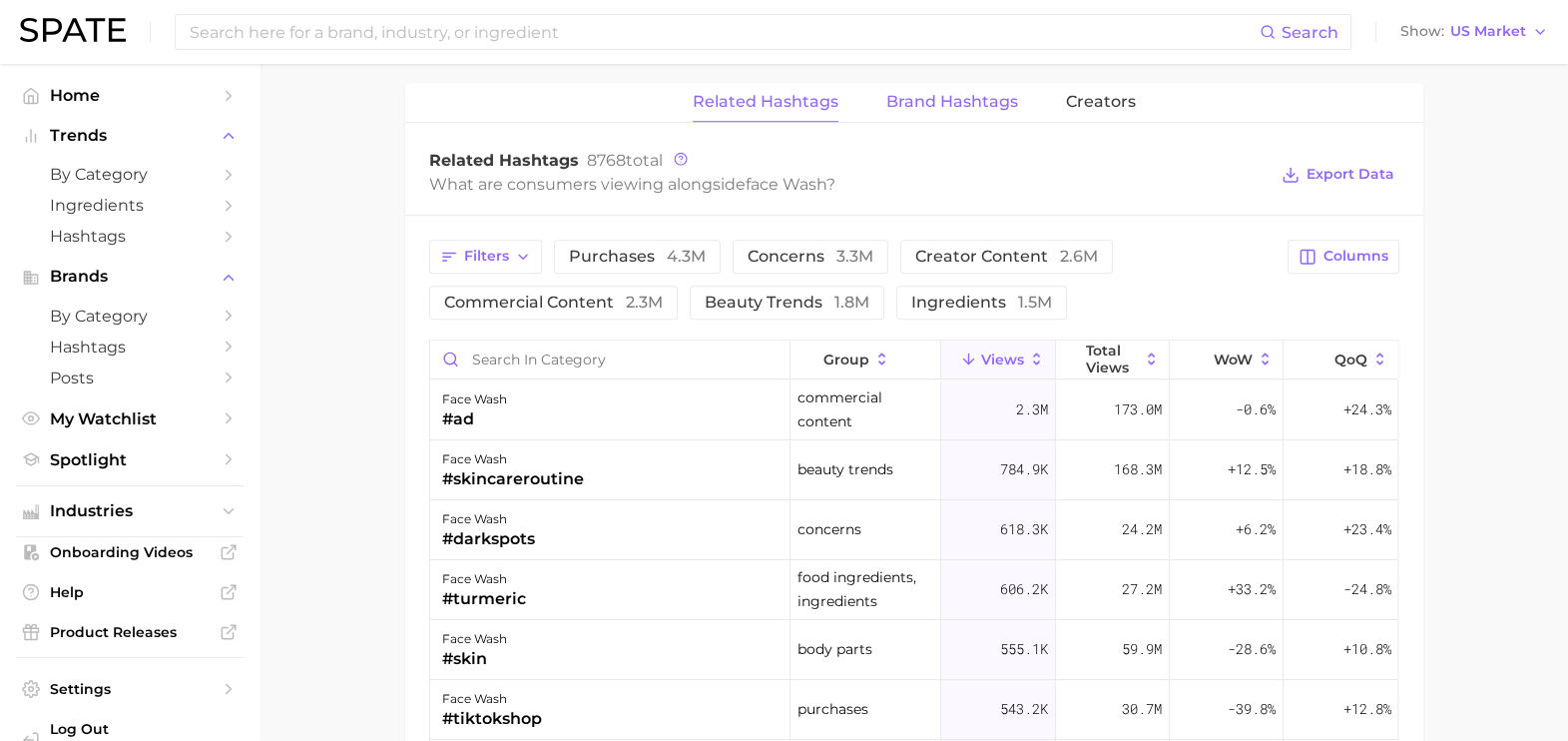 click on "Brand Hashtags" at bounding box center [952, 102] 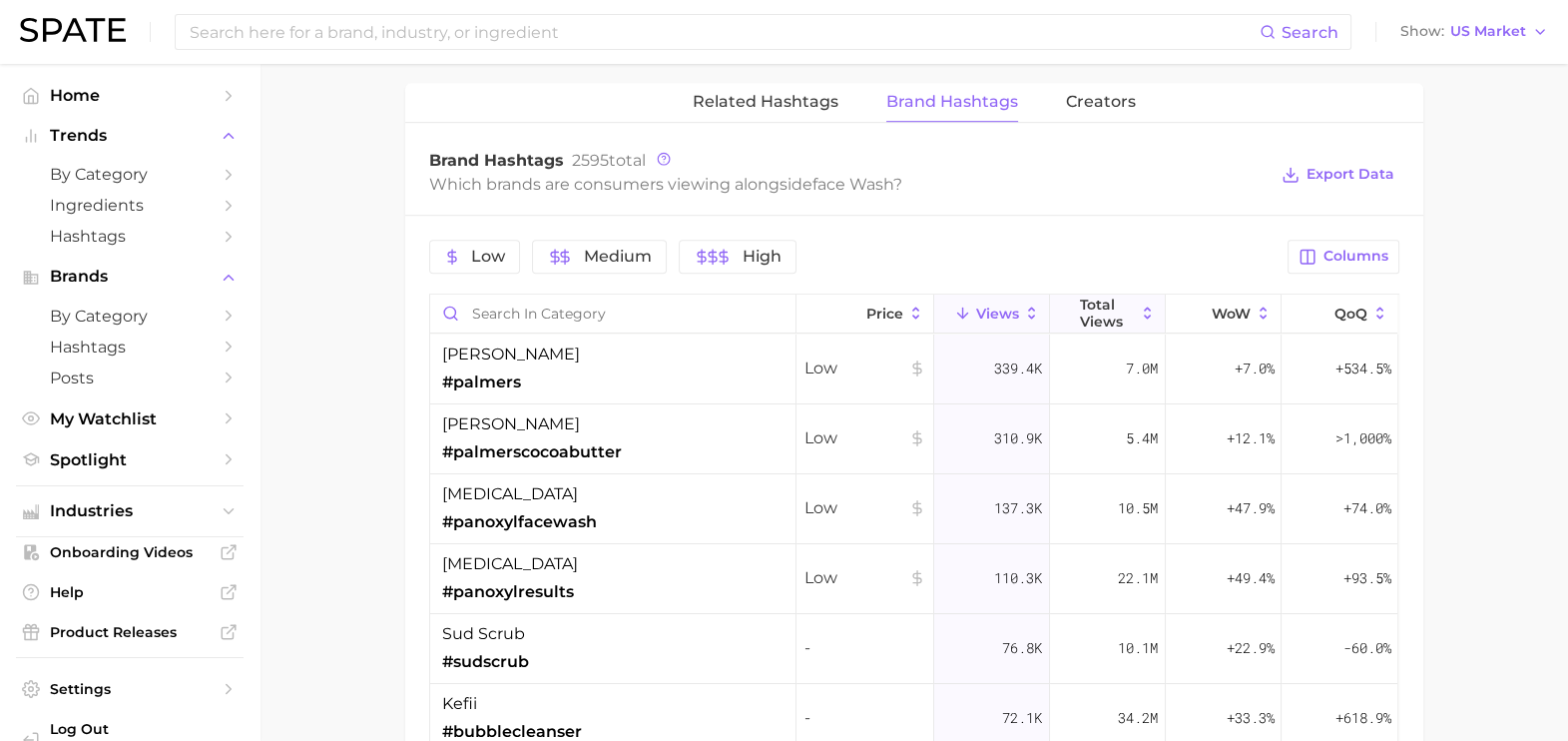 click on "Total Views" at bounding box center (1108, 314) 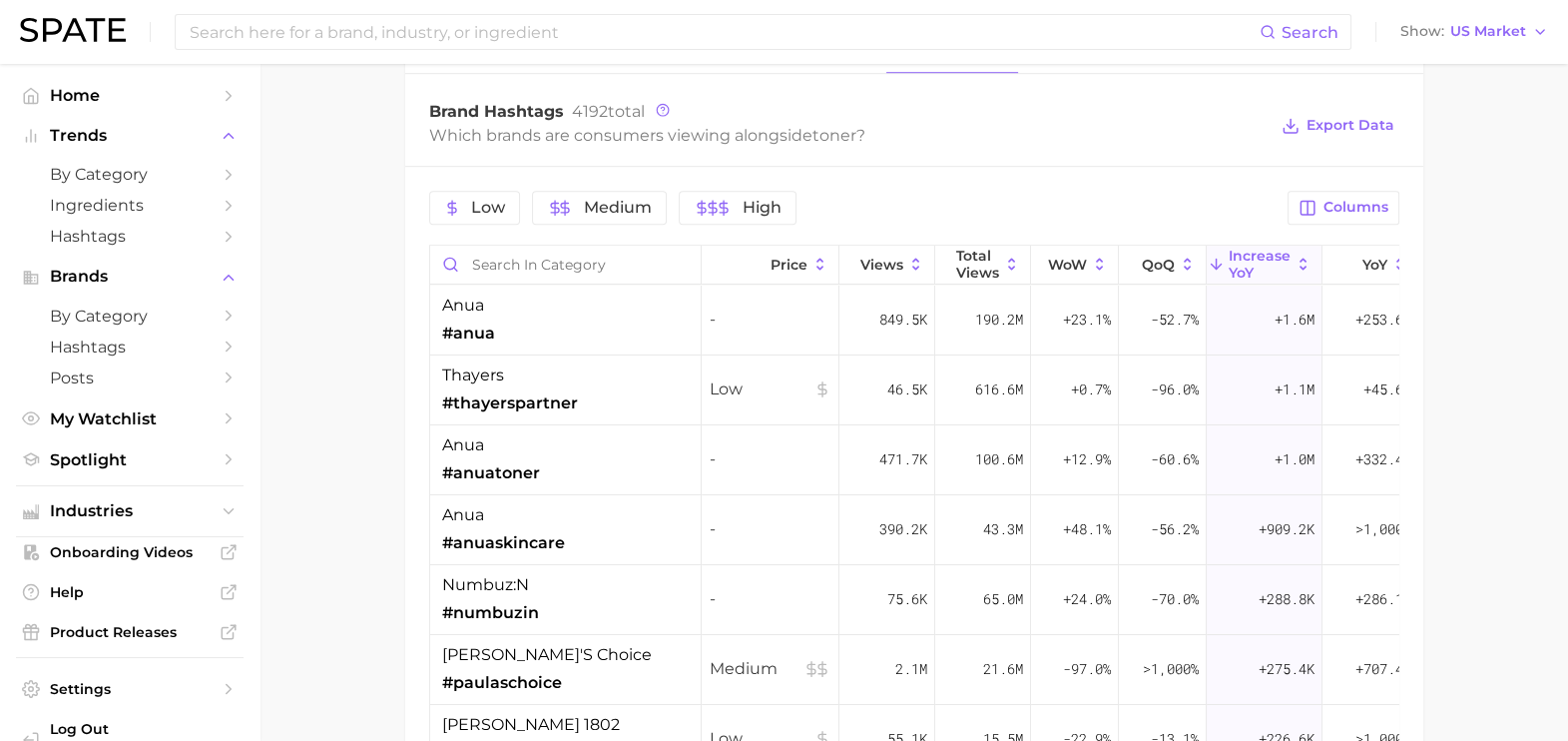 scroll, scrollTop: 1627, scrollLeft: 0, axis: vertical 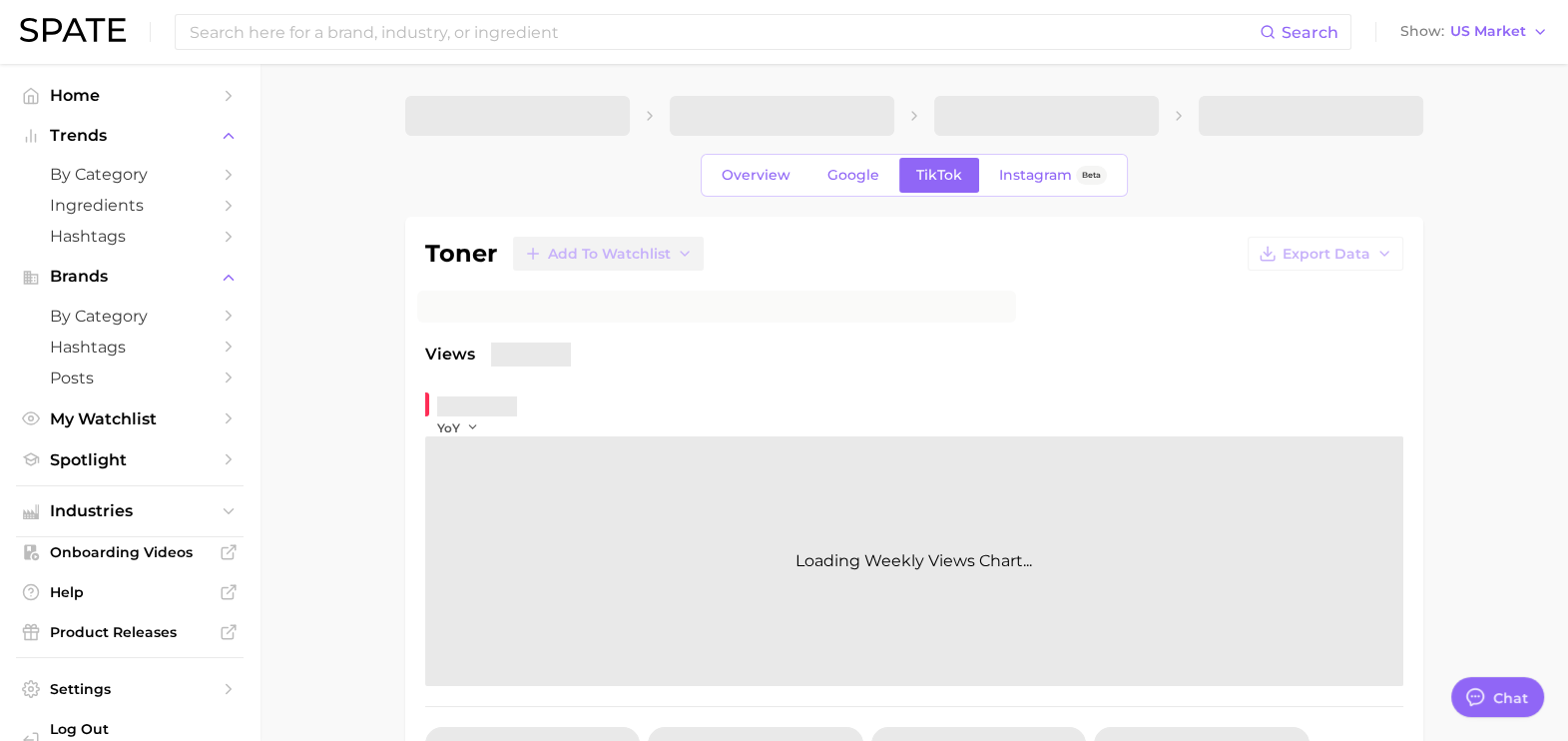 type on "x" 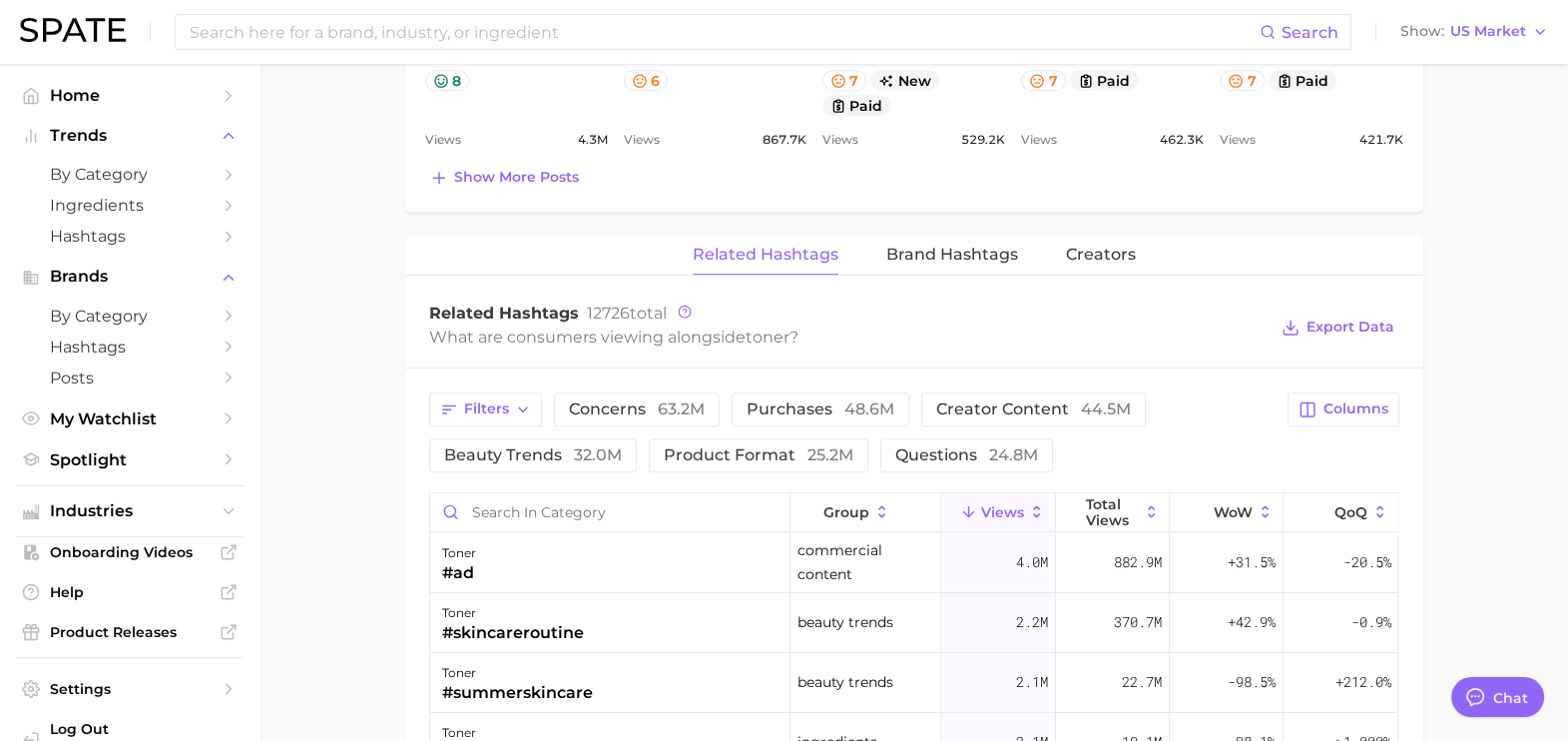 scroll, scrollTop: 1427, scrollLeft: 0, axis: vertical 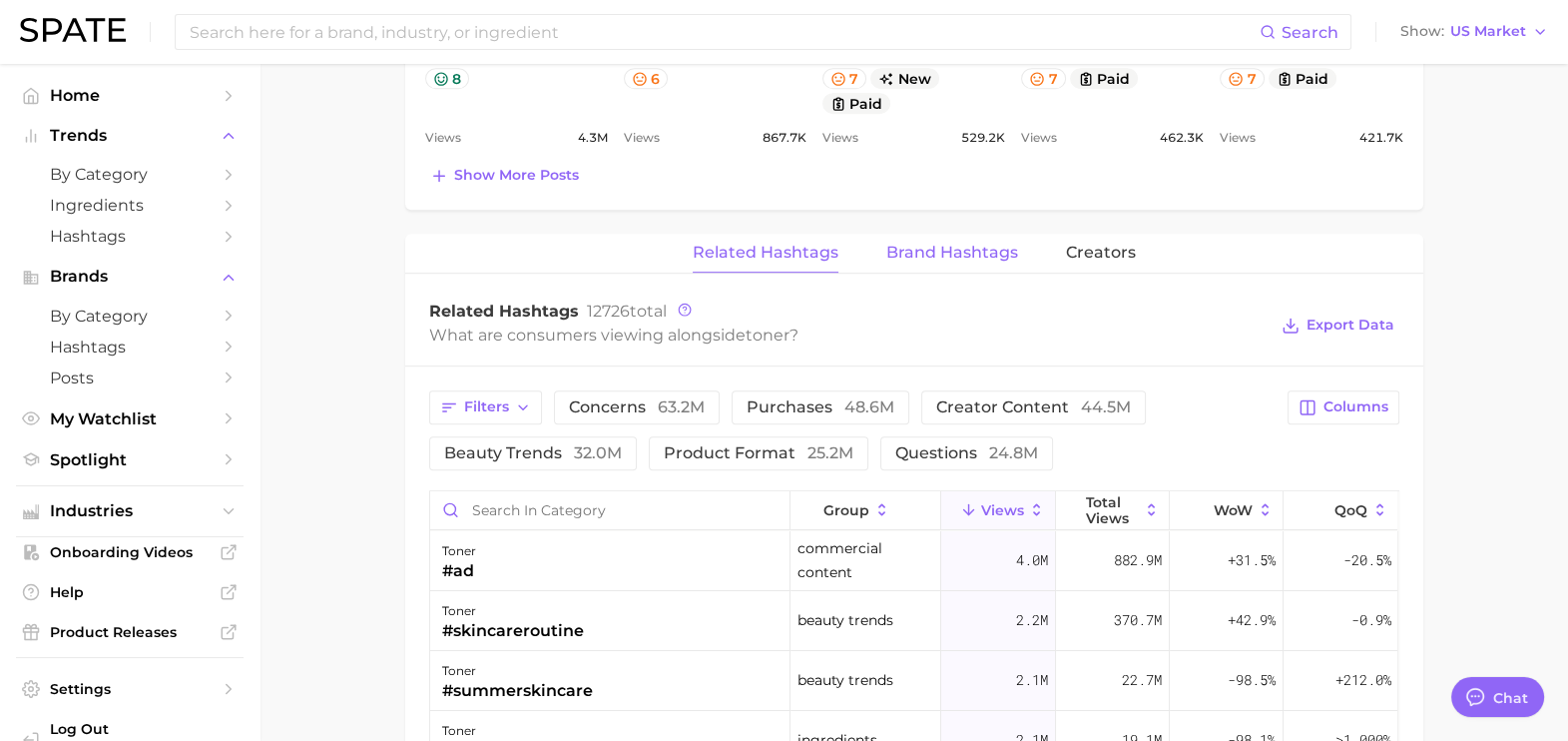 click on "Brand Hashtags" at bounding box center (952, 253) 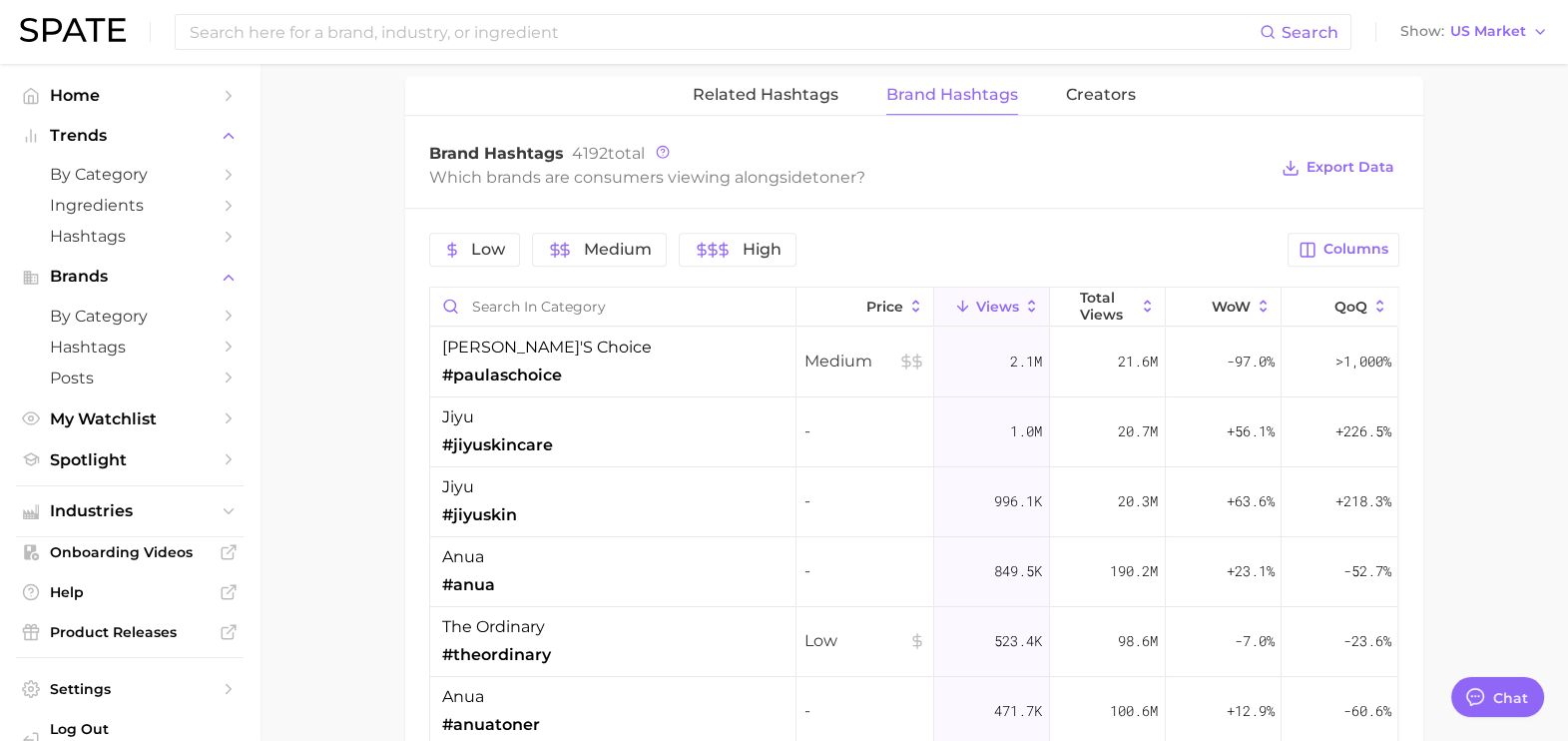 scroll, scrollTop: 1587, scrollLeft: 0, axis: vertical 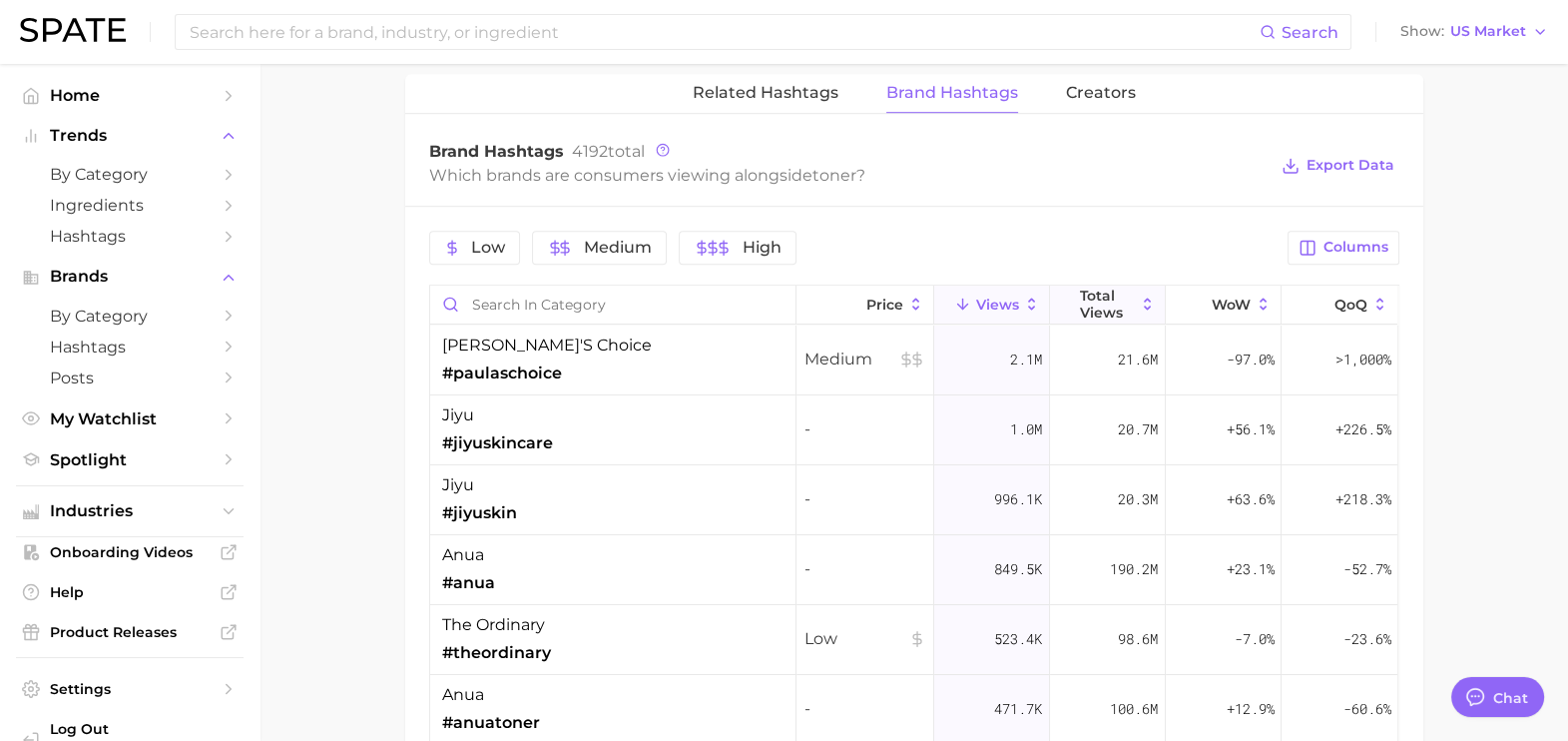 click on "Total Views" at bounding box center [1108, 305] 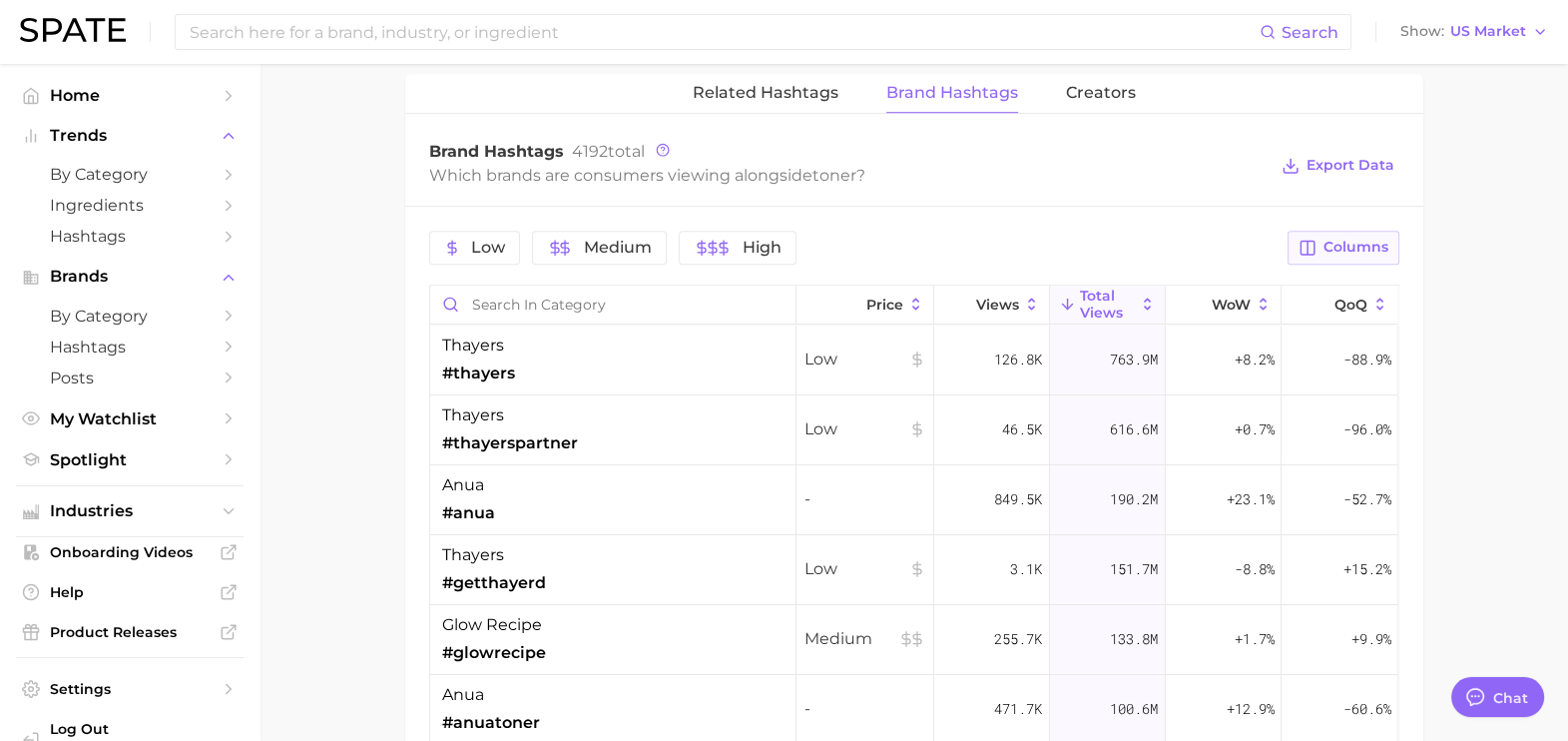 click on "Columns" at bounding box center (1342, 248) 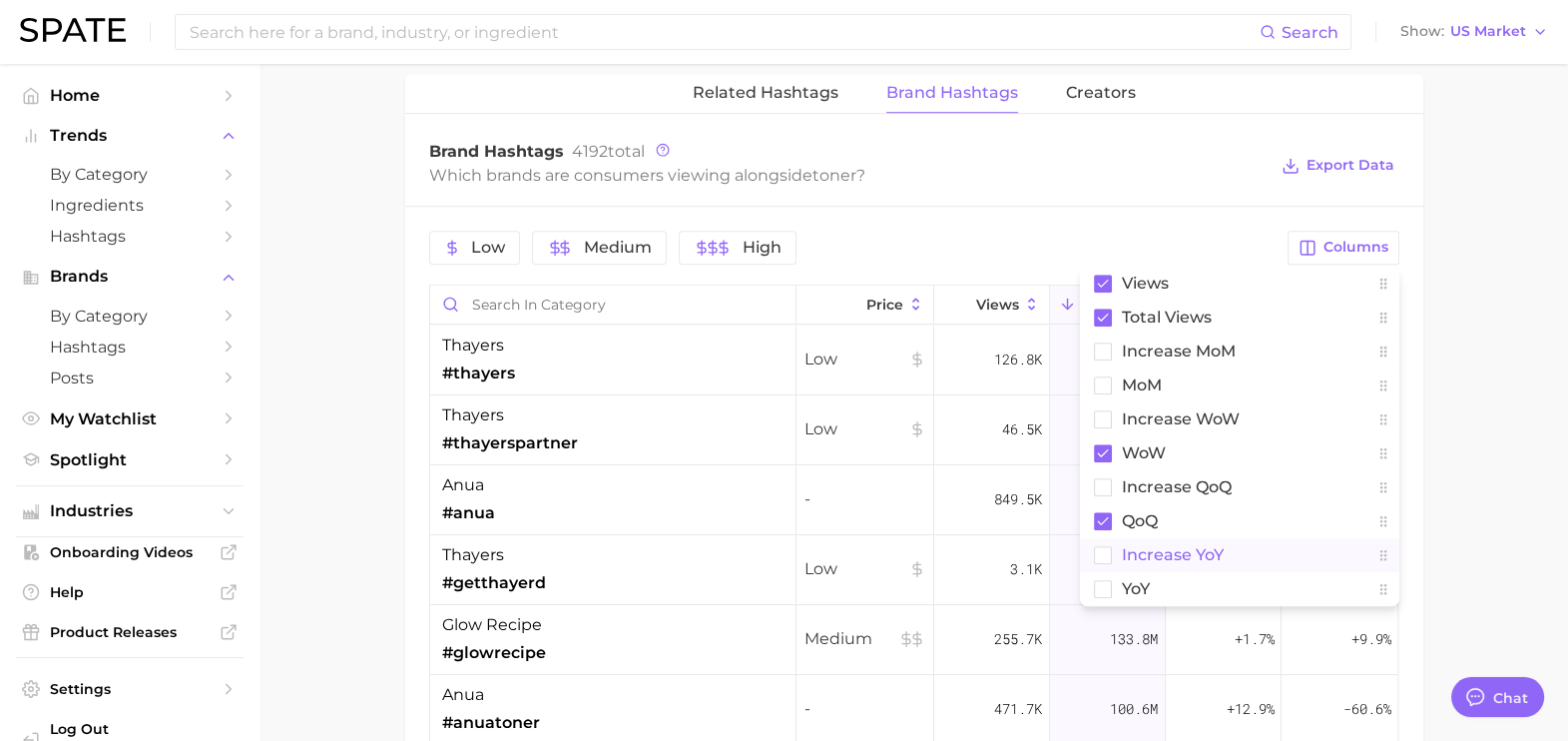 click on "increase YoY" at bounding box center [1240, 555] 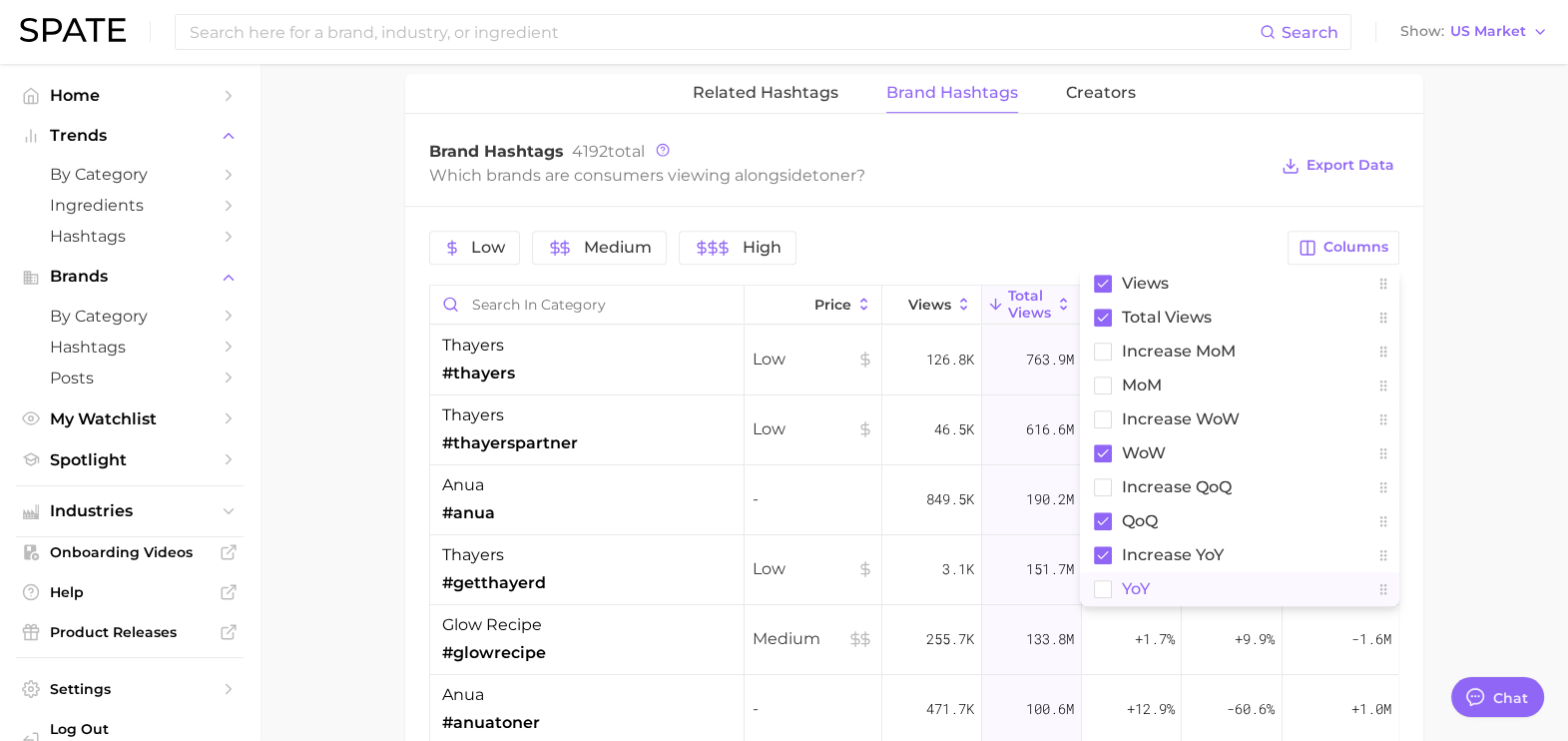 click on "YoY" at bounding box center (1240, 589) 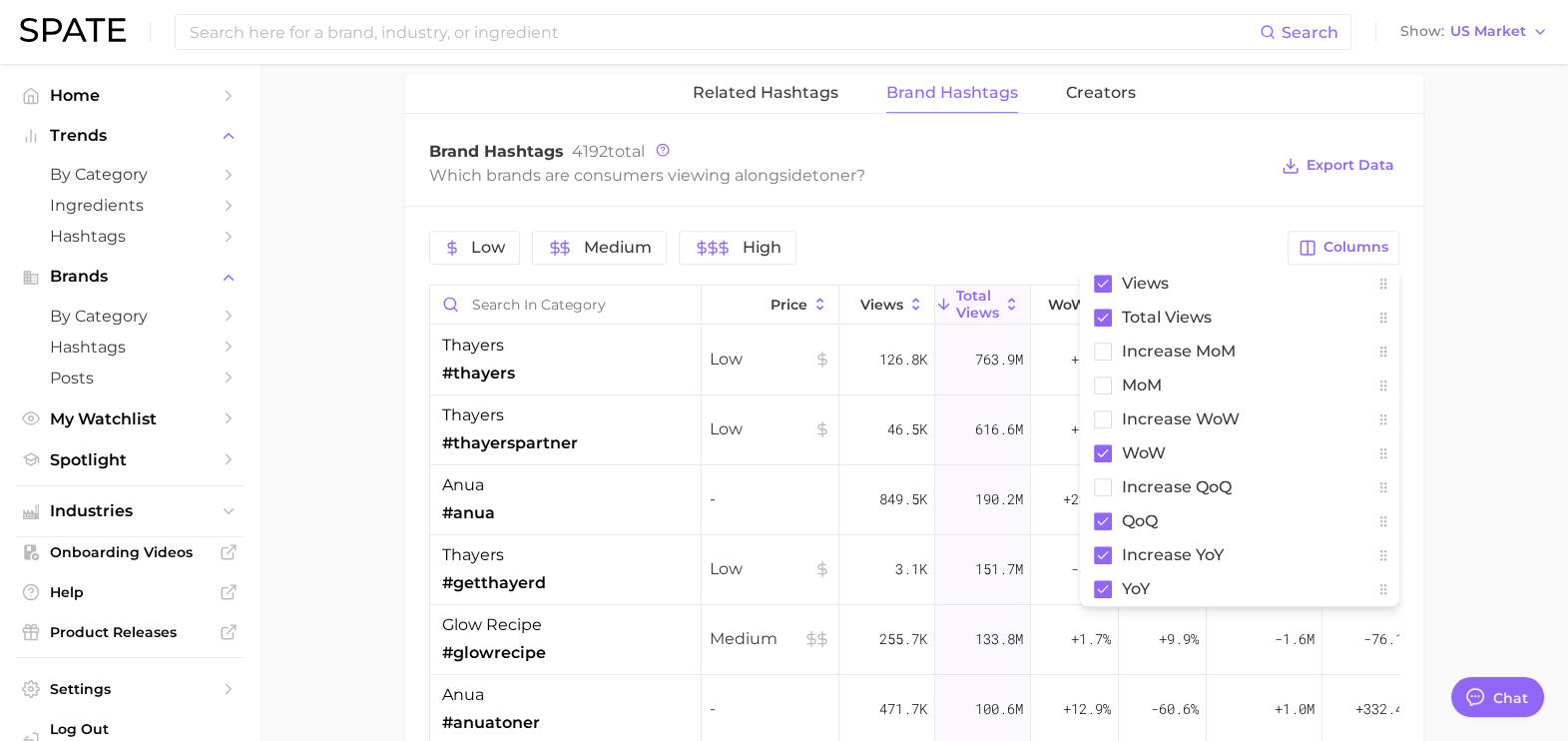 click on "Which brands are consumers viewing alongside  toner ?" at bounding box center [848, 175] 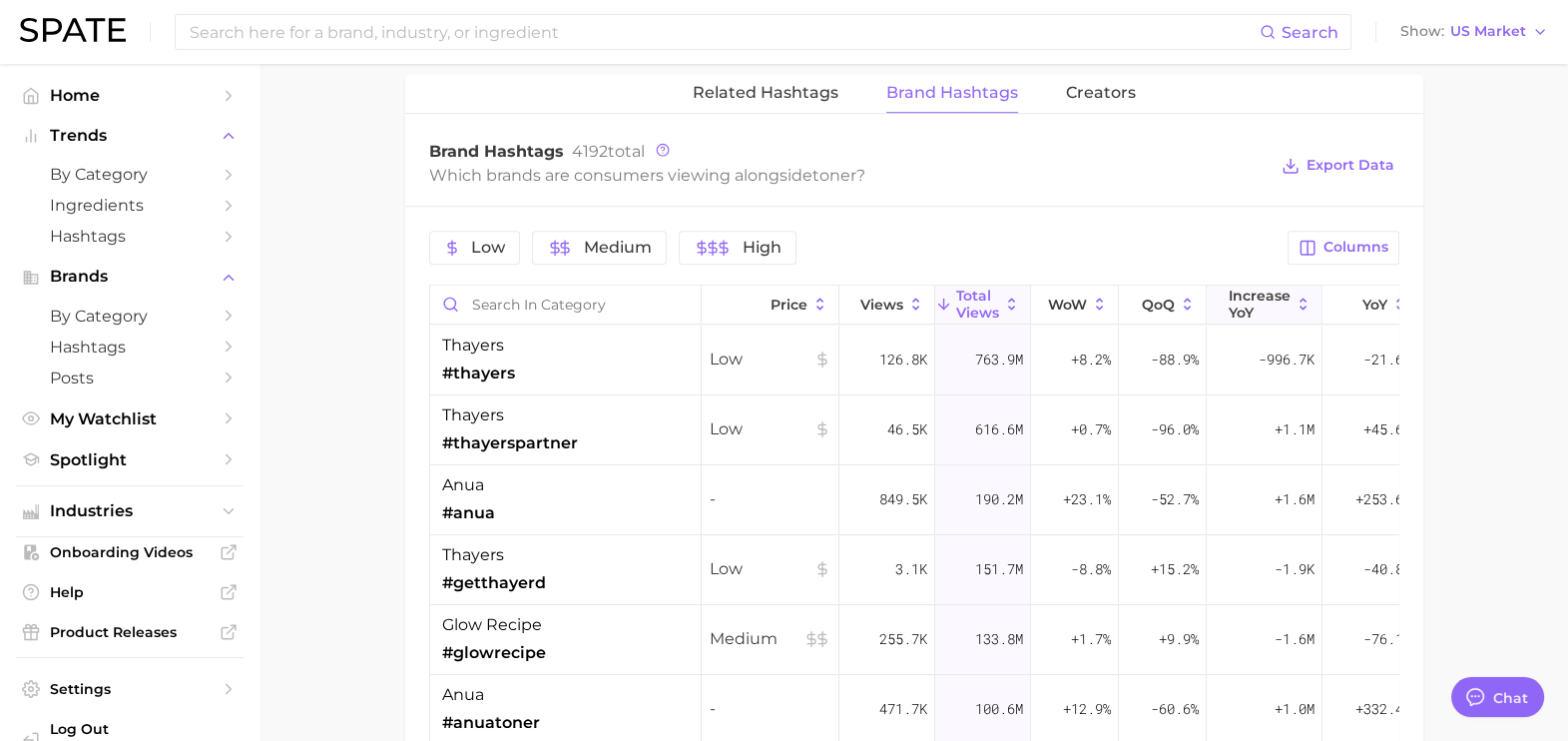 click on "increase YoY" at bounding box center (1260, 304) 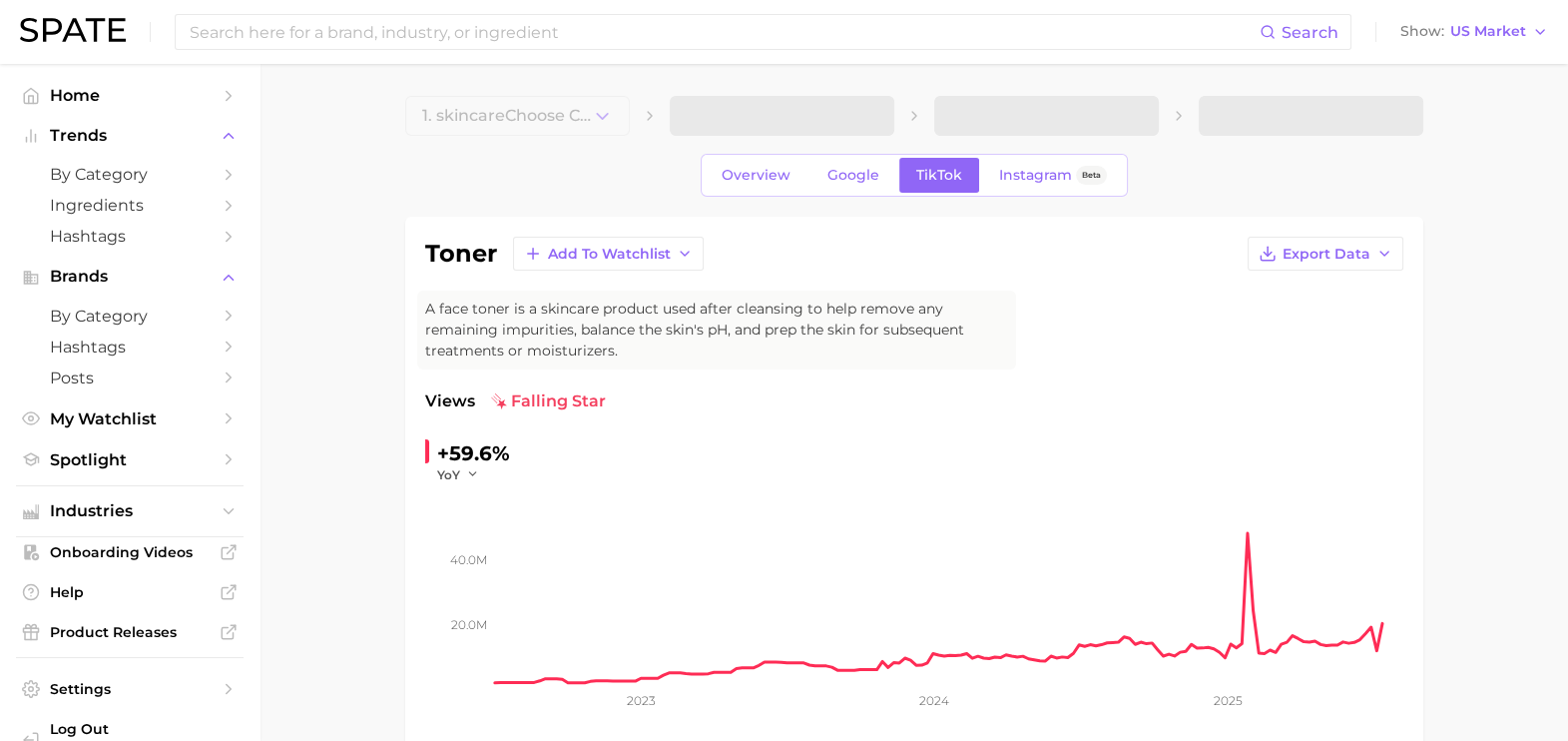 scroll, scrollTop: 0, scrollLeft: 0, axis: both 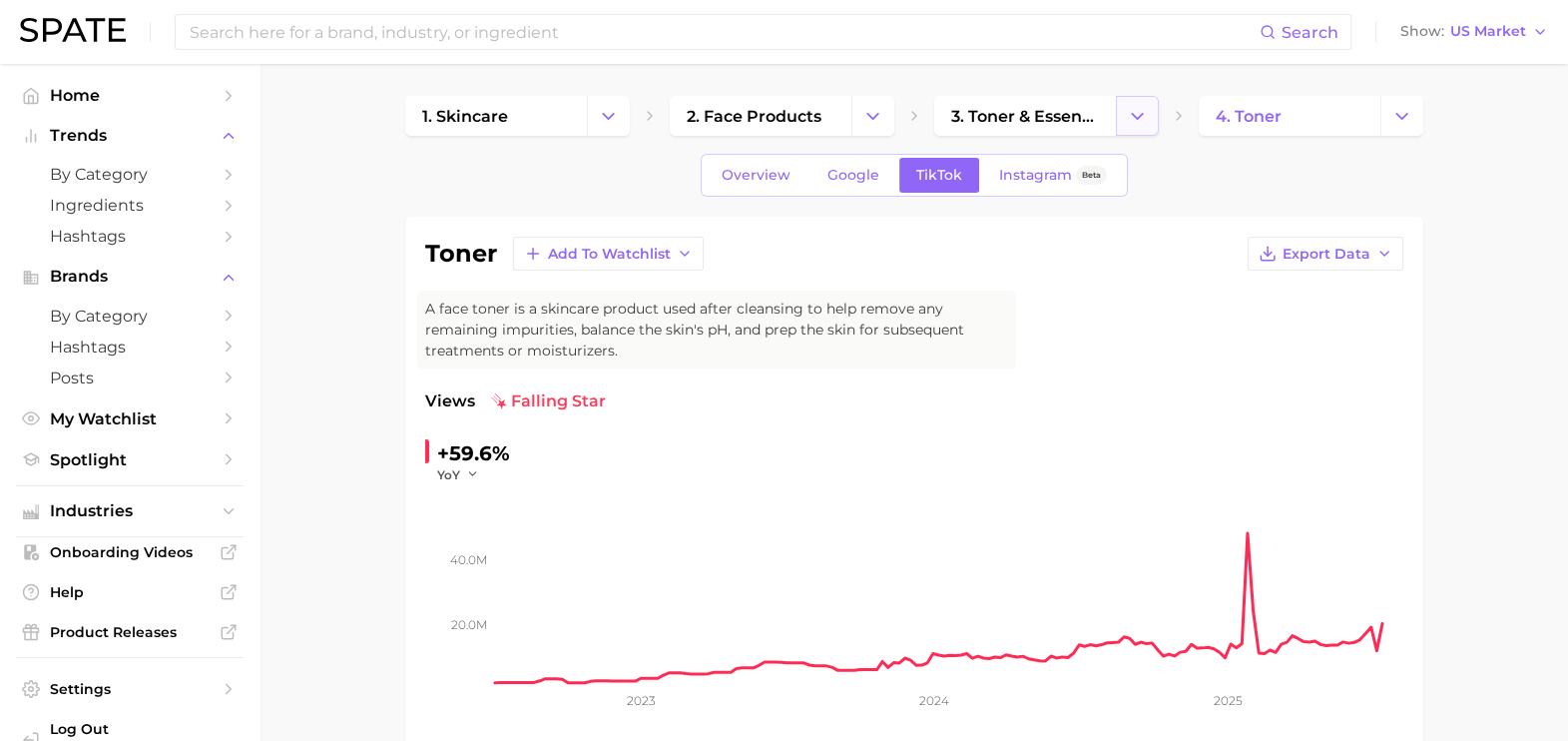 click 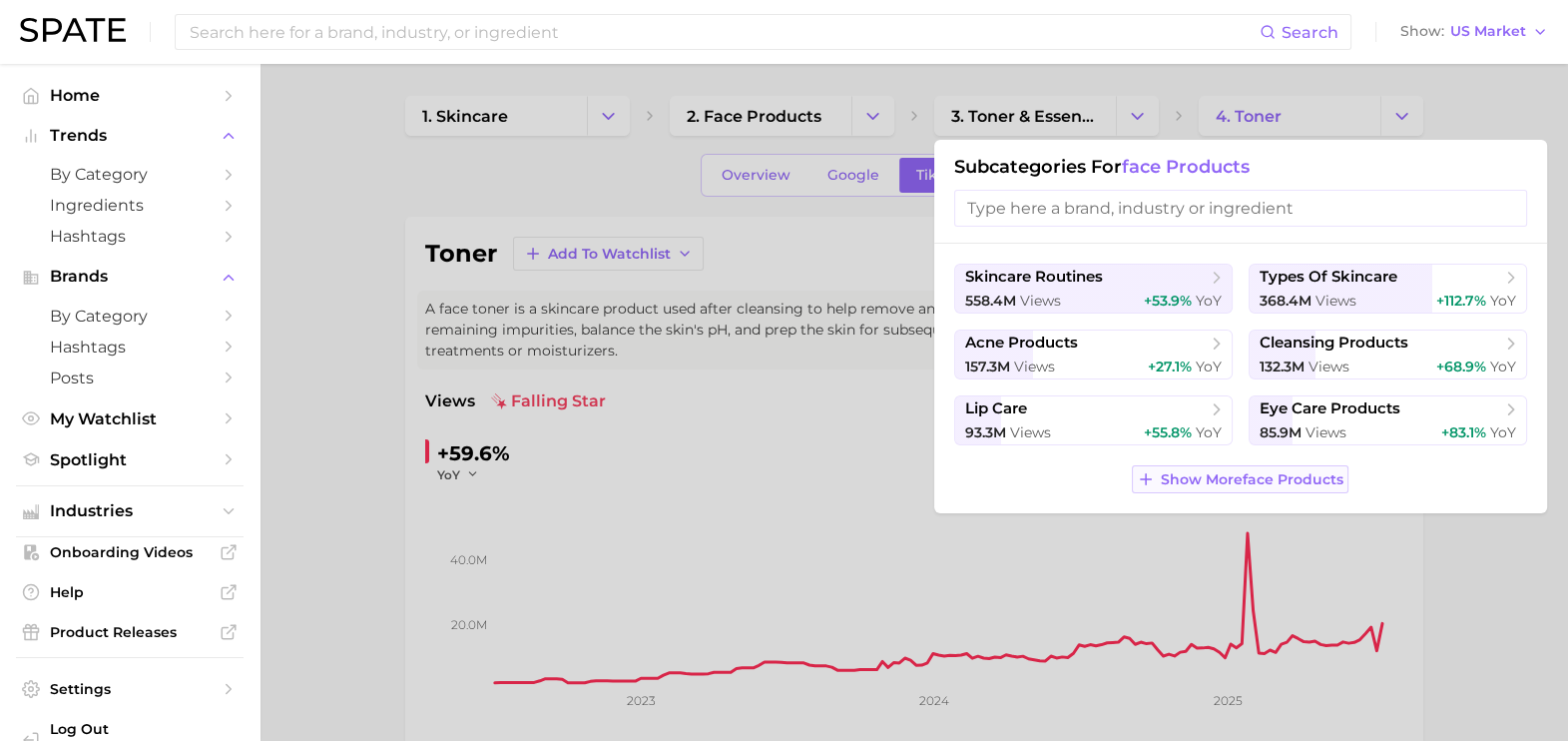 click on "Show More  face products" at bounding box center [1252, 479] 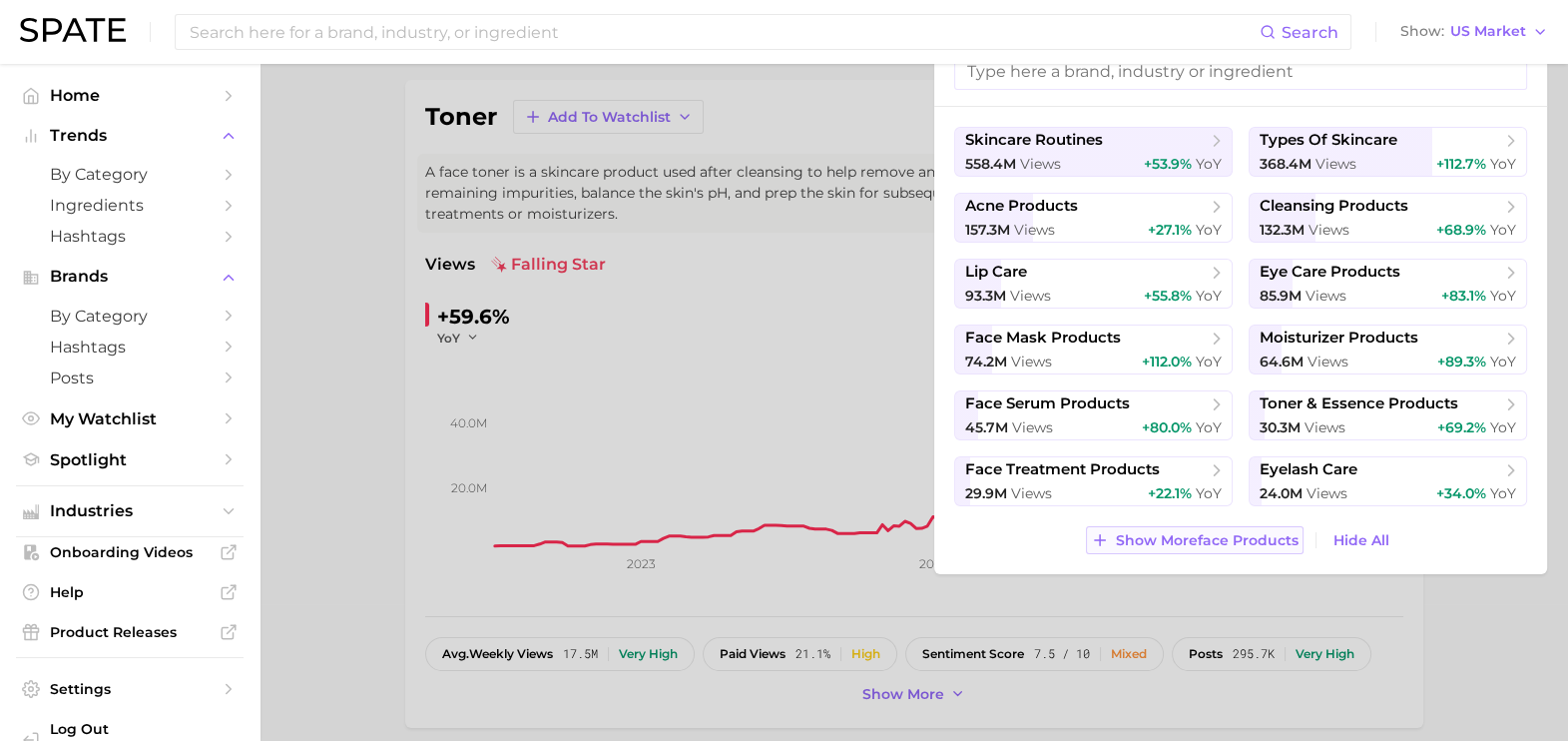 scroll, scrollTop: 144, scrollLeft: 0, axis: vertical 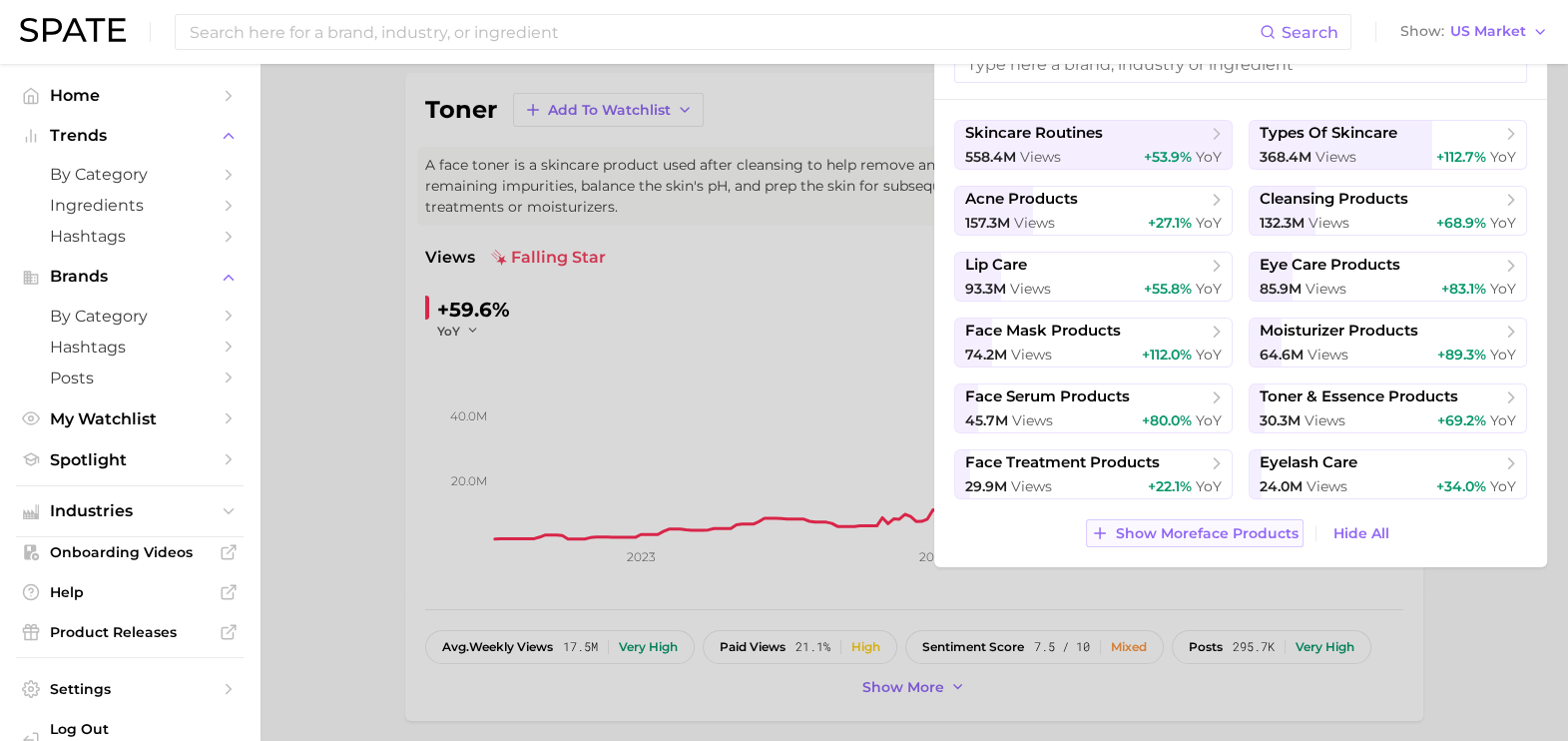 click on "Show More  face products" at bounding box center (1207, 533) 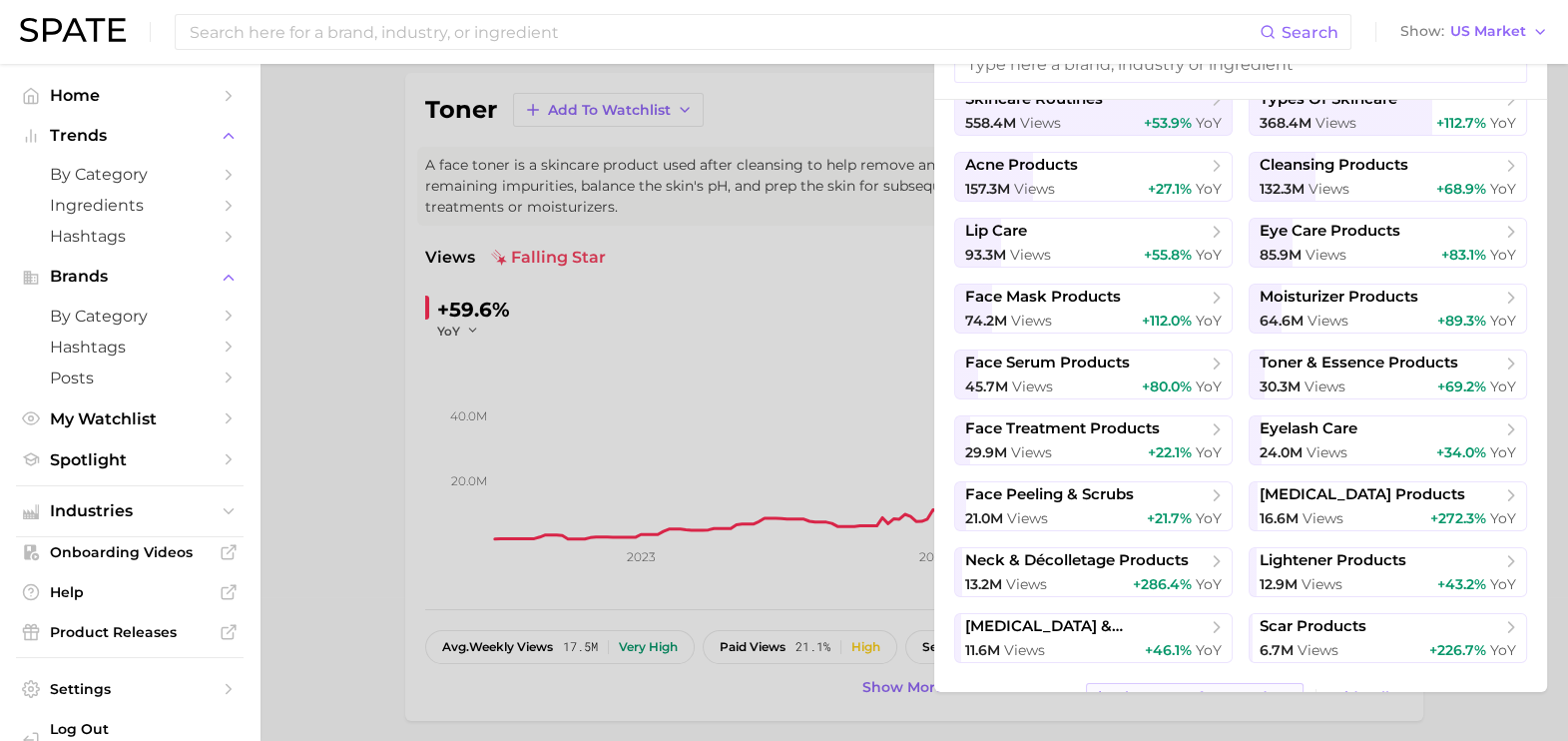 scroll, scrollTop: 72, scrollLeft: 0, axis: vertical 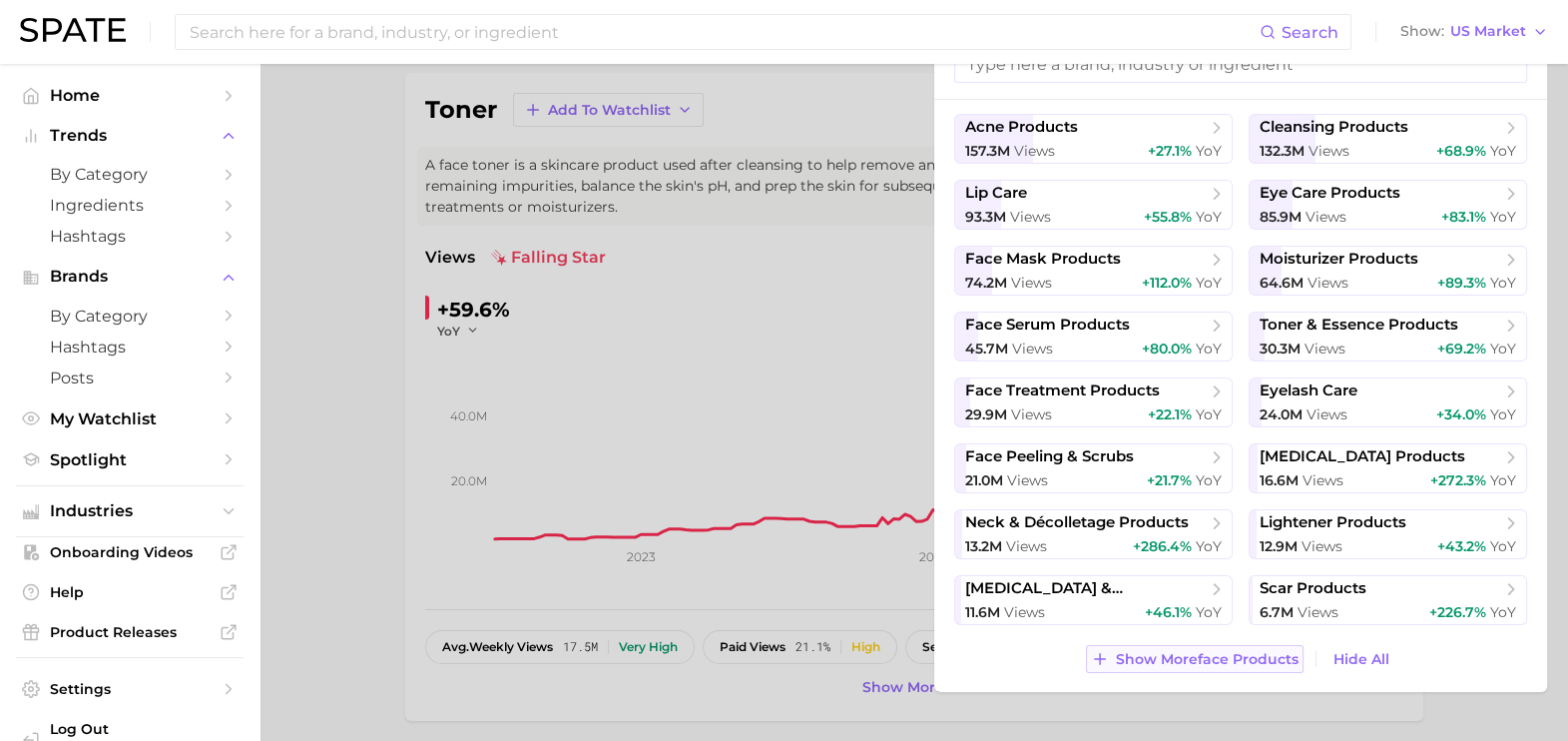 click on "Show More  face products" at bounding box center (1194, 659) 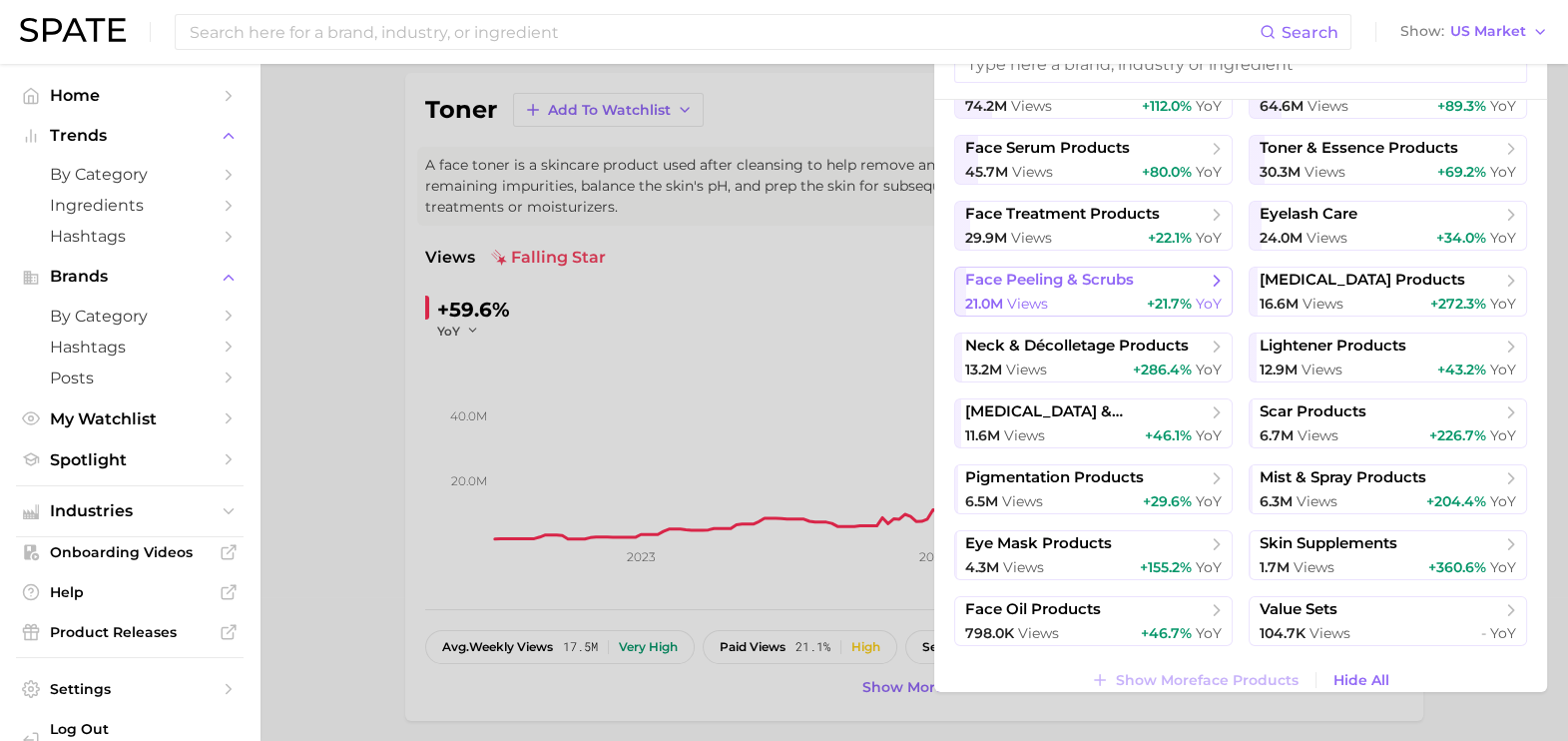 scroll, scrollTop: 260, scrollLeft: 0, axis: vertical 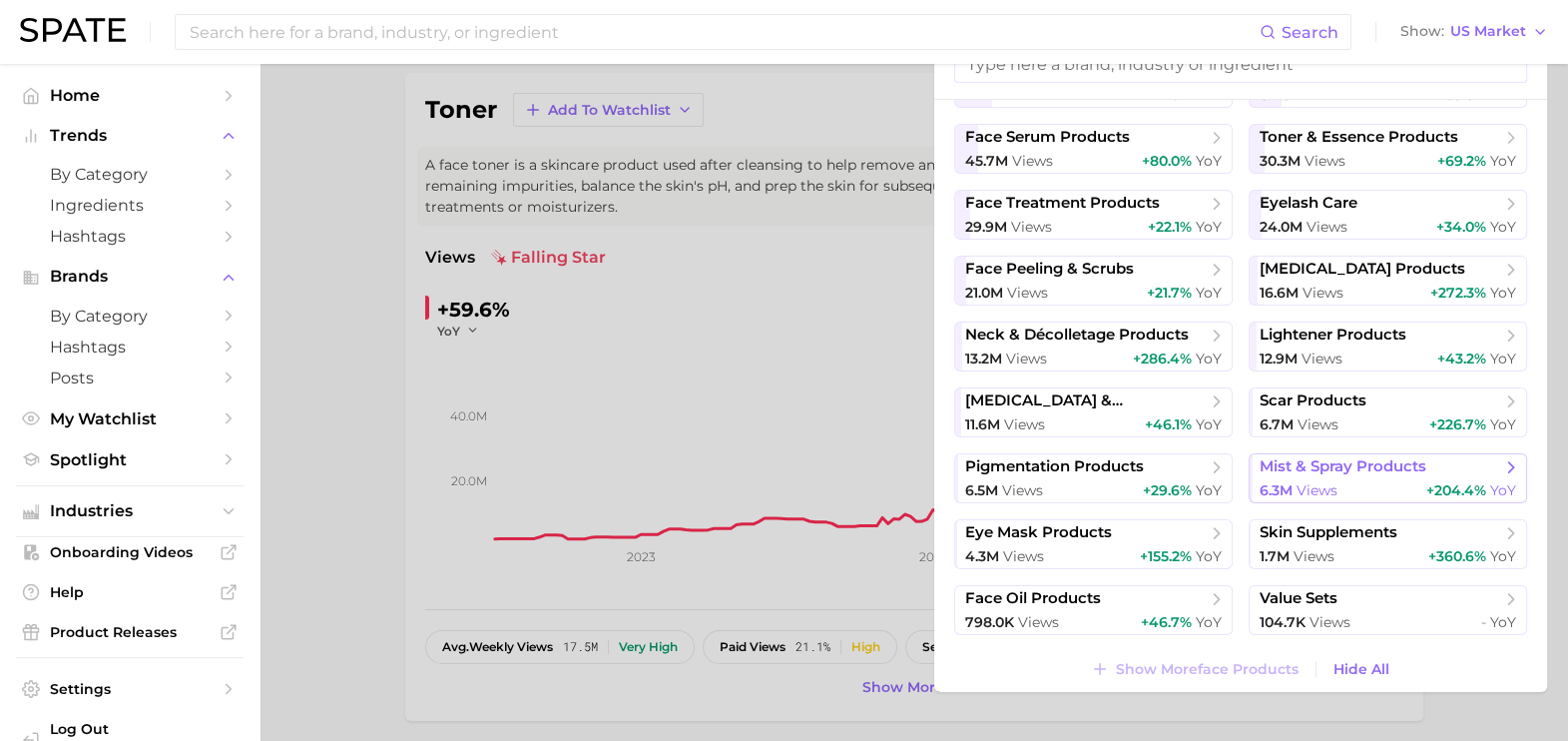 click on "mist & spray products 6.3m   views +204.4%   YoY" at bounding box center [1387, 478] 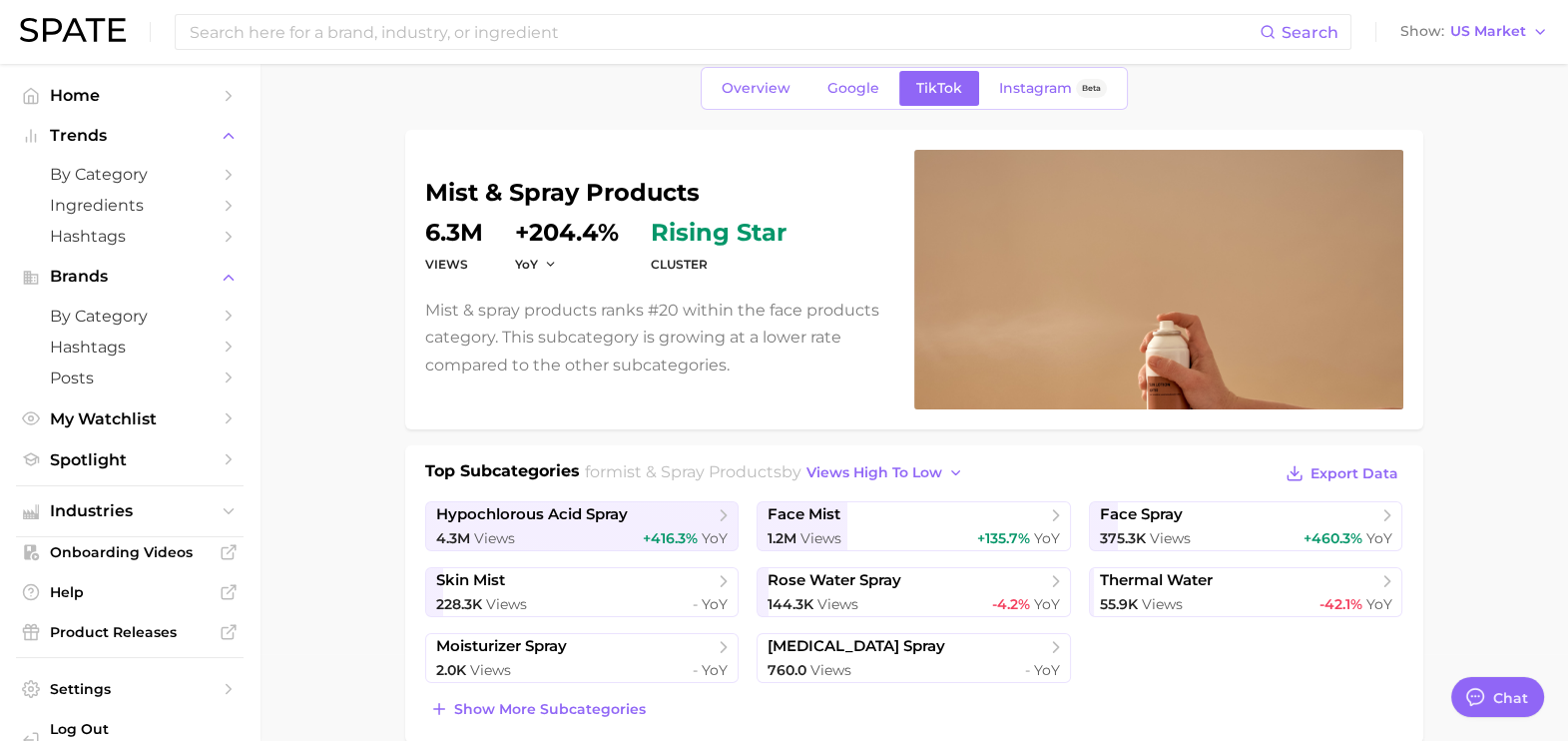 scroll, scrollTop: 89, scrollLeft: 0, axis: vertical 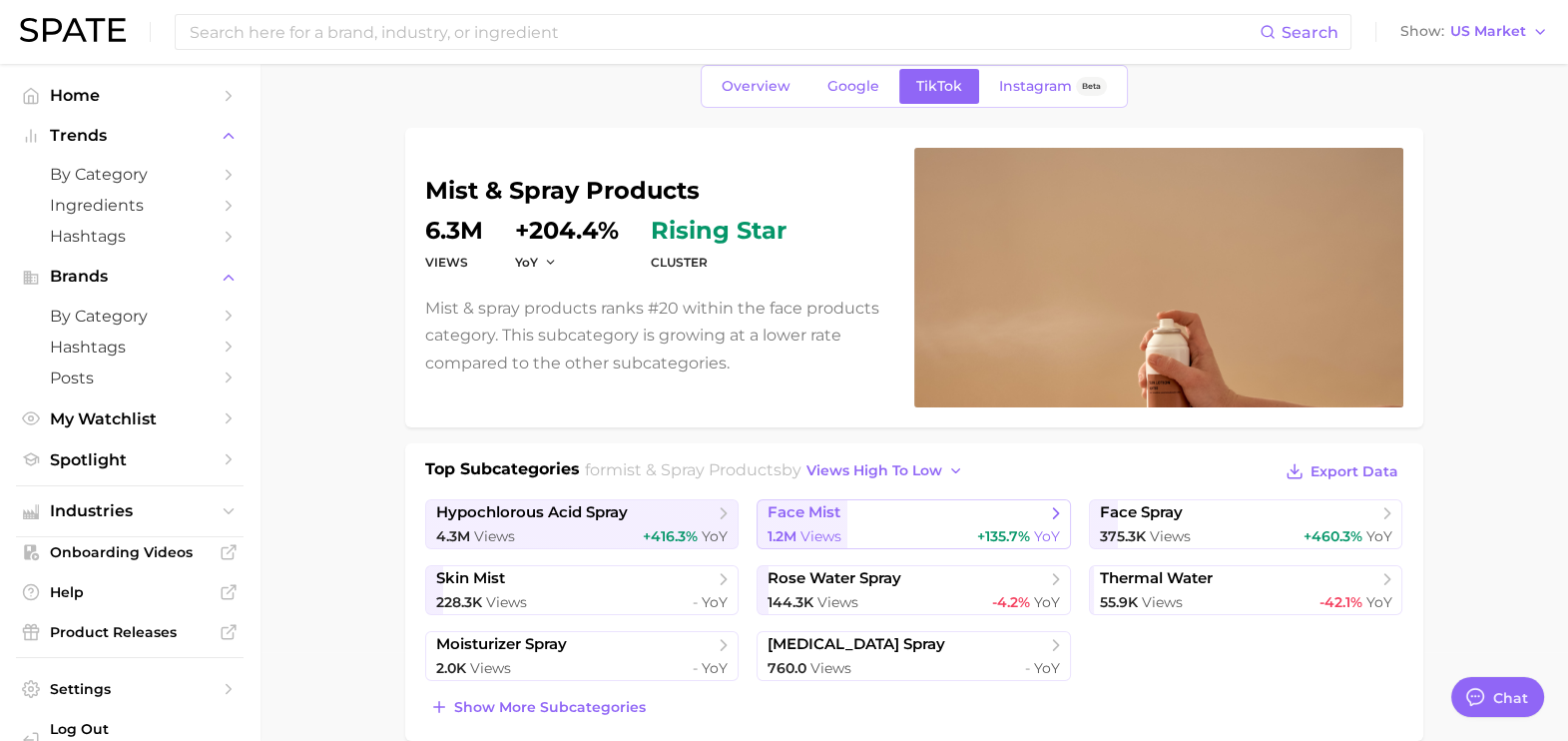 click on "1.2m   Views +135.7%   YoY" at bounding box center (913, 536) 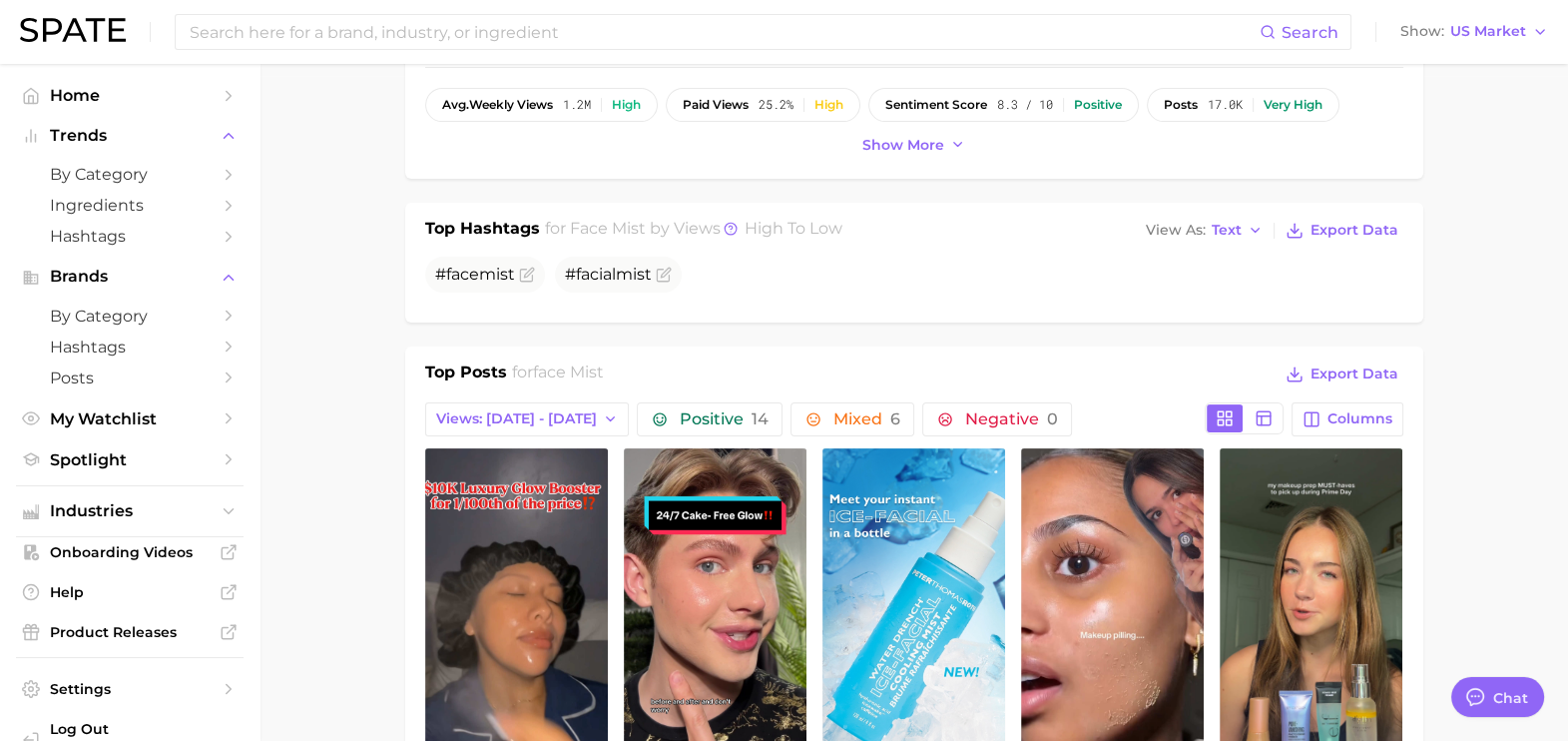 scroll, scrollTop: 858, scrollLeft: 0, axis: vertical 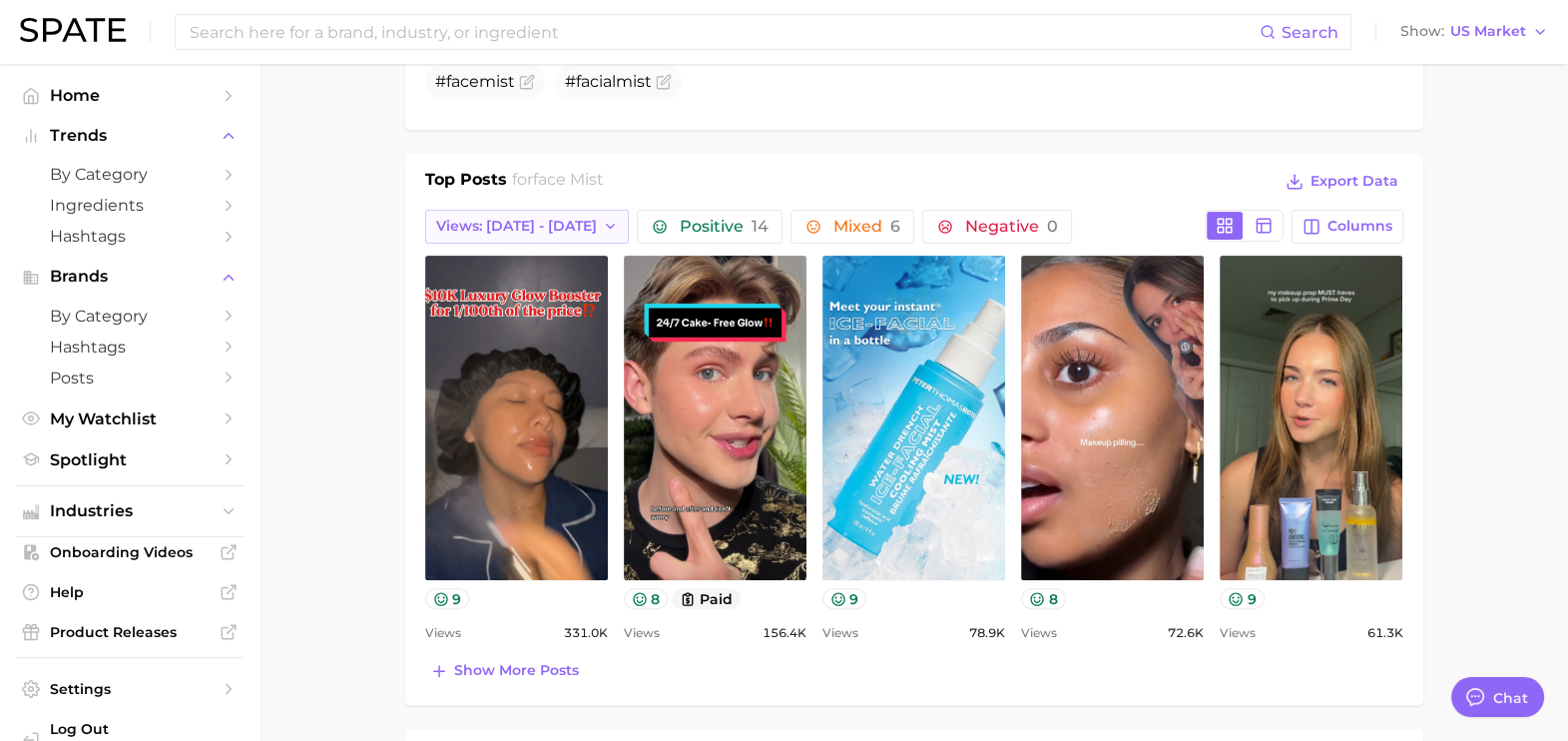 click on "Views: [DATE] -  [DATE]" at bounding box center [516, 226] 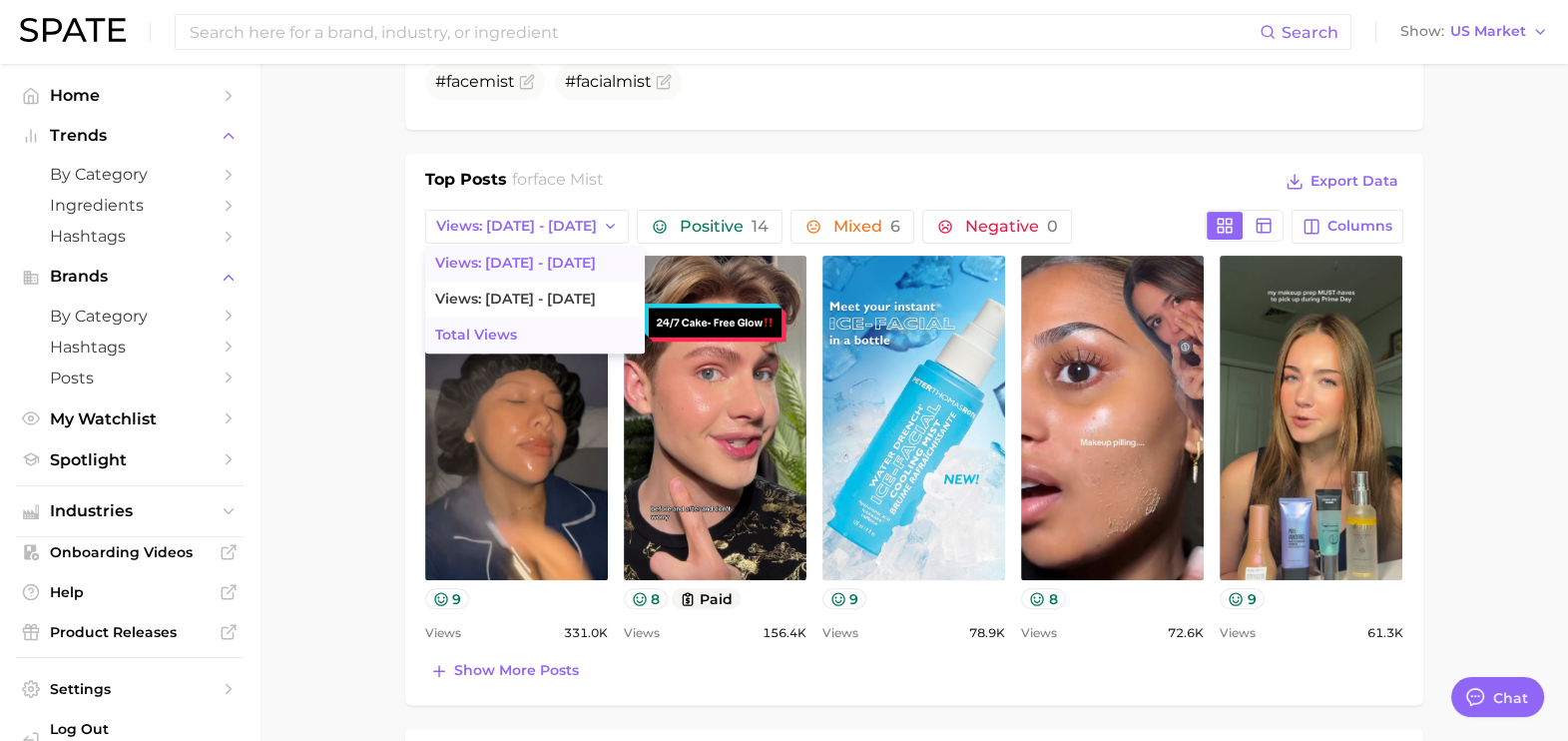 click on "Total Views" at bounding box center (535, 336) 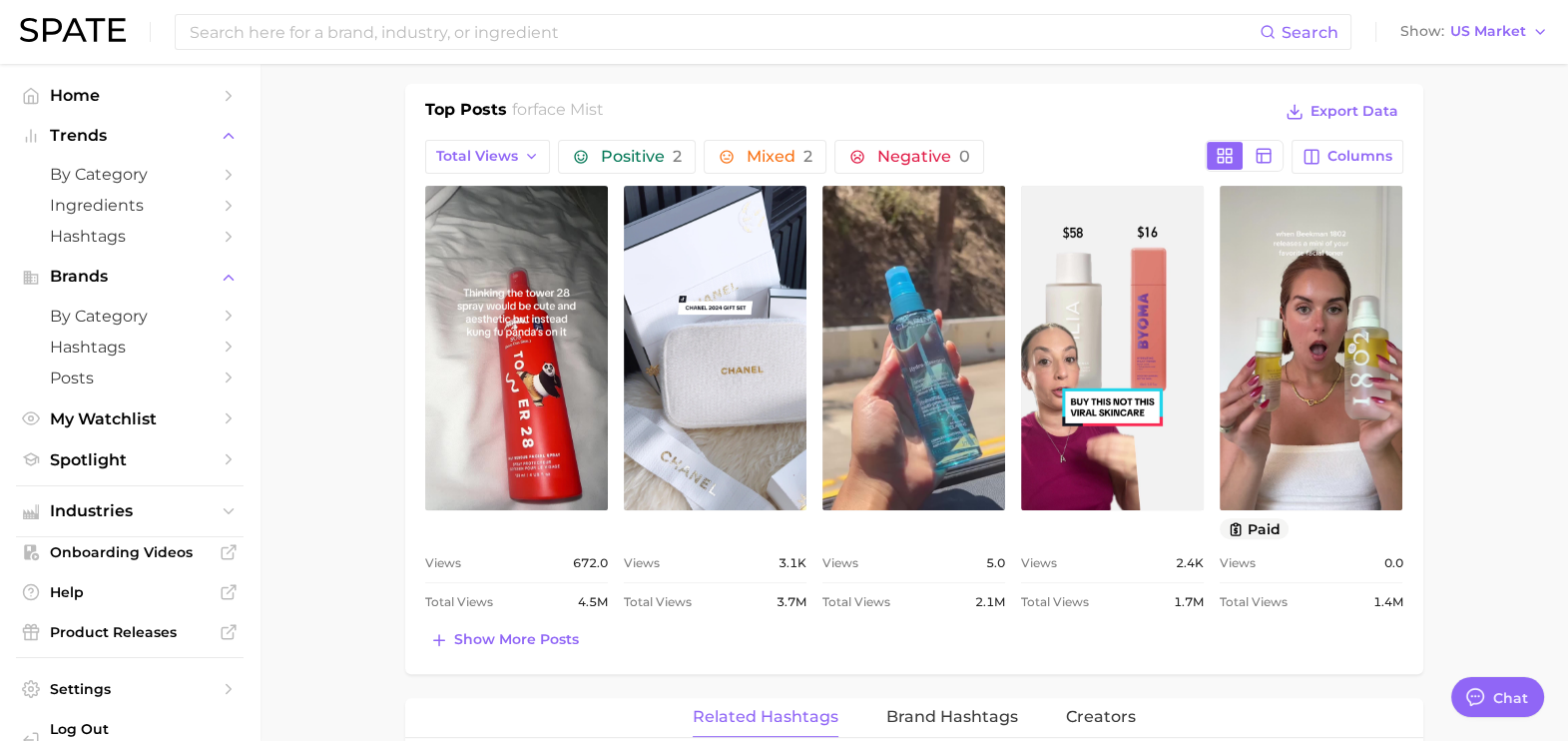 scroll, scrollTop: 941, scrollLeft: 0, axis: vertical 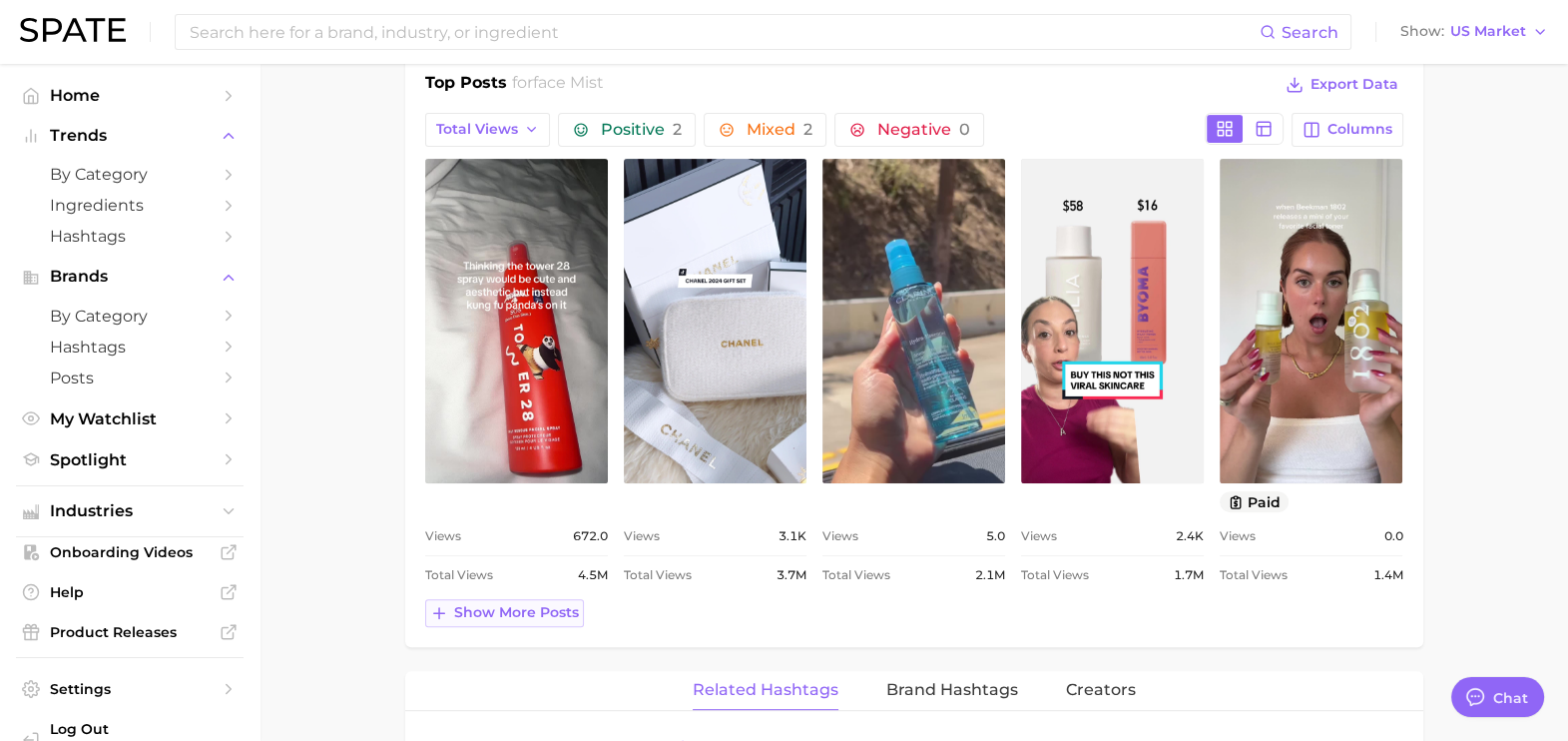 click on "Show more posts" at bounding box center [516, 612] 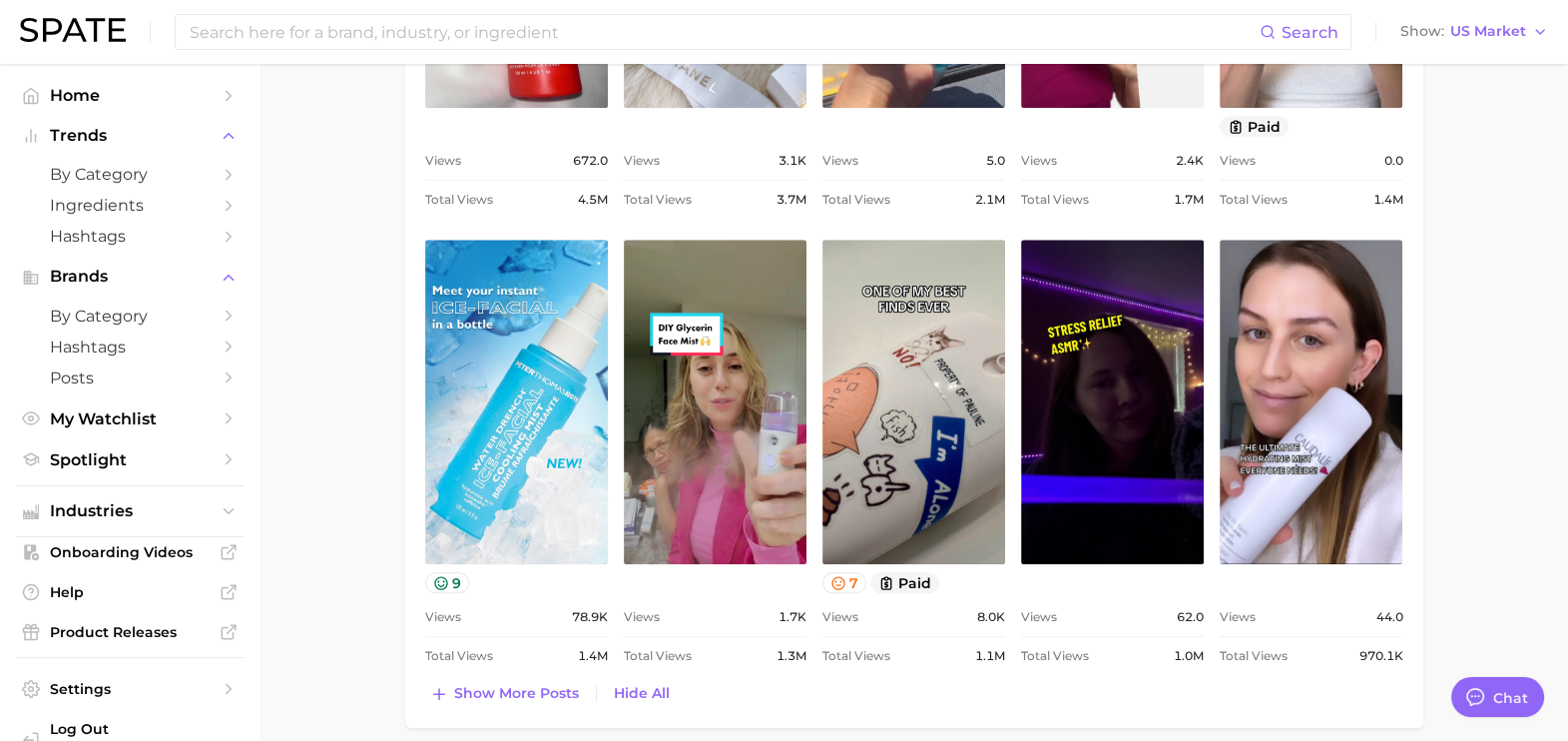 scroll, scrollTop: 1332, scrollLeft: 0, axis: vertical 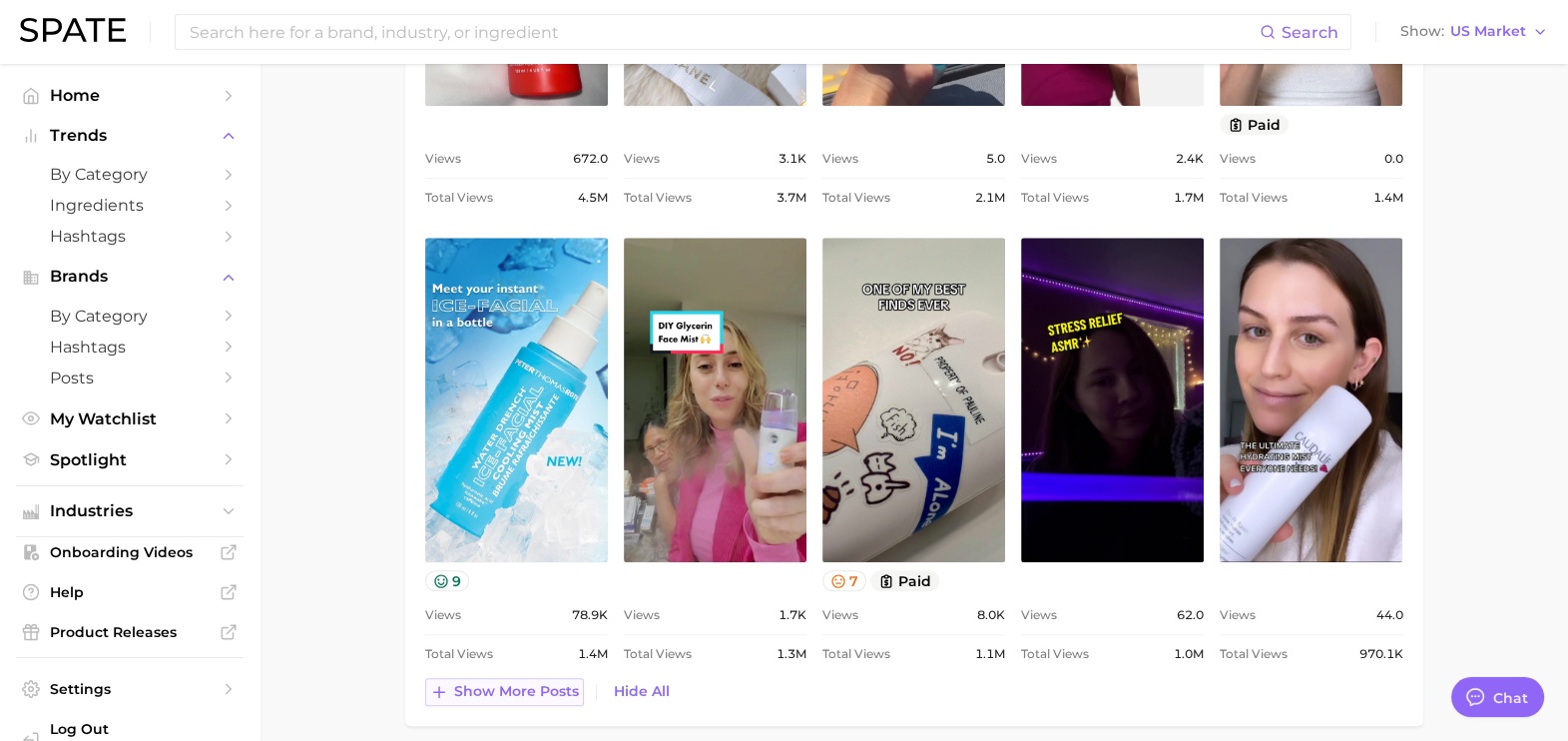 click on "Show more posts" at bounding box center (516, 691) 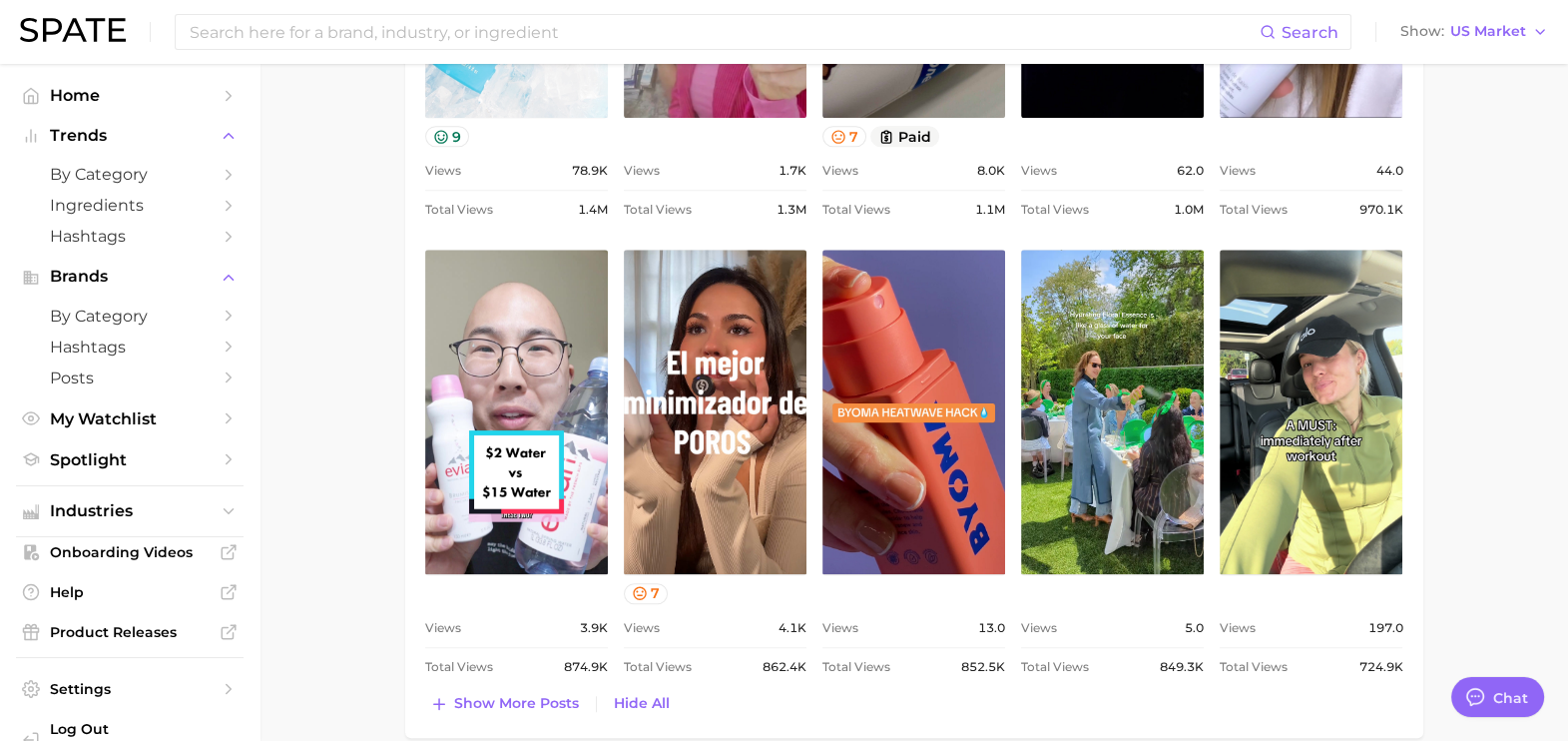 scroll, scrollTop: 1948, scrollLeft: 0, axis: vertical 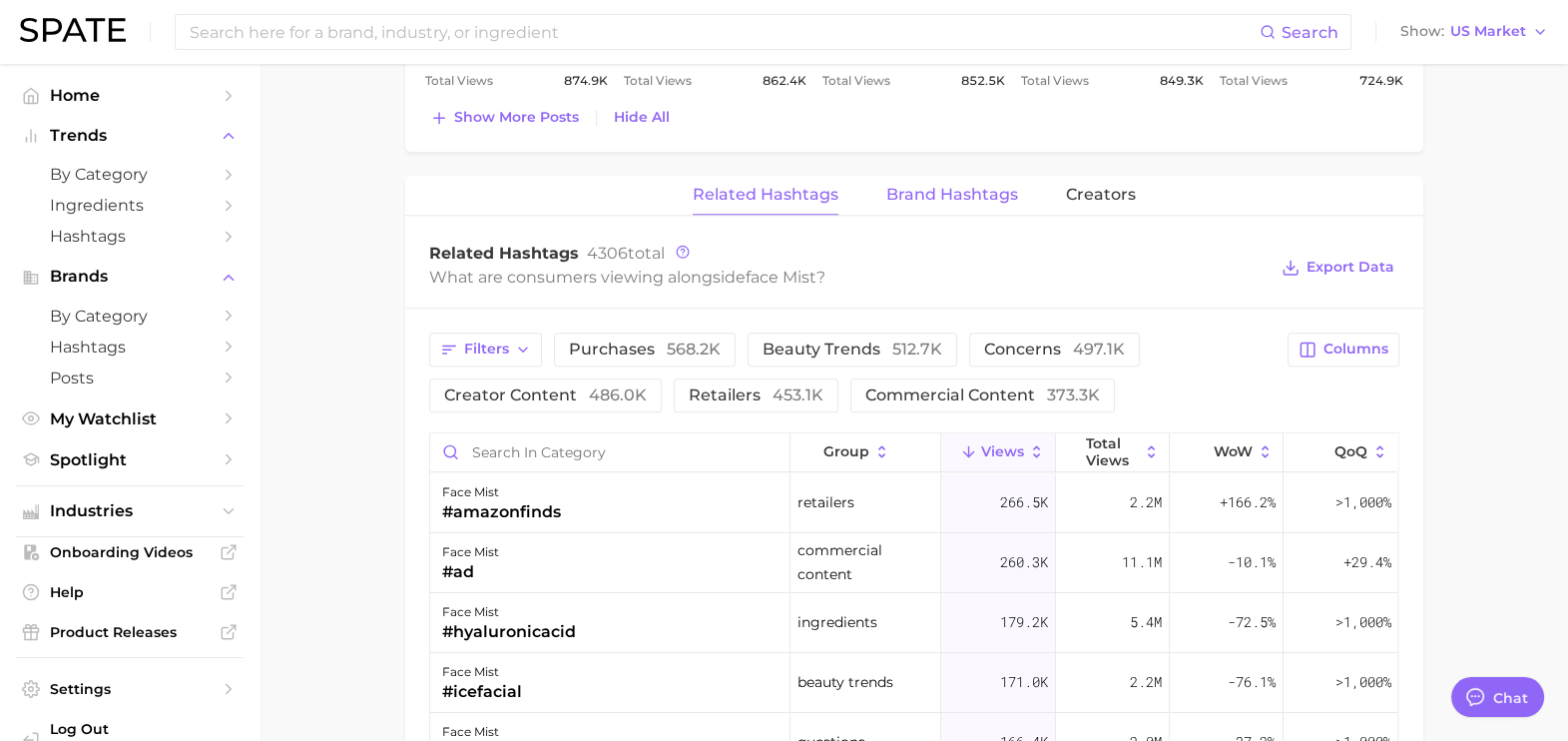 click on "Brand Hashtags" at bounding box center (952, 195) 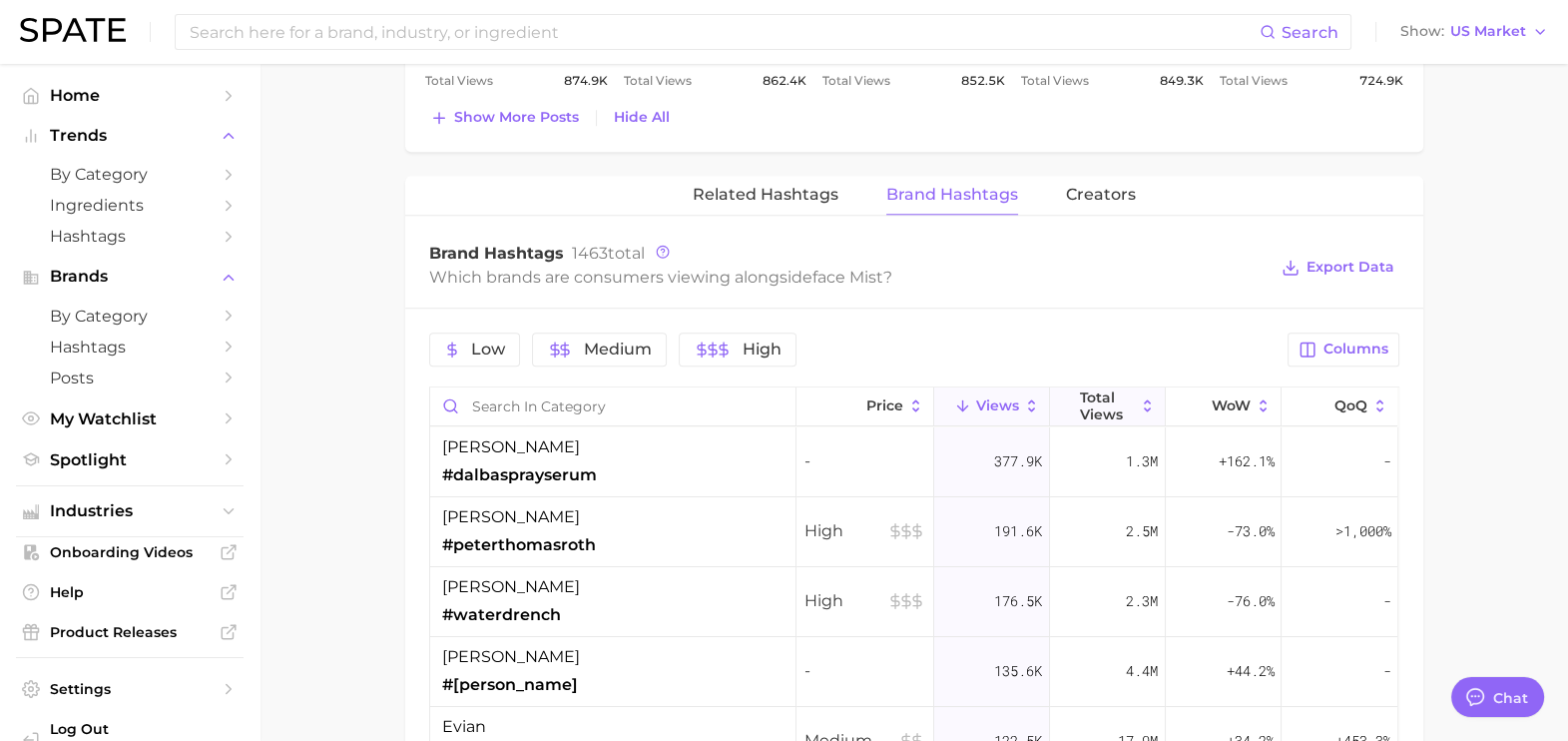 click on "Total Views" at bounding box center (1107, 405) 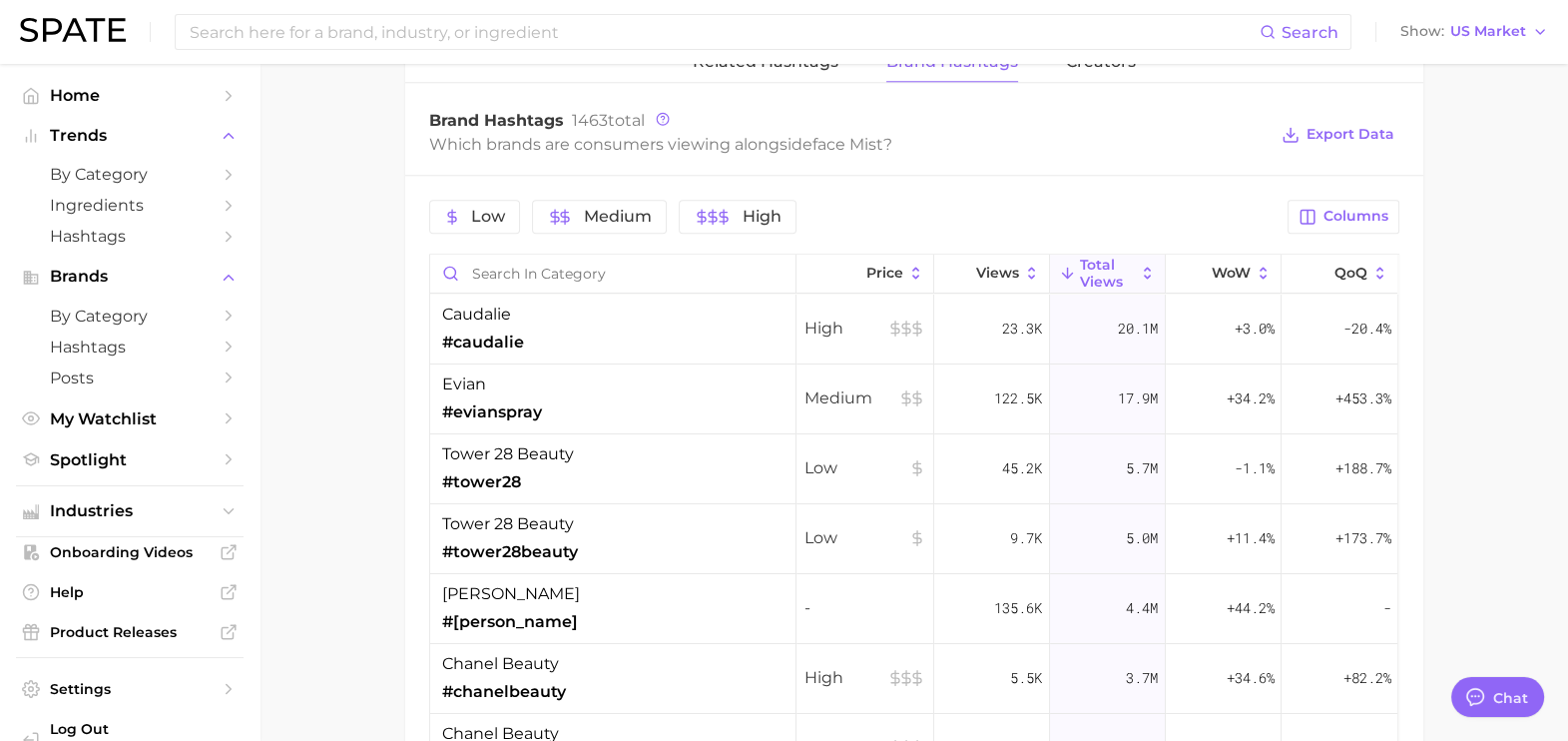 scroll, scrollTop: 2501, scrollLeft: 0, axis: vertical 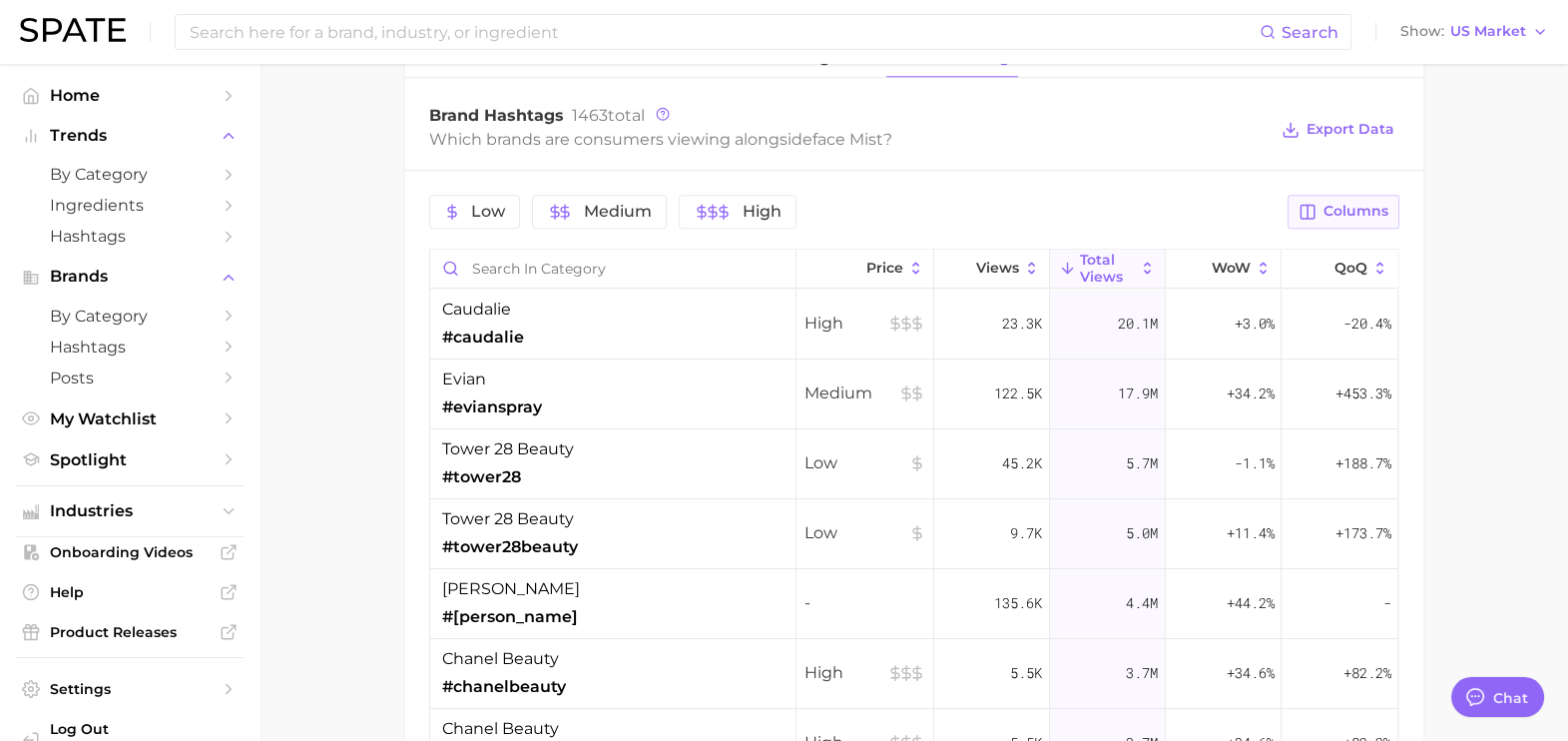 click on "Columns" at bounding box center [1355, 211] 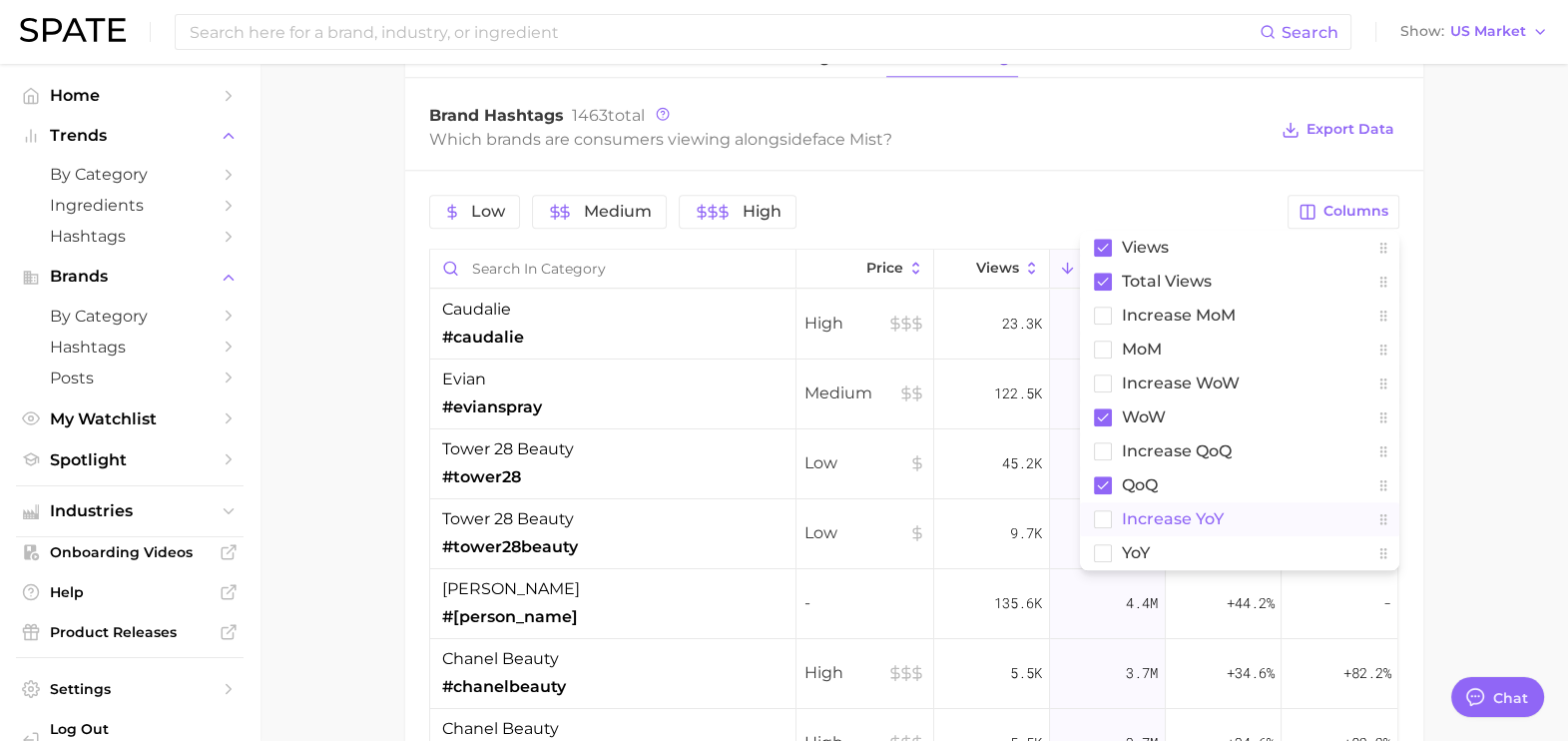 click 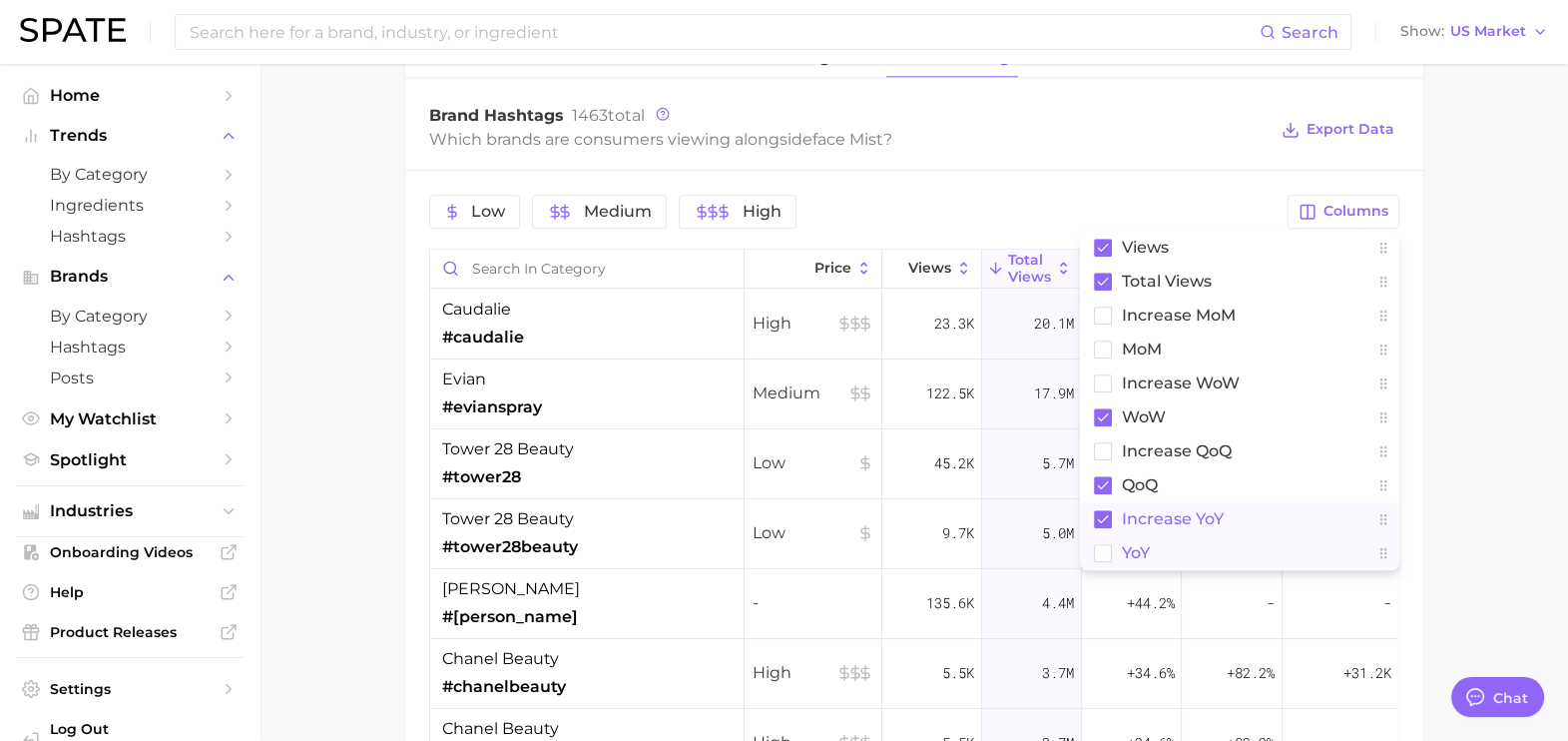 click 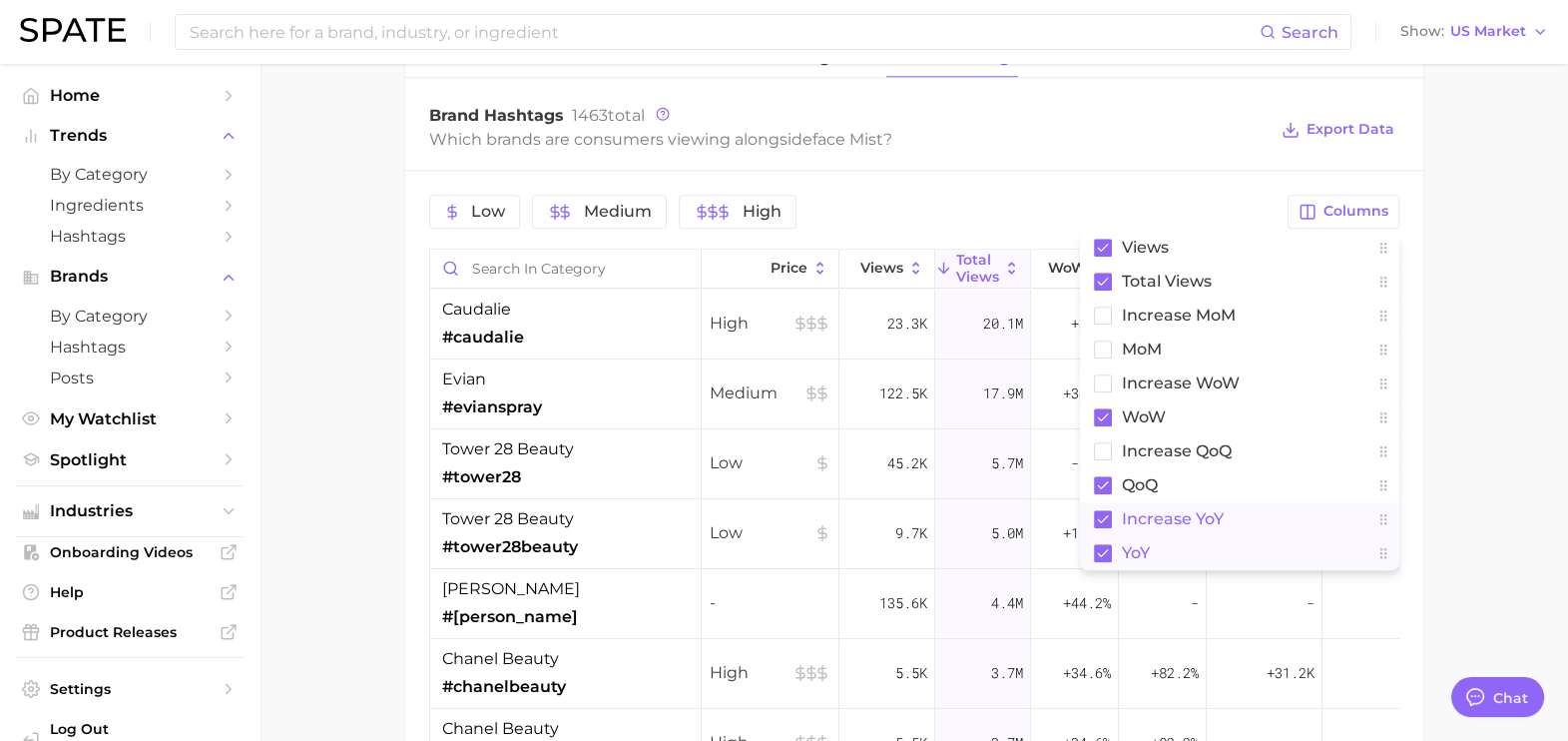 click on "Brand Hashtags 1463  total" at bounding box center [848, 116] 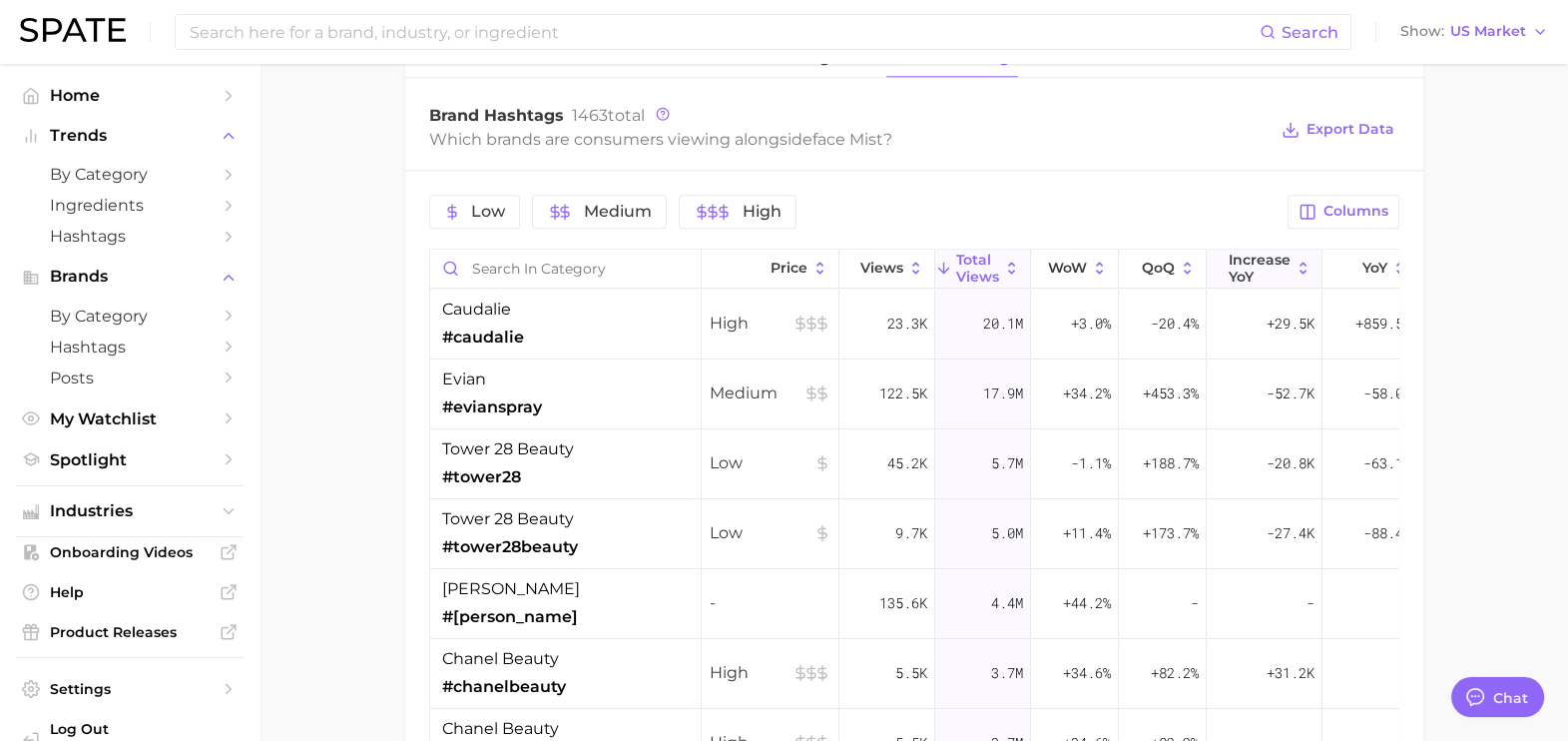 click on "increase YoY" at bounding box center [1260, 268] 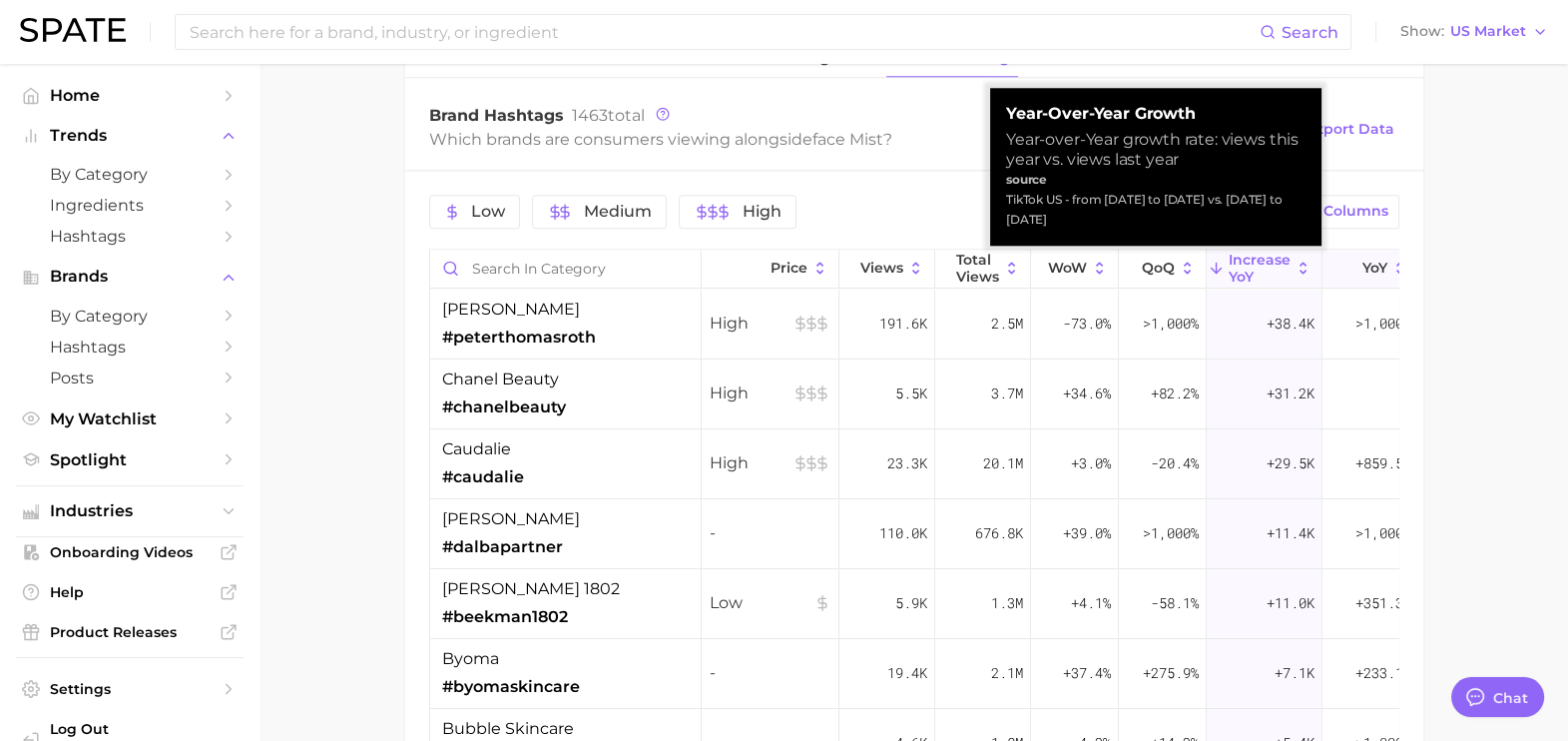 click on "YoY" at bounding box center [1370, 269] 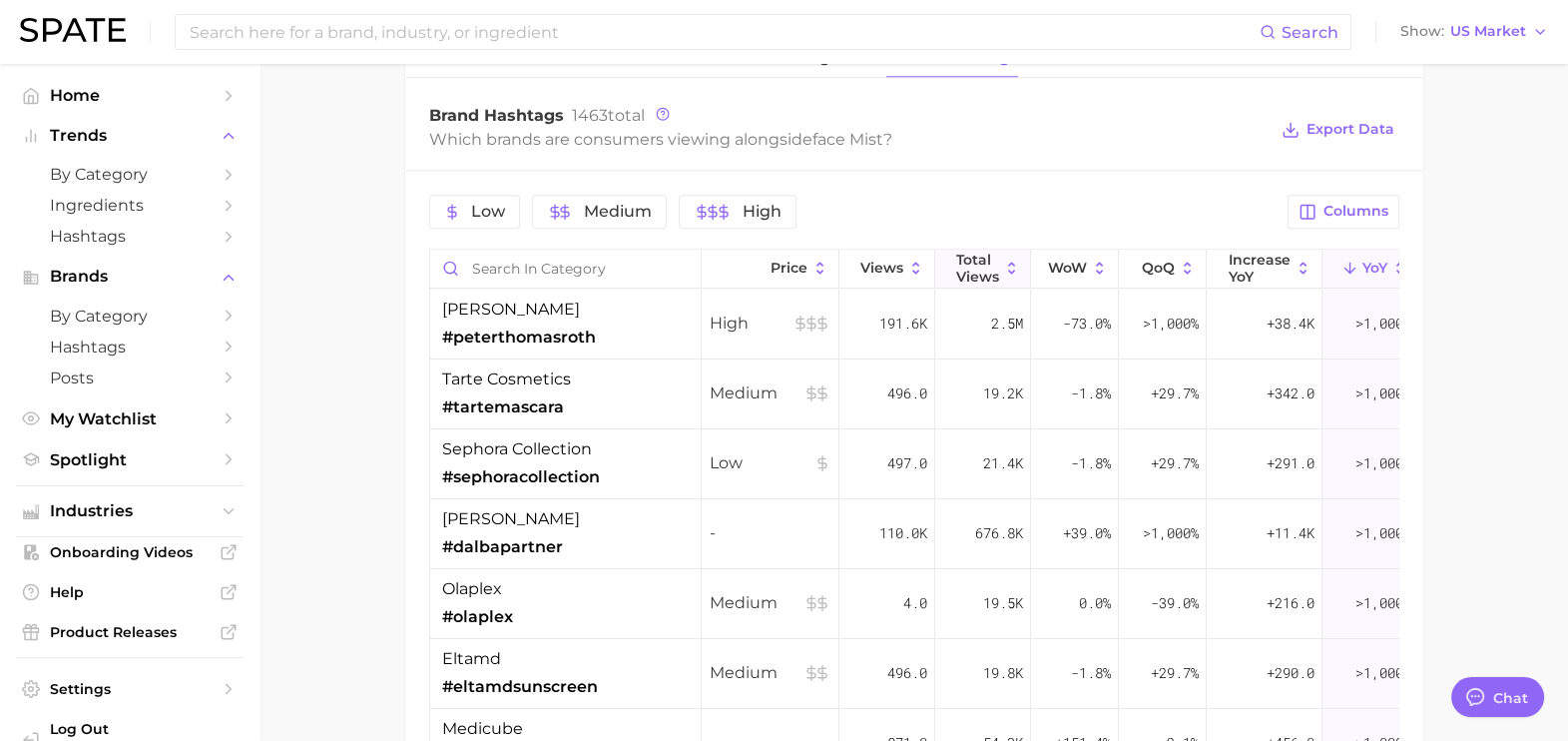 click on "Total Views" at bounding box center [977, 268] 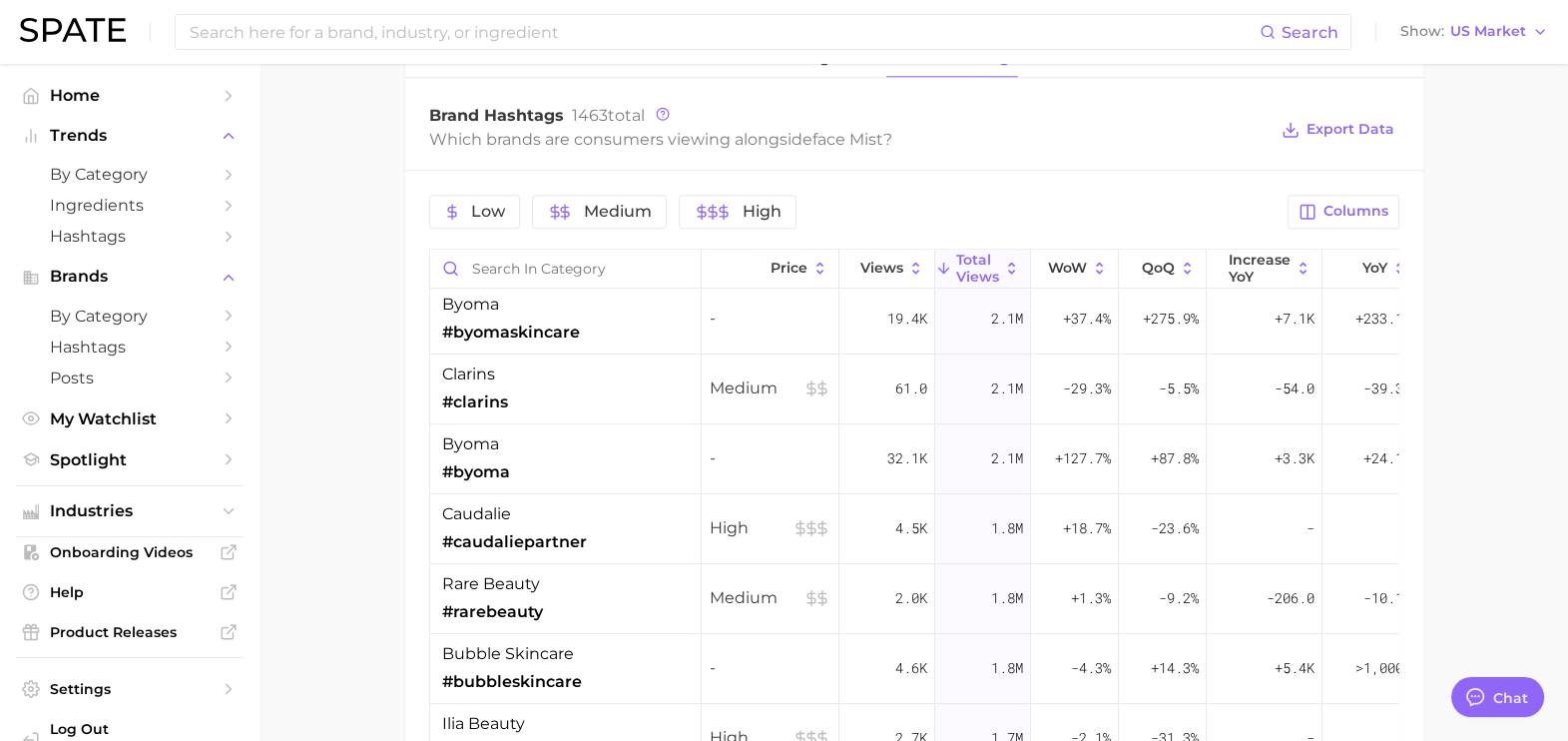 scroll, scrollTop: 0, scrollLeft: 0, axis: both 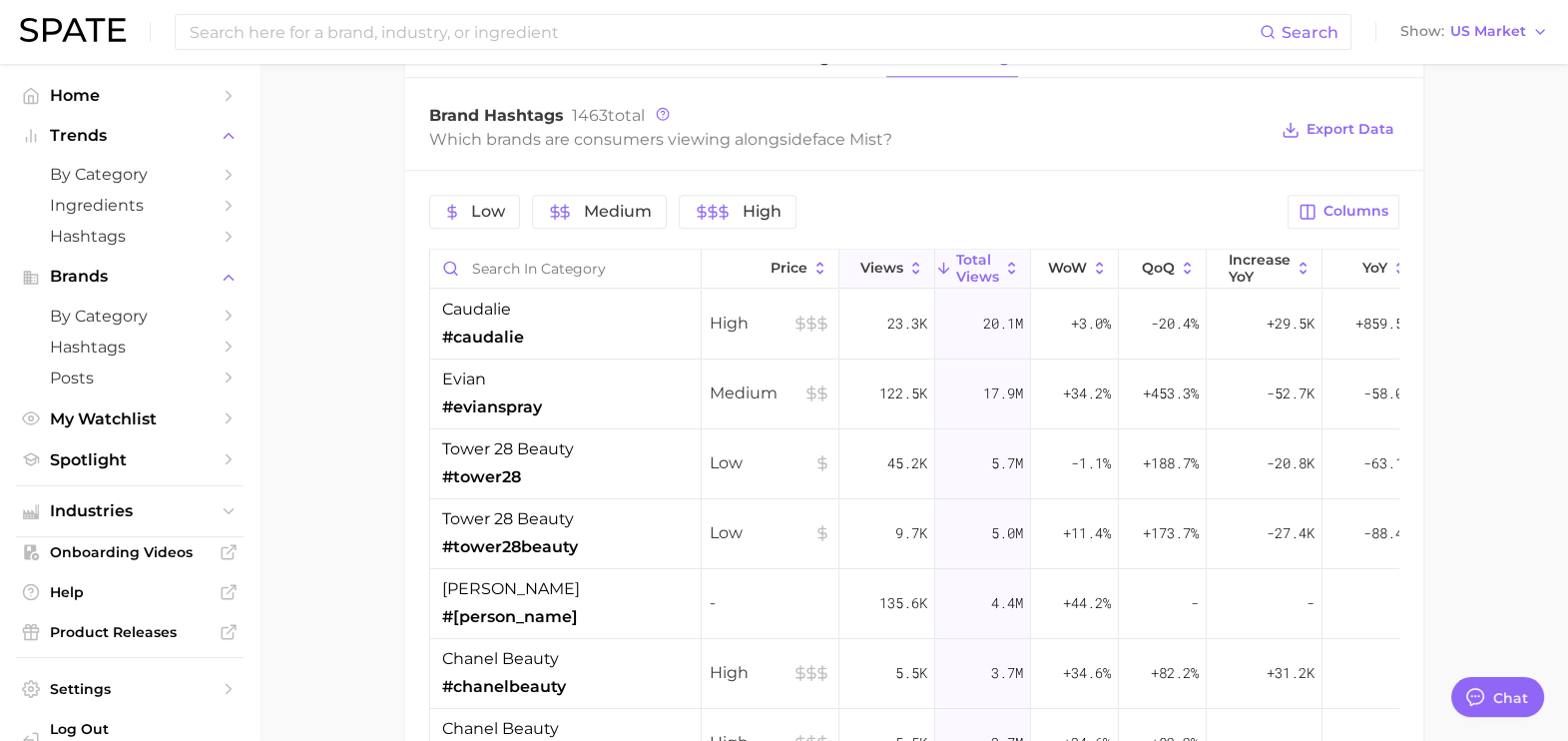 click on "Views" at bounding box center (881, 268) 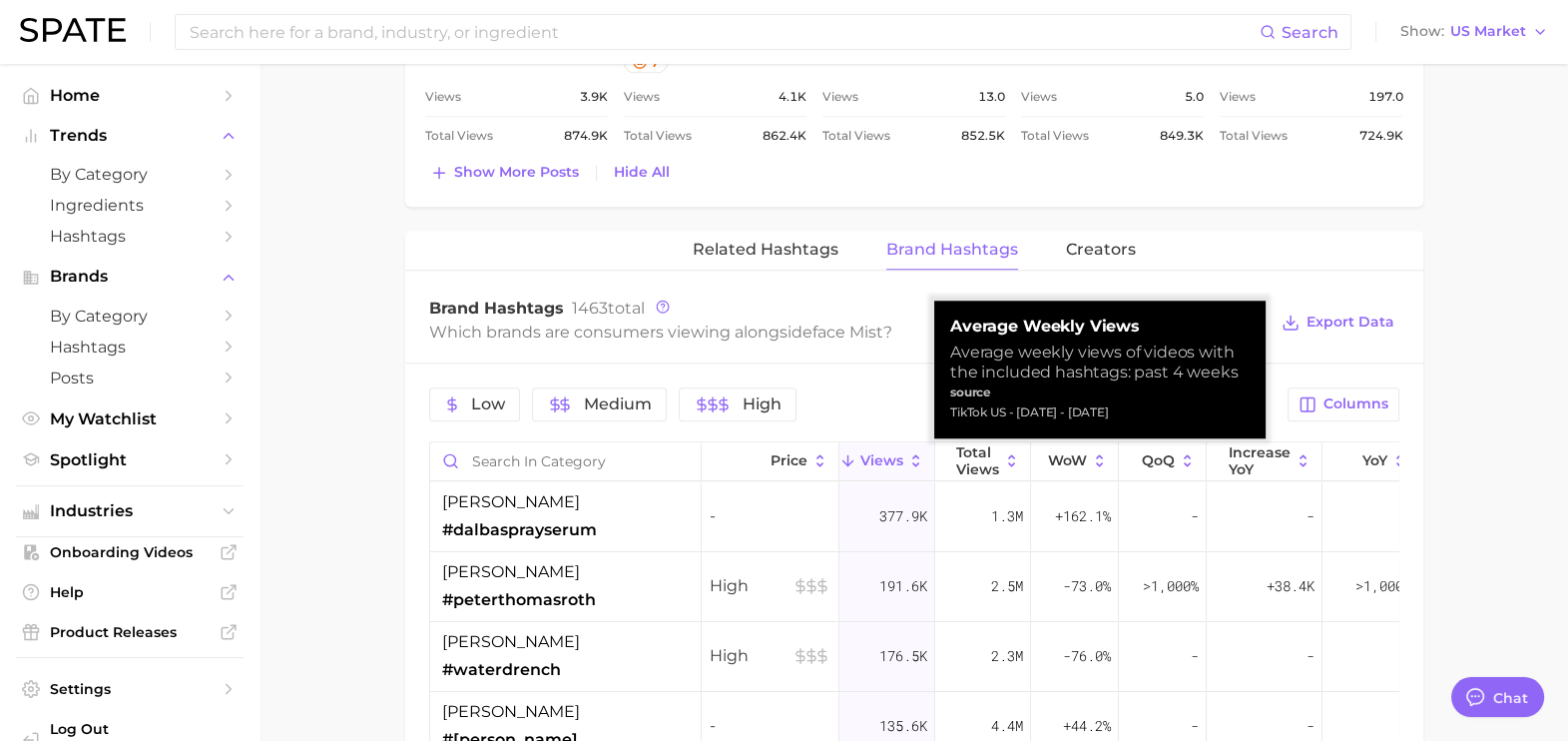 scroll, scrollTop: 2307, scrollLeft: 0, axis: vertical 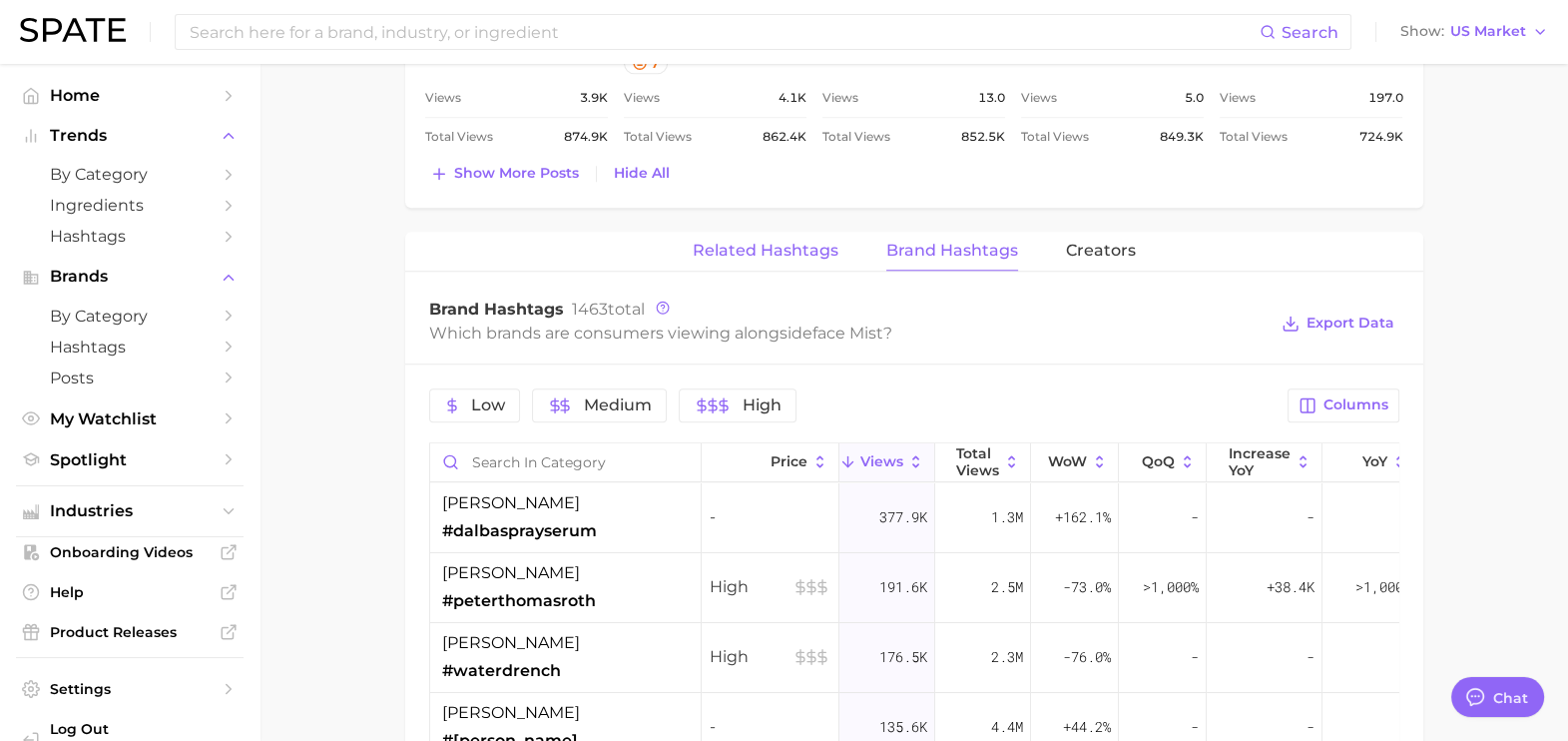 click on "Related Hashtags" at bounding box center [766, 251] 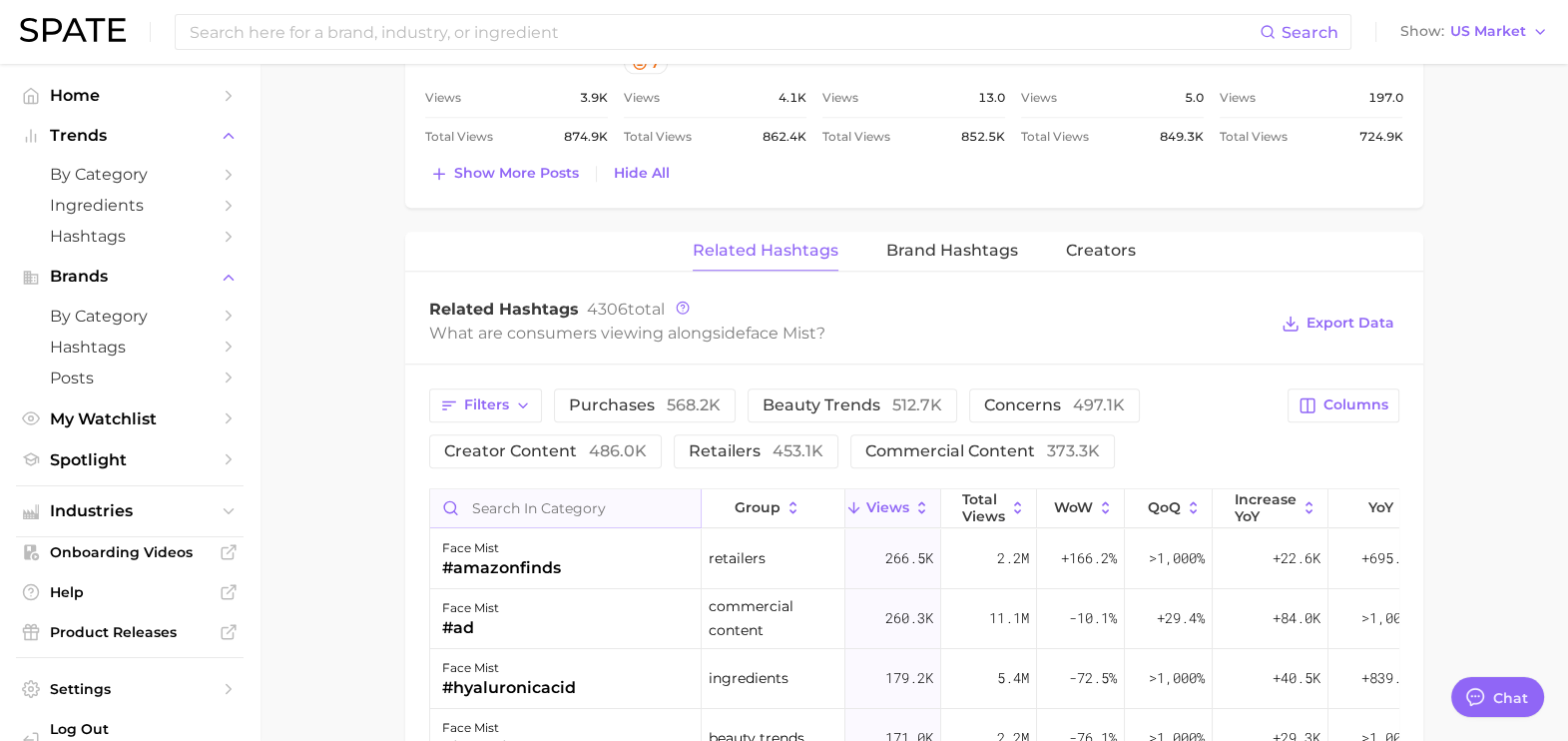 click at bounding box center (565, 508) 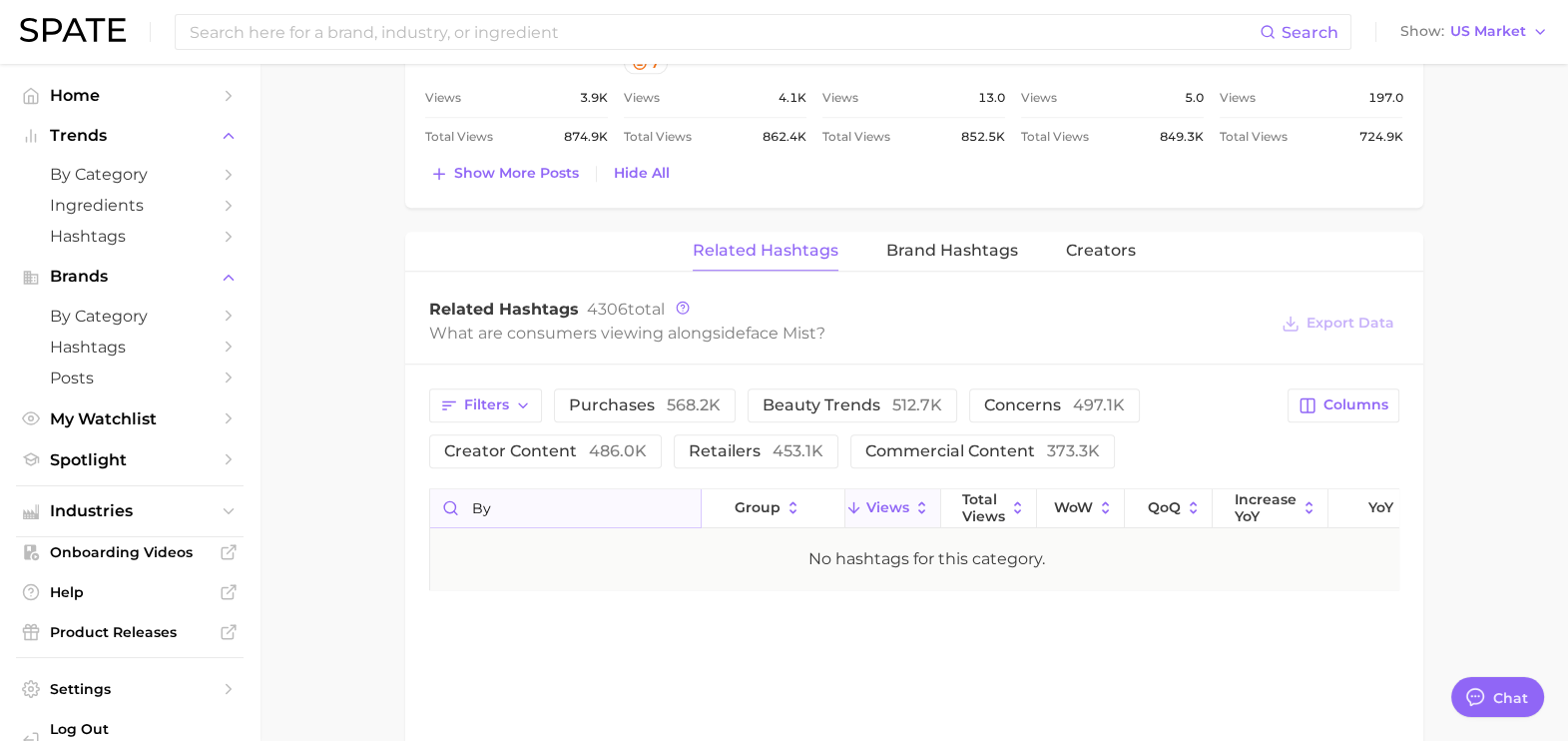 type on "b" 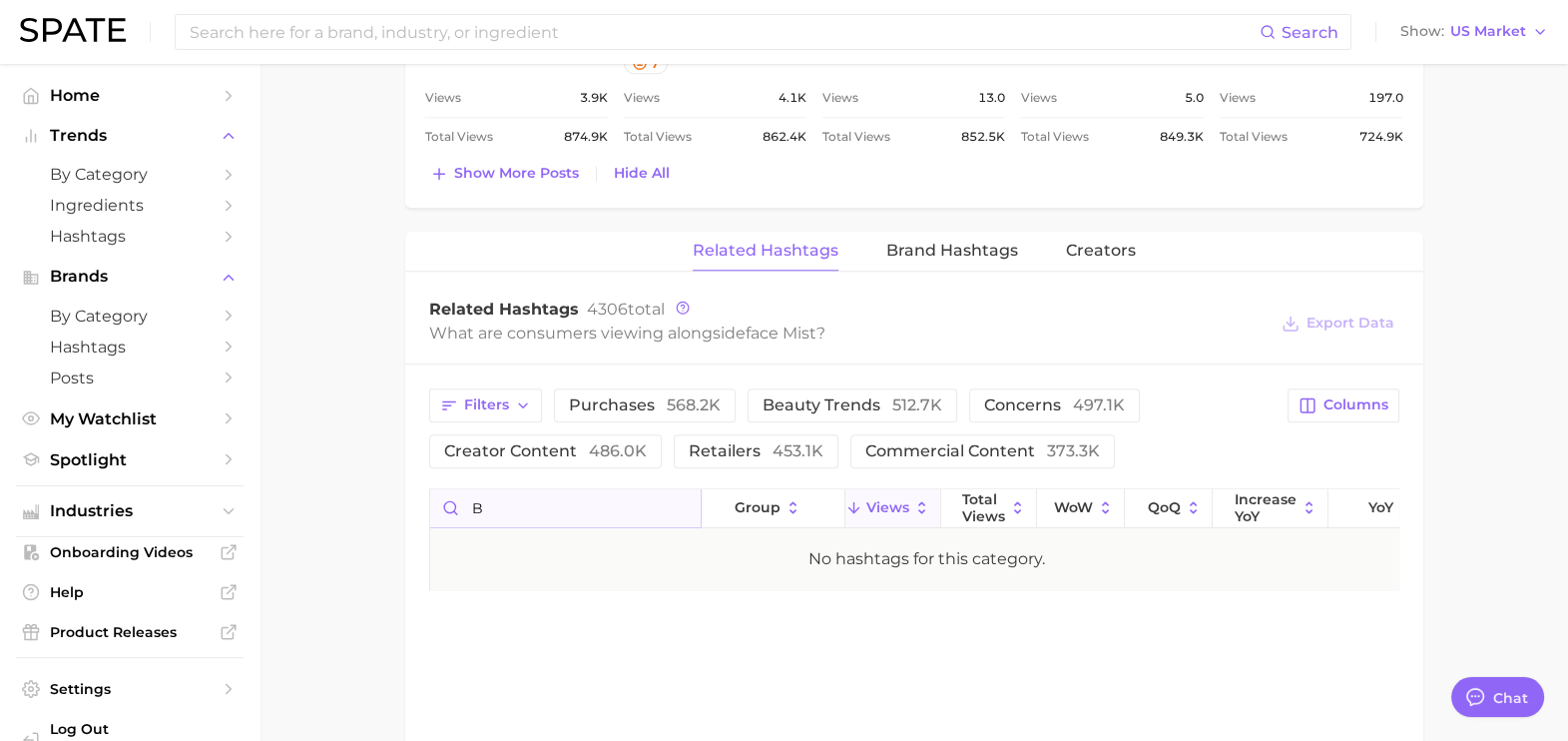type 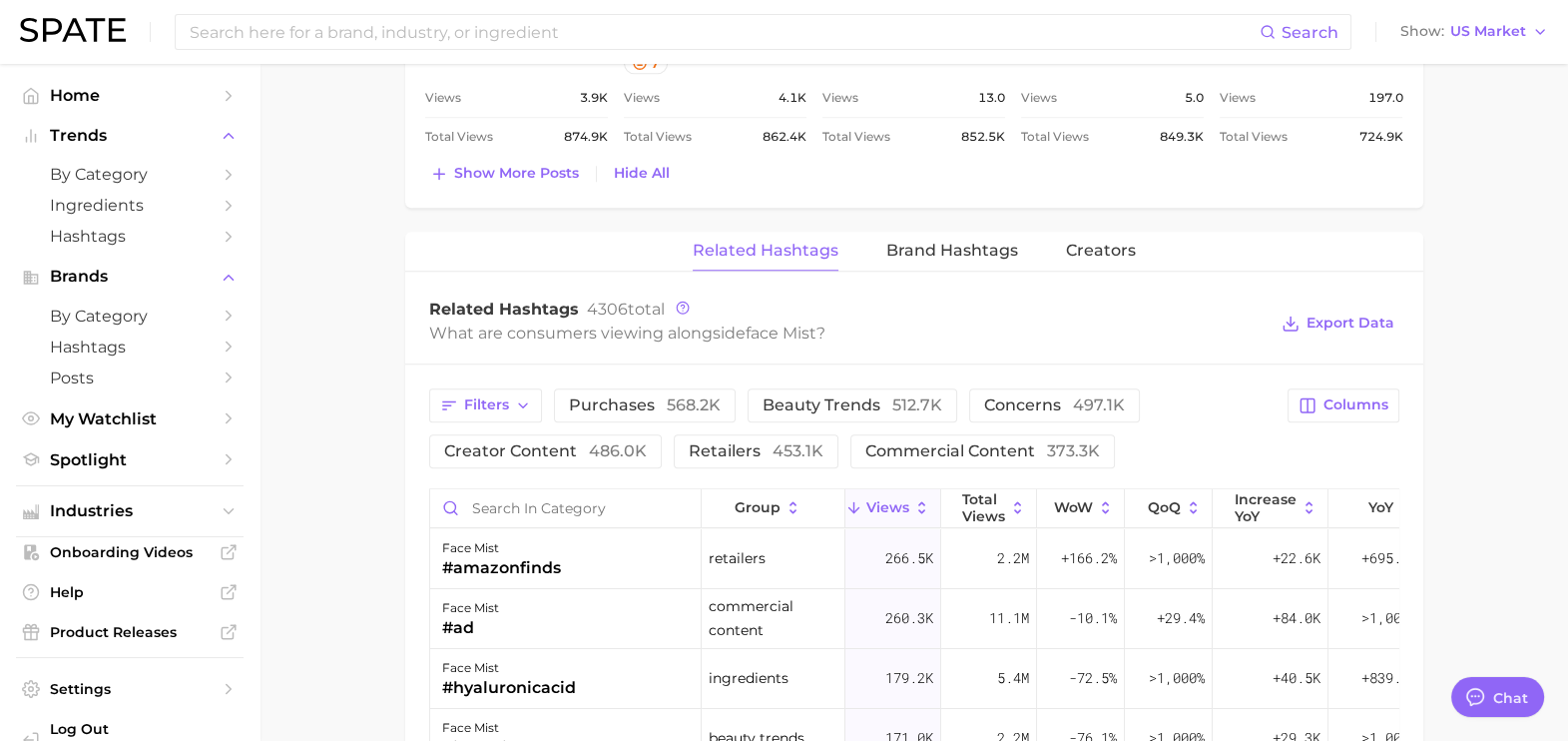 click on "What are consumers viewing alongside  face mist ?" at bounding box center [848, 333] 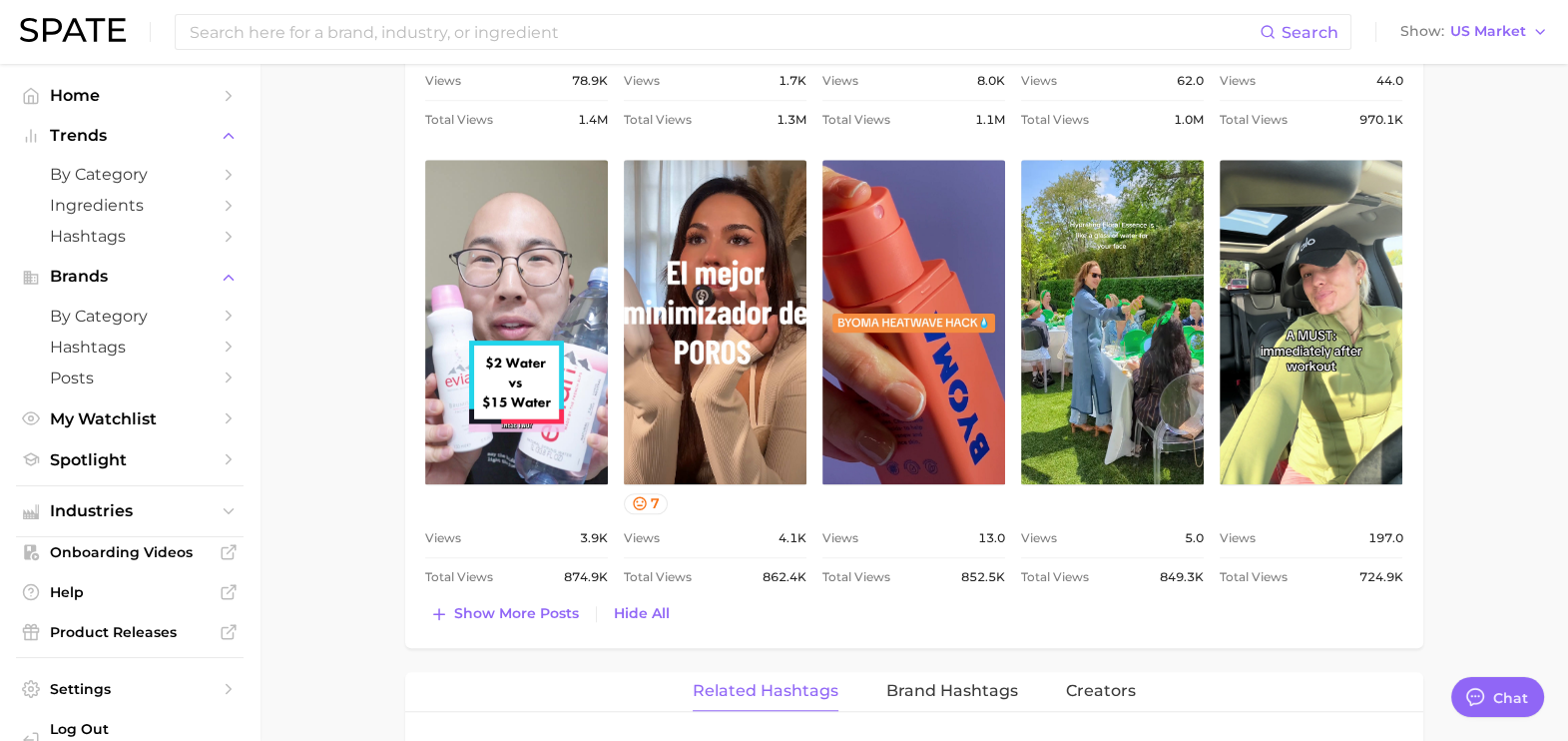 scroll, scrollTop: 1866, scrollLeft: 0, axis: vertical 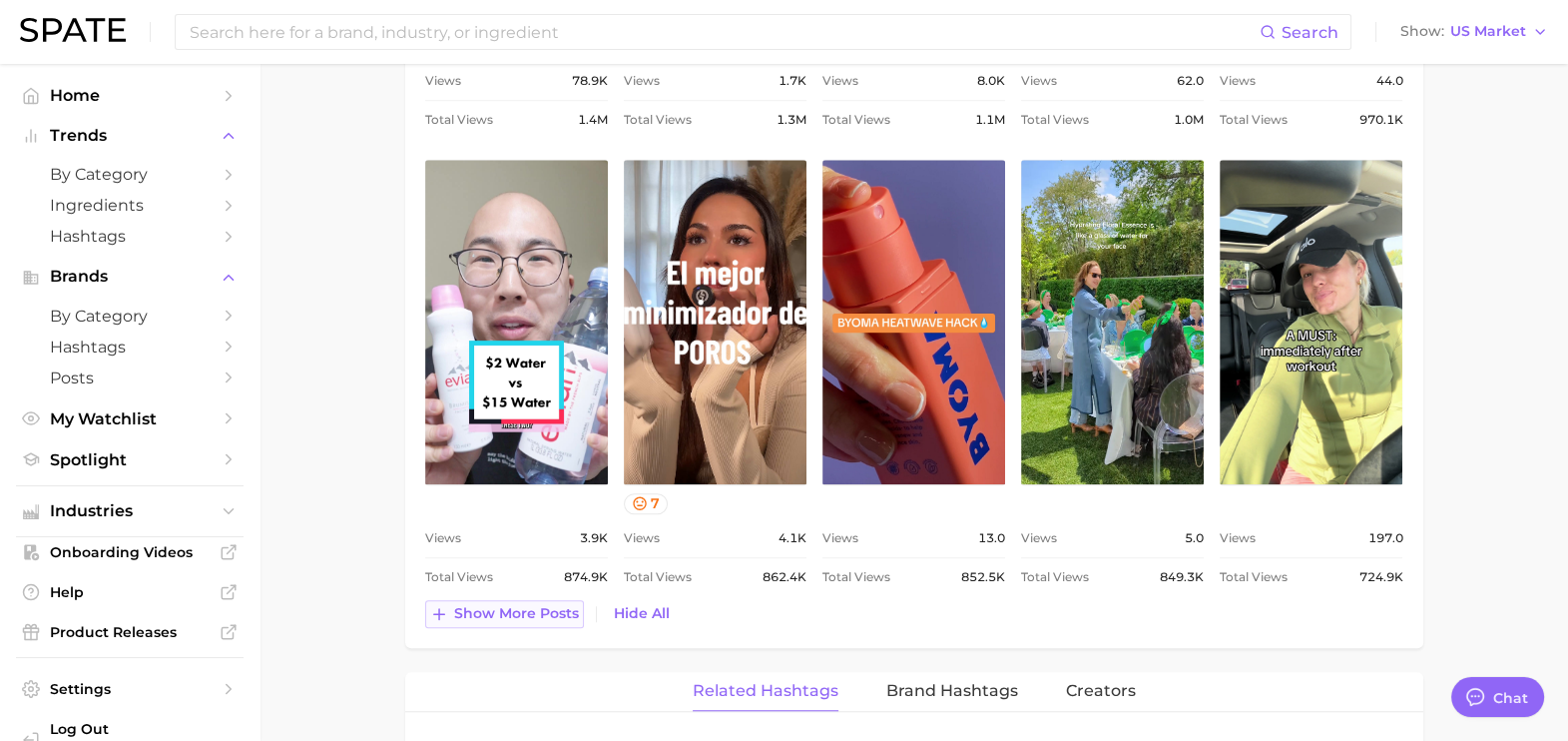 click on "Show more posts" at bounding box center (504, 614) 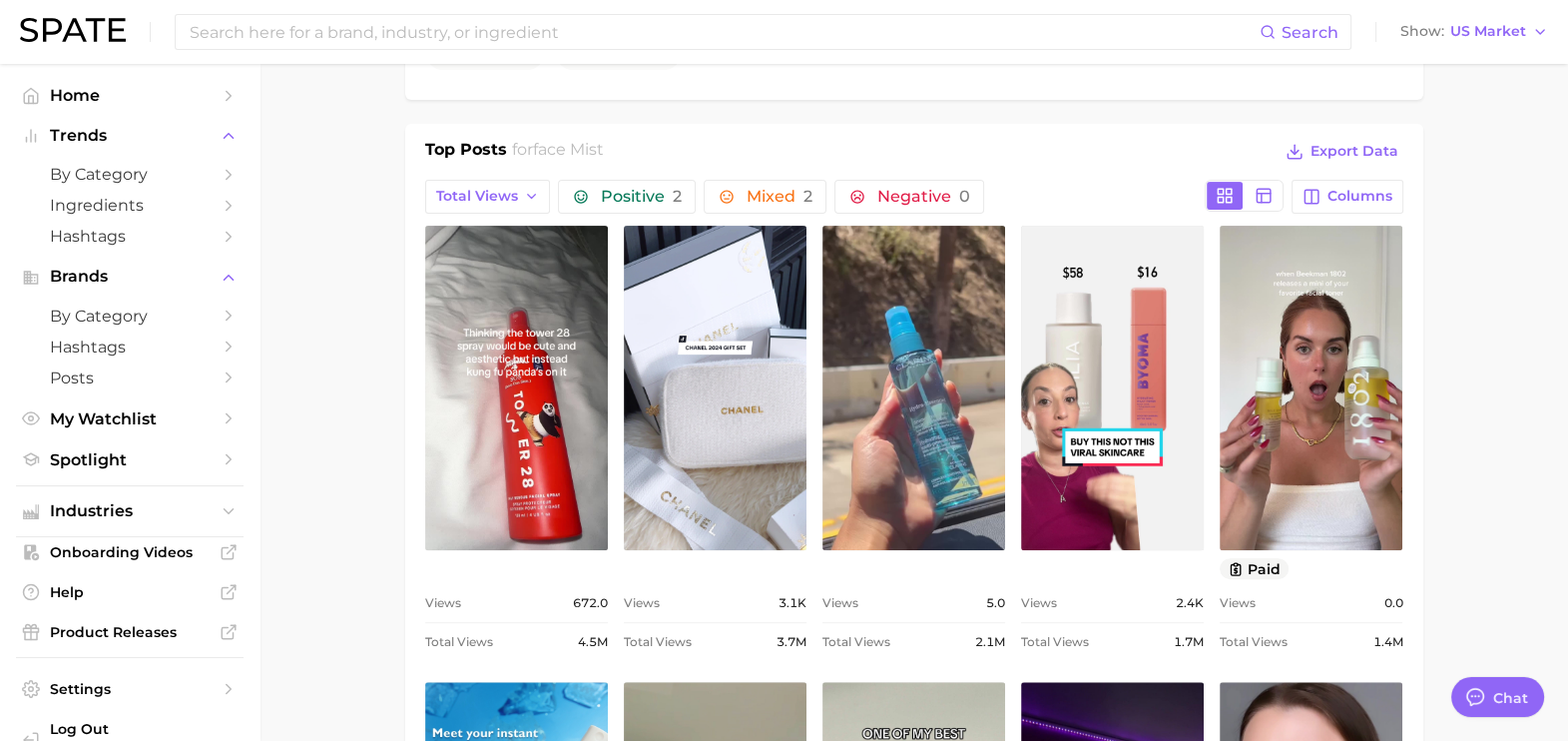 scroll, scrollTop: 883, scrollLeft: 0, axis: vertical 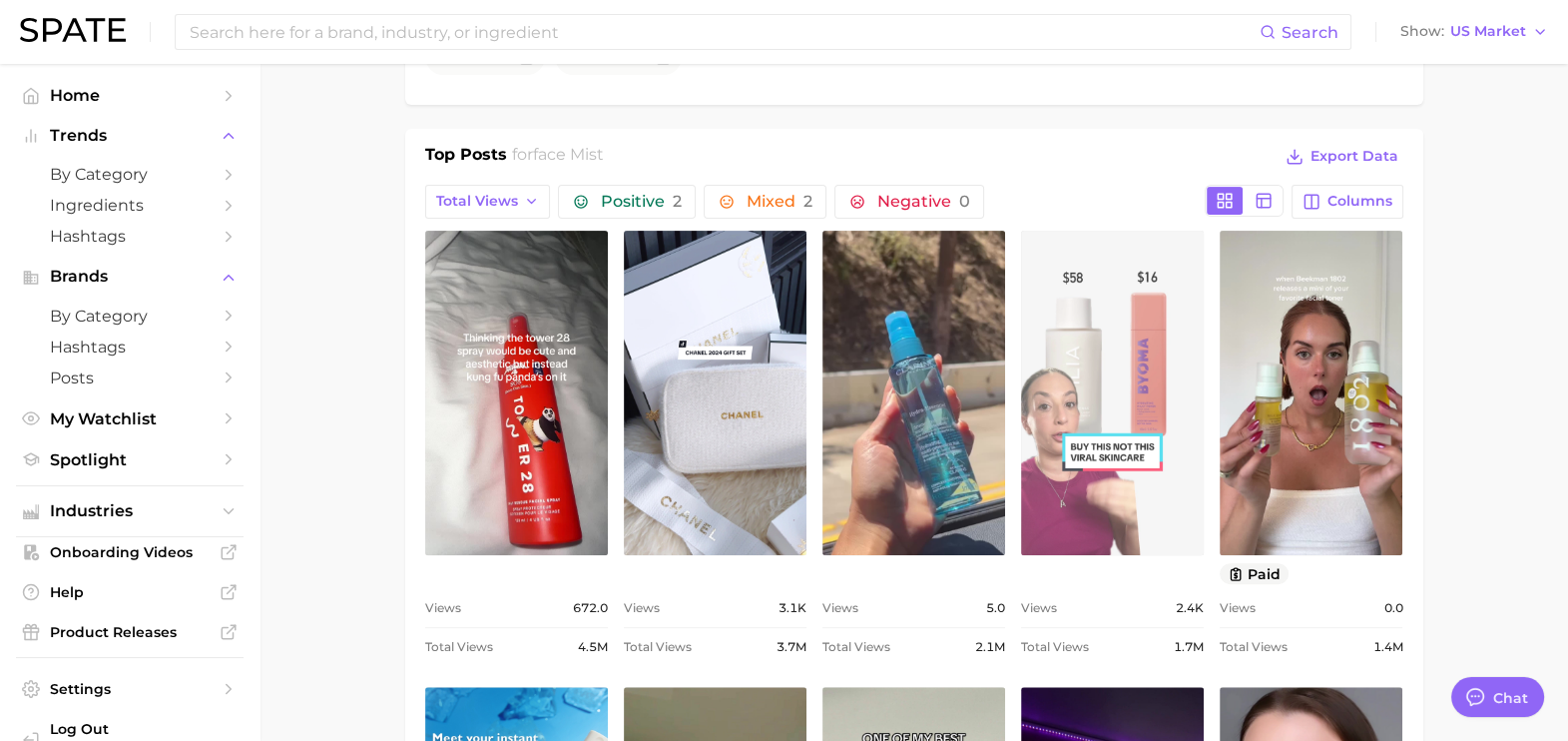 click on "view post on TikTok" at bounding box center (1112, 392) 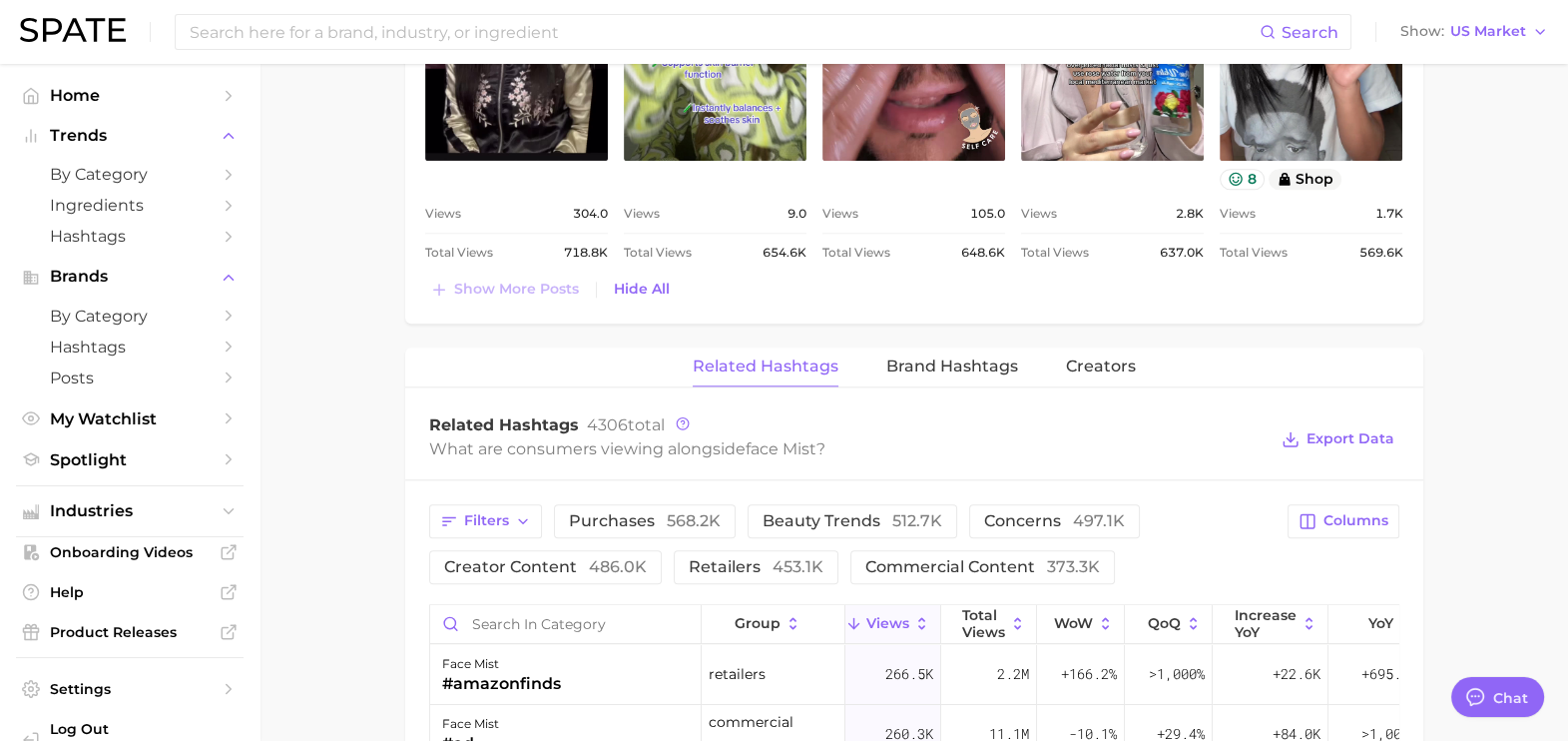 scroll, scrollTop: 2648, scrollLeft: 0, axis: vertical 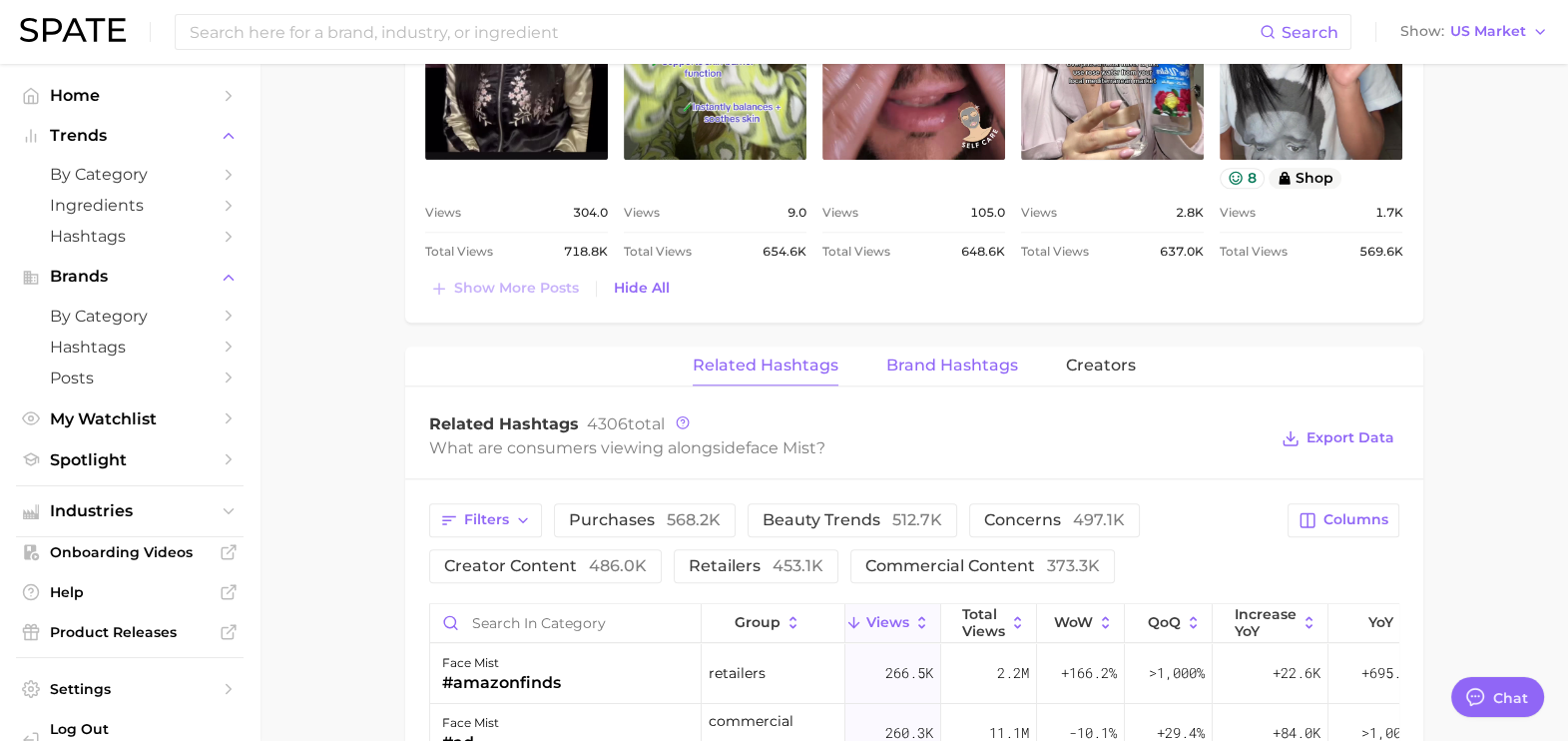 click on "Brand Hashtags" at bounding box center [952, 366] 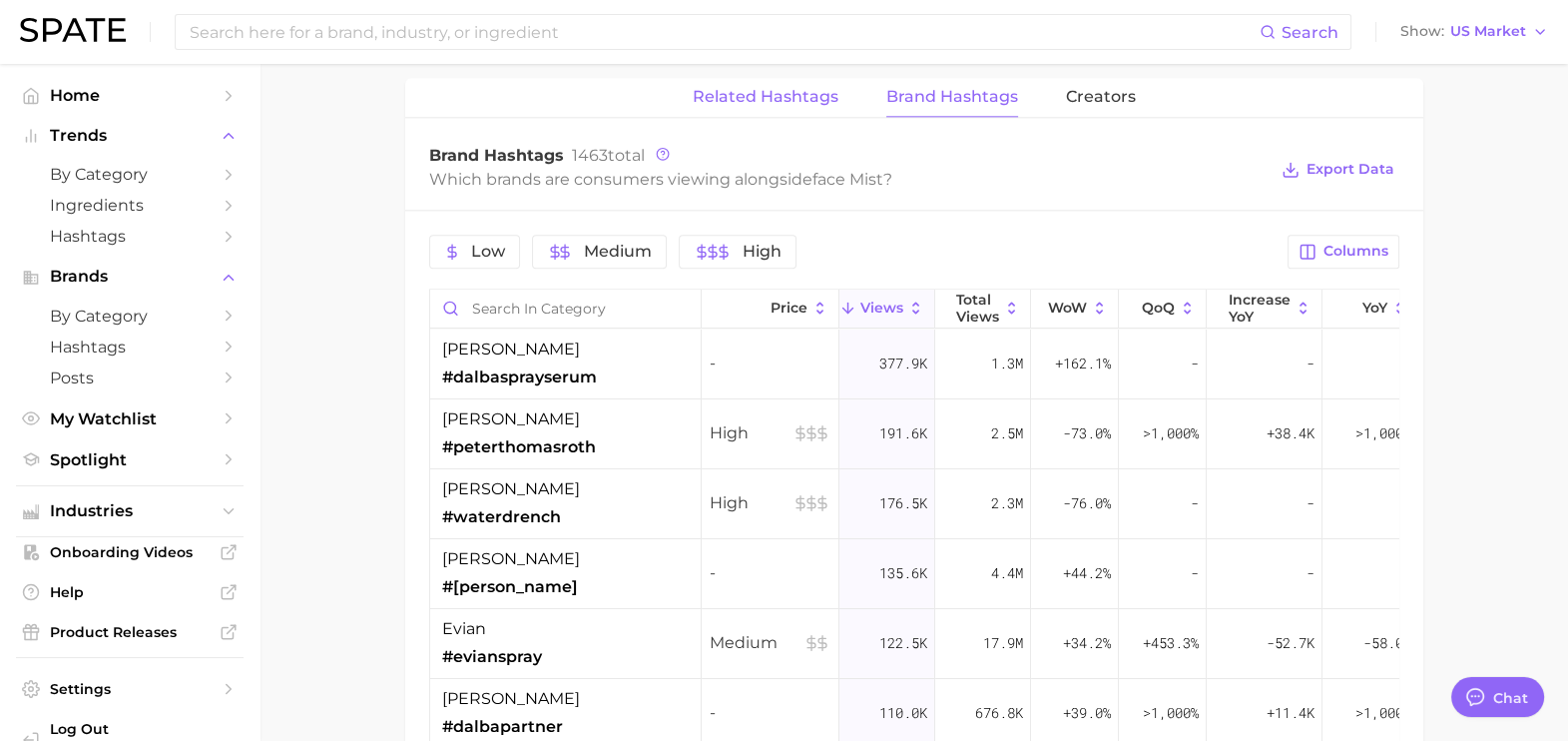 scroll, scrollTop: 2918, scrollLeft: 0, axis: vertical 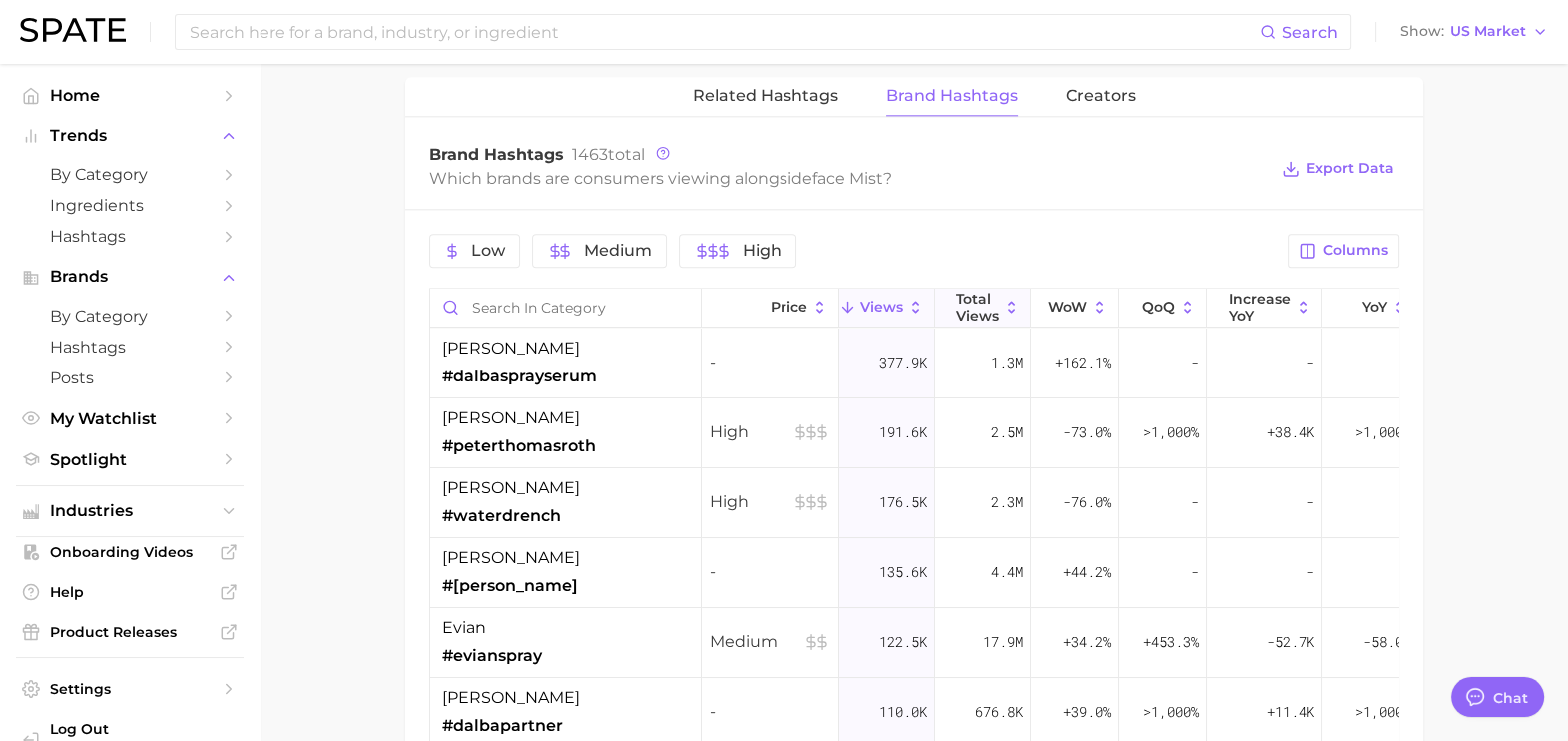 click on "Total Views" at bounding box center [977, 307] 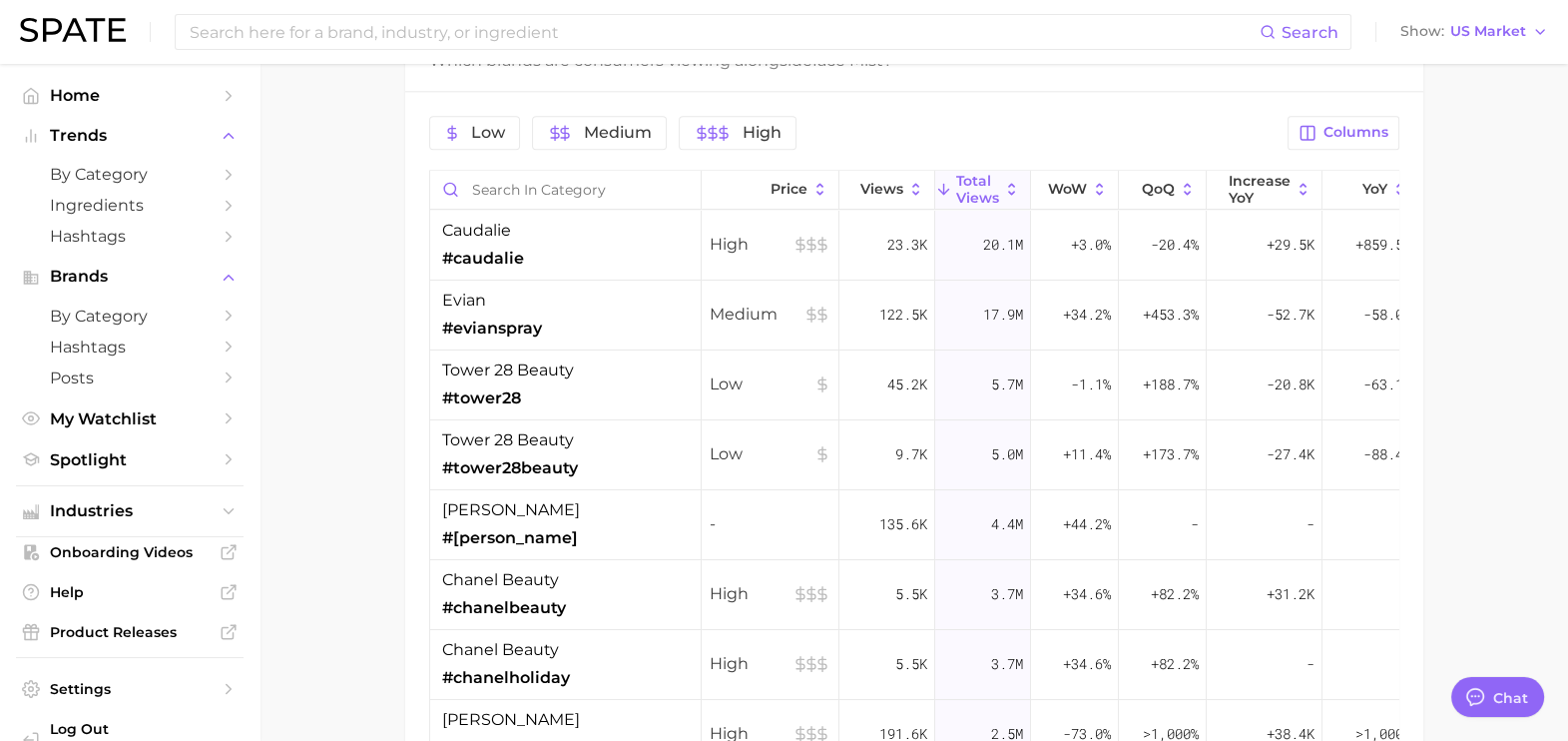 scroll, scrollTop: 3010, scrollLeft: 0, axis: vertical 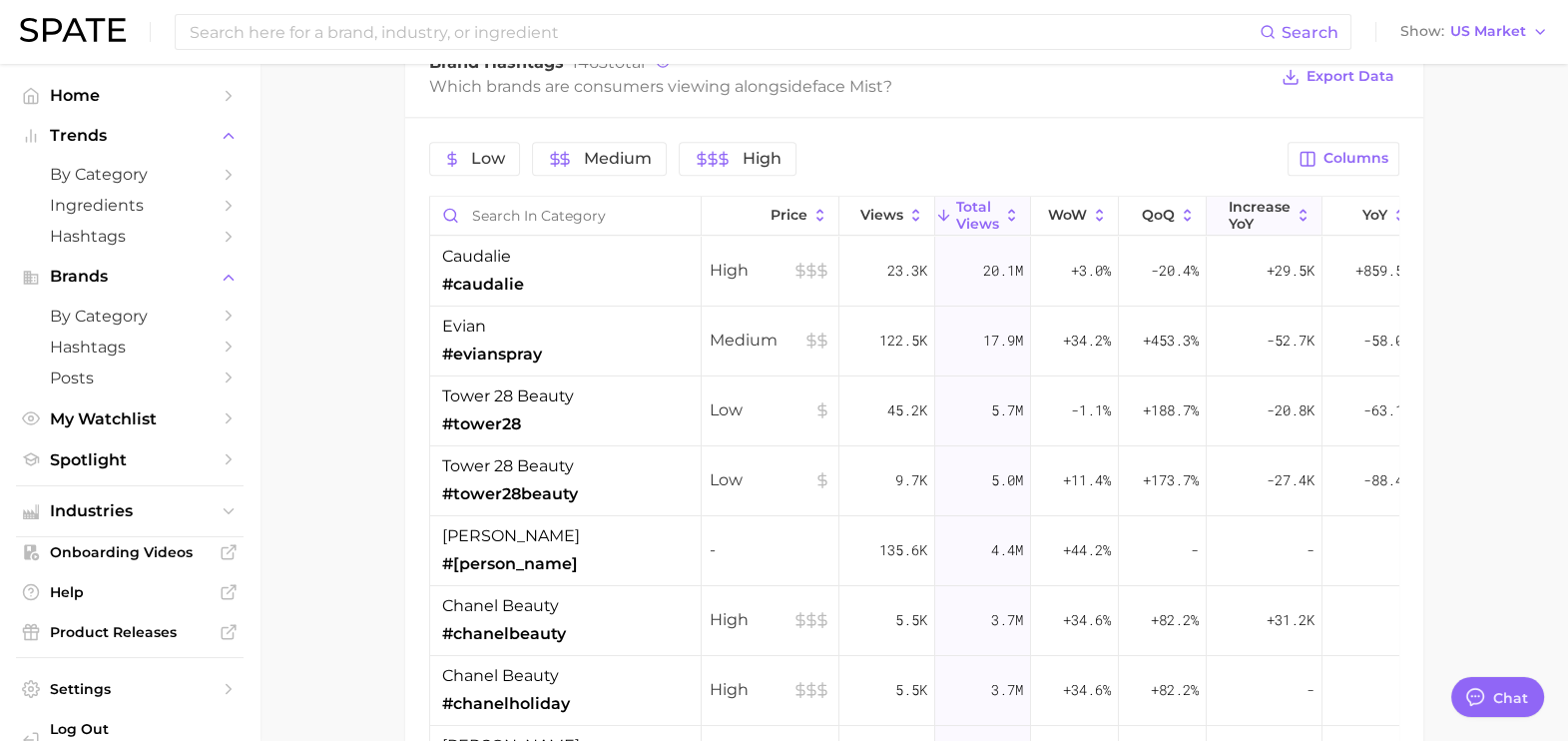 click on "increase YoY" at bounding box center [1265, 216] 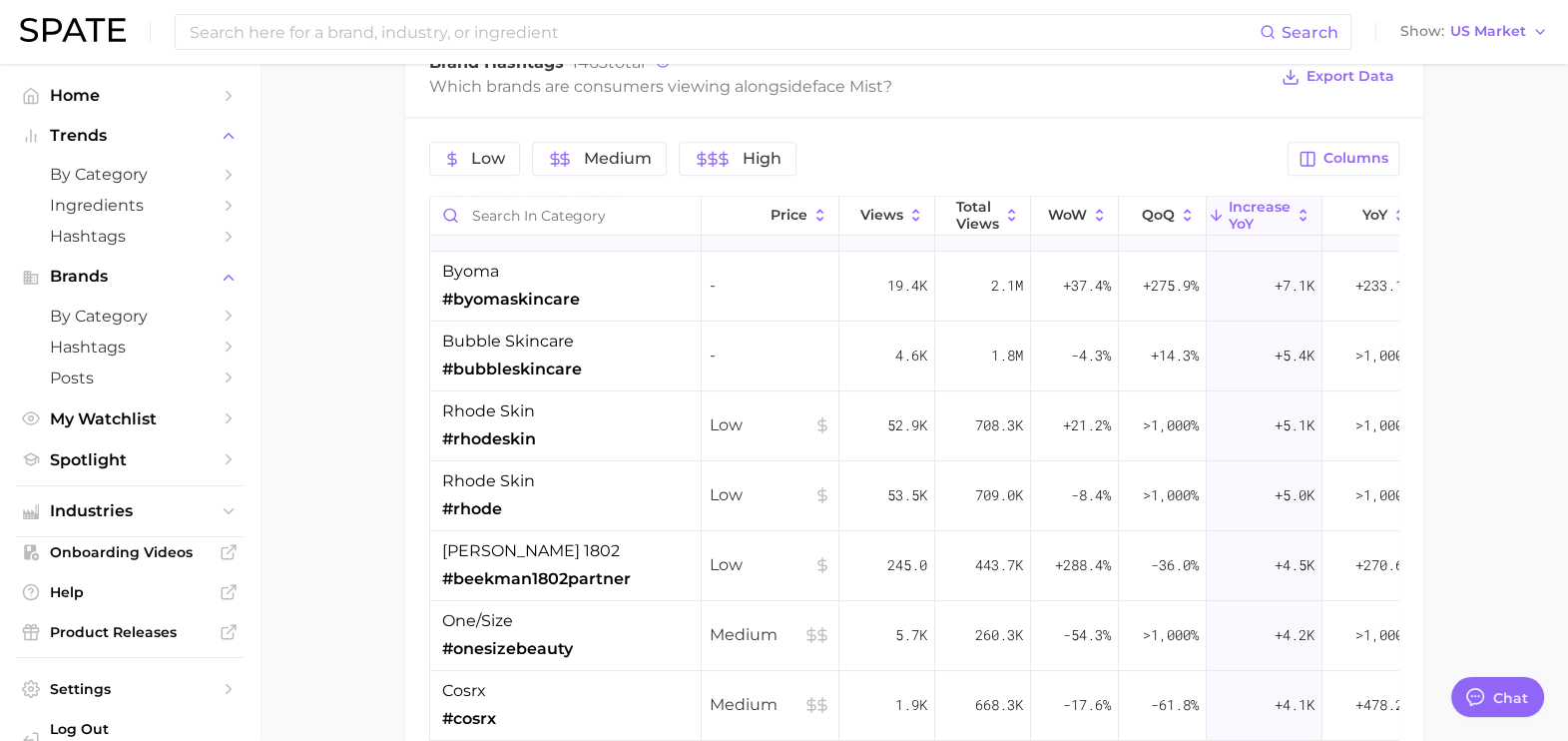 scroll, scrollTop: 0, scrollLeft: 0, axis: both 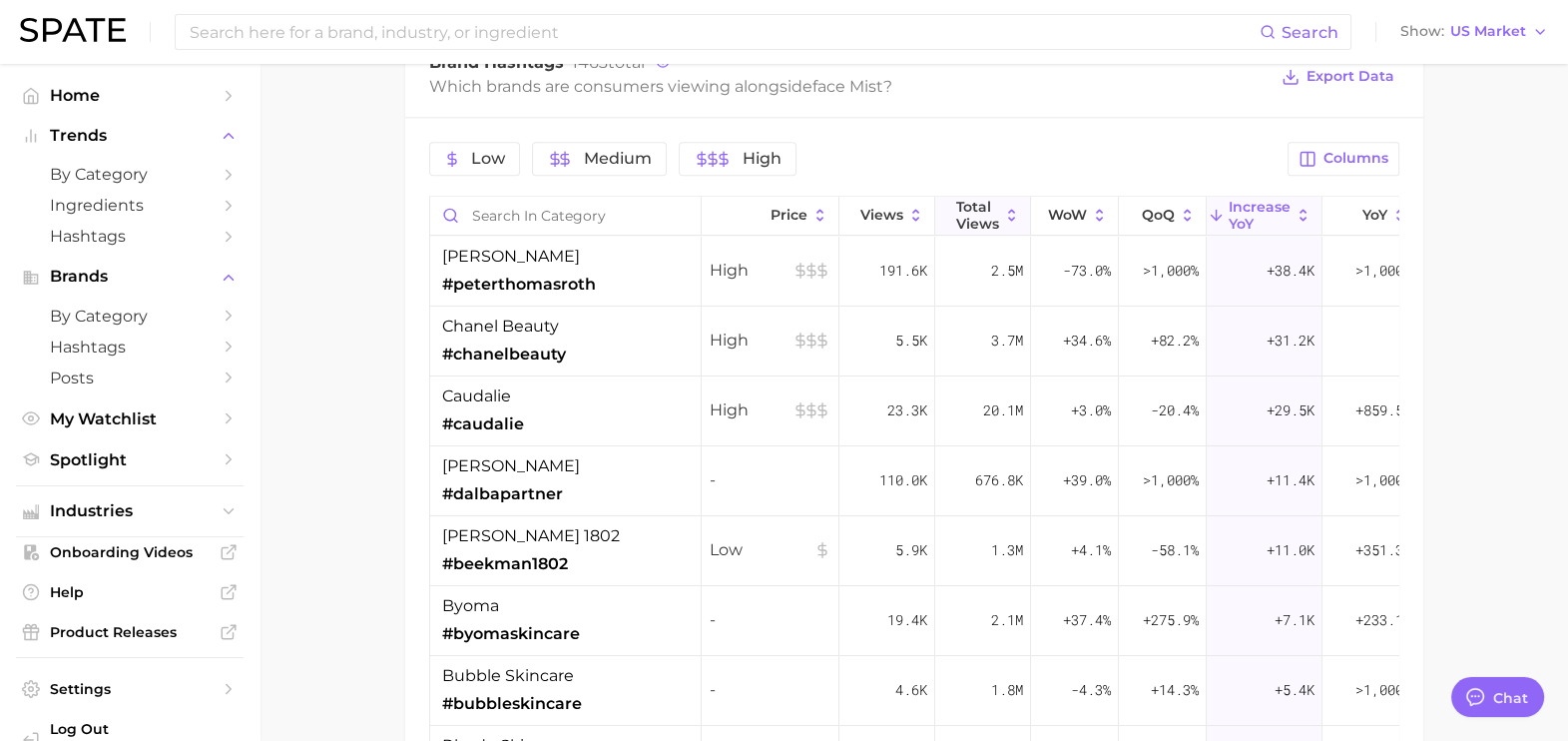 click on "Total Views" at bounding box center [977, 215] 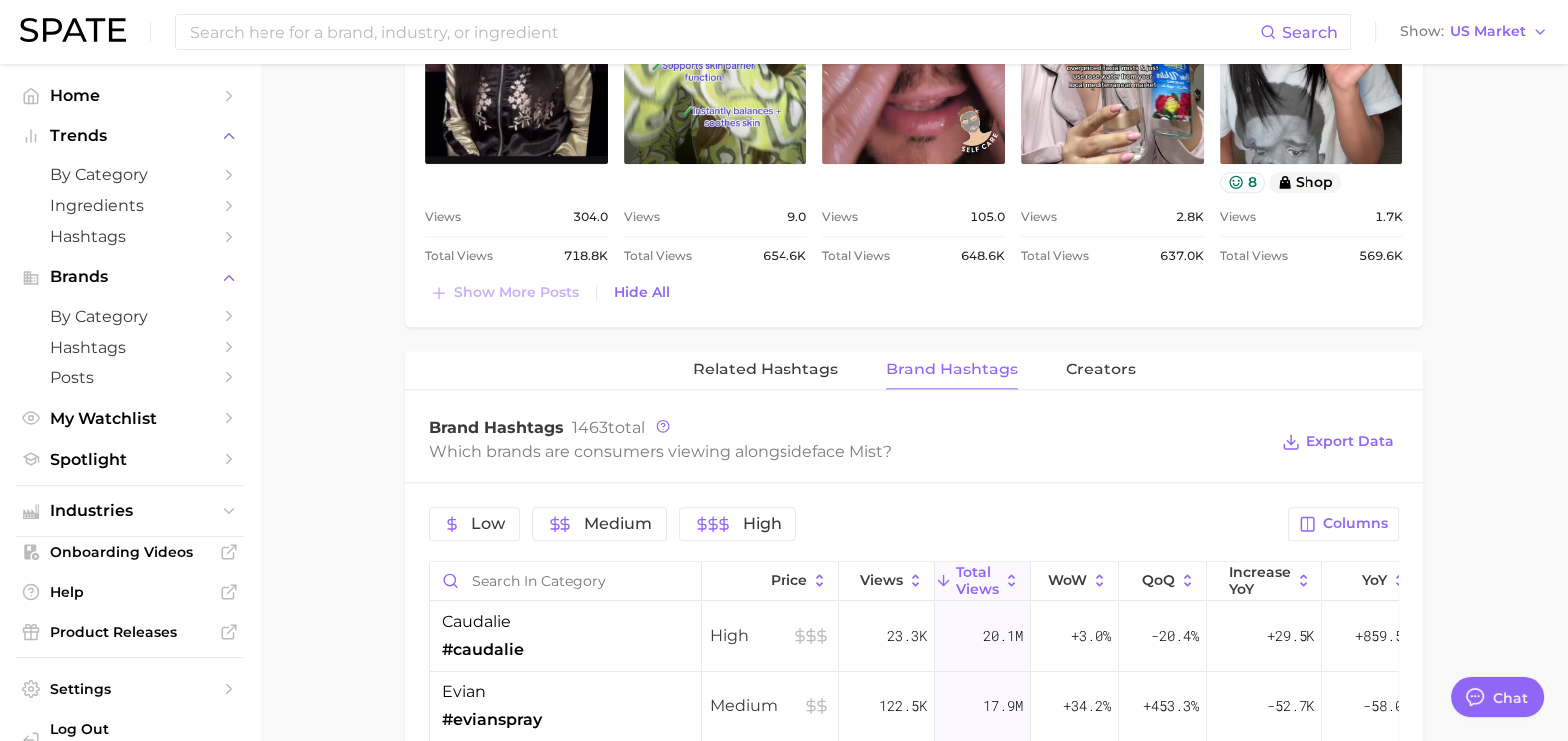 scroll, scrollTop: 2724, scrollLeft: 0, axis: vertical 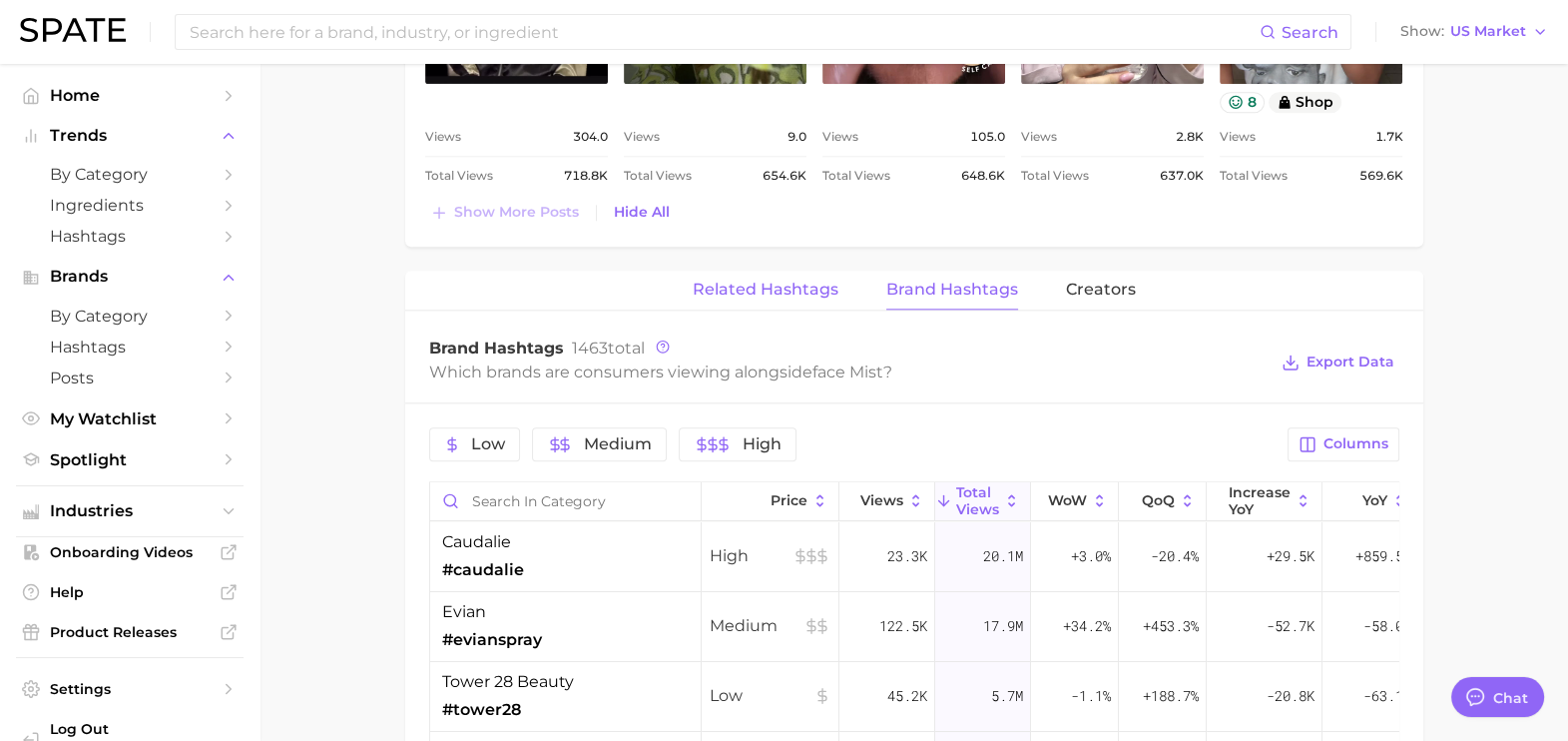 click on "Related Hashtags" at bounding box center (766, 290) 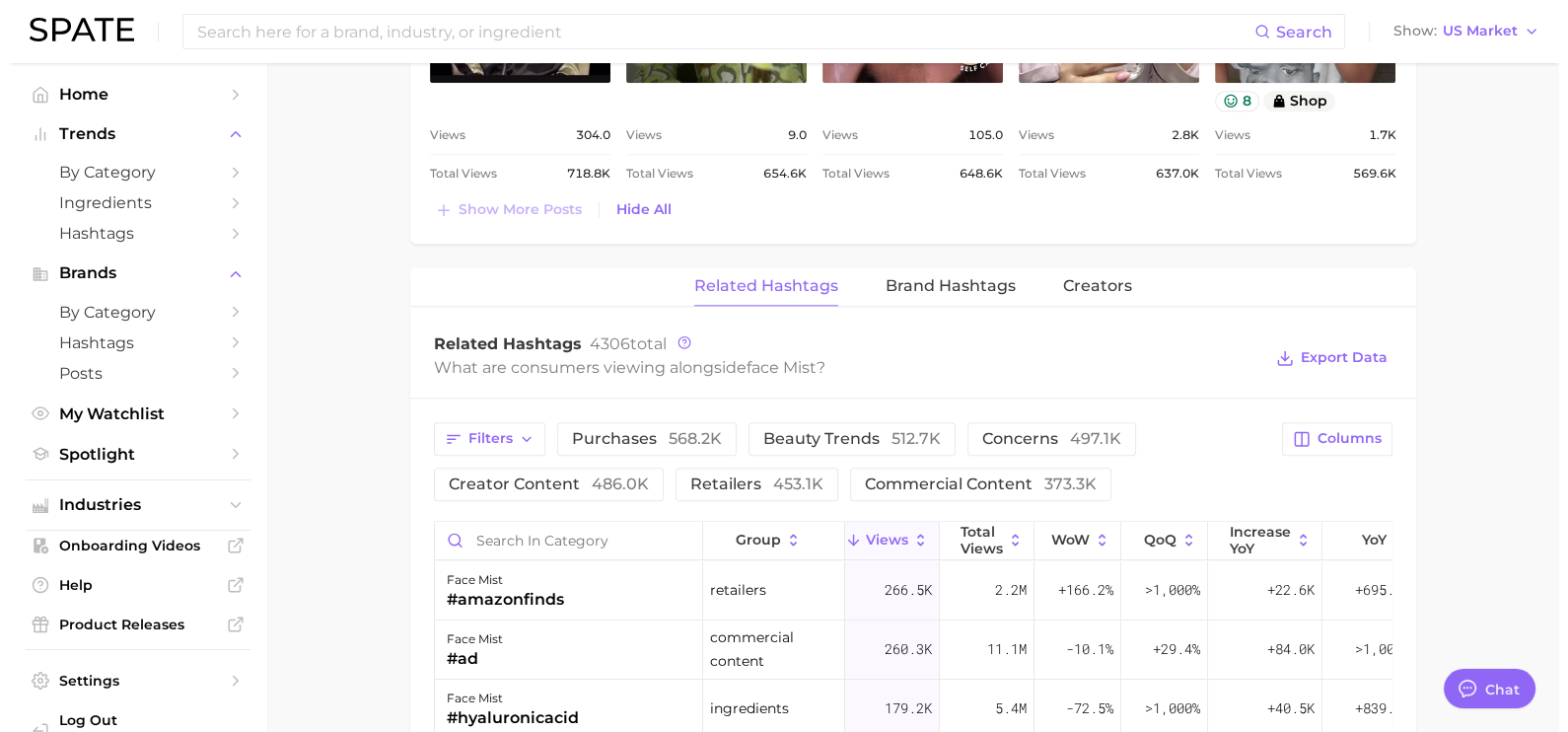 scroll, scrollTop: 2929, scrollLeft: 0, axis: vertical 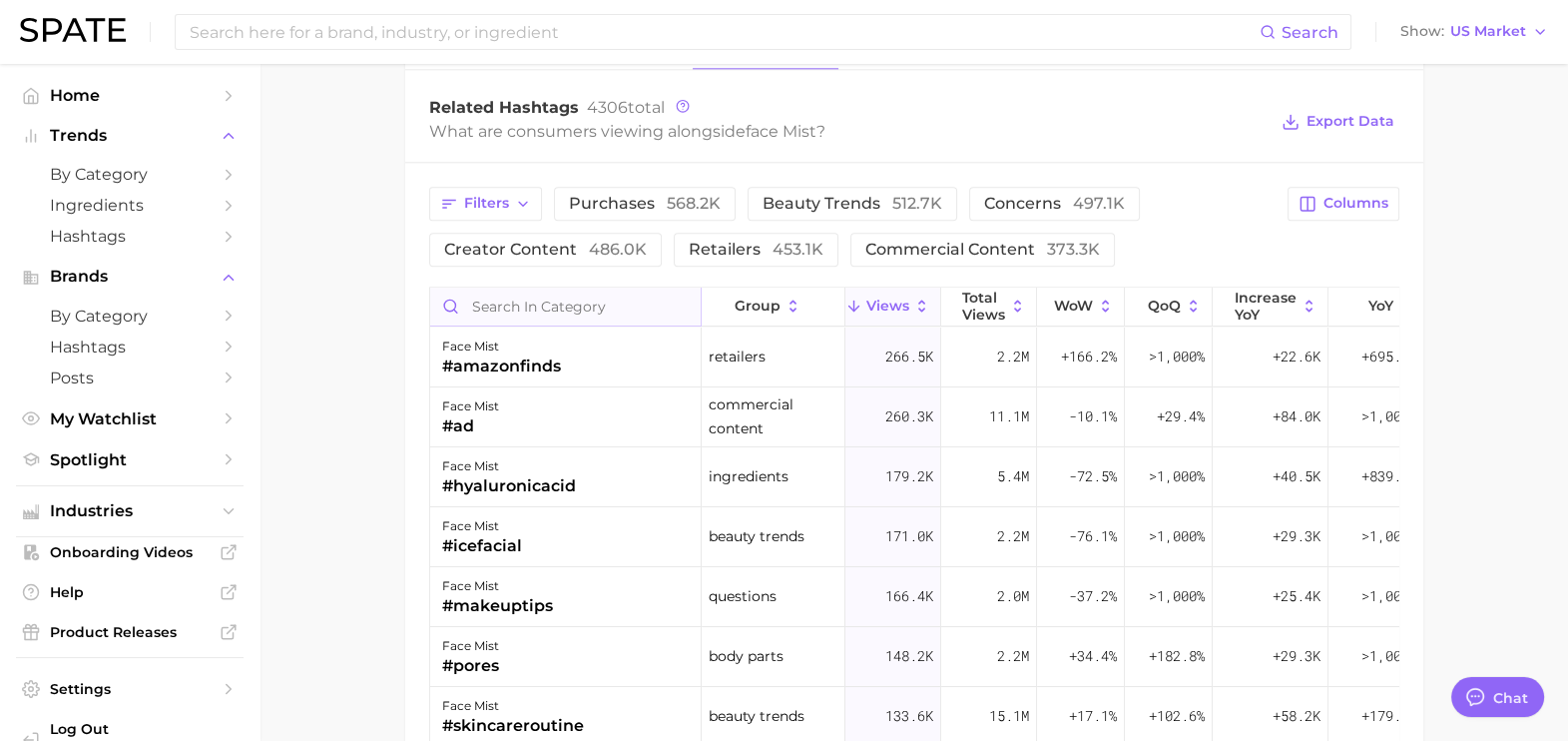 click at bounding box center [565, 307] 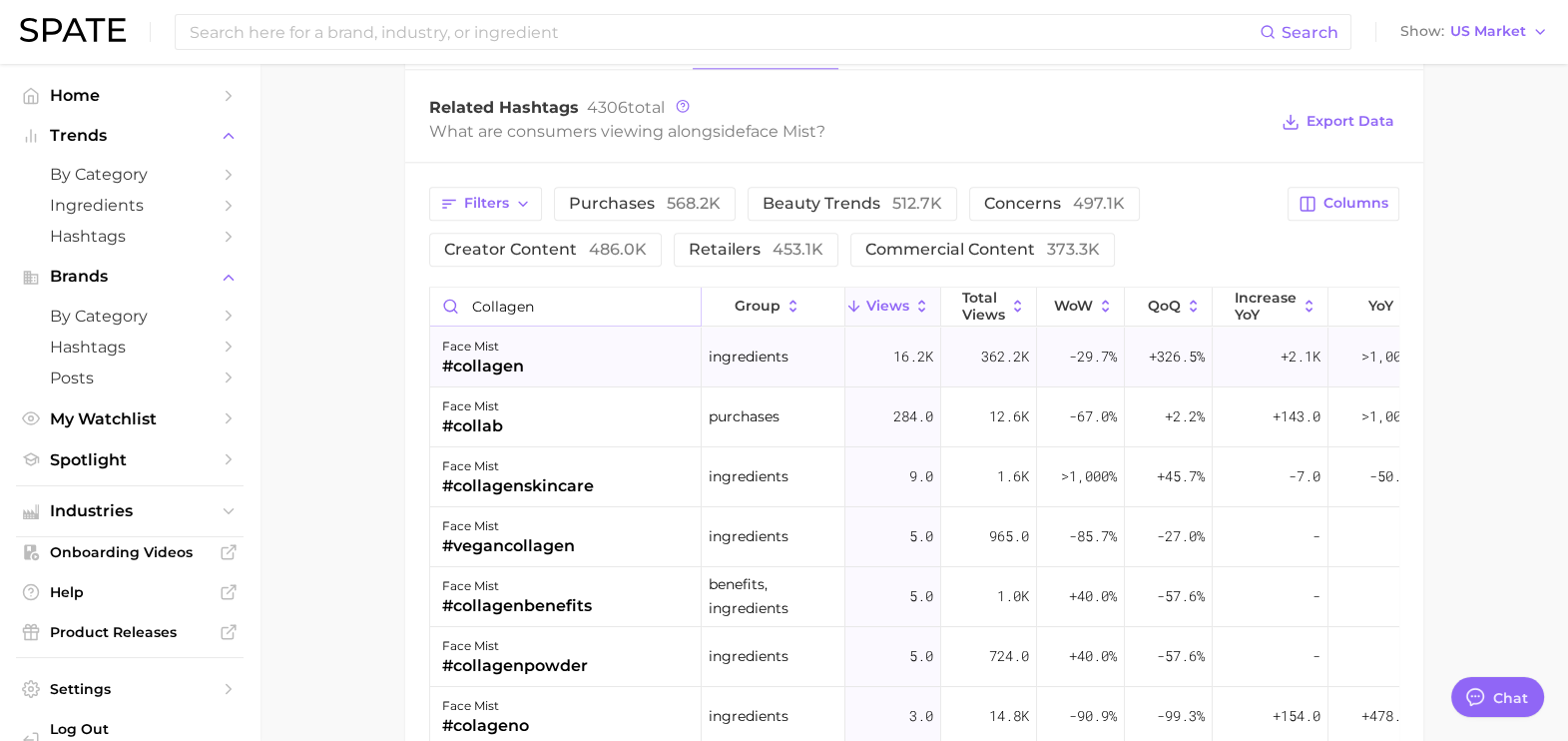 type on "collagen" 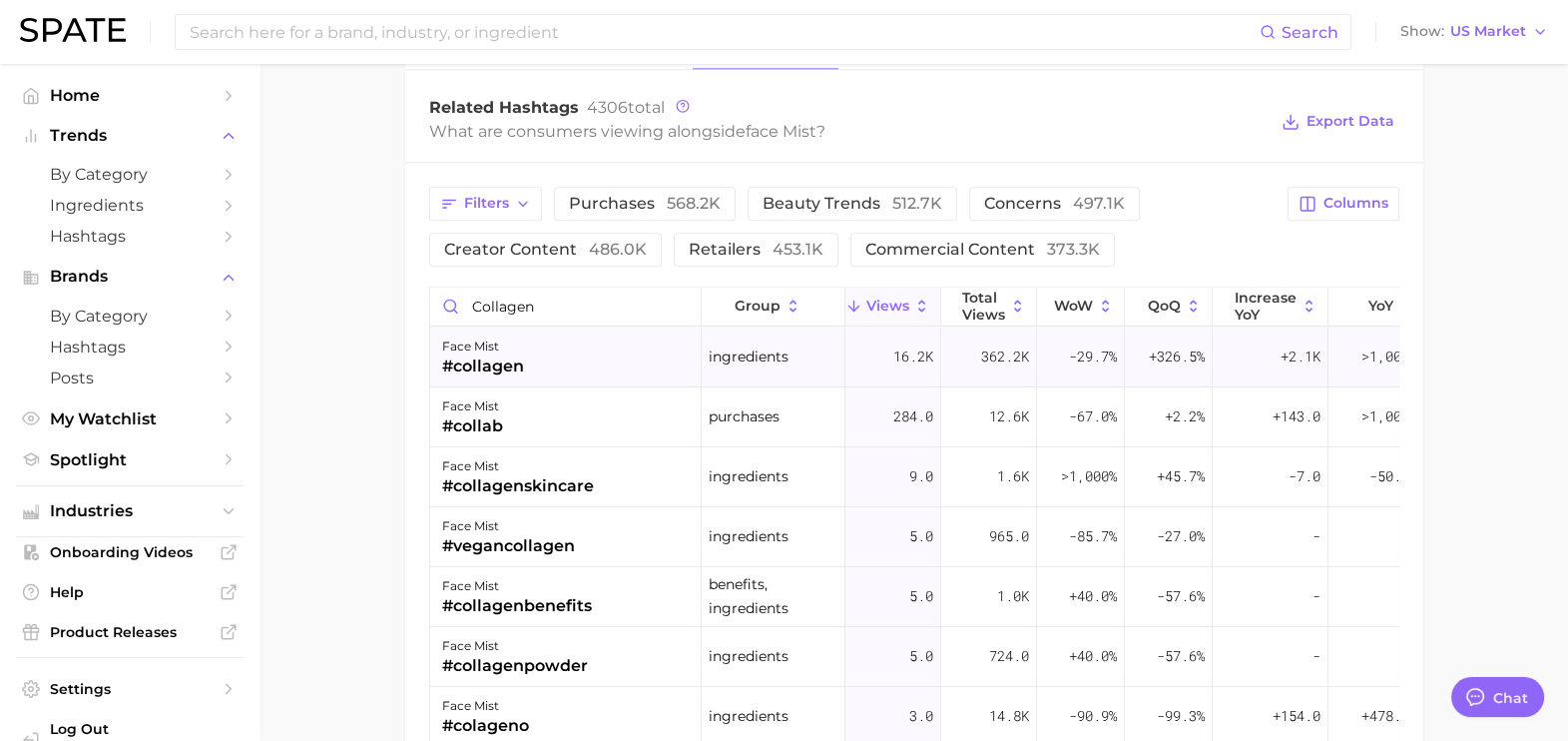 click on "face mist #collagen" at bounding box center [566, 358] 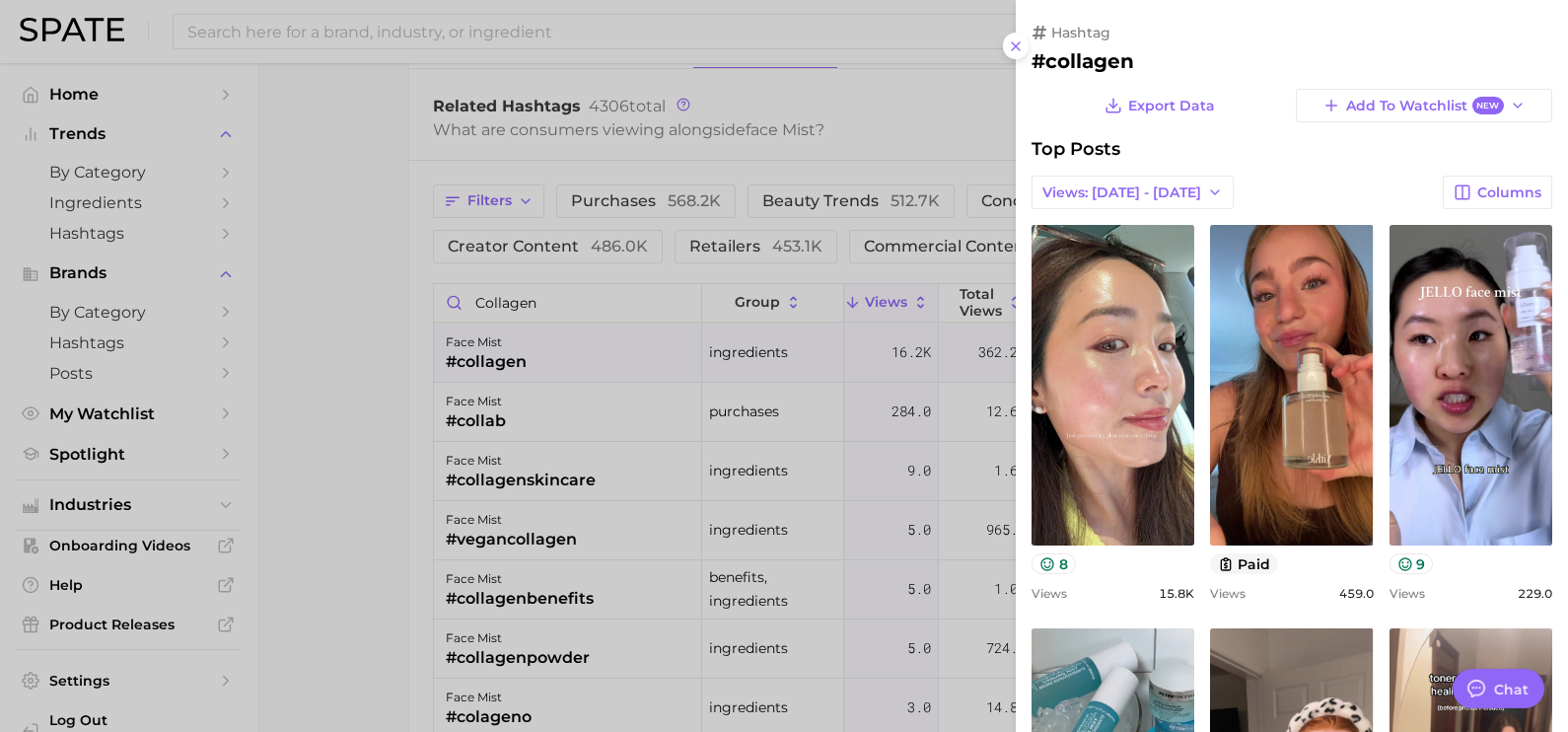 scroll, scrollTop: 0, scrollLeft: 0, axis: both 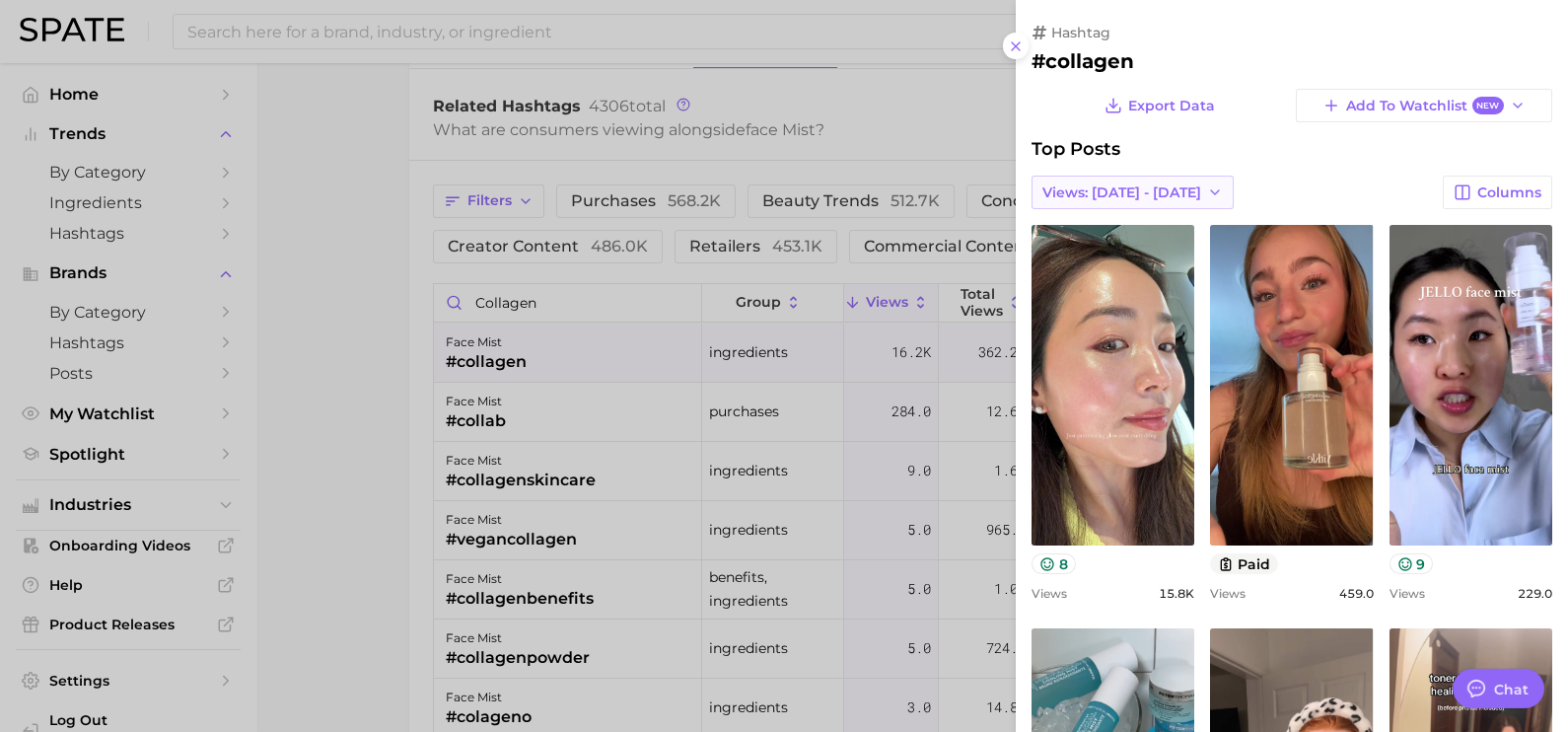 click on "Views: [DATE] -  [DATE]" at bounding box center [1121, 192] 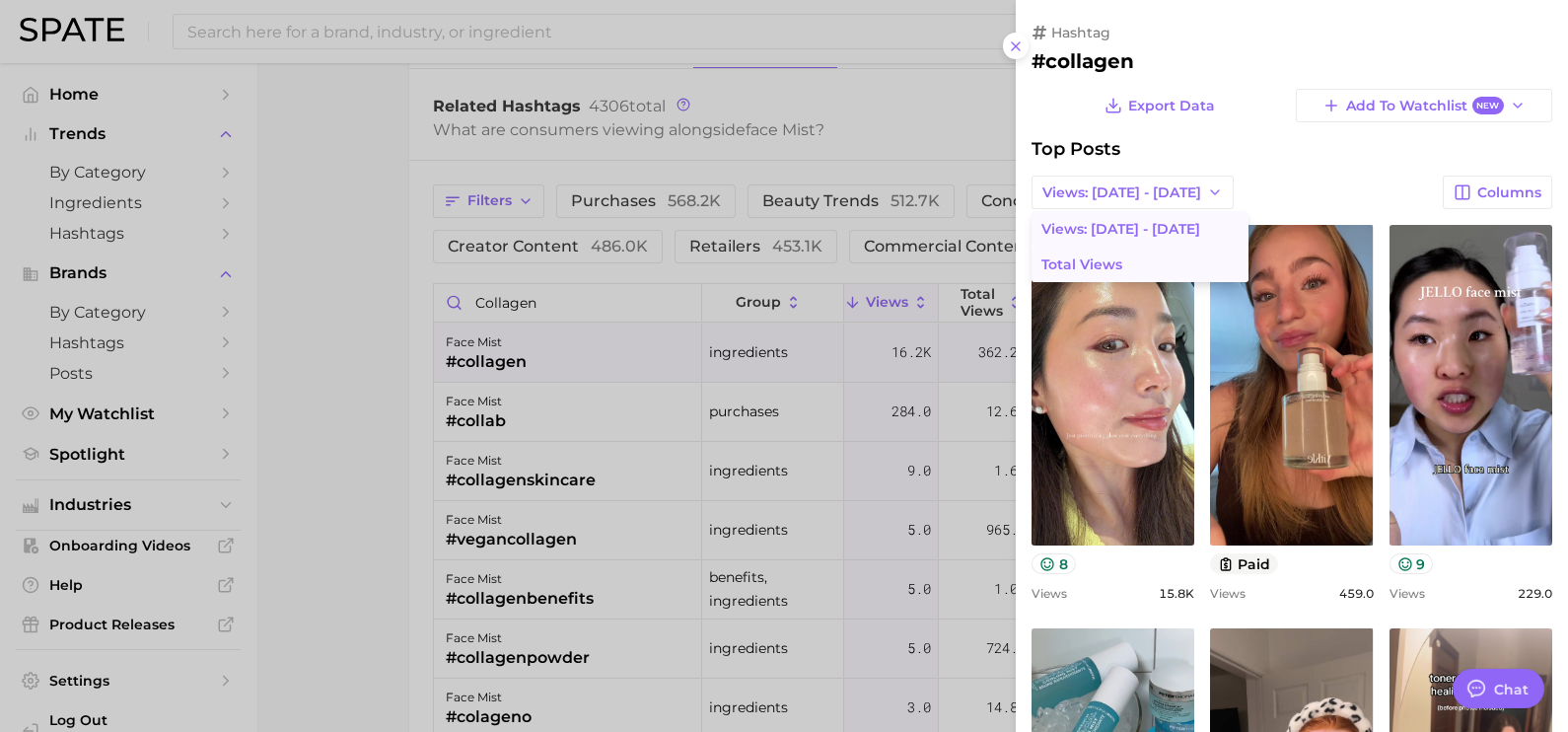 click on "Total Views" at bounding box center (1140, 264) 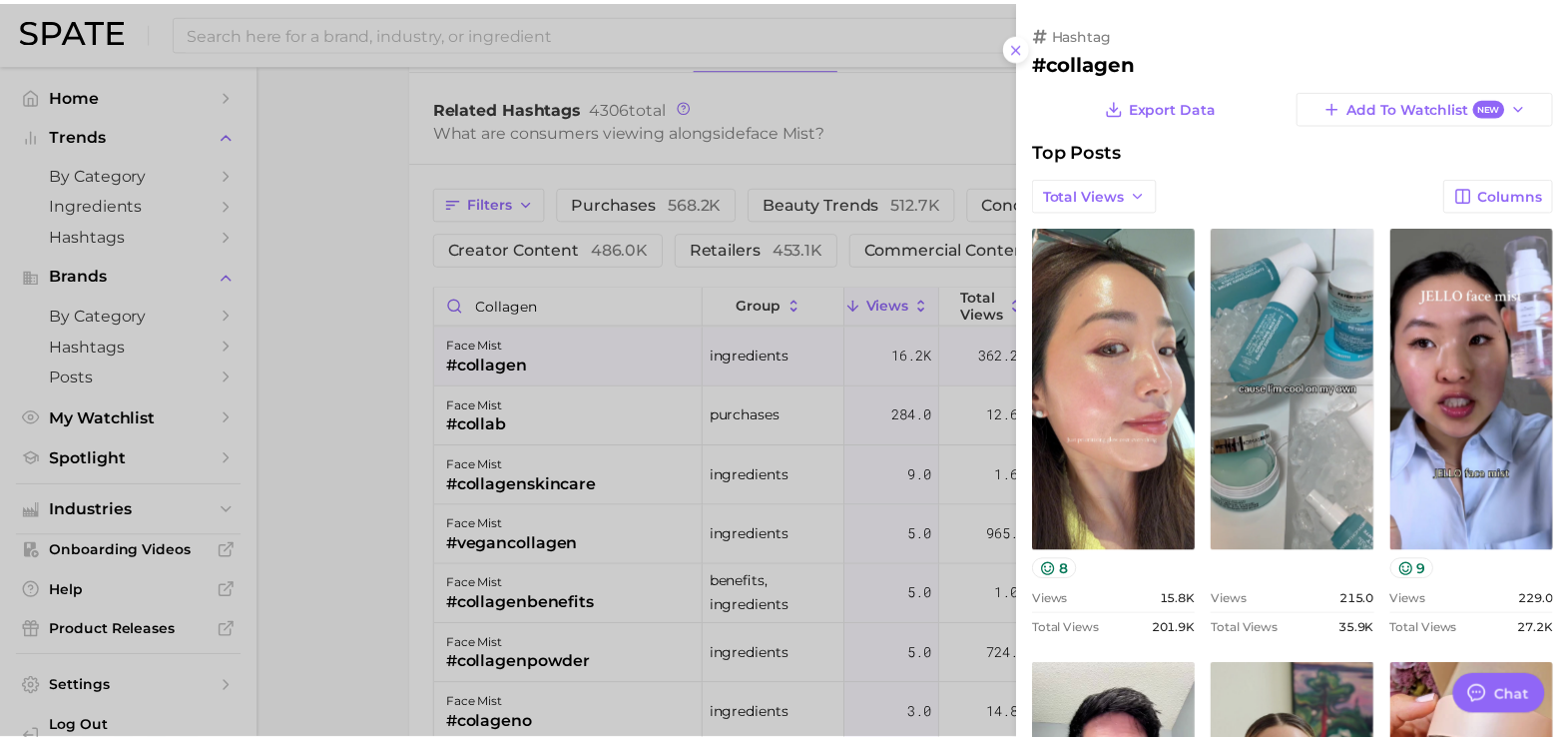 scroll, scrollTop: 0, scrollLeft: 0, axis: both 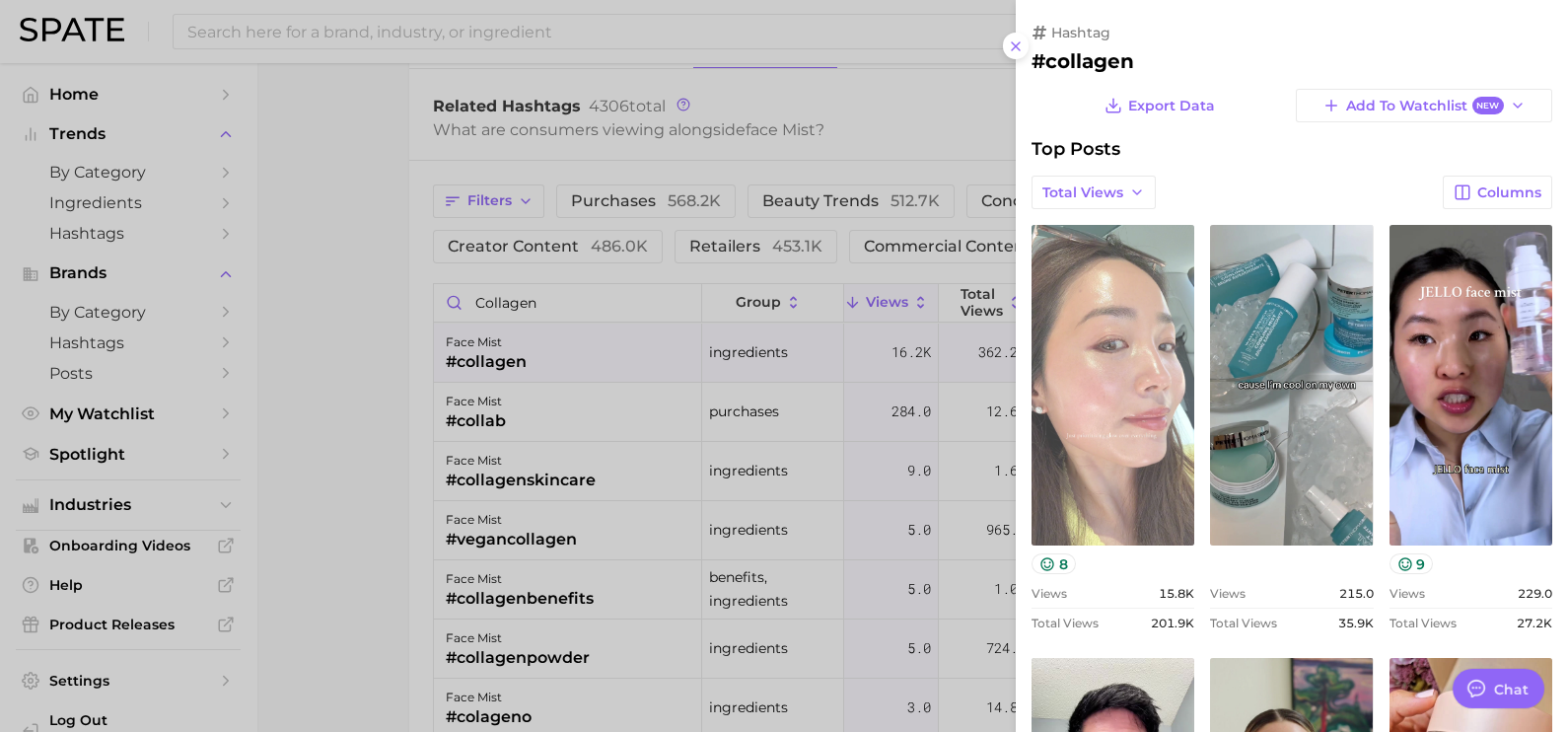 click on "view post on TikTok" at bounding box center (1112, 385) 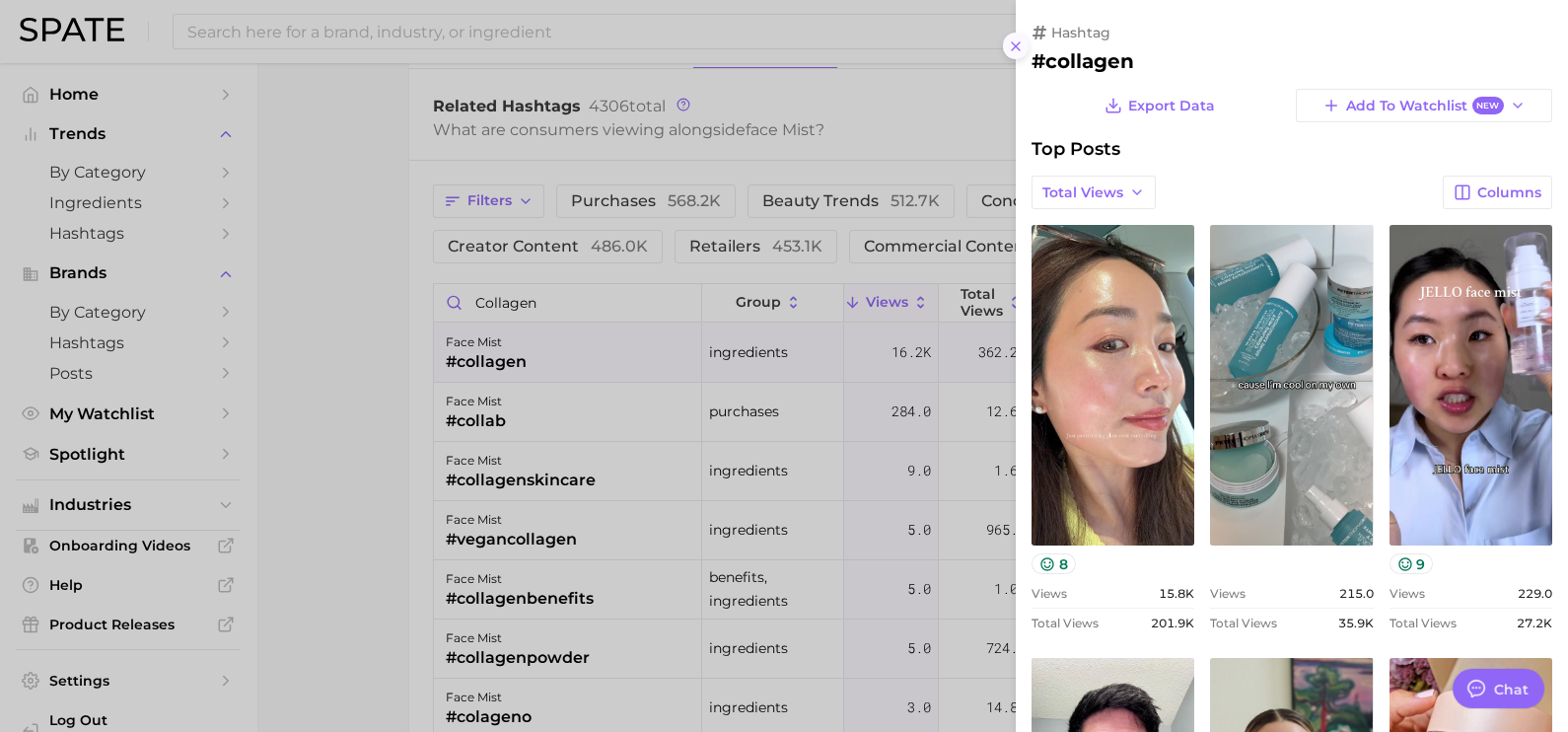 click 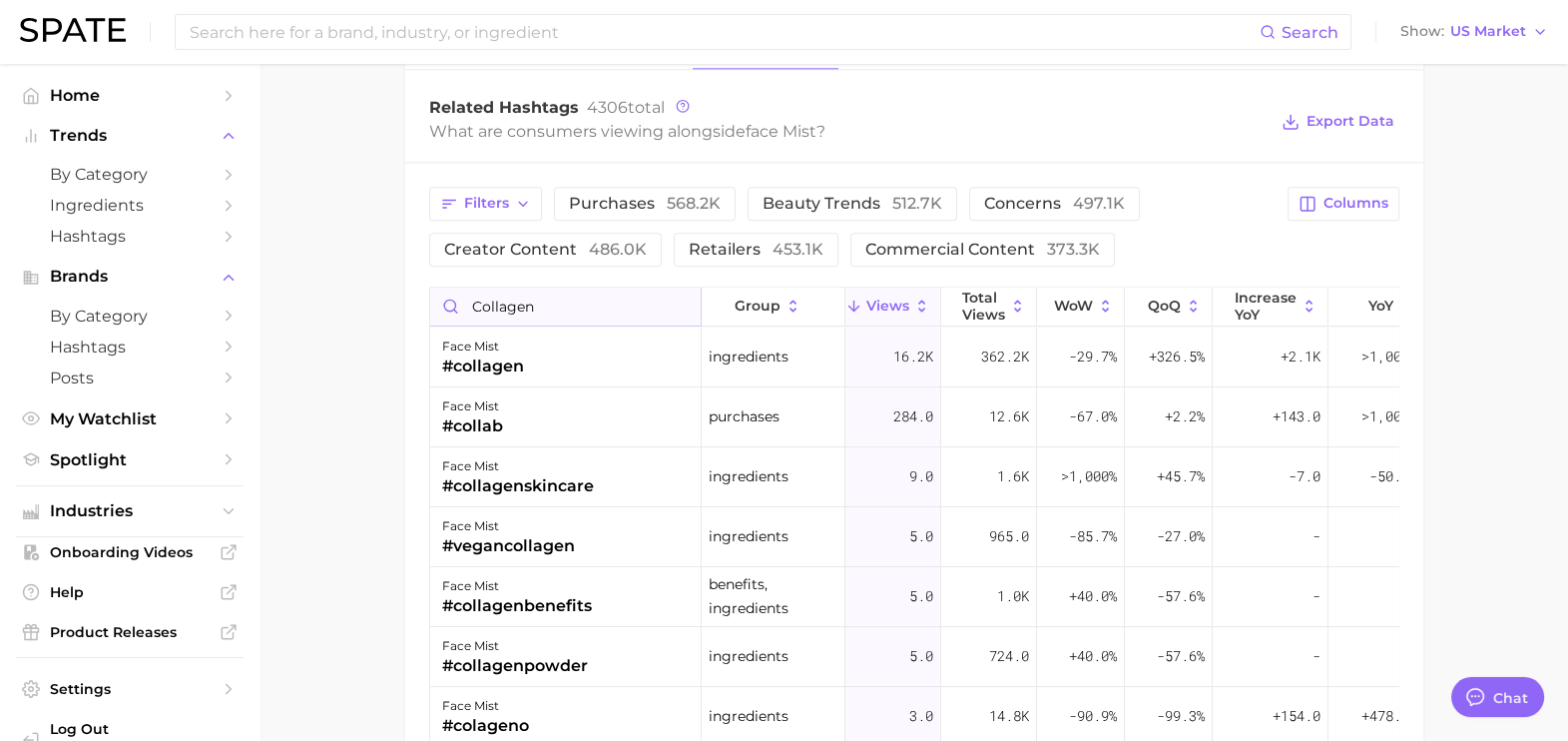 click on "collagen" at bounding box center (565, 307) 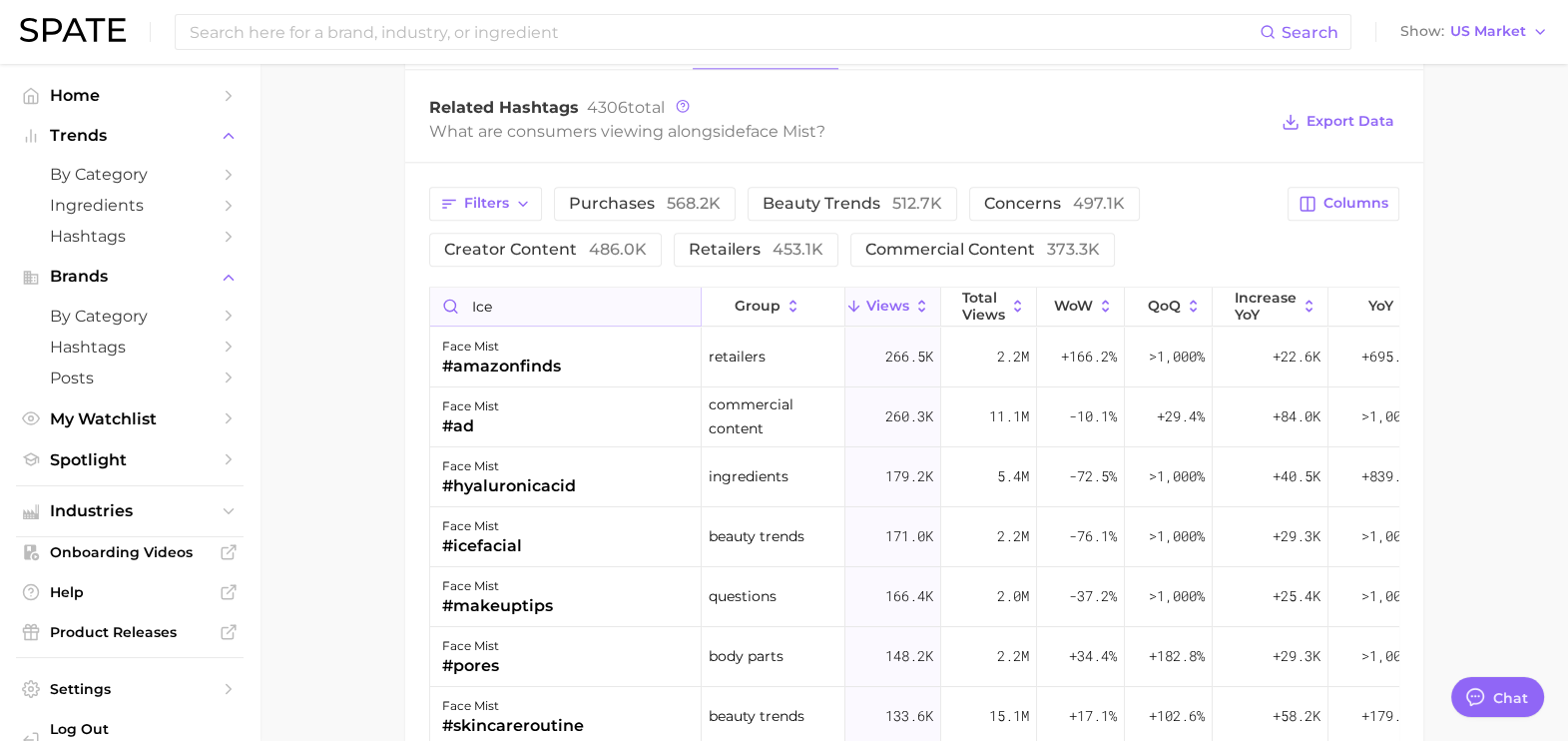 type on "ice" 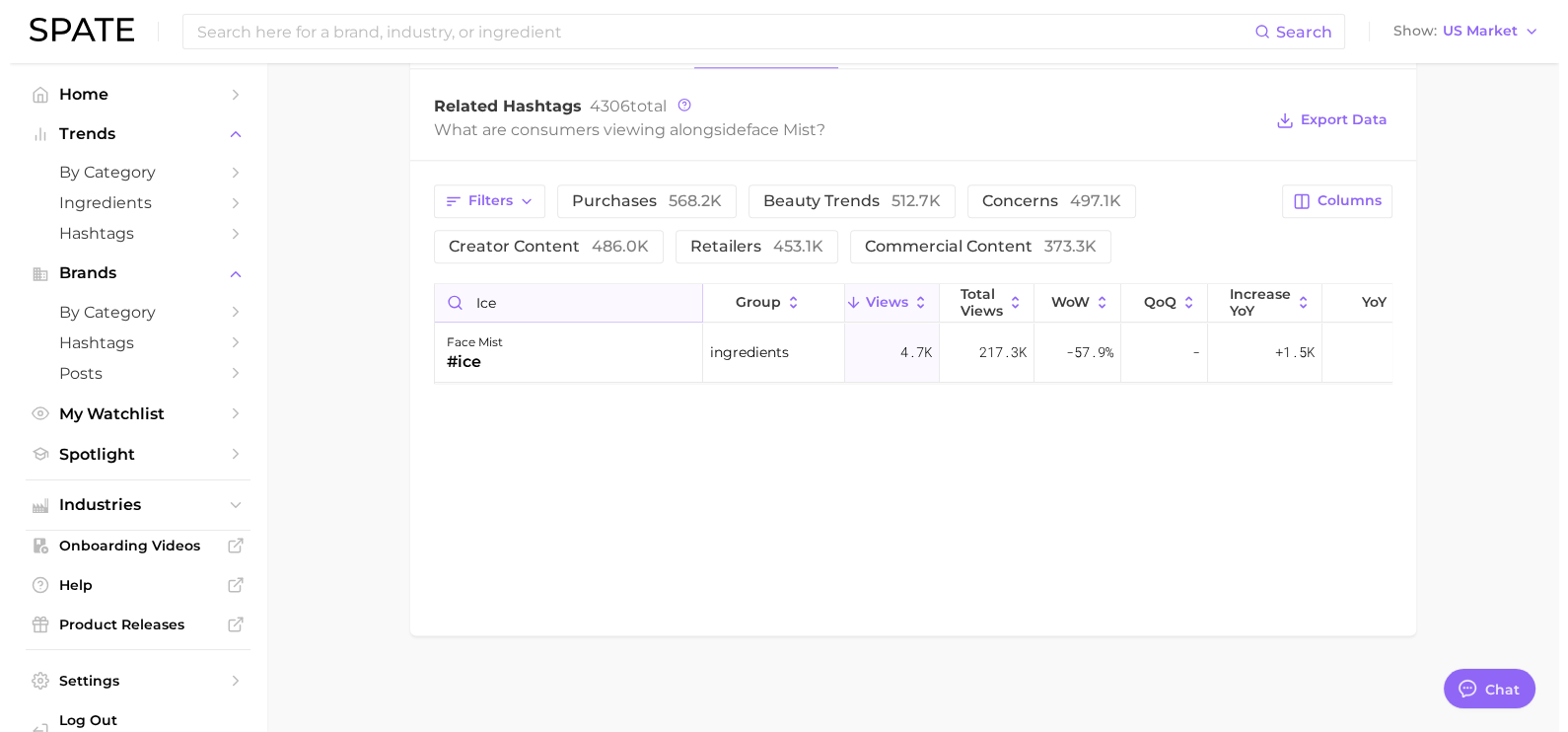 scroll, scrollTop: 2928, scrollLeft: 0, axis: vertical 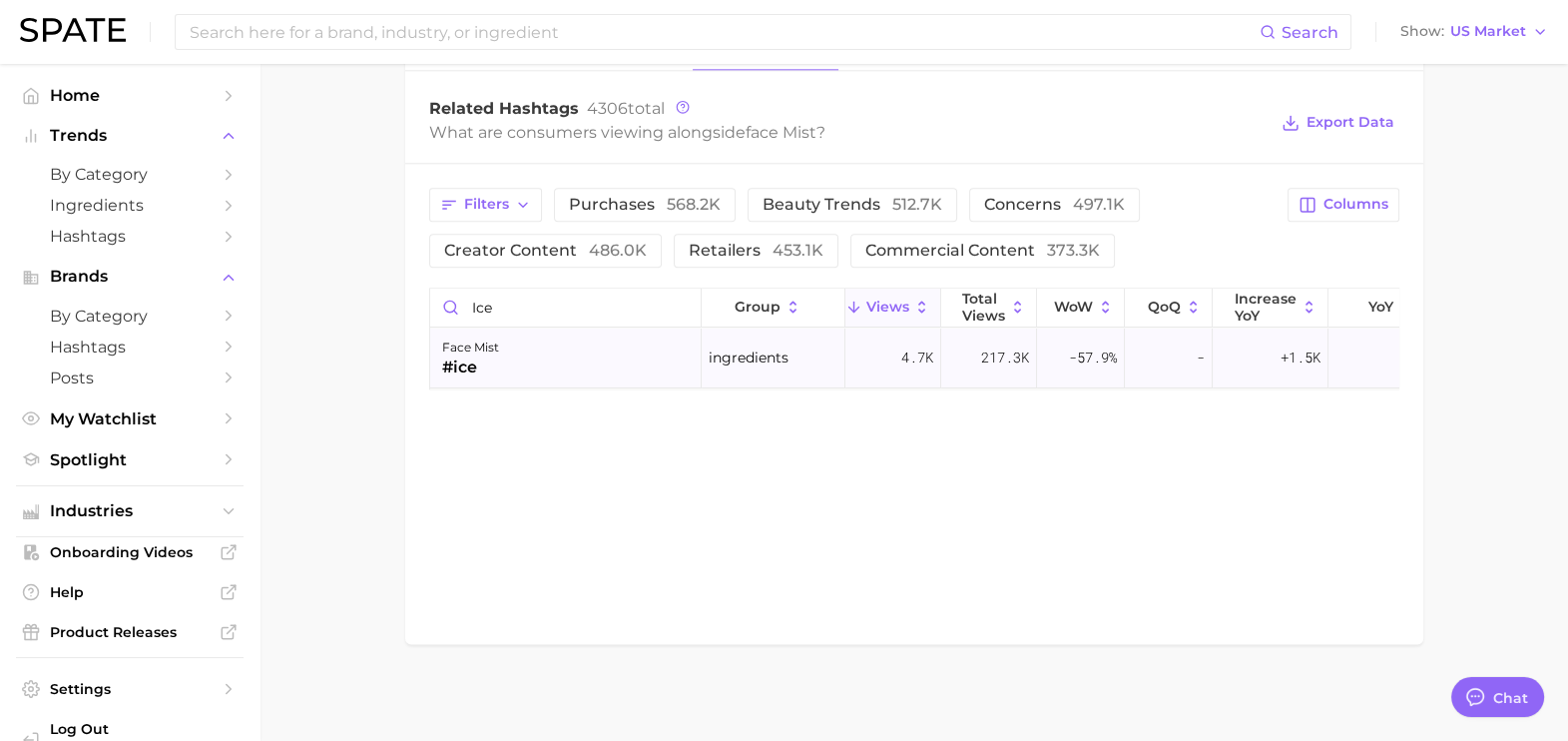click on "face mist #ice" at bounding box center [566, 359] 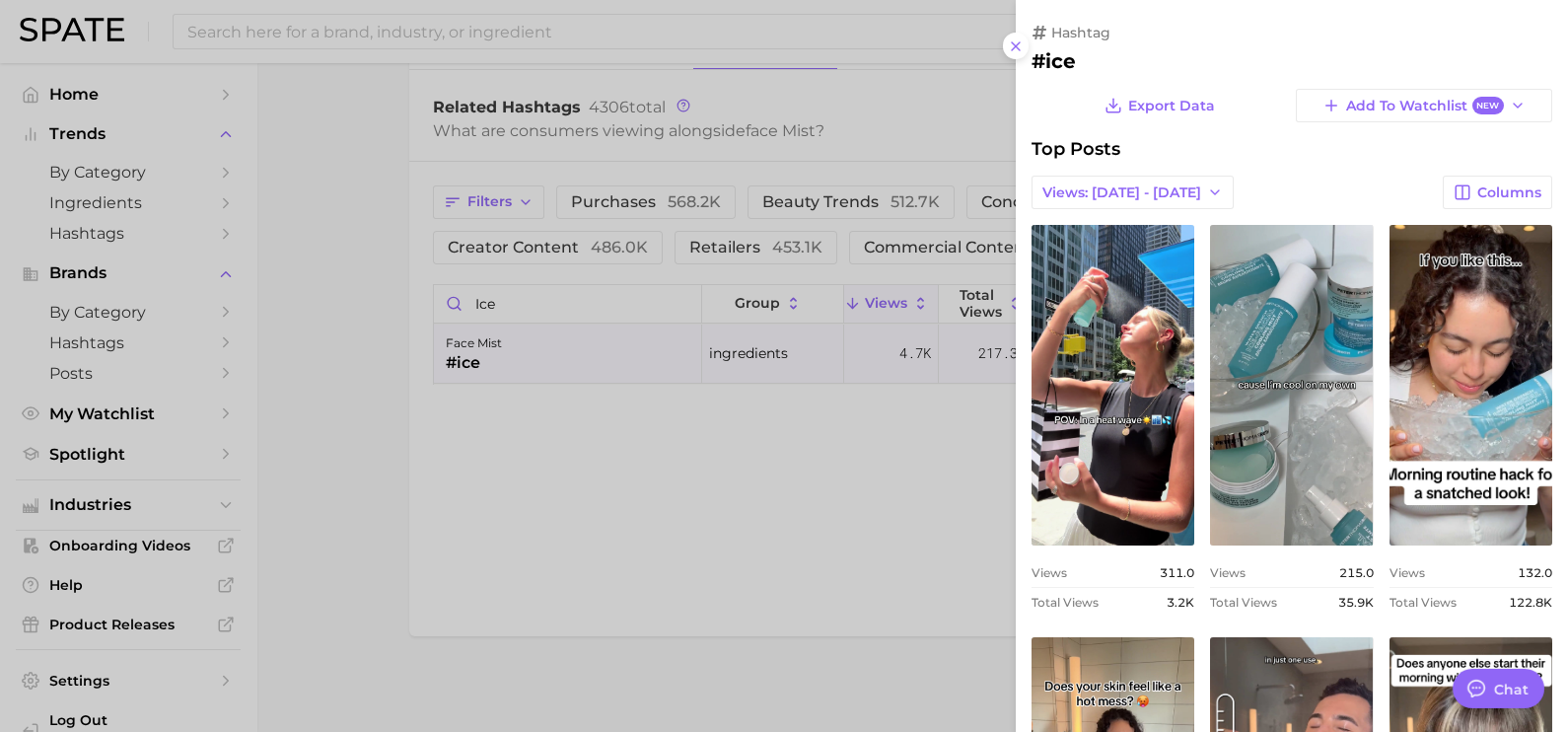 scroll, scrollTop: 0, scrollLeft: 0, axis: both 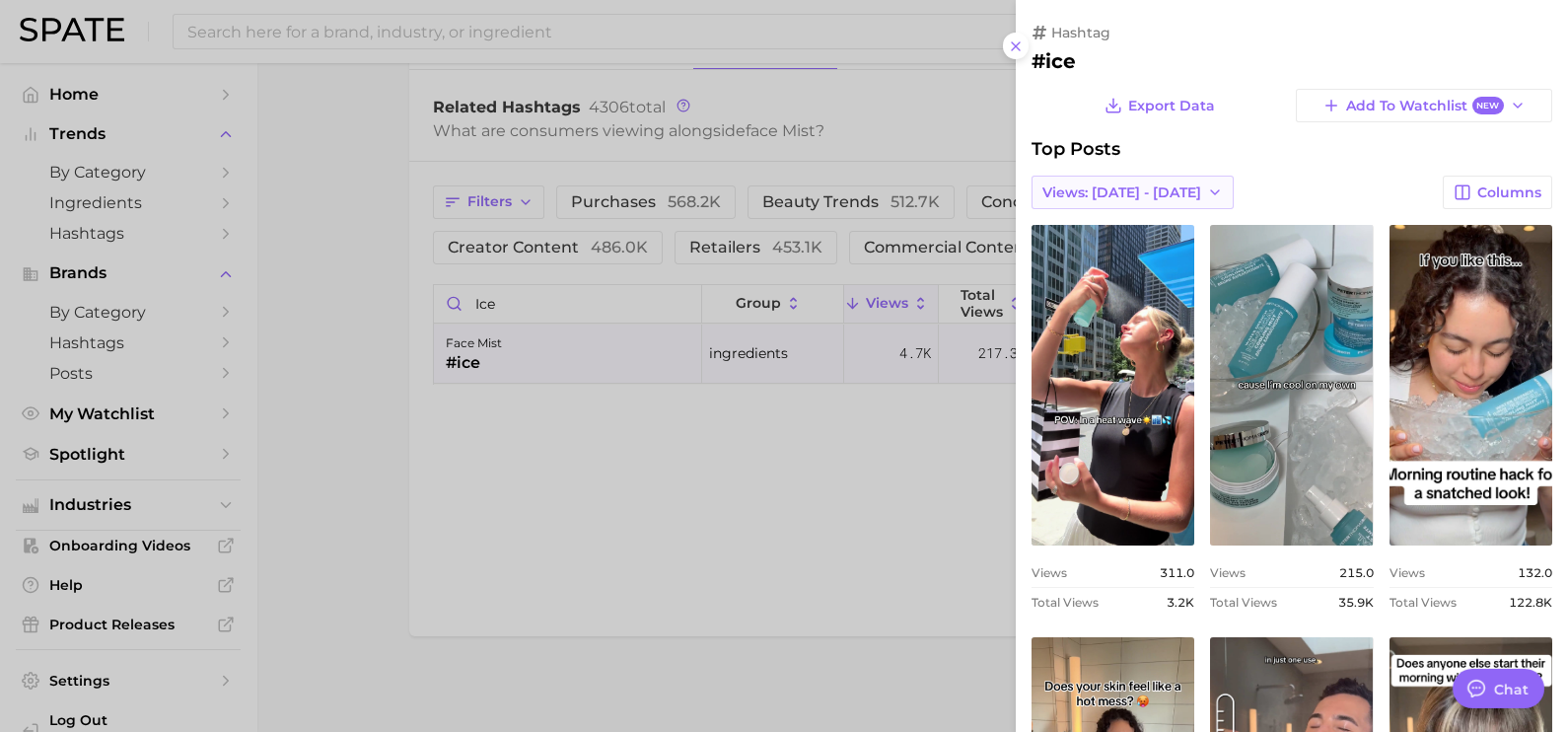 click on "Views: [DATE] -  [DATE]" at bounding box center [1132, 192] 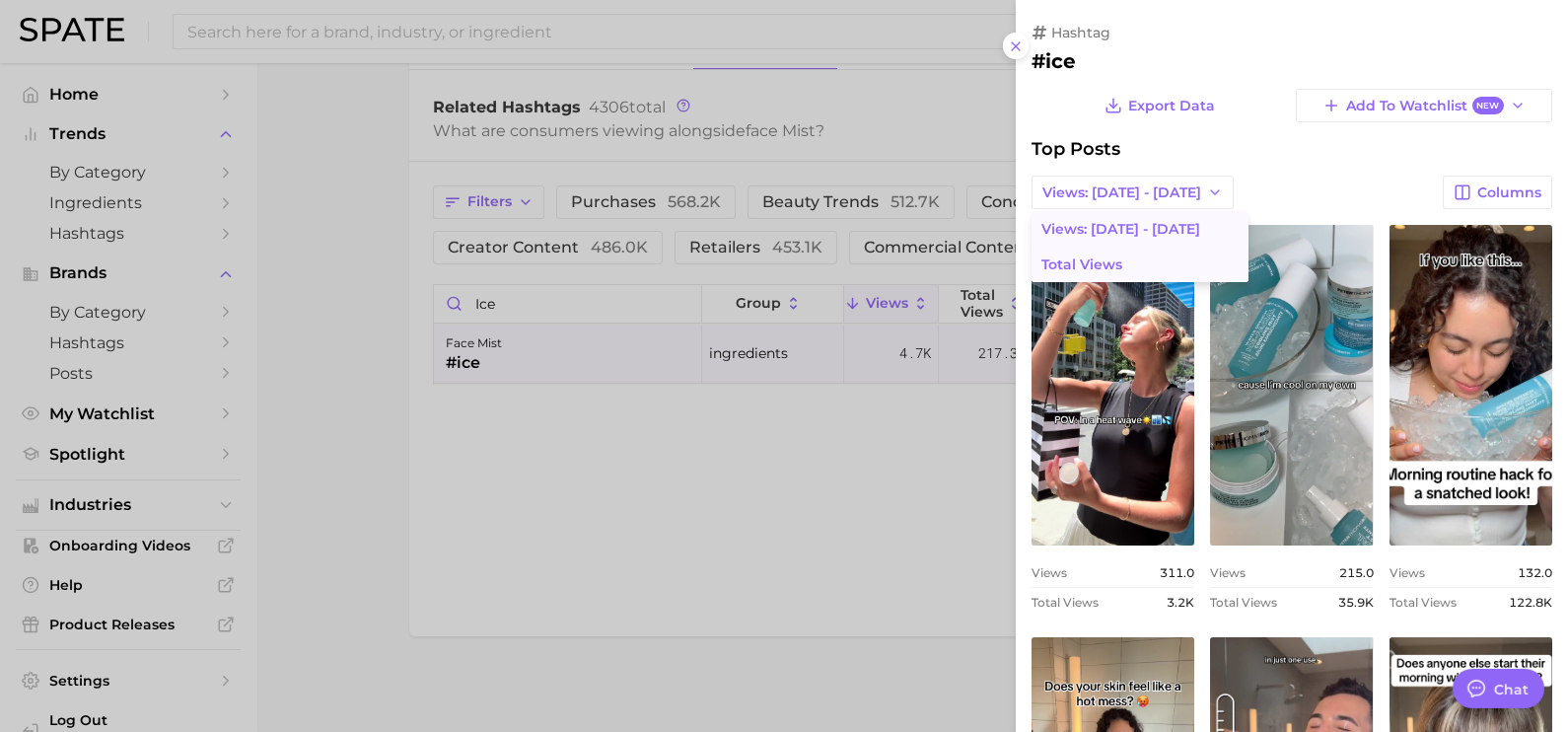 click on "Total Views" at bounding box center [1082, 264] 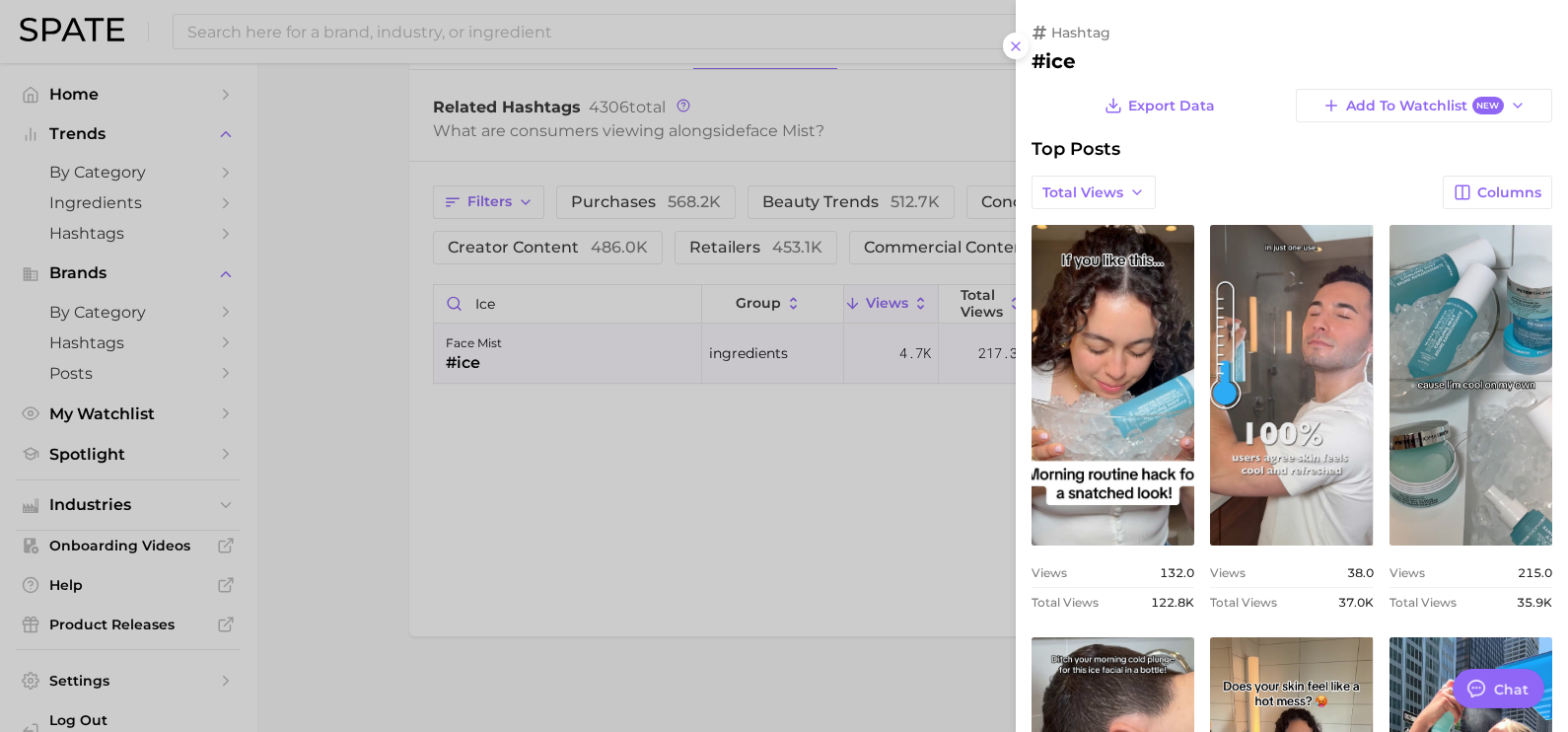 scroll, scrollTop: 0, scrollLeft: 0, axis: both 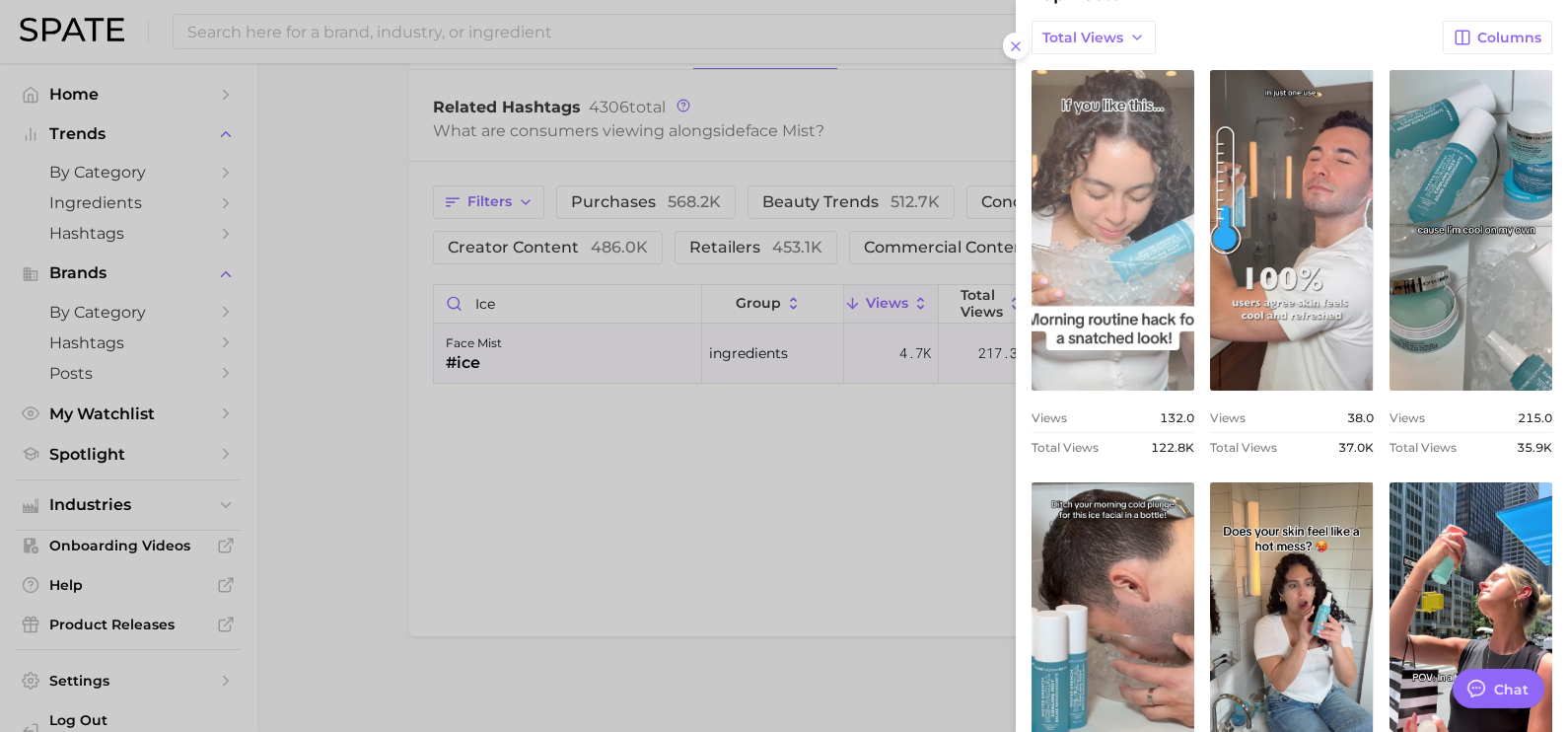 click on "view post on TikTok" at bounding box center [1112, 230] 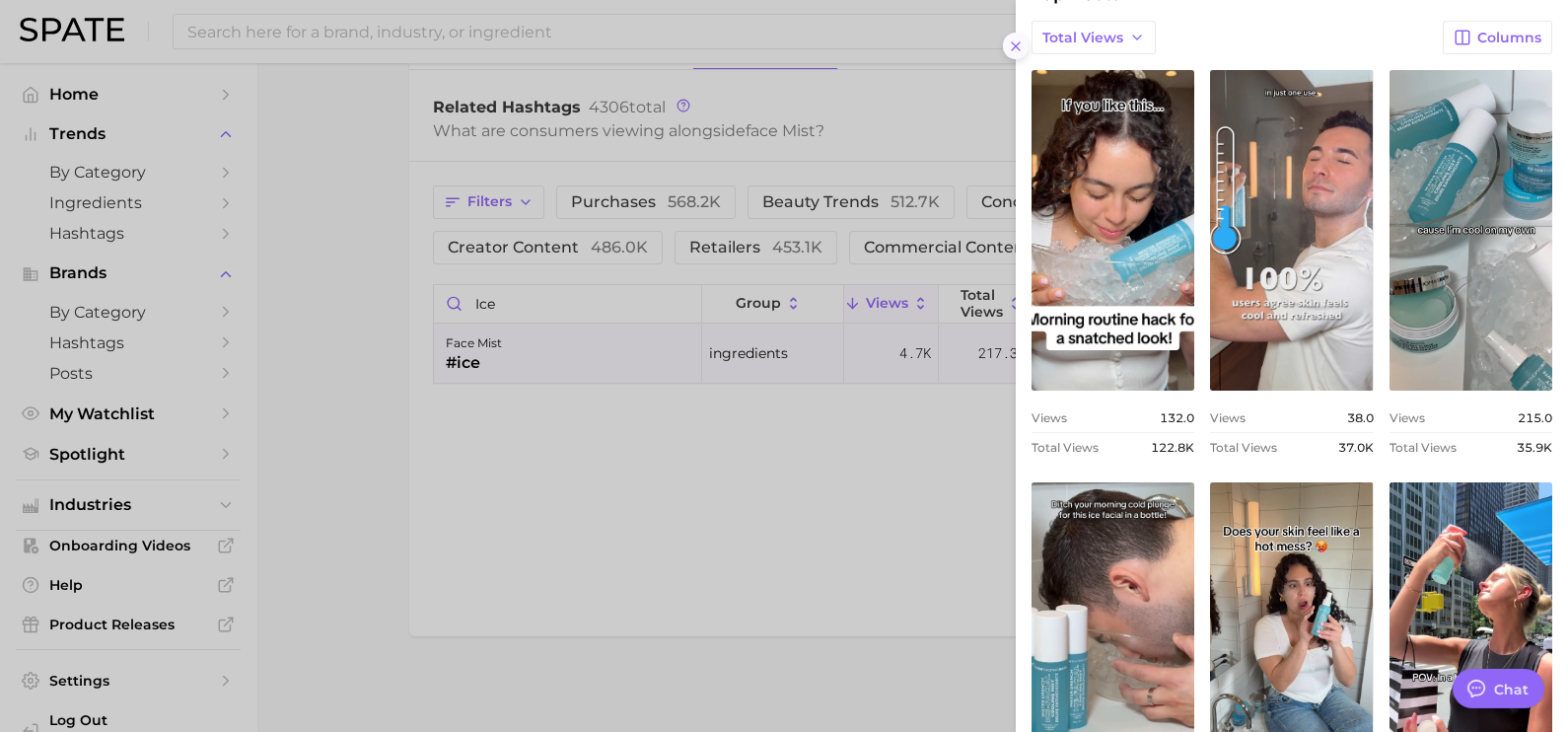 click 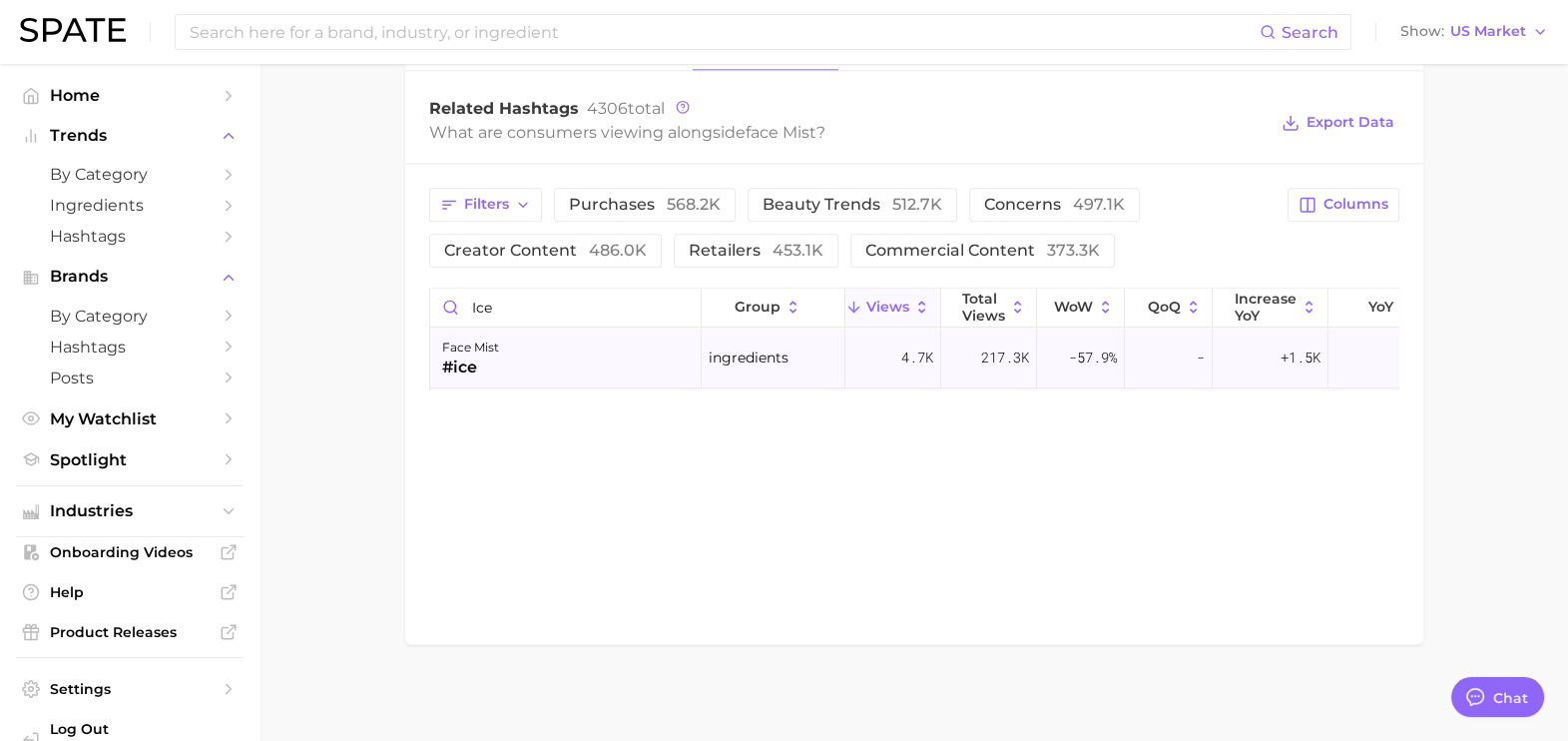 click on "face mist #ice" at bounding box center (566, 359) 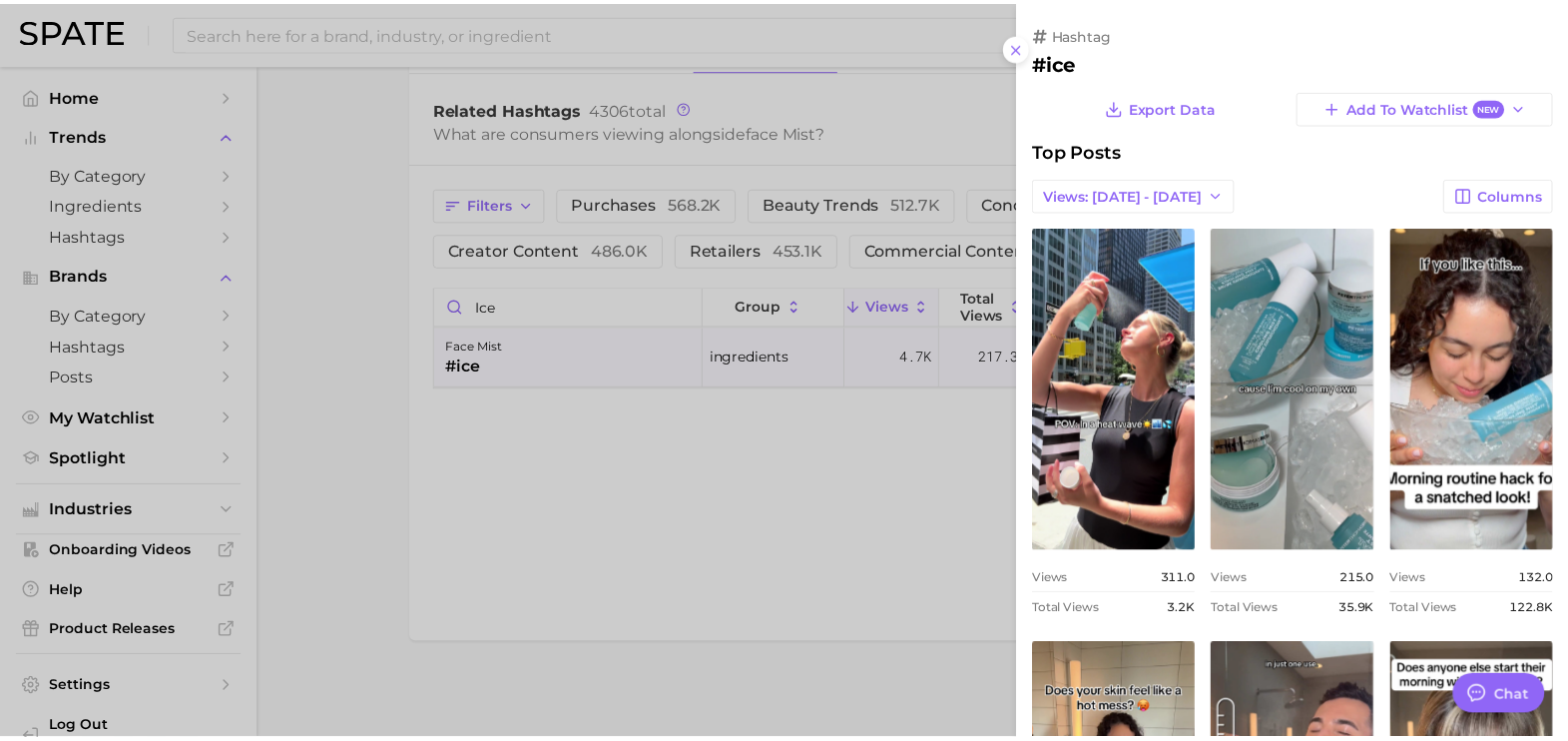 scroll, scrollTop: 0, scrollLeft: 0, axis: both 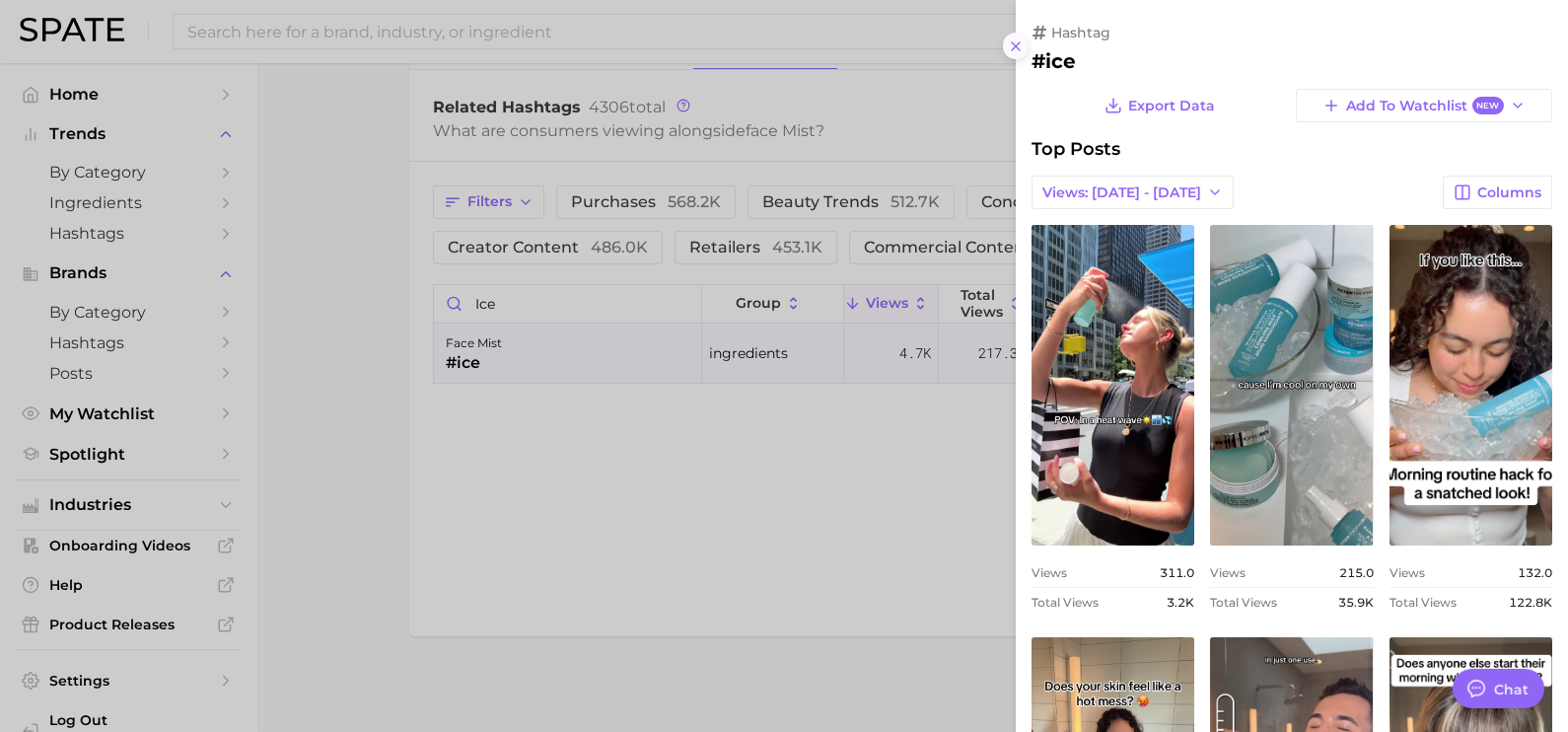 click 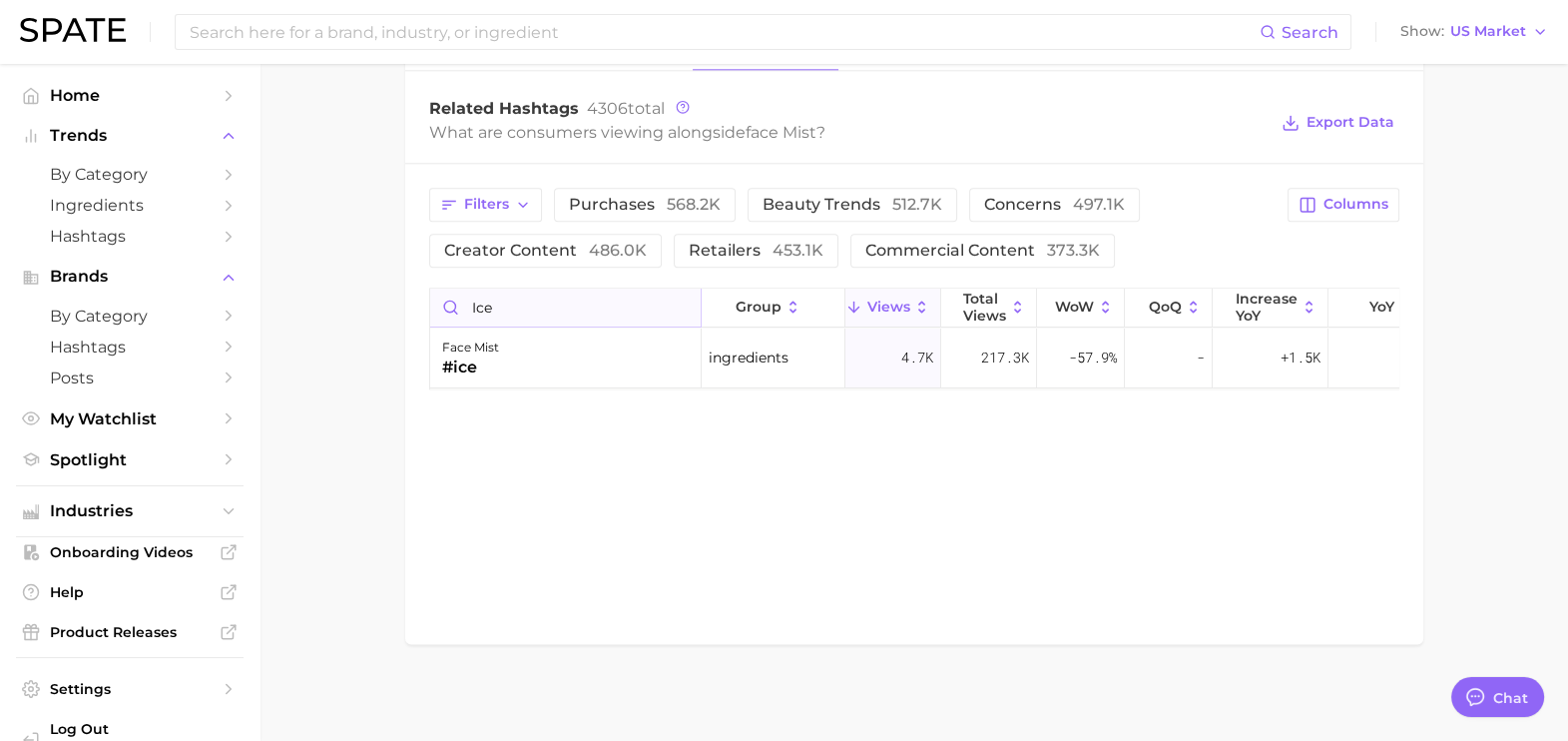 click on "ice" at bounding box center (565, 308) 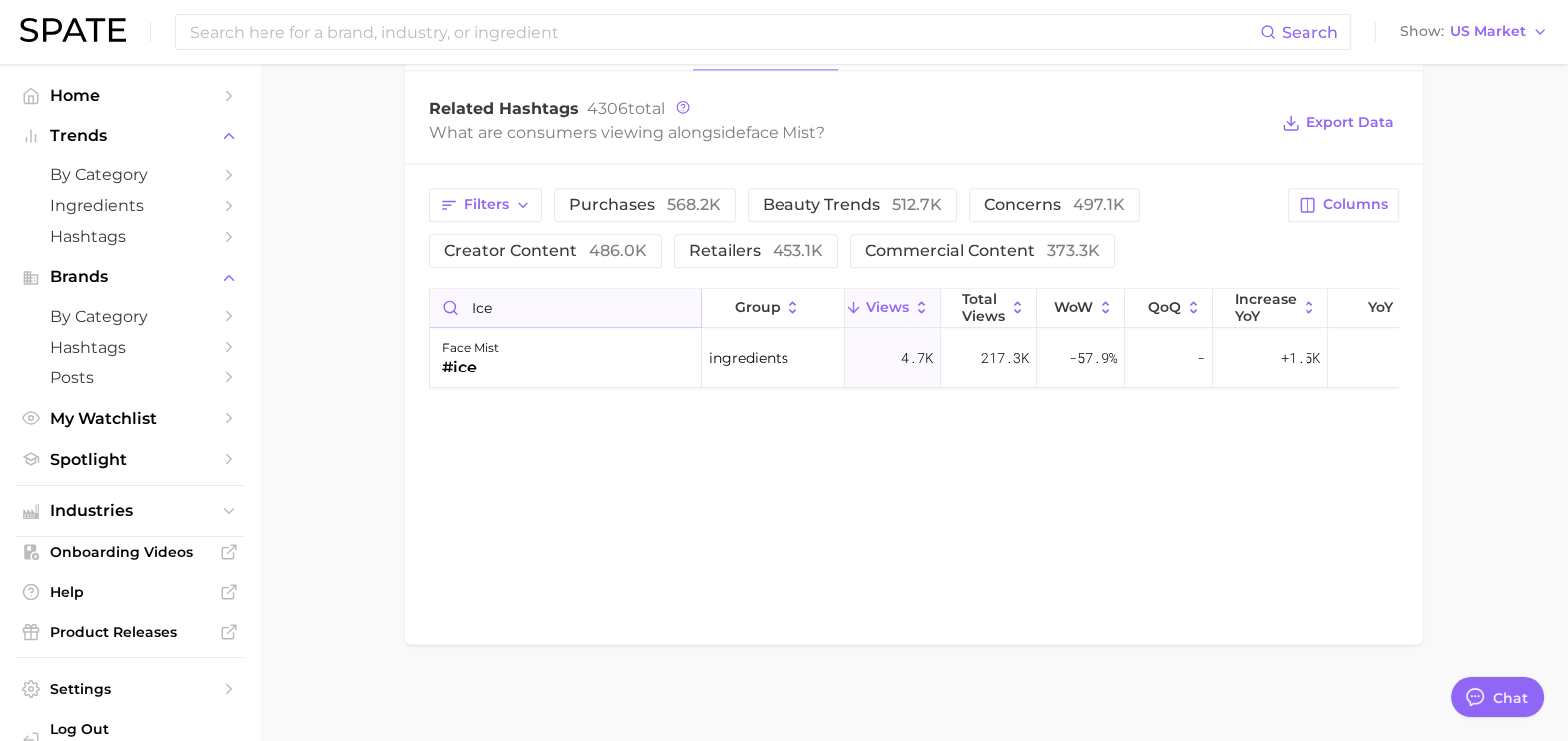 click on "ice" at bounding box center [565, 308] 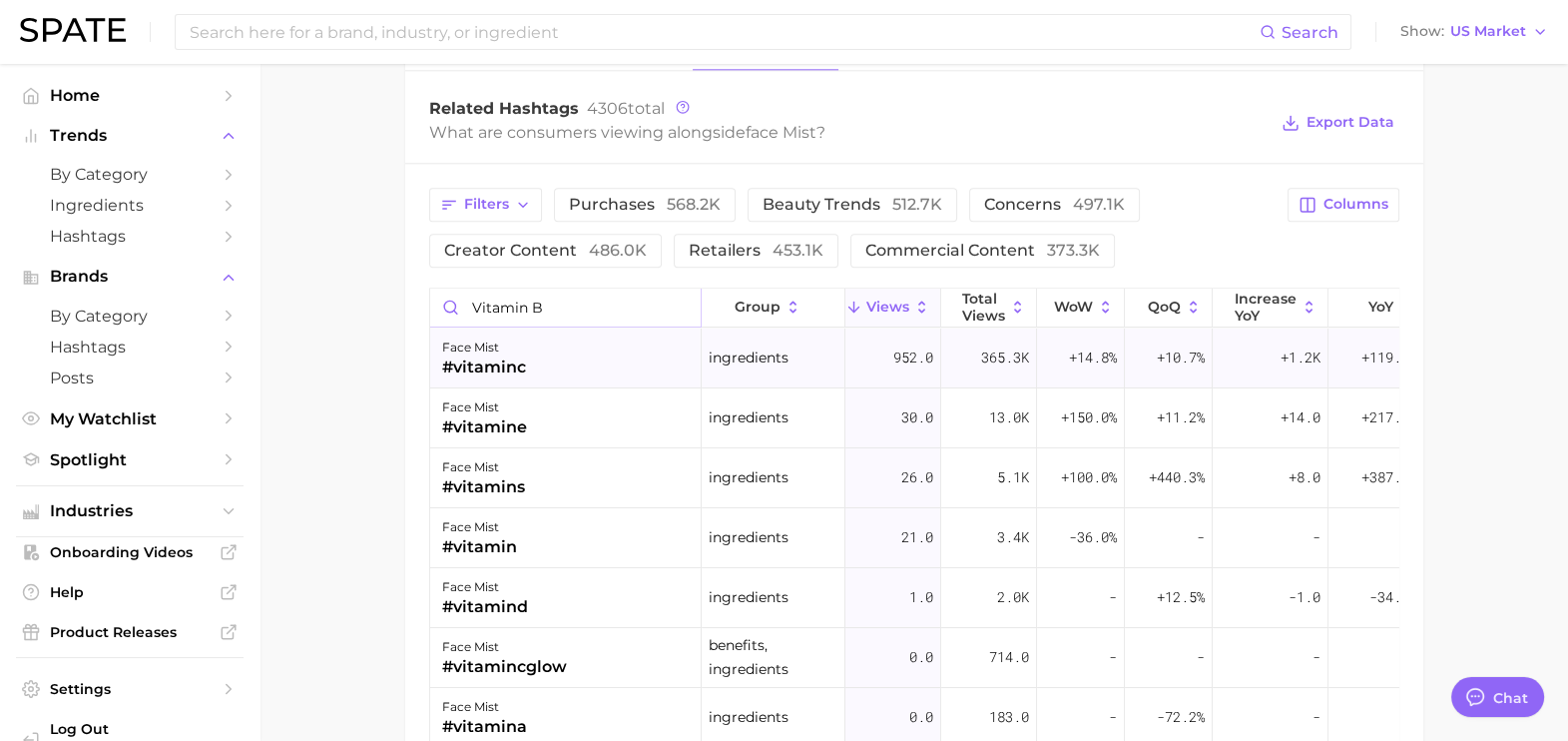scroll, scrollTop: 38, scrollLeft: 0, axis: vertical 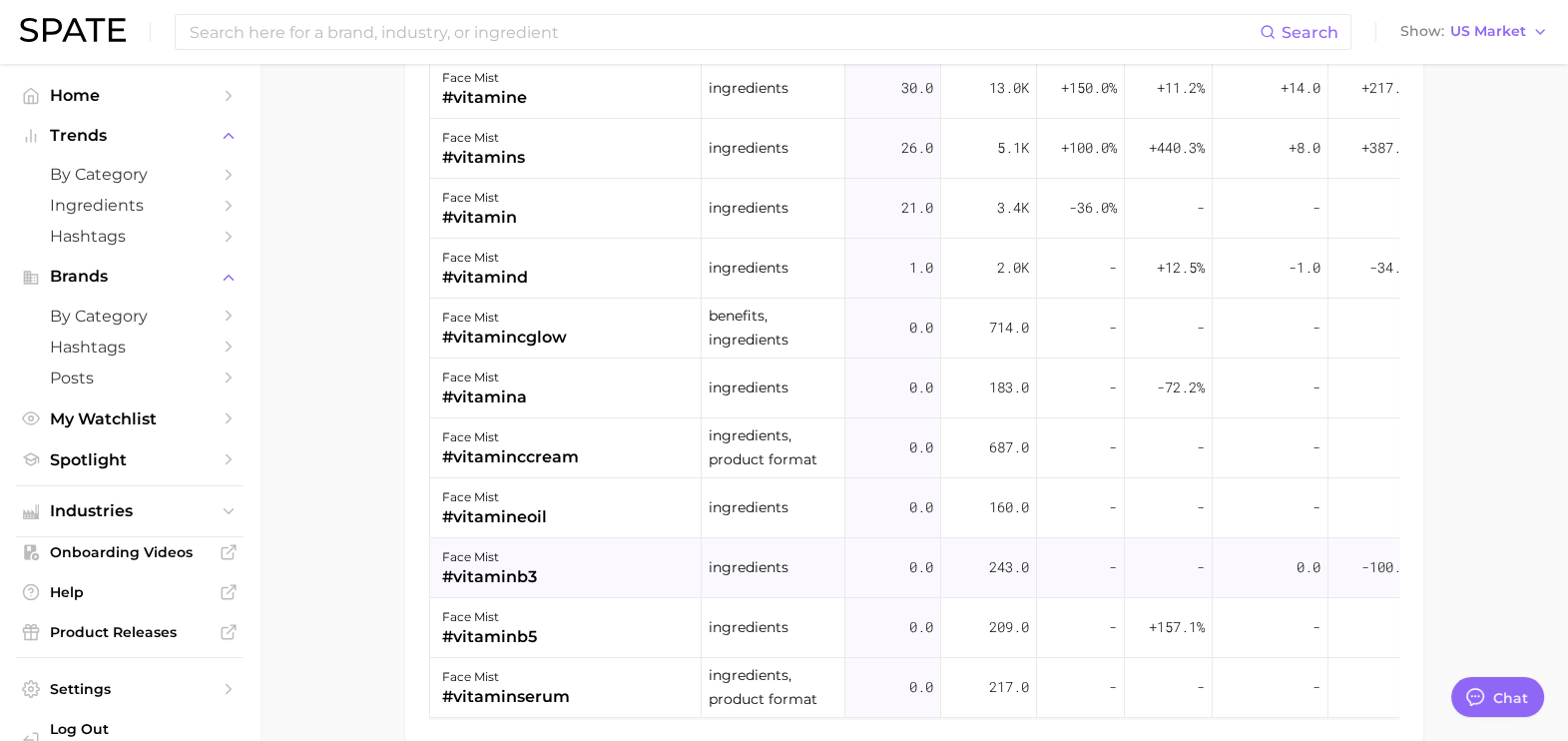 type on "vitamin b" 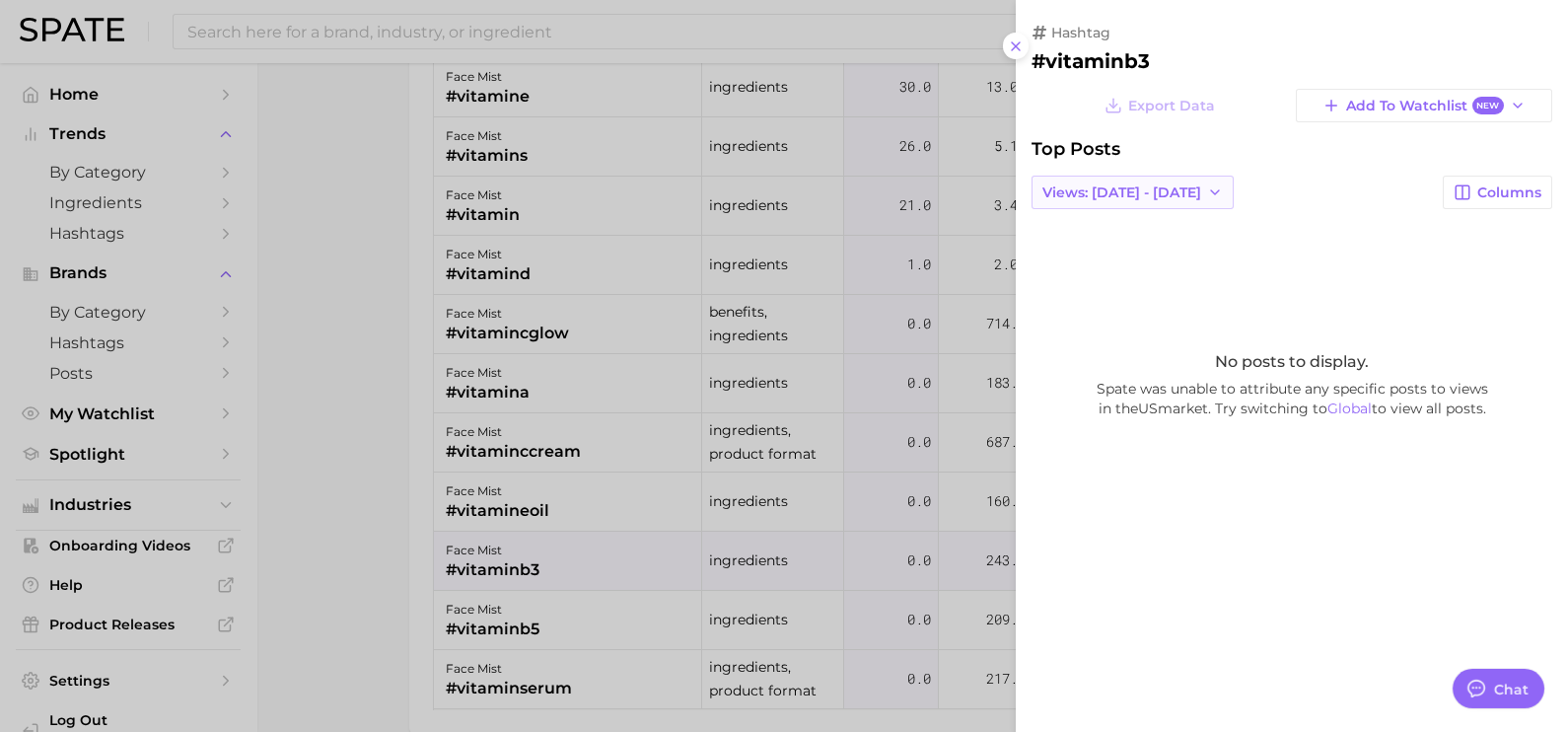 click on "Views: [DATE] -  [DATE]" at bounding box center [1132, 192] 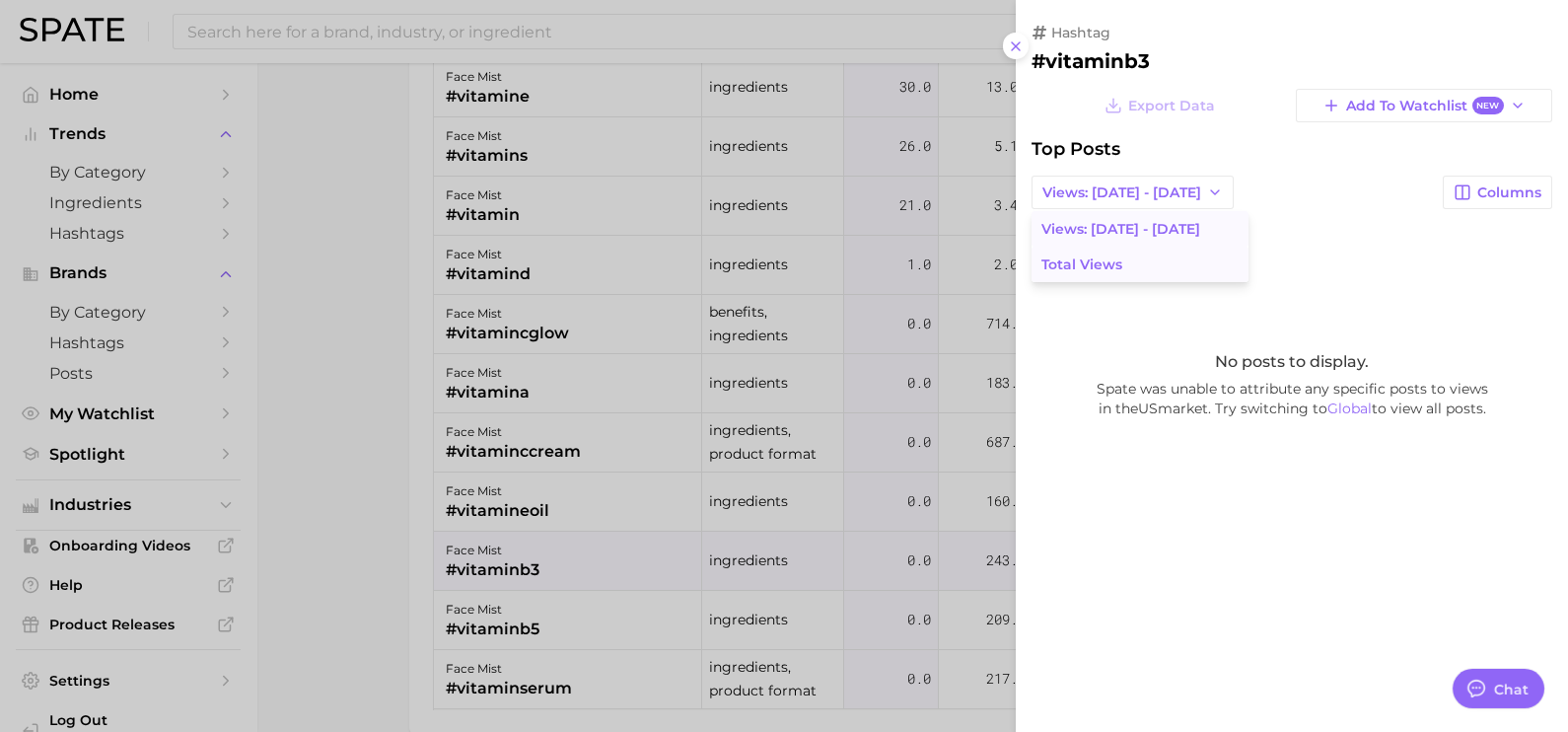 click on "Total Views" at bounding box center (1140, 264) 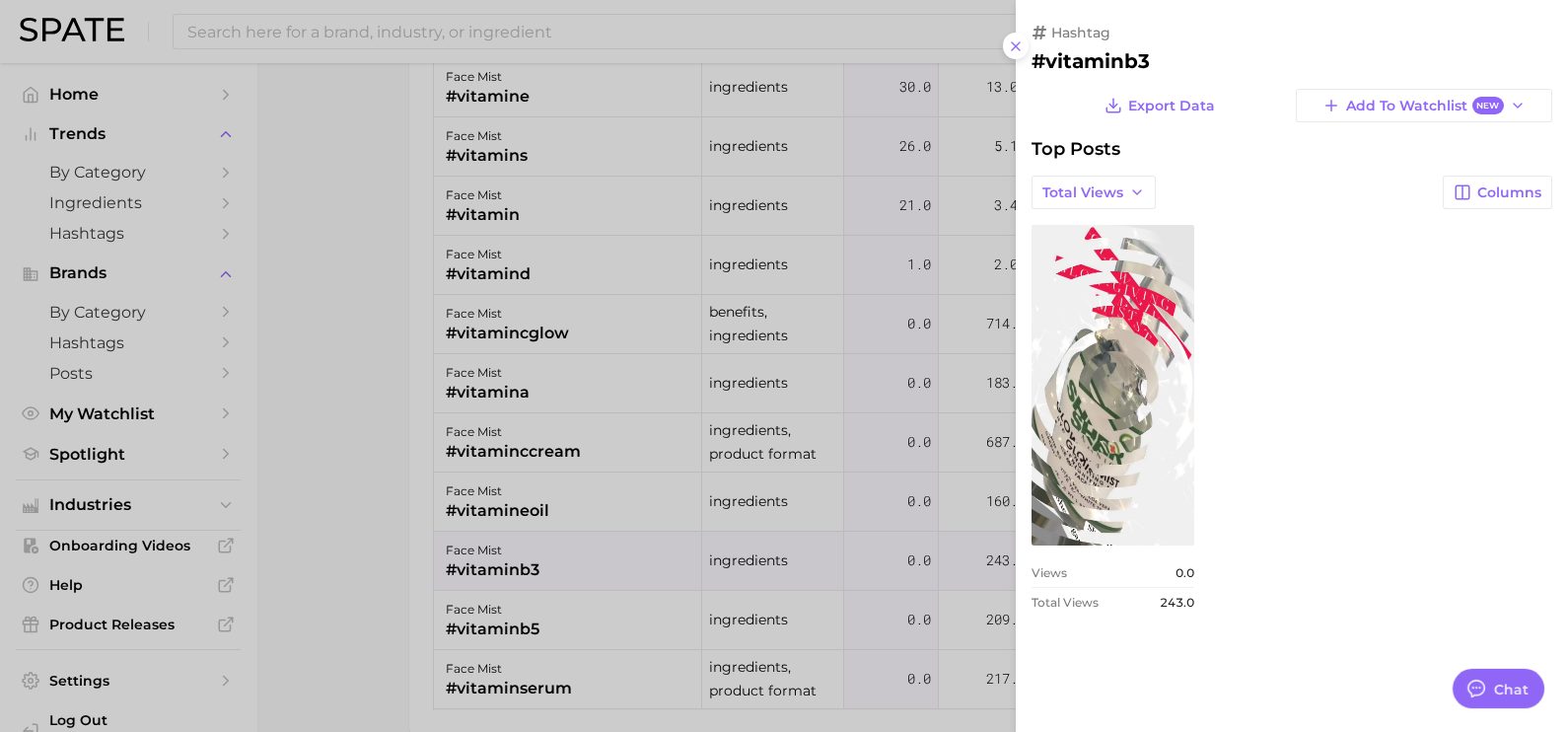 scroll, scrollTop: 0, scrollLeft: 0, axis: both 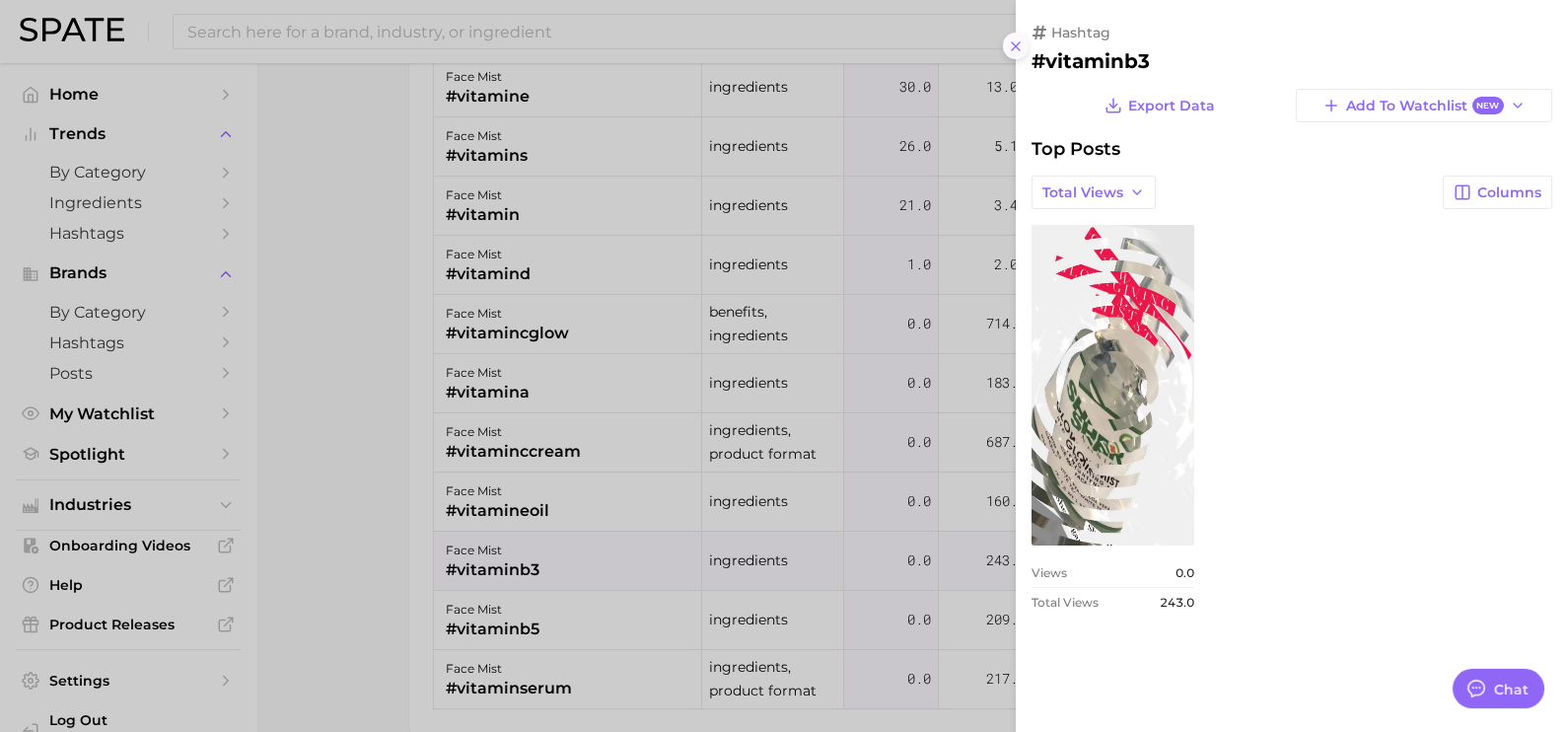 click 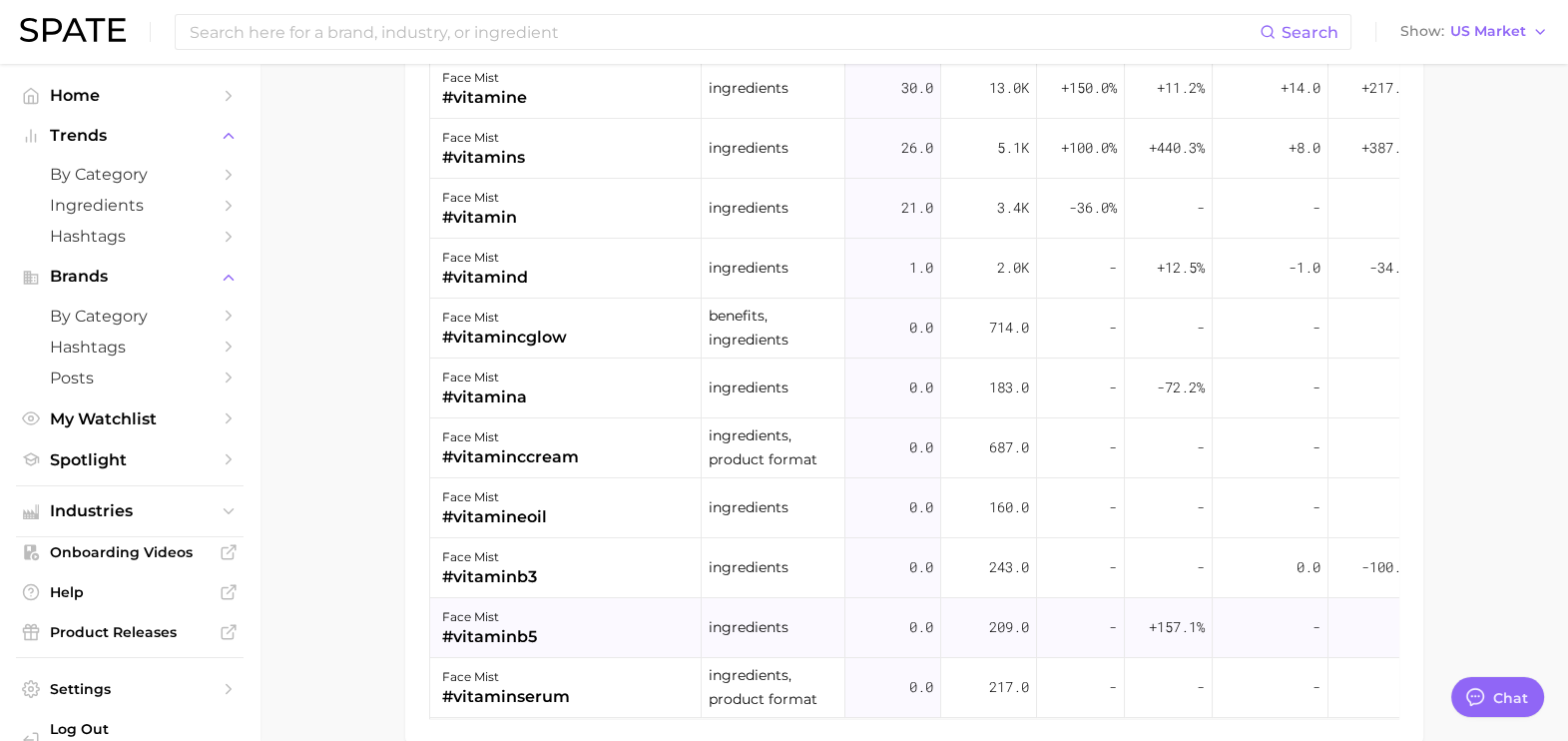 click on "face mist #vitaminb5" at bounding box center (566, 628) 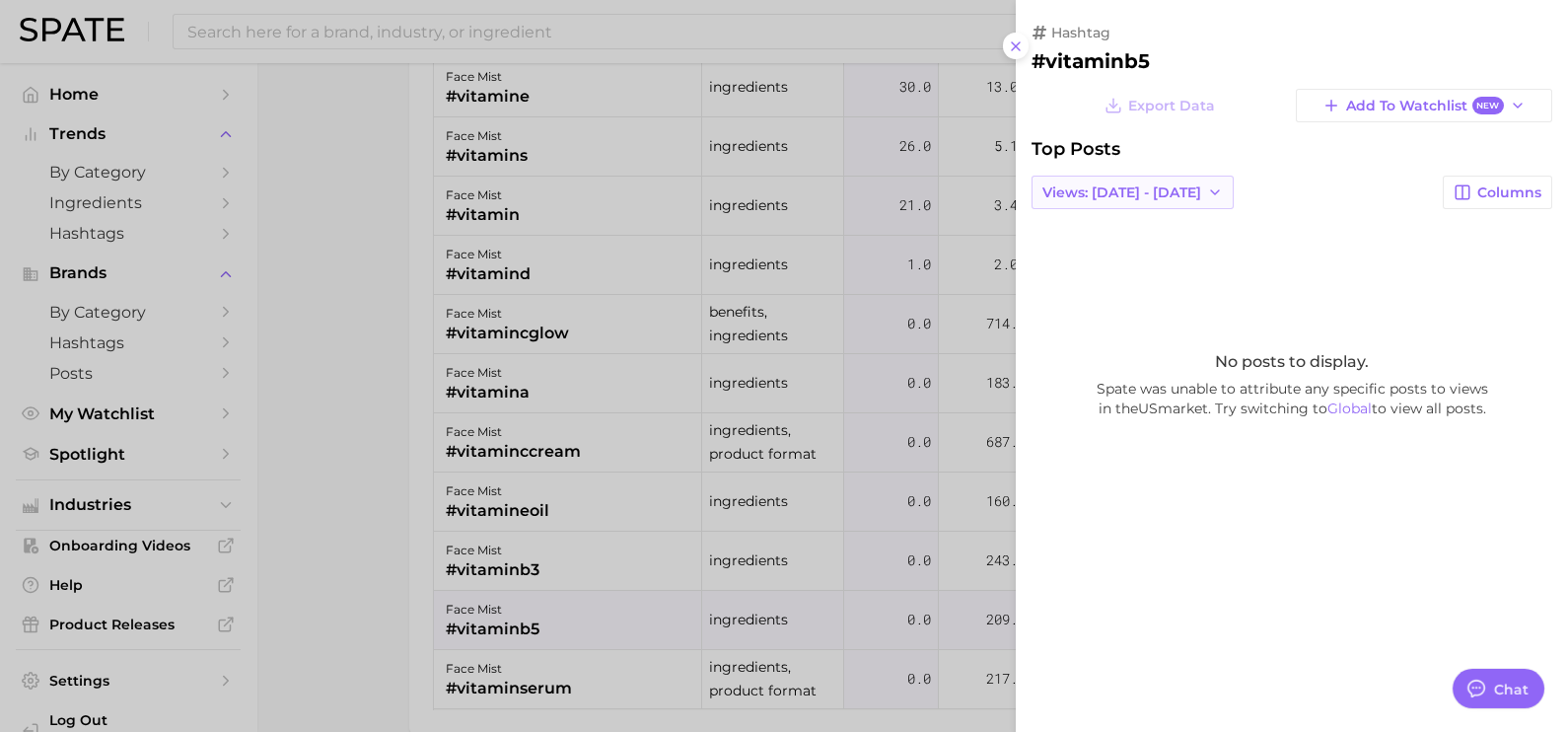 click on "Views: [DATE] -  [DATE]" at bounding box center (1121, 192) 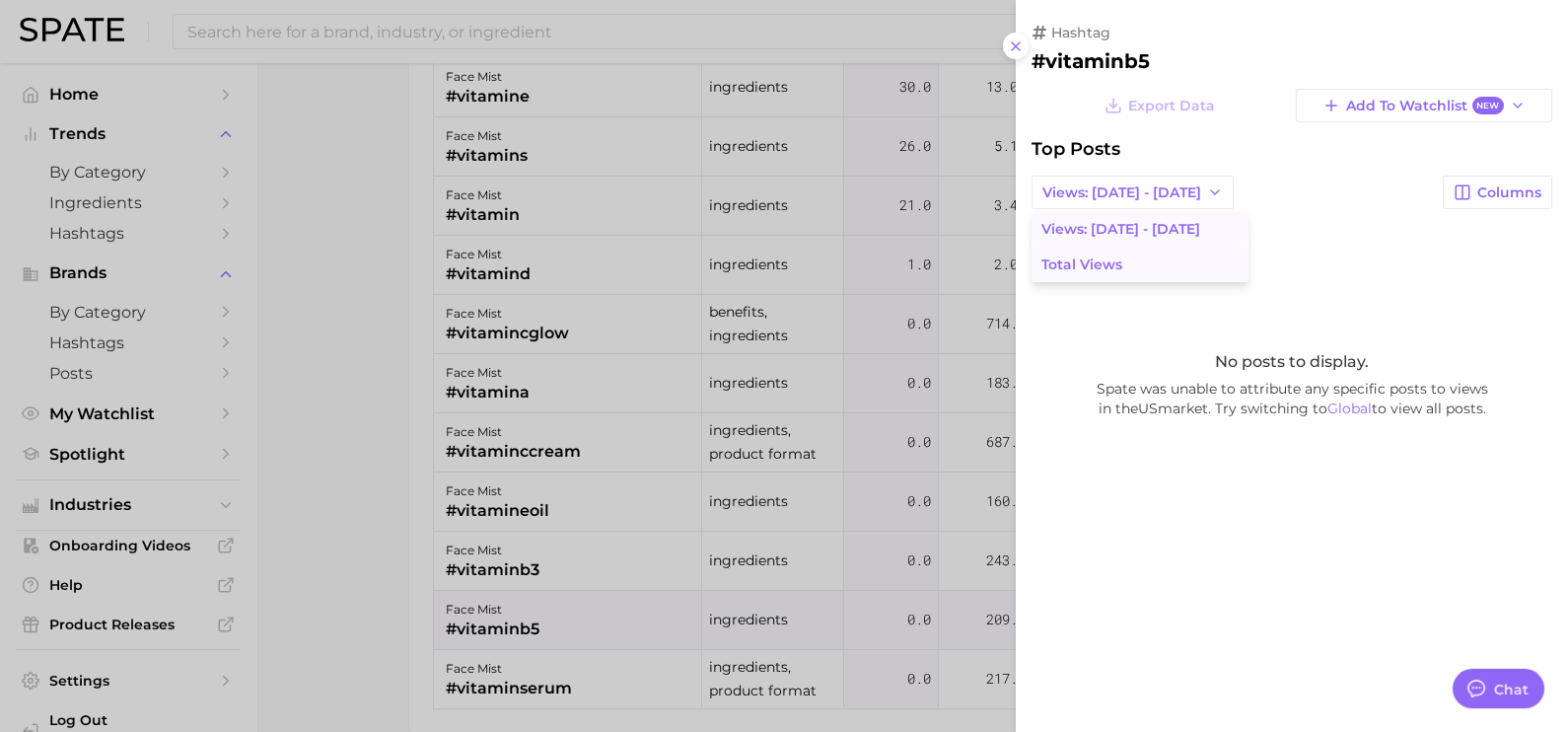 click on "Total Views" at bounding box center (1082, 264) 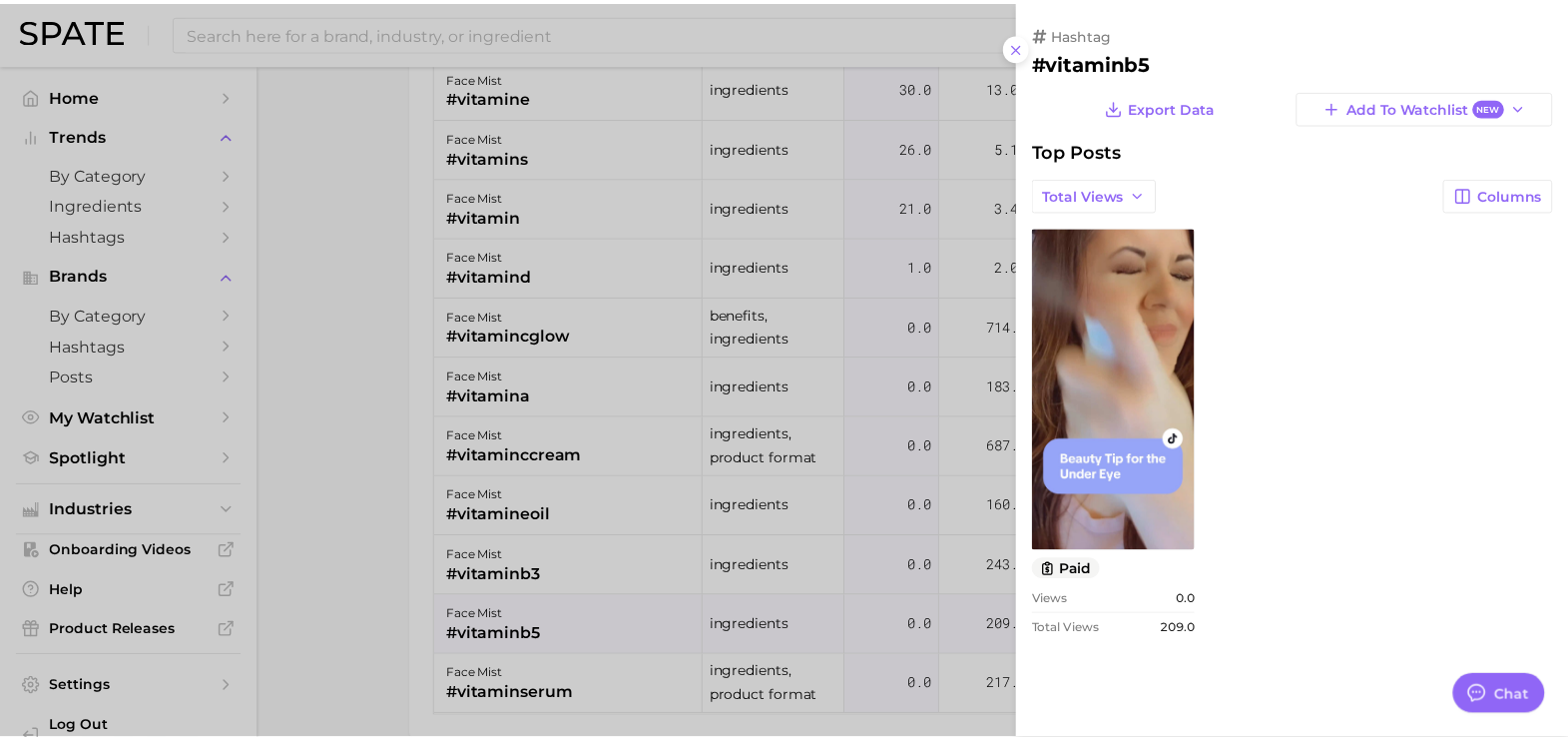 scroll, scrollTop: 0, scrollLeft: 0, axis: both 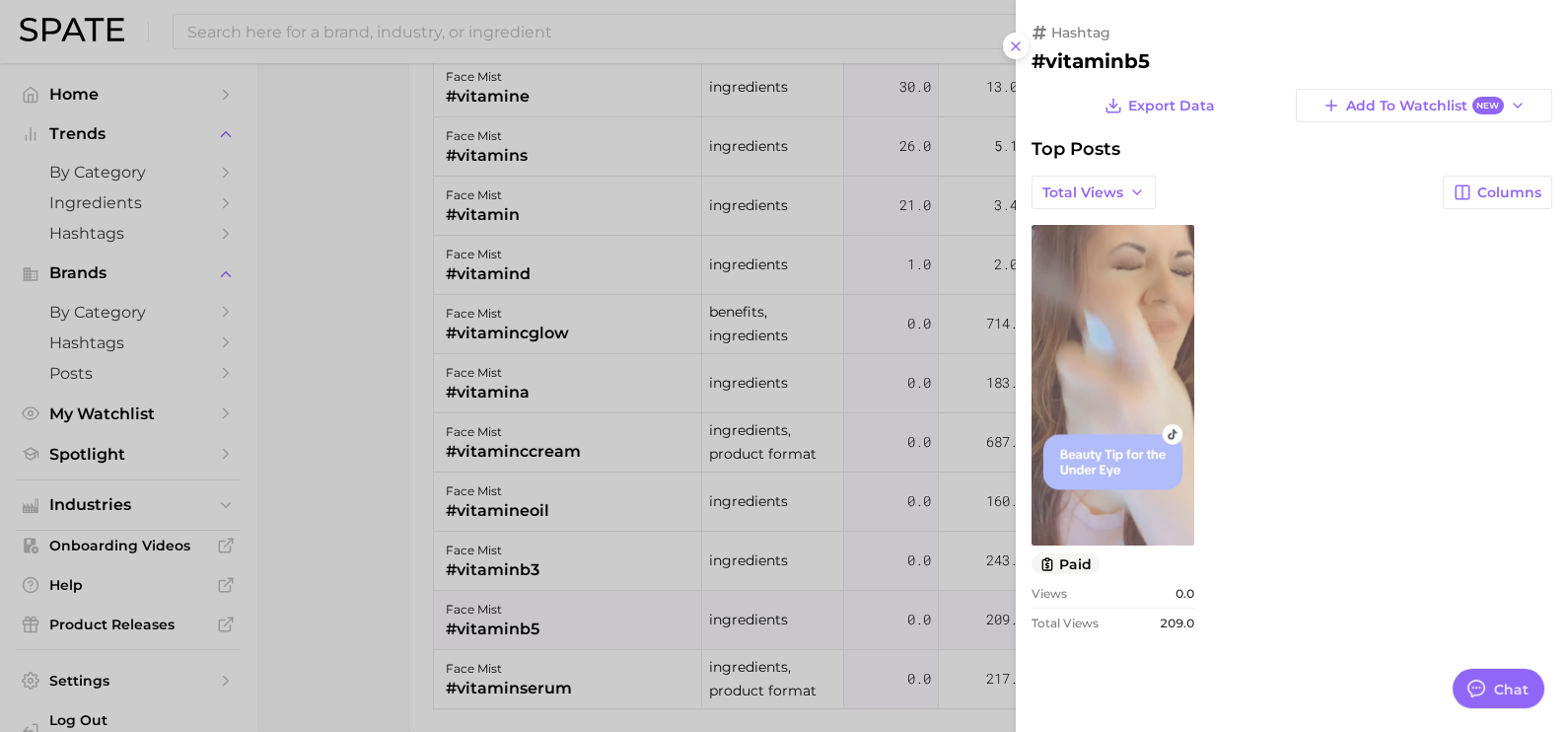 click on "view post on TikTok" at bounding box center [1112, 385] 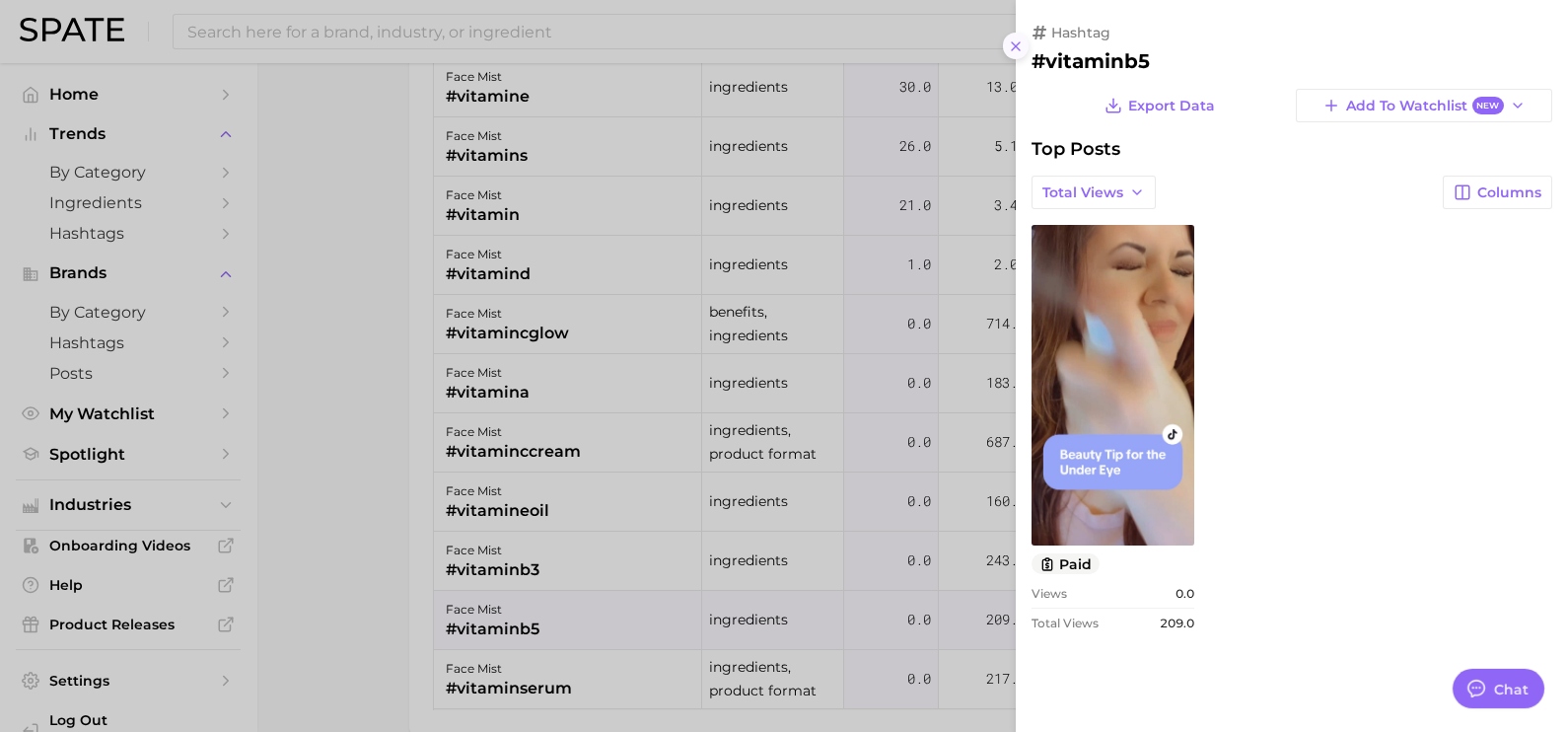 click 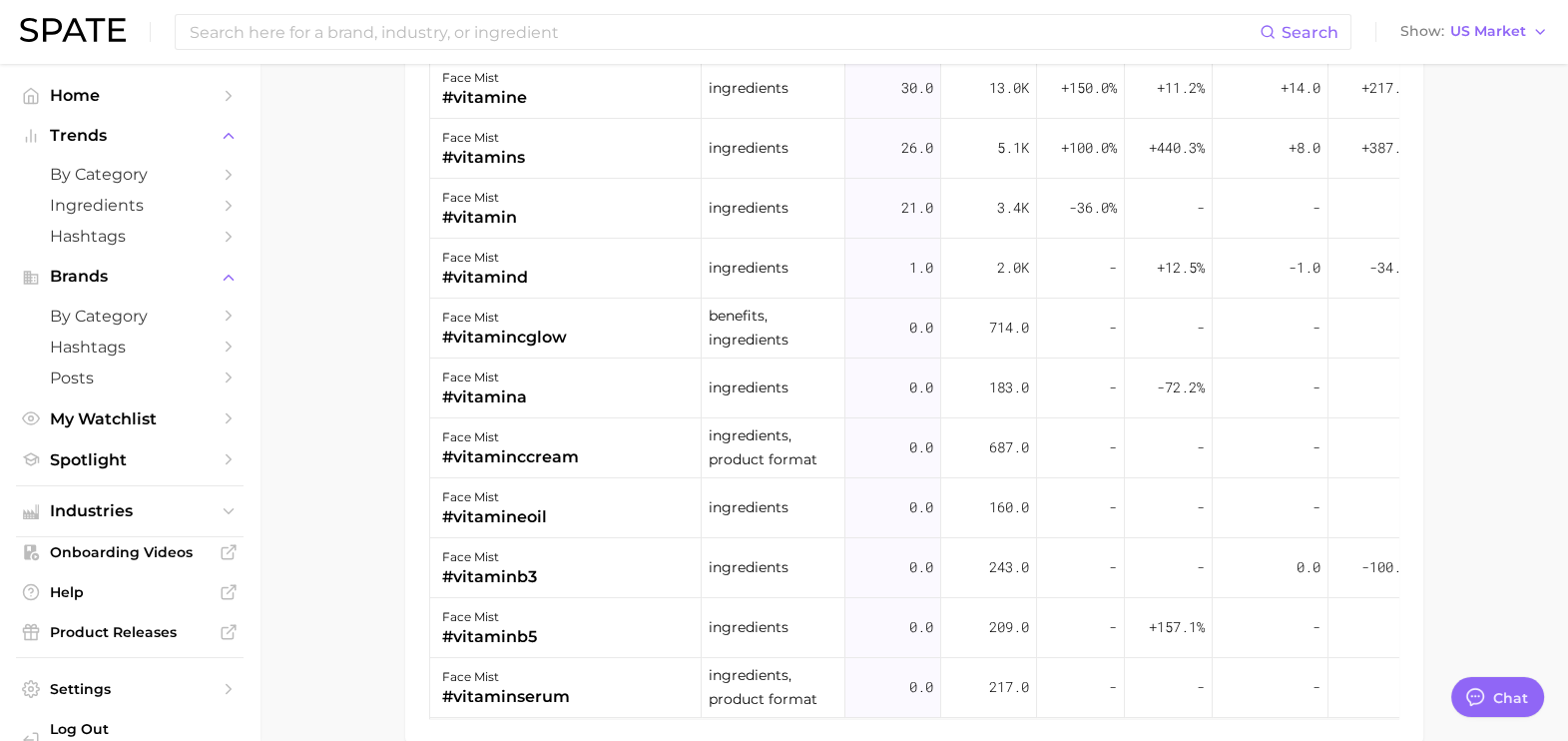 scroll, scrollTop: 0, scrollLeft: 0, axis: both 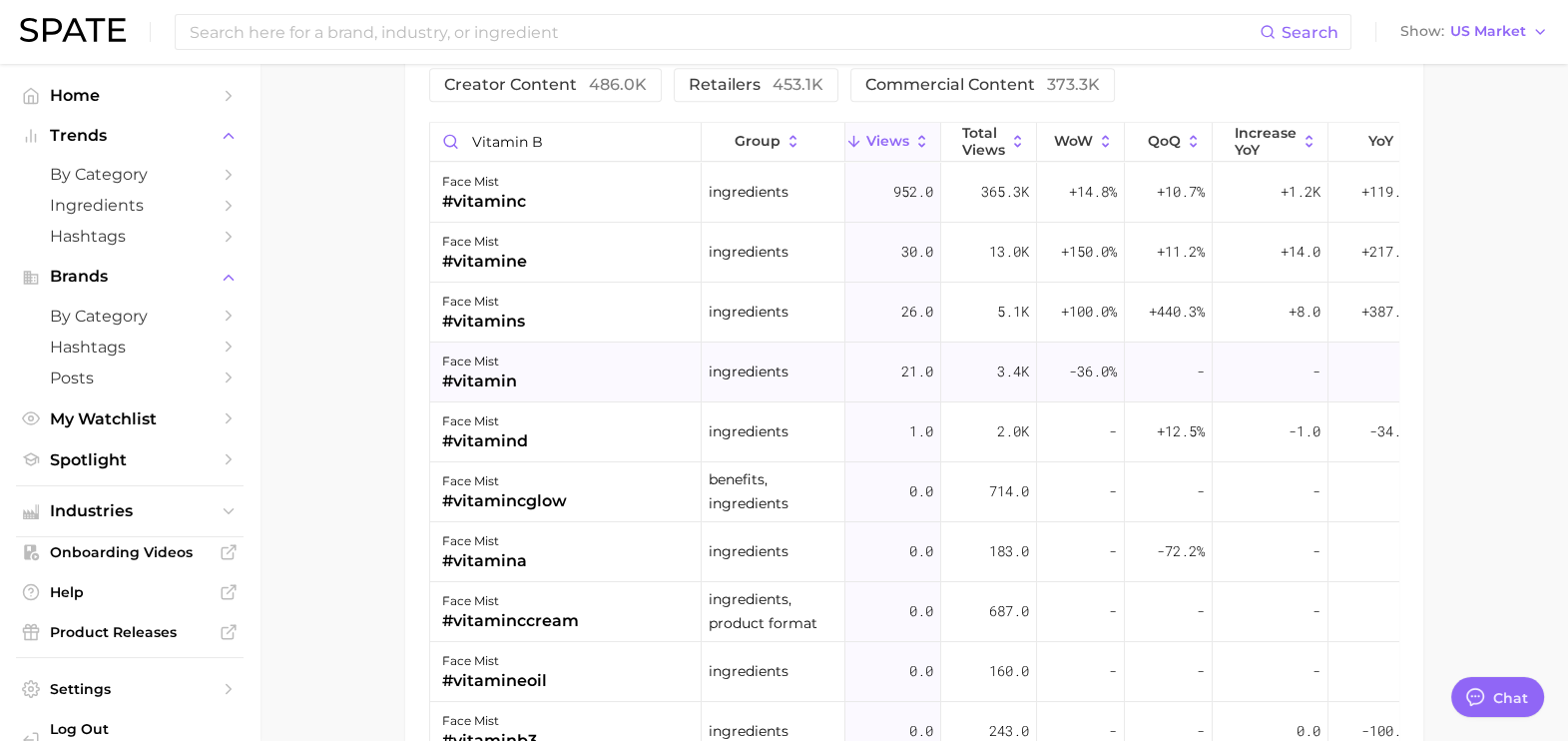click on "face mist #vitamin" at bounding box center [566, 372] 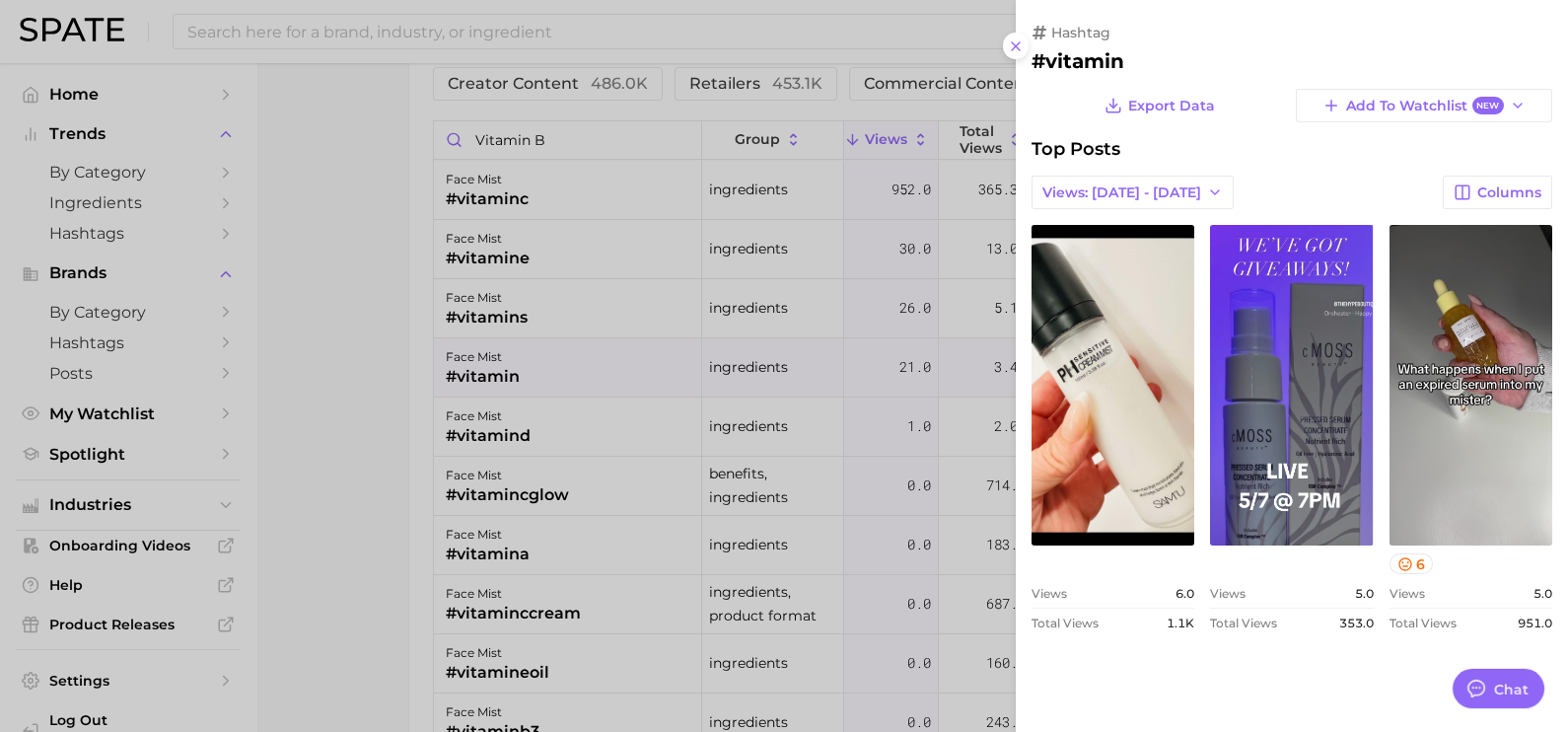 scroll, scrollTop: 0, scrollLeft: 0, axis: both 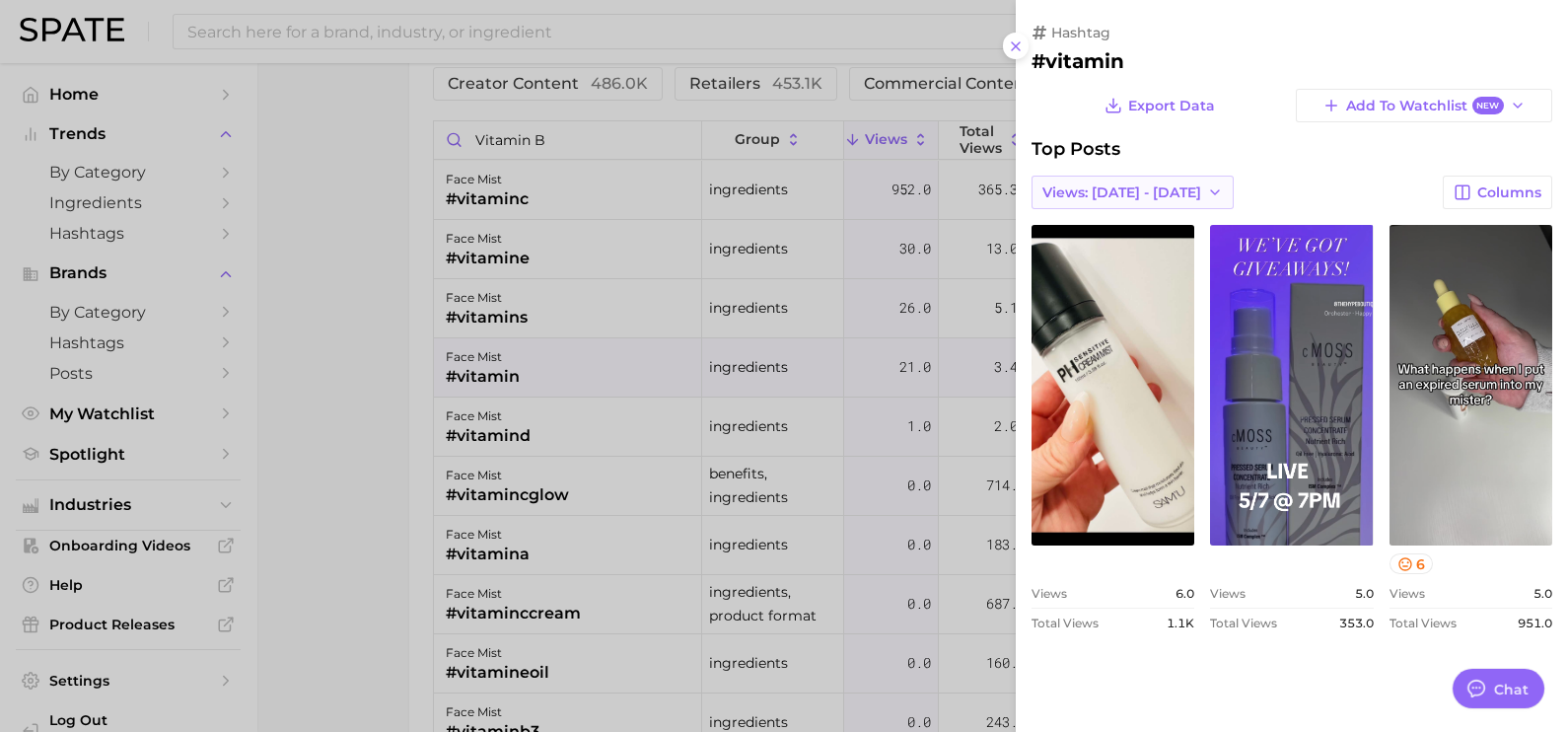 click on "Views: [DATE] -  [DATE]" at bounding box center (1121, 192) 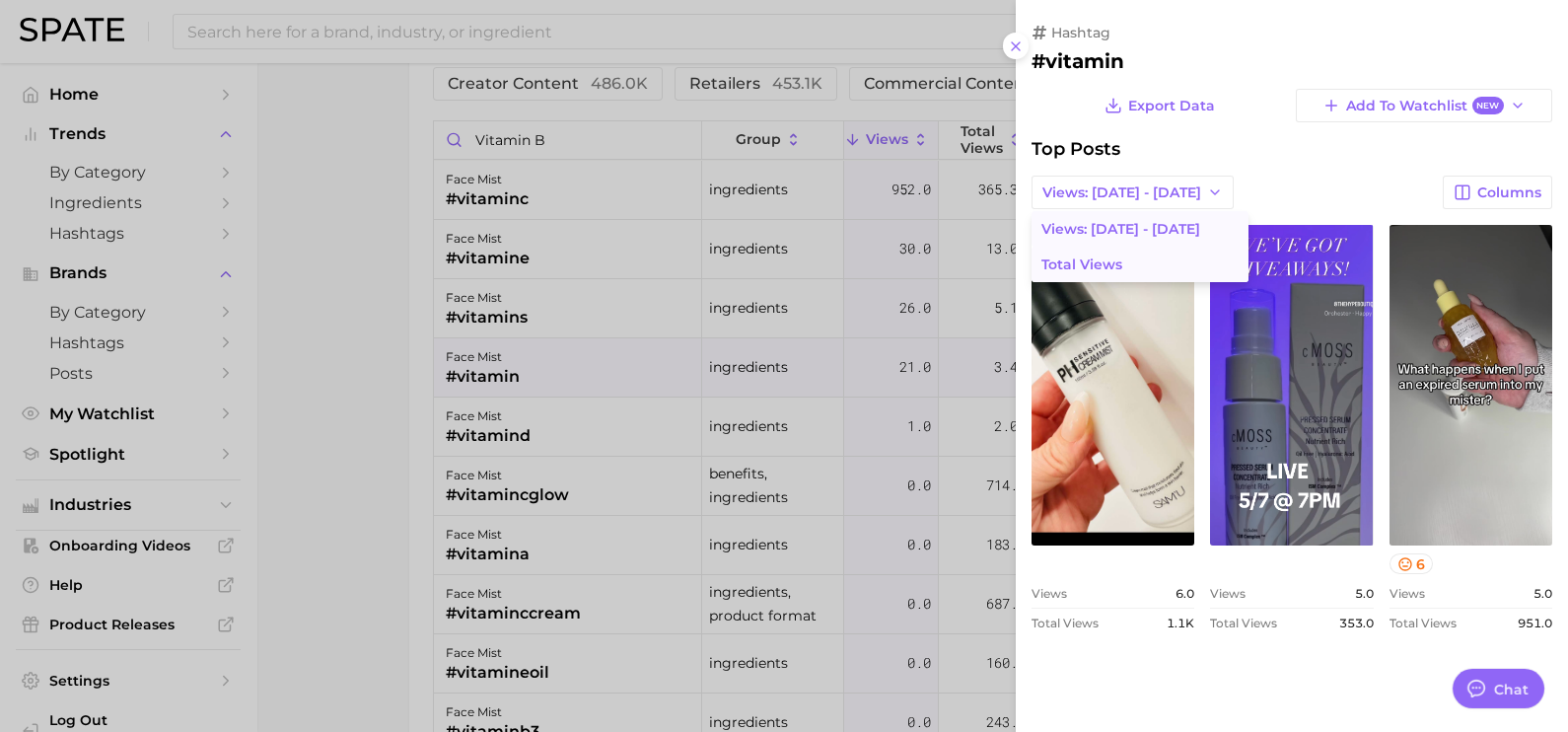 click on "Total Views" at bounding box center (1082, 264) 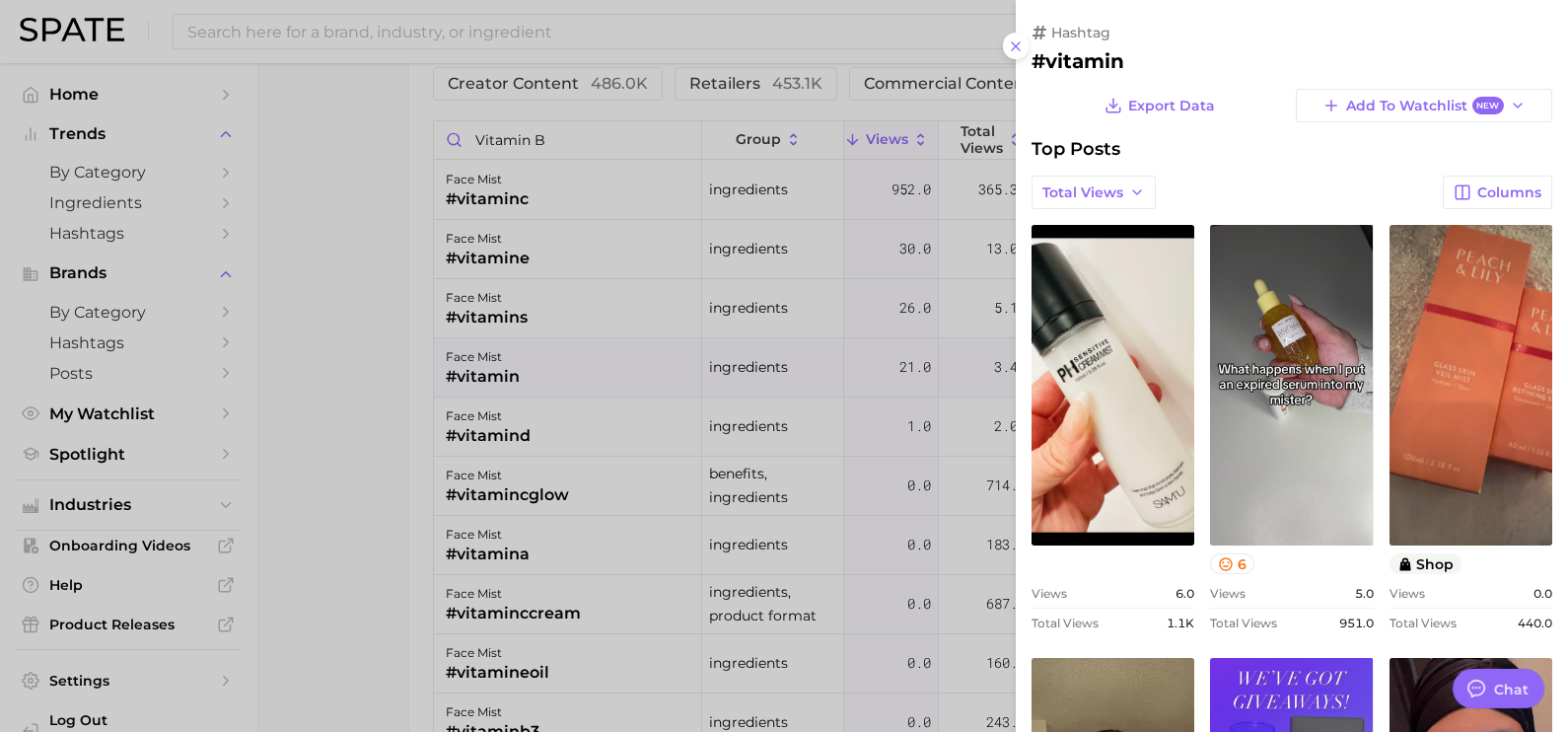 scroll, scrollTop: 0, scrollLeft: 0, axis: both 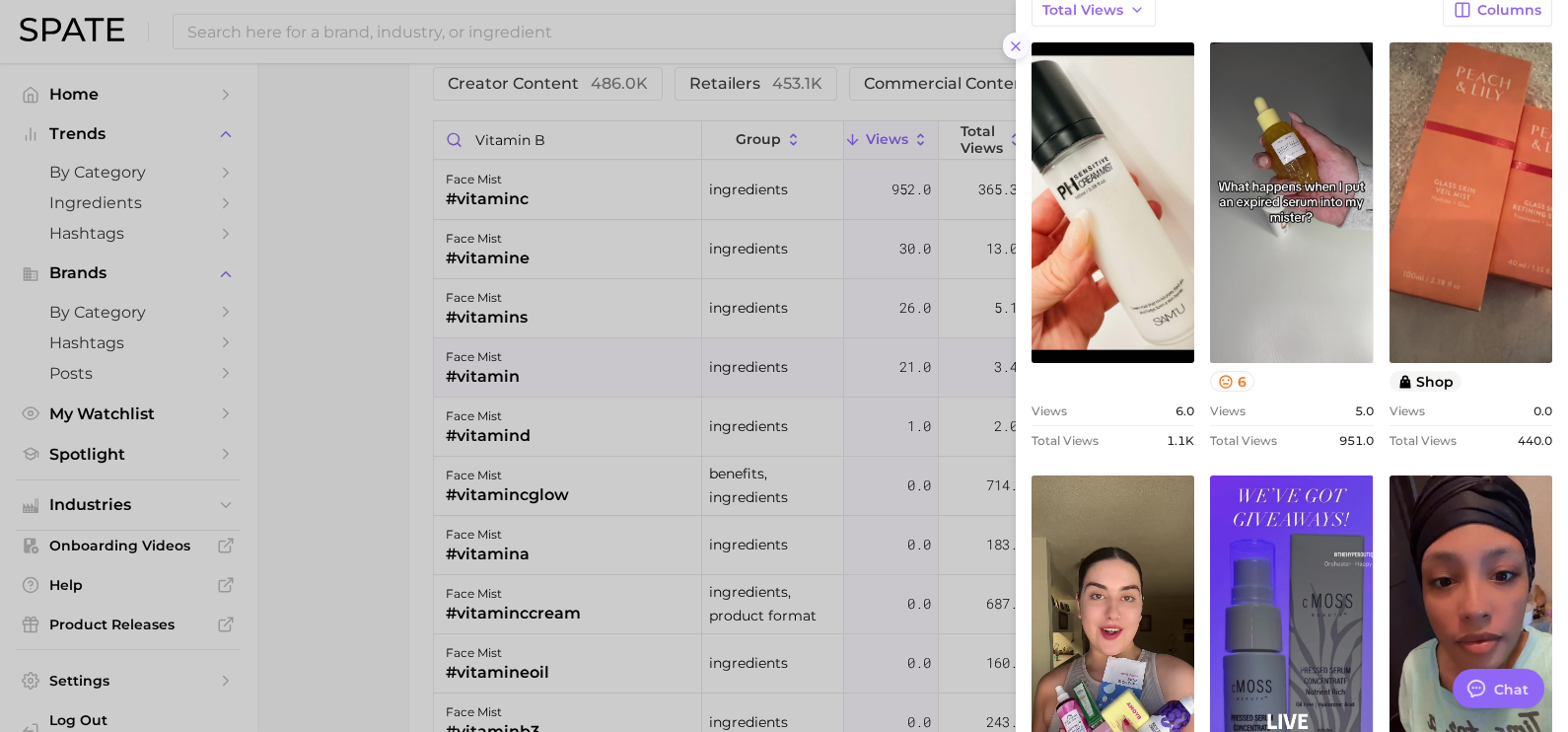 click 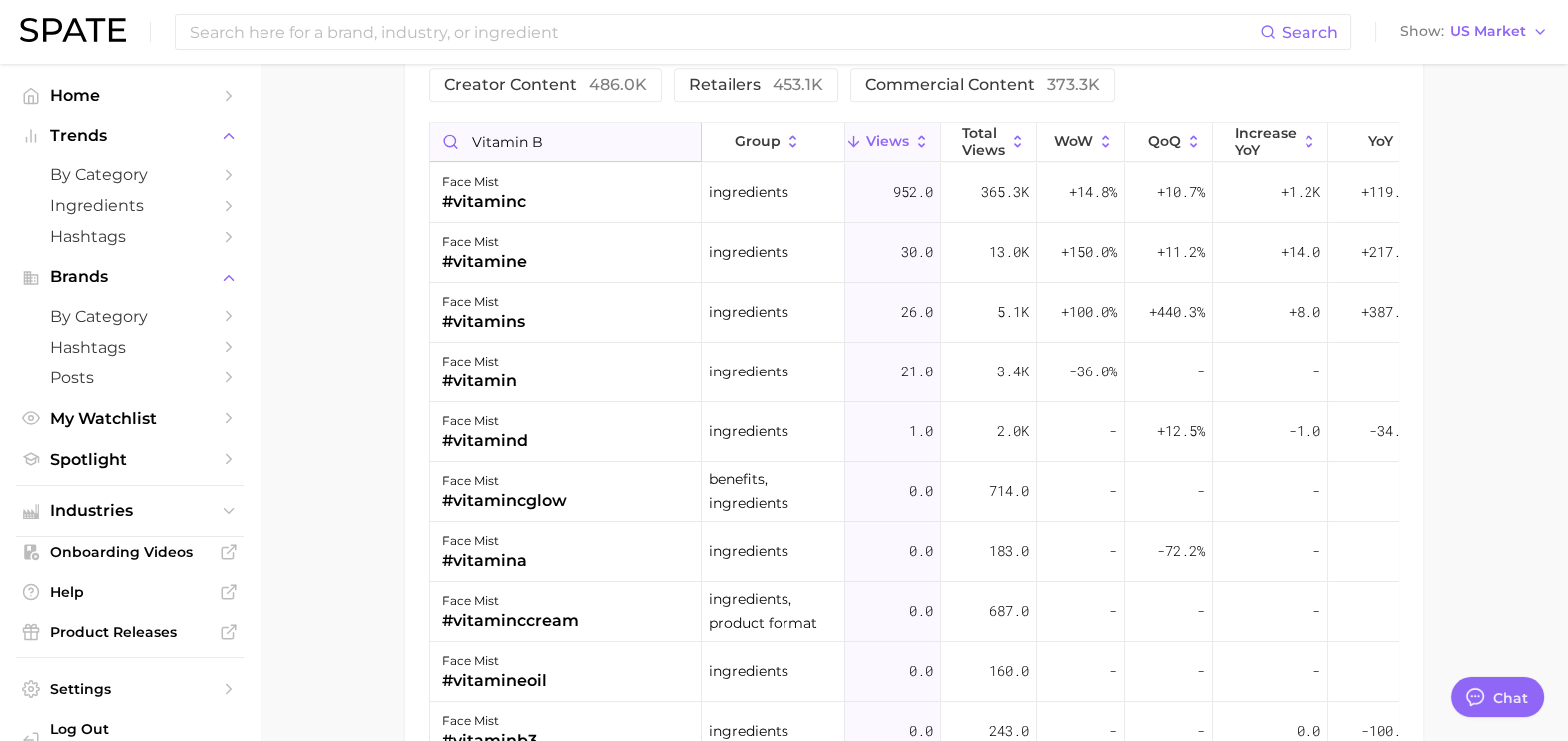 click on "vitamin b" at bounding box center [565, 142] 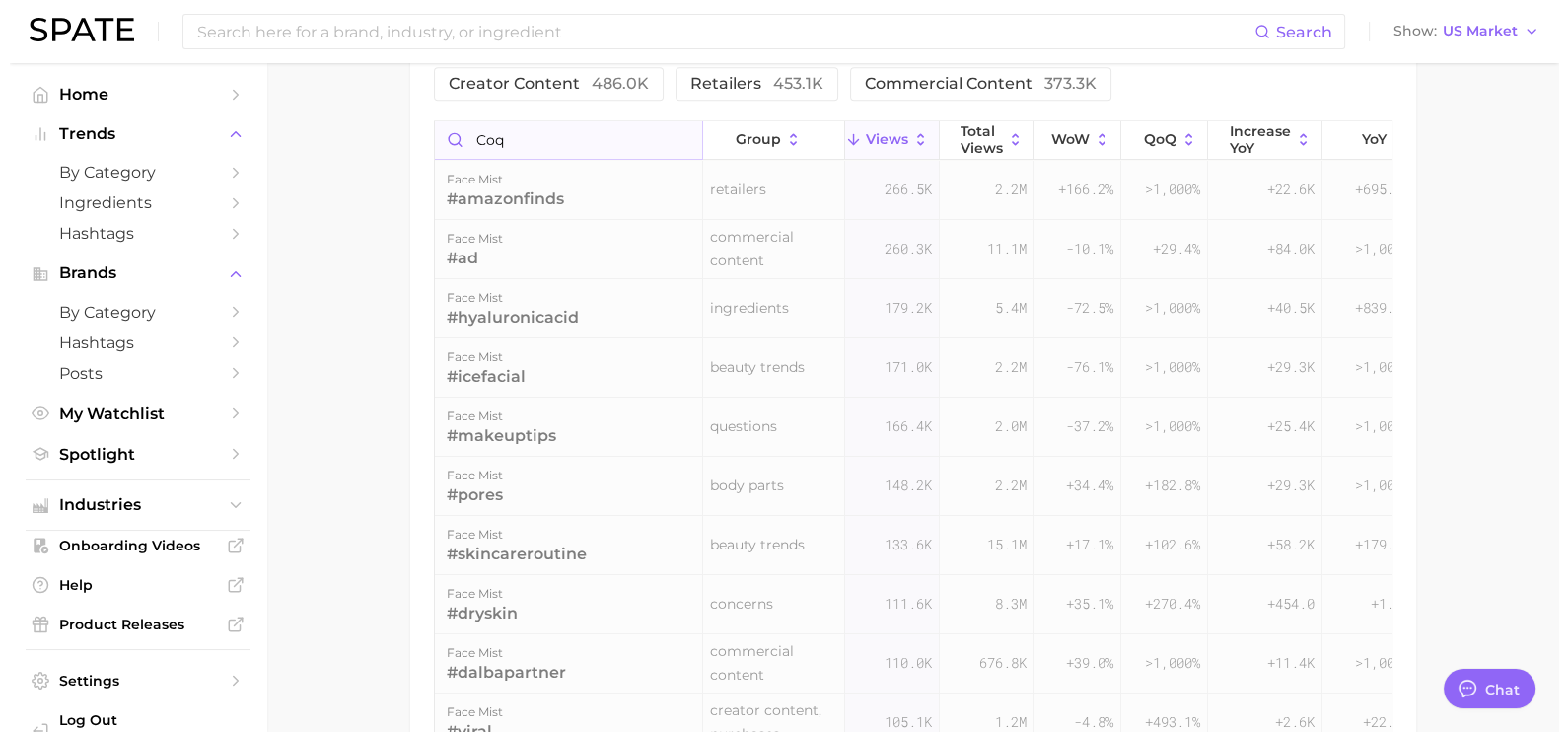 scroll, scrollTop: 2928, scrollLeft: 0, axis: vertical 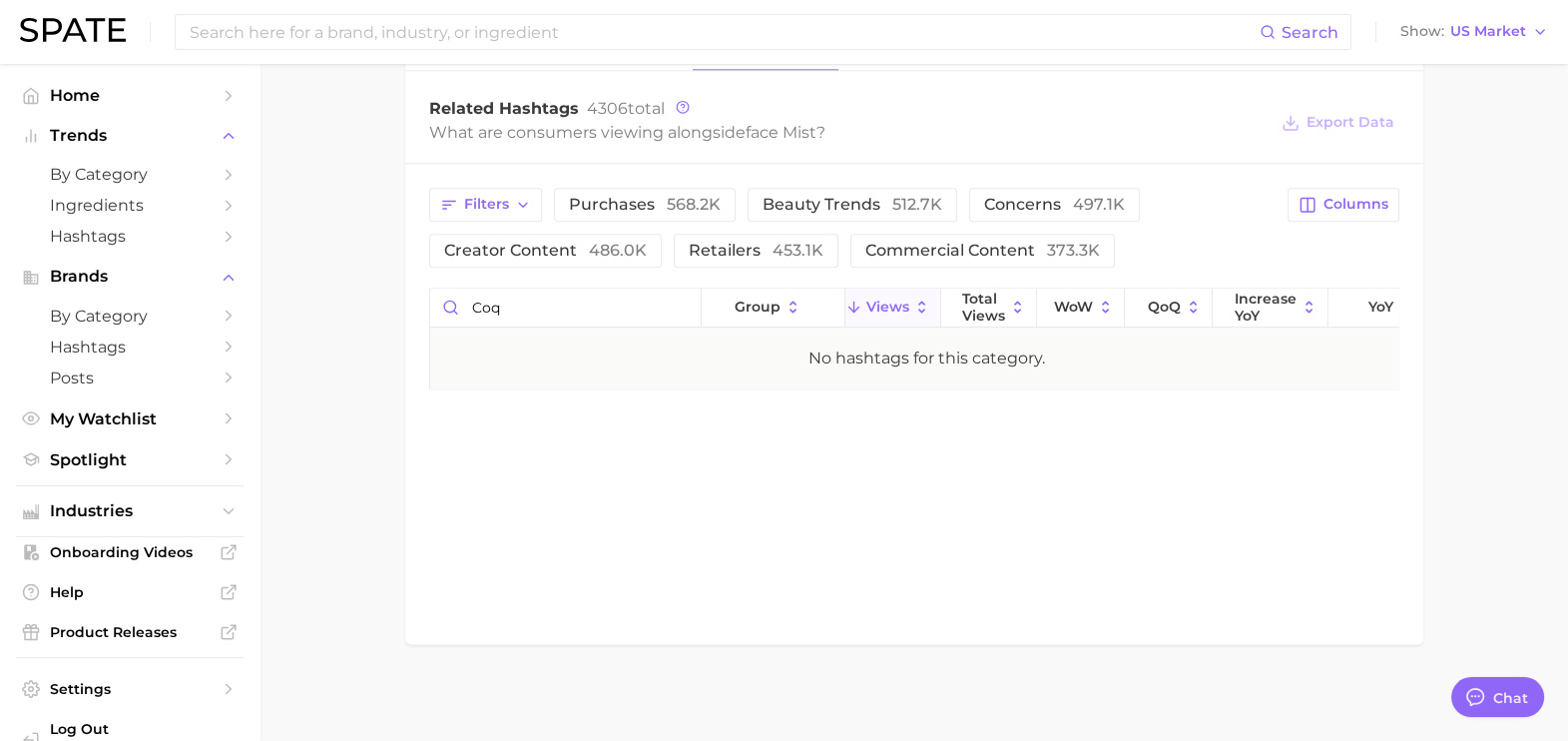 click on "No hashtags for this category." at bounding box center [927, 359] 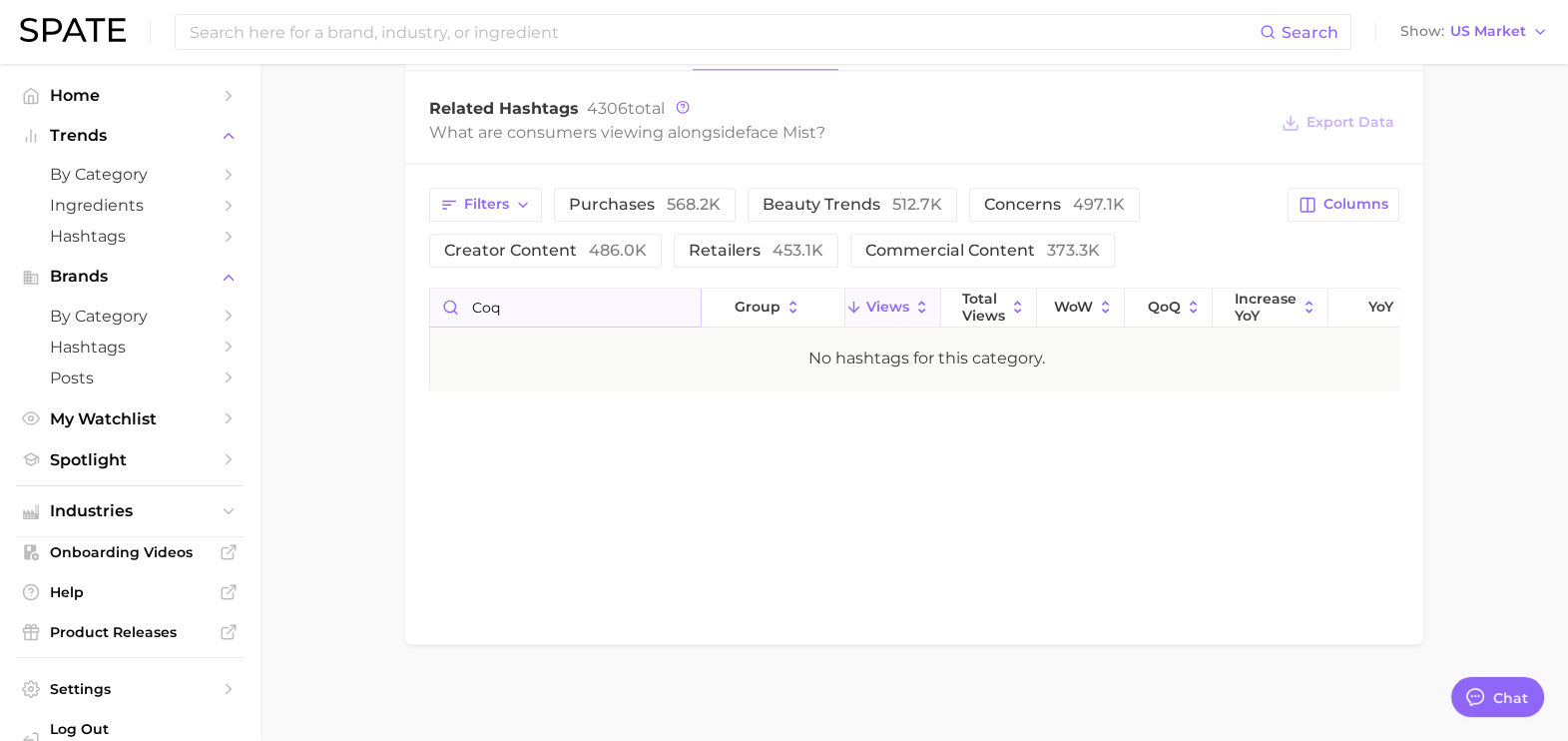 click on "coq" at bounding box center [565, 308] 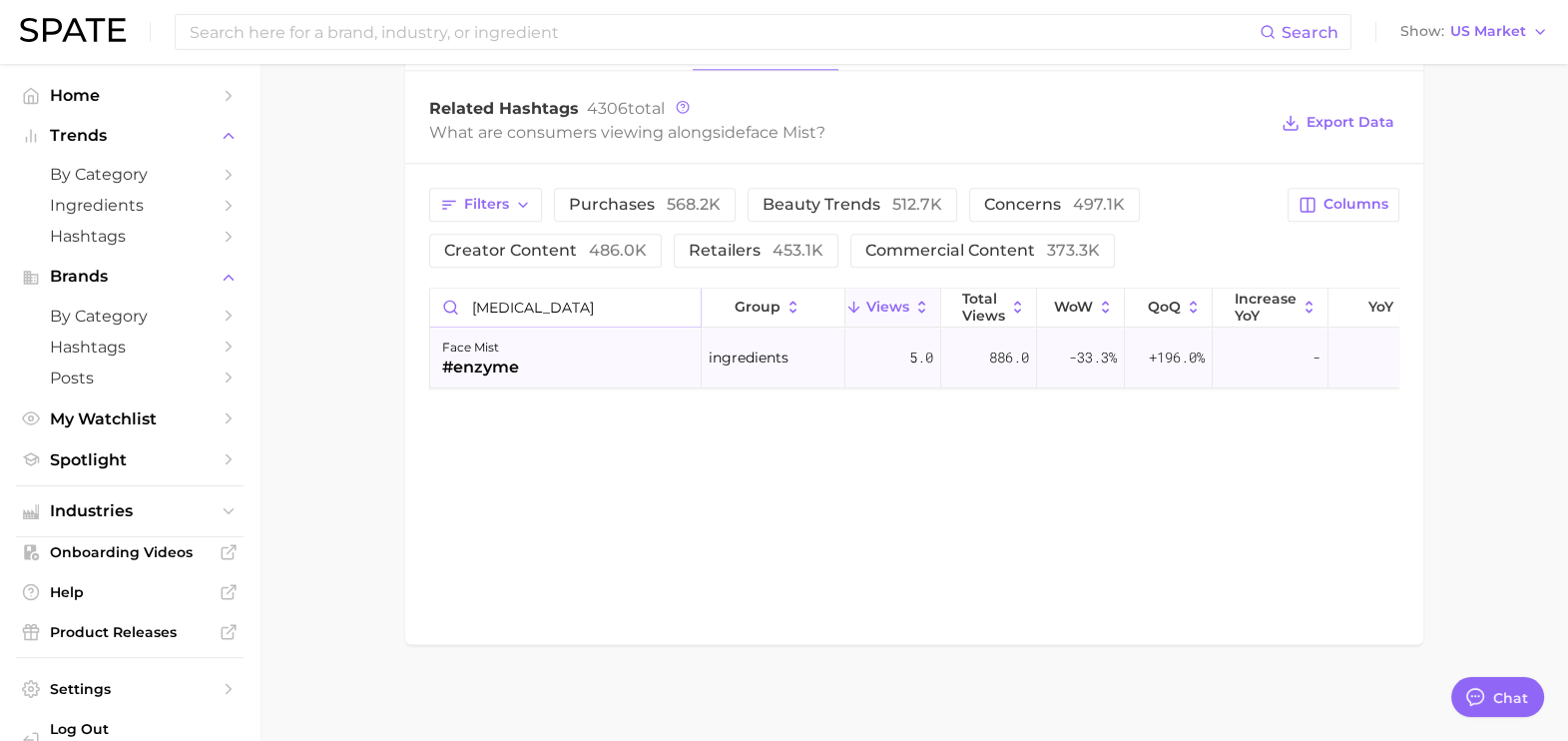 type on "coenzyme" 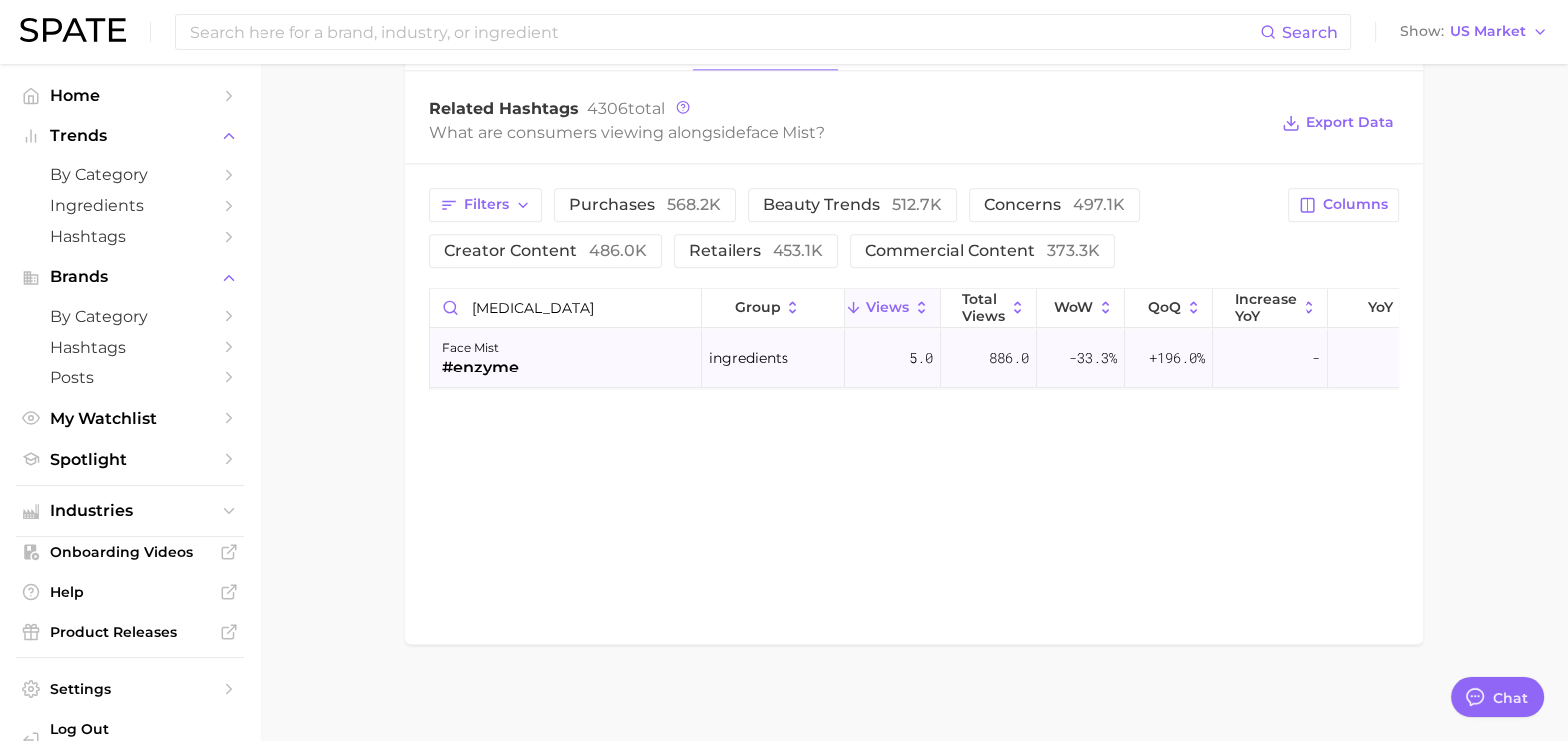 click on "face mist #enzyme" at bounding box center (566, 359) 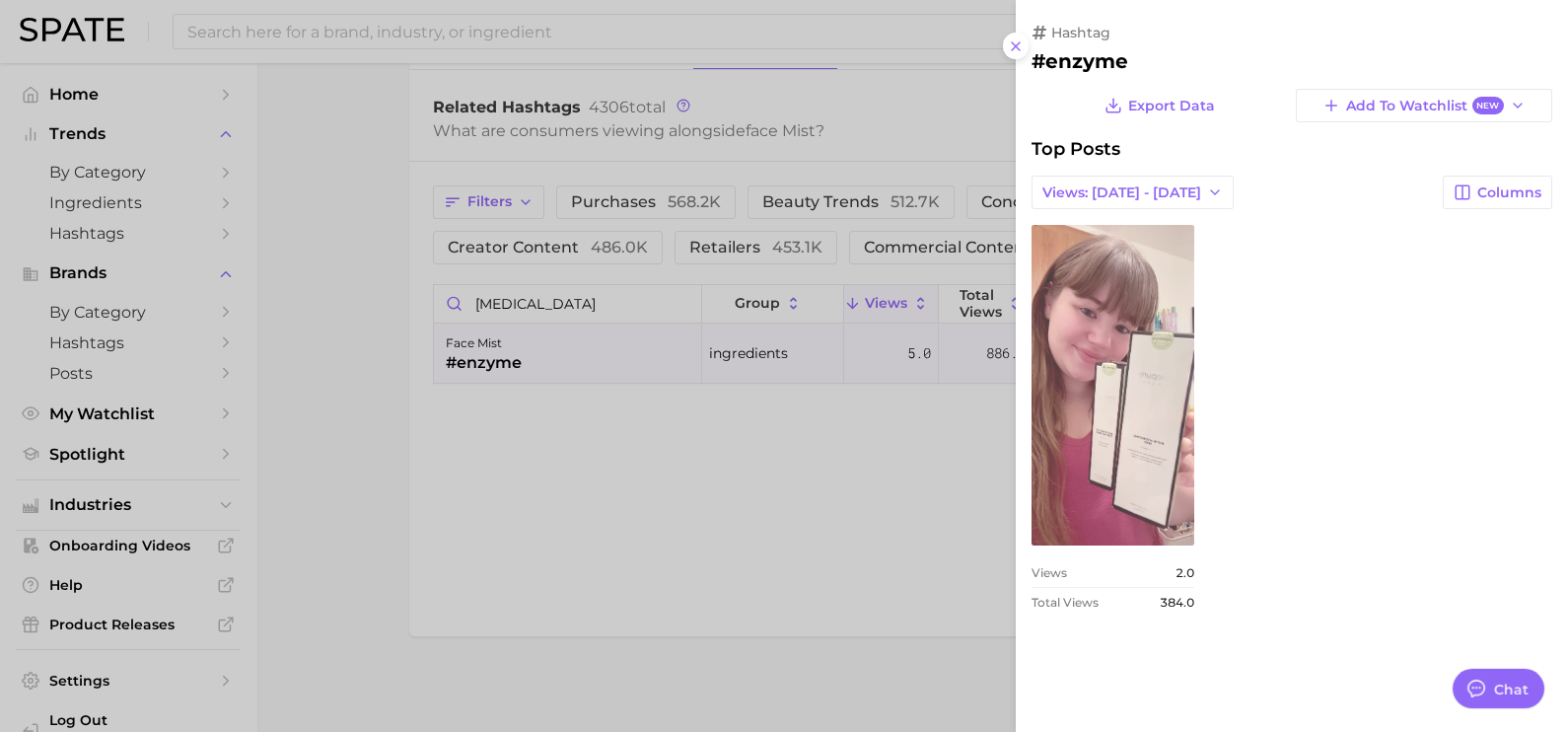 scroll, scrollTop: 0, scrollLeft: 0, axis: both 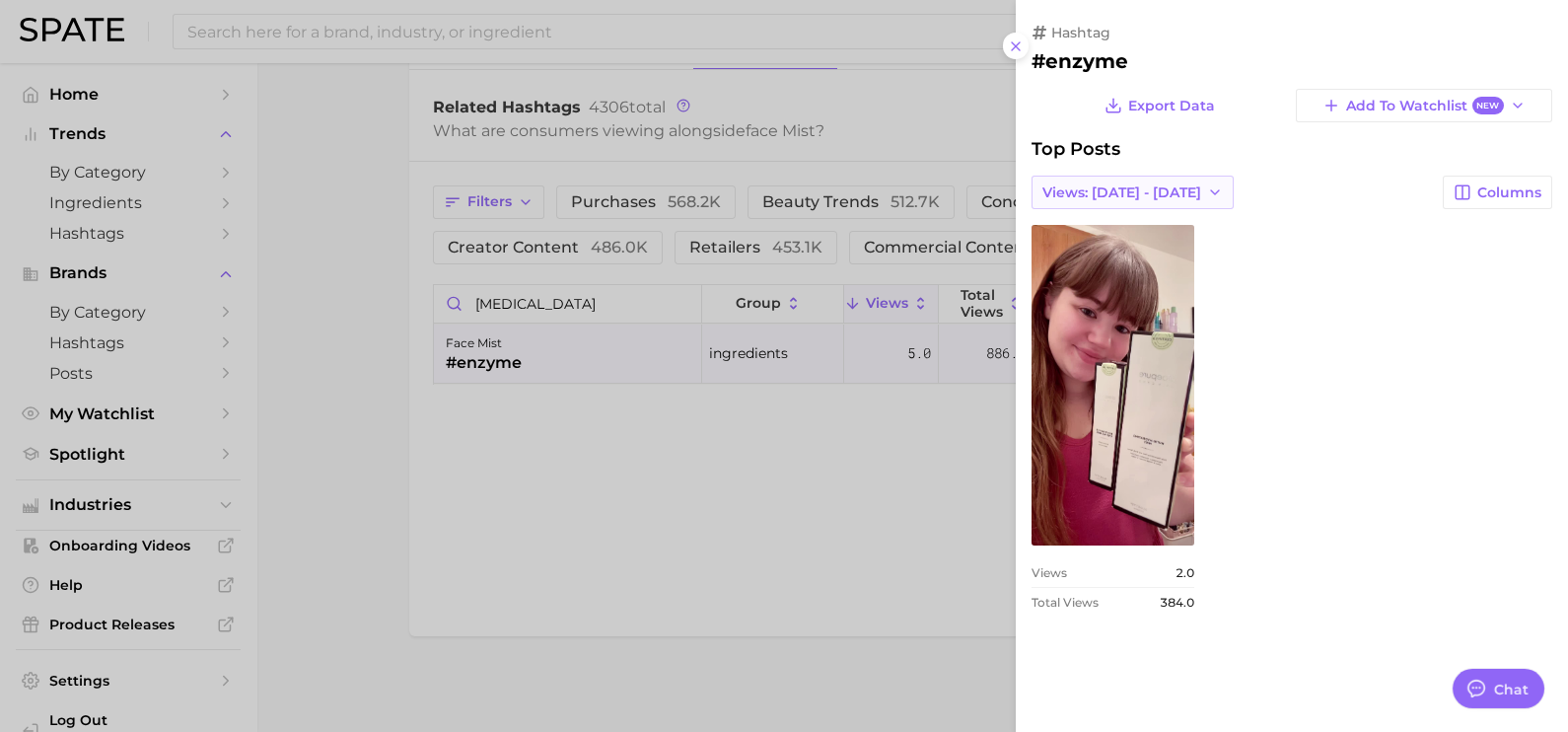 click on "Views: [DATE] -  [DATE]" at bounding box center [1121, 192] 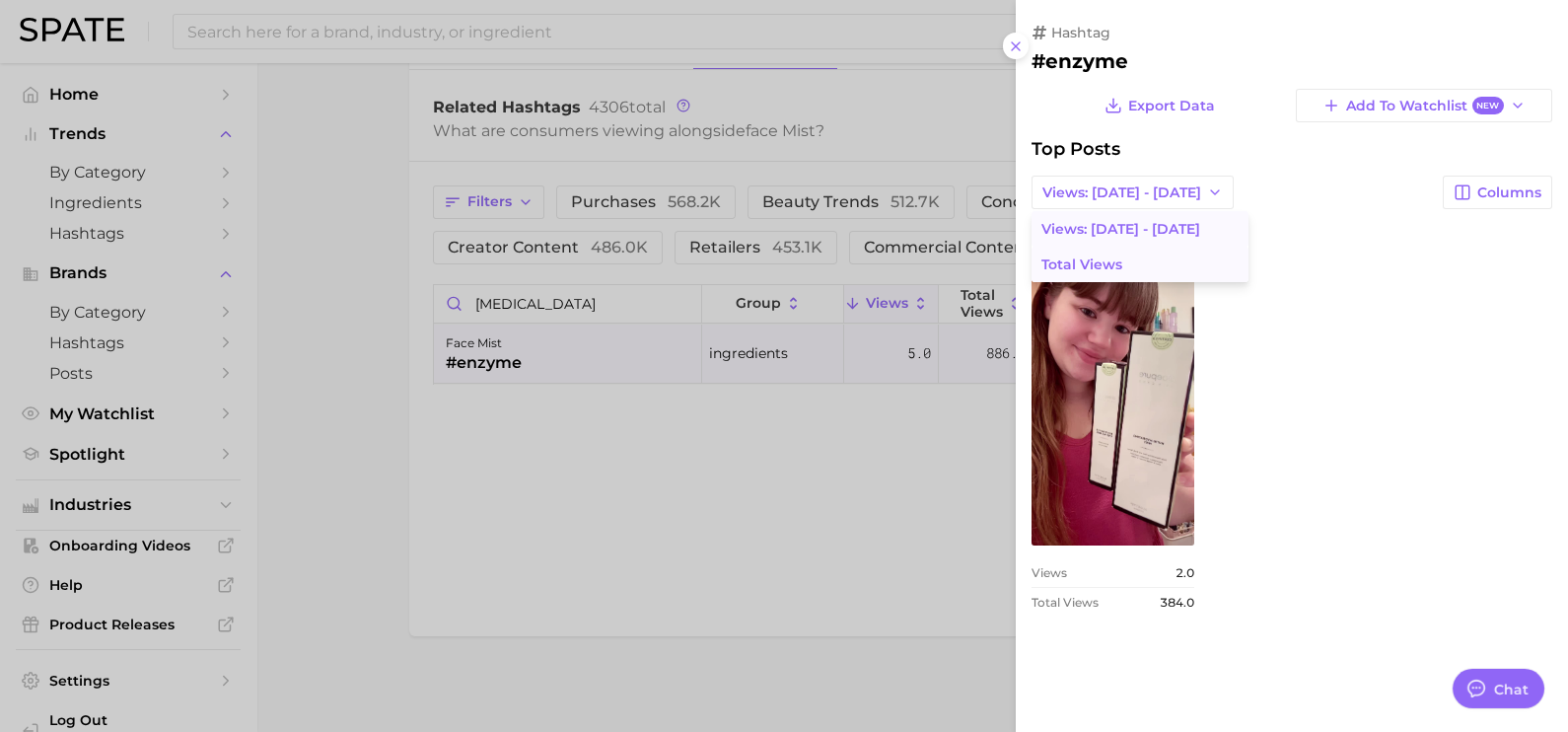 click on "Total Views" at bounding box center (1140, 264) 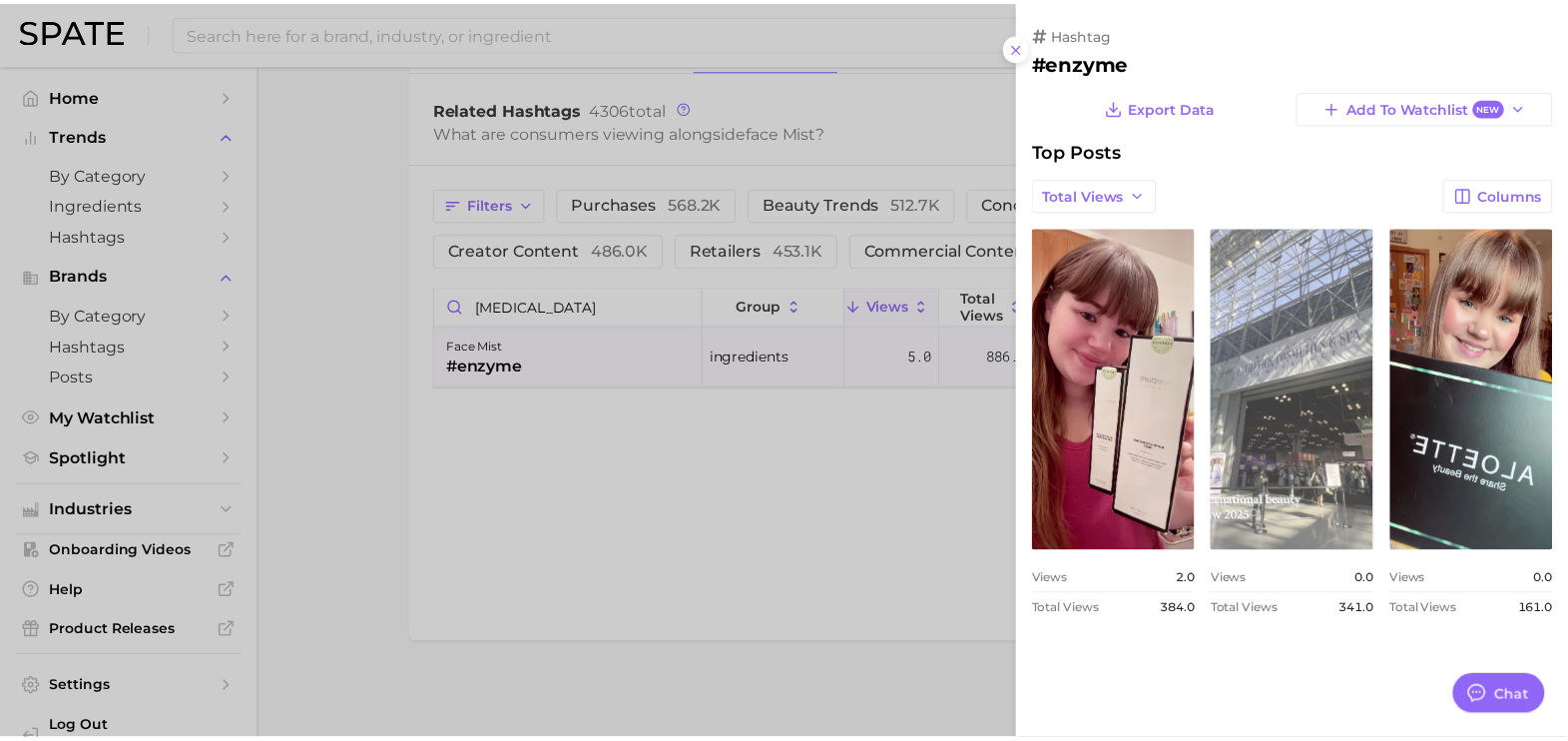 scroll, scrollTop: 0, scrollLeft: 0, axis: both 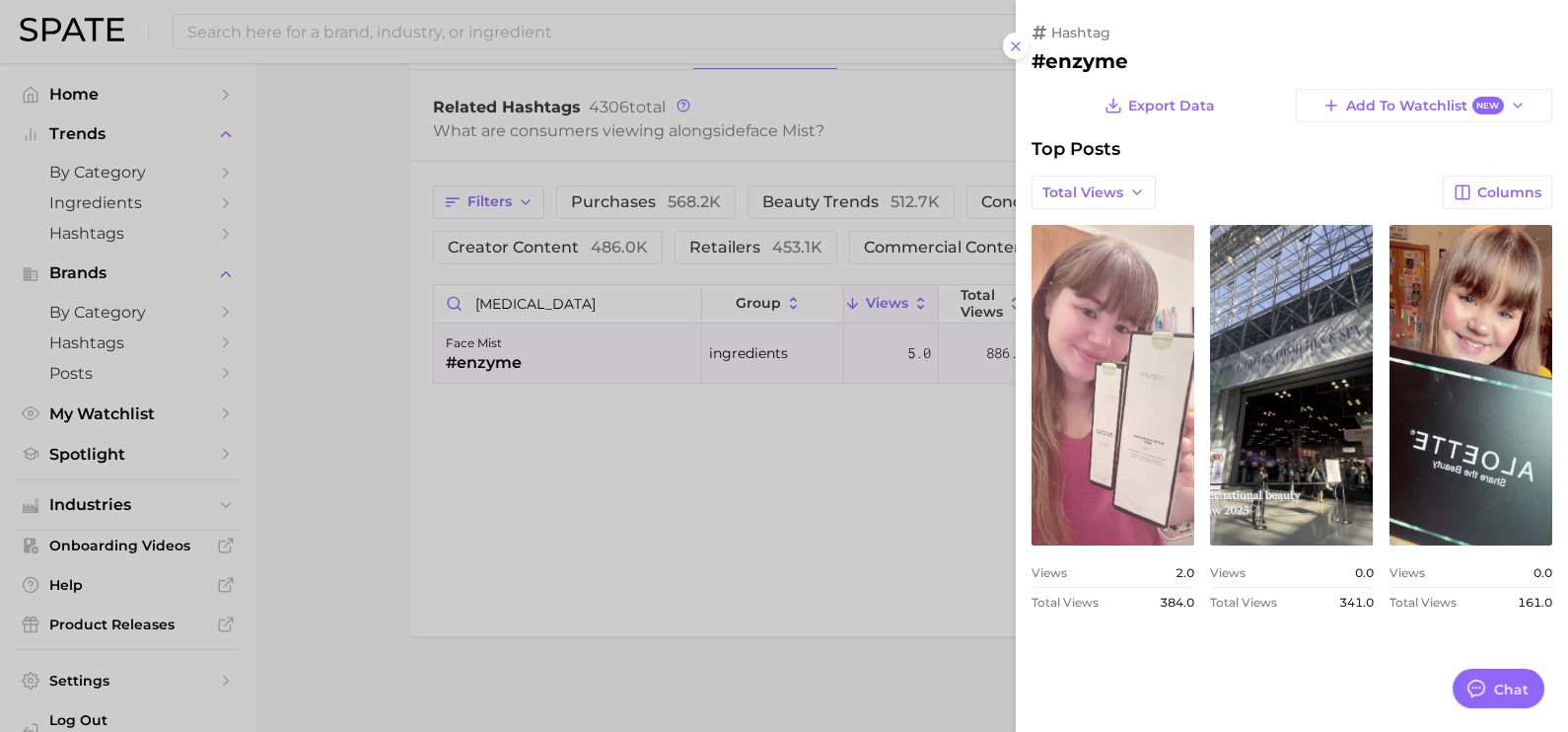 click on "view post on TikTok" at bounding box center (1112, 385) 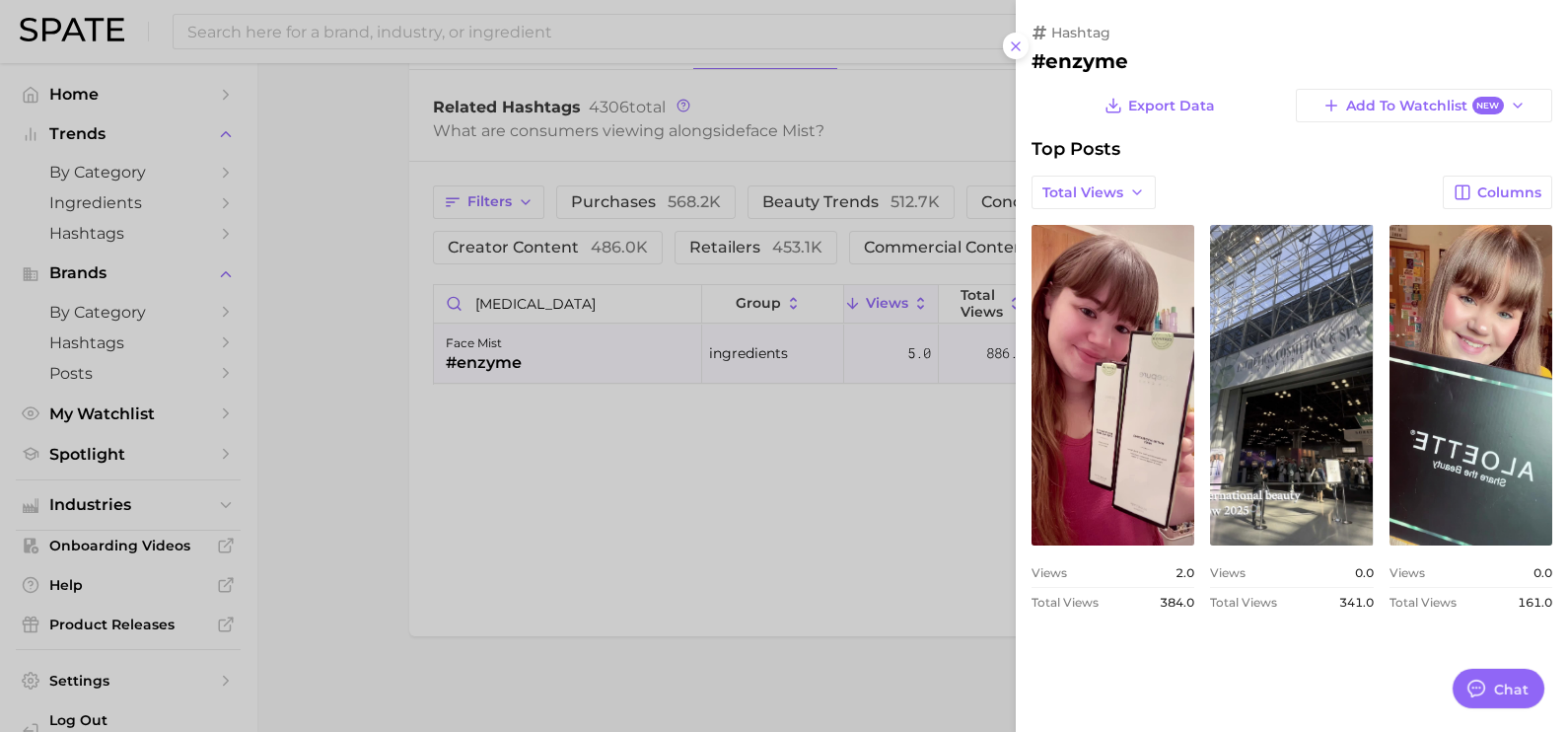 click on "hashtag #enzyme Export Data Add to Watchlist  New Top Posts Total Views Columns view post on TikTok Views 2.0 Total Views 384.0 view post on TikTok Views 0.0 Total Views 341.0 view post on TikTok Views 0.0 Total Views 161.0" at bounding box center (1292, 325) 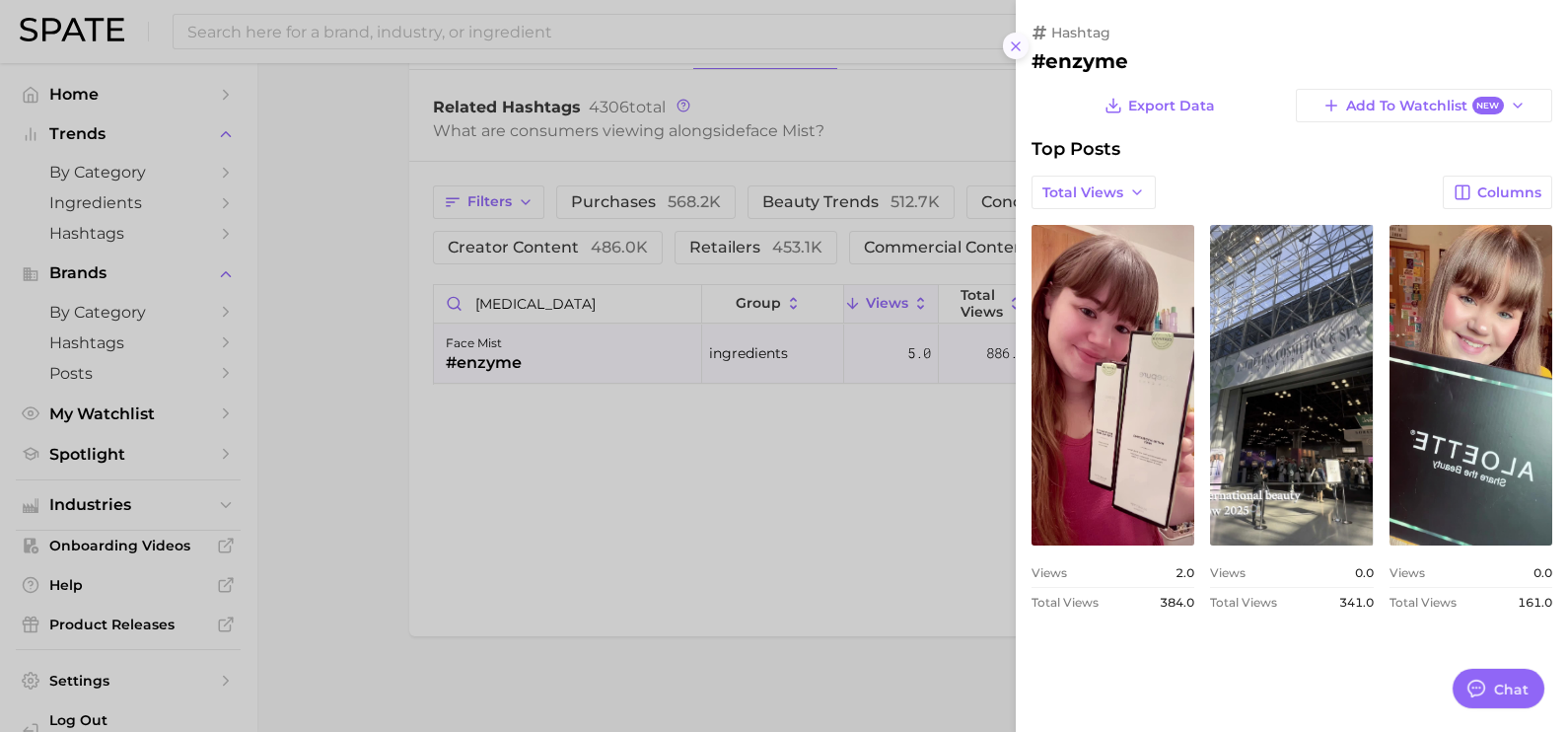 click 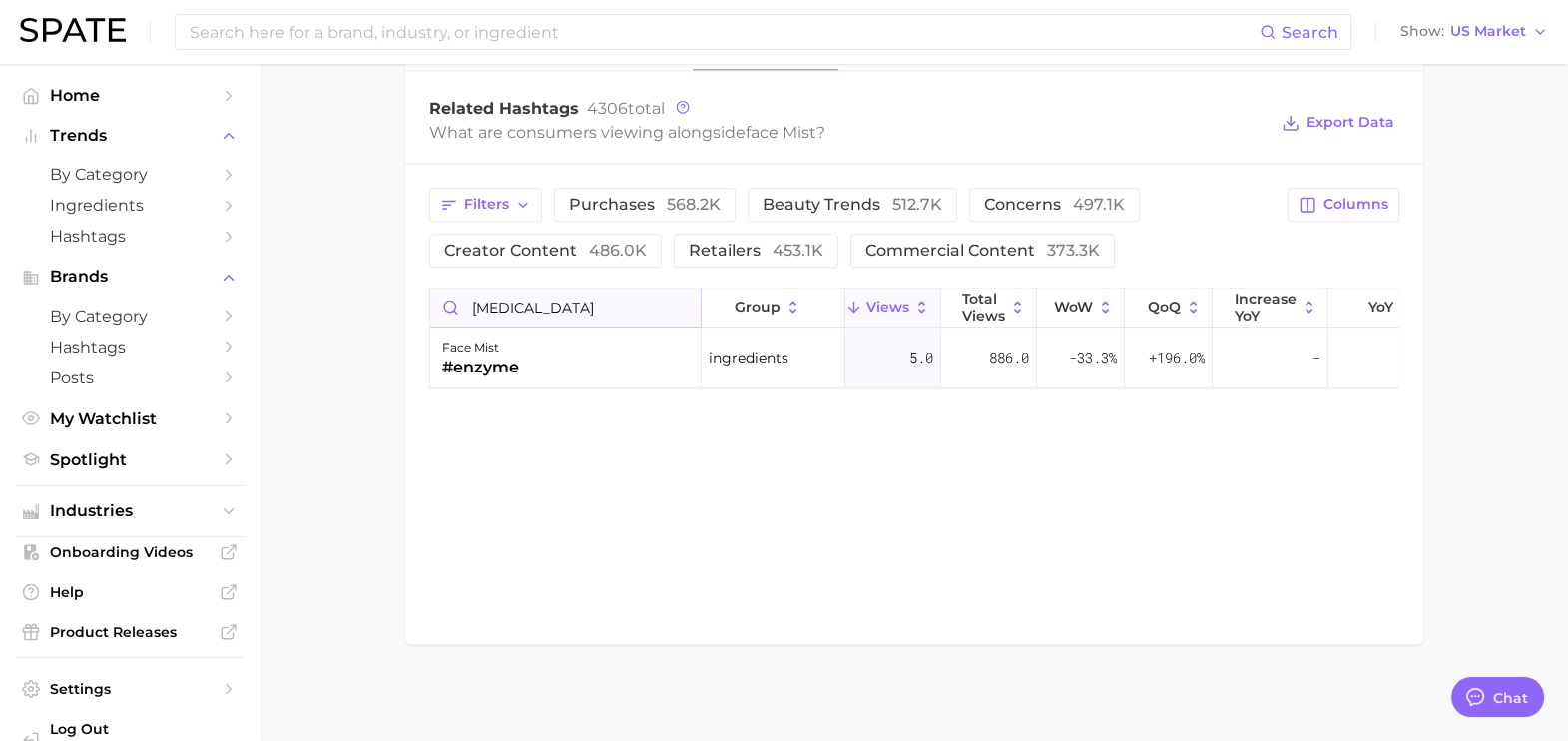 click on "coenzyme" at bounding box center (565, 308) 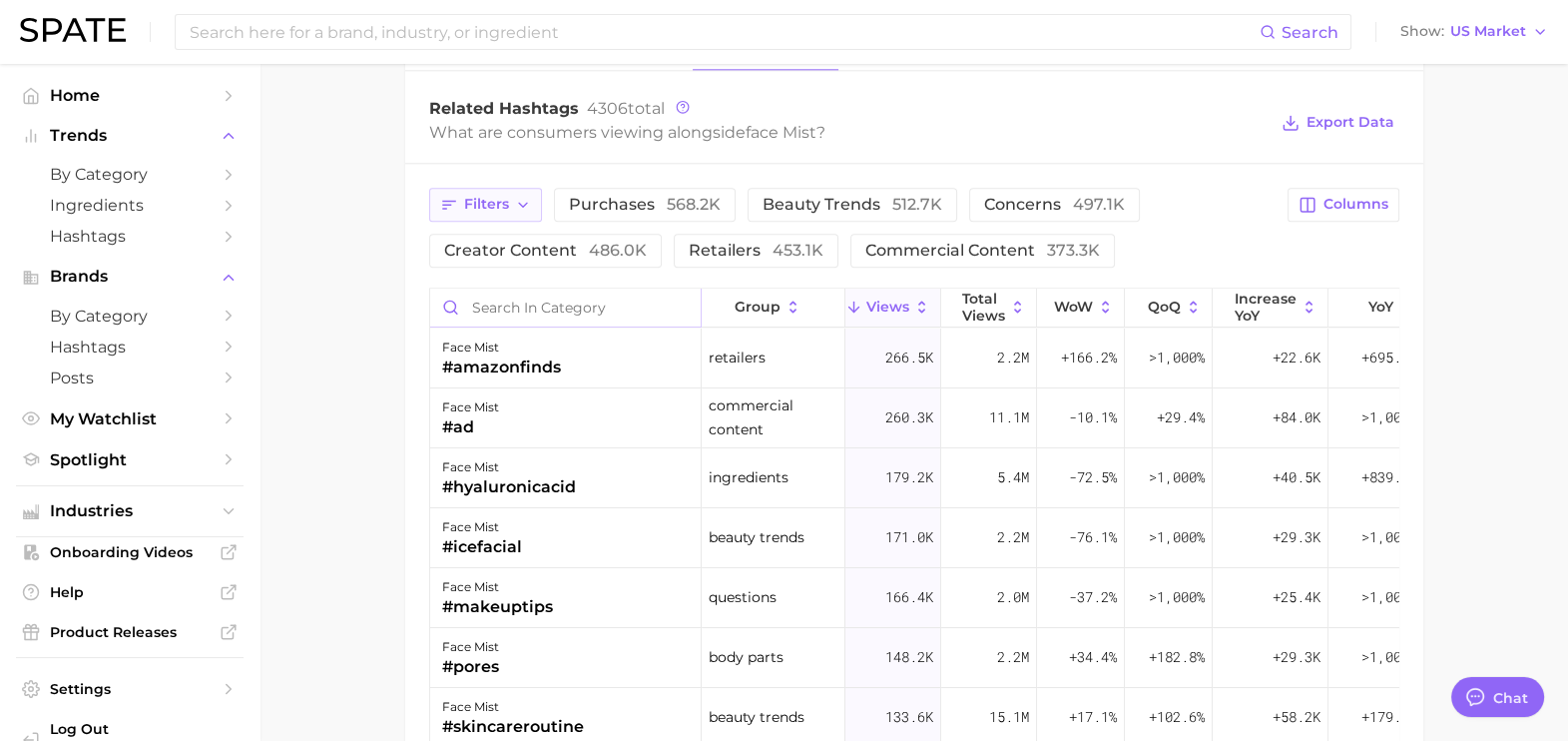 click on "Filters" at bounding box center [486, 204] 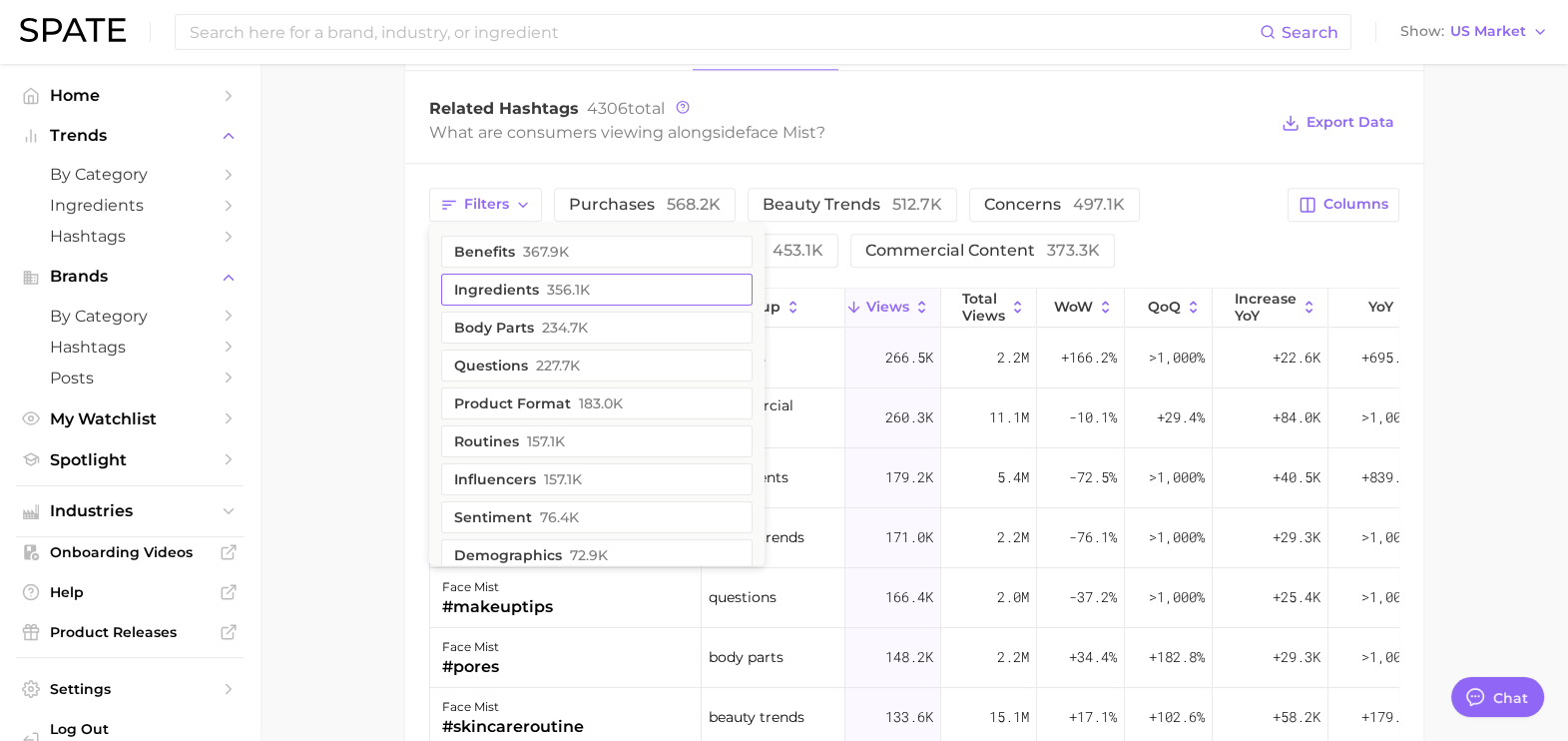 click on "ingredients   356.1k" at bounding box center [597, 290] 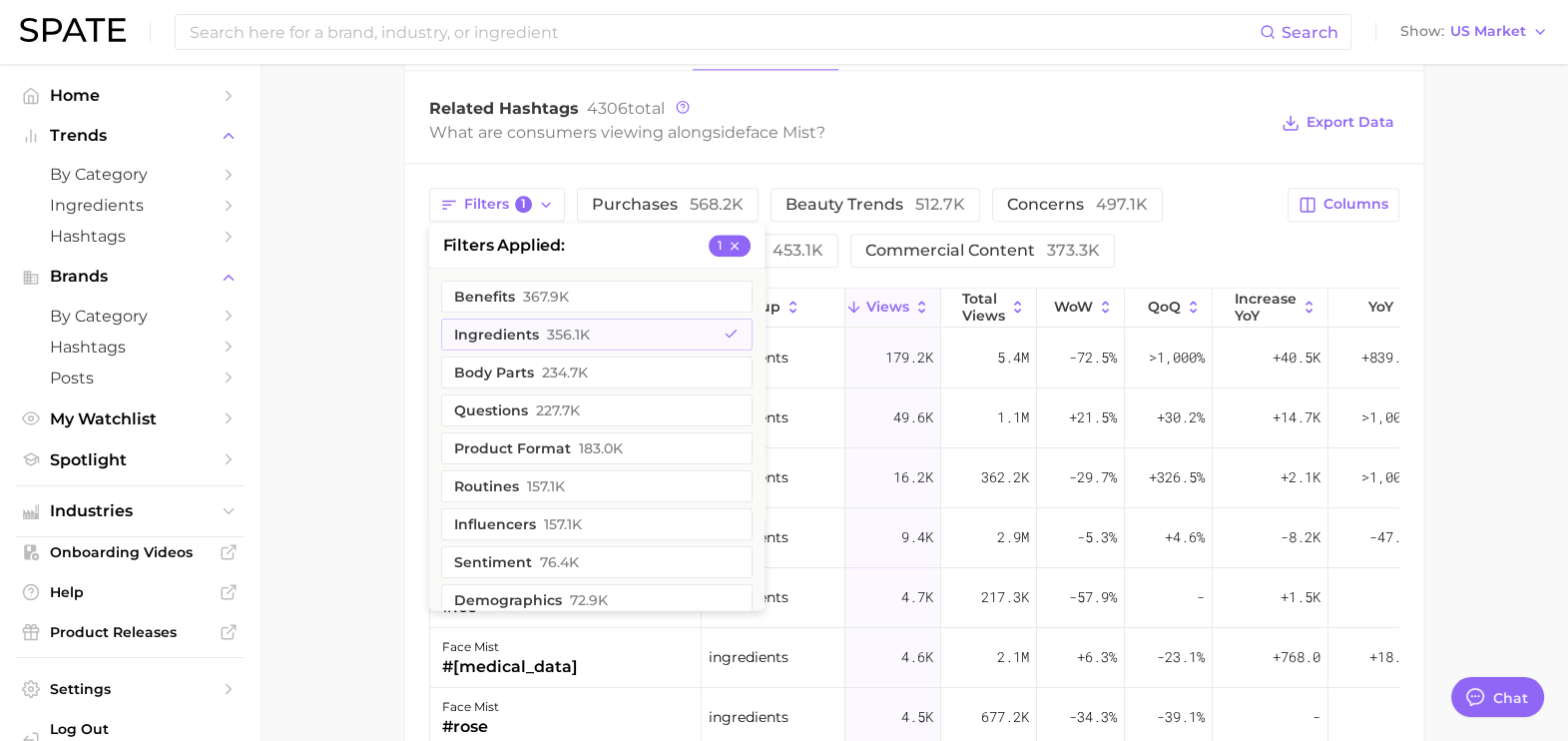 click on "Filters 1 filters applied 1 benefits   367.9k ingredients   356.1k body parts   234.7k questions   227.7k product format   183.0k routines   157.1k influencers   157.1k sentiment   76.4k demographics   72.9k theme   43.5k diy   41.5k holidays   29.4k geographic location   18.1k clean beauty   15.6k social media   13.2k food ingredients   9.0k colors & prints   4.5k dupes   3.0k location types   2.5k hair looks   278.0 skin type   239.0 company   162.0 skin tone   142.0 packaging   60.0 scents   40.0 hair type   34.0 experts & advisers   14.0 recipe   8.0 taste & composition   1.0 eye shape & color   0.0 economy   0.0 purchases   568.2k beauty trends   512.7k concerns   497.1k creator content   486.0k retailers   453.1k commercial content   373.3k" at bounding box center [852, 228] 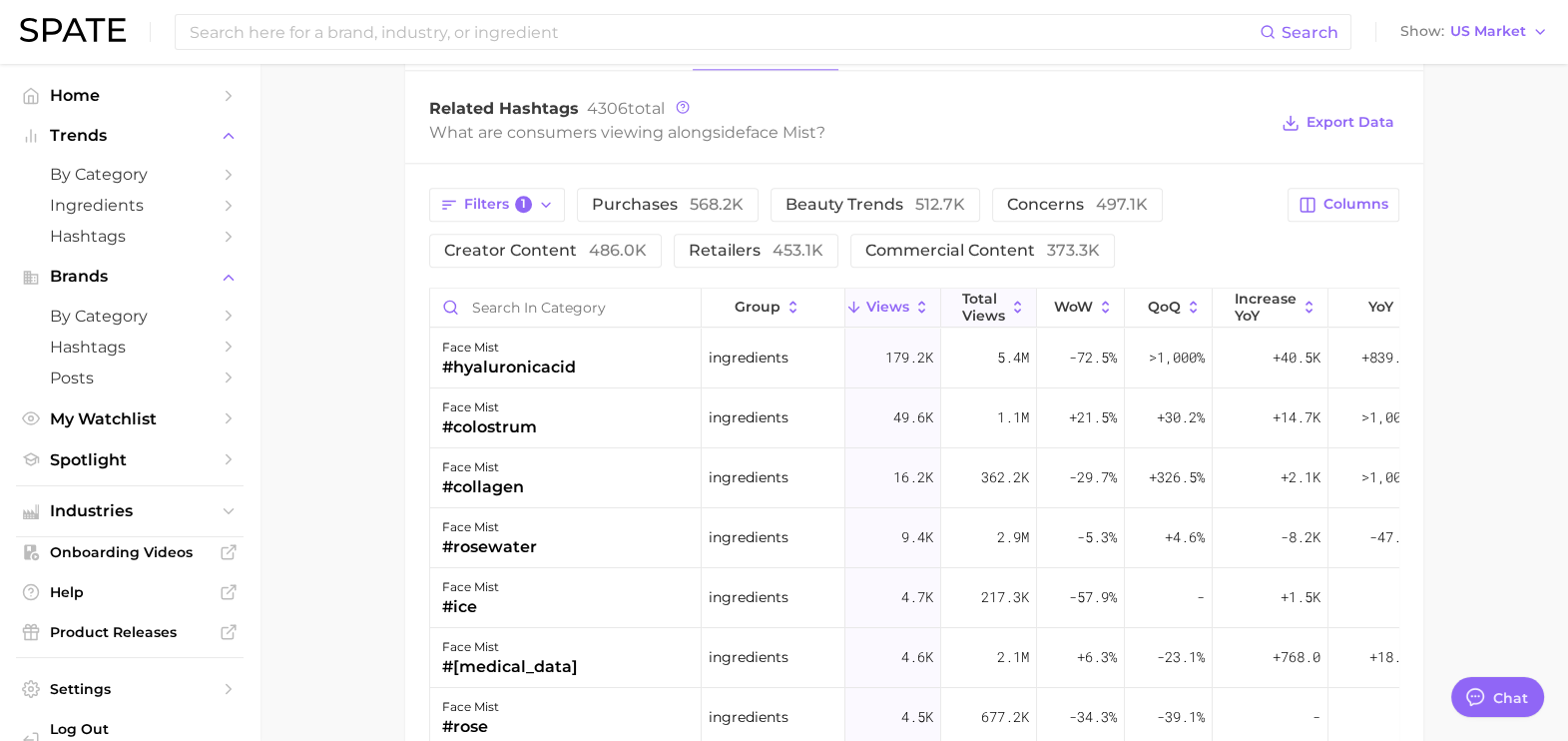 click on "Total Views" at bounding box center [983, 307] 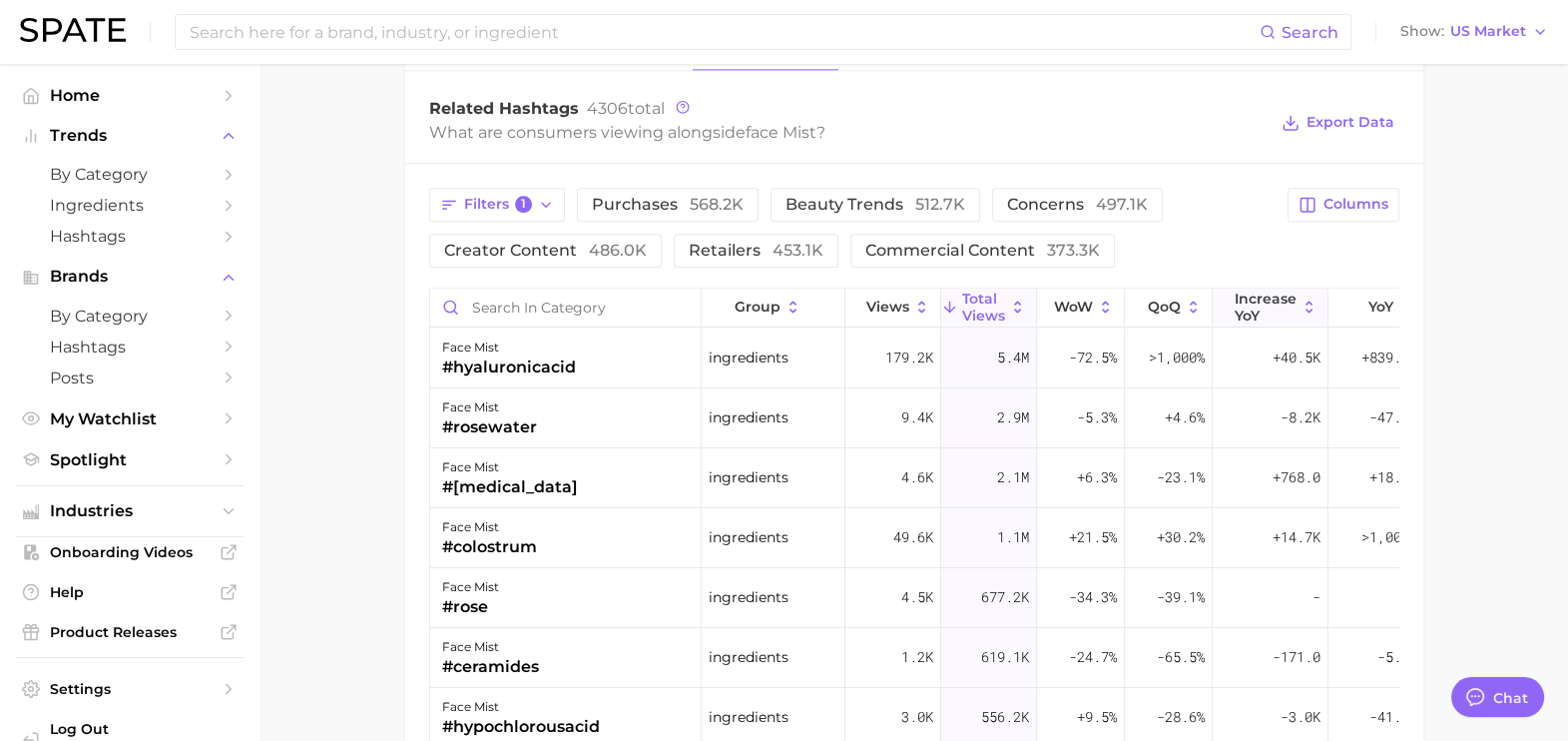 click on "increase YoY" at bounding box center [1266, 307] 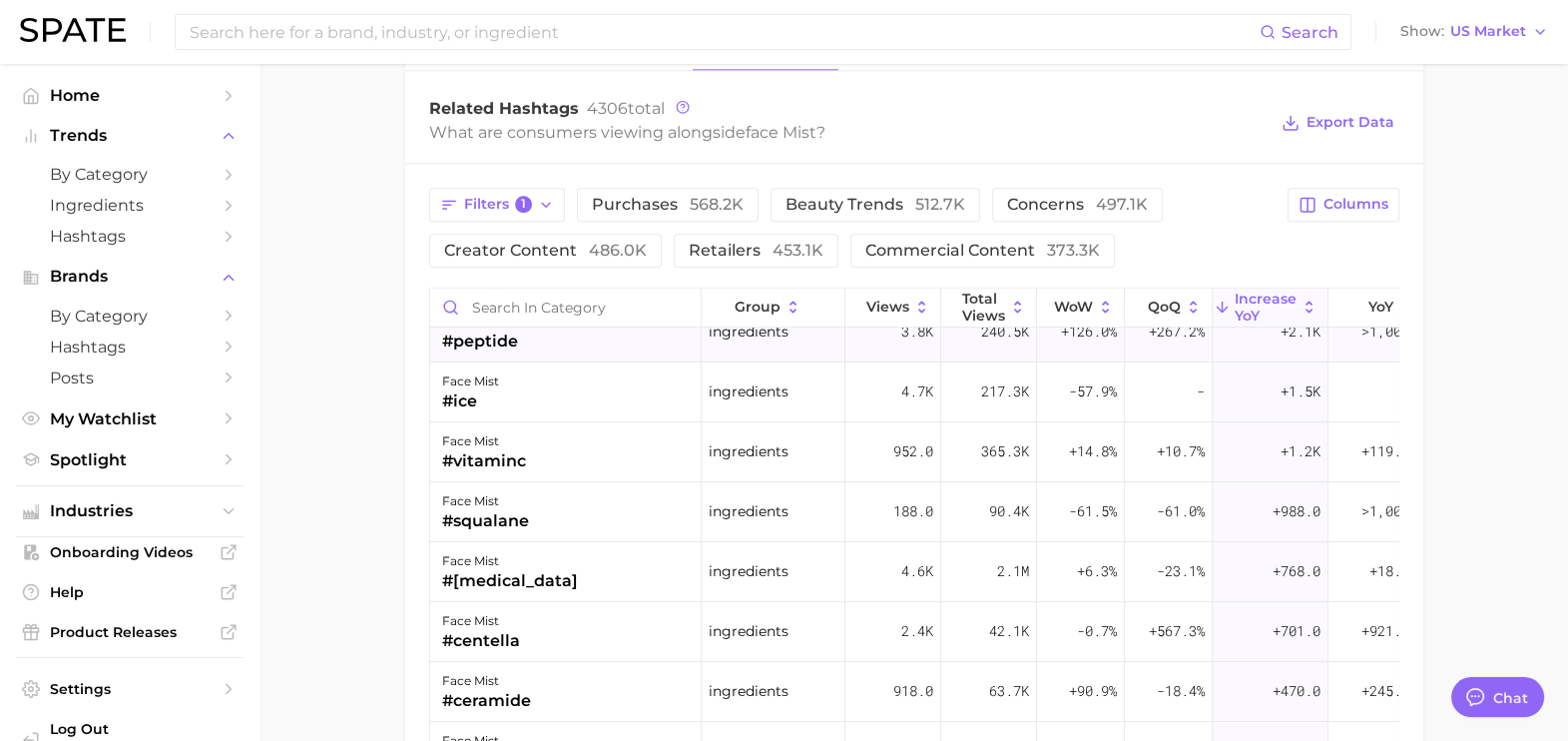 scroll, scrollTop: 207, scrollLeft: 0, axis: vertical 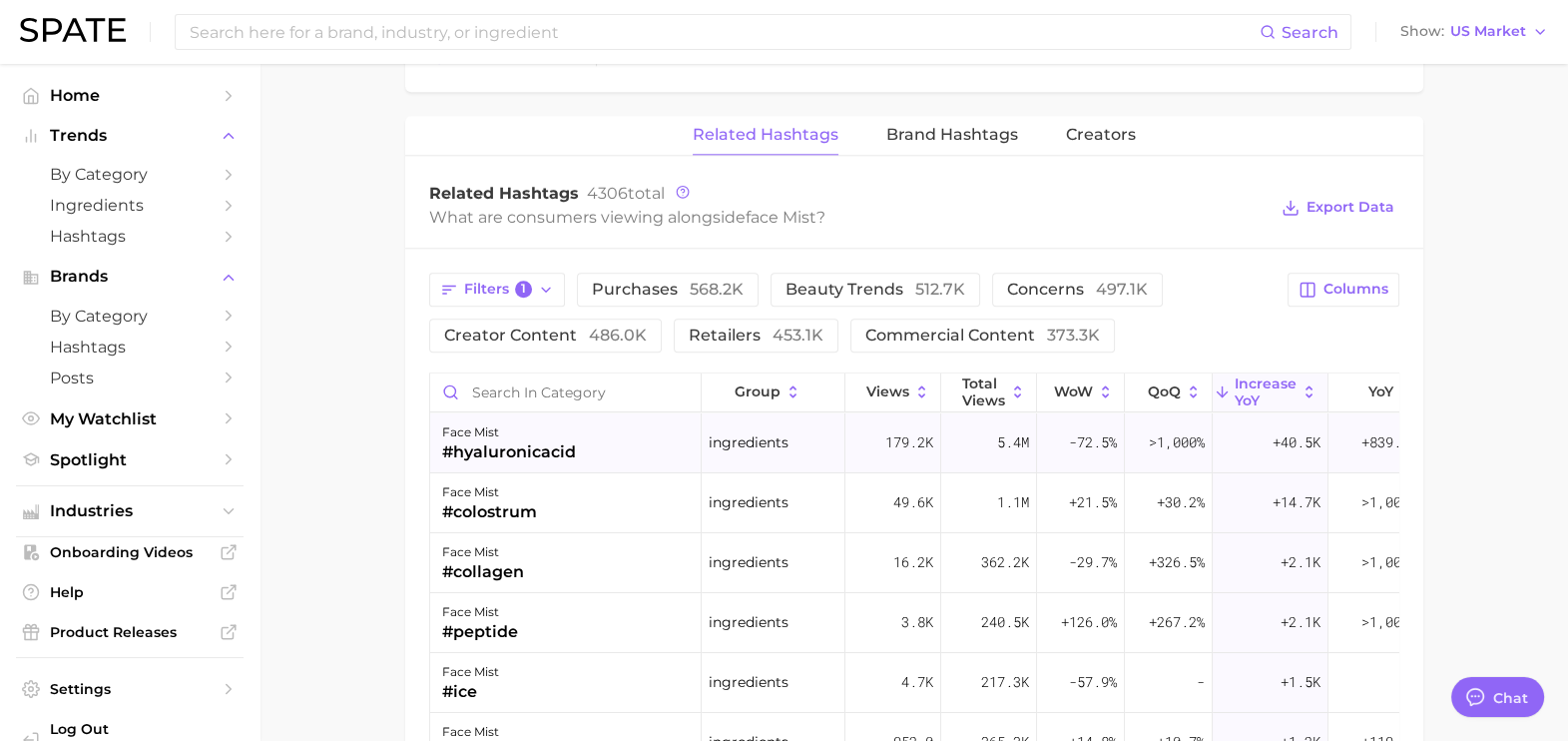 click on "ingredients" at bounding box center [749, 442] 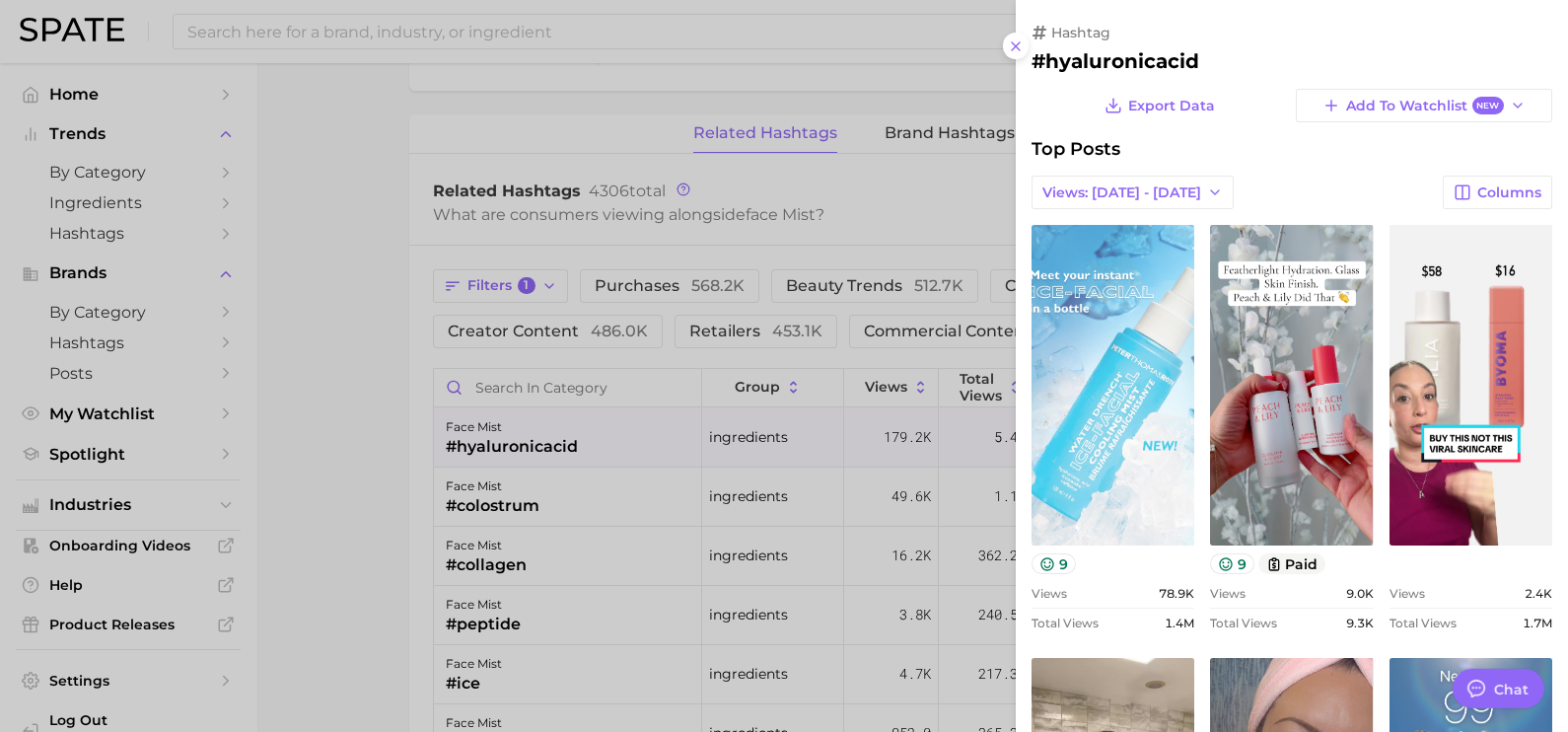 scroll, scrollTop: 0, scrollLeft: 0, axis: both 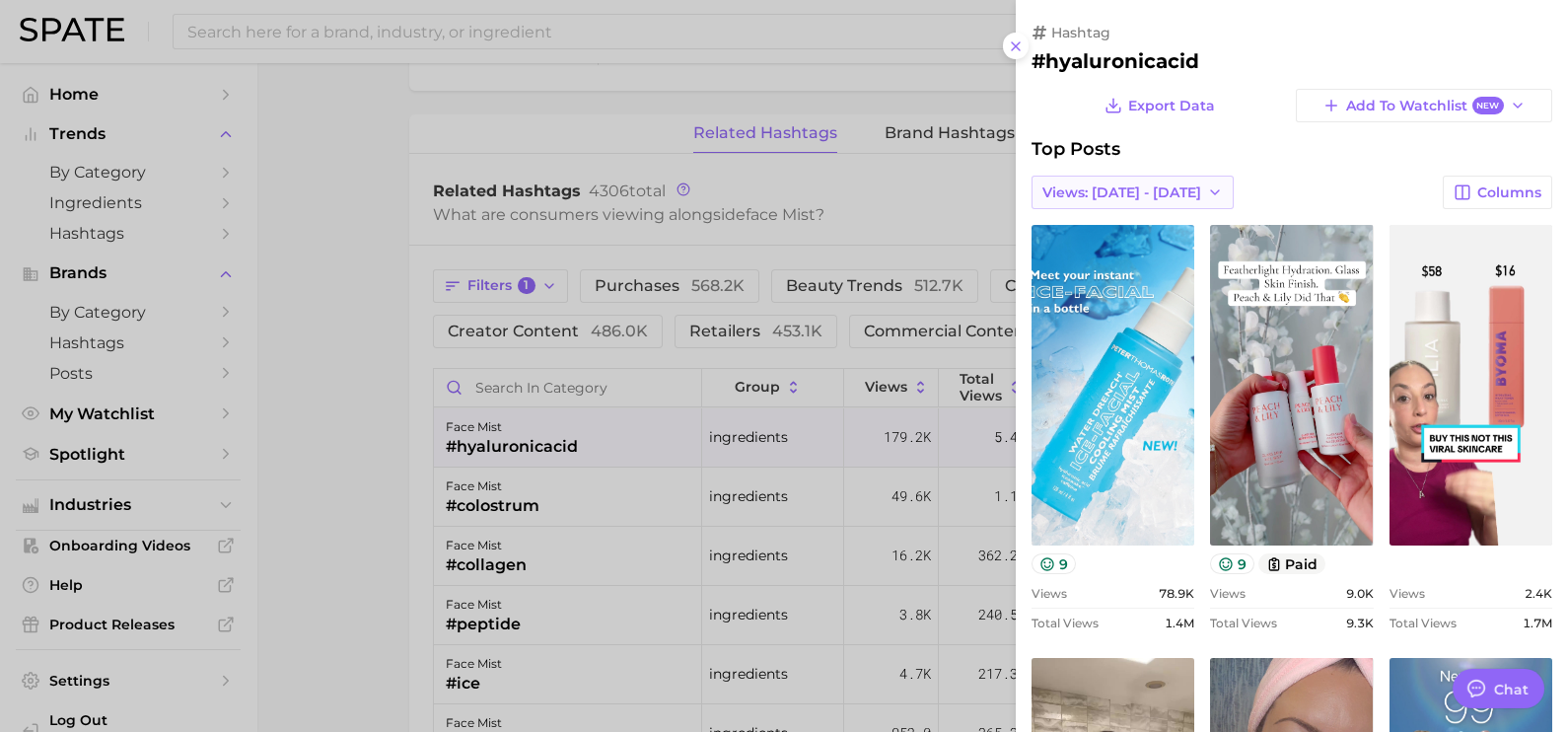 click on "Views: [DATE] -  [DATE]" at bounding box center (1121, 192) 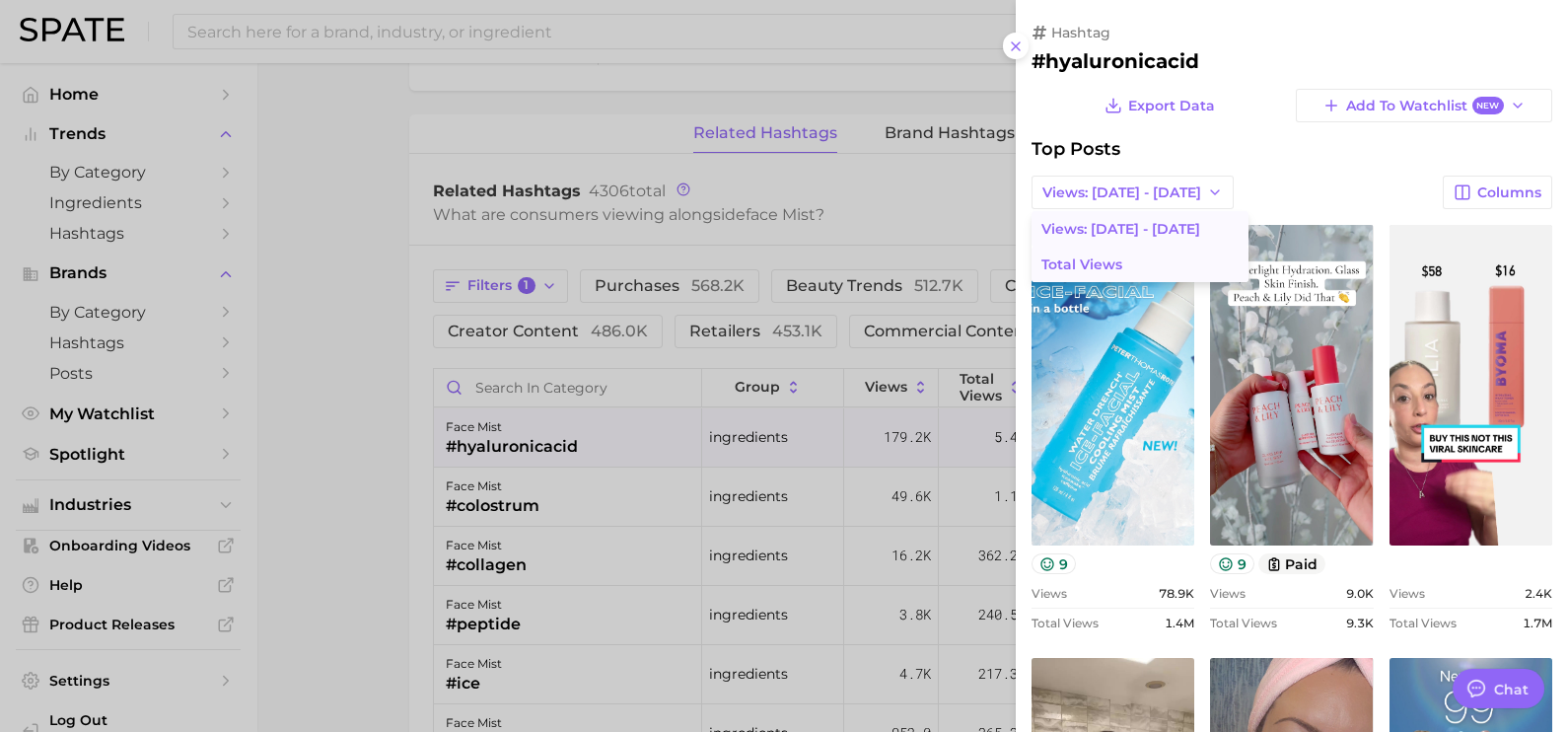 click on "Total Views" at bounding box center [1140, 264] 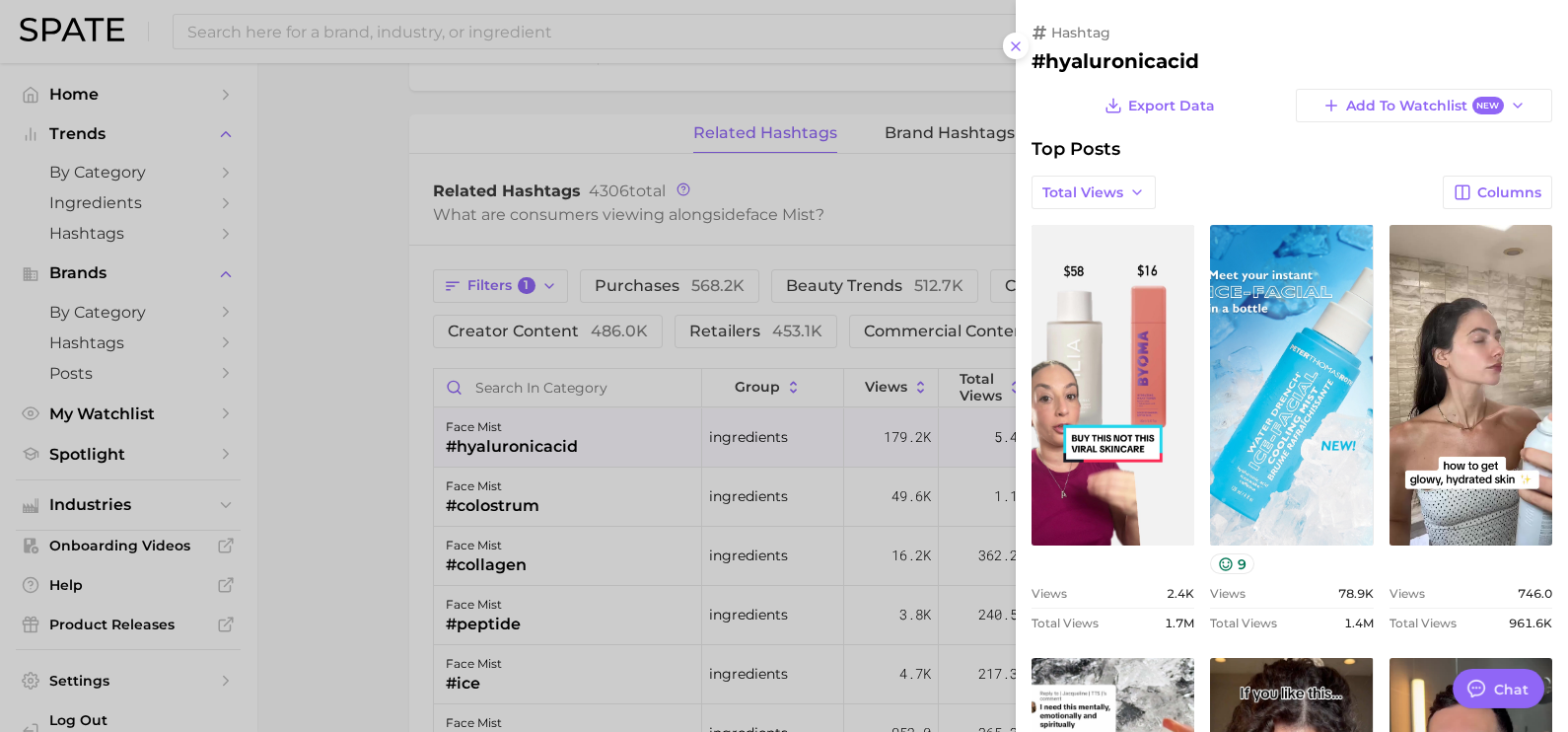 scroll, scrollTop: 0, scrollLeft: 0, axis: both 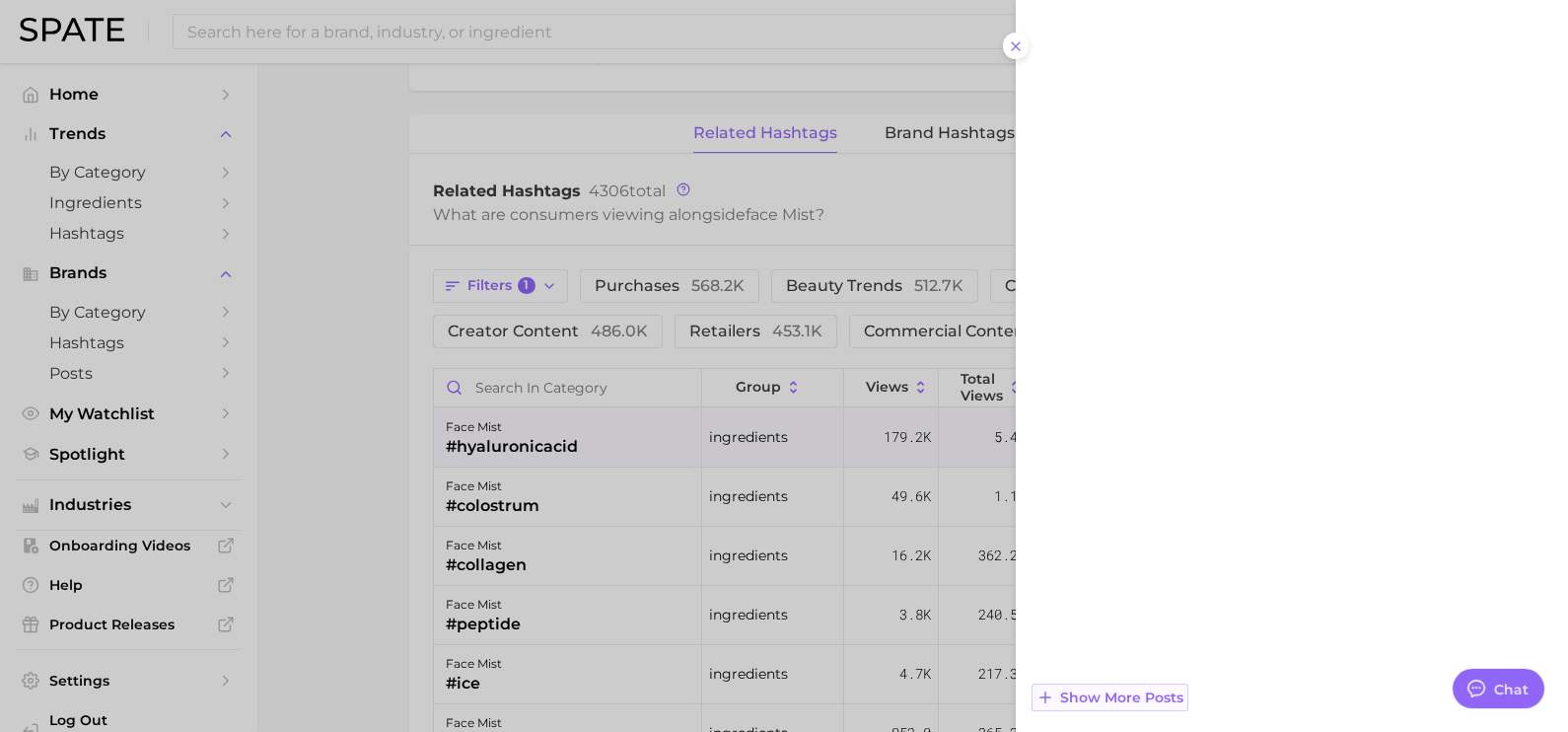 click on "Show more posts" at bounding box center [1121, 697] 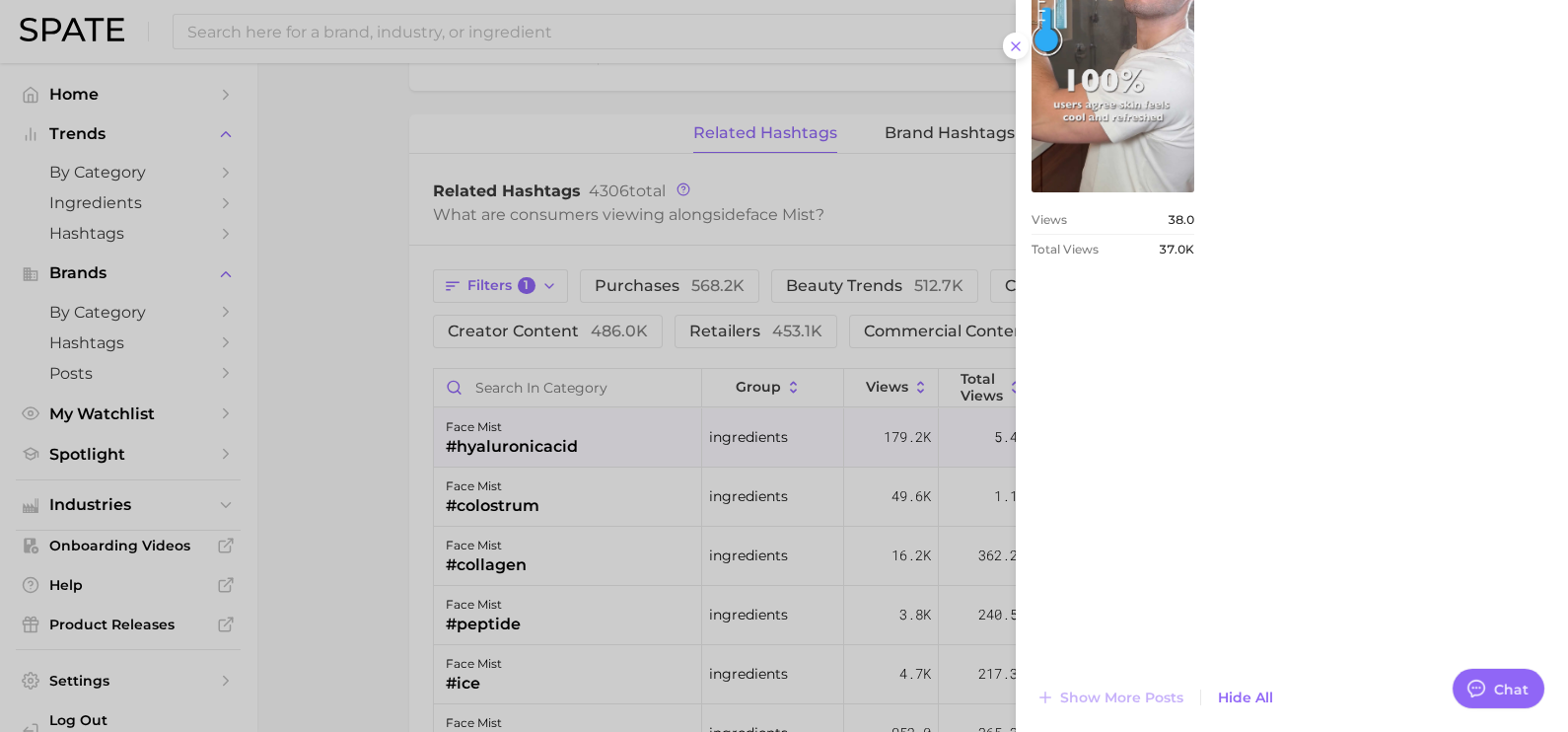 scroll, scrollTop: 0, scrollLeft: 0, axis: both 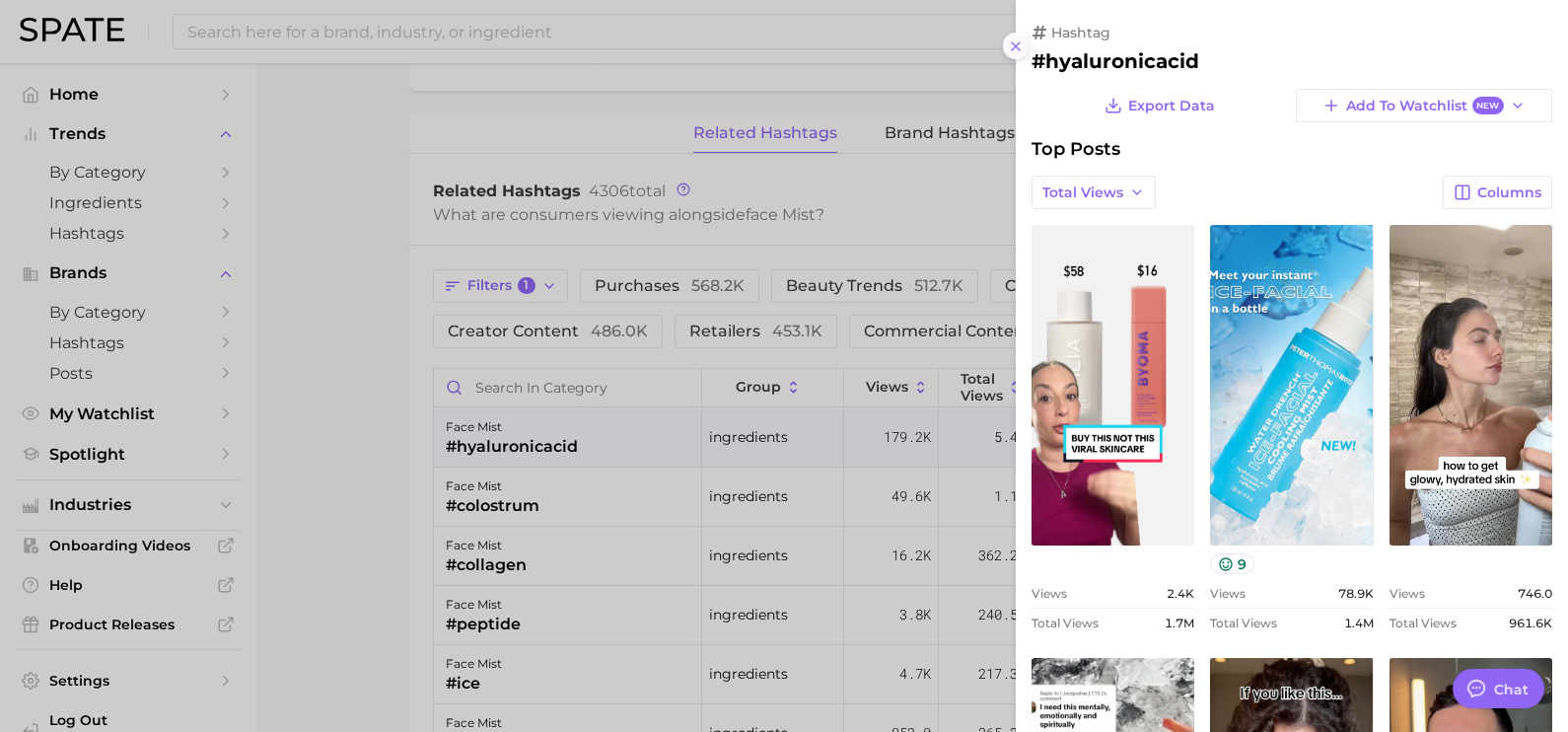 click 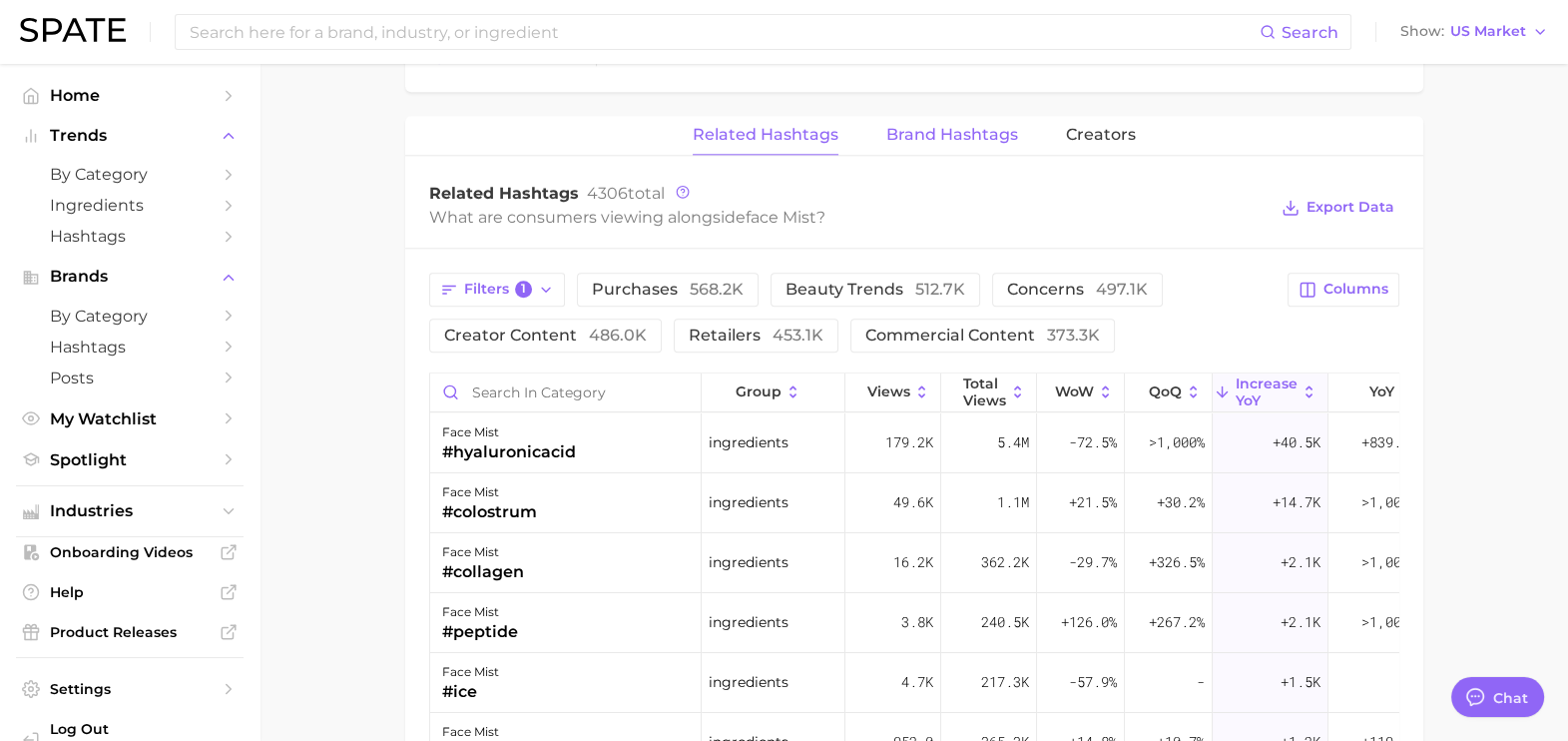 click on "Brand Hashtags" at bounding box center (952, 135) 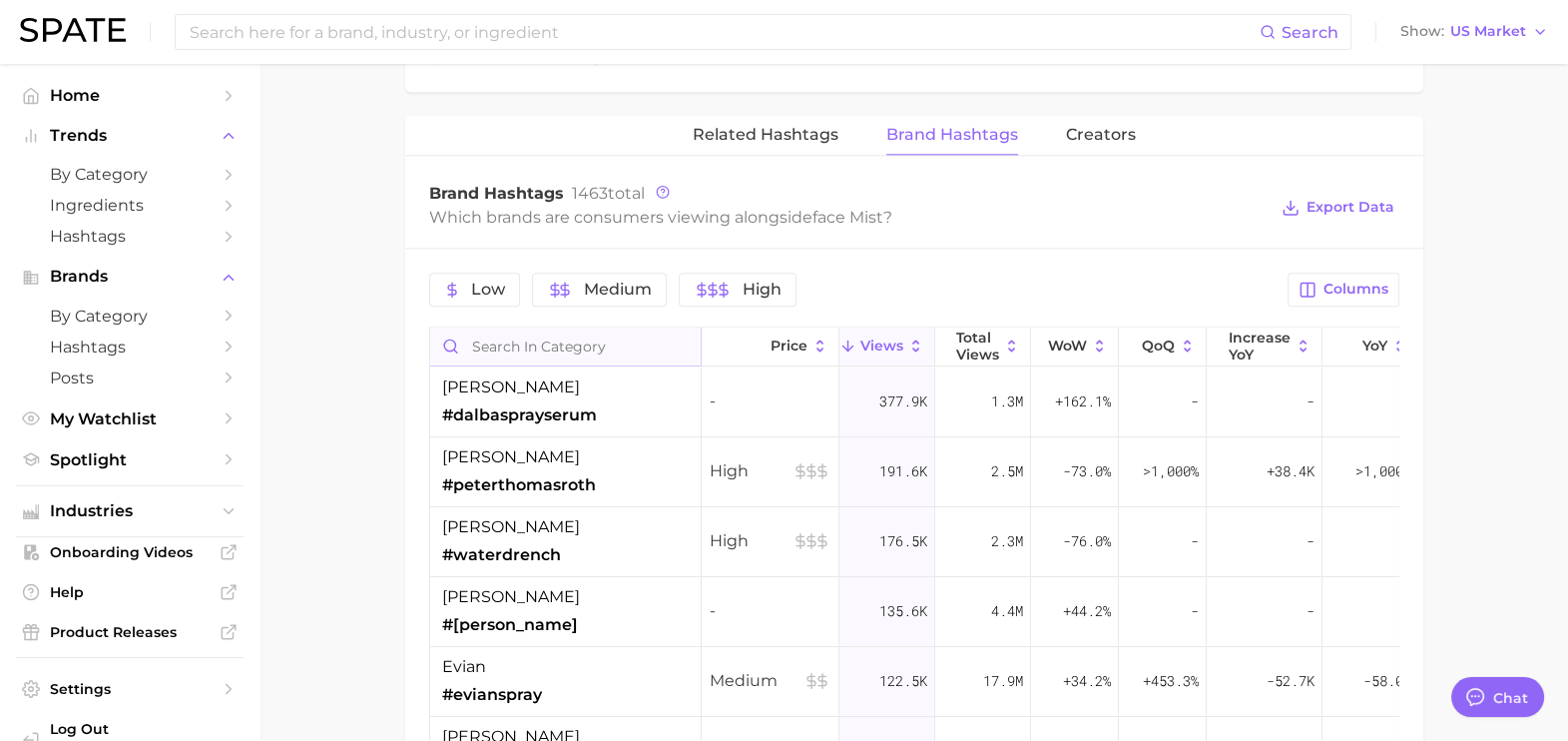 click at bounding box center (565, 347) 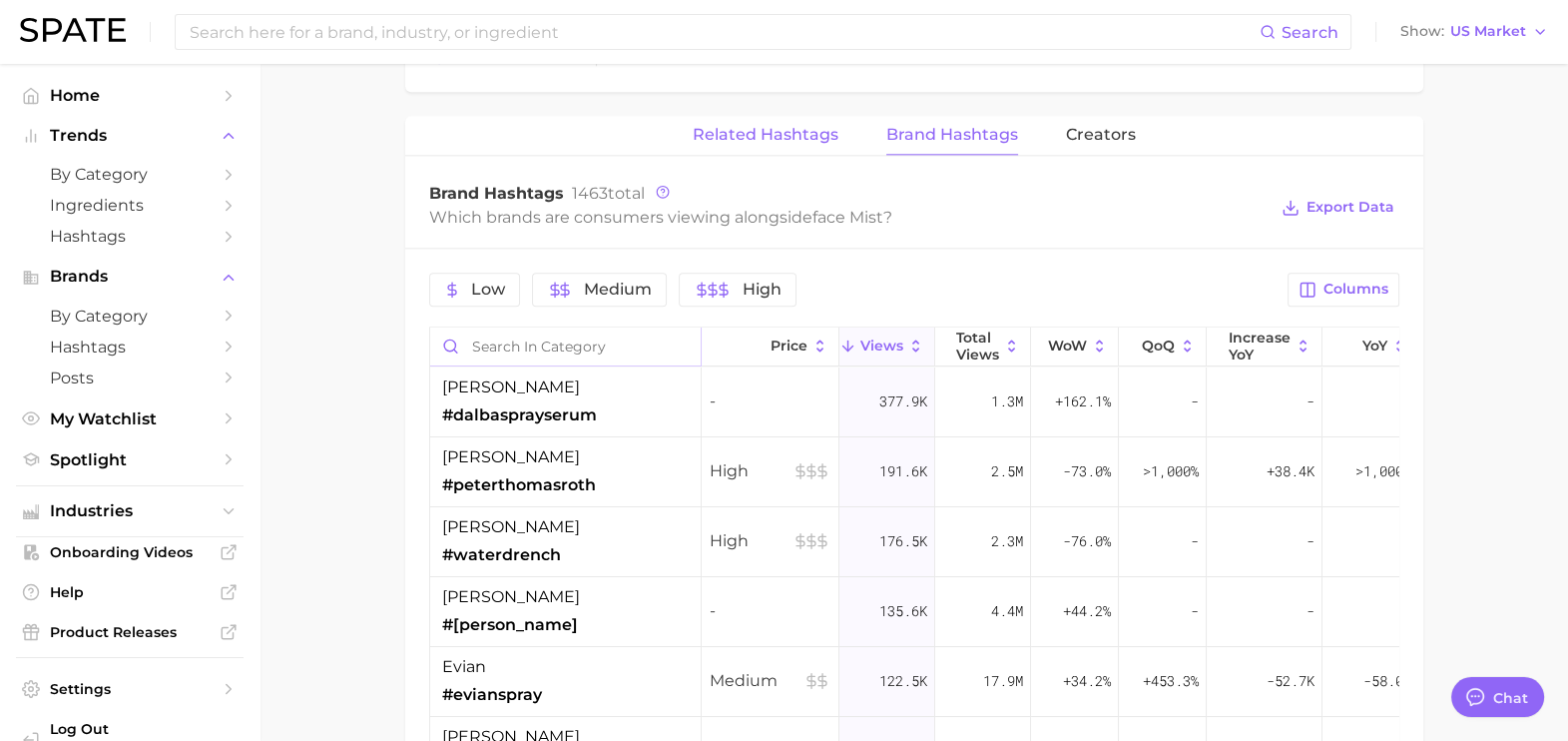 click on "Related Hashtags" at bounding box center (766, 135) 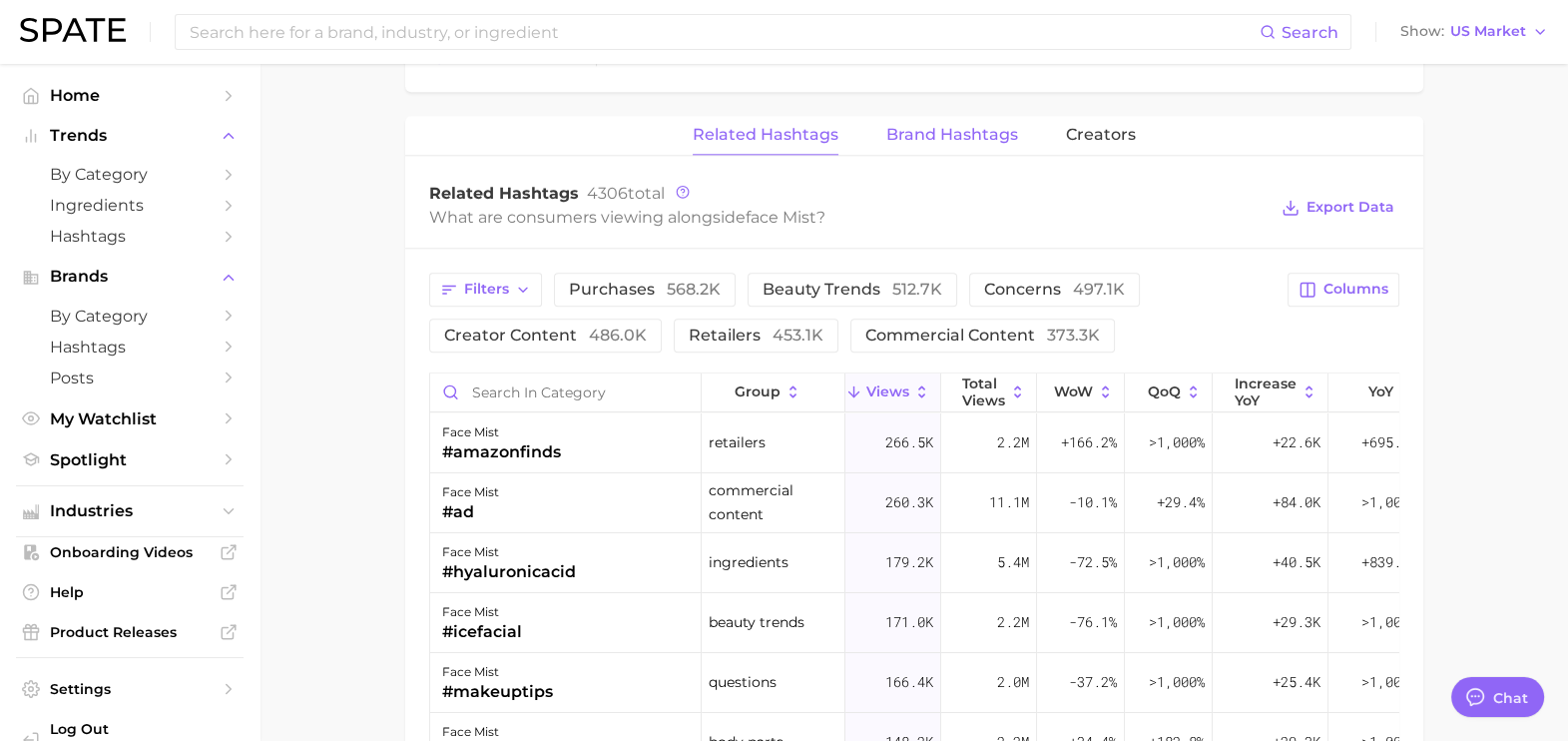 click on "Brand Hashtags" at bounding box center (952, 135) 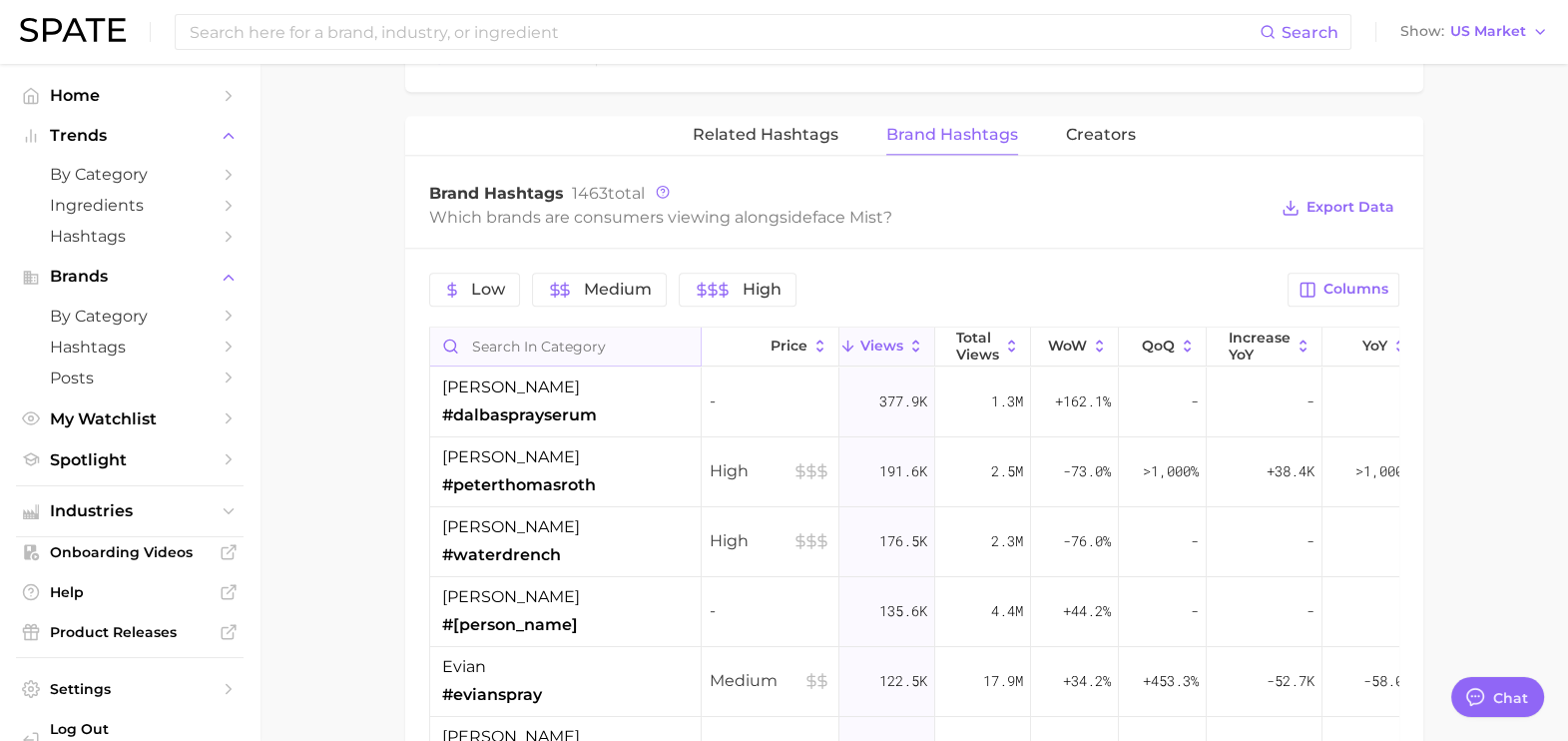click at bounding box center [565, 347] 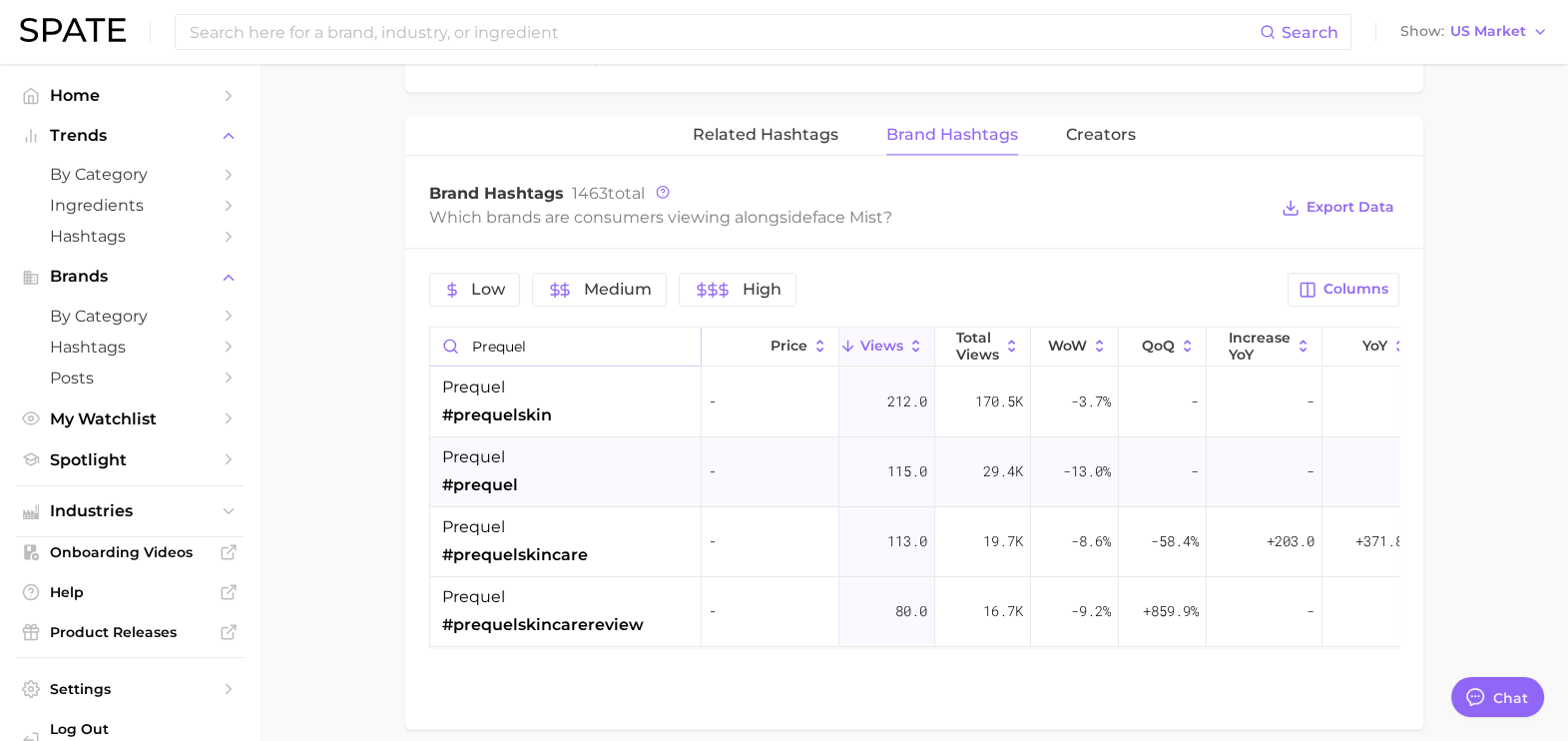 type on "prequel" 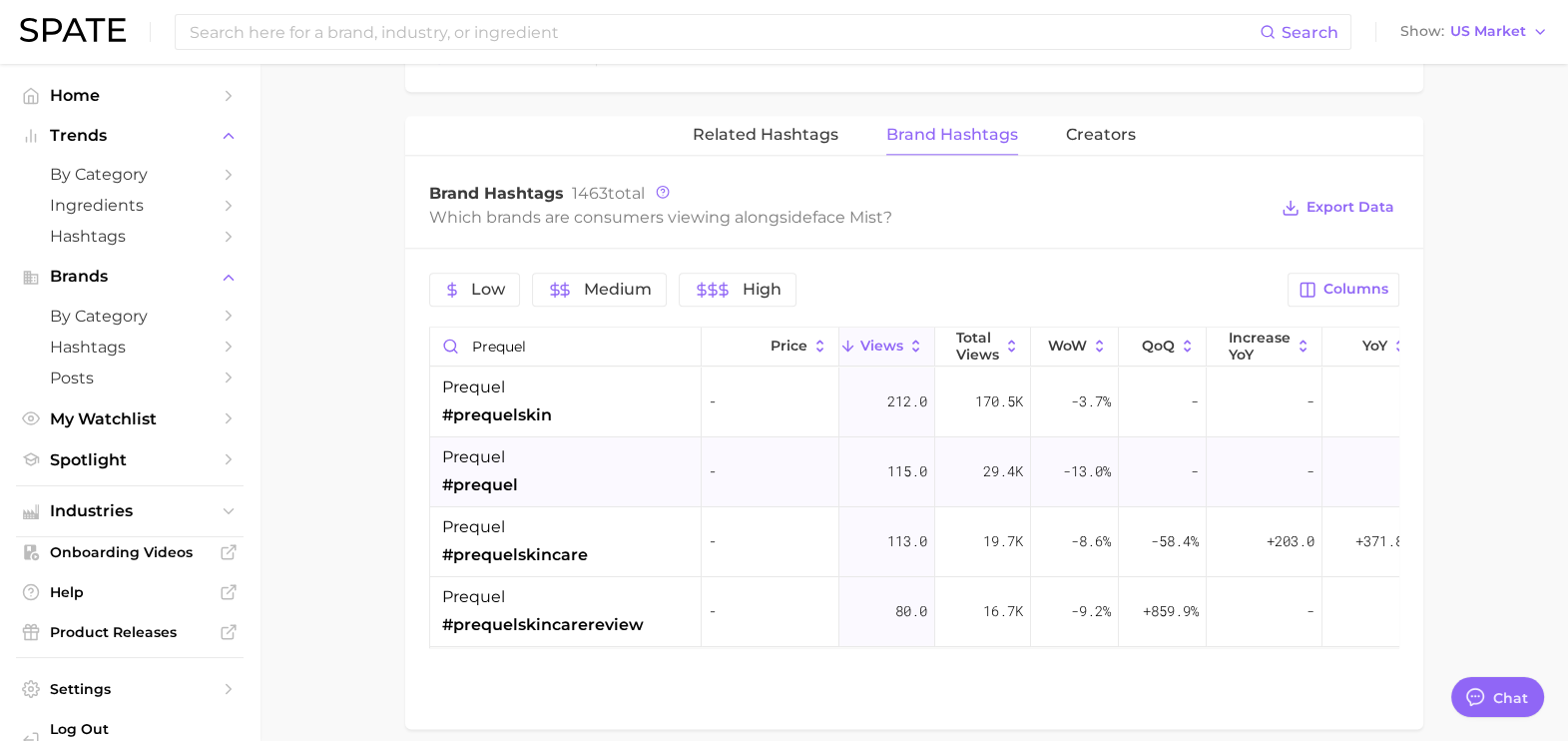 click on "prequel #prequel" at bounding box center (566, 472) 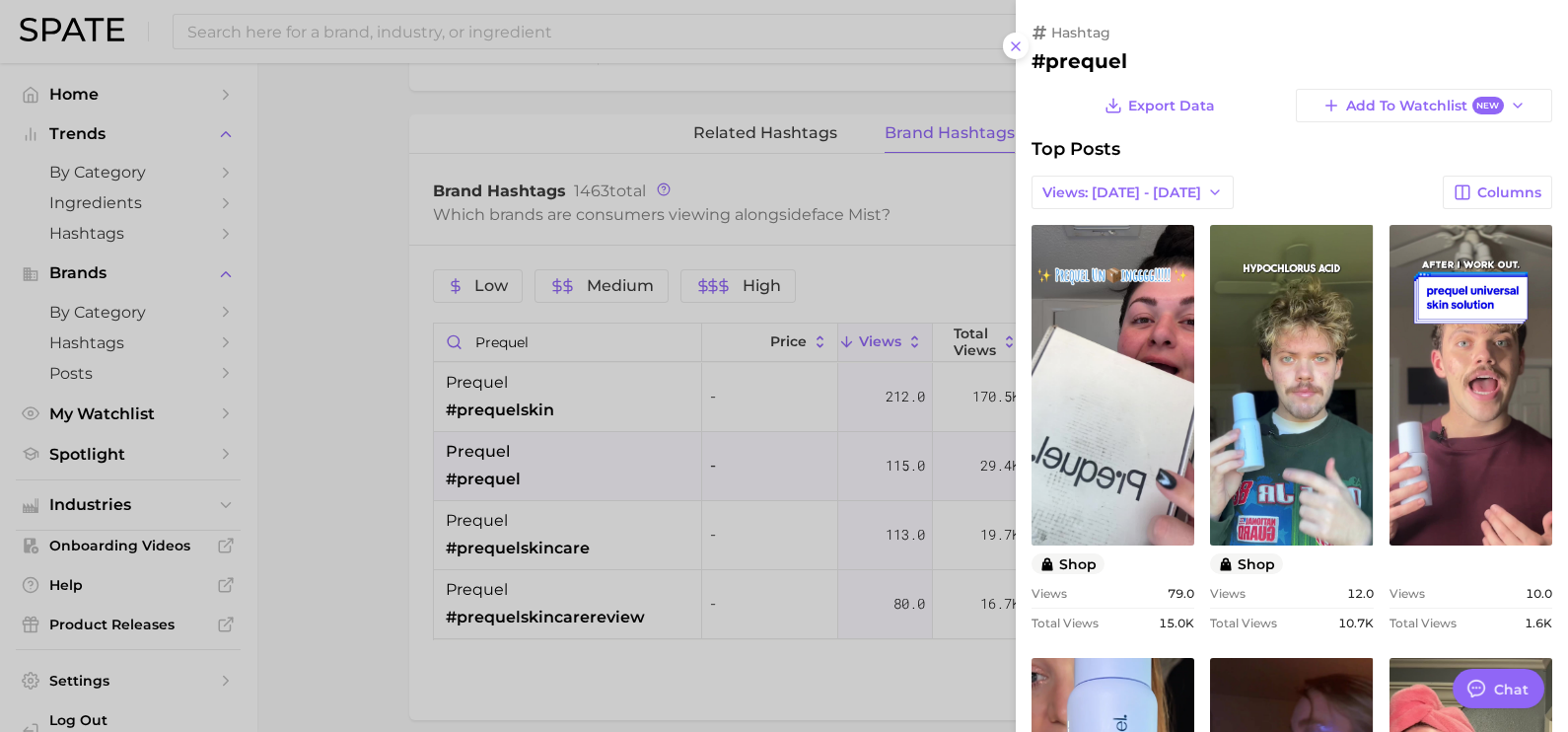 scroll, scrollTop: 0, scrollLeft: 0, axis: both 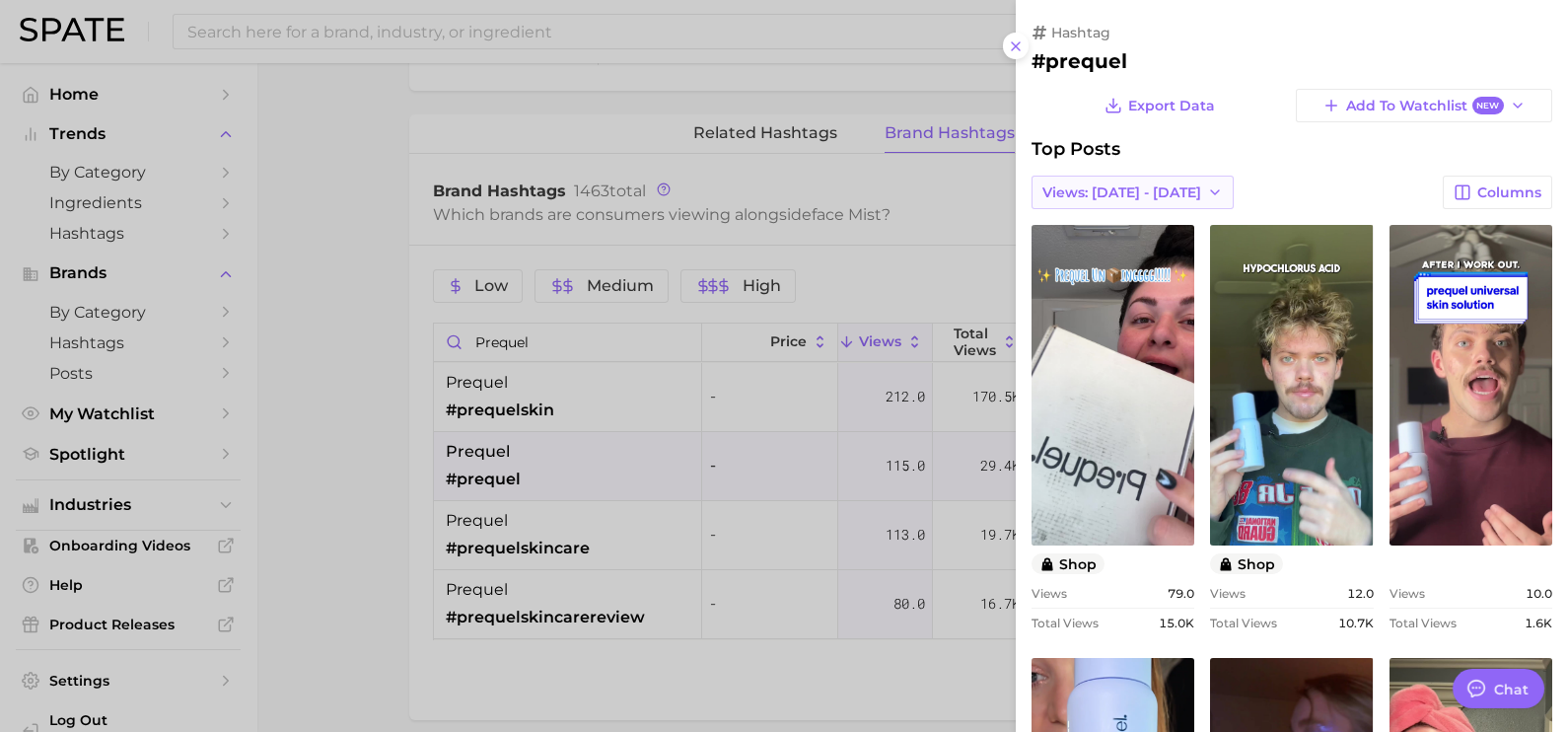 click on "Views: [DATE] -  [DATE]" at bounding box center [1121, 192] 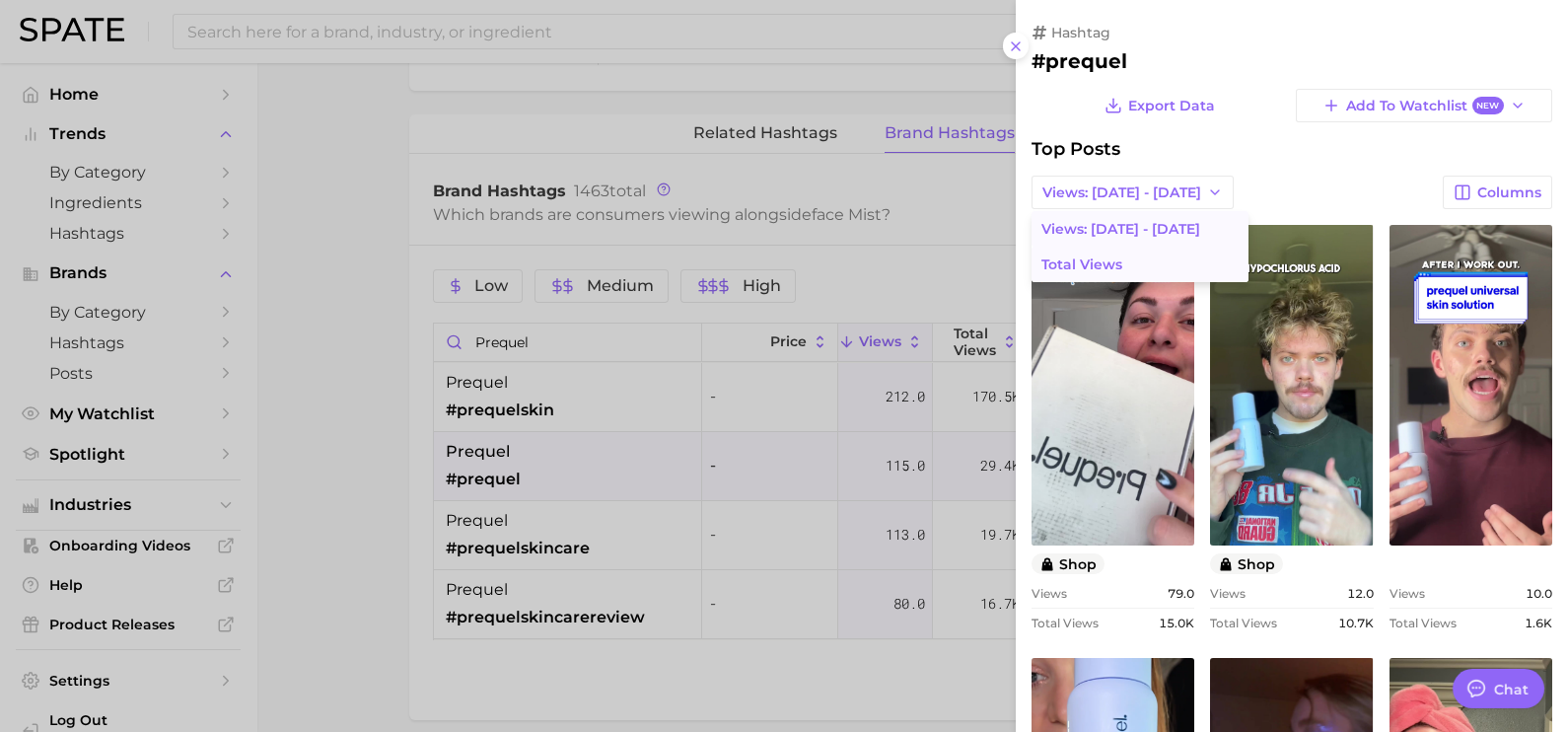 click on "Total Views" at bounding box center [1140, 264] 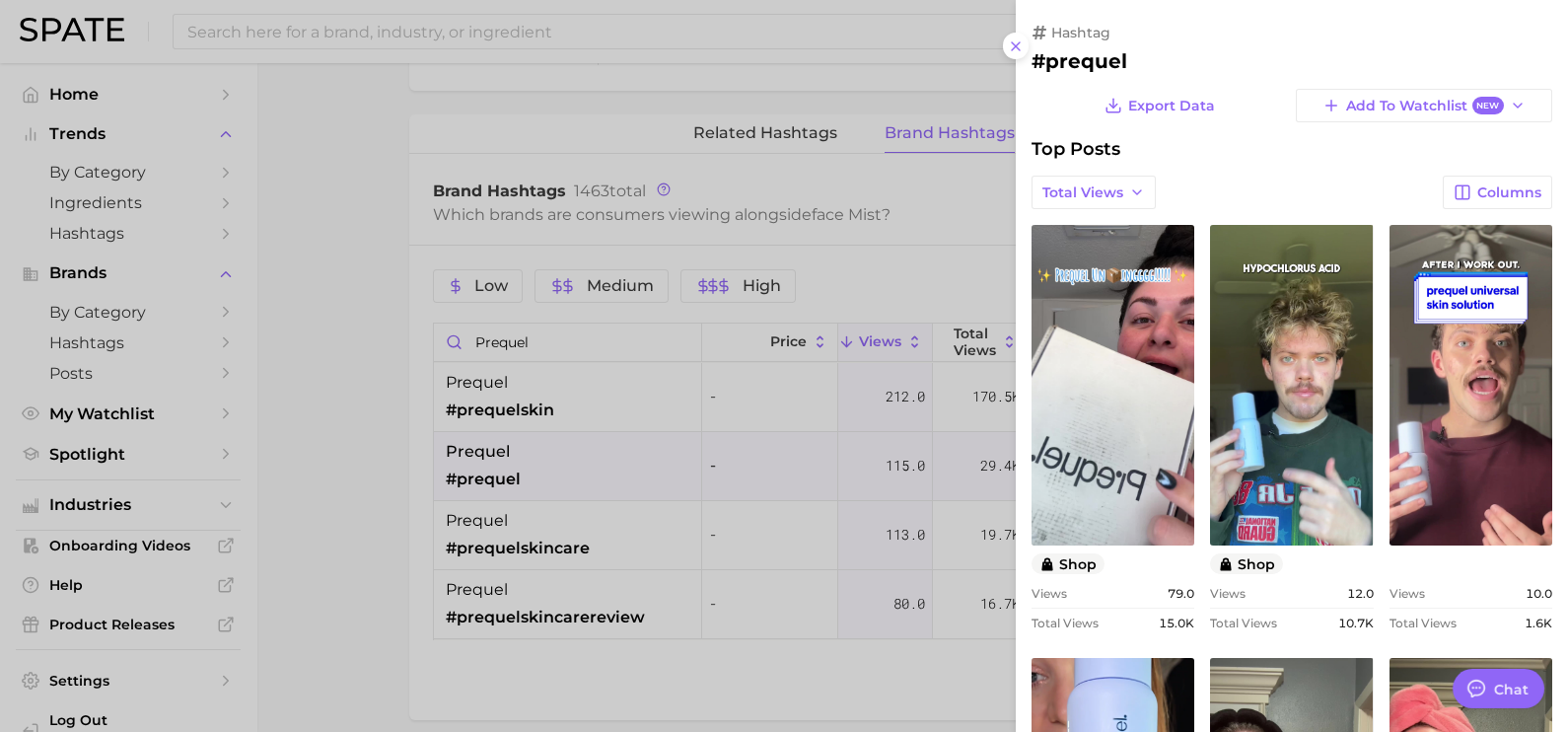 scroll, scrollTop: 0, scrollLeft: 0, axis: both 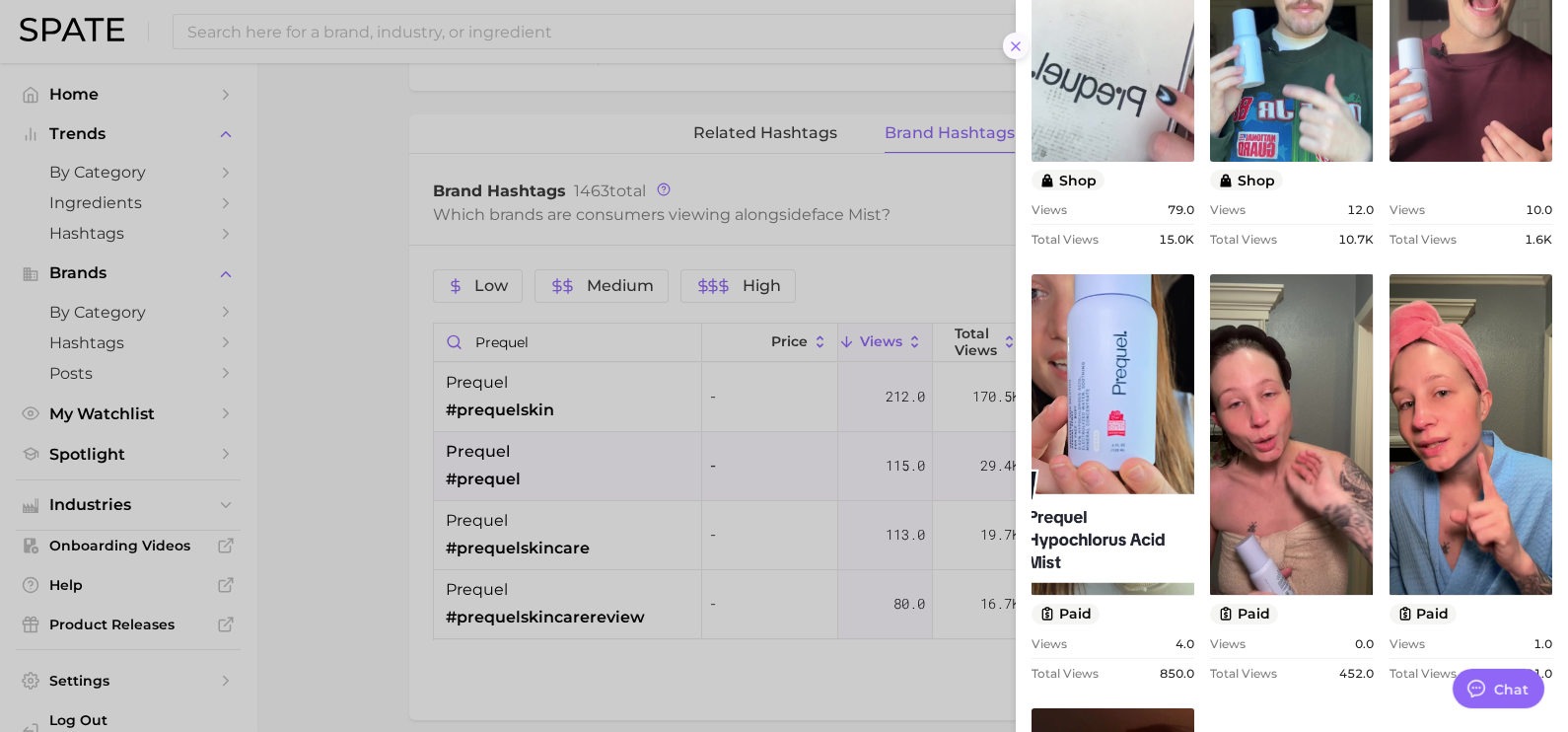 click 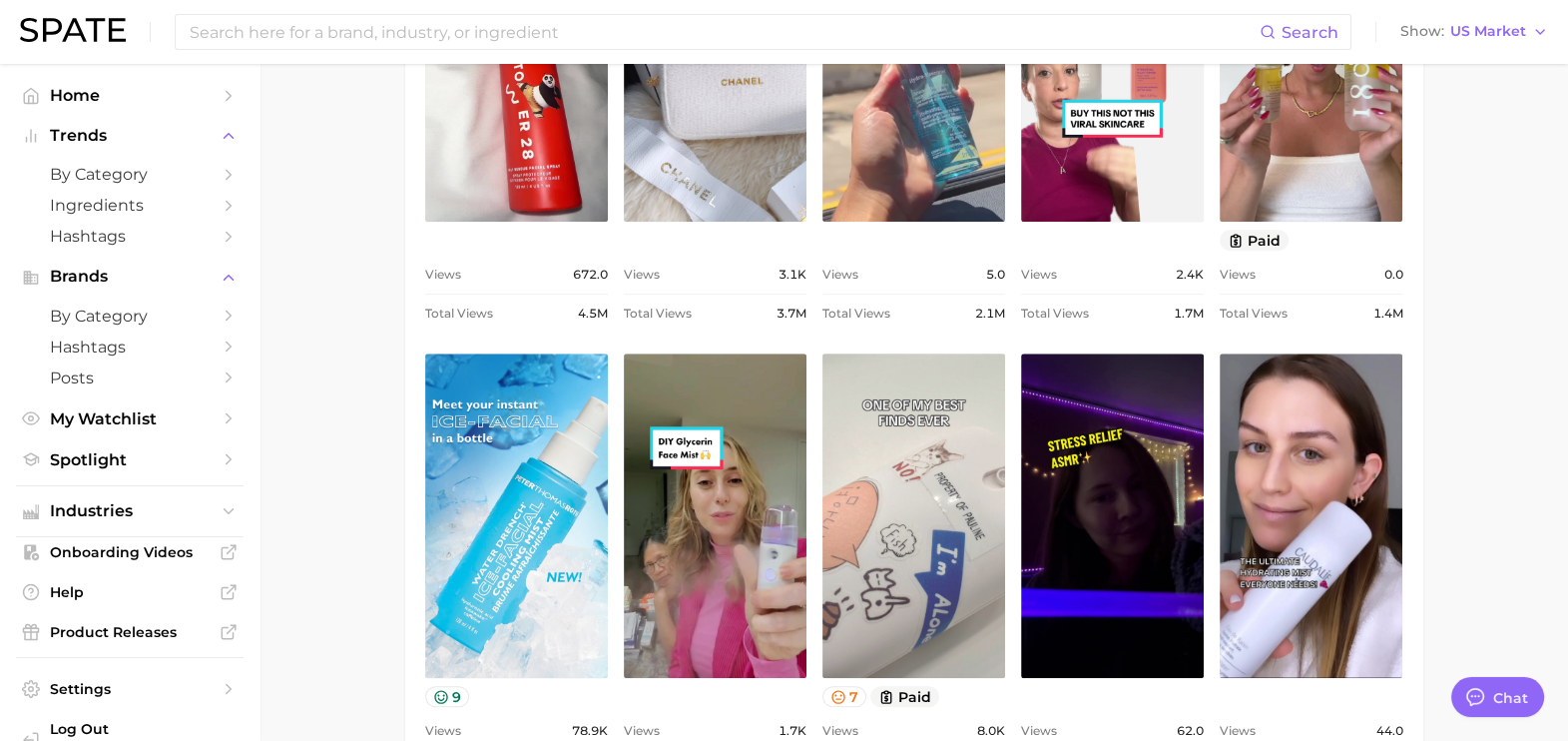 scroll, scrollTop: 952, scrollLeft: 0, axis: vertical 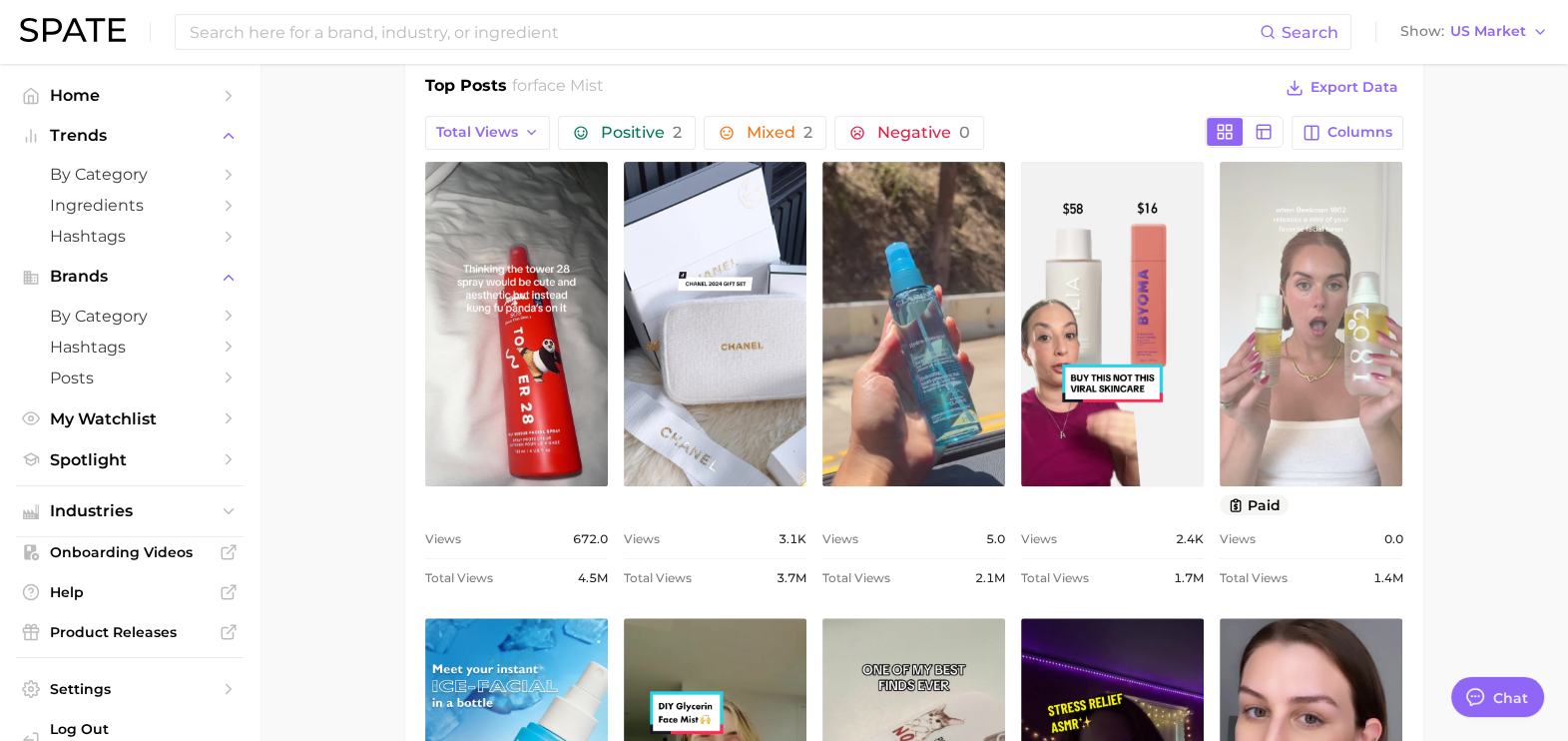 click on "view post on TikTok" at bounding box center (1310, 324) 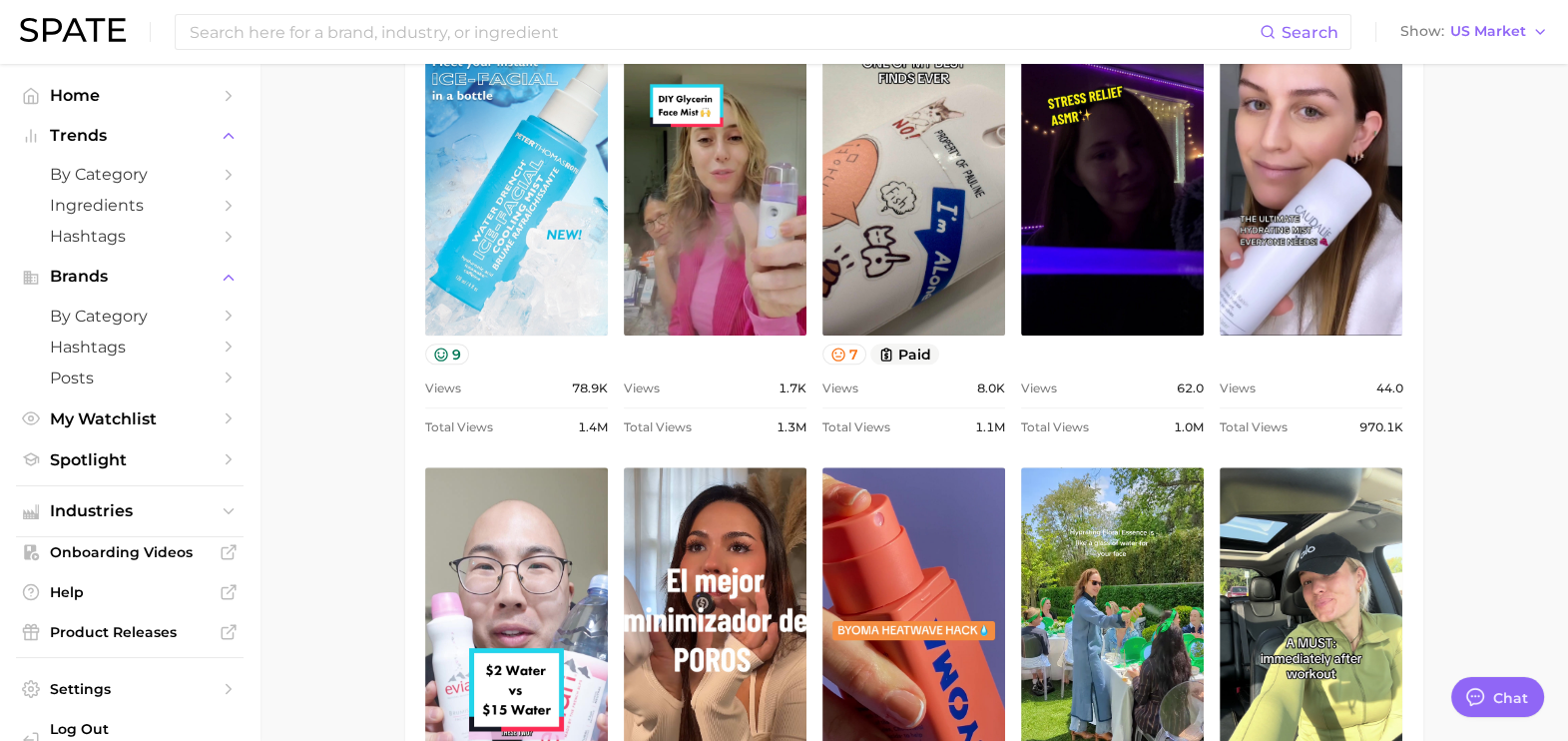 scroll, scrollTop: 1561, scrollLeft: 0, axis: vertical 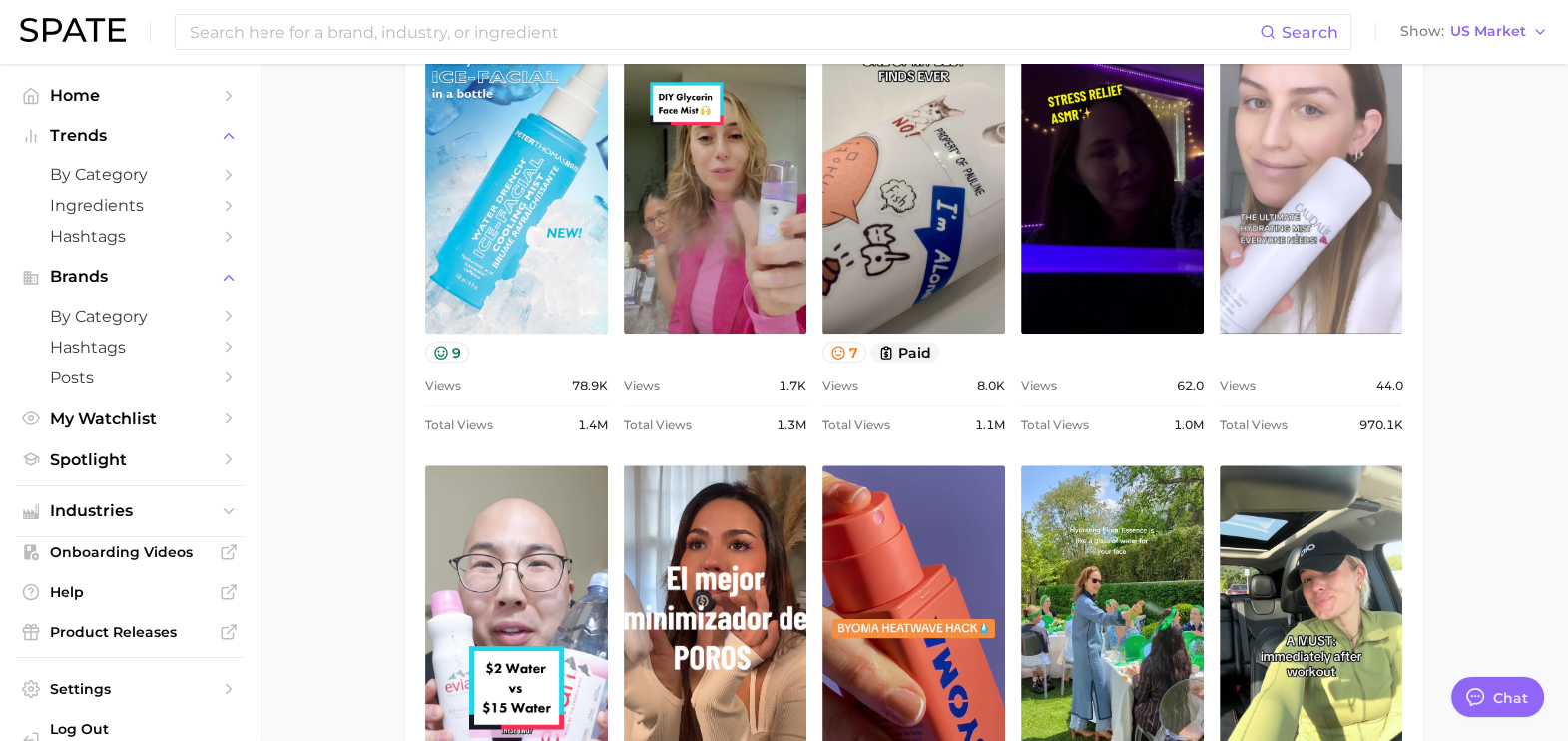 click on "view post on TikTok" at bounding box center [1310, 171] 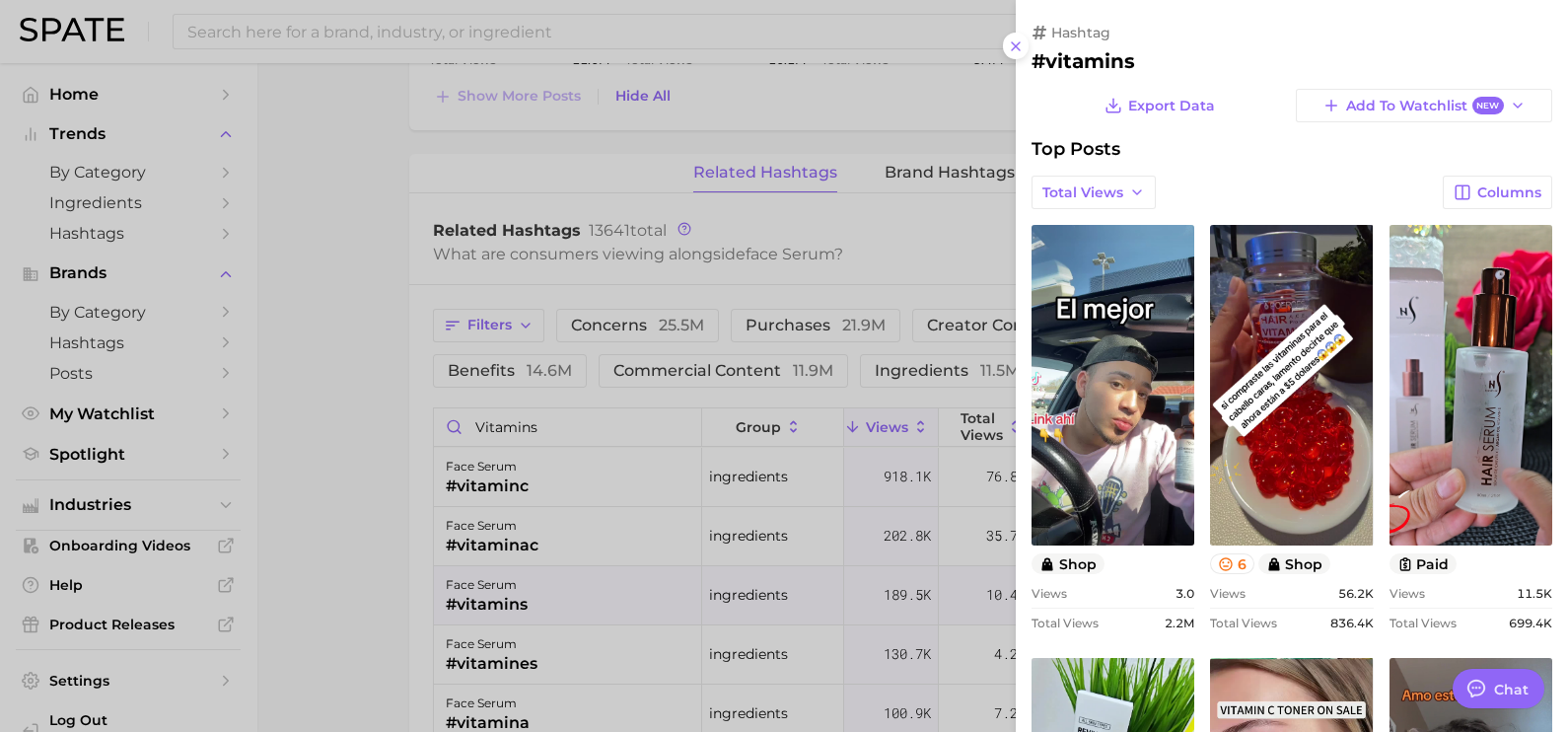 scroll, scrollTop: 0, scrollLeft: 0, axis: both 